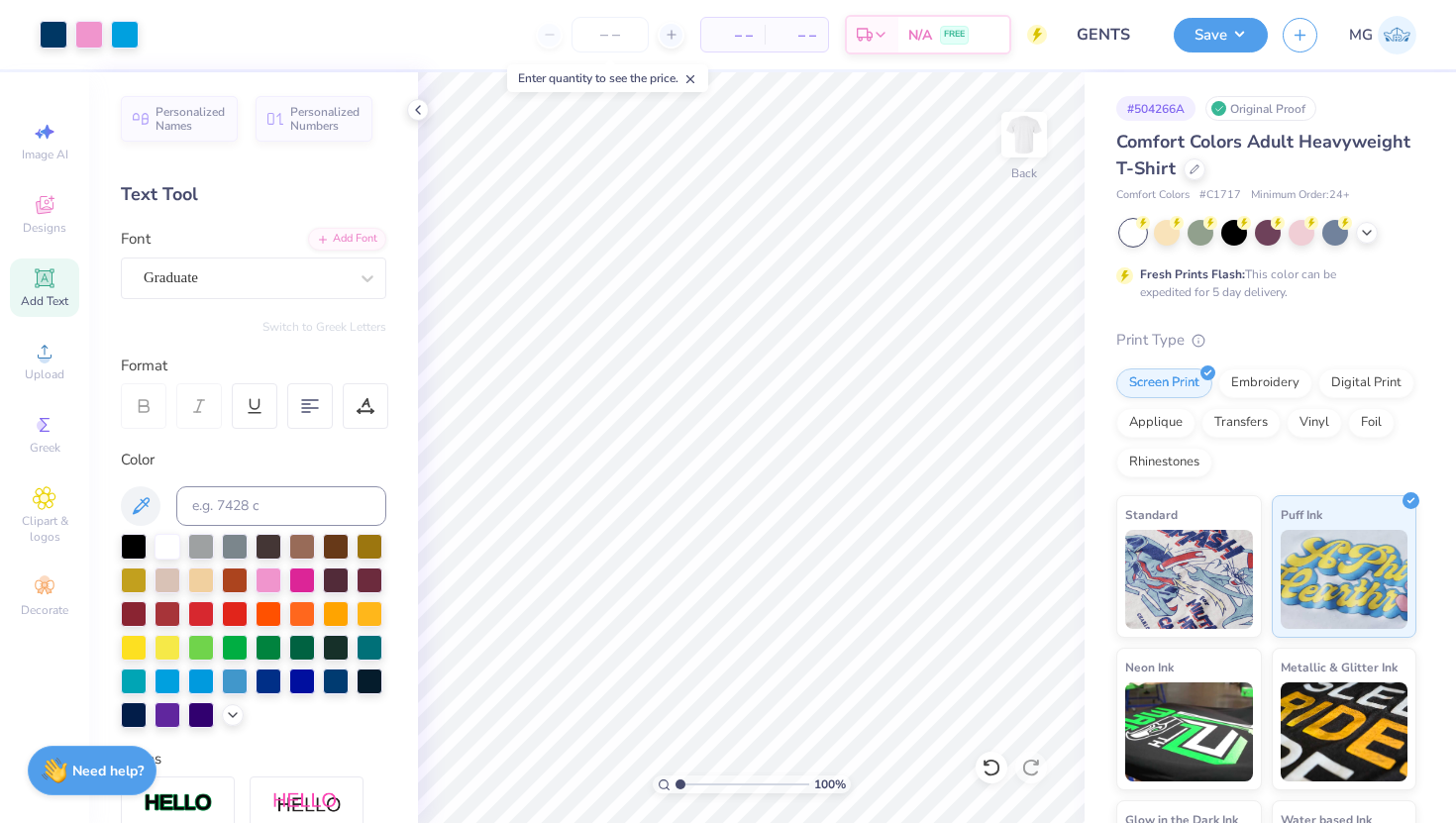 scroll, scrollTop: 0, scrollLeft: 0, axis: both 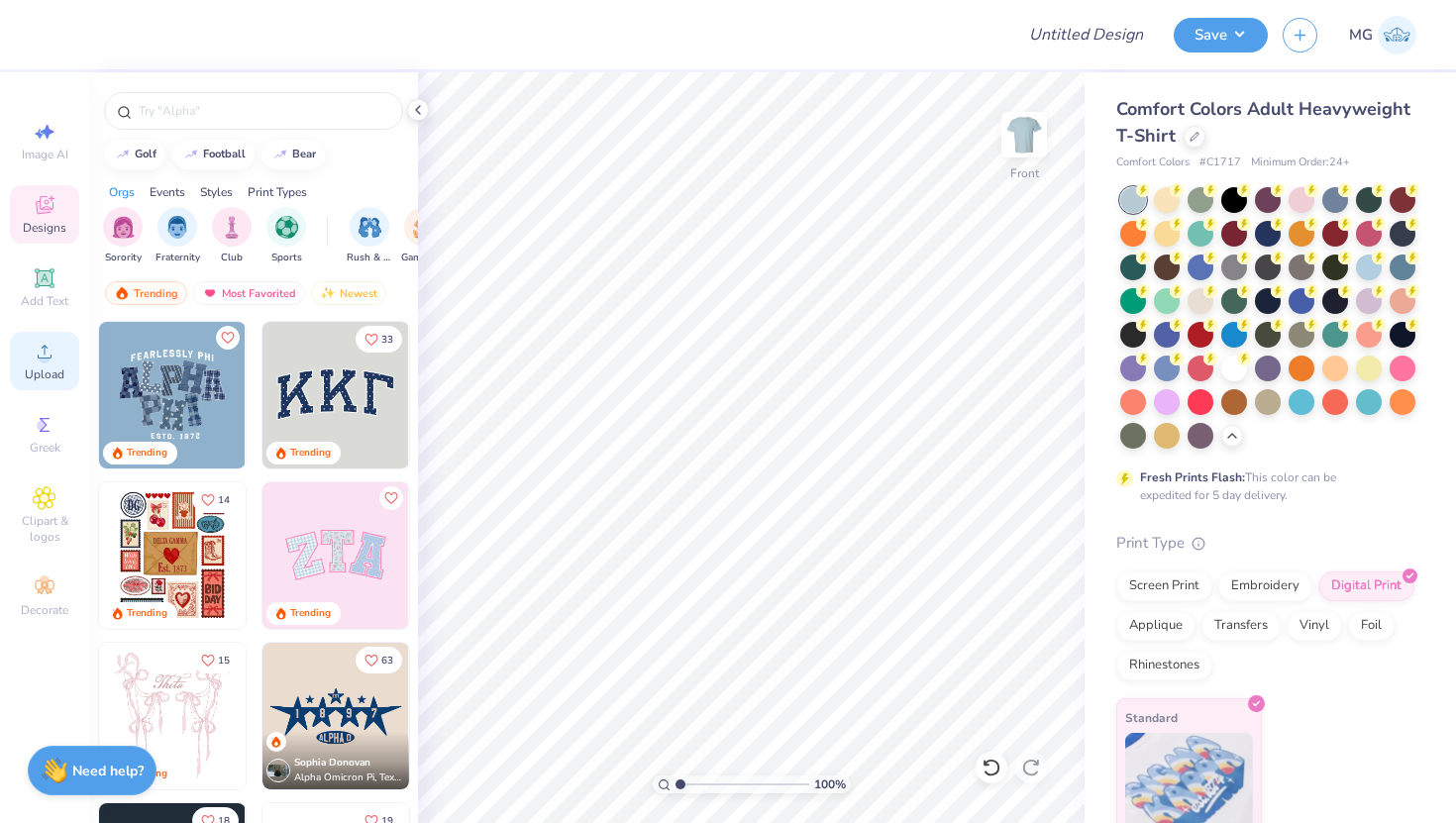 click on "Upload" at bounding box center [45, 360] 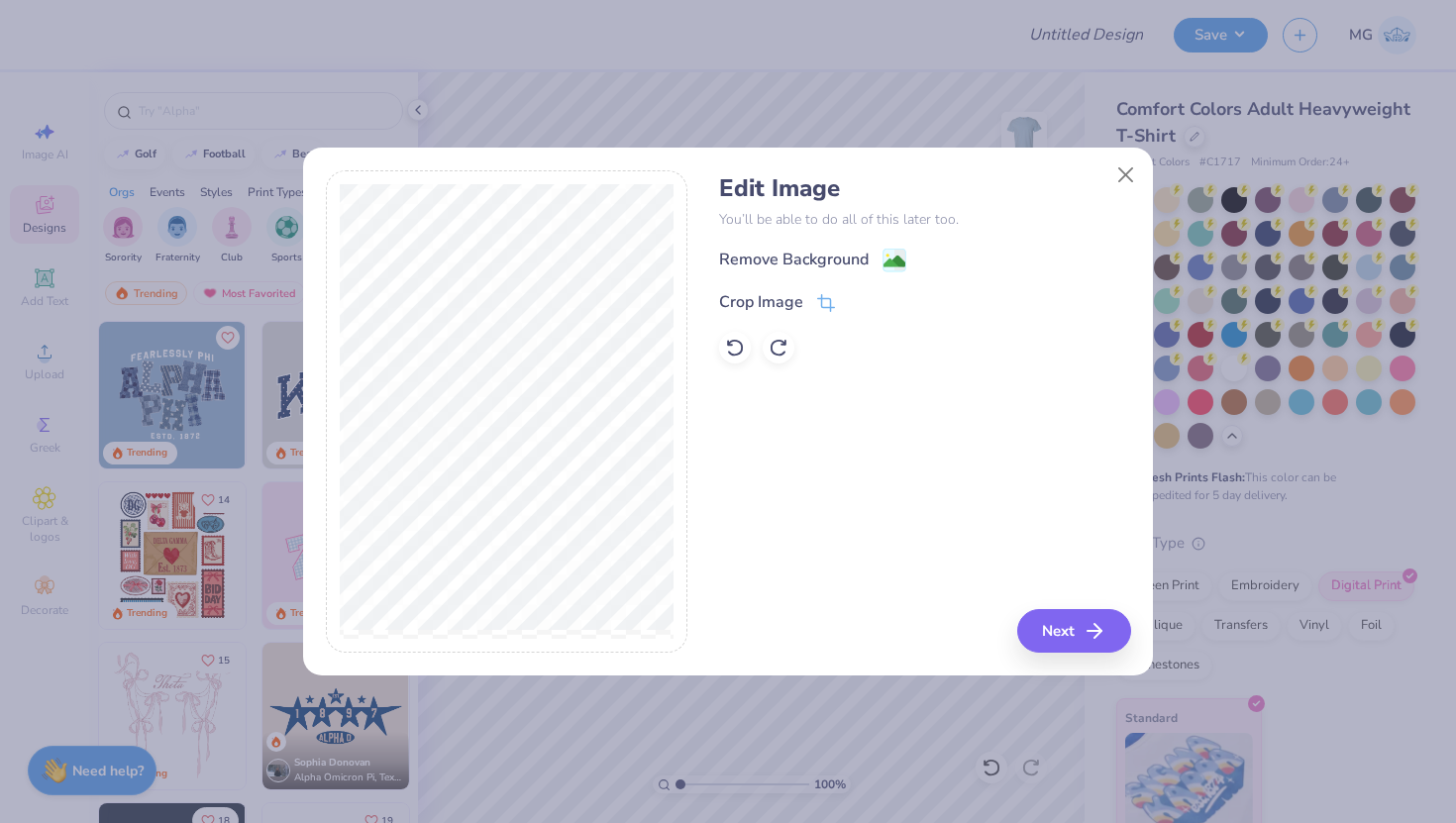 click on "Remove Background" at bounding box center (793, 259) 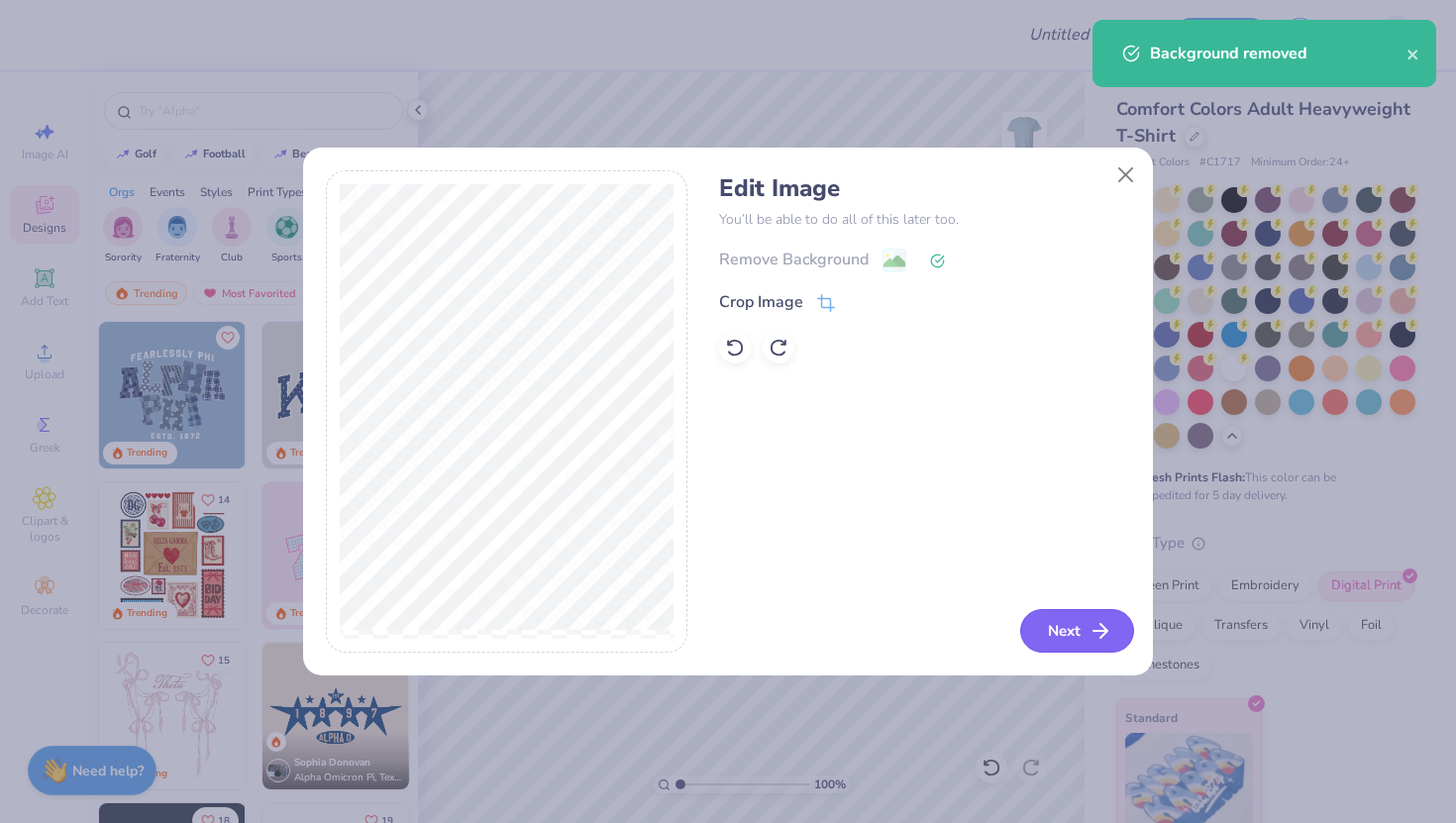 click 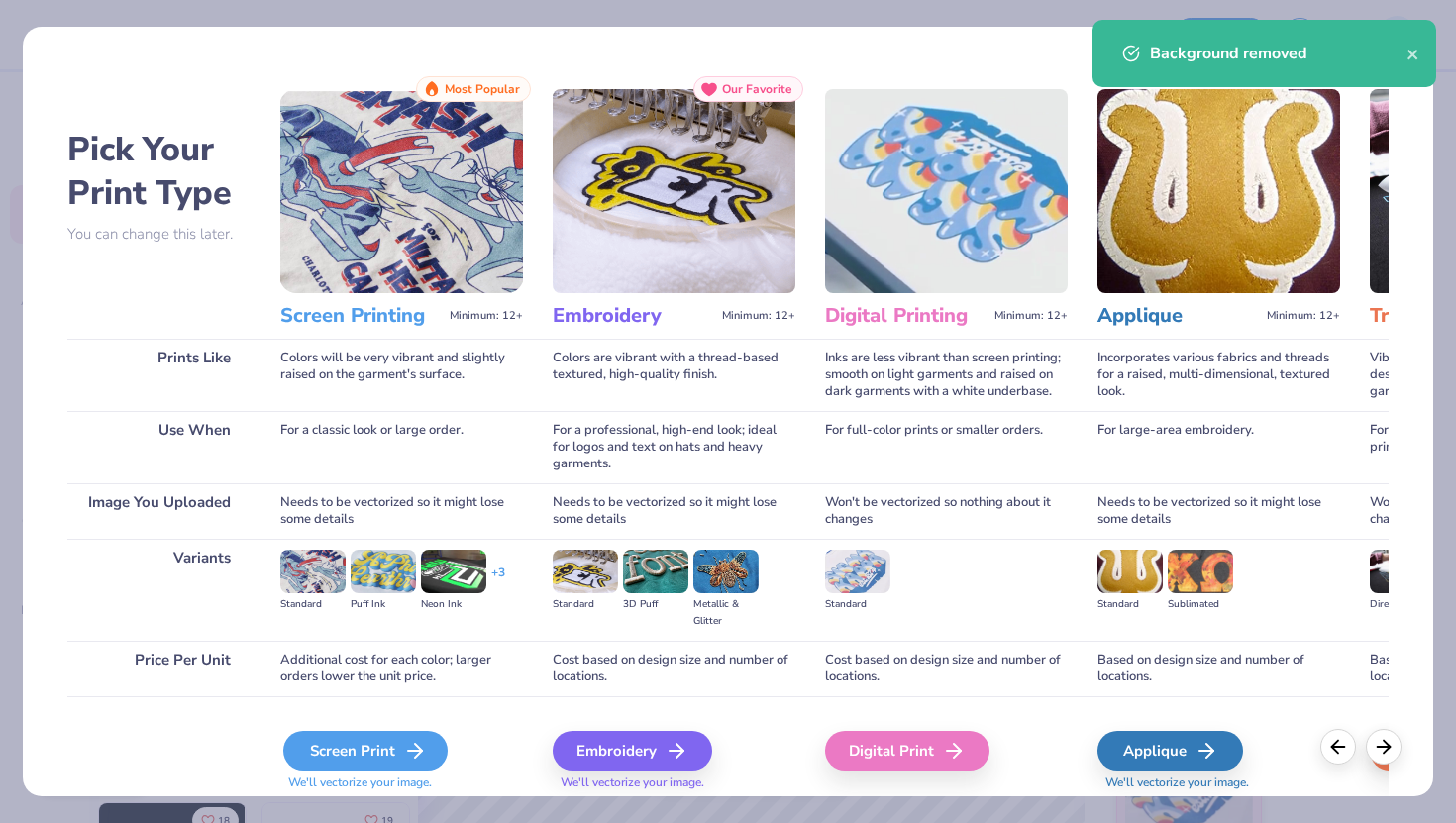 click on "Screen Print" at bounding box center (365, 751) 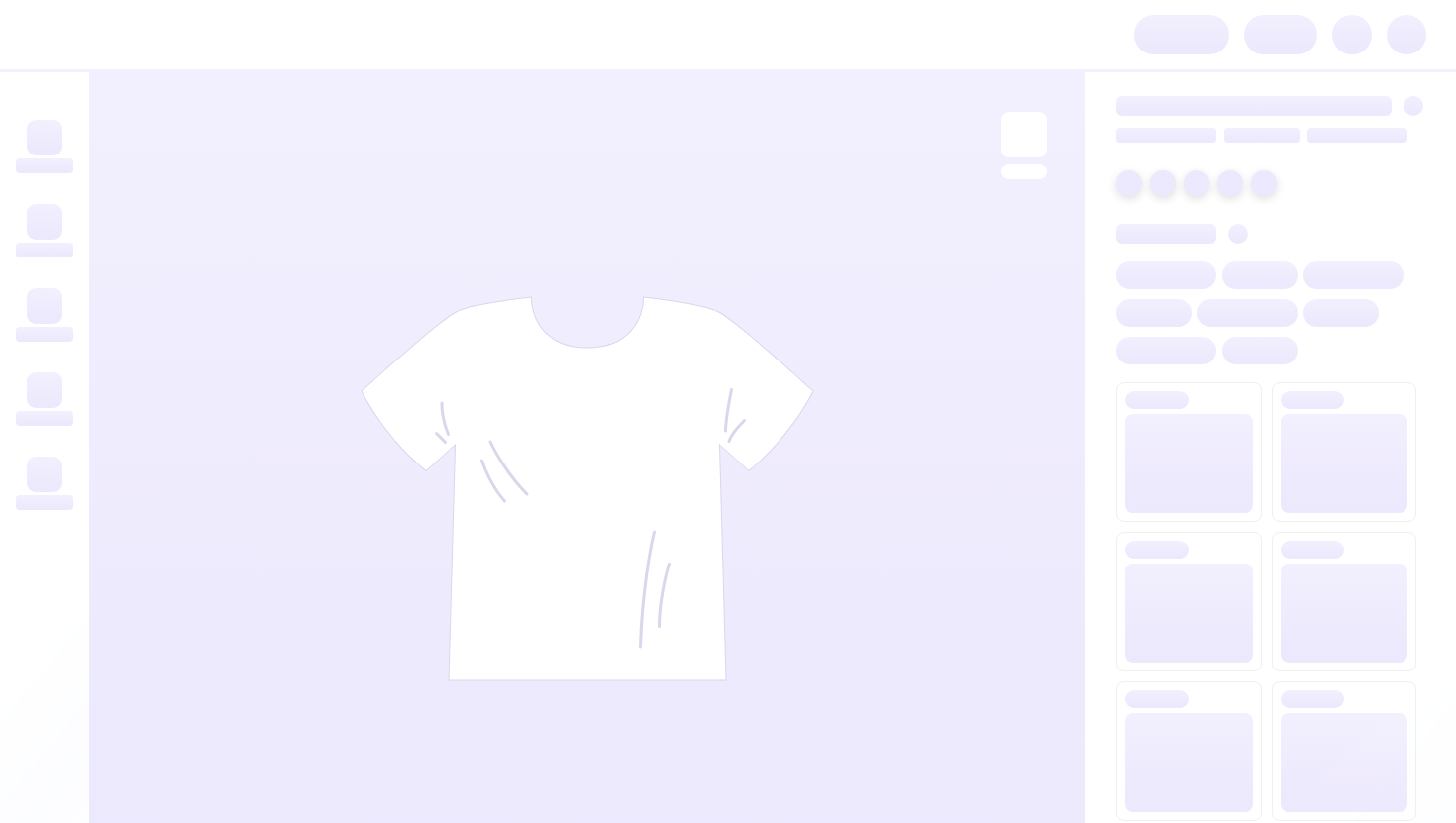 scroll, scrollTop: 0, scrollLeft: 0, axis: both 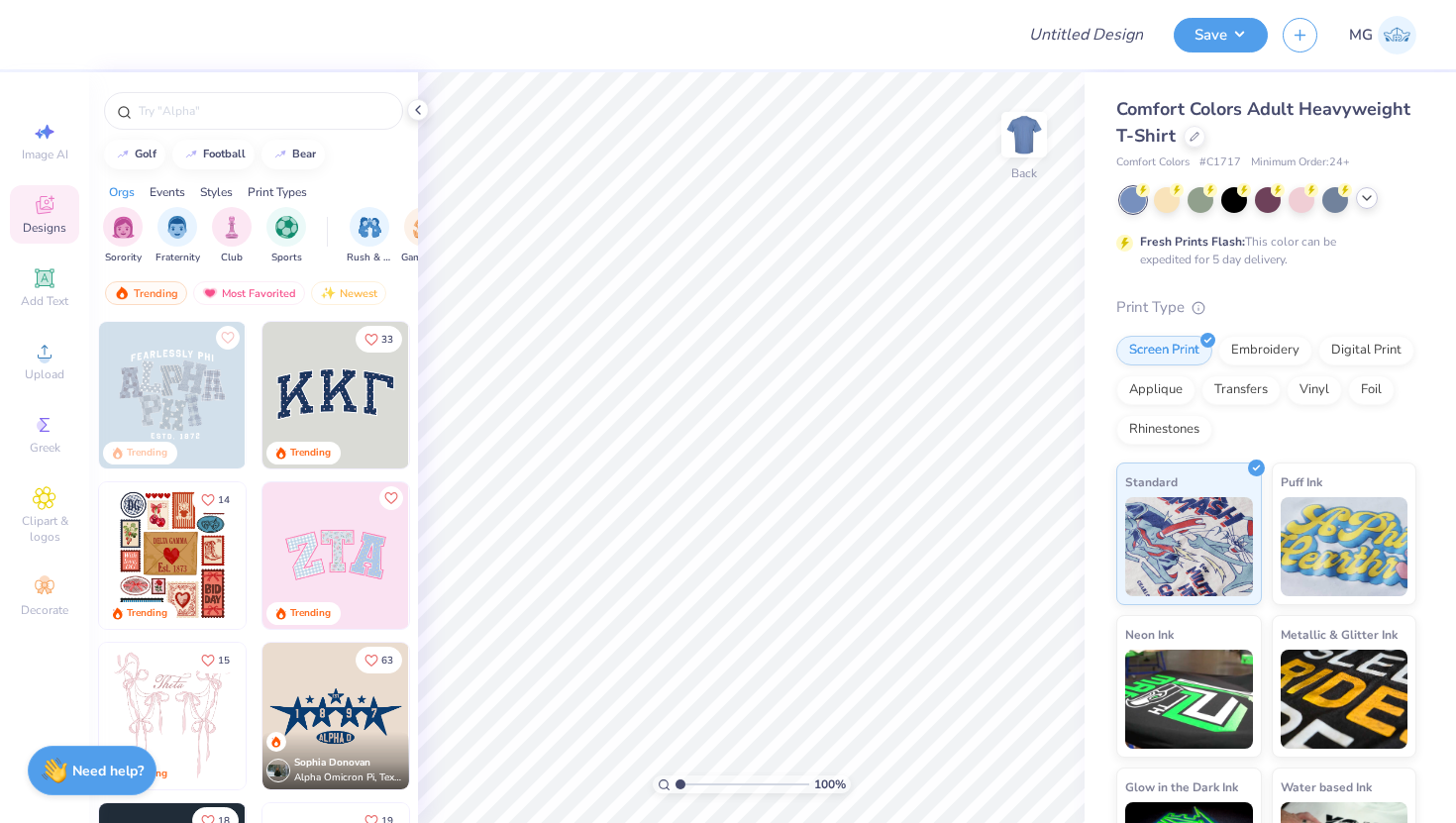 click 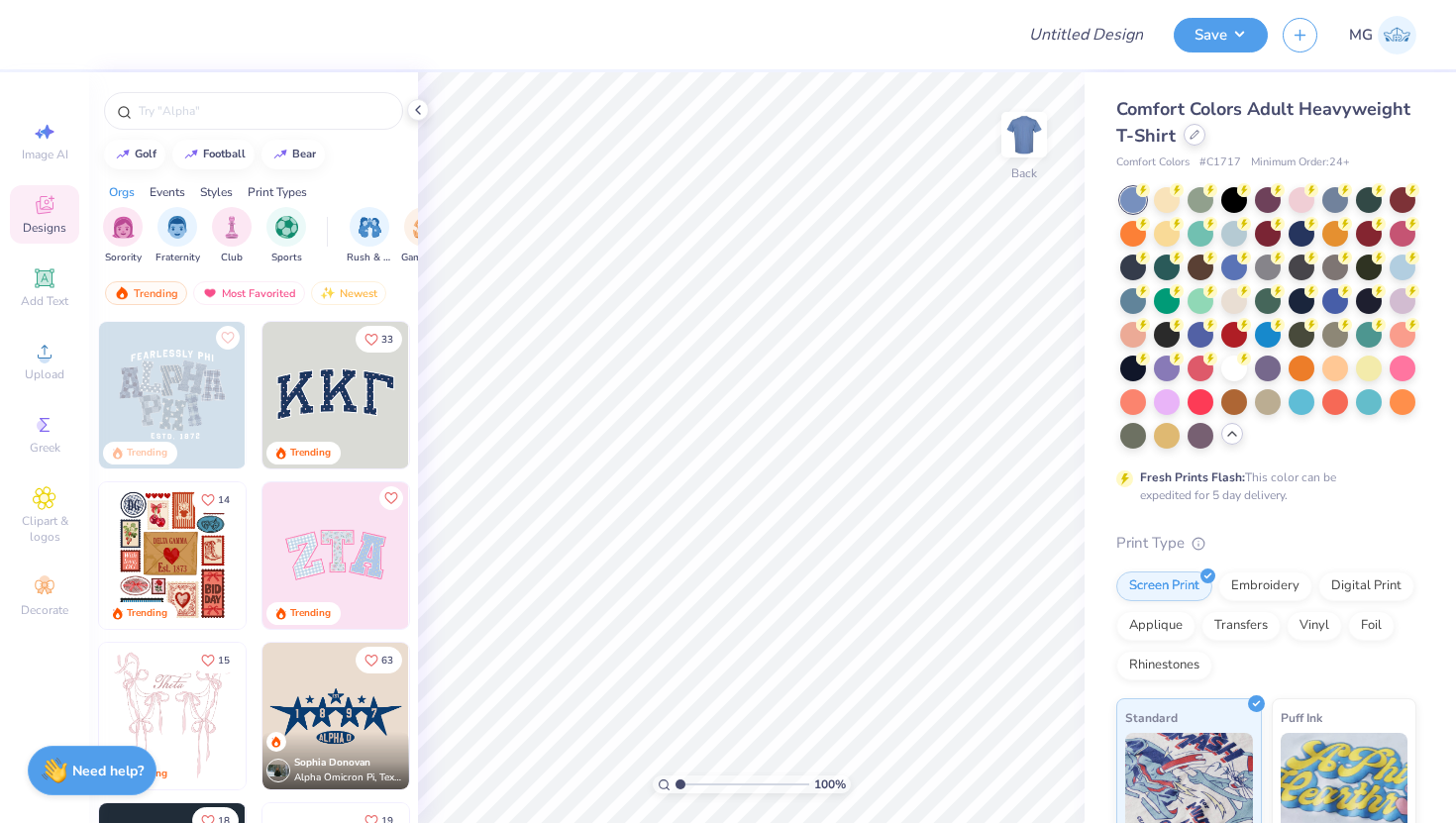 click at bounding box center [1195, 135] 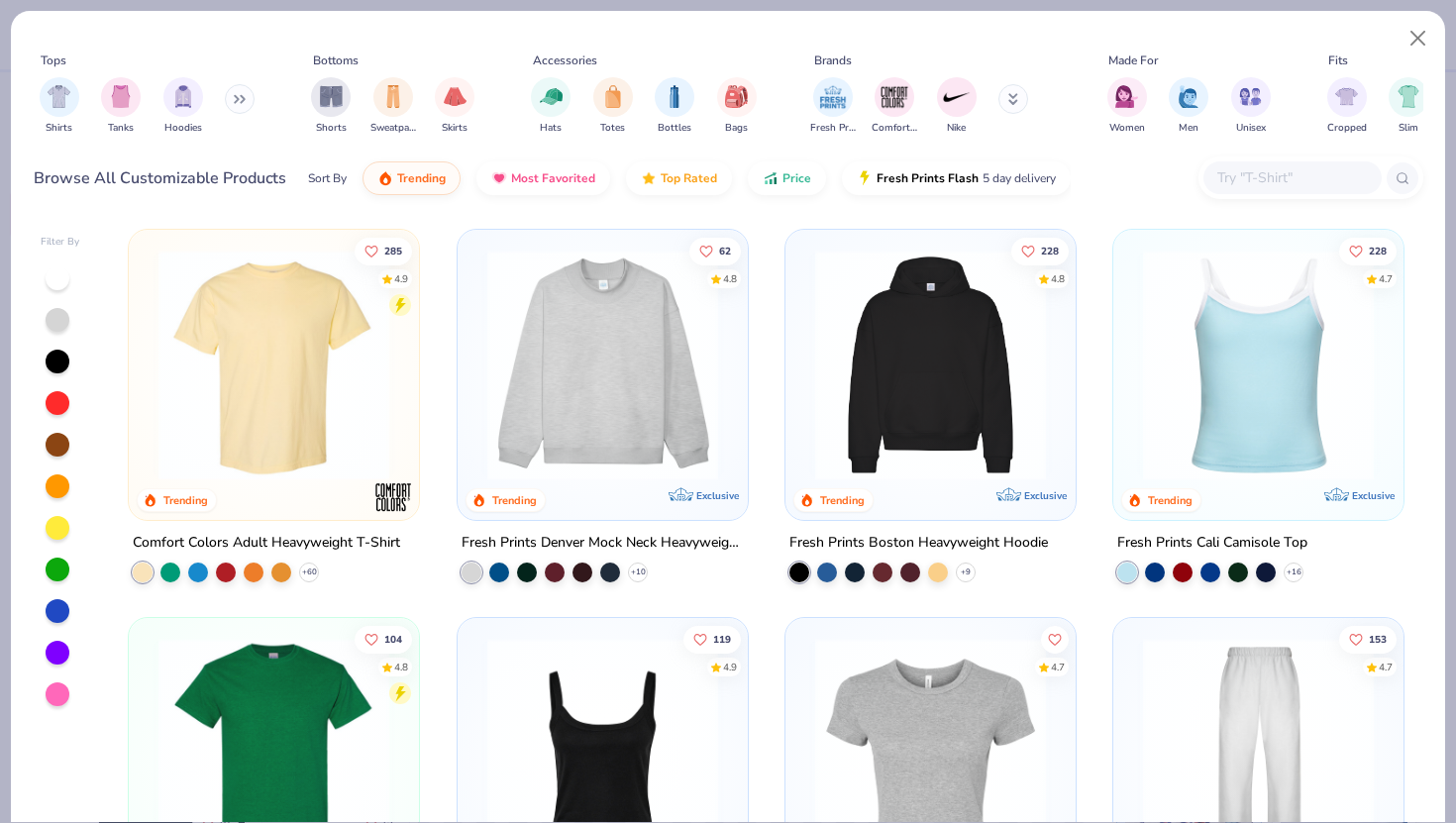 click on "Shirts Tanks Hoodies" at bounding box center [148, 106] 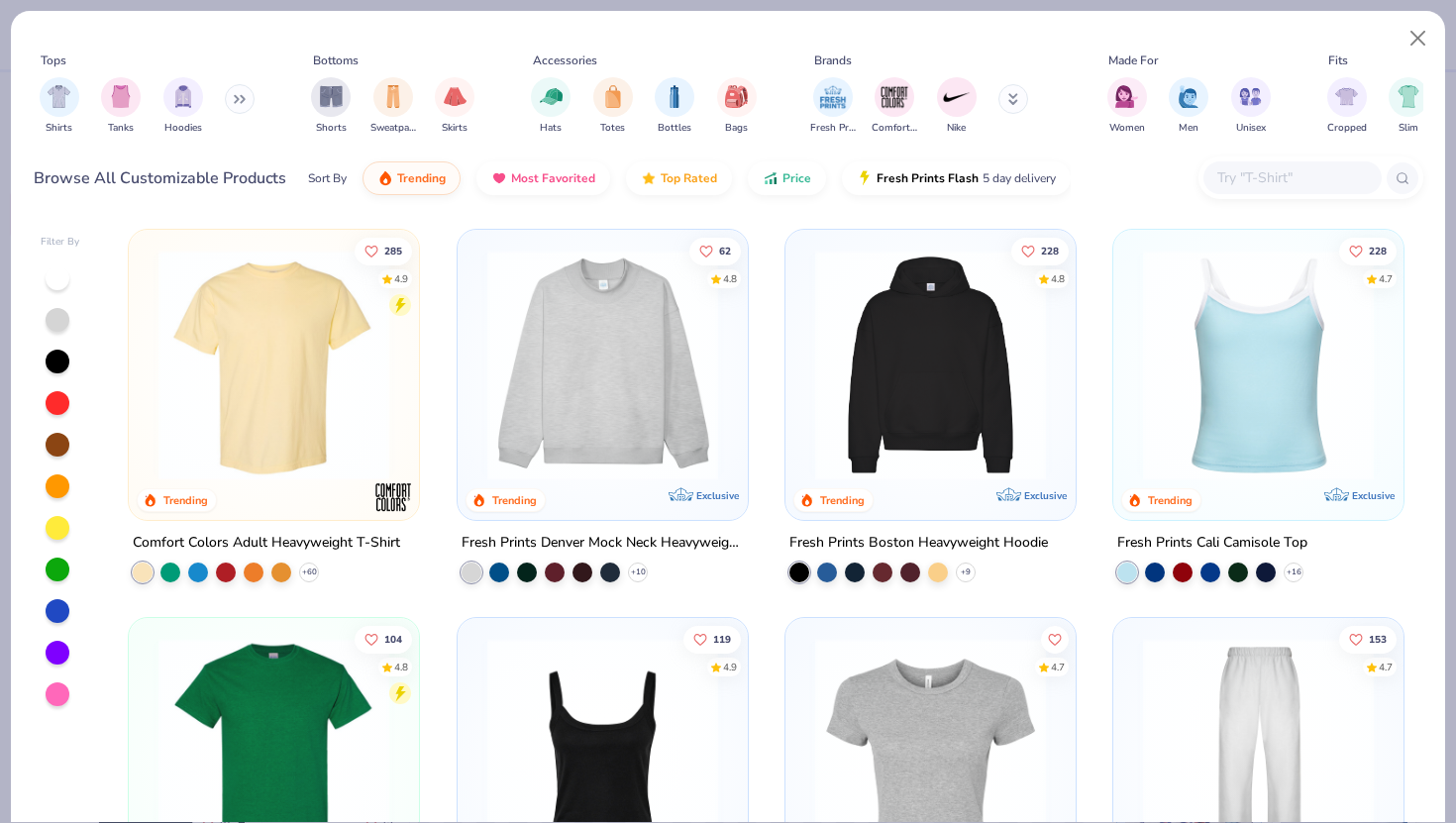 click on "Shirts Tanks Hoodies" at bounding box center (148, 106) 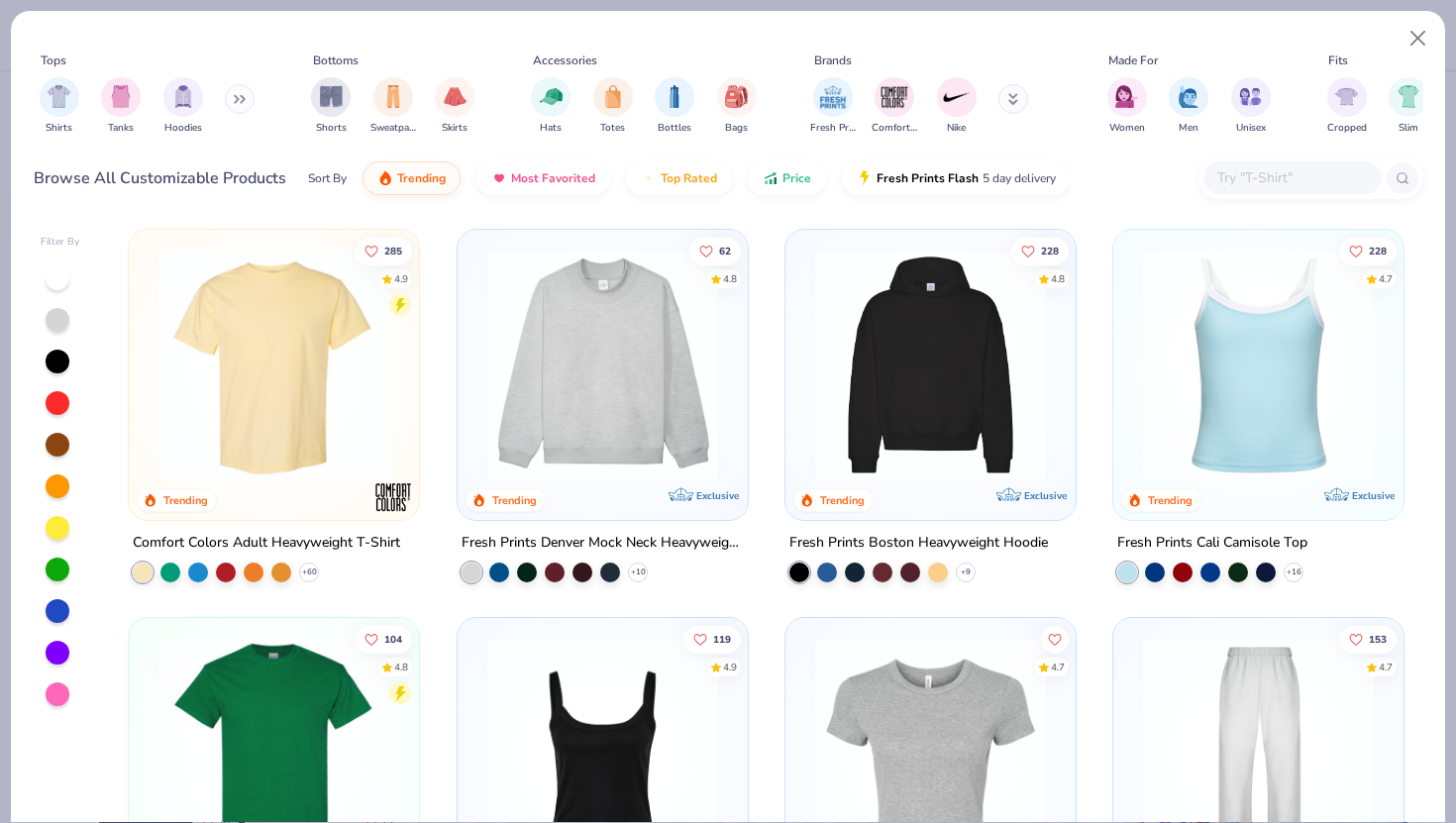 click at bounding box center [240, 99] 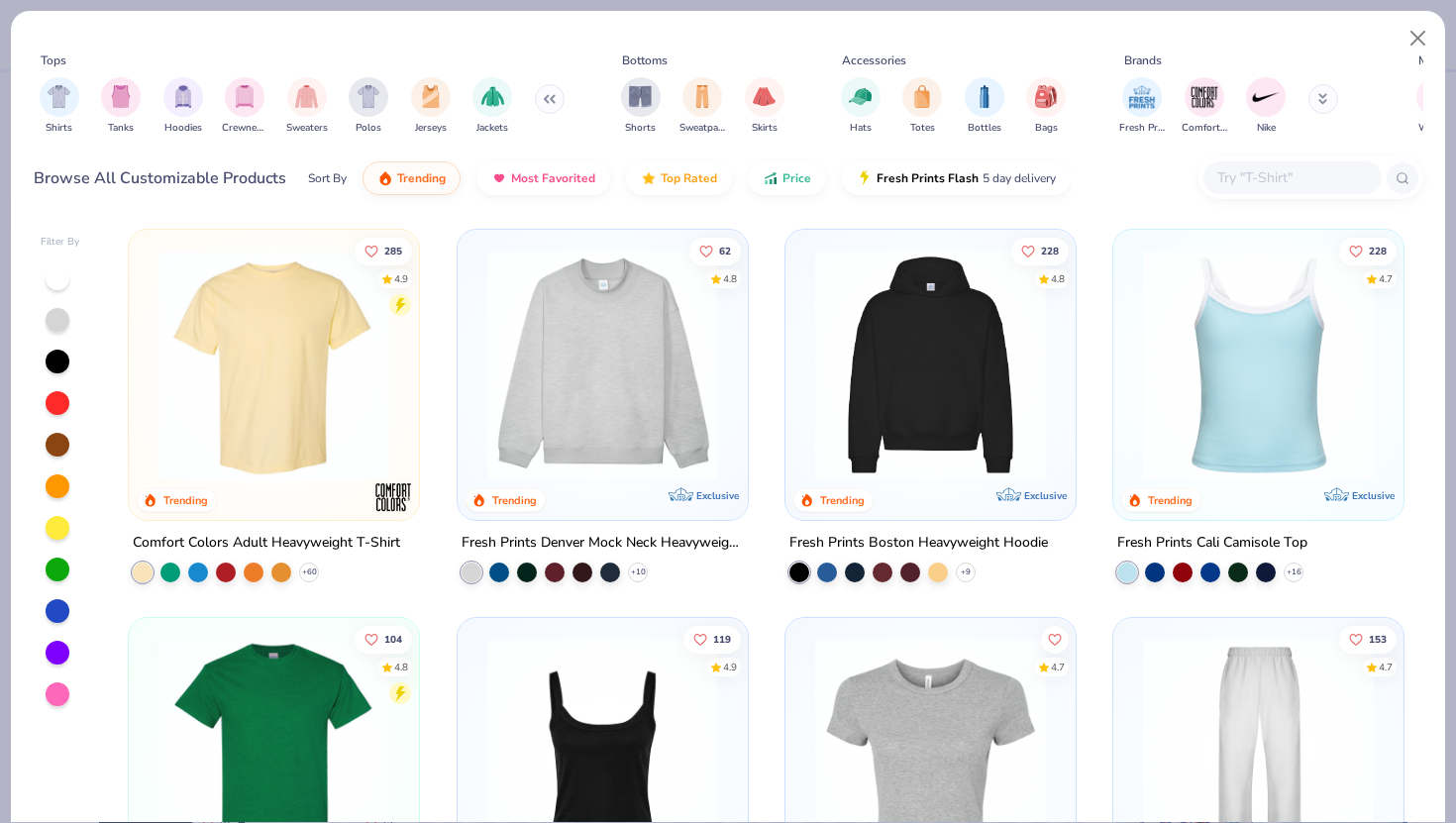 click 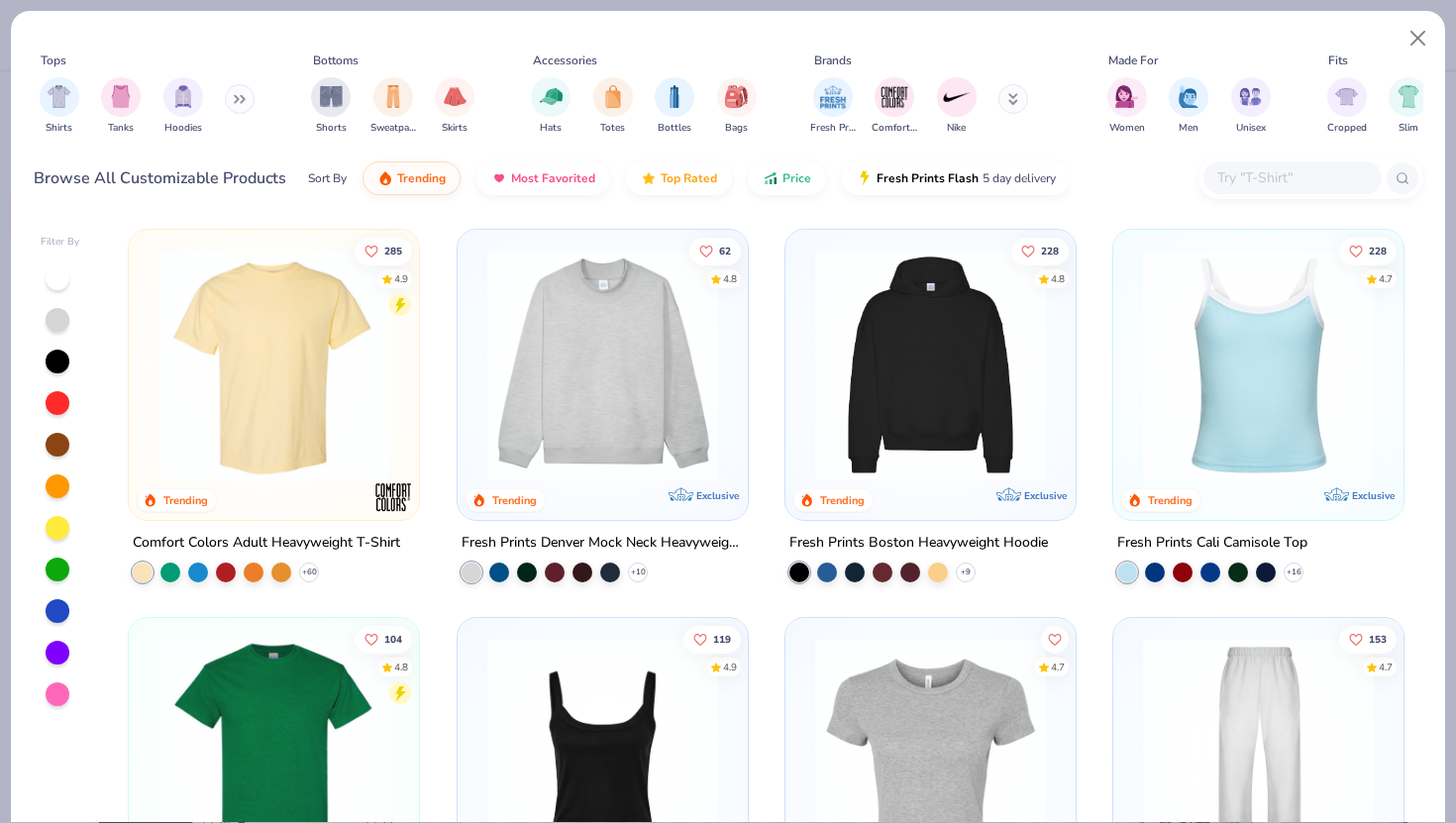 click at bounding box center [240, 99] 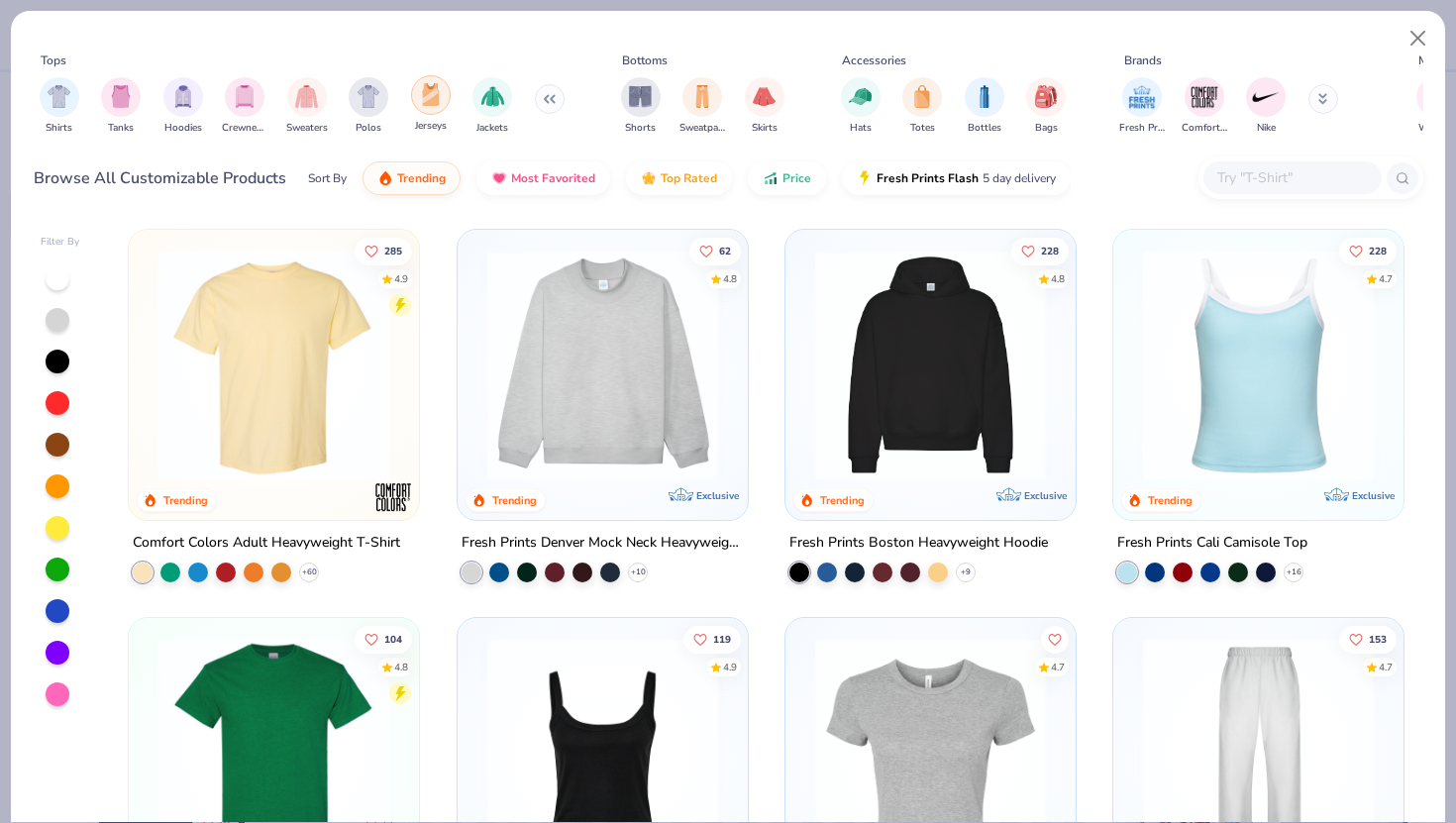 click at bounding box center (431, 94) 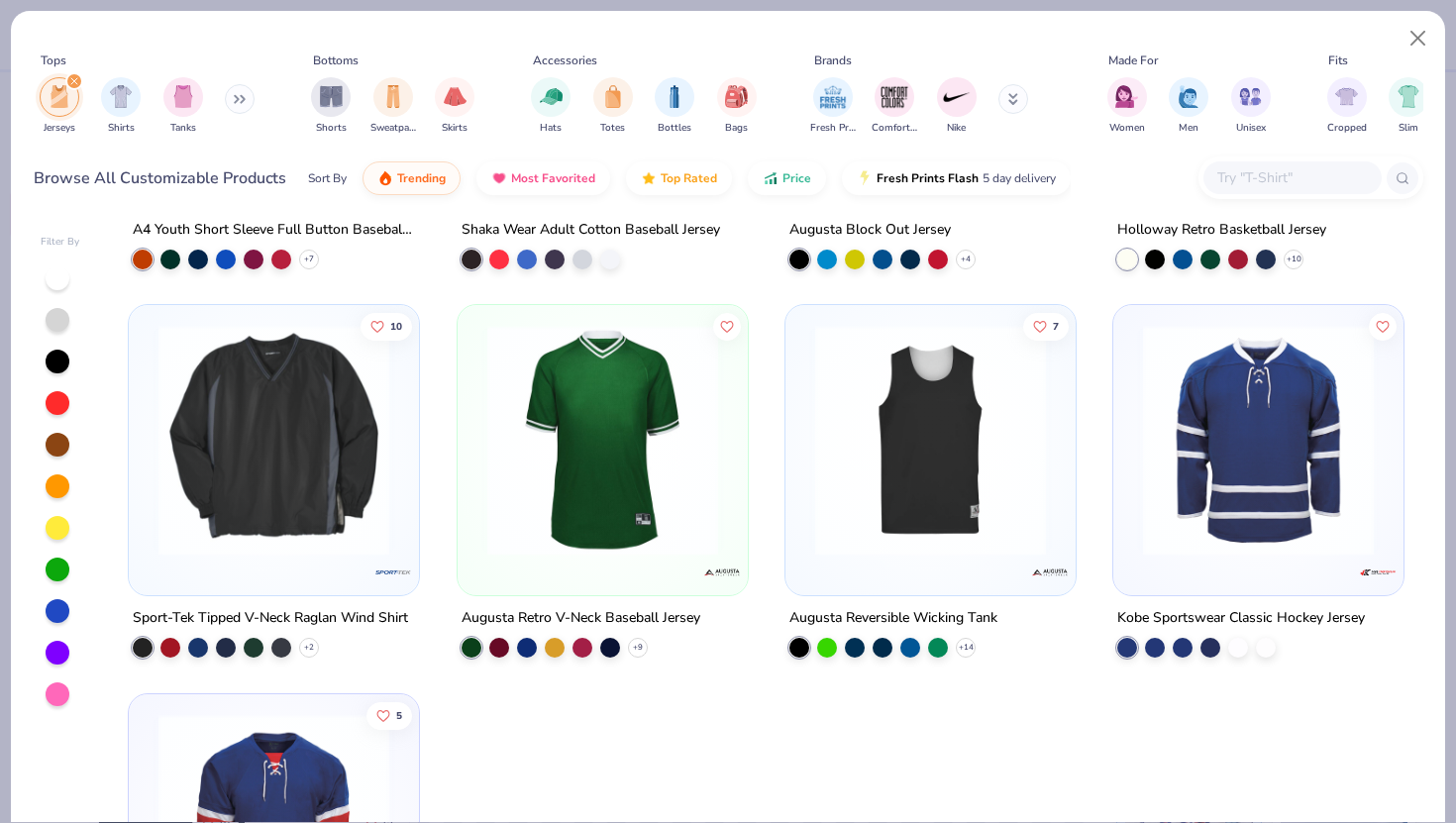 scroll, scrollTop: 424, scrollLeft: 0, axis: vertical 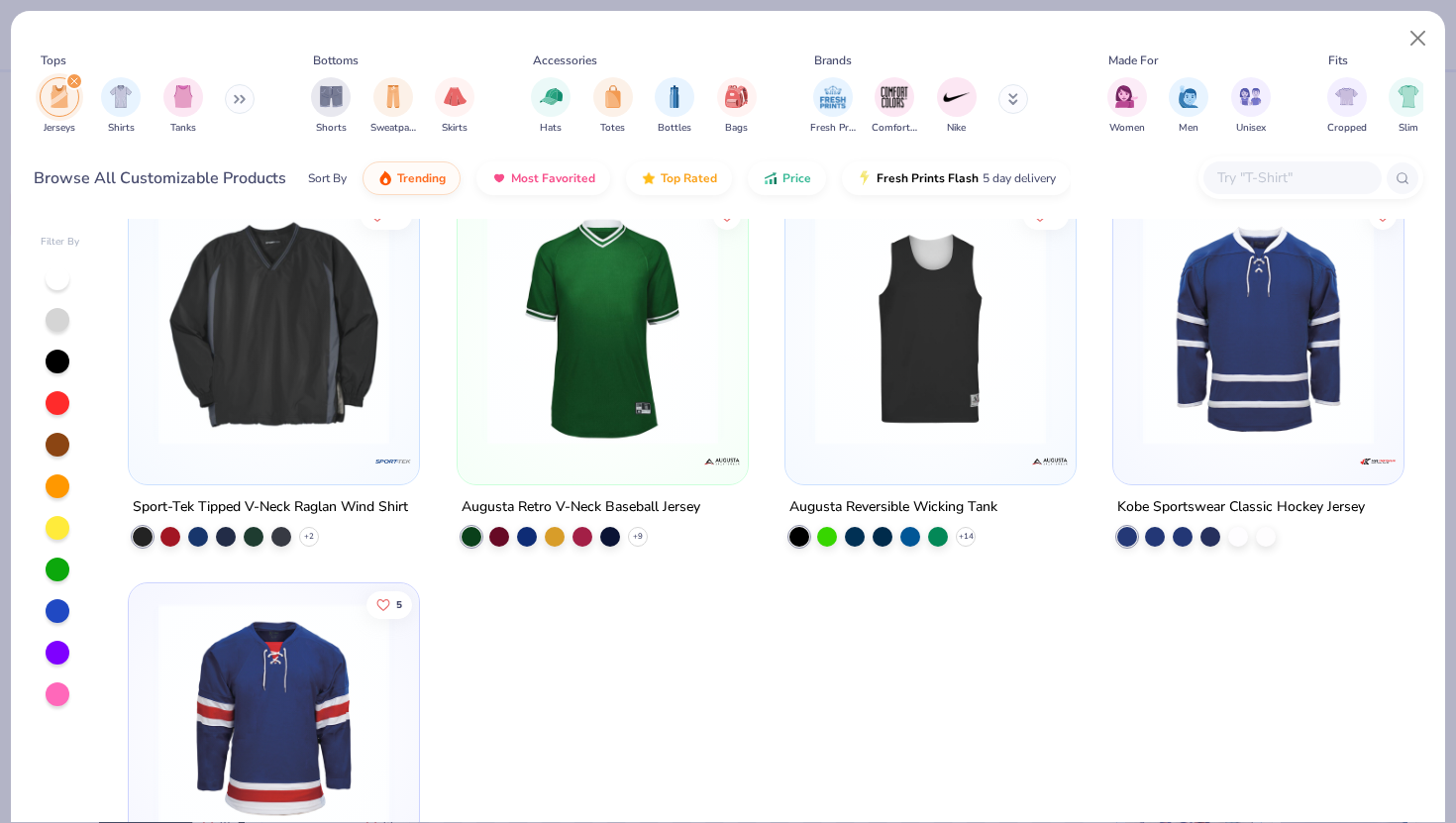 click at bounding box center [930, 329] 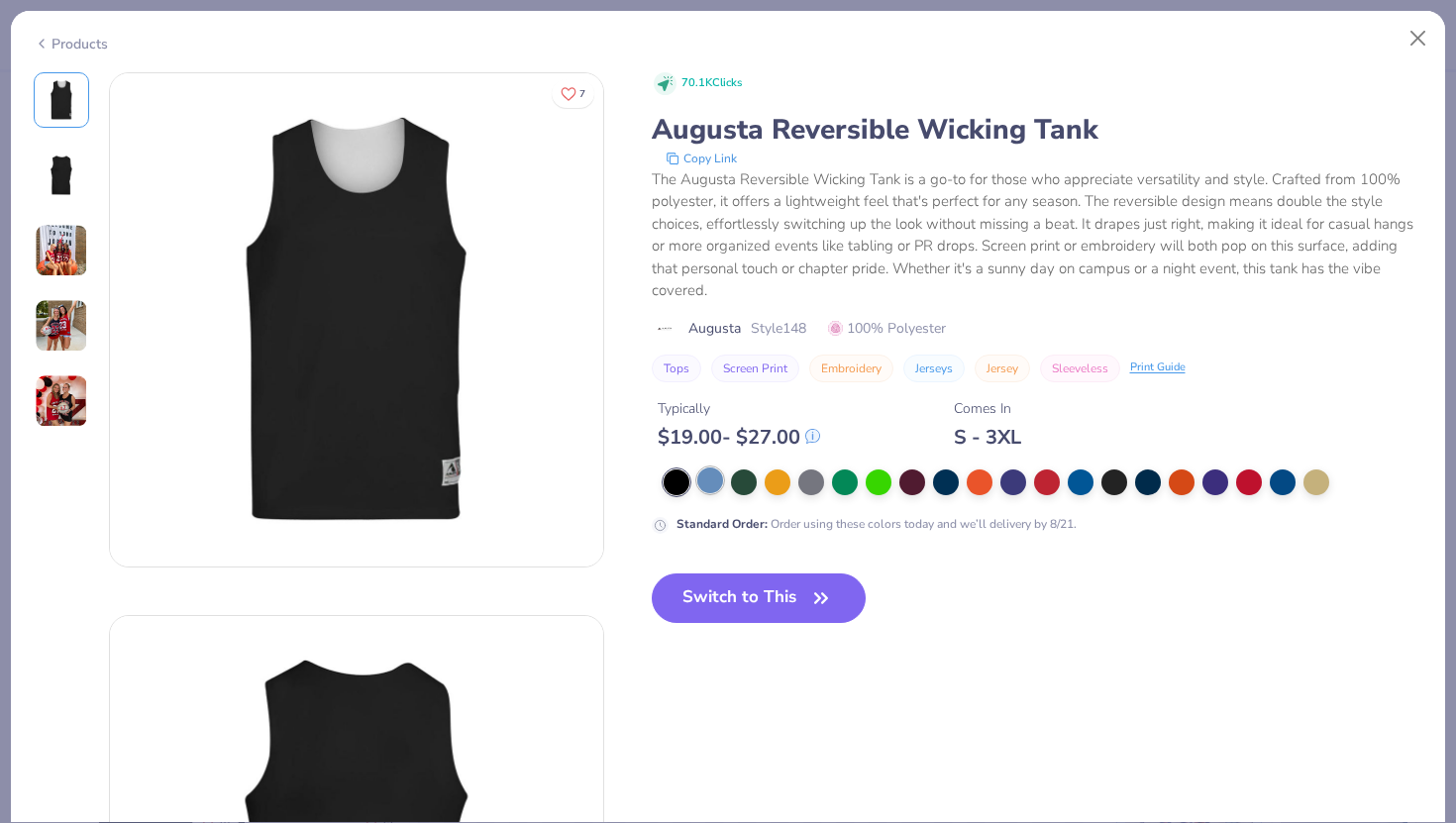 click at bounding box center [710, 480] 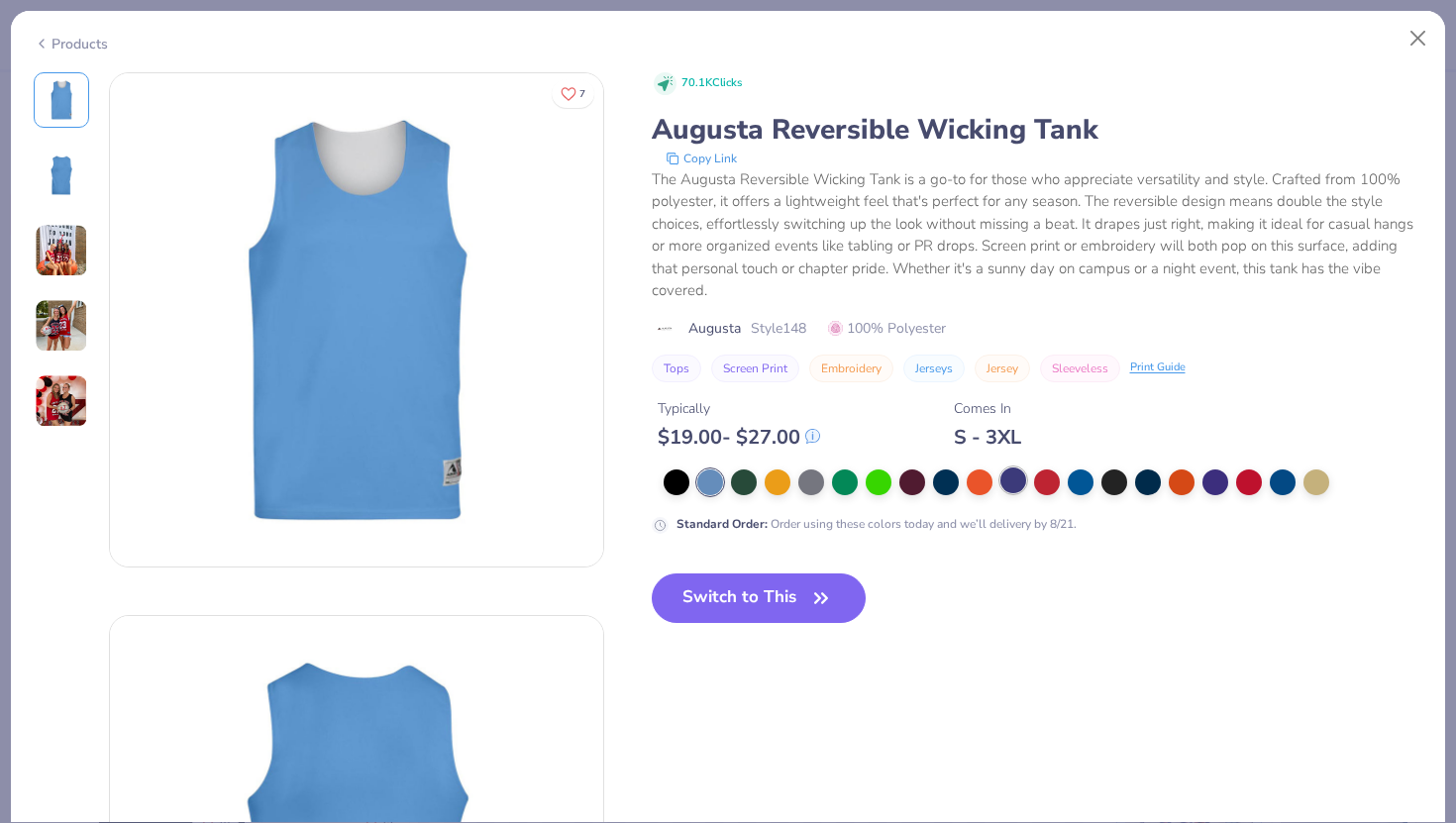 click at bounding box center (1013, 480) 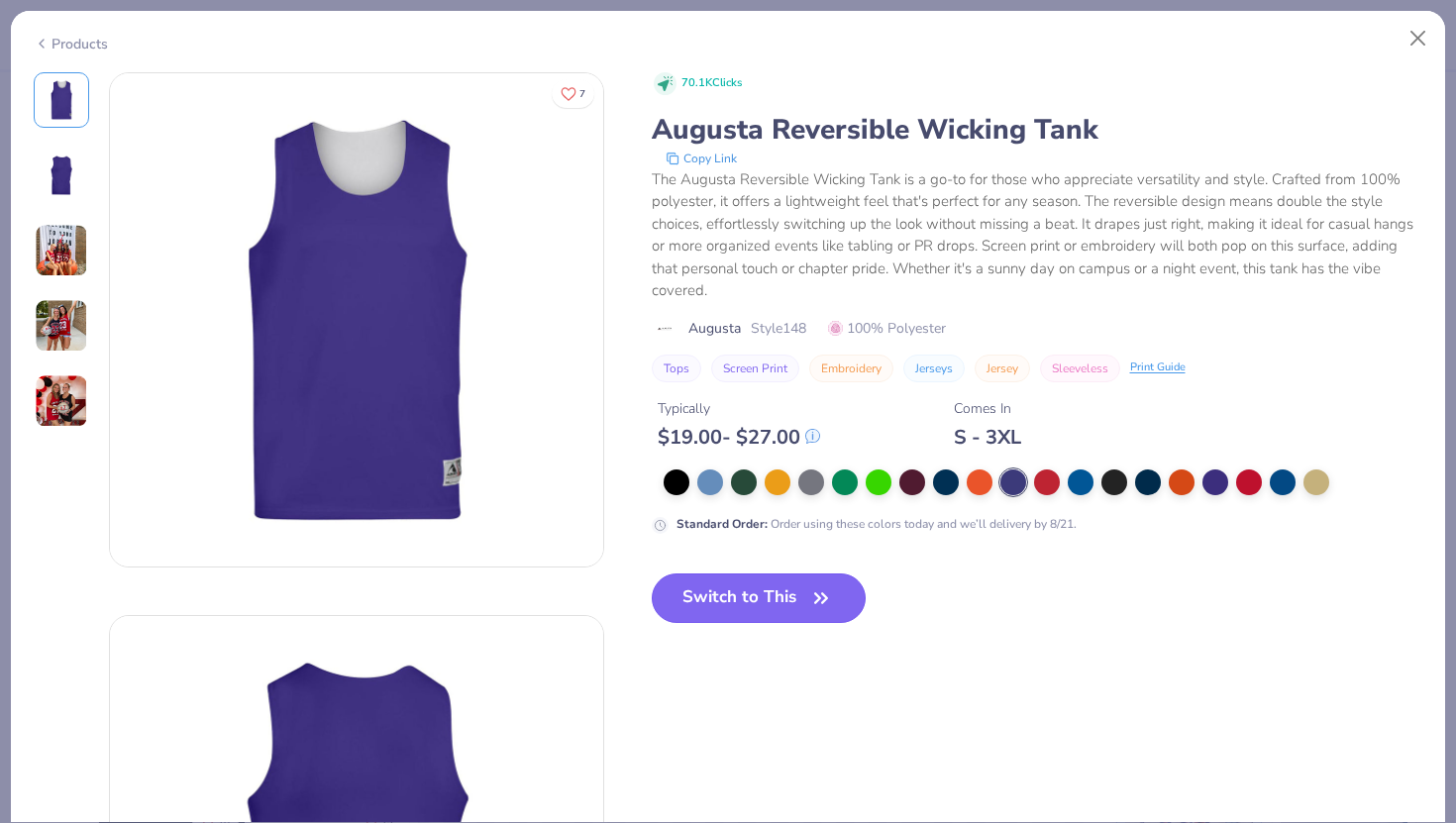 click on "Switch to This" at bounding box center (759, 598) 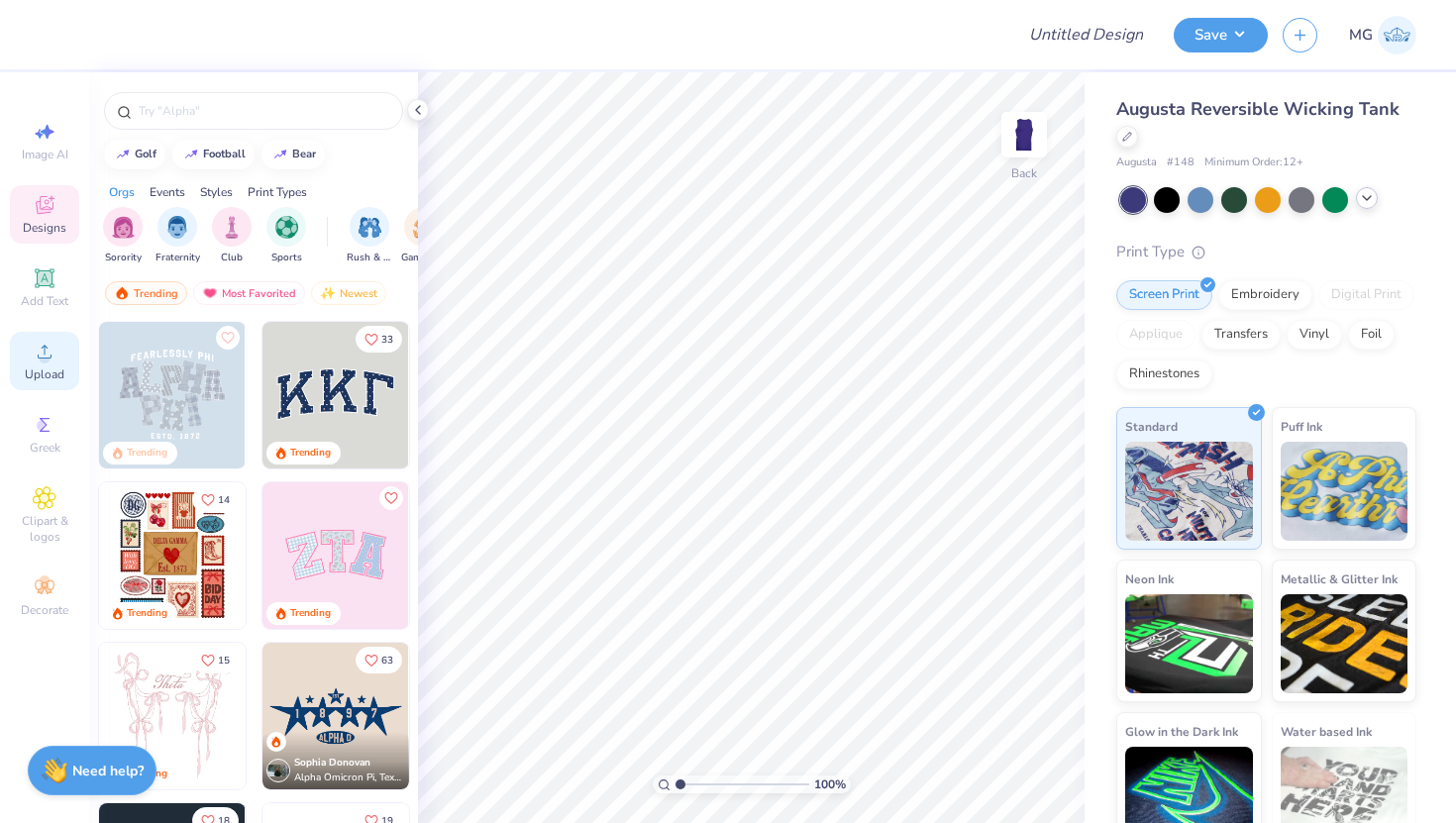 click on "Upload" at bounding box center [45, 360] 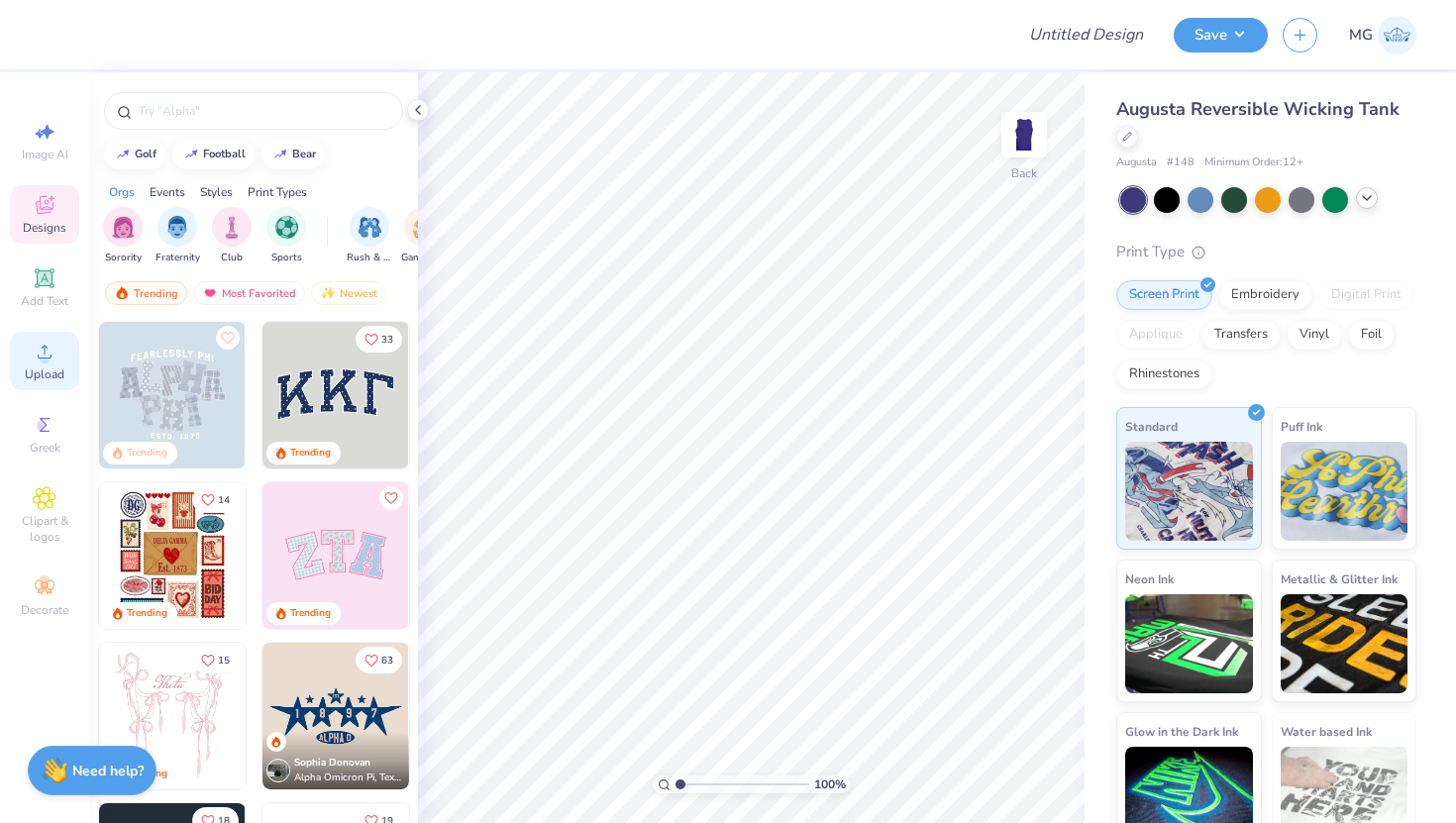 click 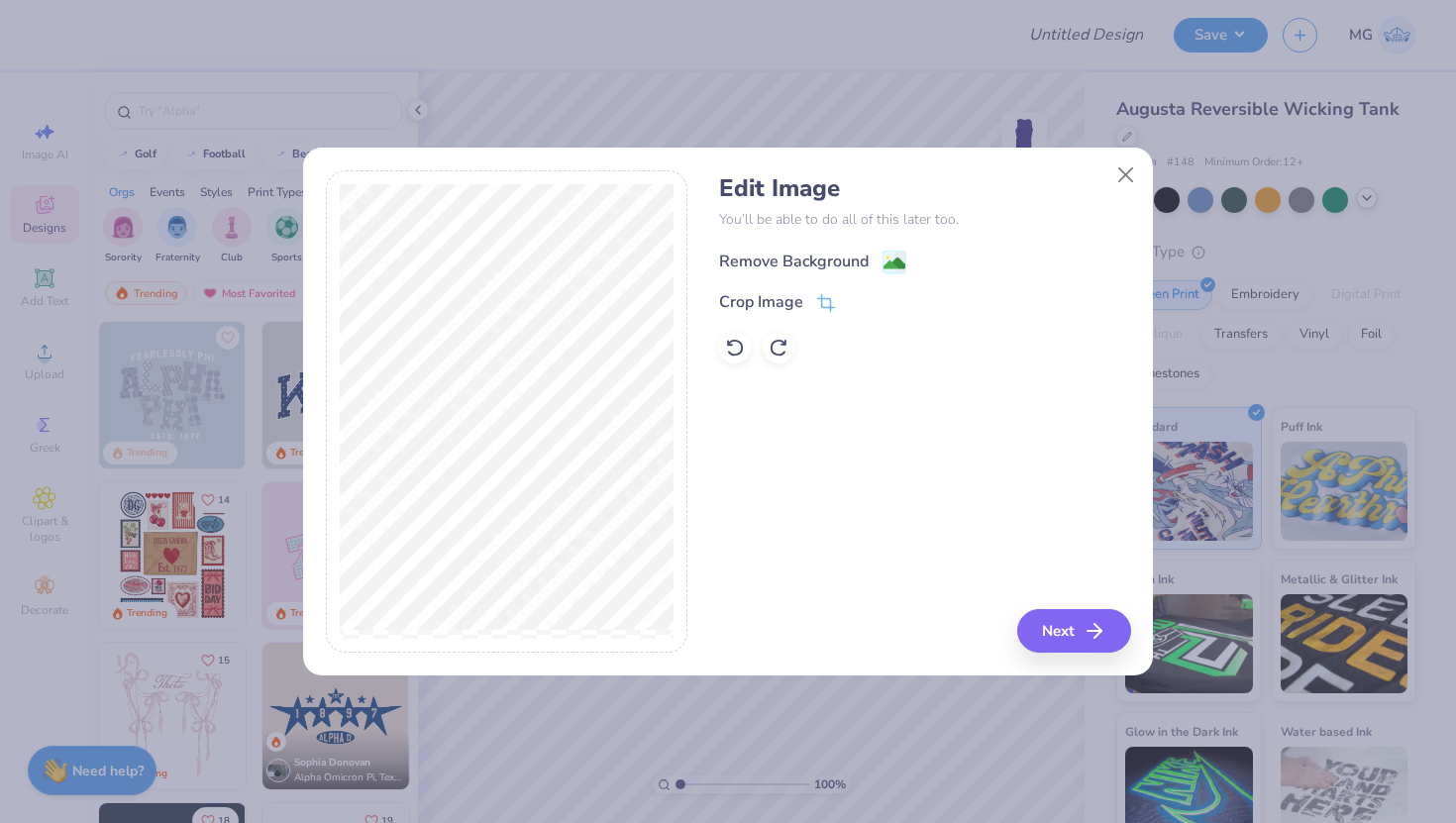 click on "Remove Background" at bounding box center (793, 261) 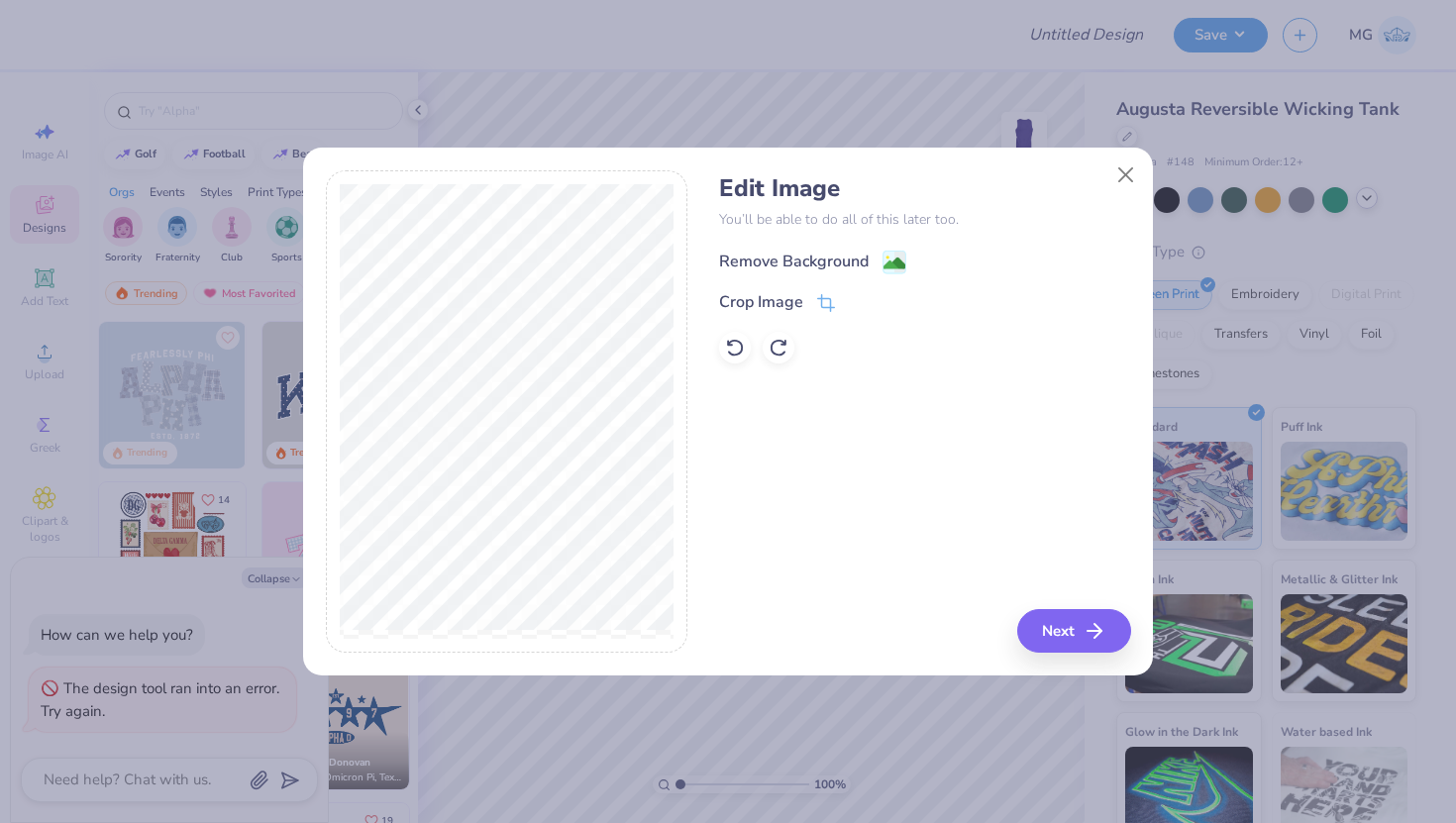 click on "Remove Background" at bounding box center [793, 261] 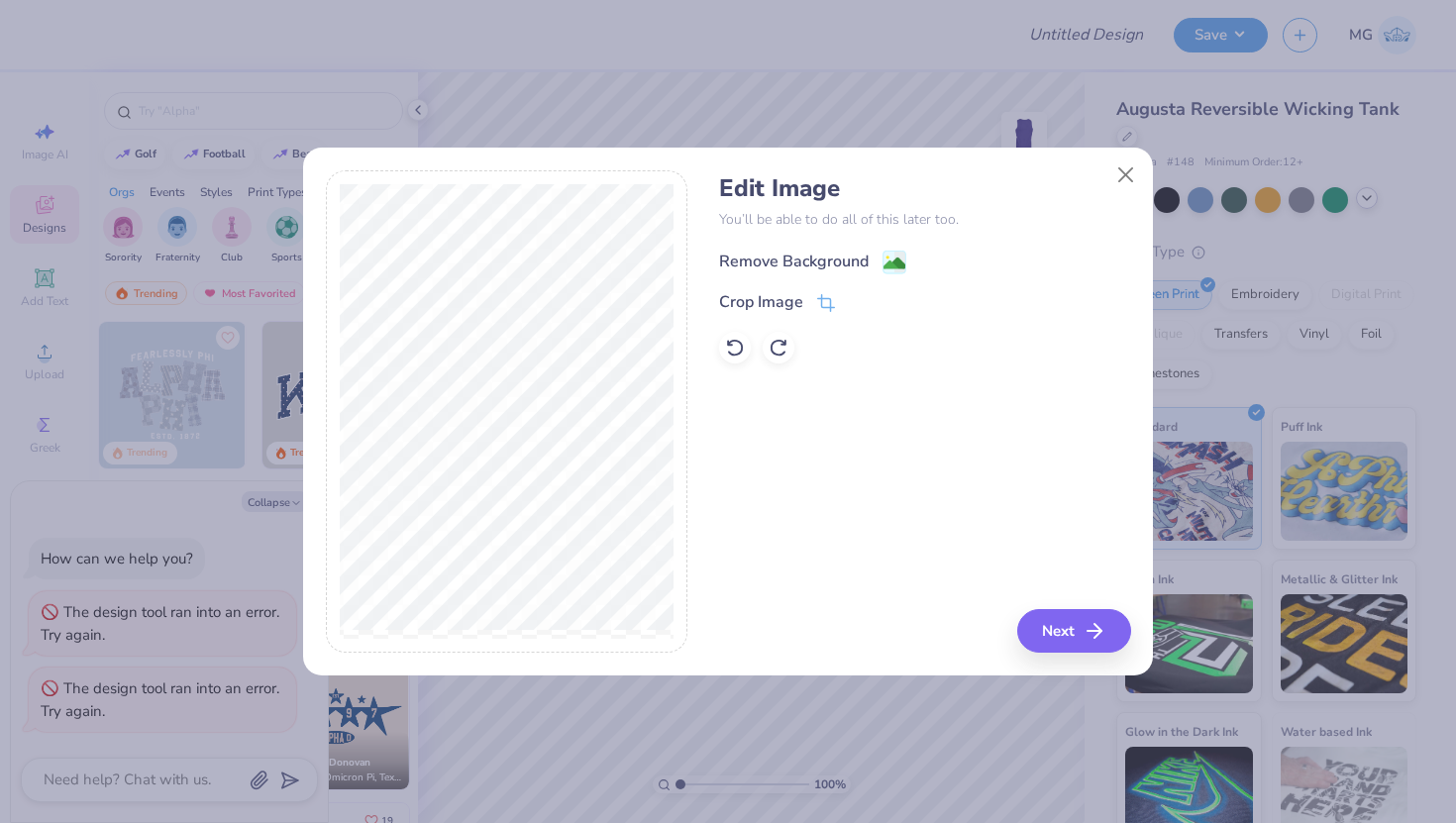 click on "Remove Background" at bounding box center [812, 261] 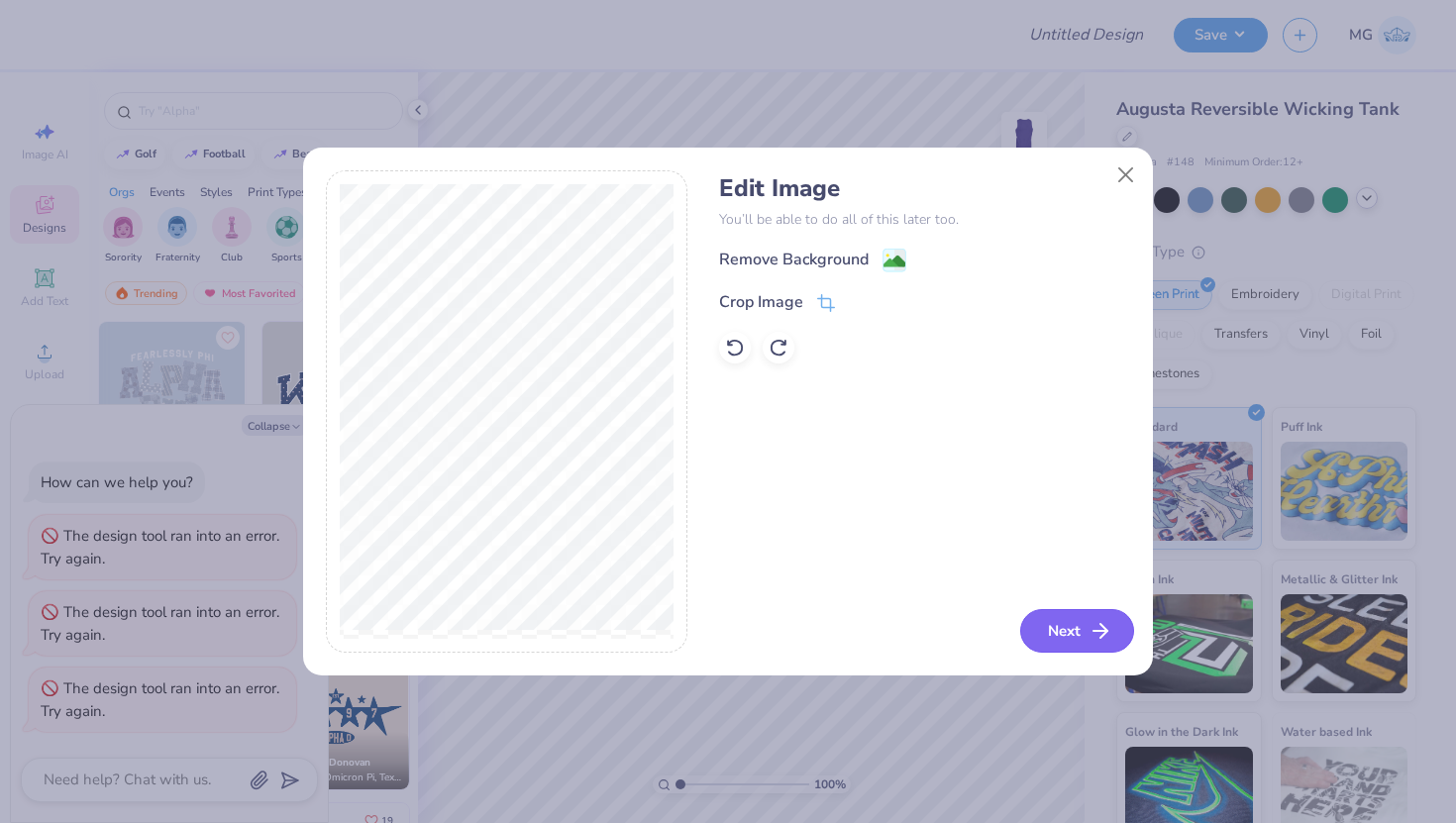 click on "Next" at bounding box center [1077, 631] 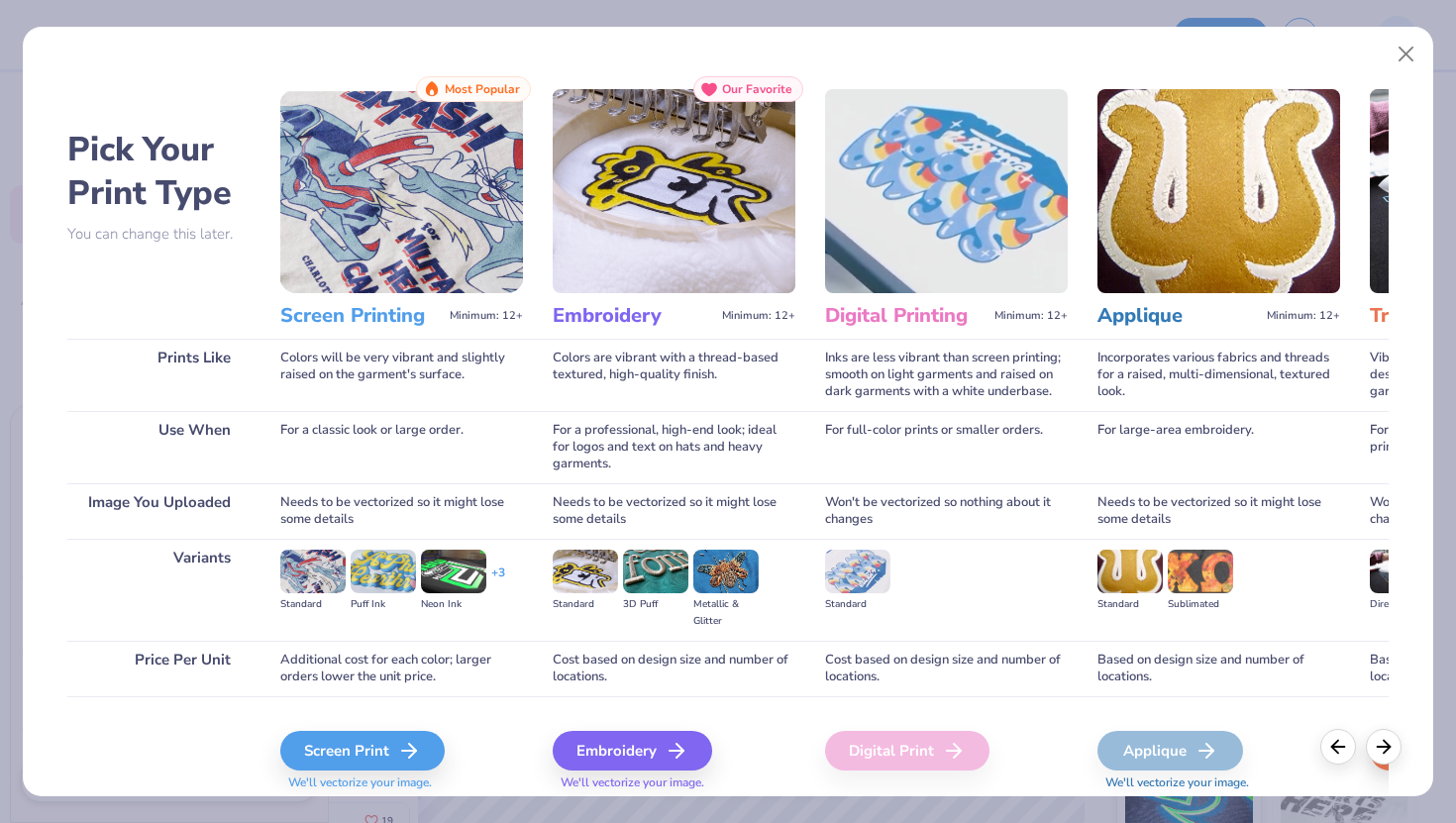 click on "Screen Print We'll vectorize your image." at bounding box center (401, 761) 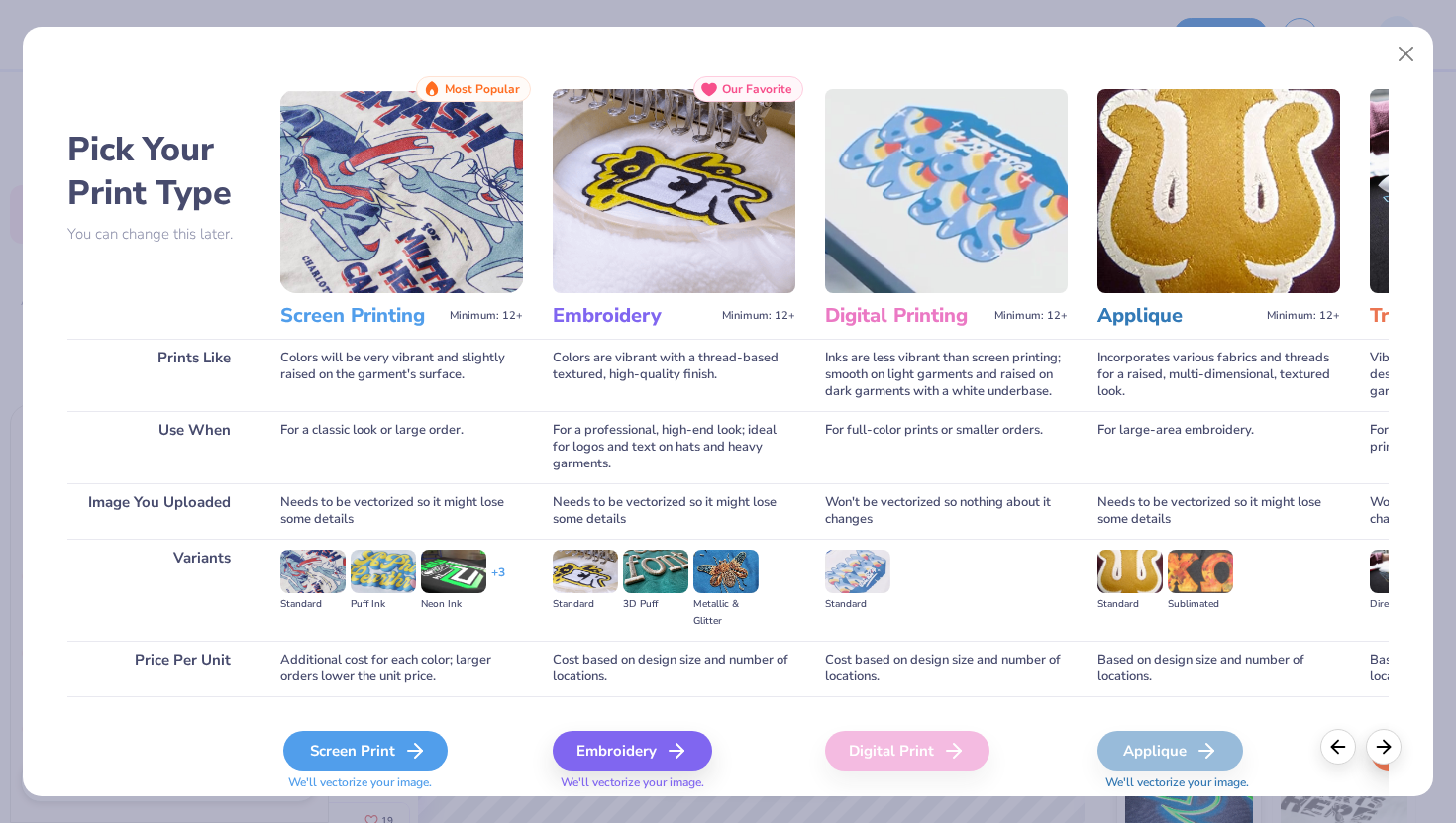 click on "Screen Print" at bounding box center [365, 751] 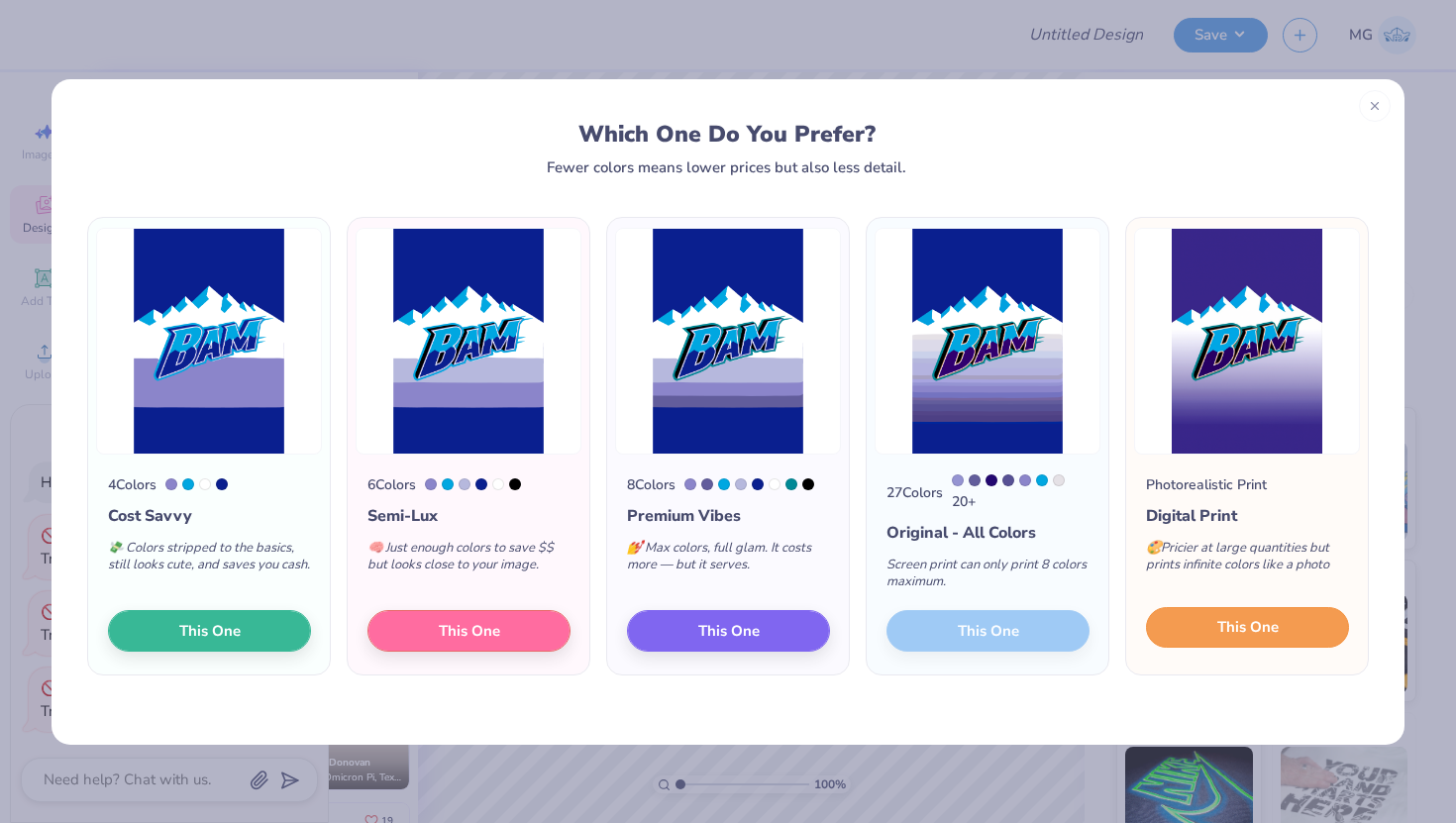 click on "This One" at bounding box center [1248, 627] 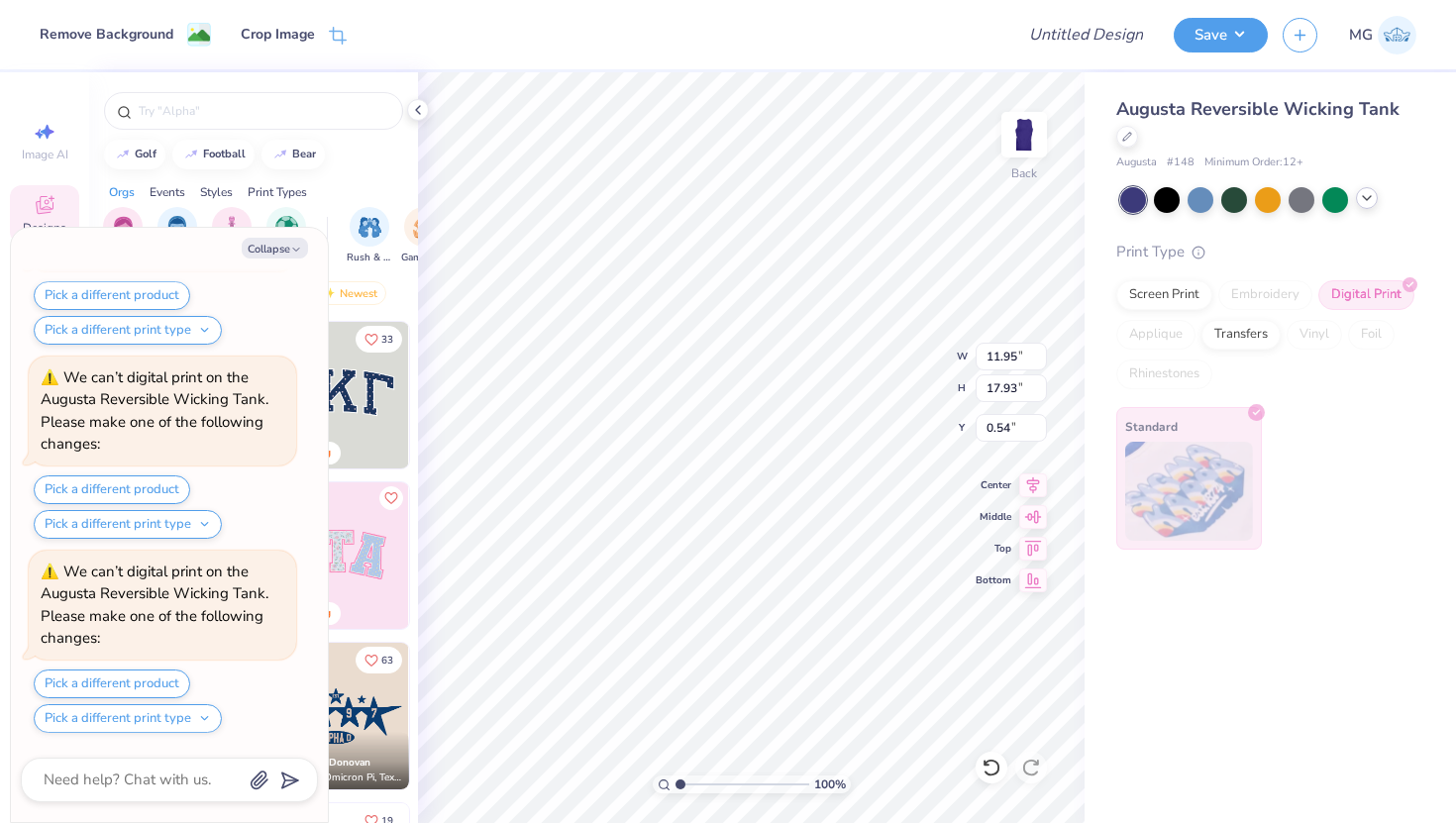 scroll, scrollTop: 1376, scrollLeft: 0, axis: vertical 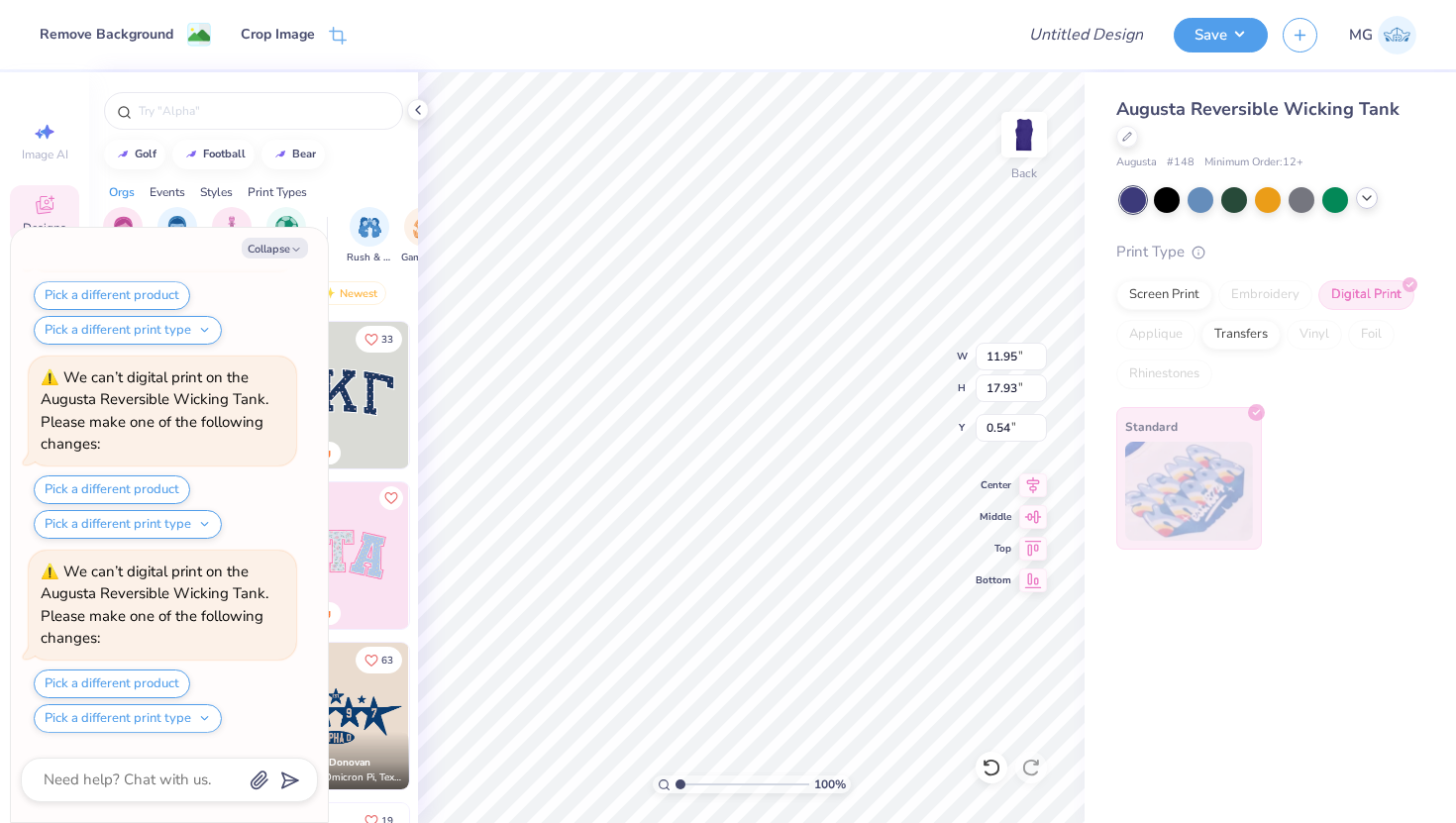 type on "x" 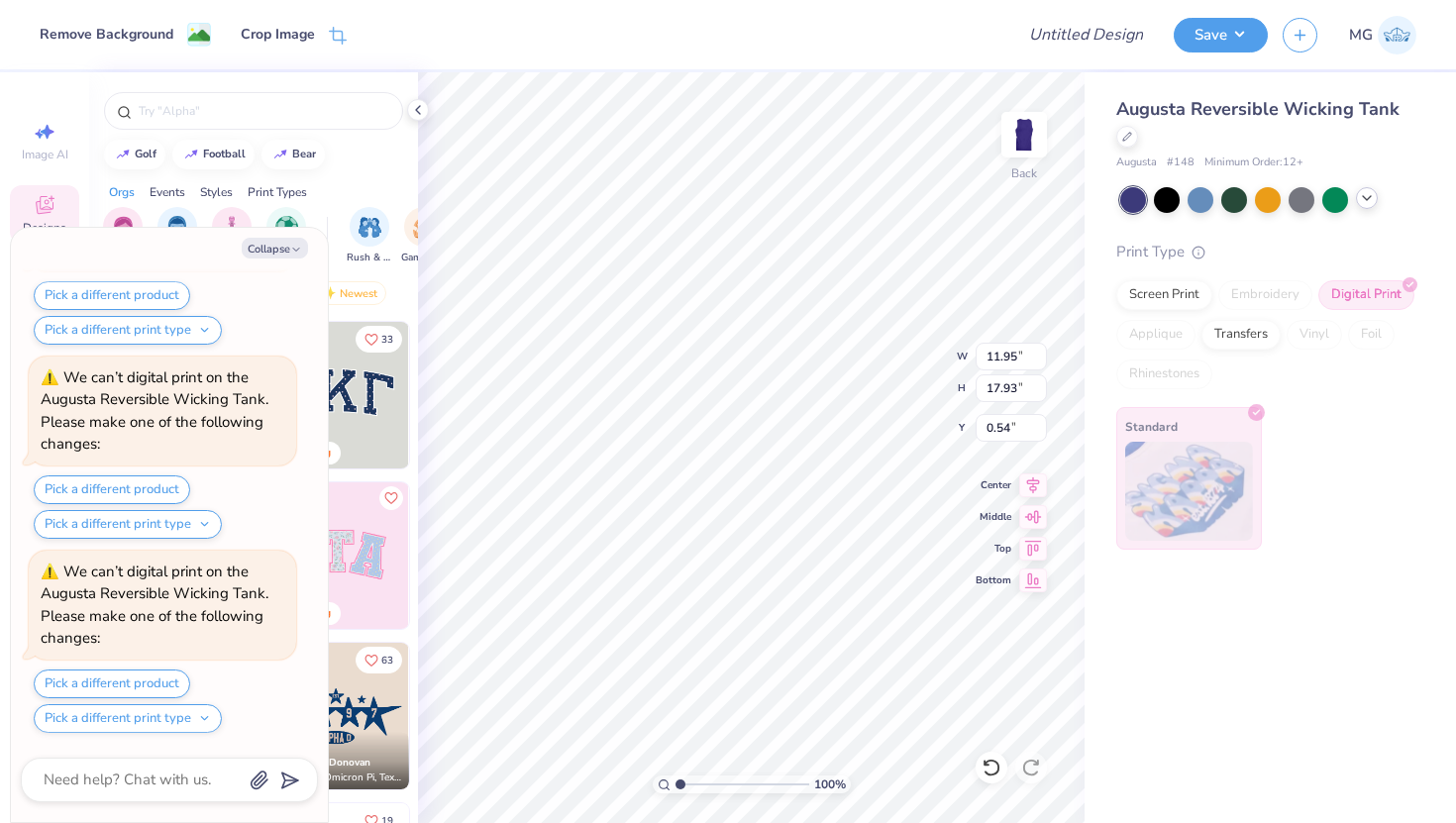 type on "0.50" 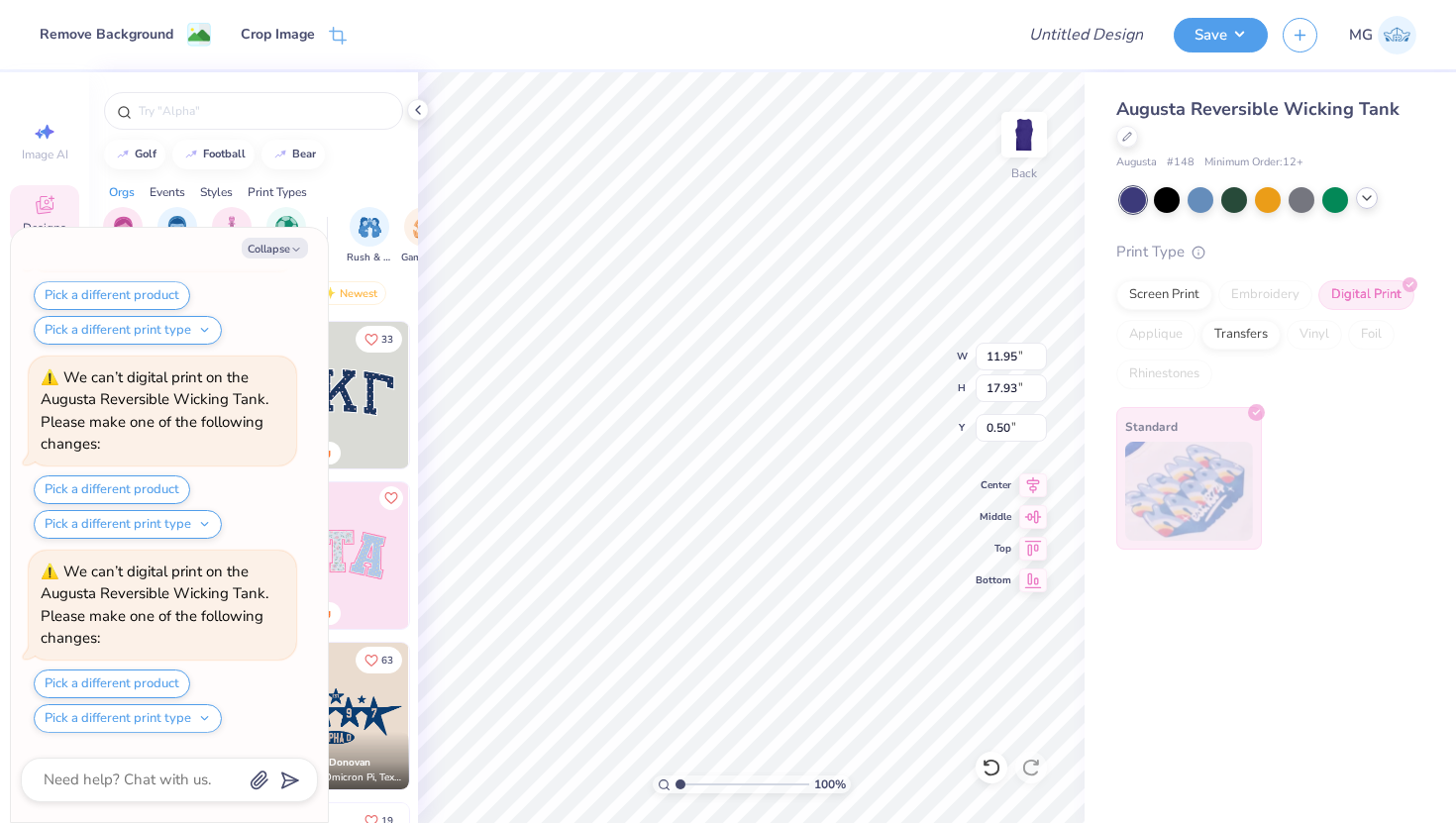 scroll, scrollTop: 2152, scrollLeft: 0, axis: vertical 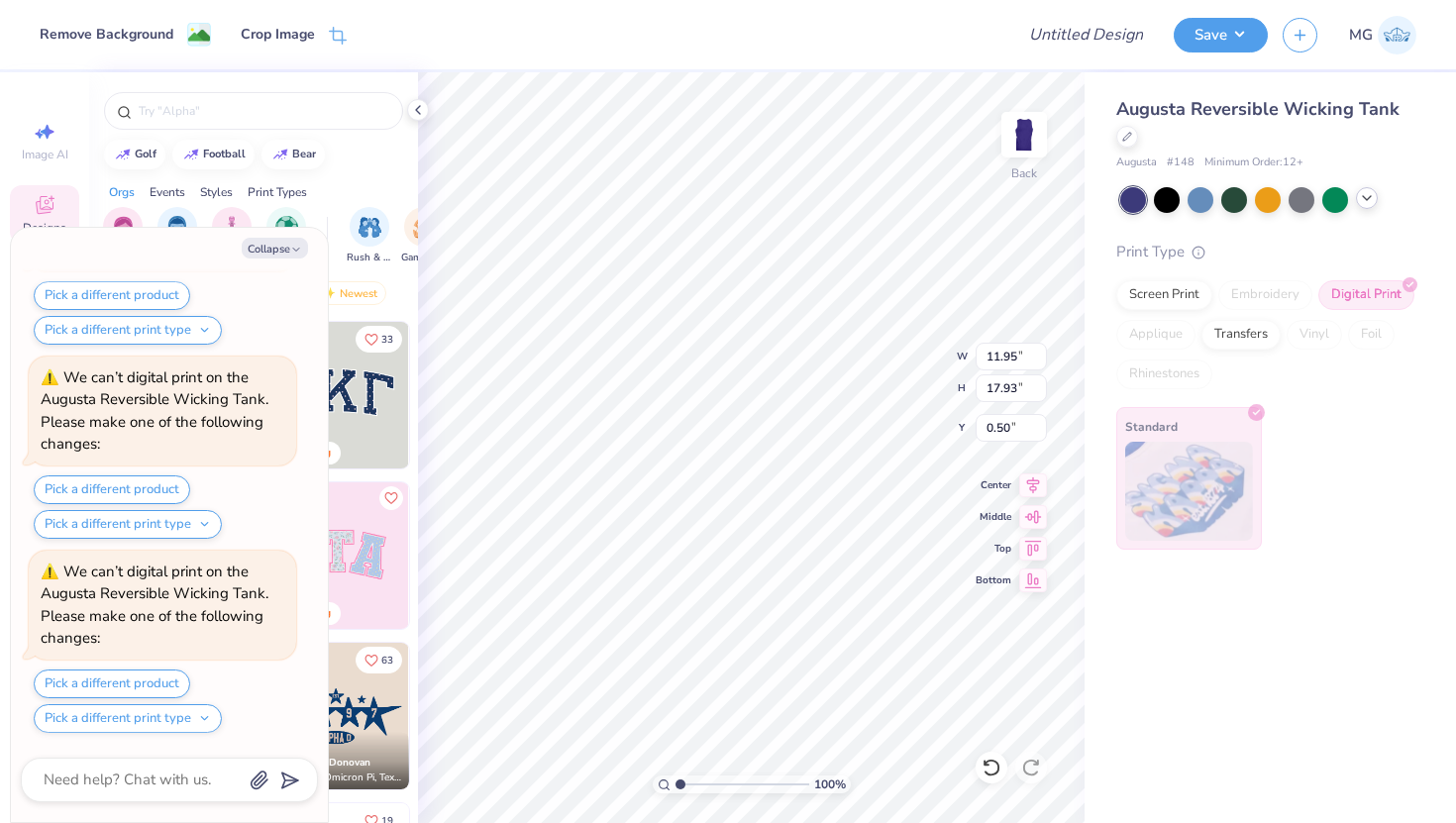 type on "x" 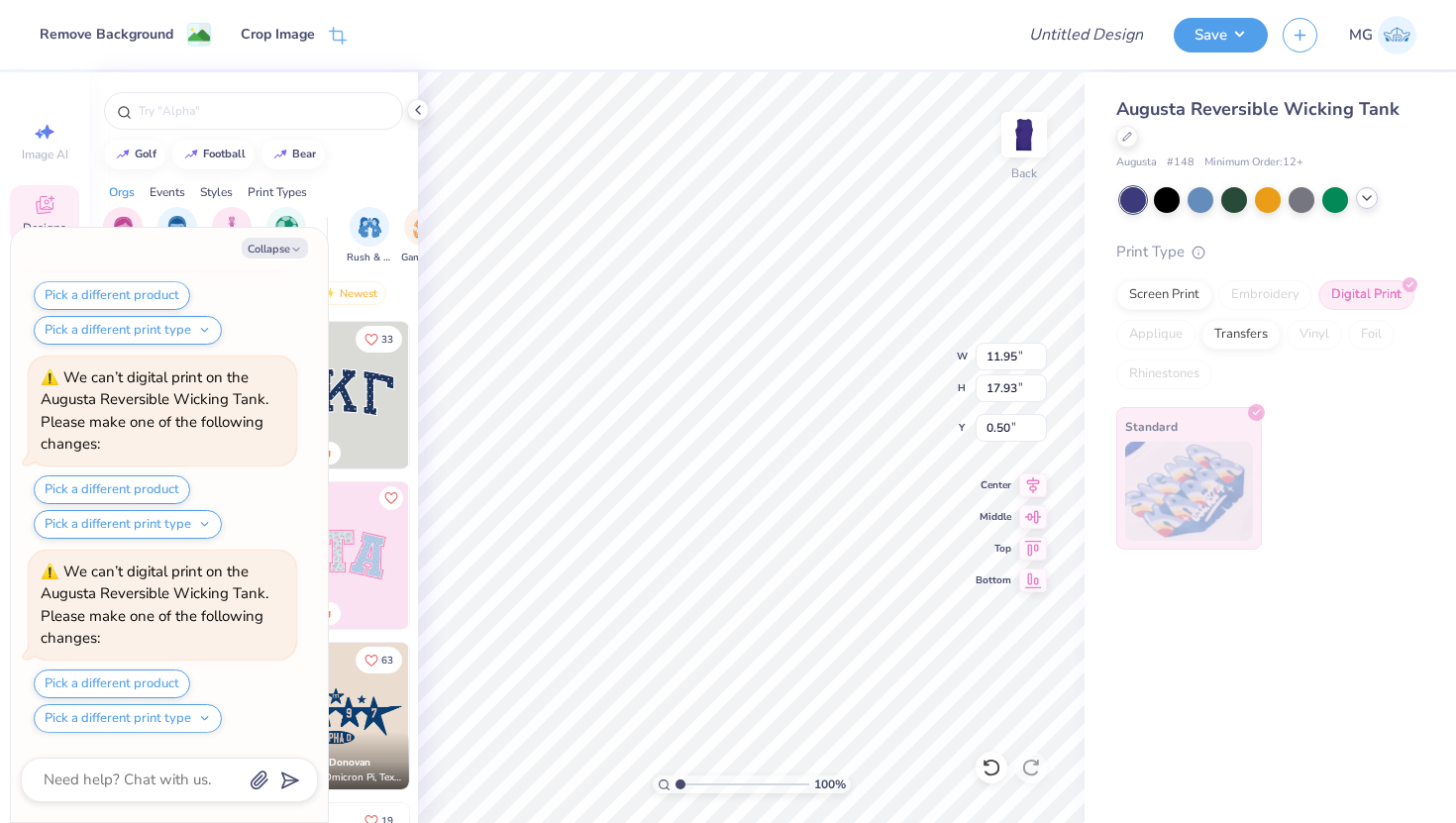 type on "11.00" 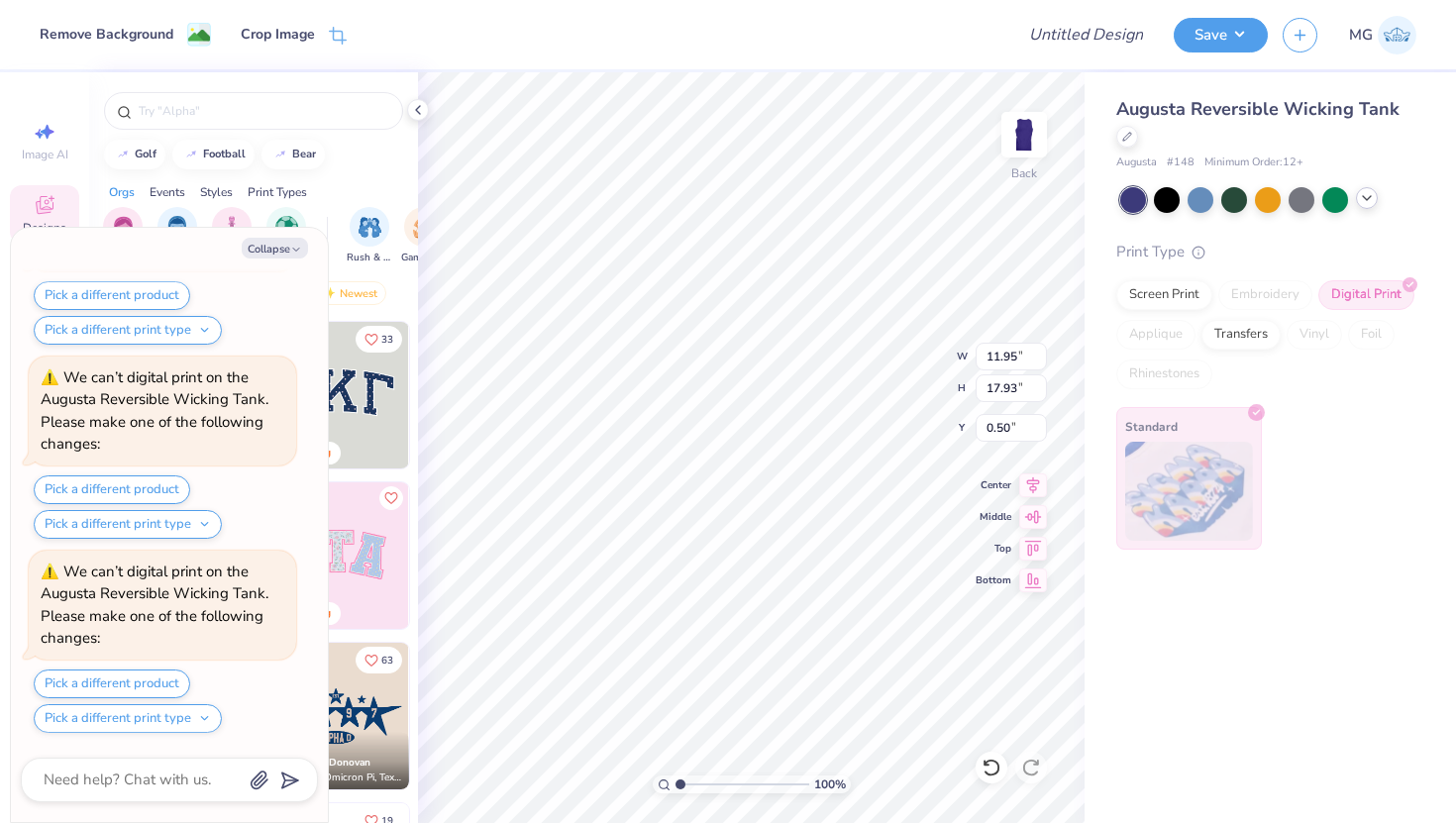 type on "16.50" 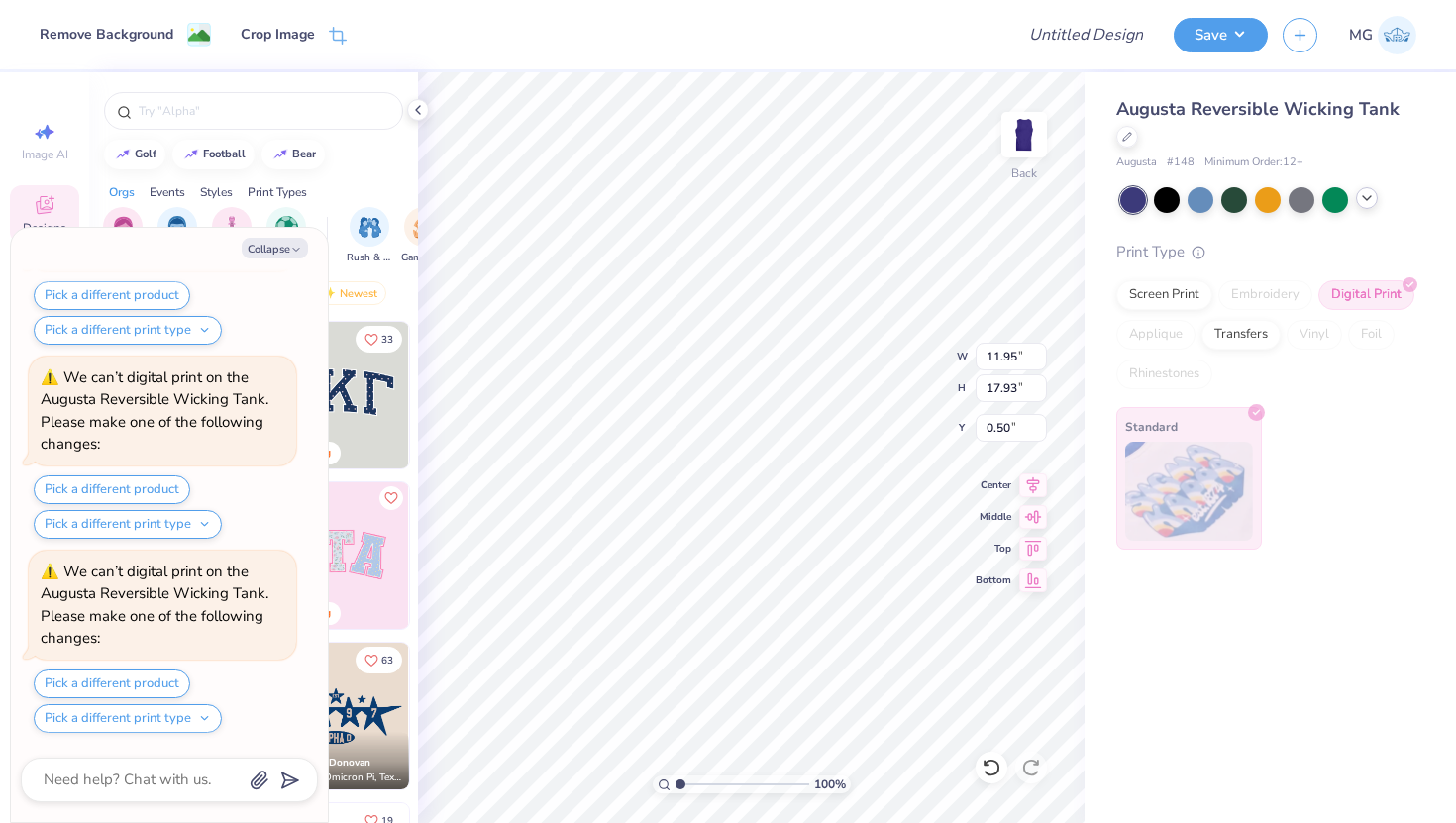 type on "1.92" 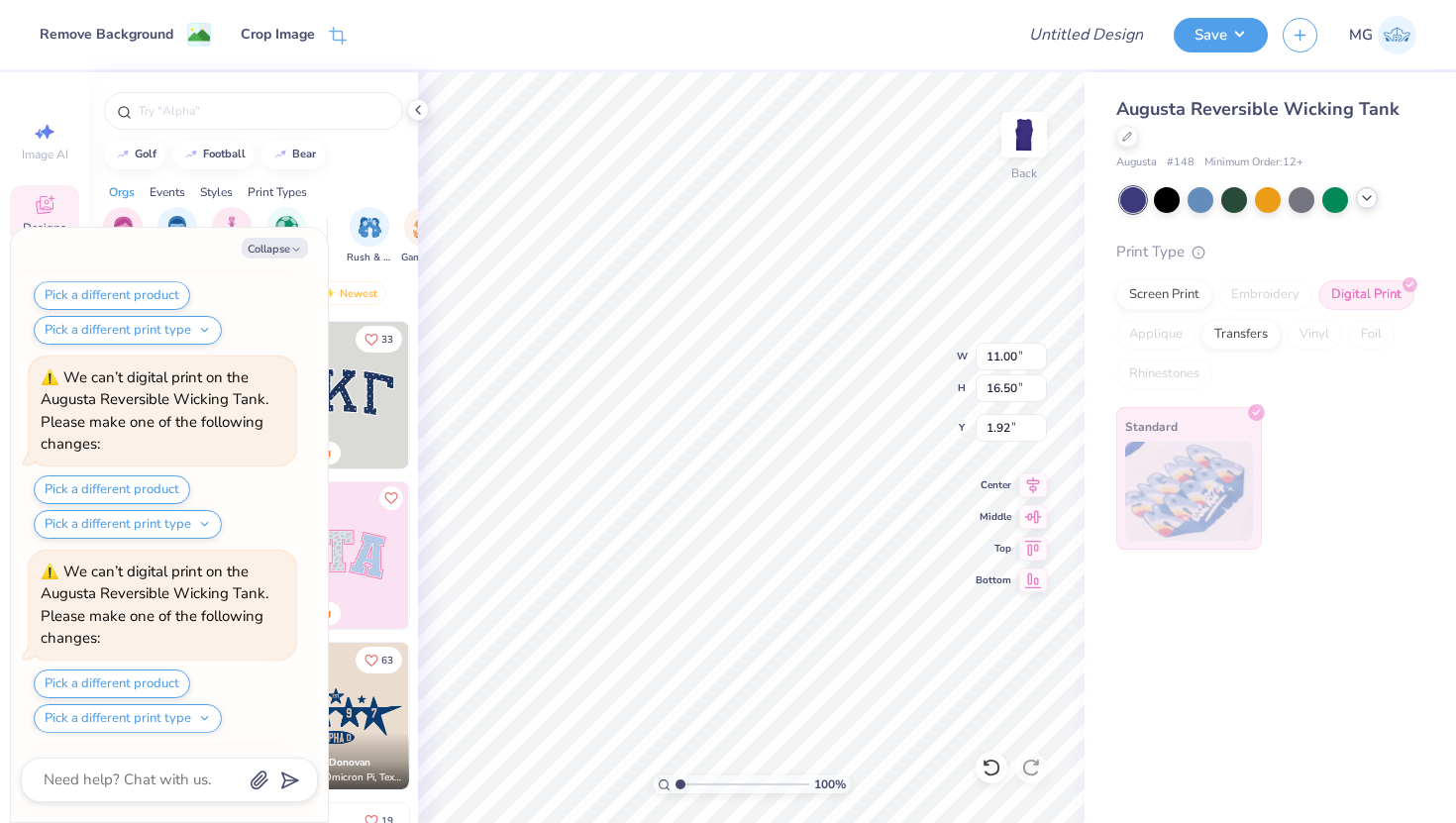 scroll, scrollTop: 2346, scrollLeft: 0, axis: vertical 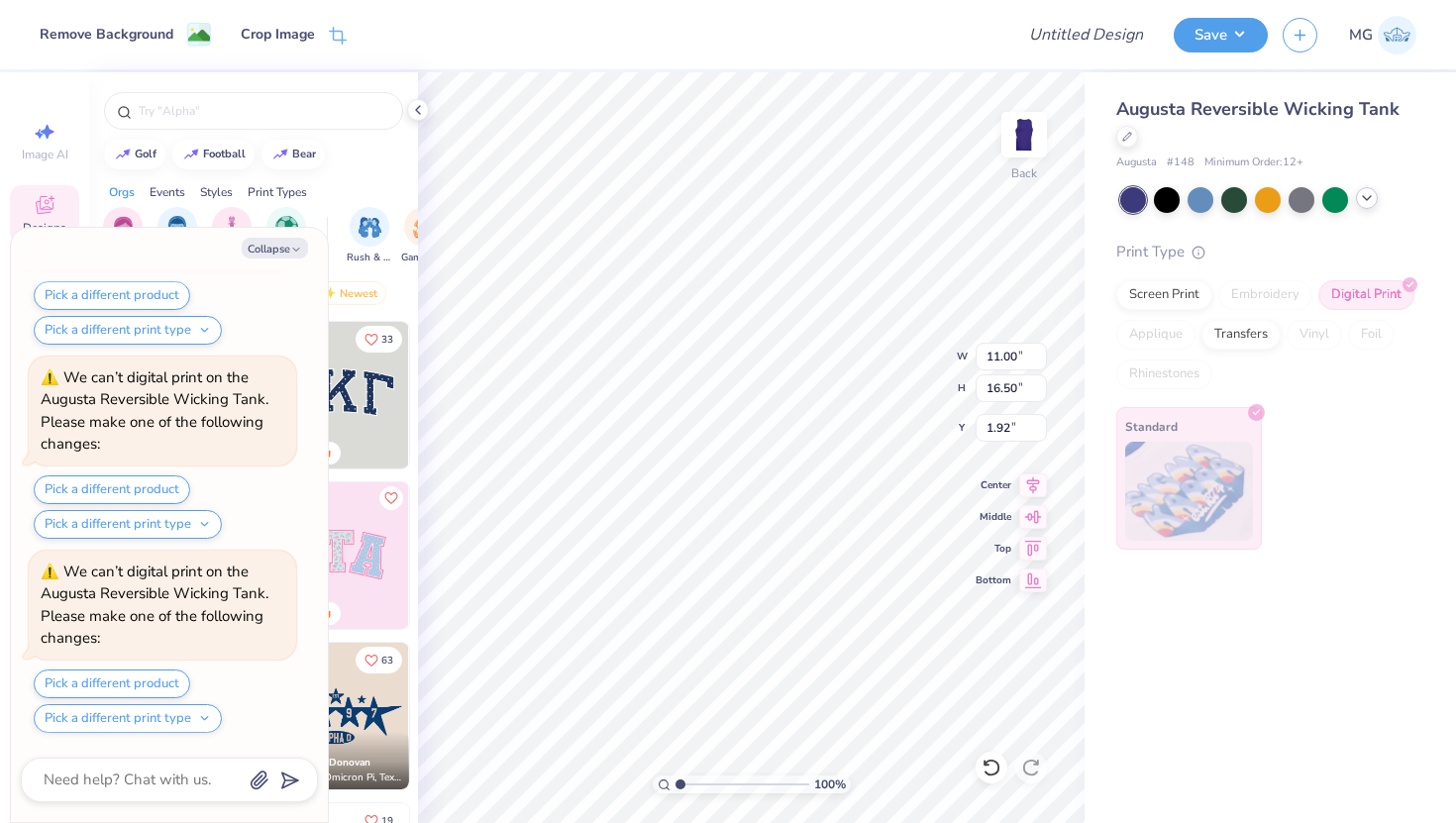 type on "x" 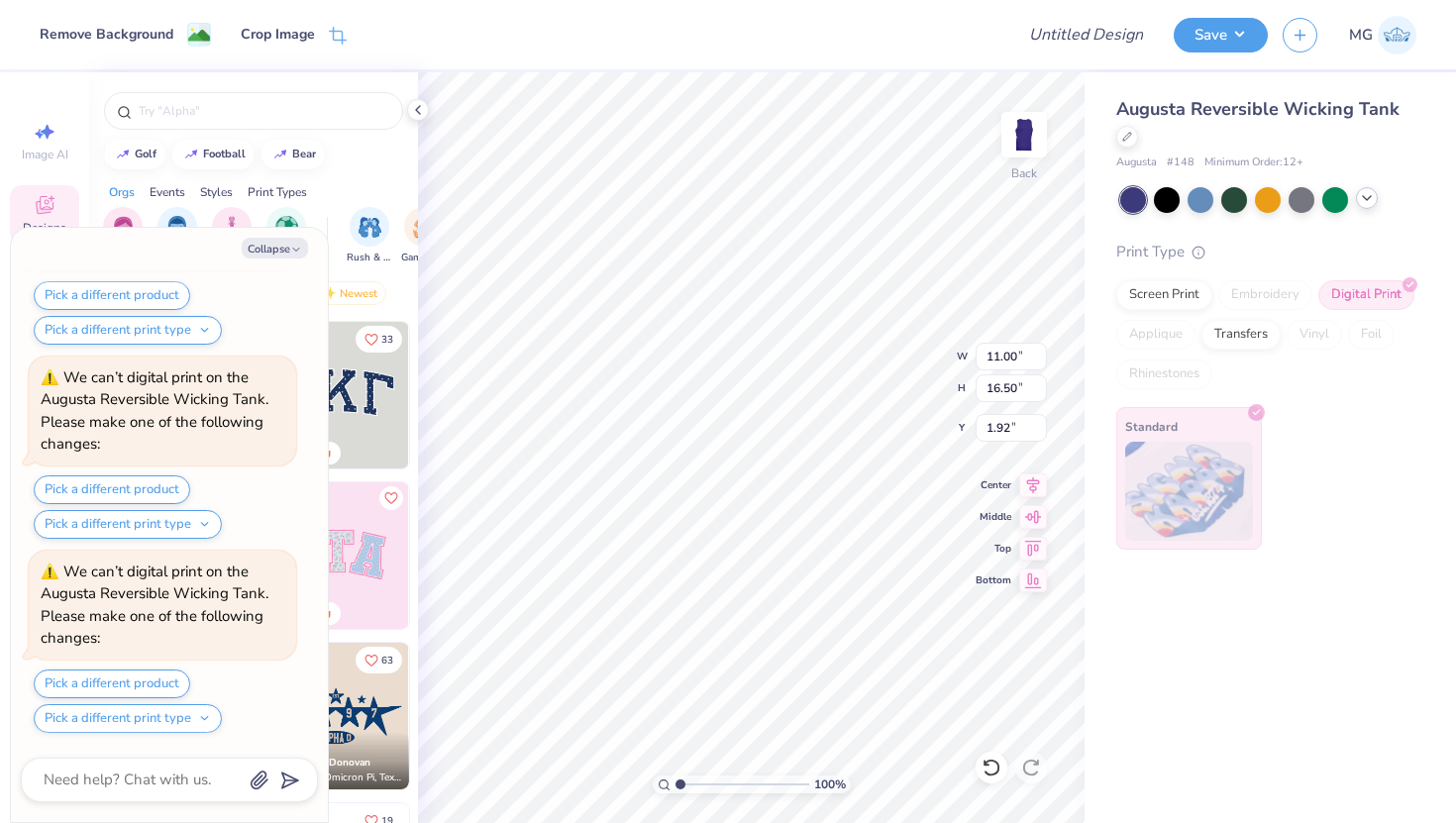 type on "2.00" 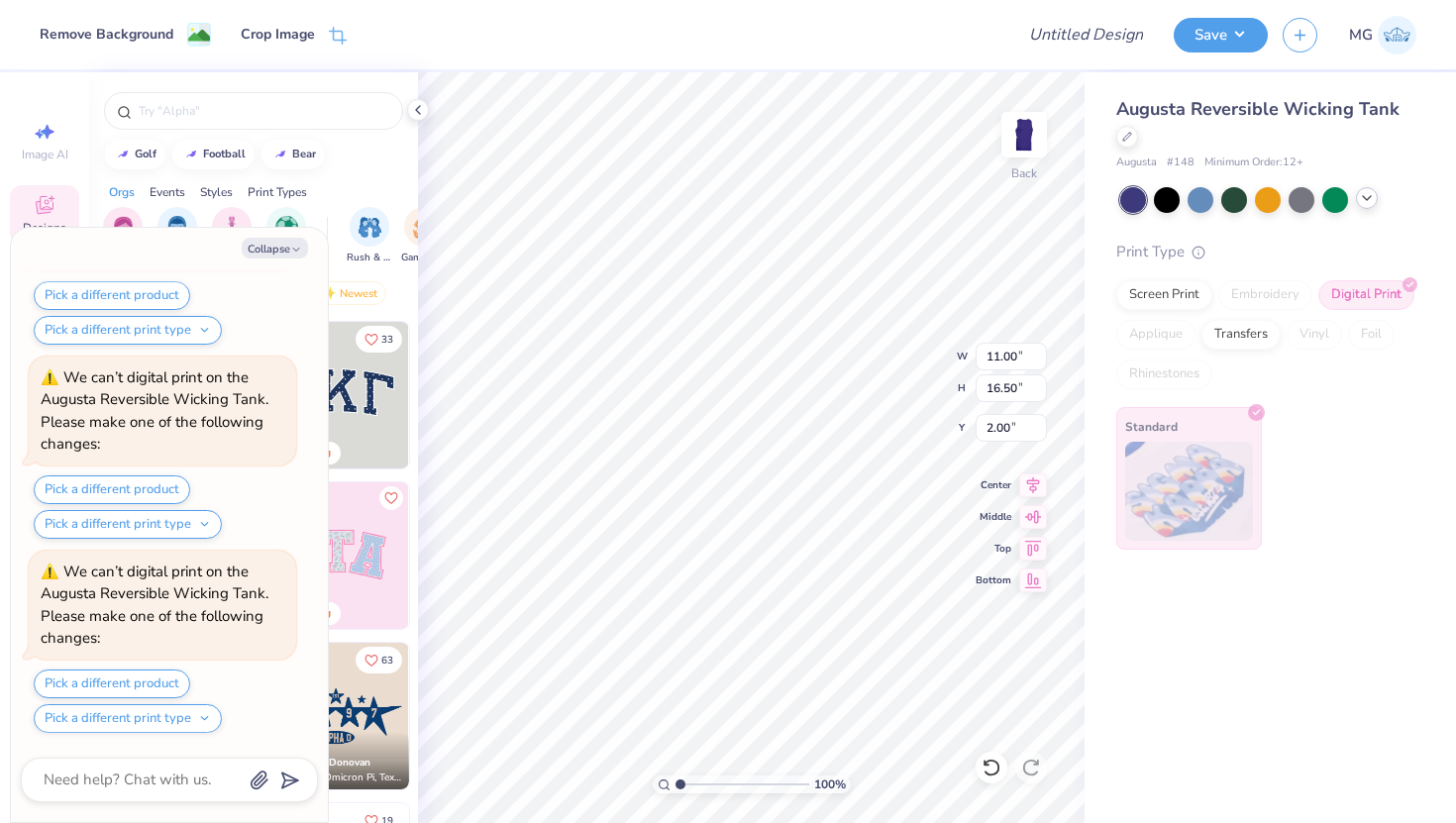 scroll, scrollTop: 2734, scrollLeft: 0, axis: vertical 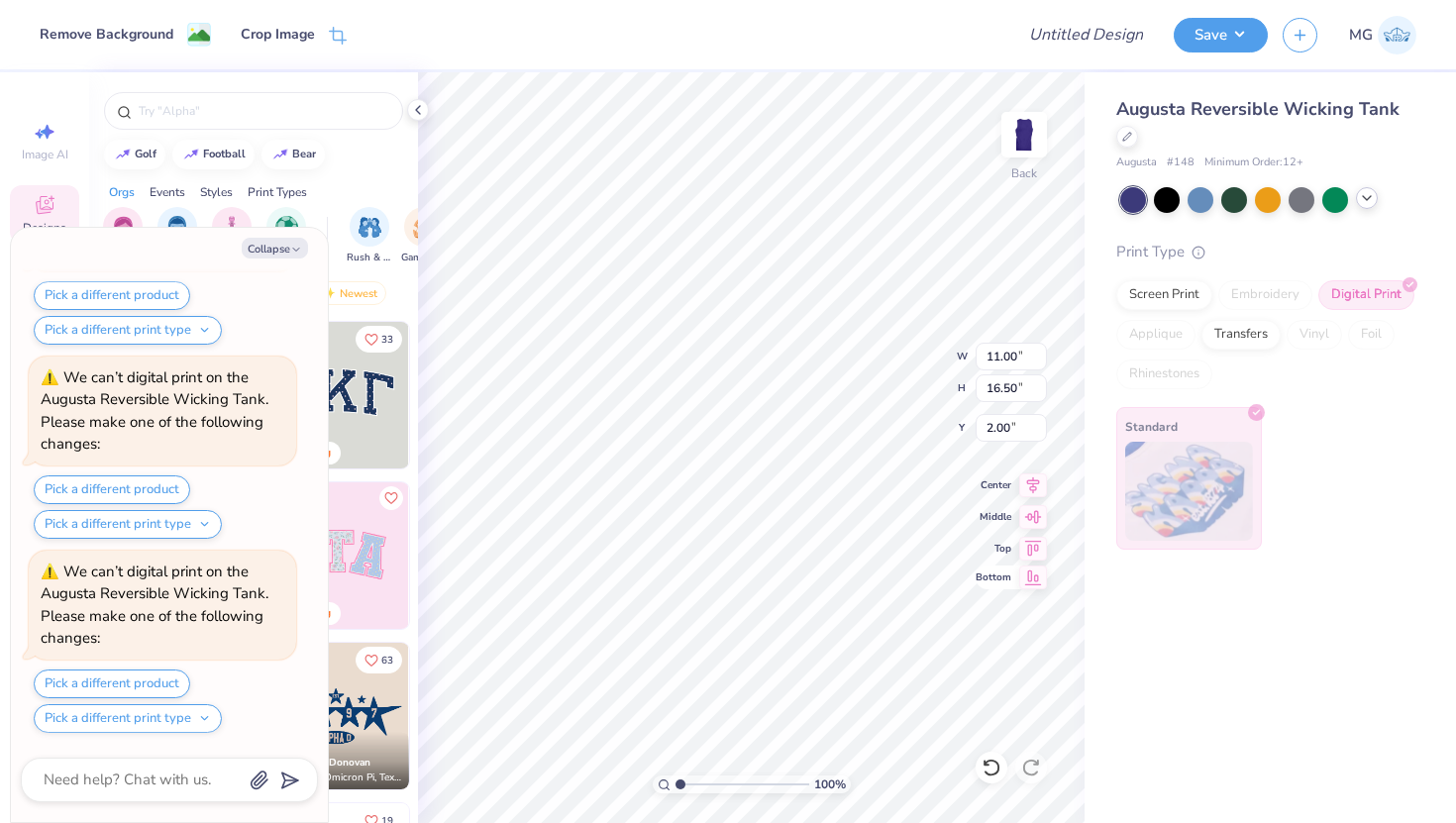 click on "Bottom" at bounding box center (1011, 577) 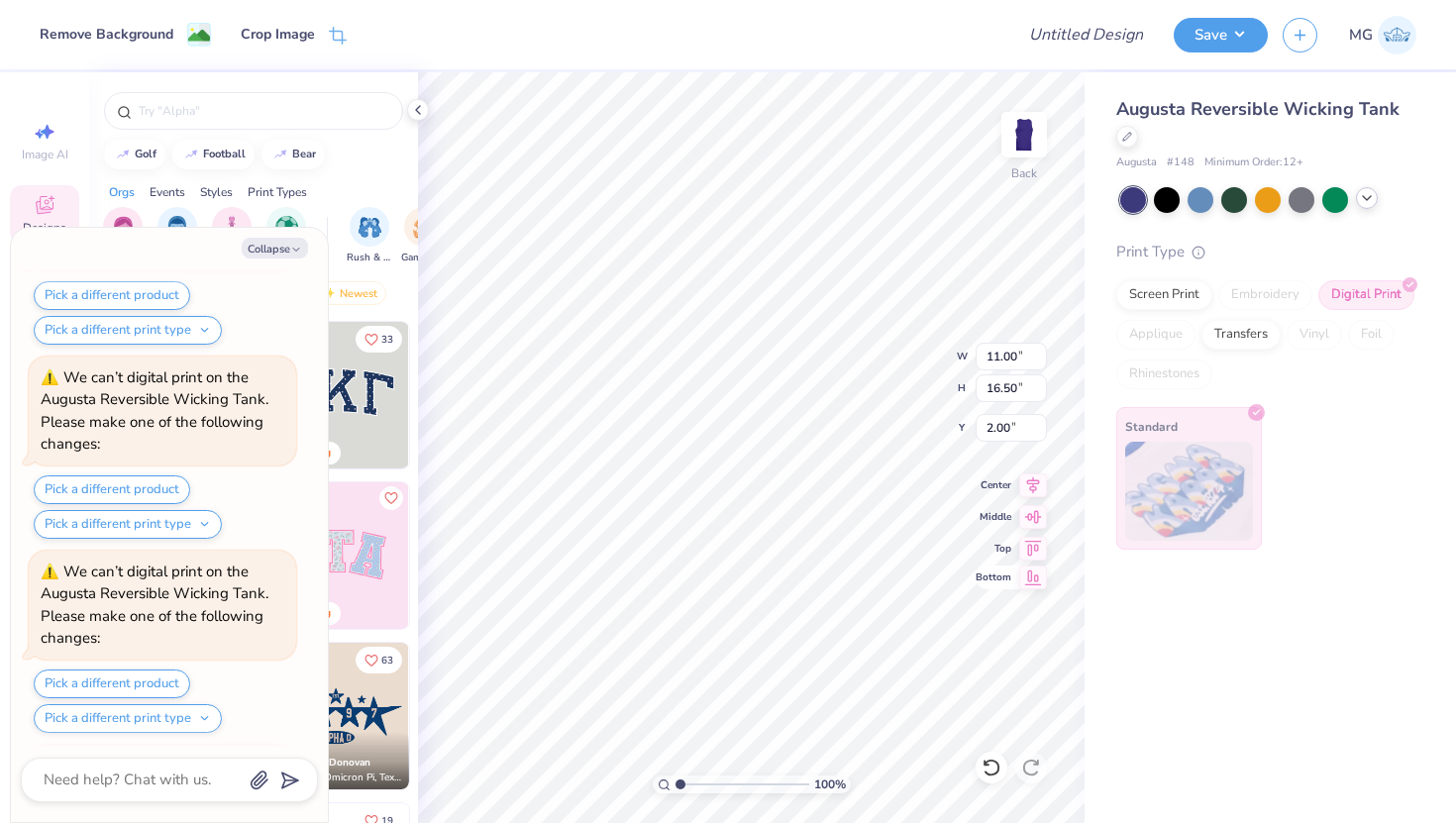 scroll, scrollTop: 2929, scrollLeft: 0, axis: vertical 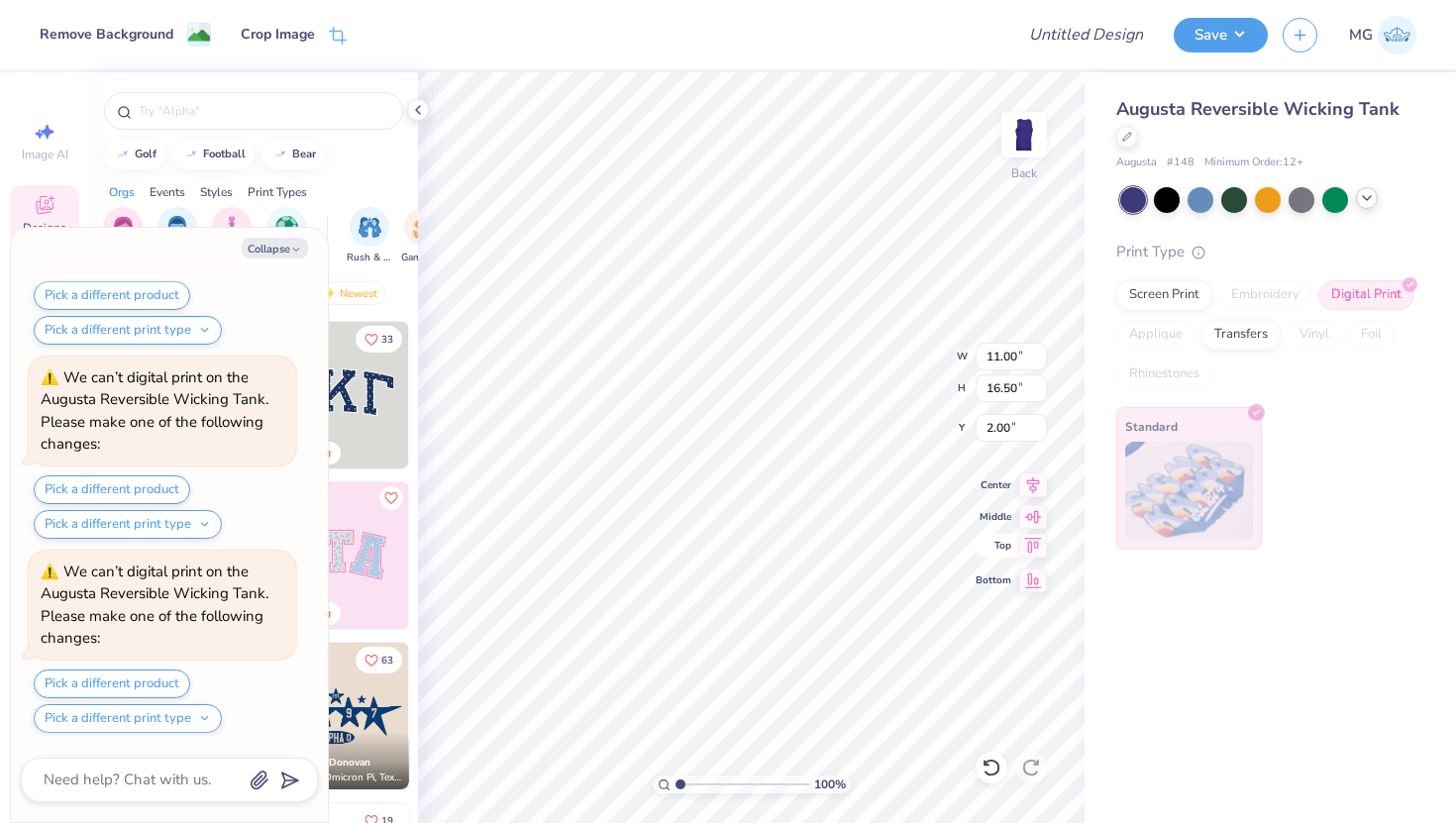 click on "Top" at bounding box center (1011, 546) 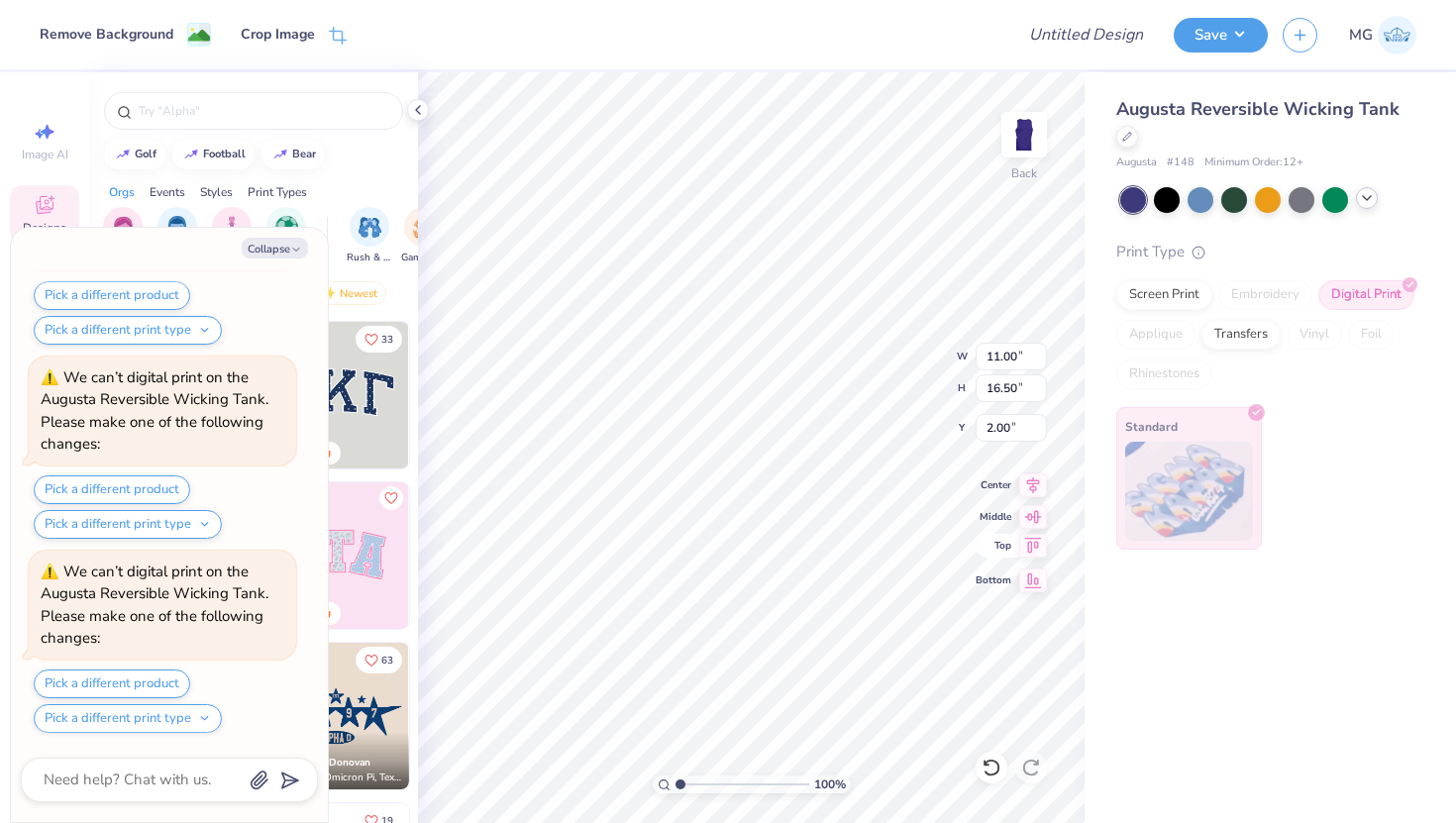 type on "x" 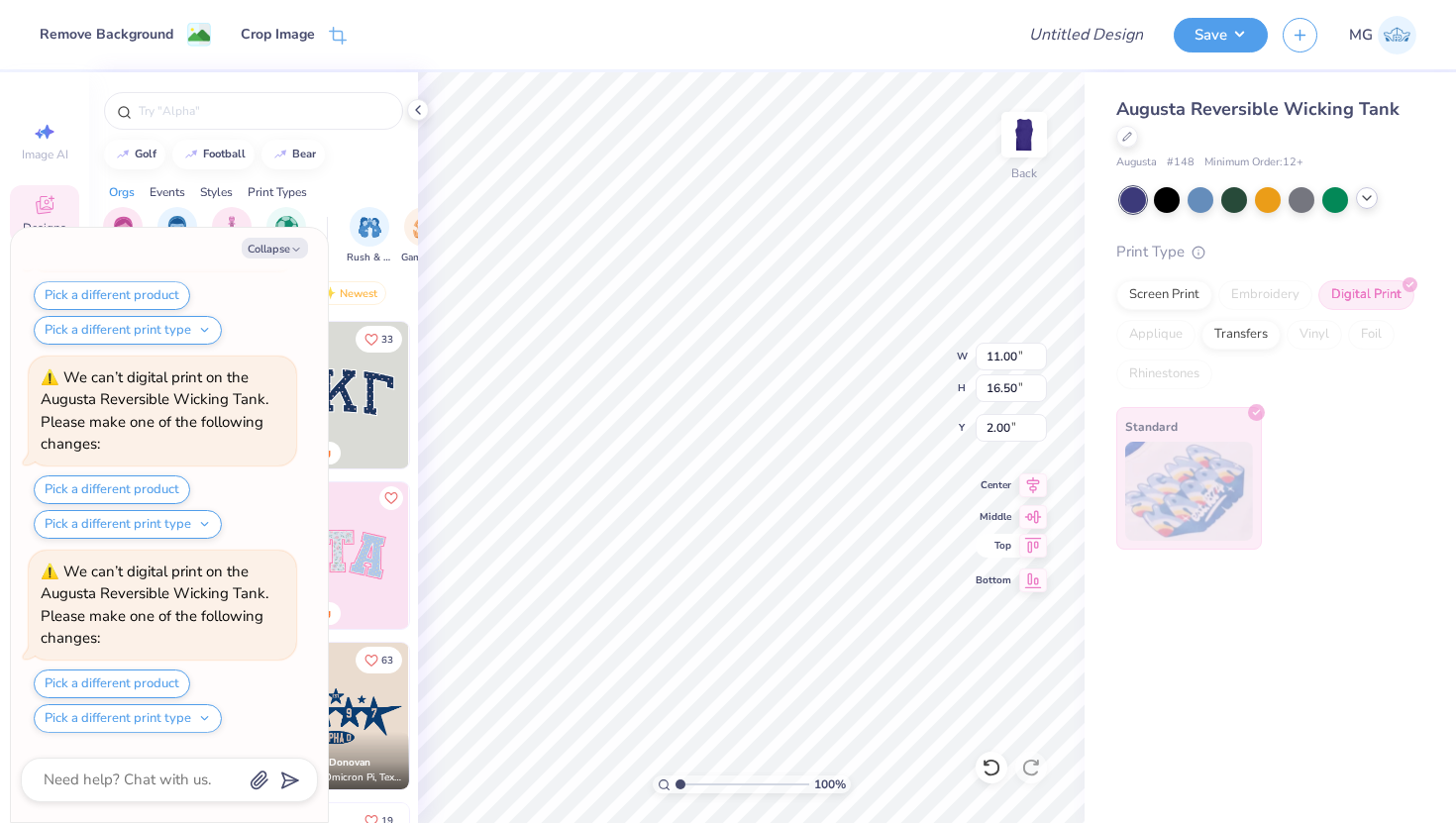 type on "0.50" 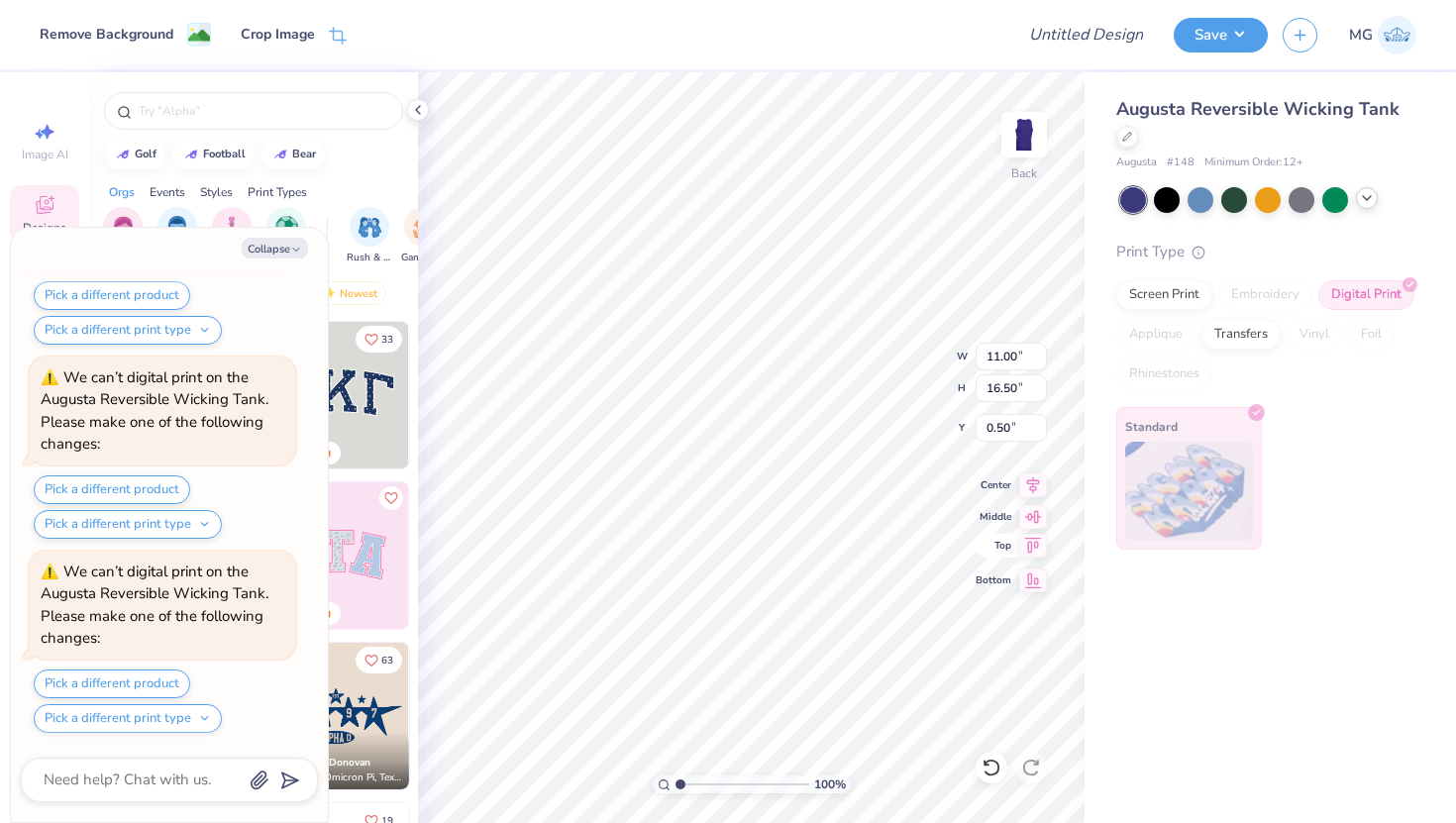 scroll, scrollTop: 3123, scrollLeft: 0, axis: vertical 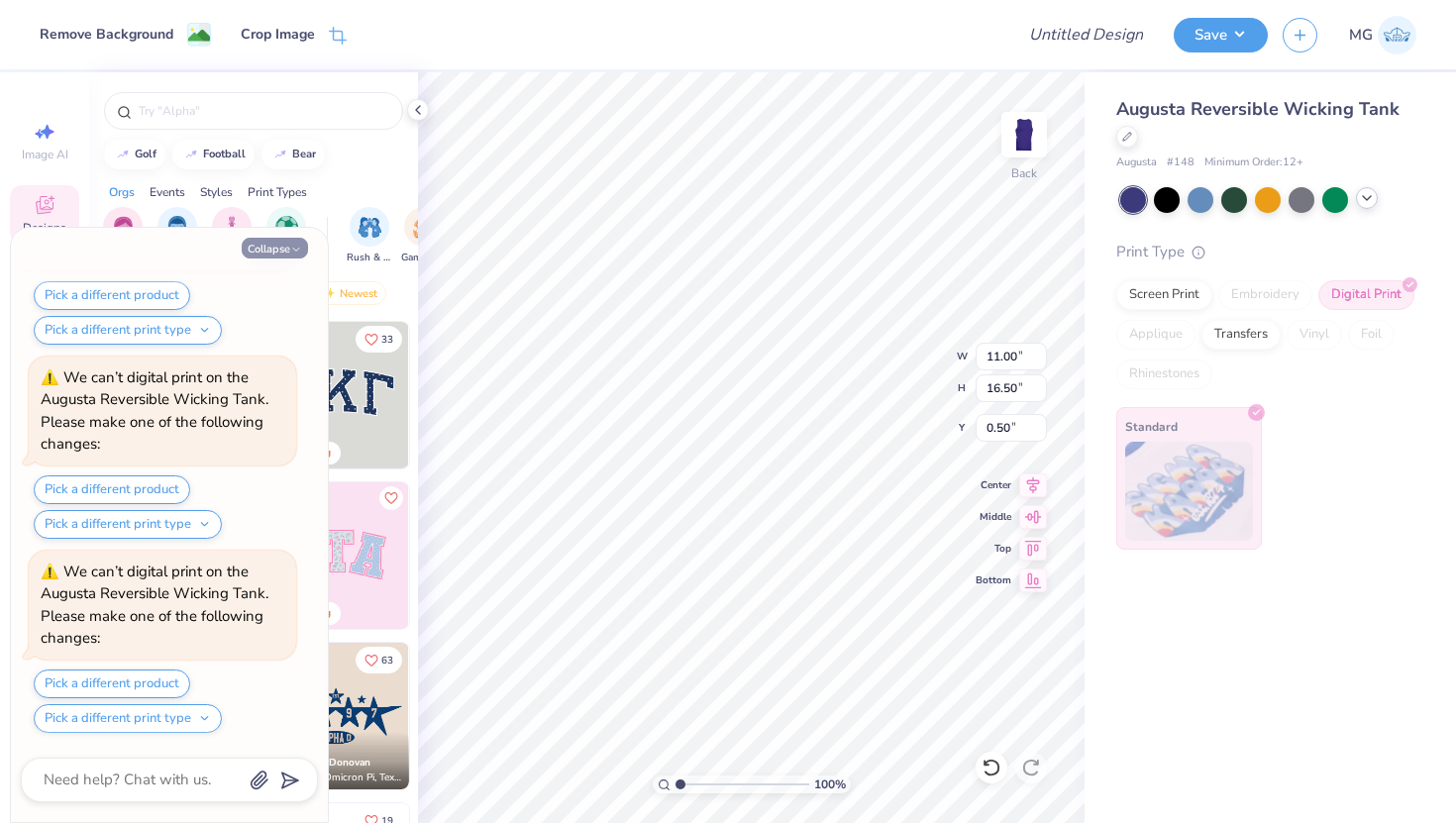 click 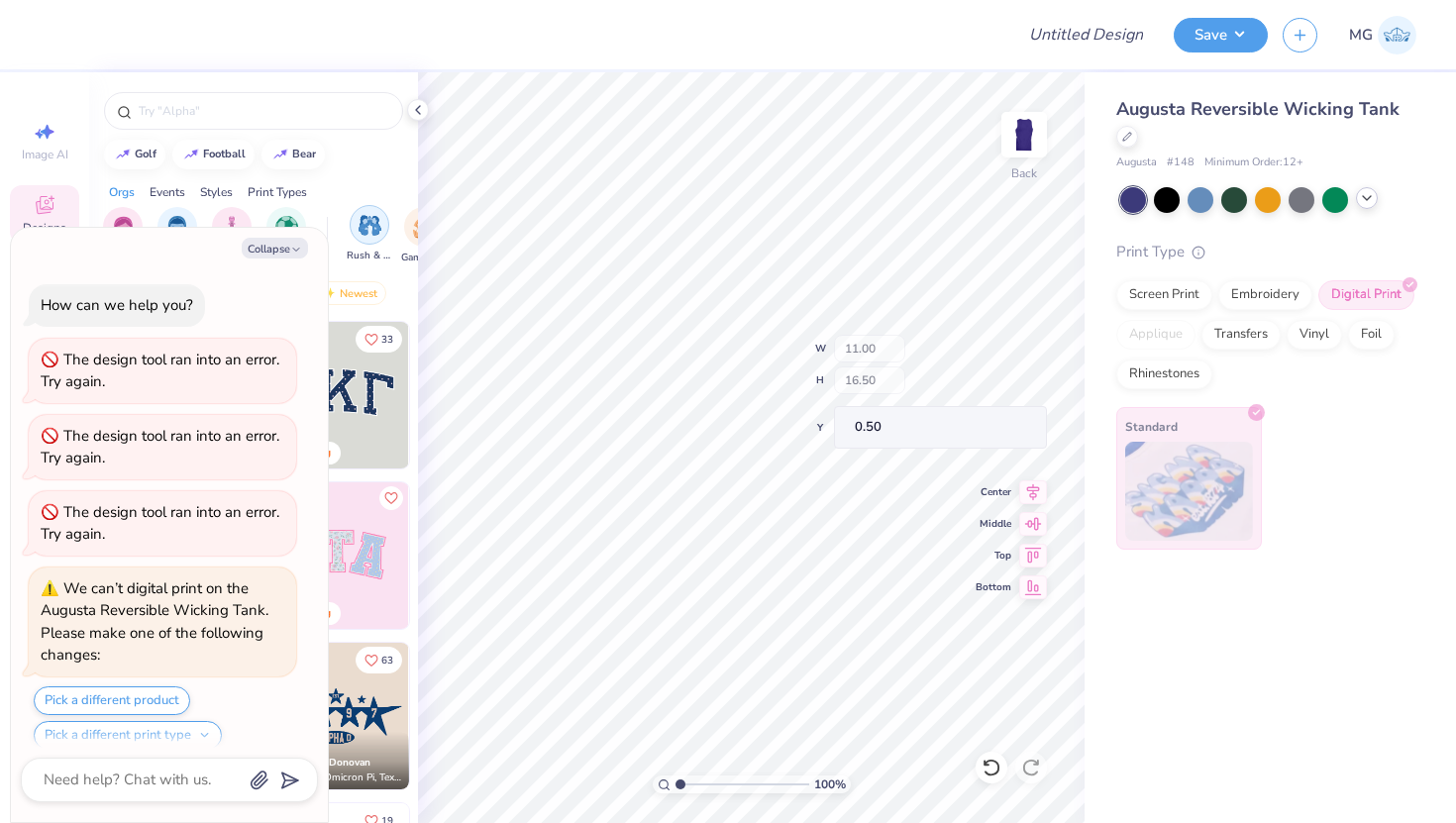 scroll, scrollTop: 3317, scrollLeft: 0, axis: vertical 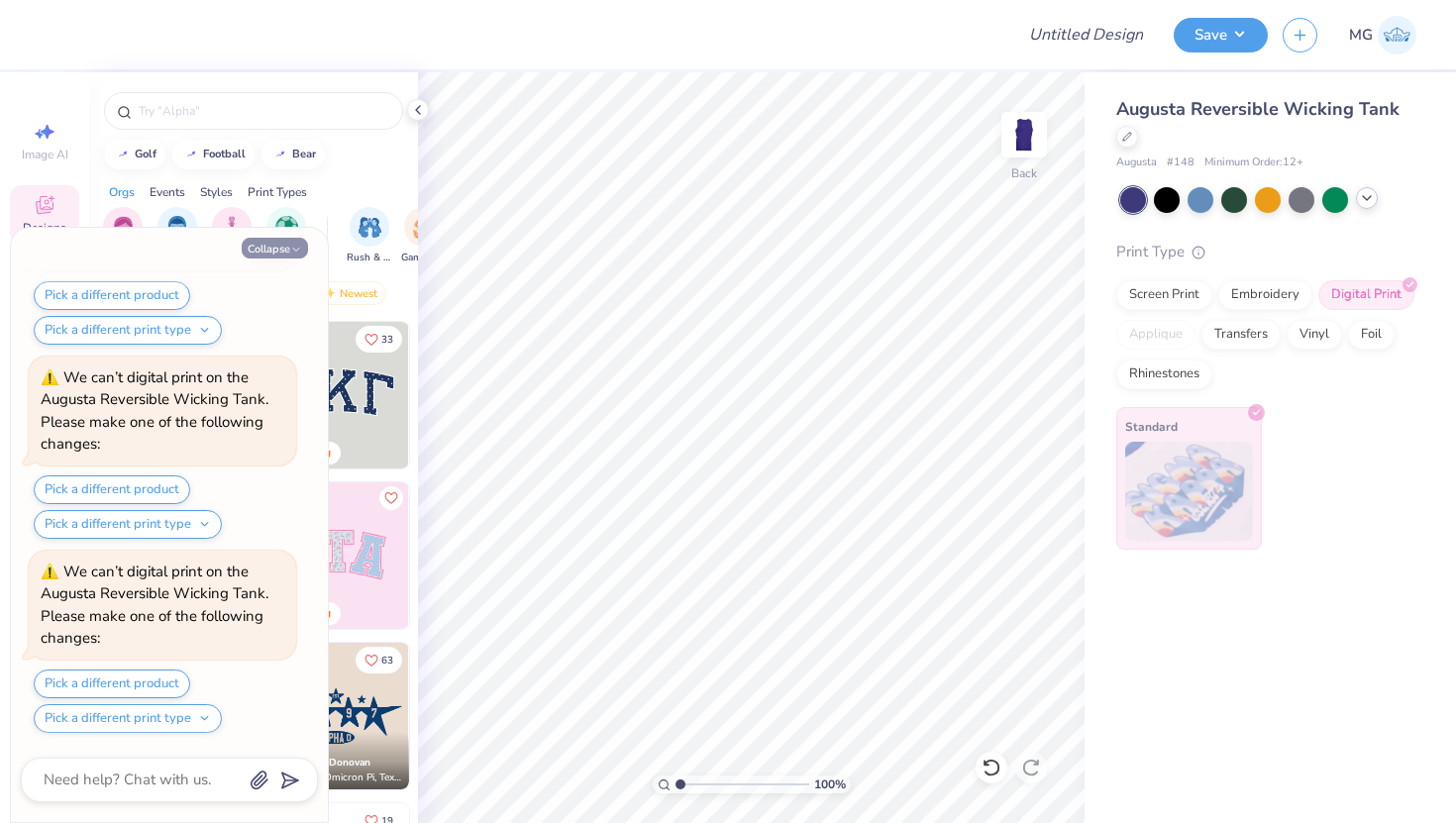 click 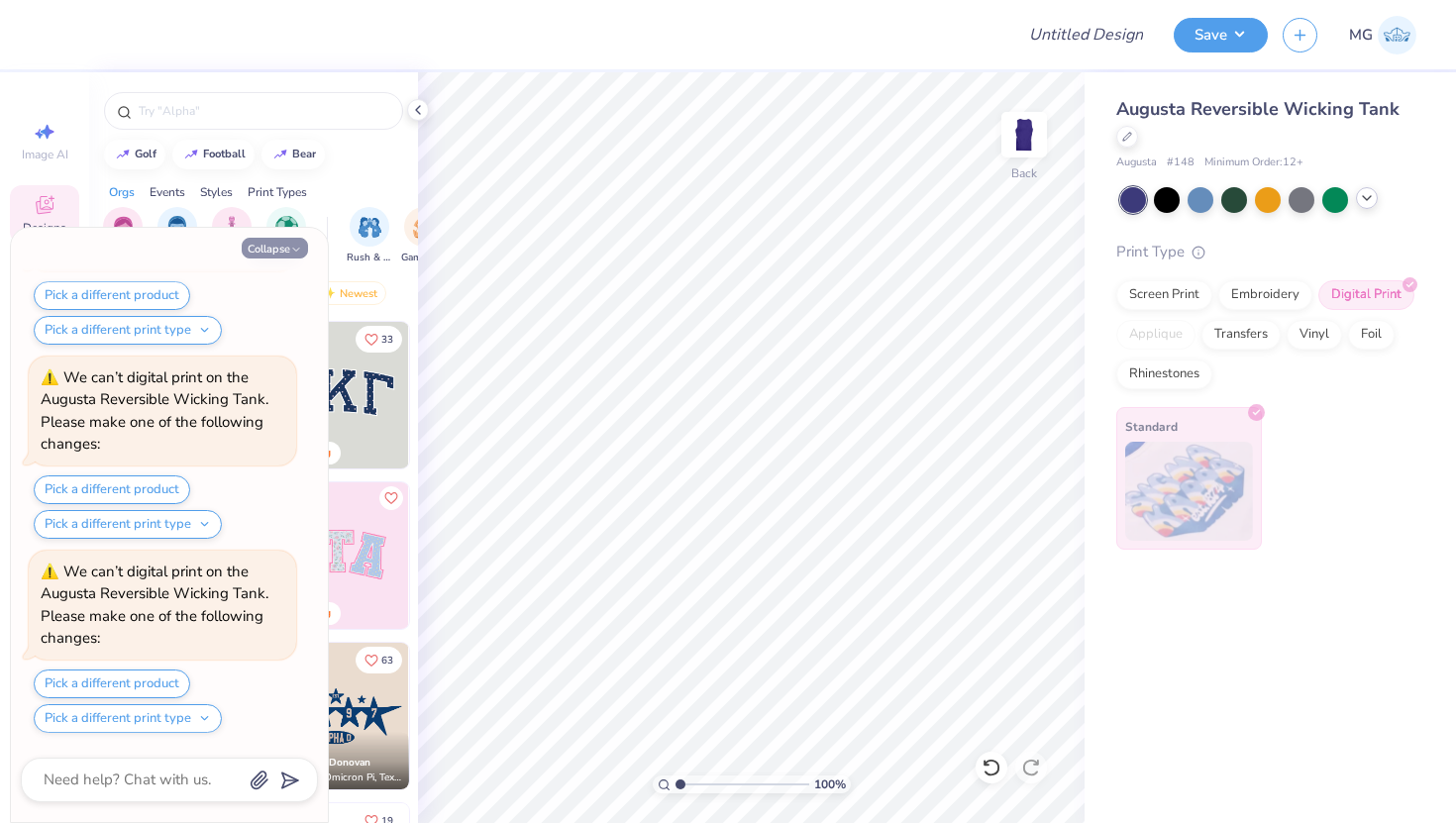 type on "x" 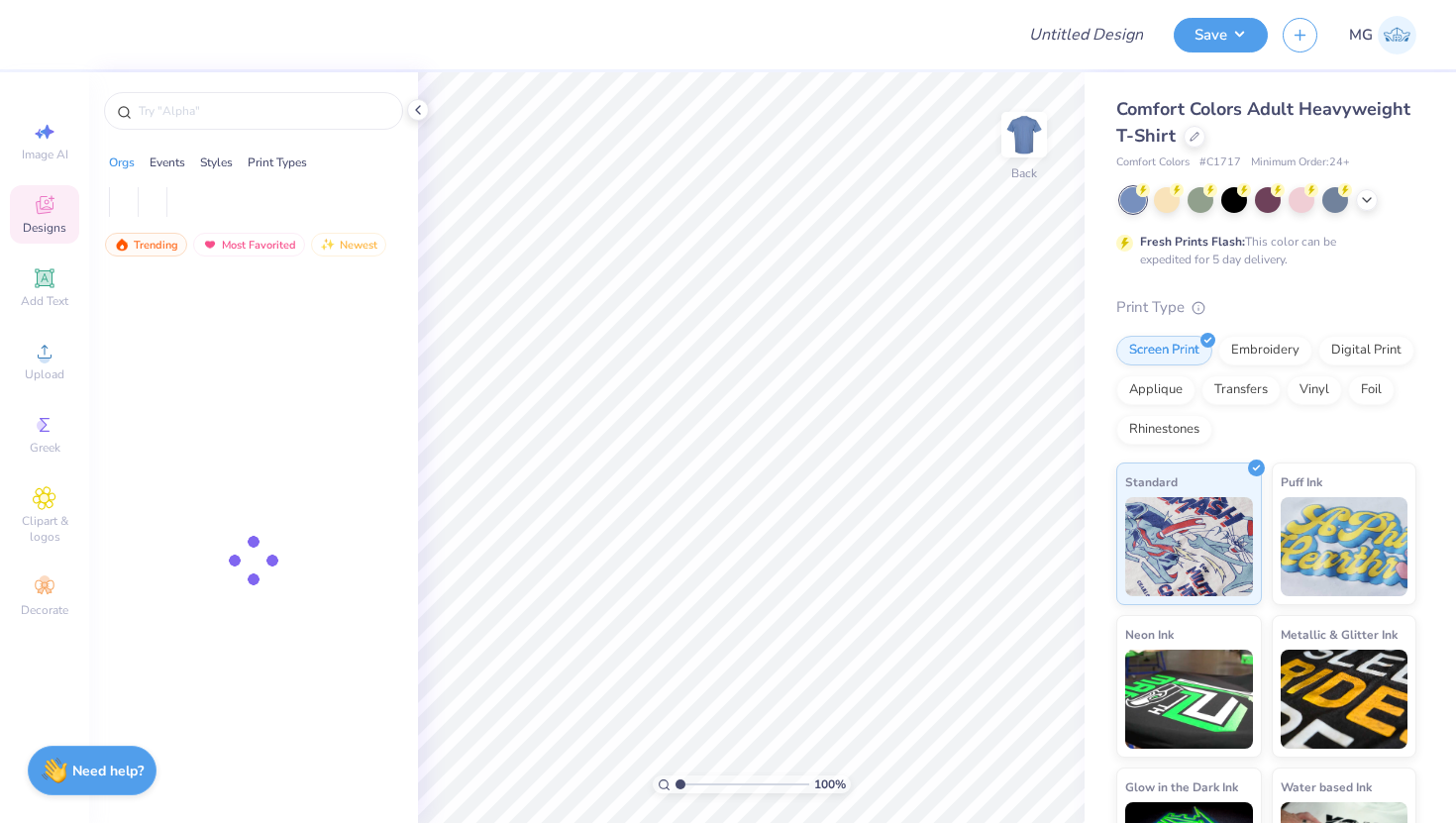 scroll, scrollTop: 0, scrollLeft: 0, axis: both 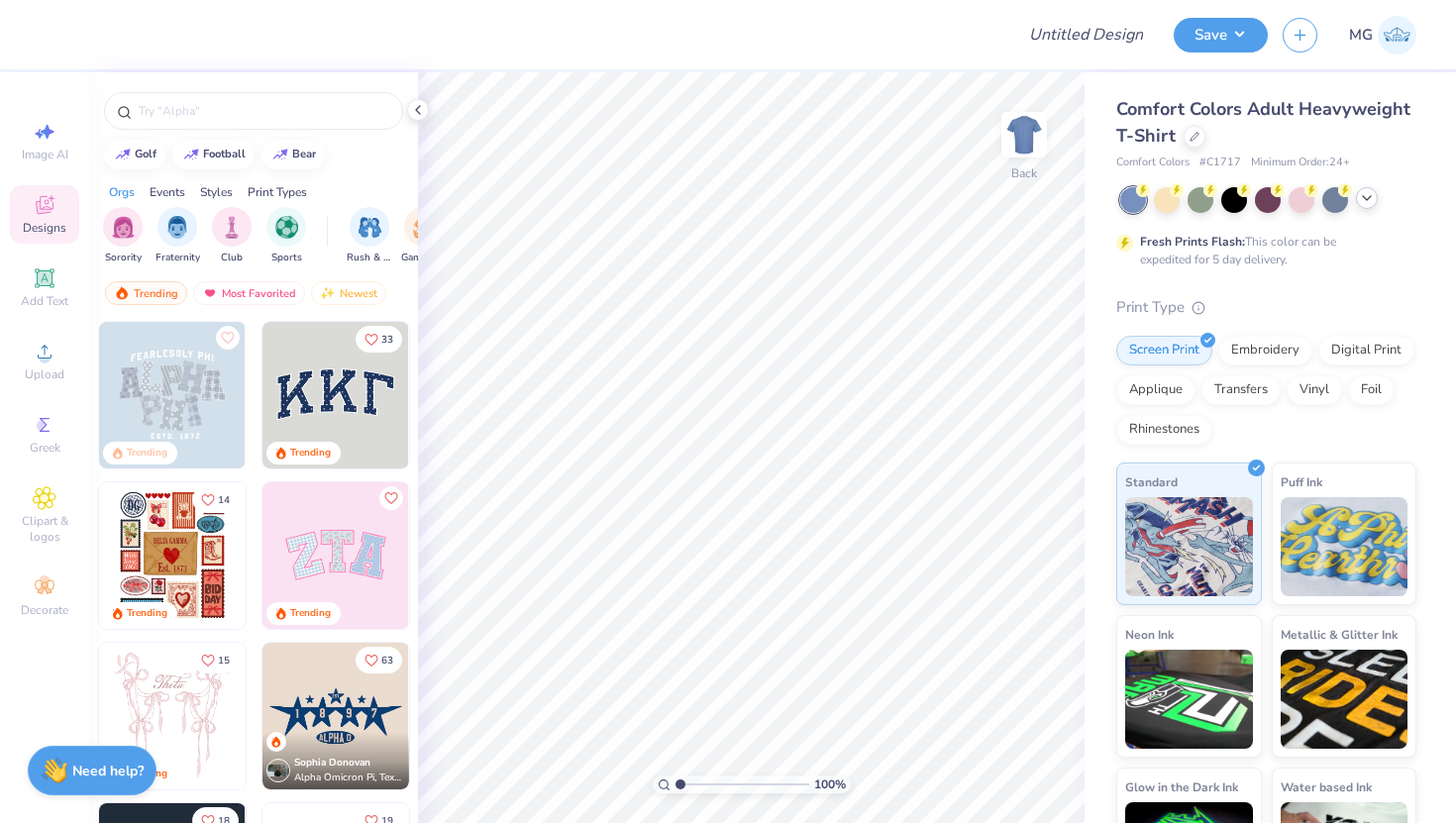click 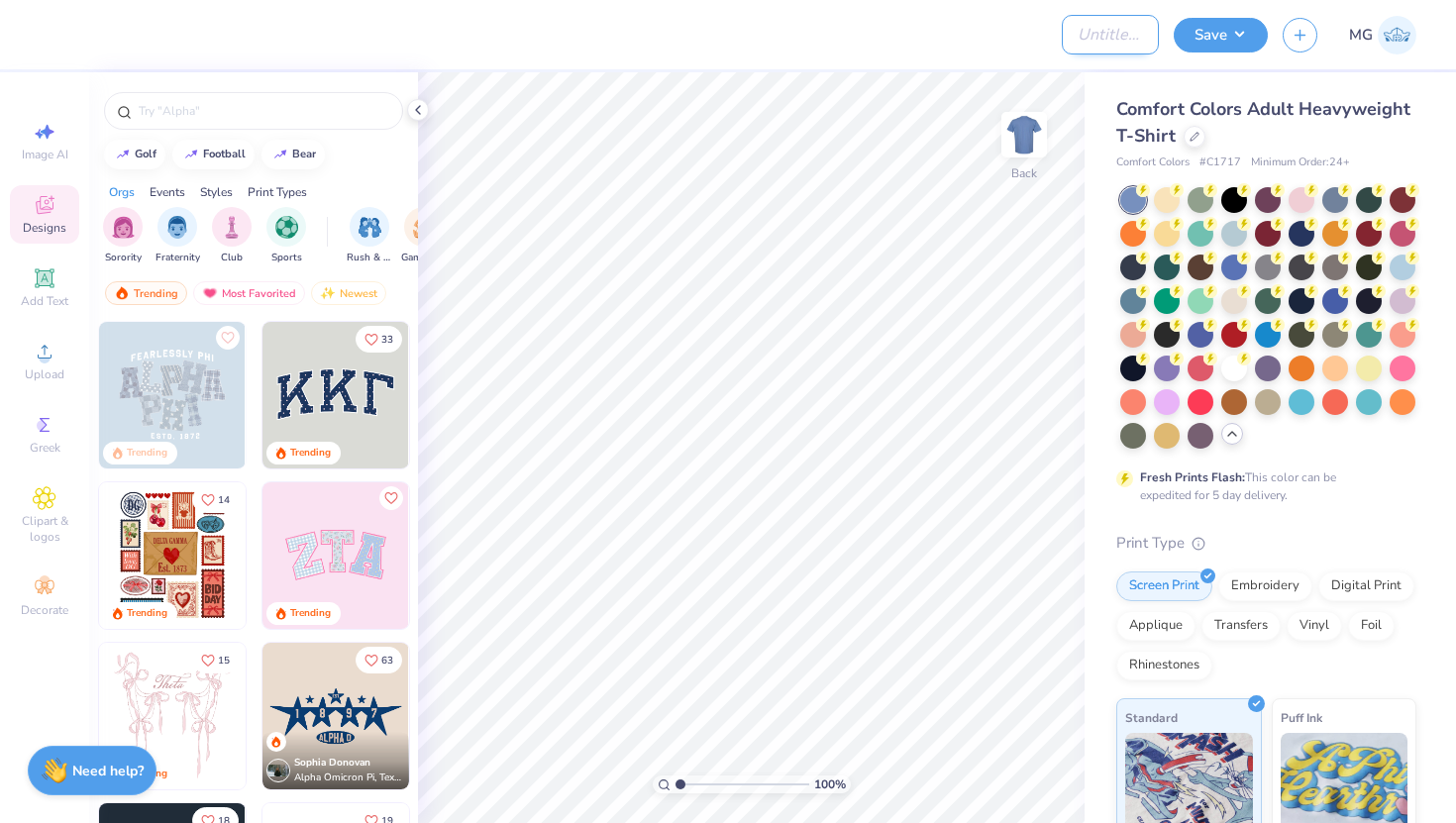 click on "Design Title" at bounding box center (1110, 35) 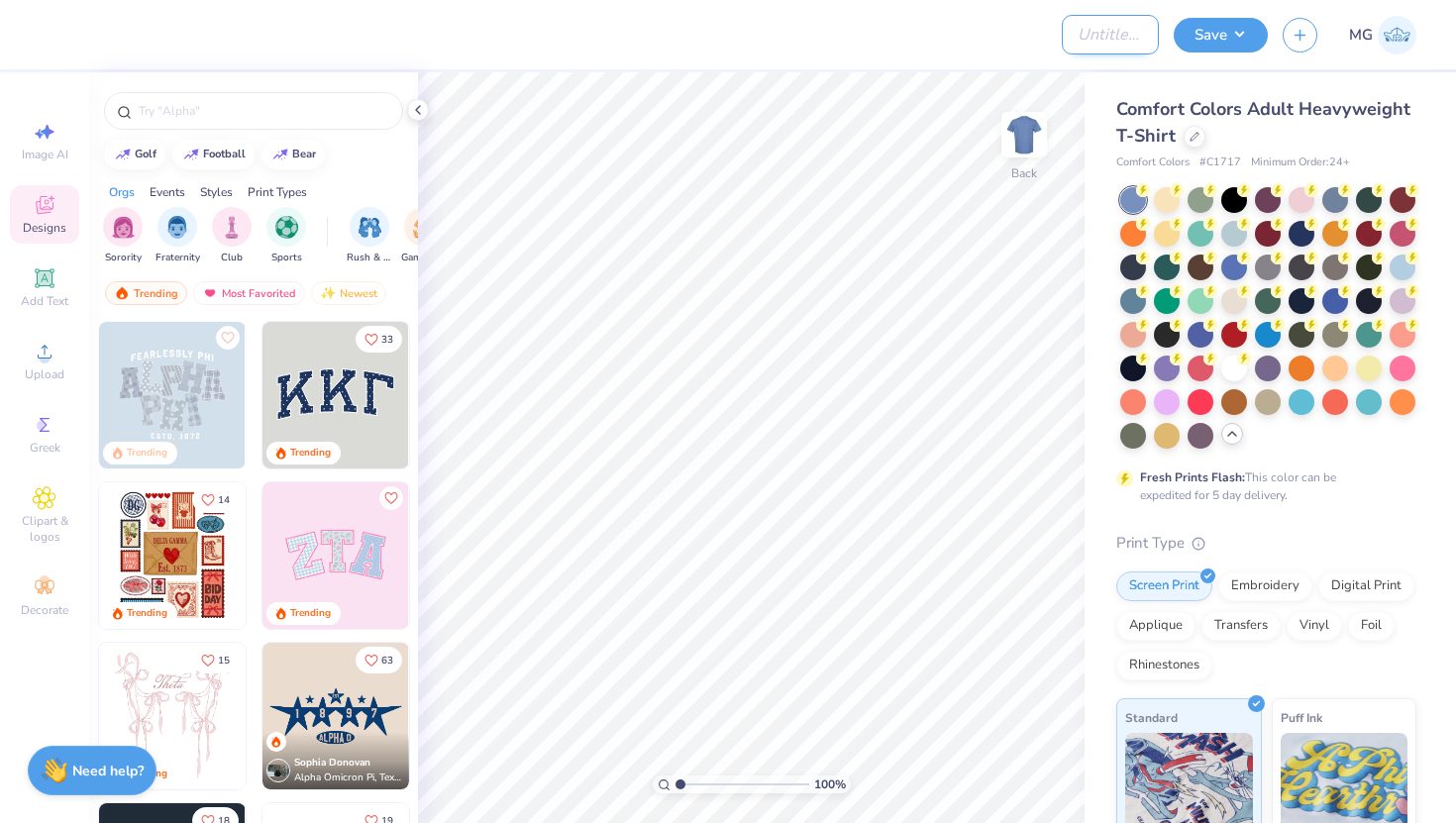 type on "A" 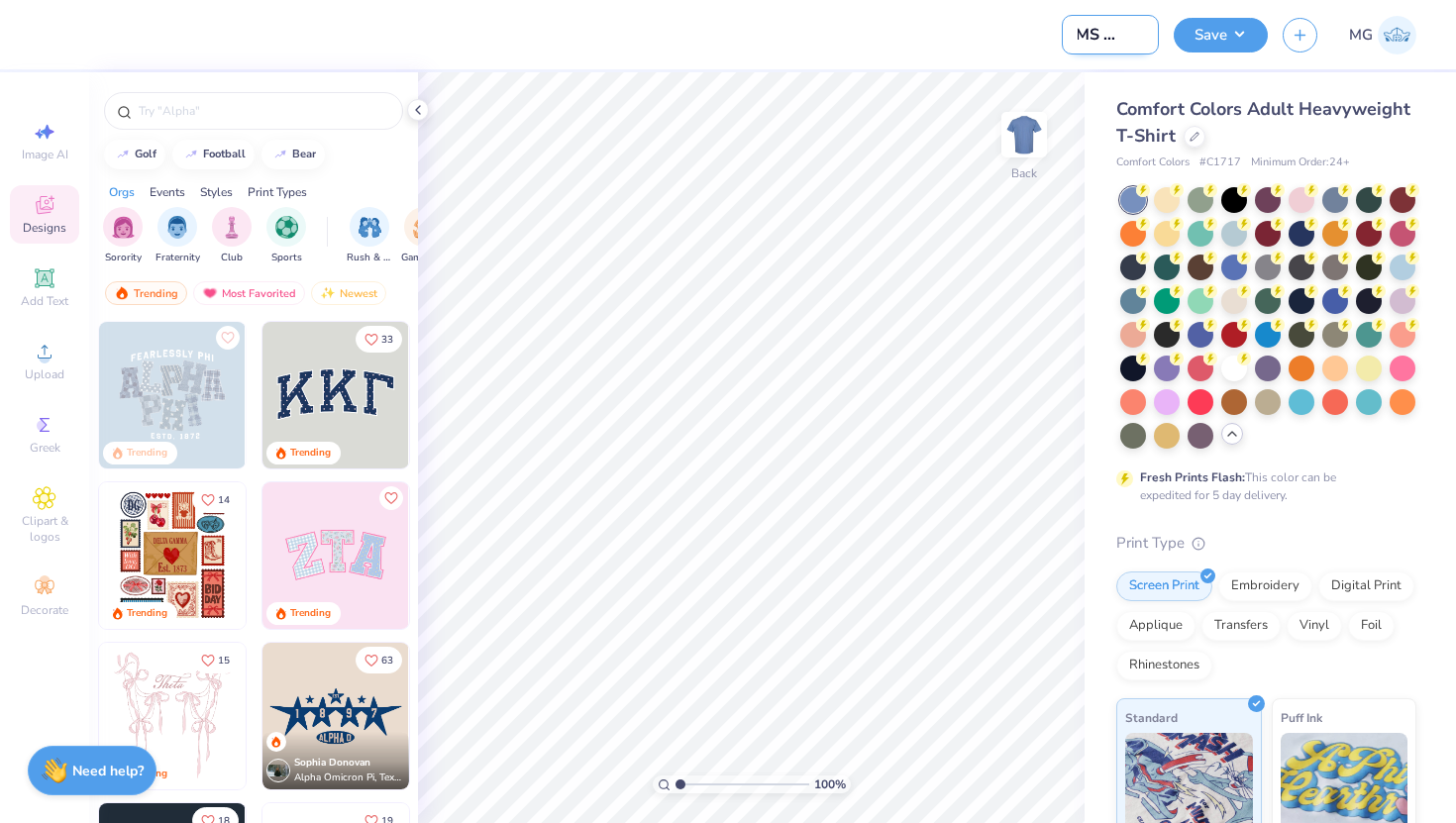 scroll, scrollTop: 0, scrollLeft: 34, axis: horizontal 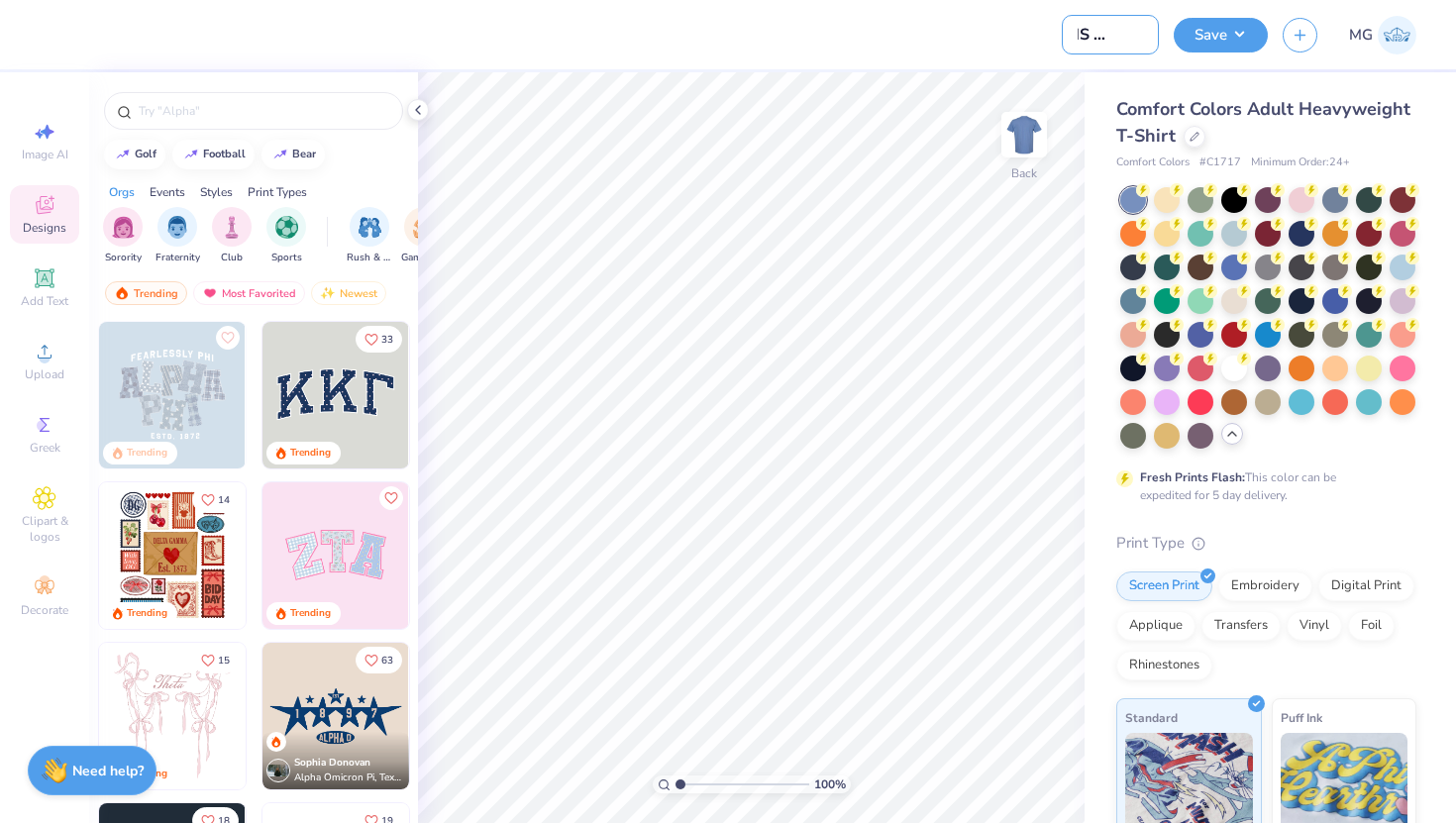 type on "GEMS NMP 1" 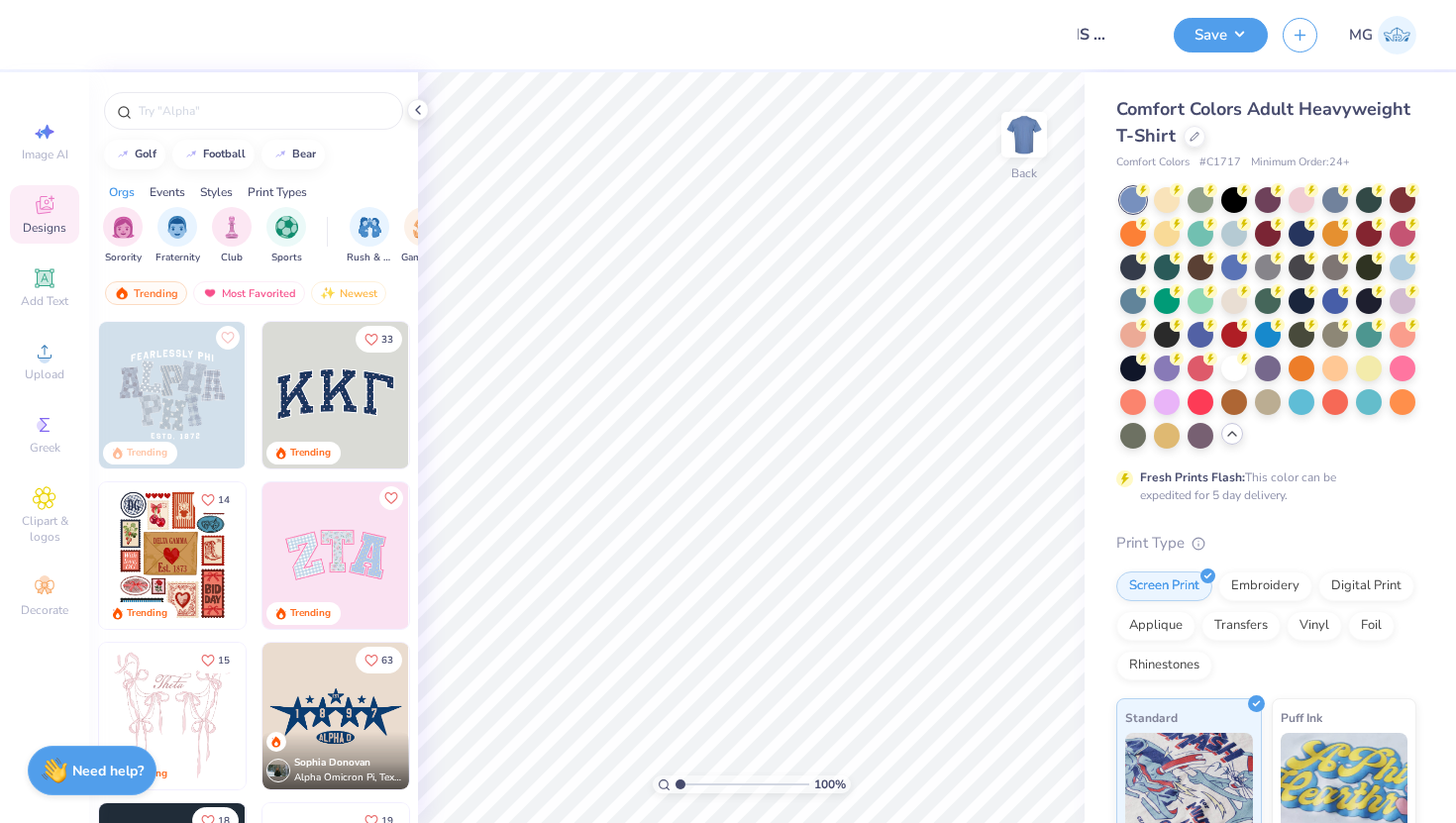 scroll, scrollTop: 0, scrollLeft: 0, axis: both 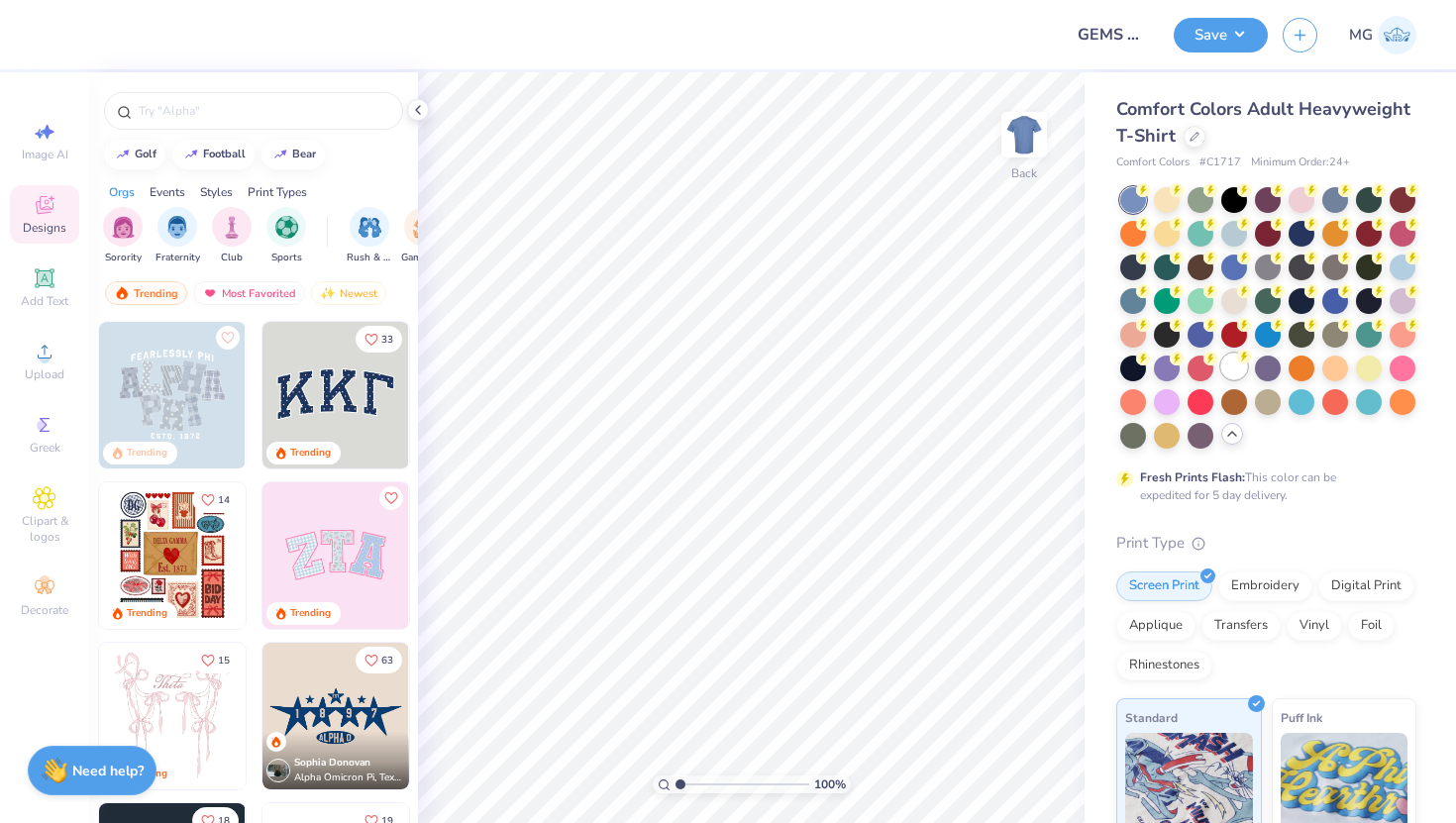 click at bounding box center (1234, 366) 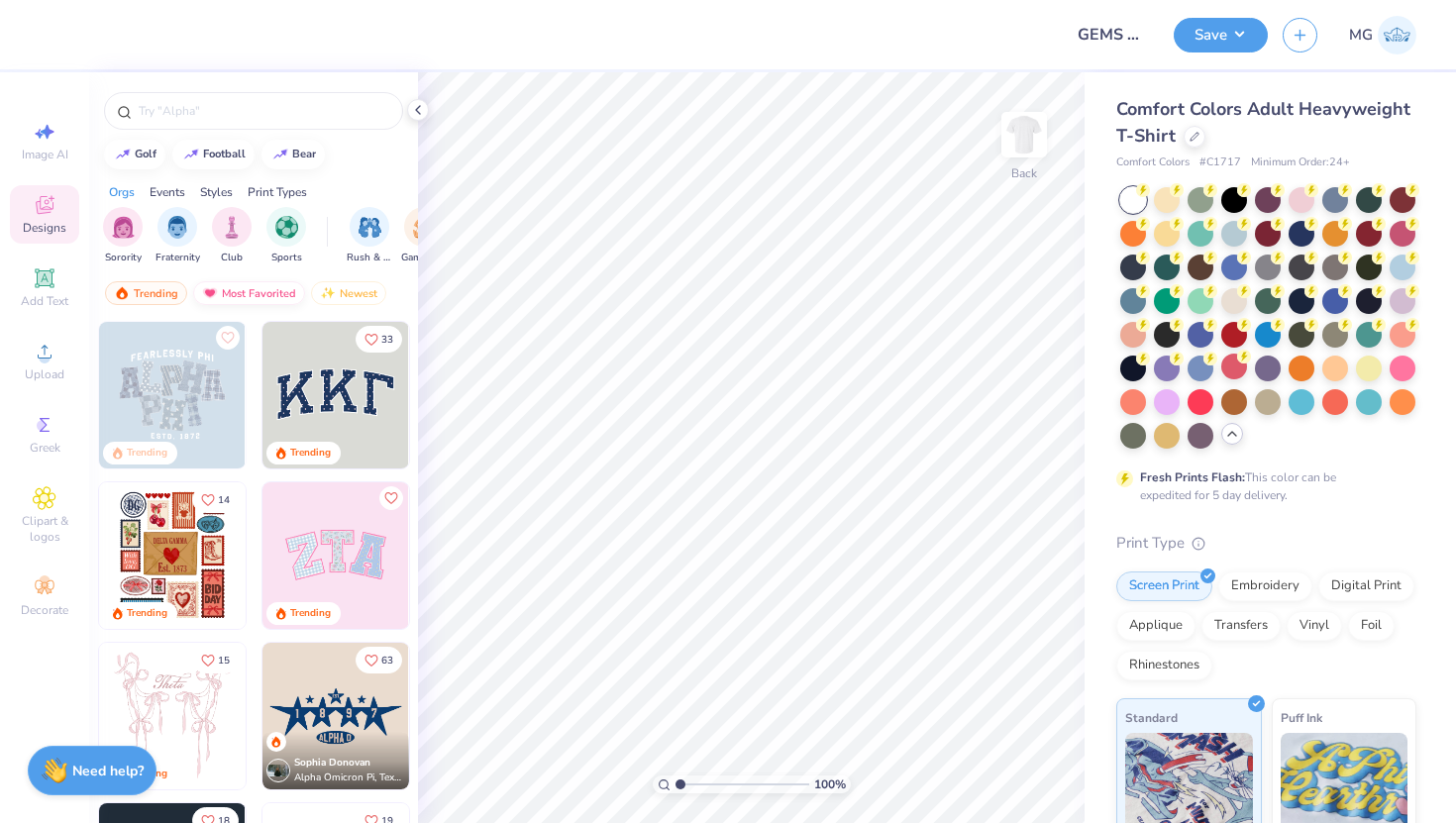 click on "Most Favorited" at bounding box center [249, 293] 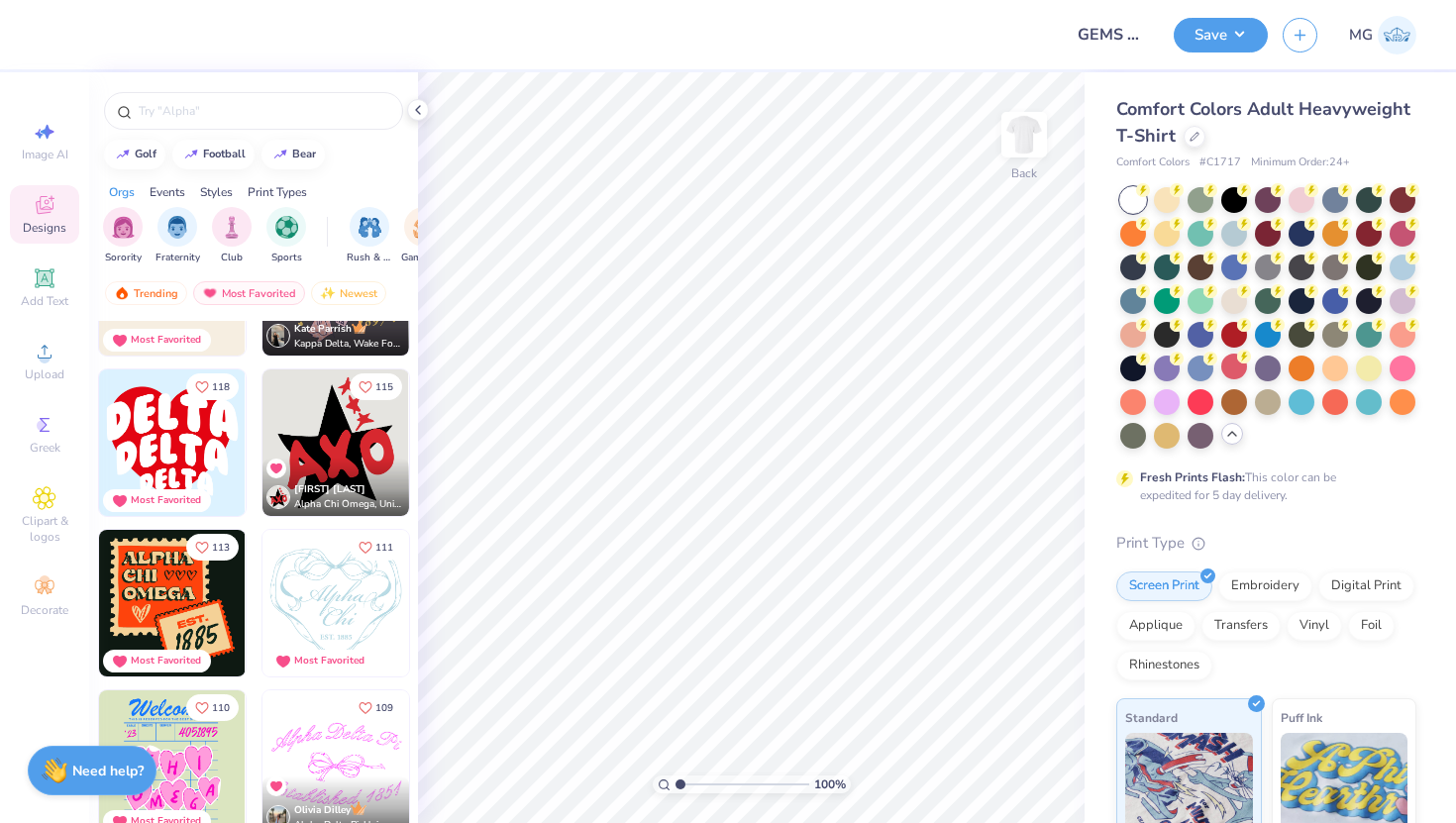 scroll, scrollTop: 1510, scrollLeft: 0, axis: vertical 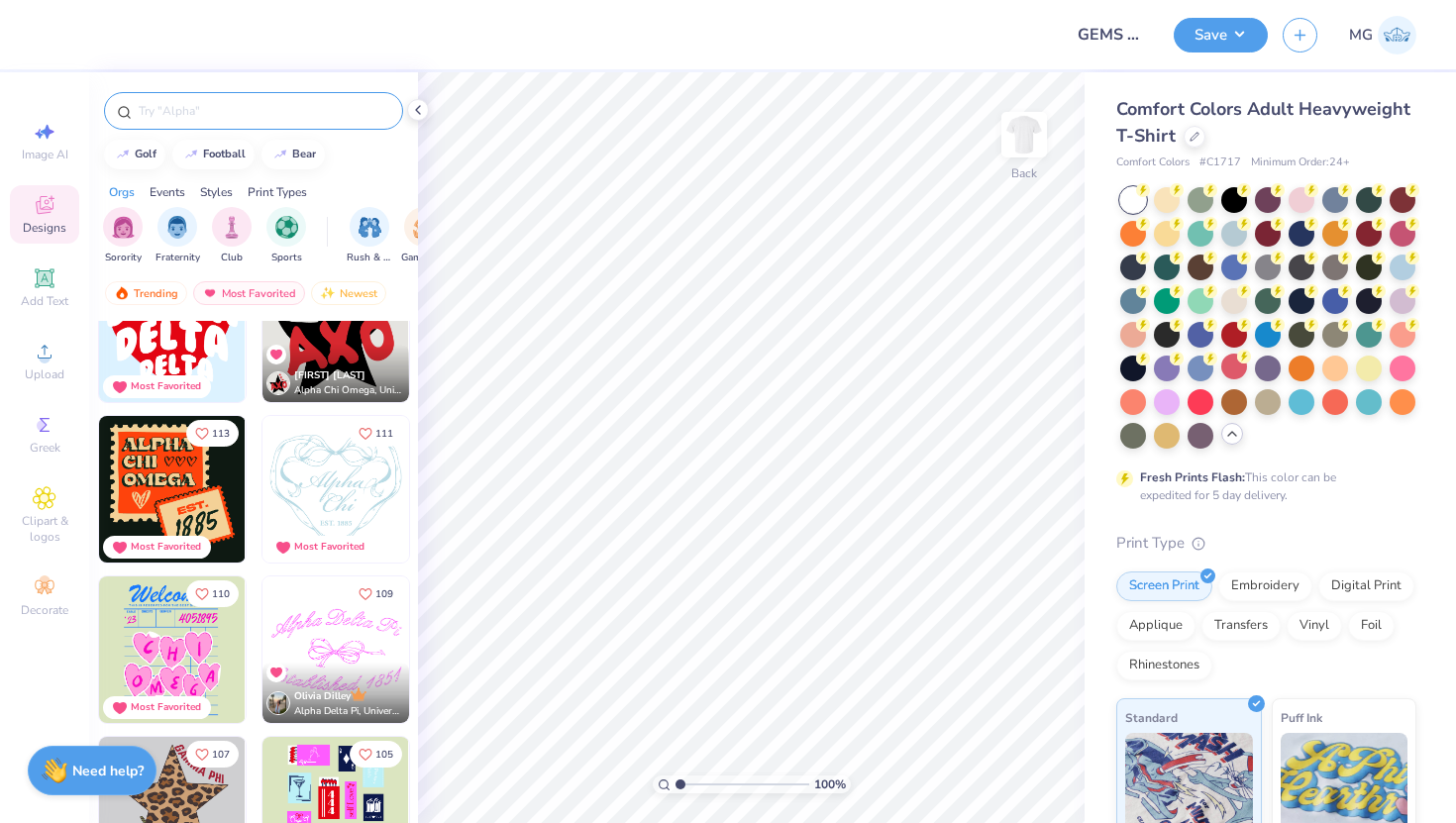 click at bounding box center [254, 111] 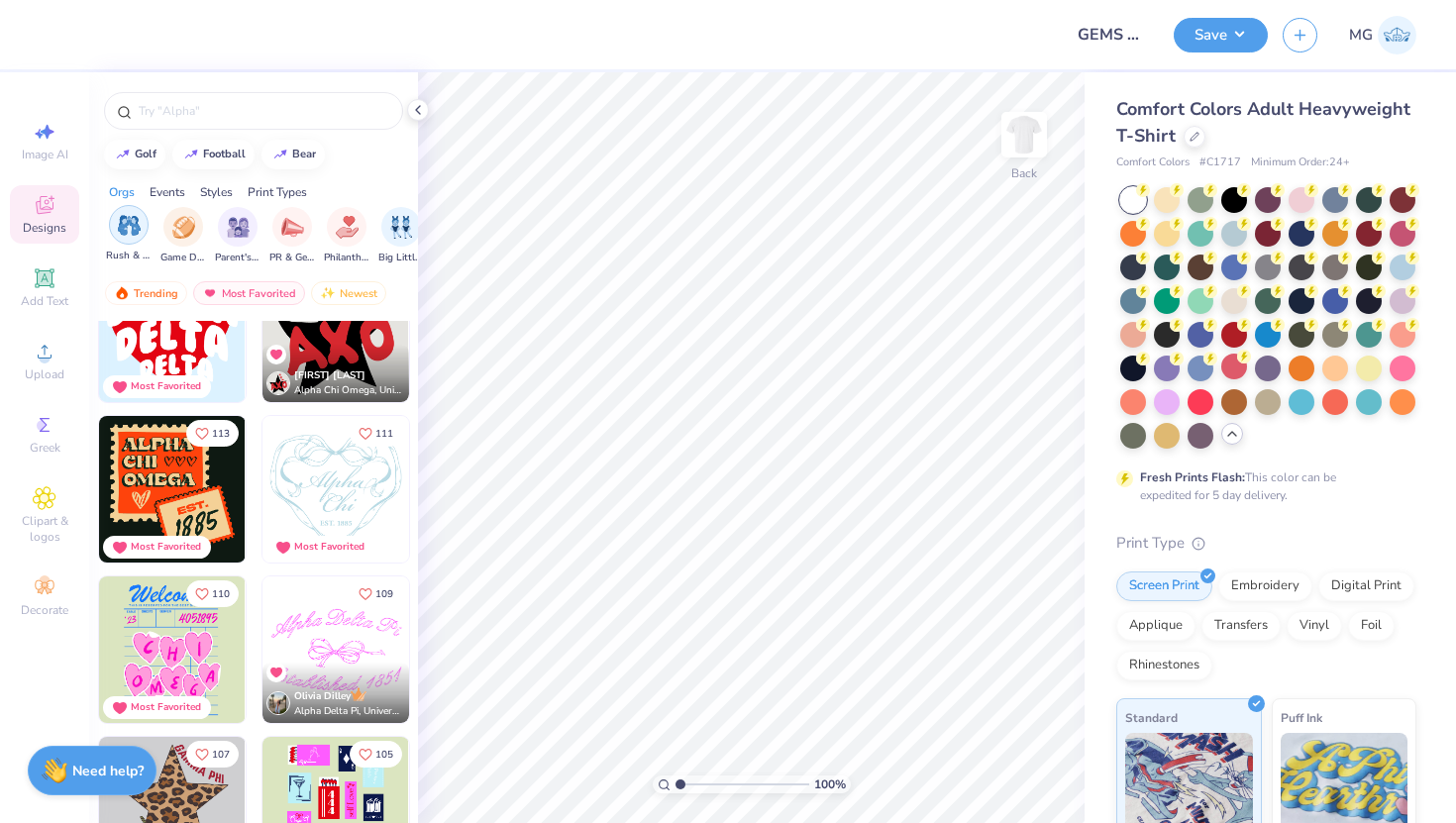scroll, scrollTop: 0, scrollLeft: 312, axis: horizontal 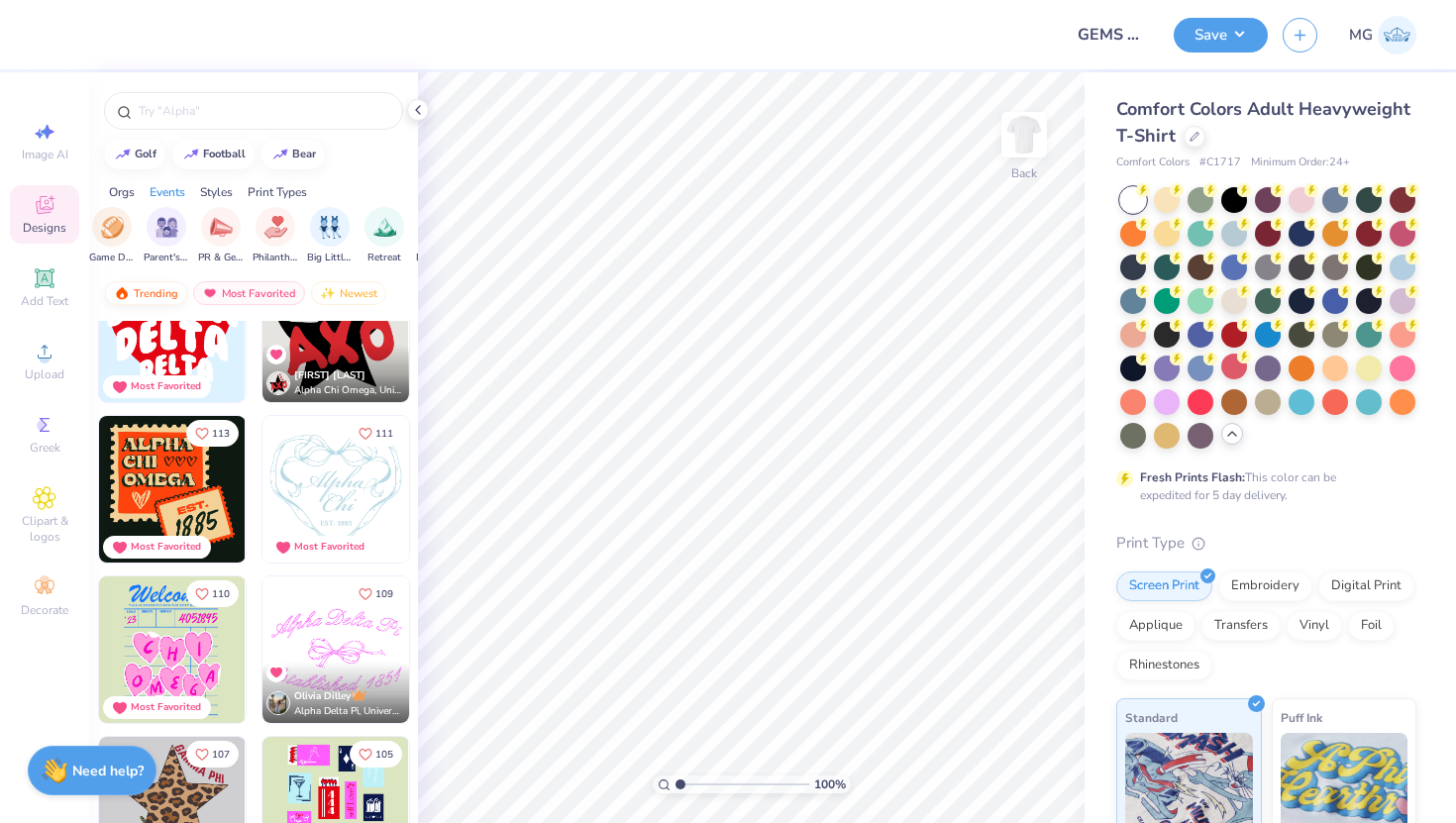click on "Trending" at bounding box center [146, 293] 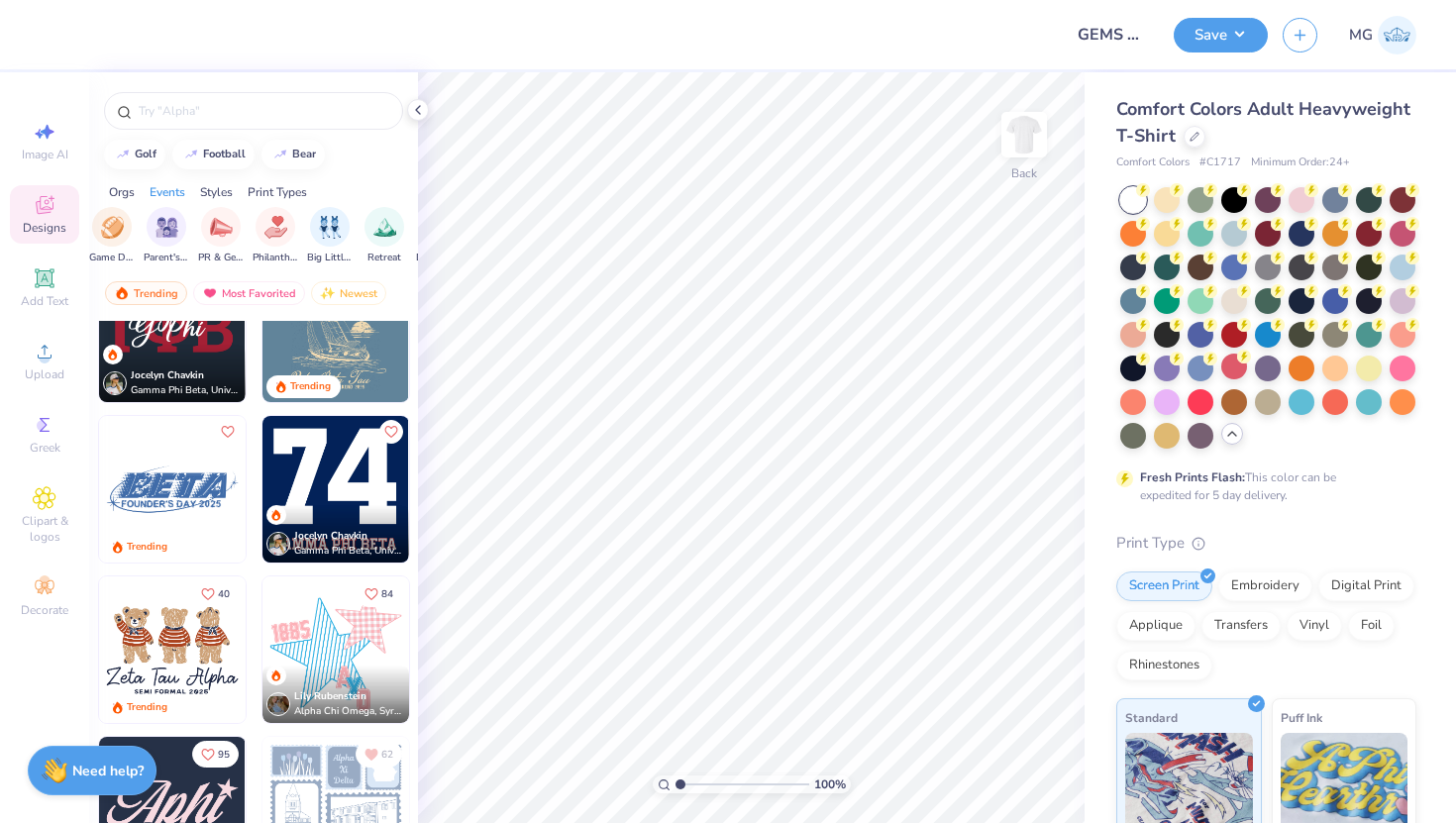 click at bounding box center [254, 106] 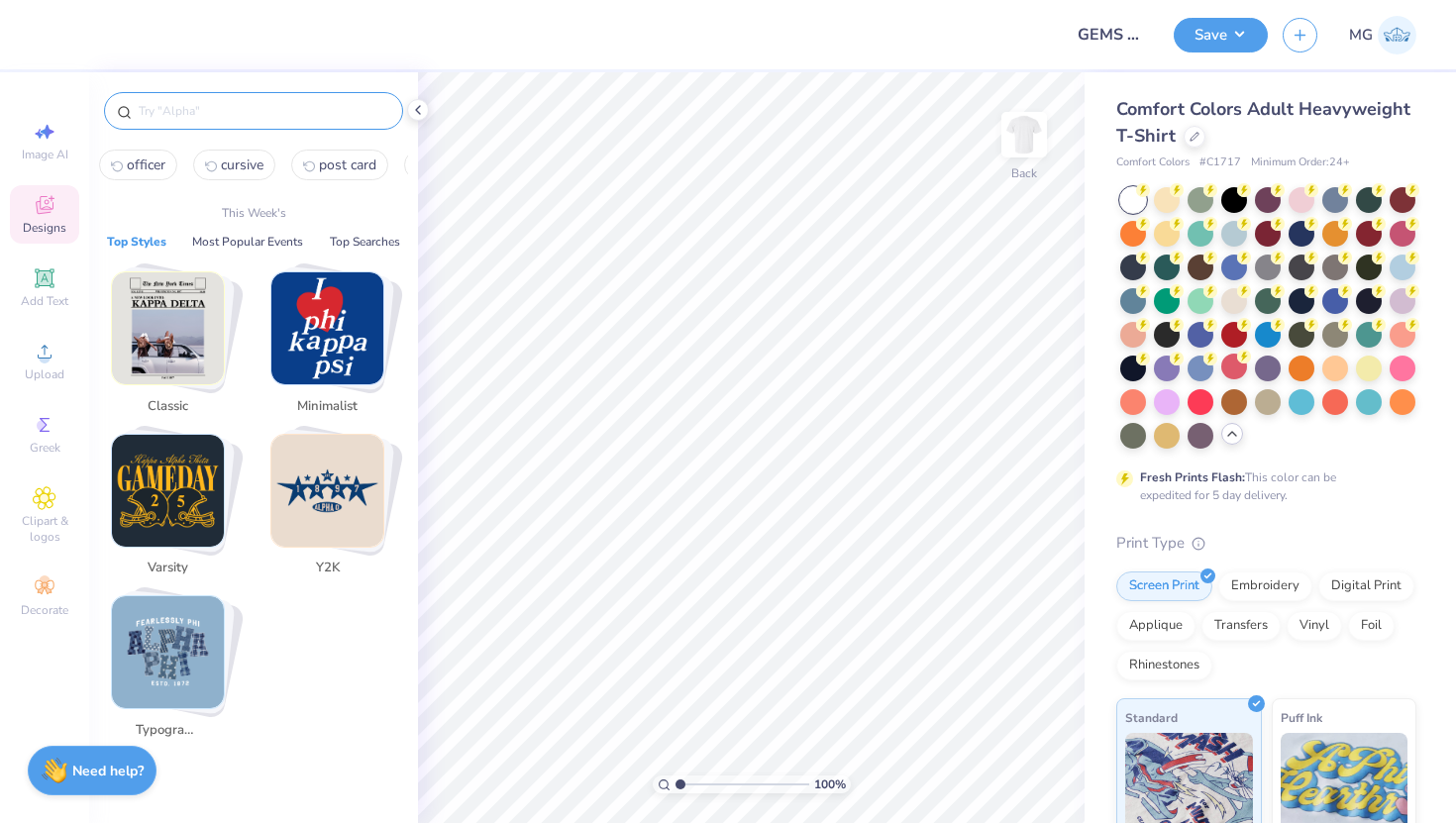 click at bounding box center [263, 111] 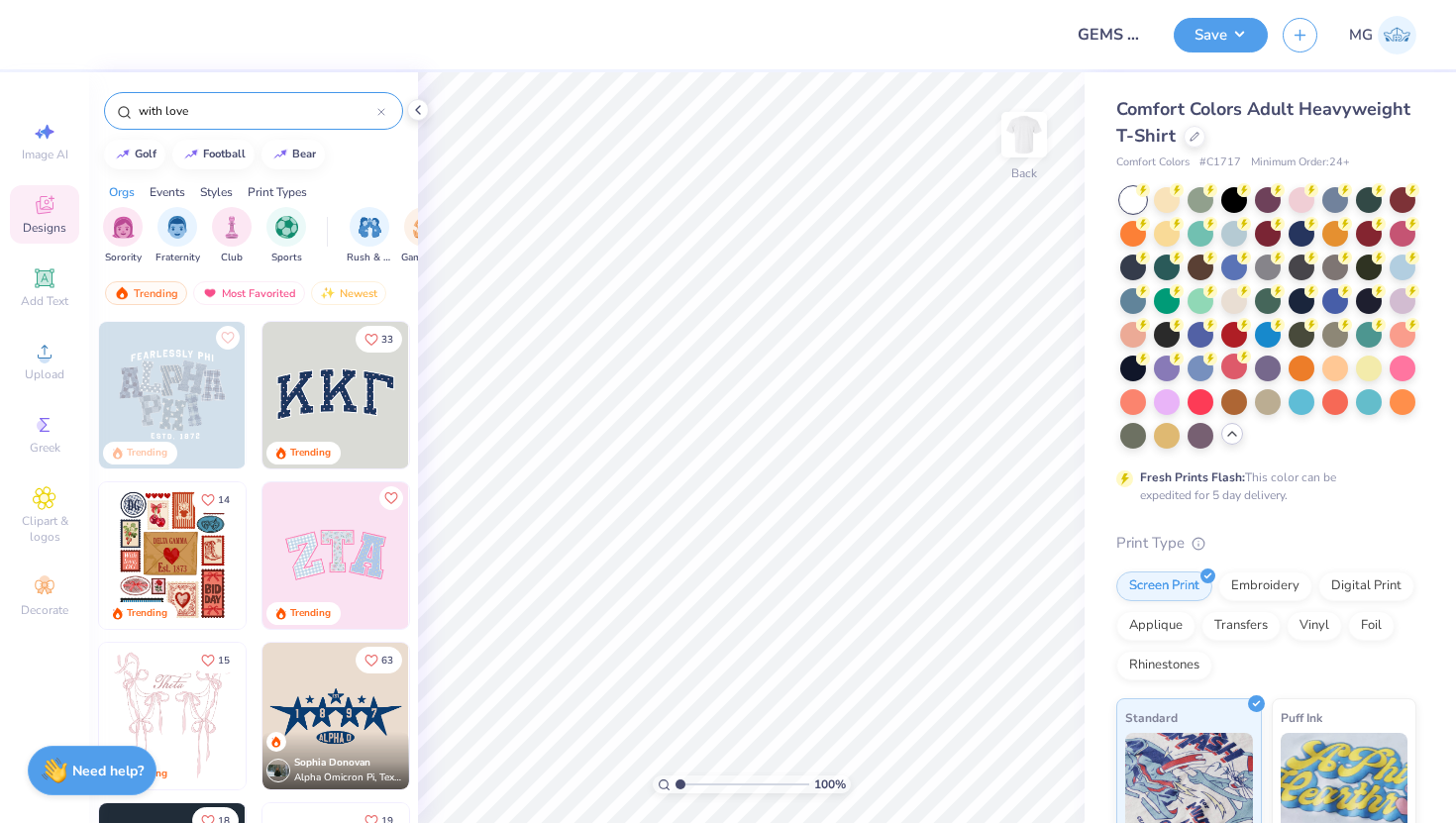 type on "with love" 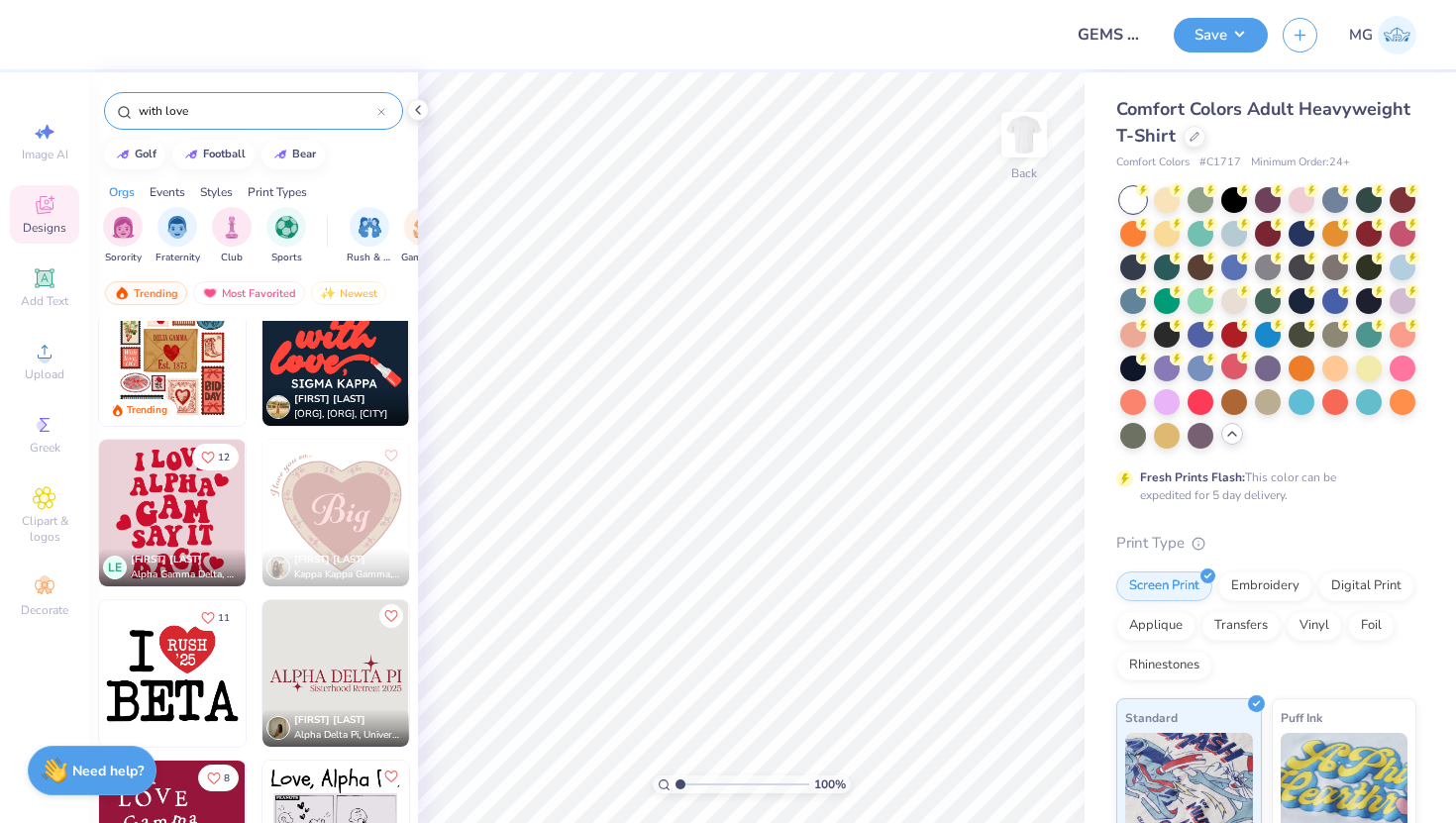 scroll, scrollTop: 0, scrollLeft: 0, axis: both 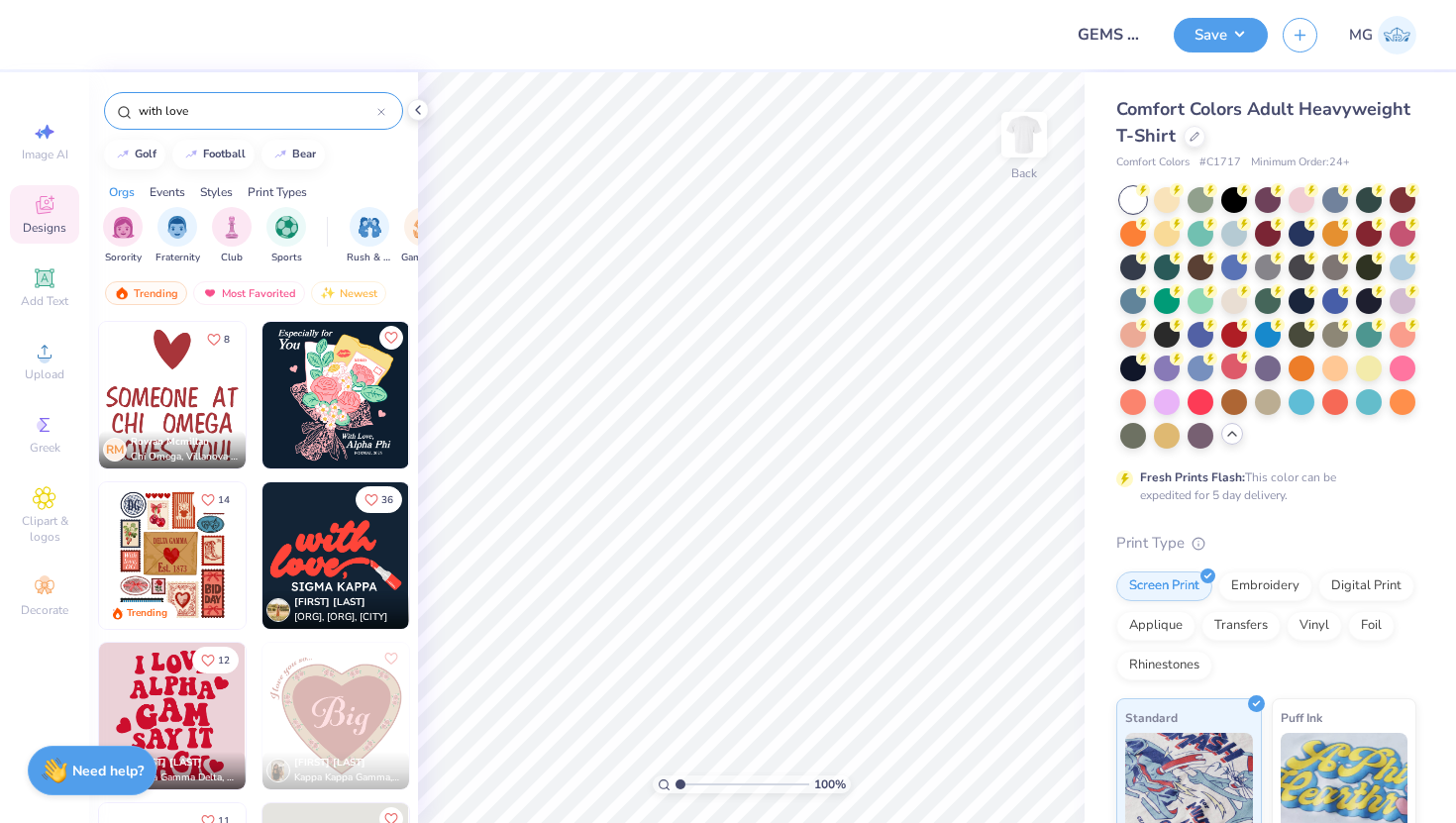 click at bounding box center [172, 395] 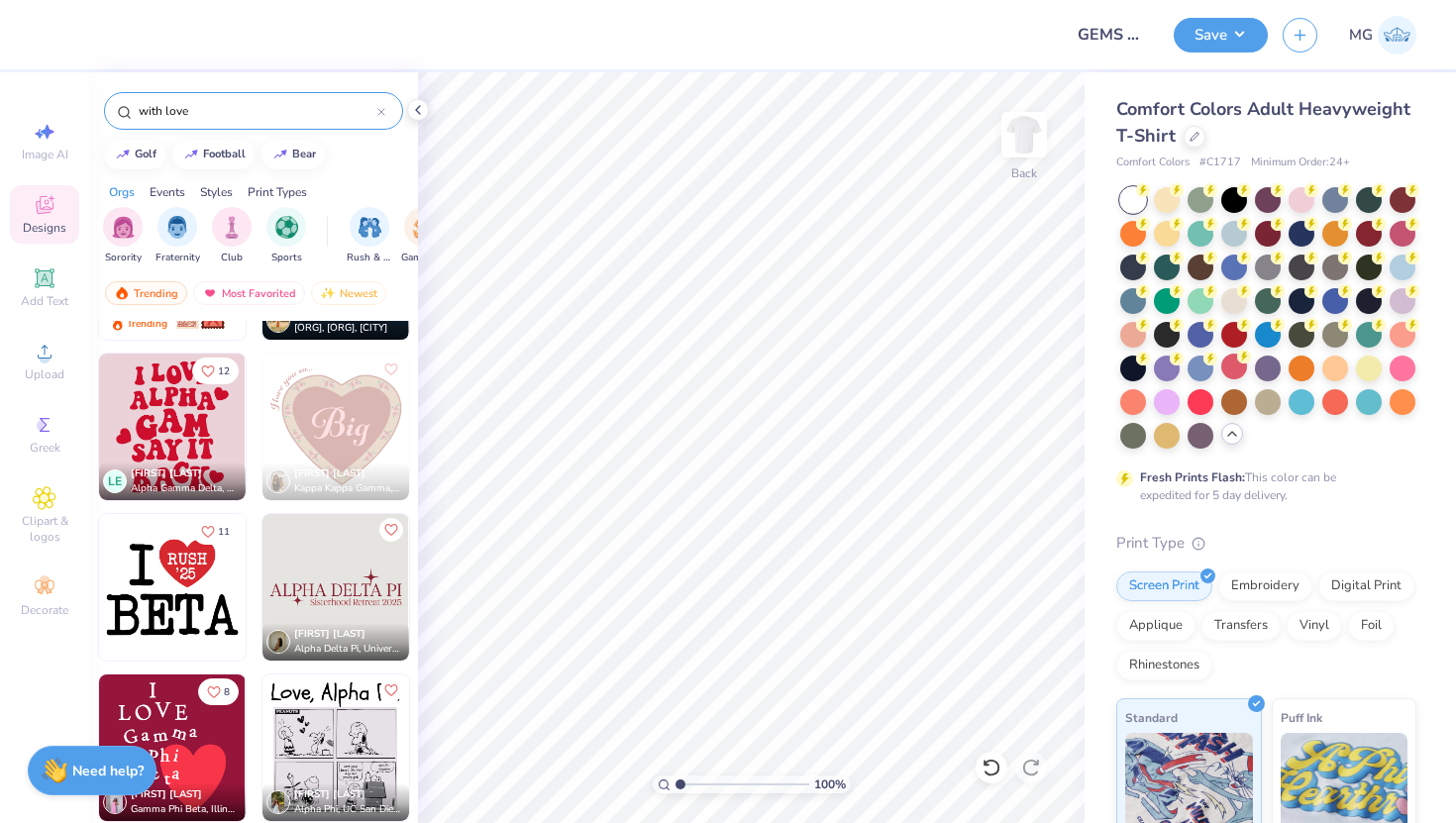 scroll, scrollTop: 280, scrollLeft: 0, axis: vertical 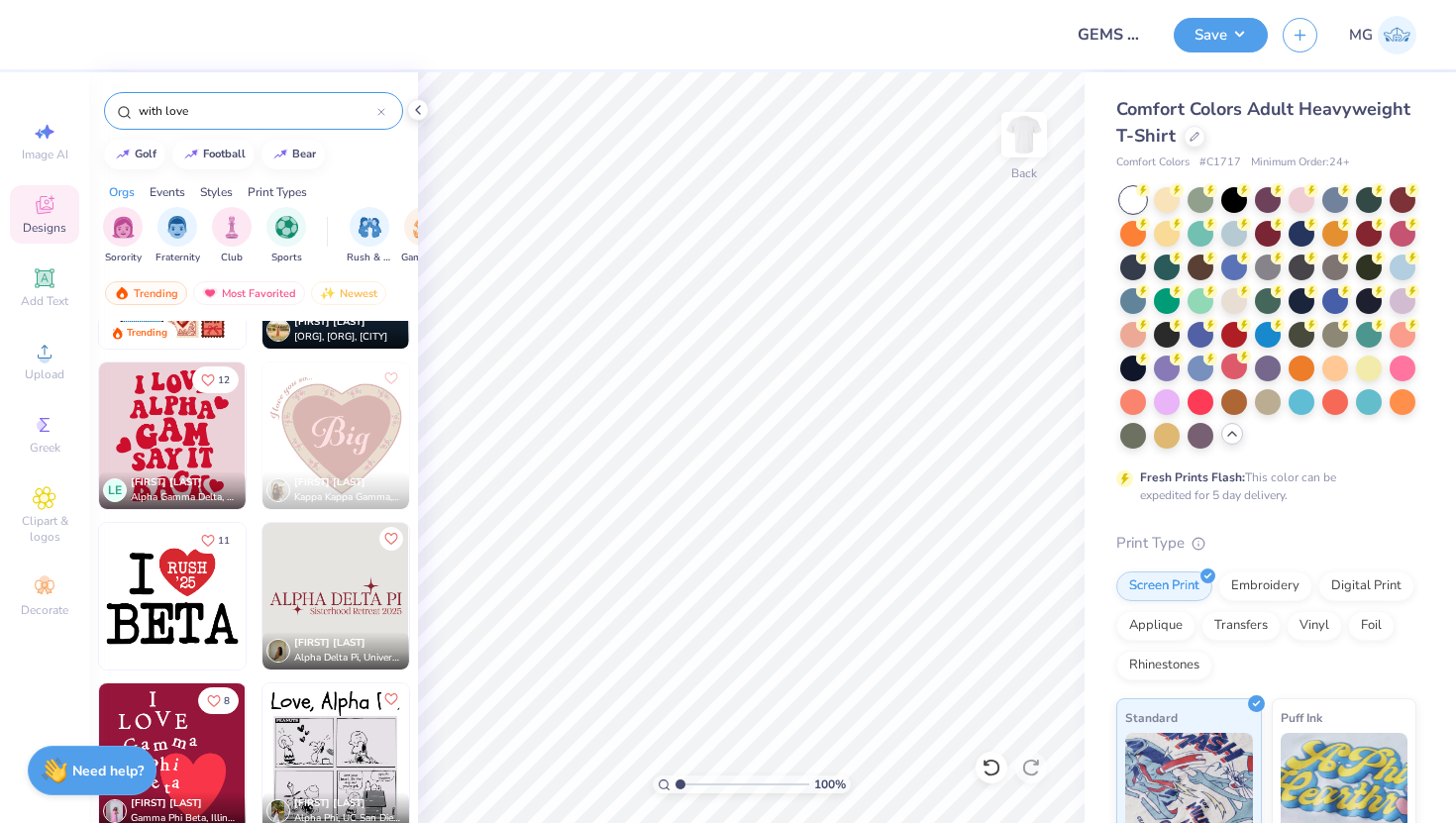 click at bounding box center (172, 436) 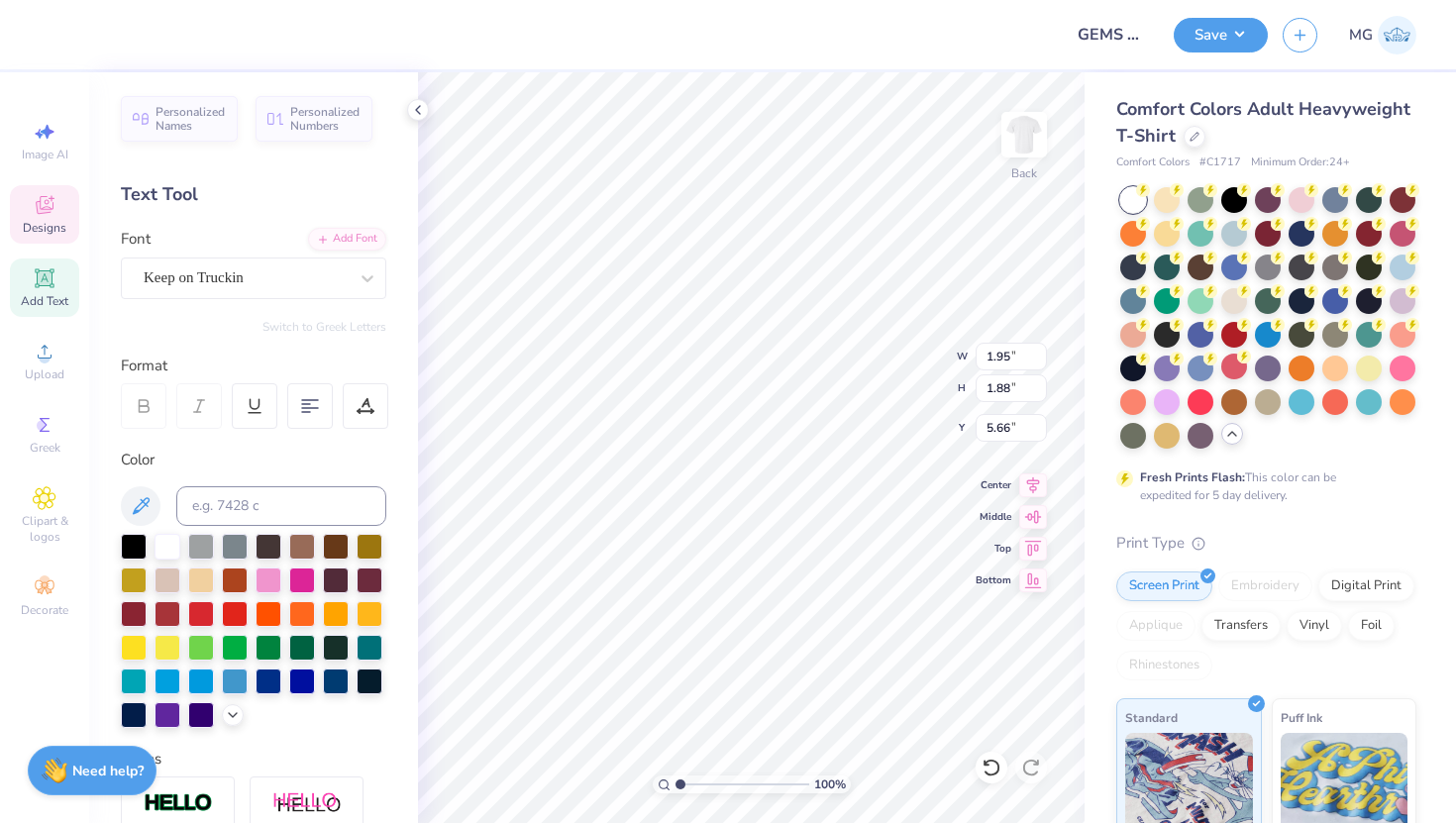 type on "1.89" 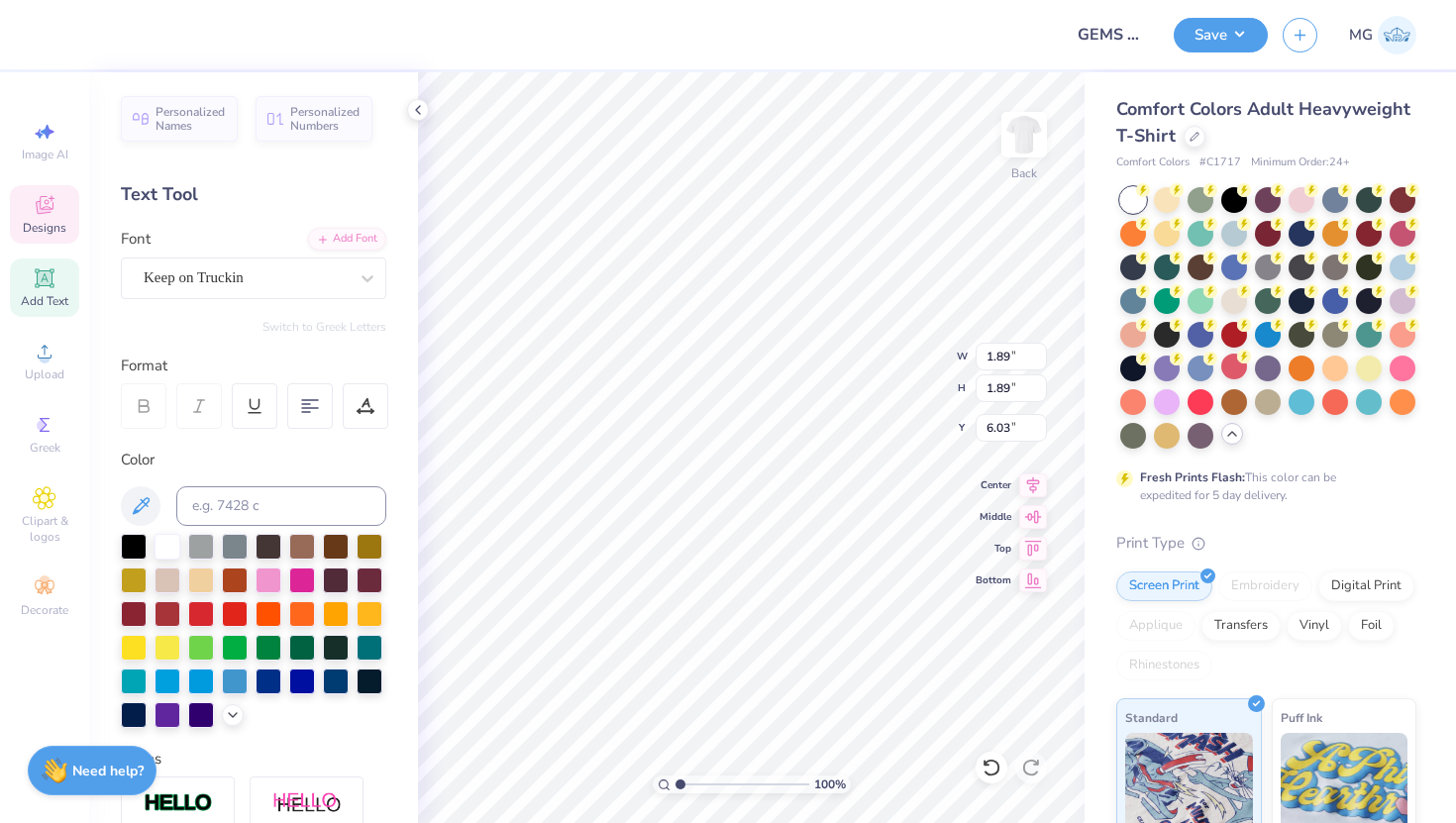 type on "1.35" 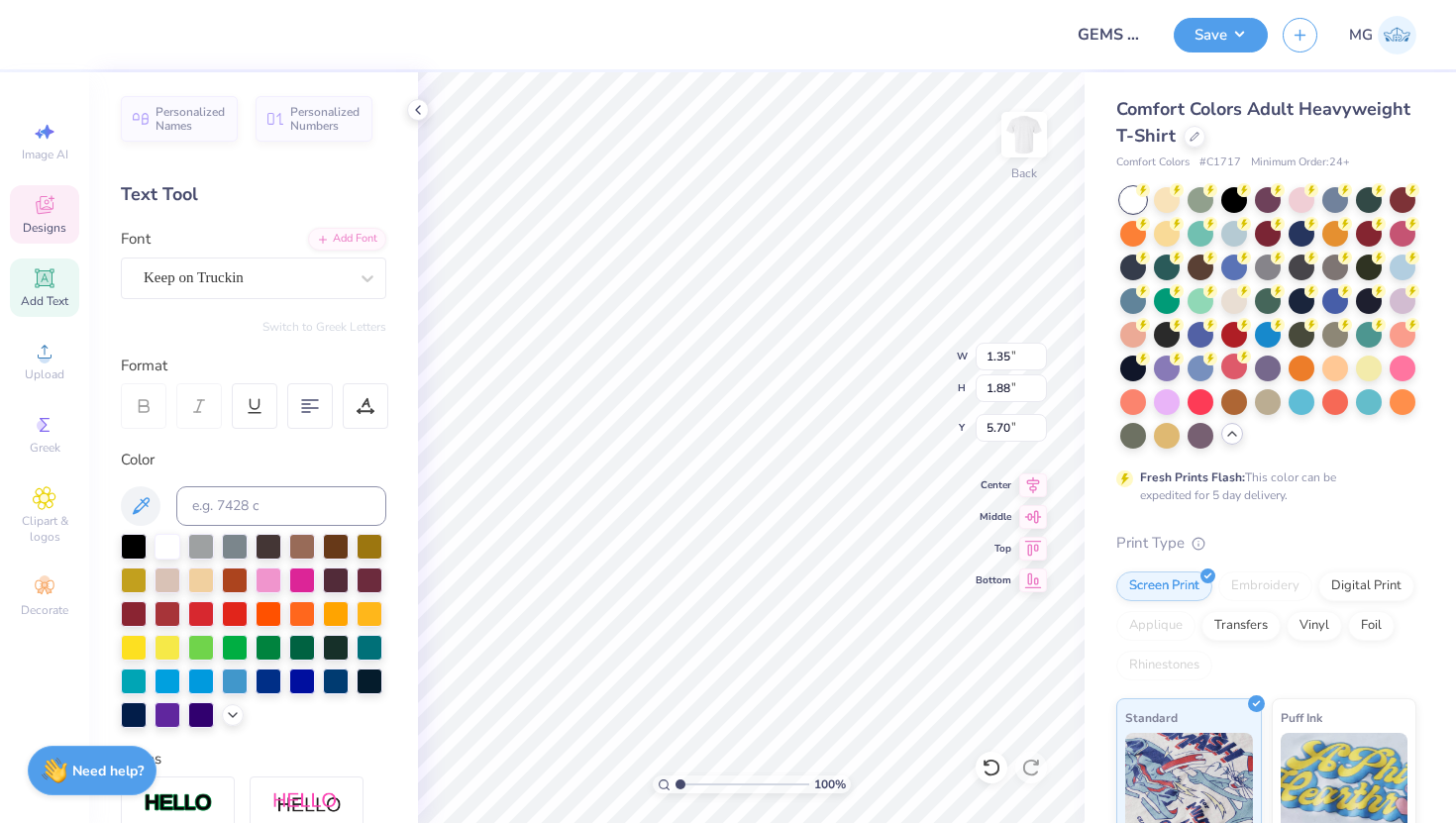type on "g" 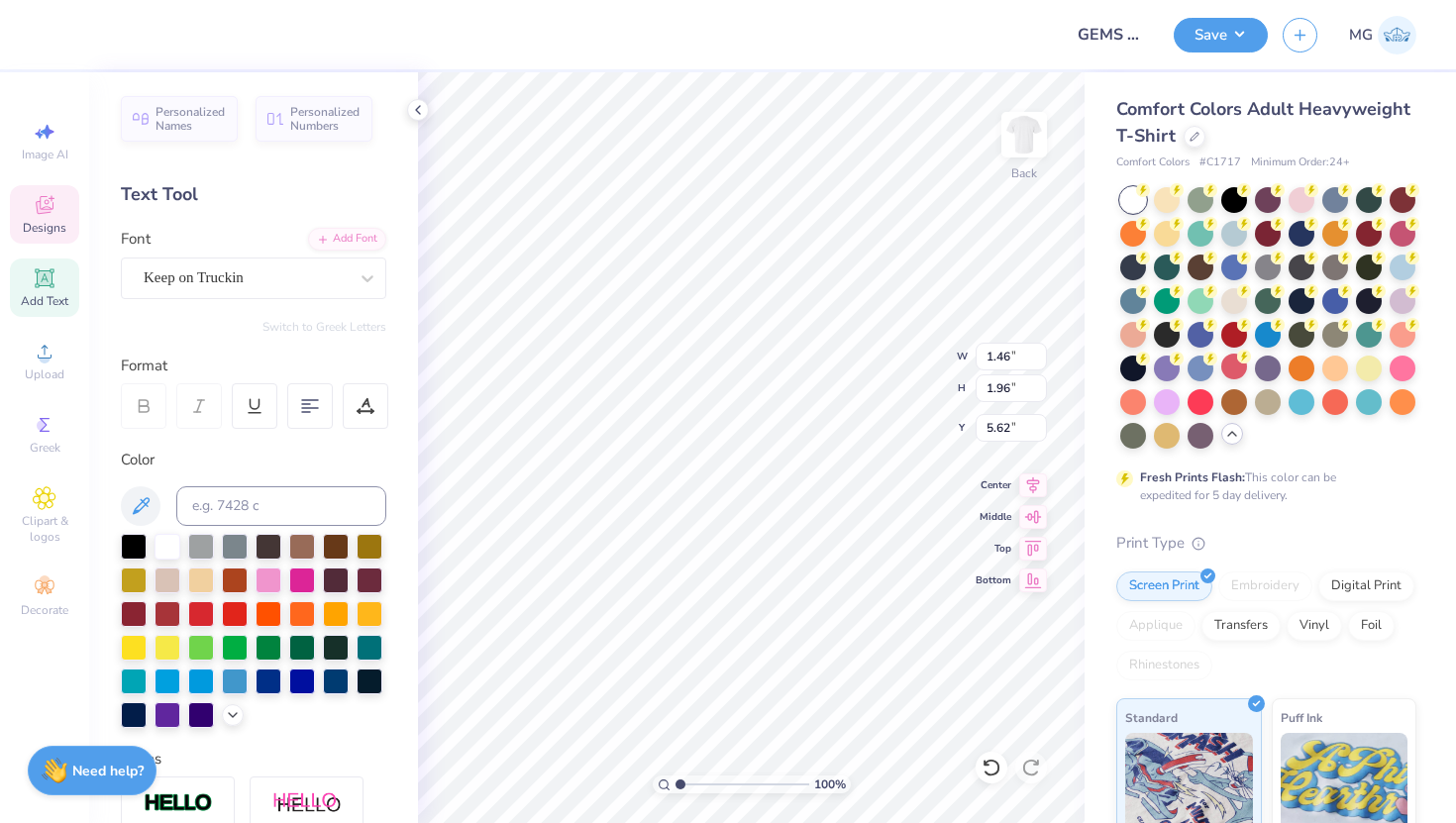 type on "P" 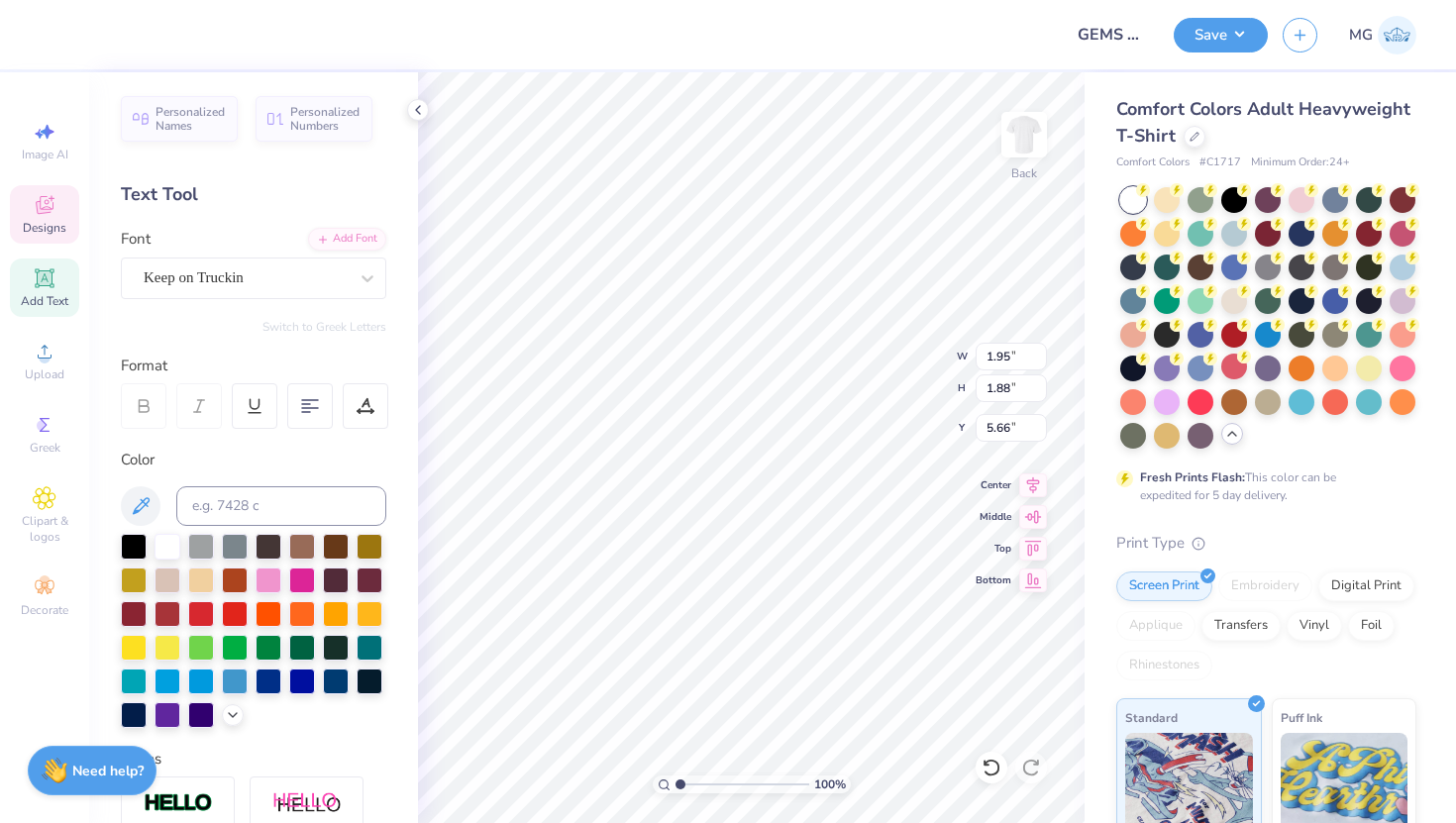 type on "I" 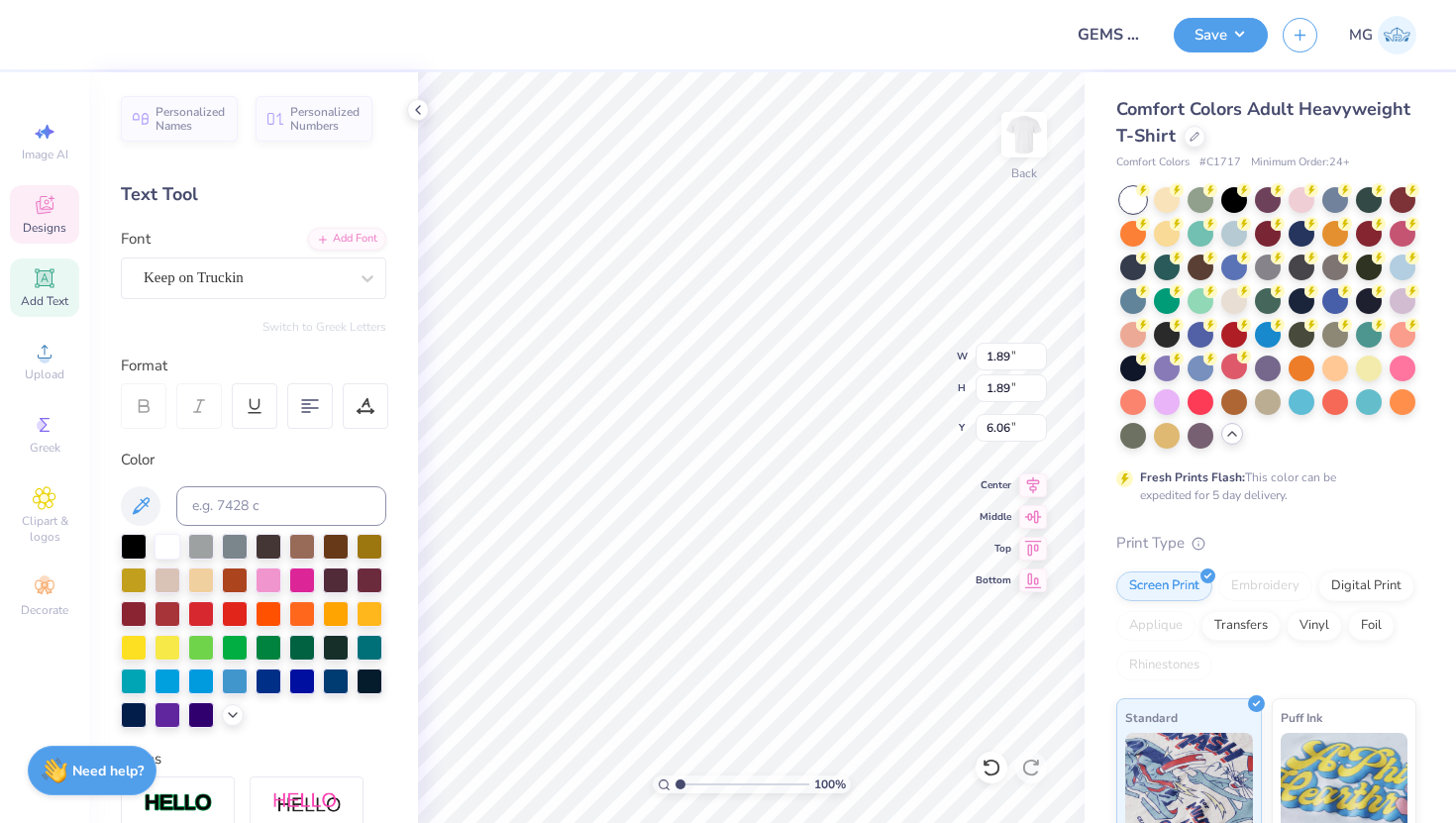type on "E" 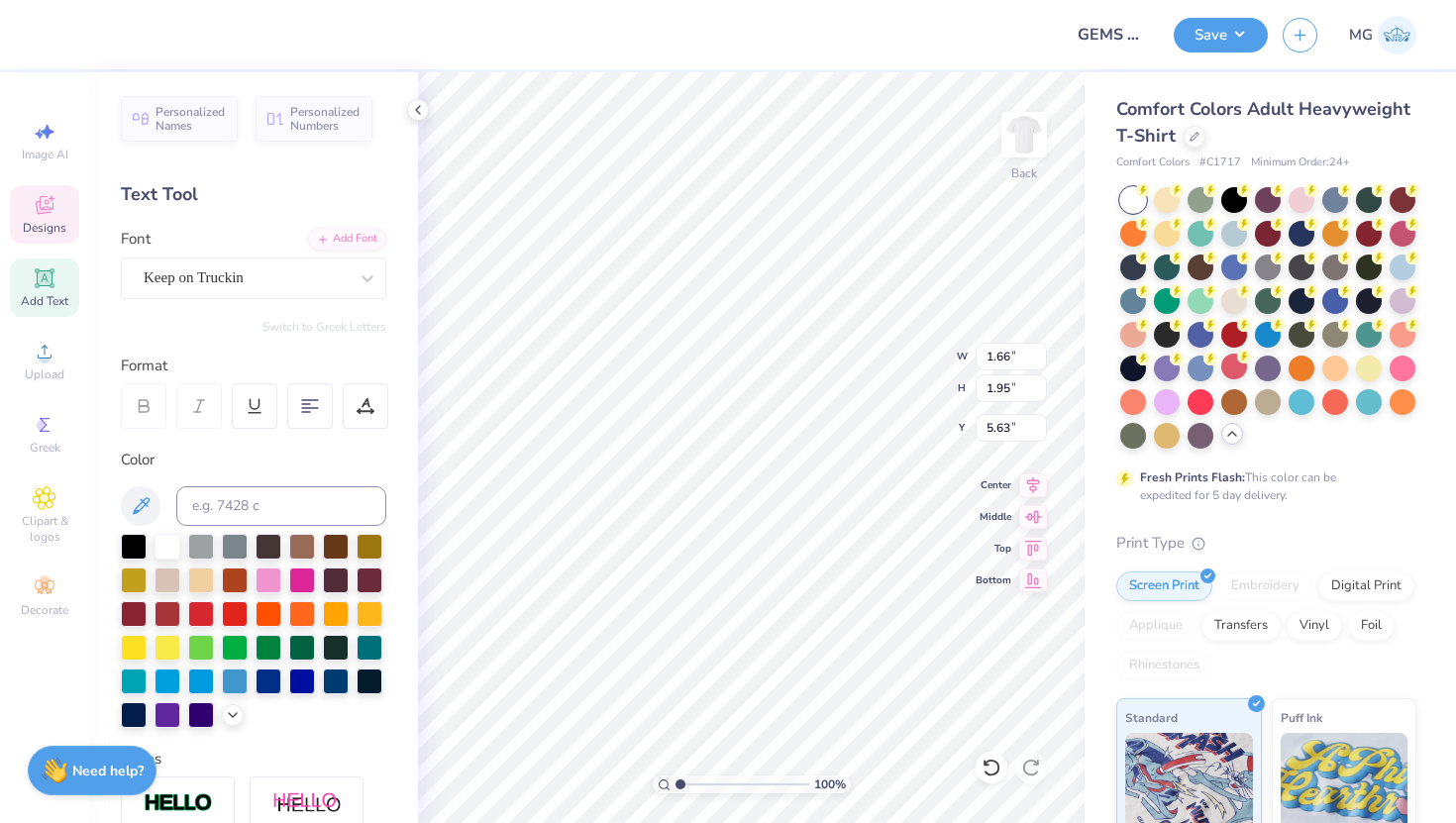 type on "5.66" 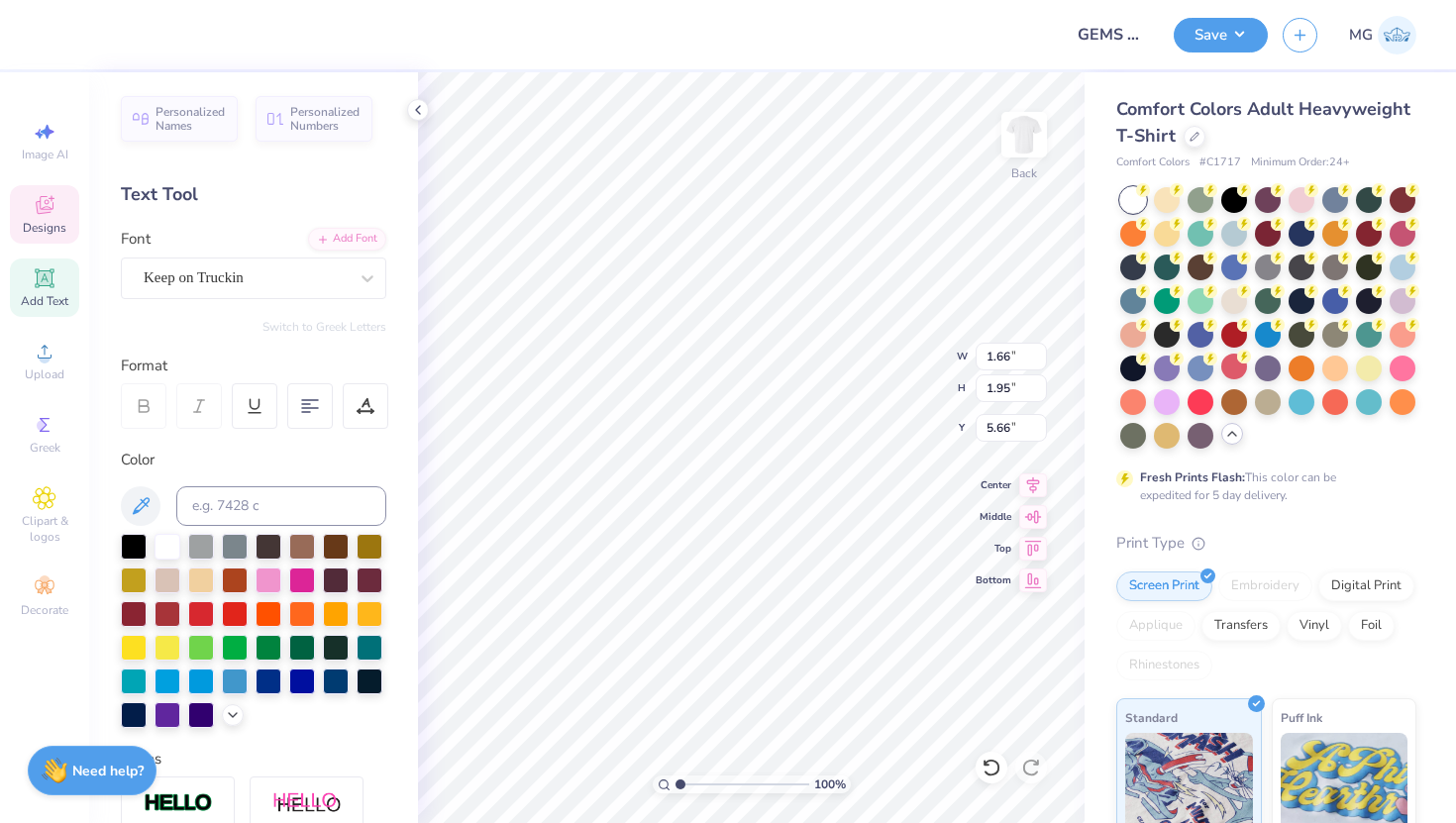 type on "1.61" 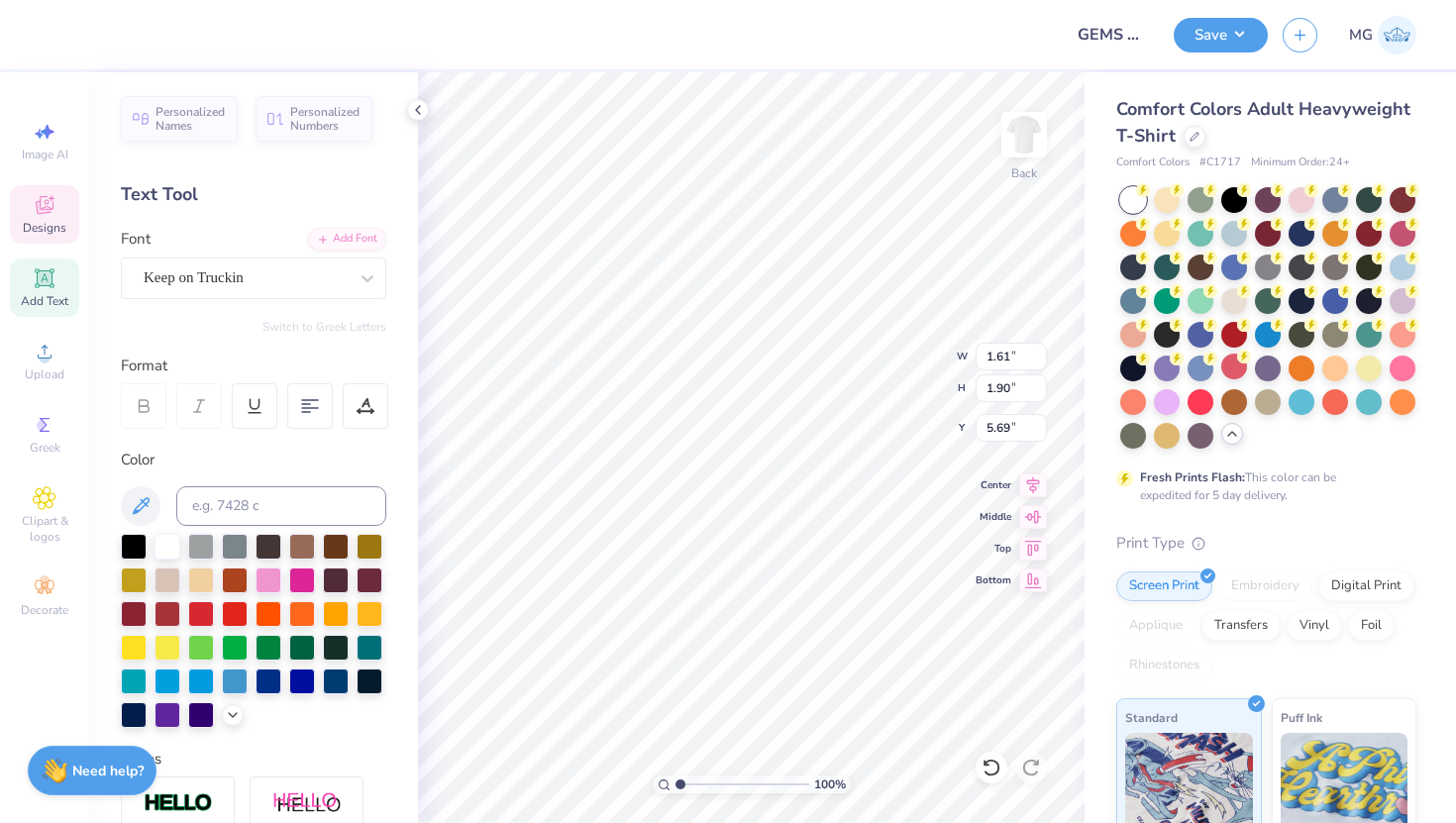 type on "5.66" 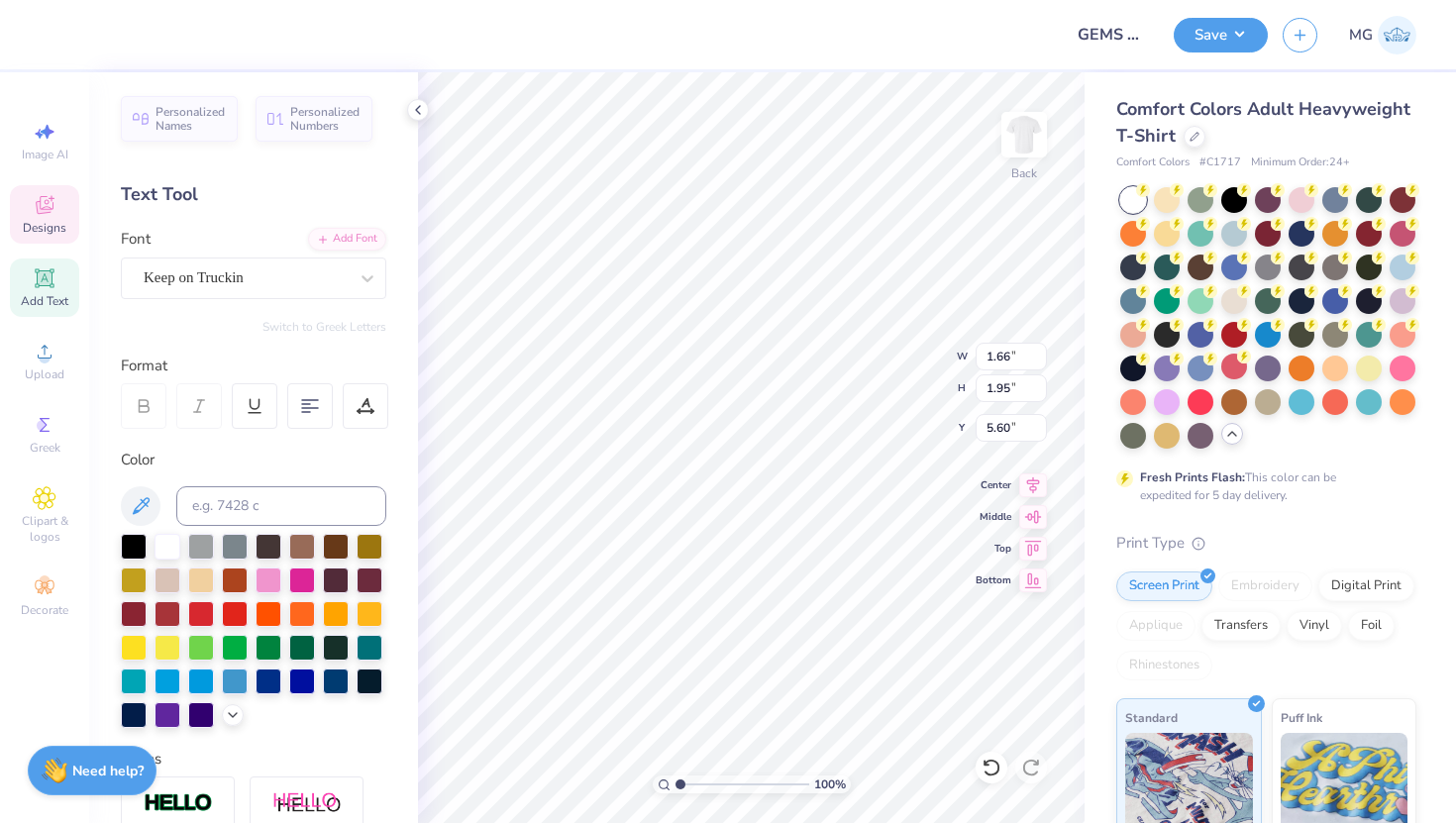 type on "1.66" 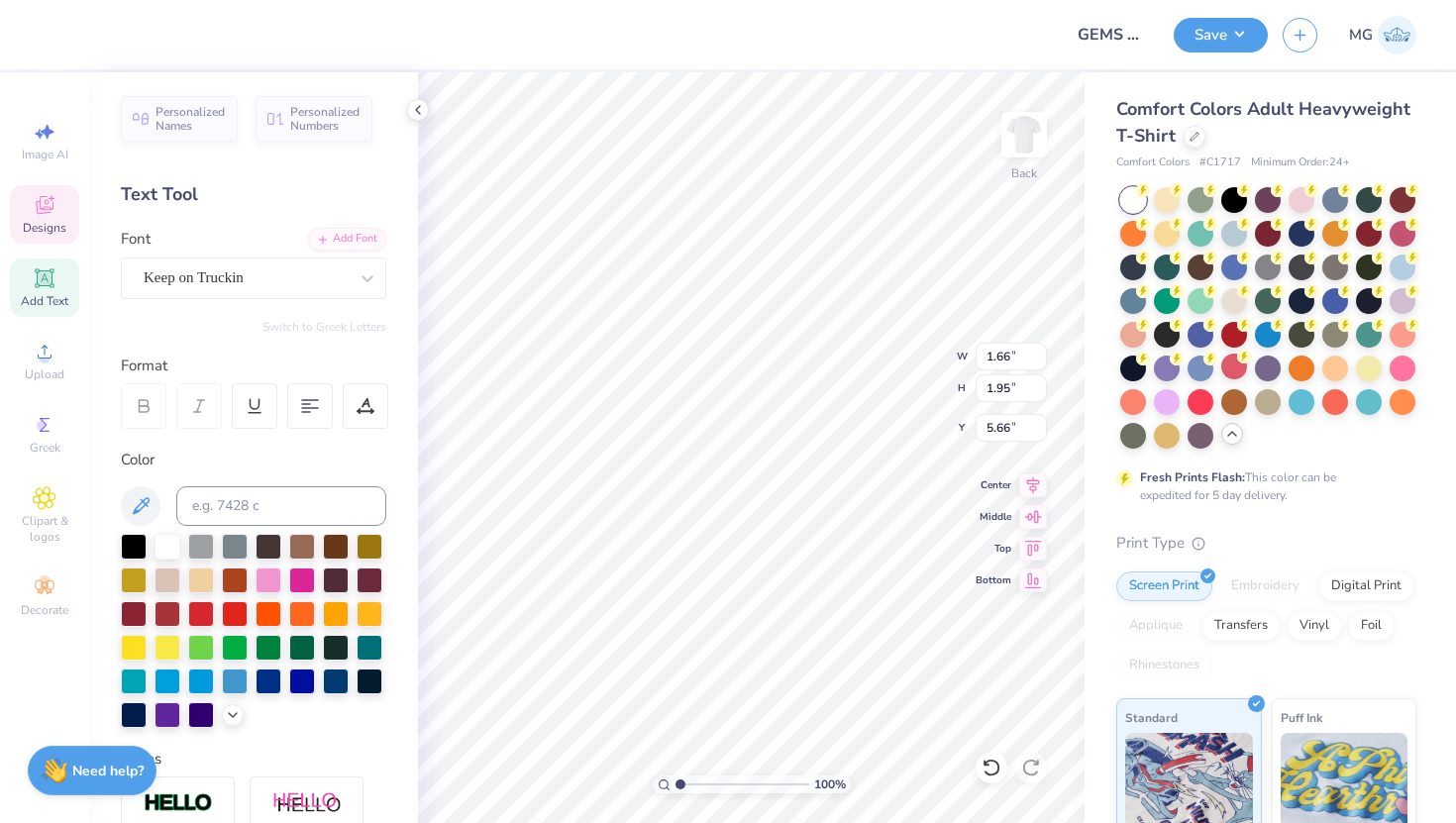 type on "1.39" 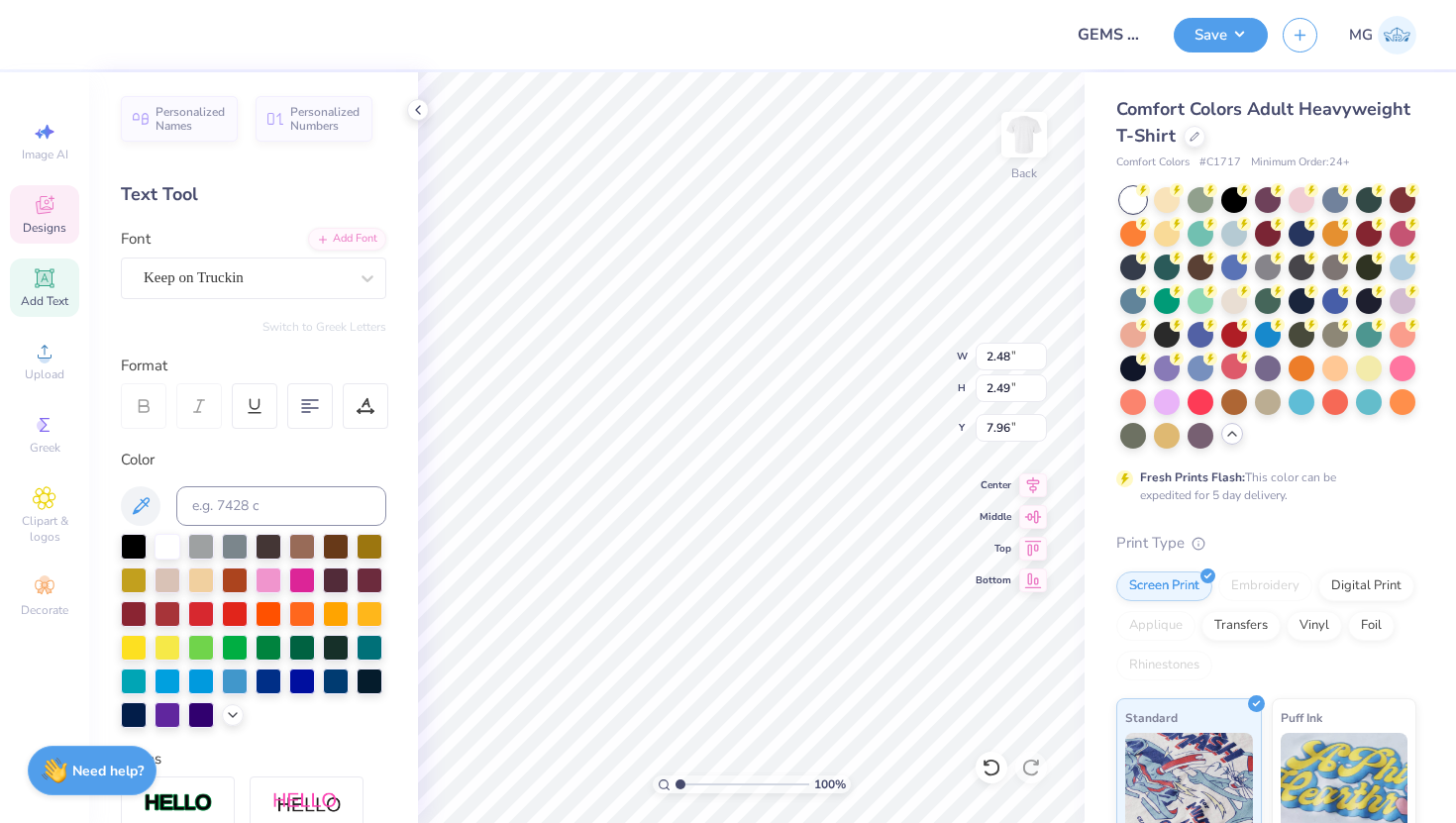 type on "E" 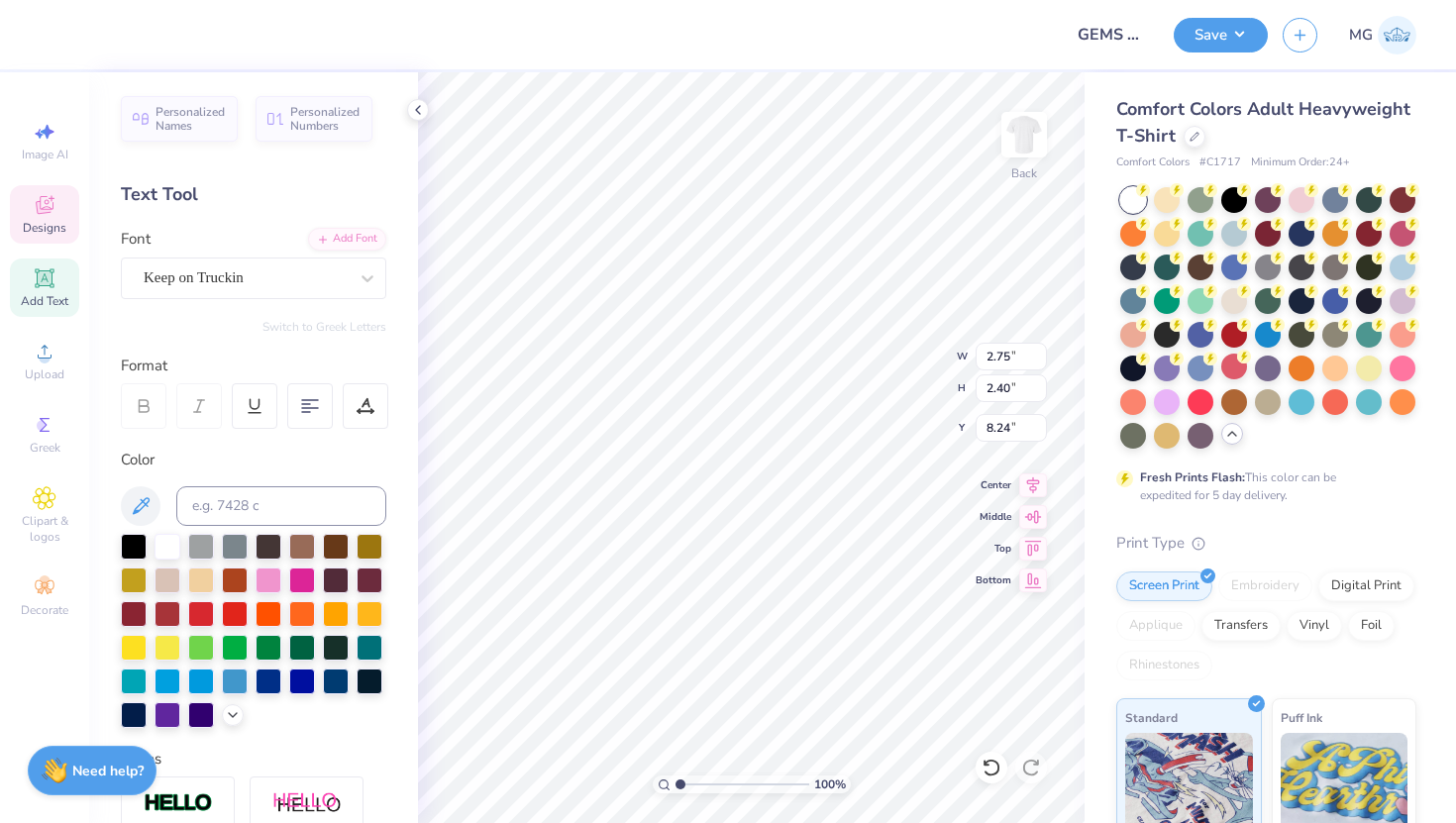 type on "2.20" 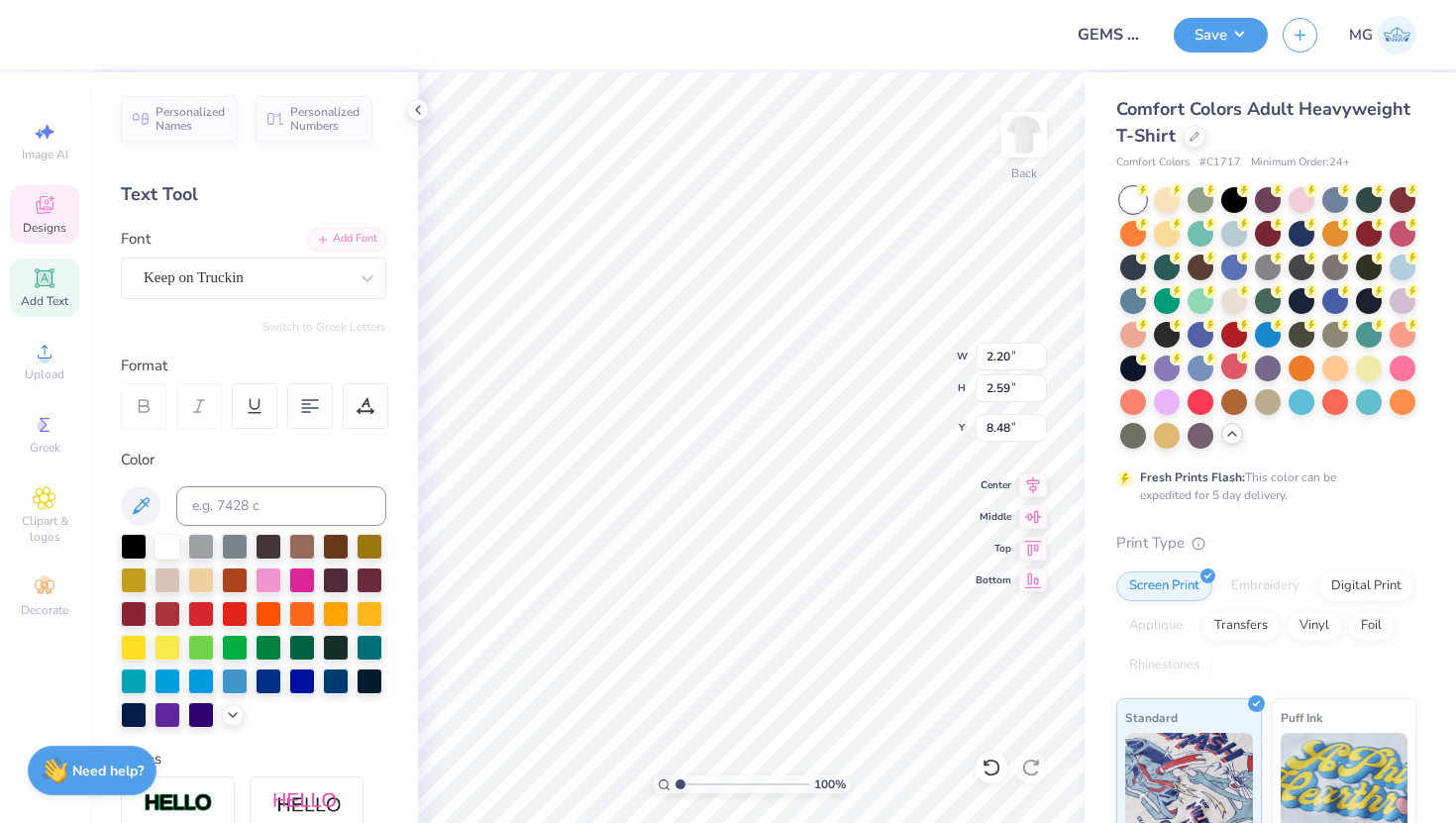 type on "8.37" 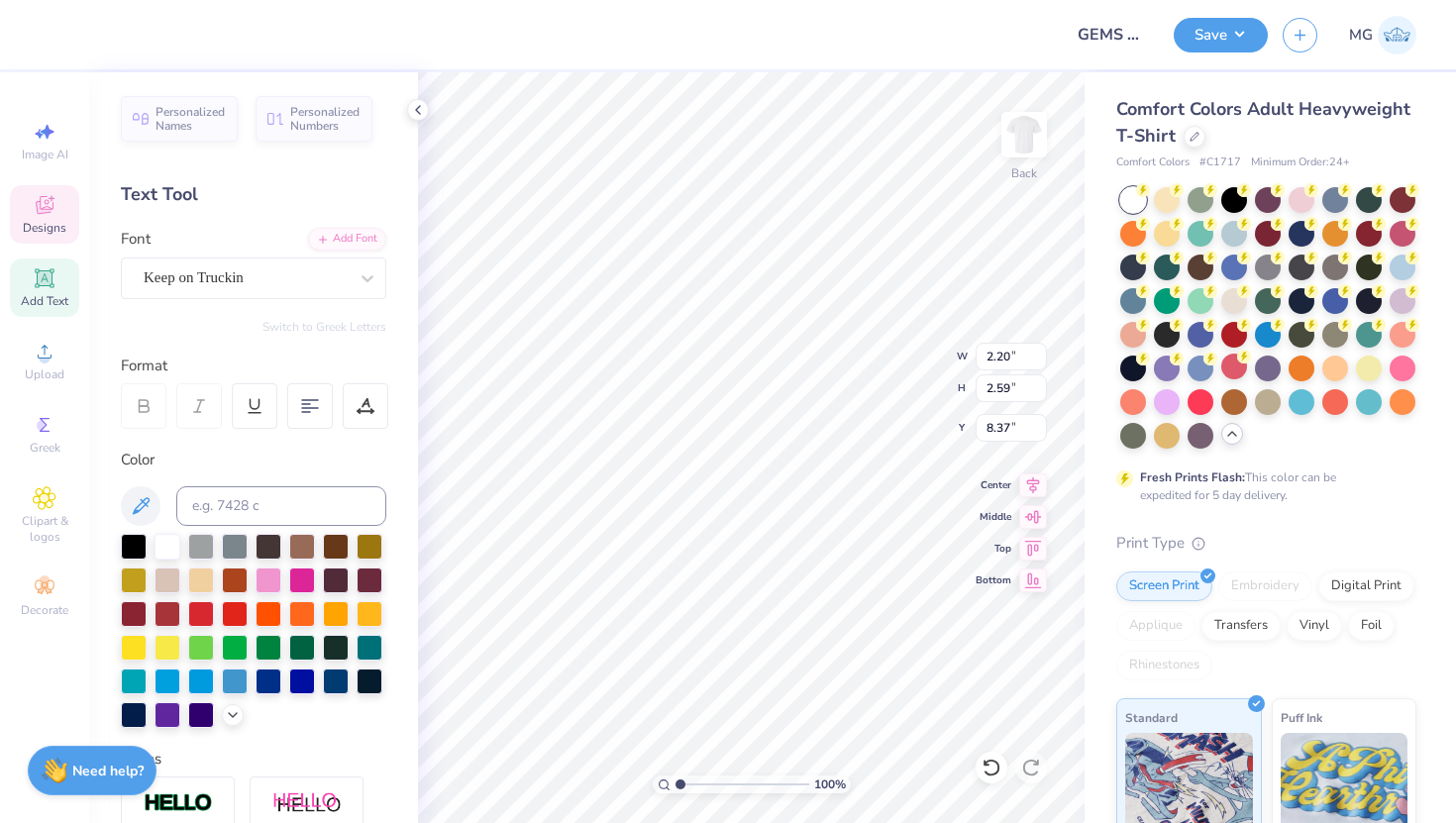 type on "1.88" 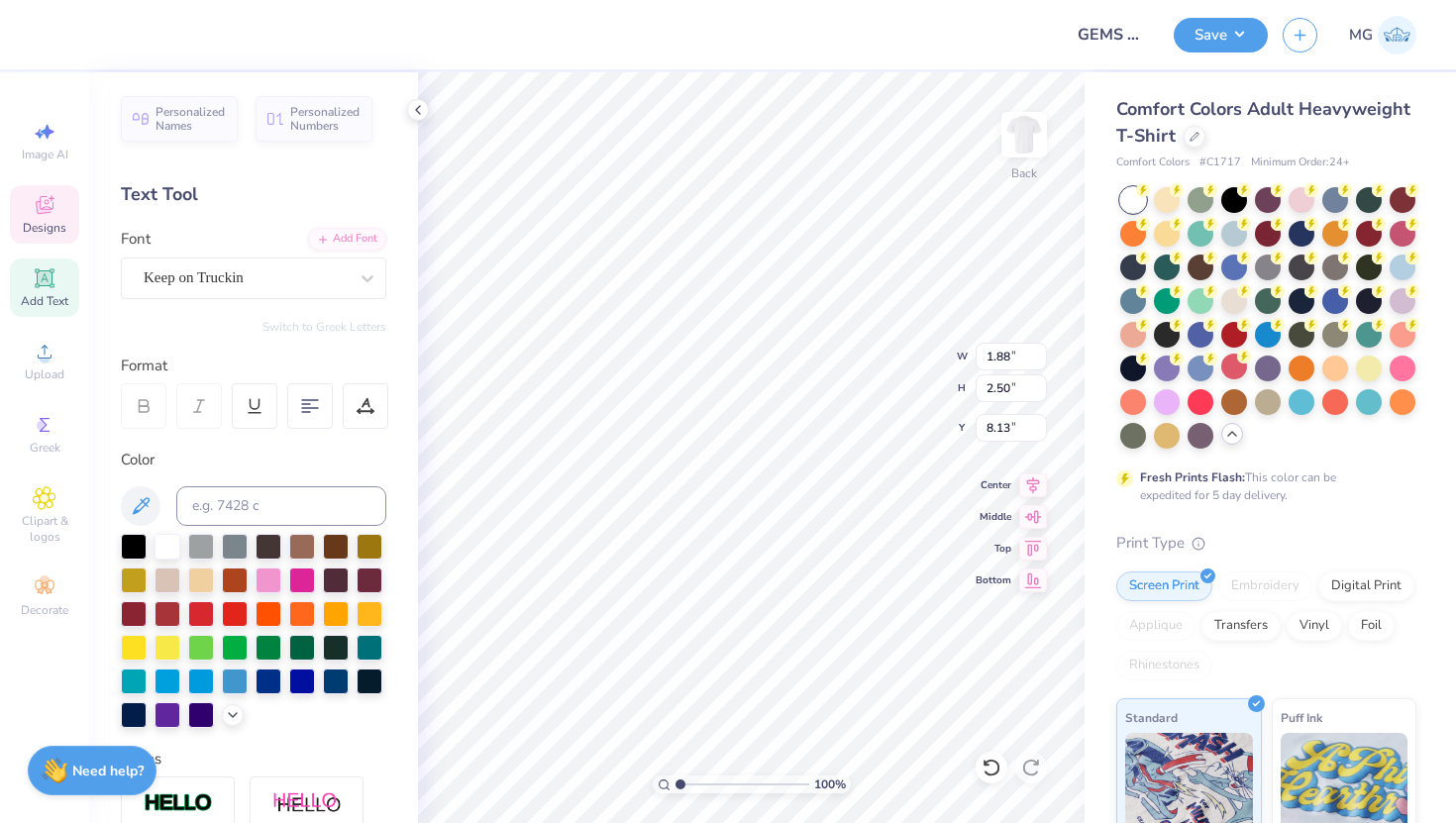 type on "7.96" 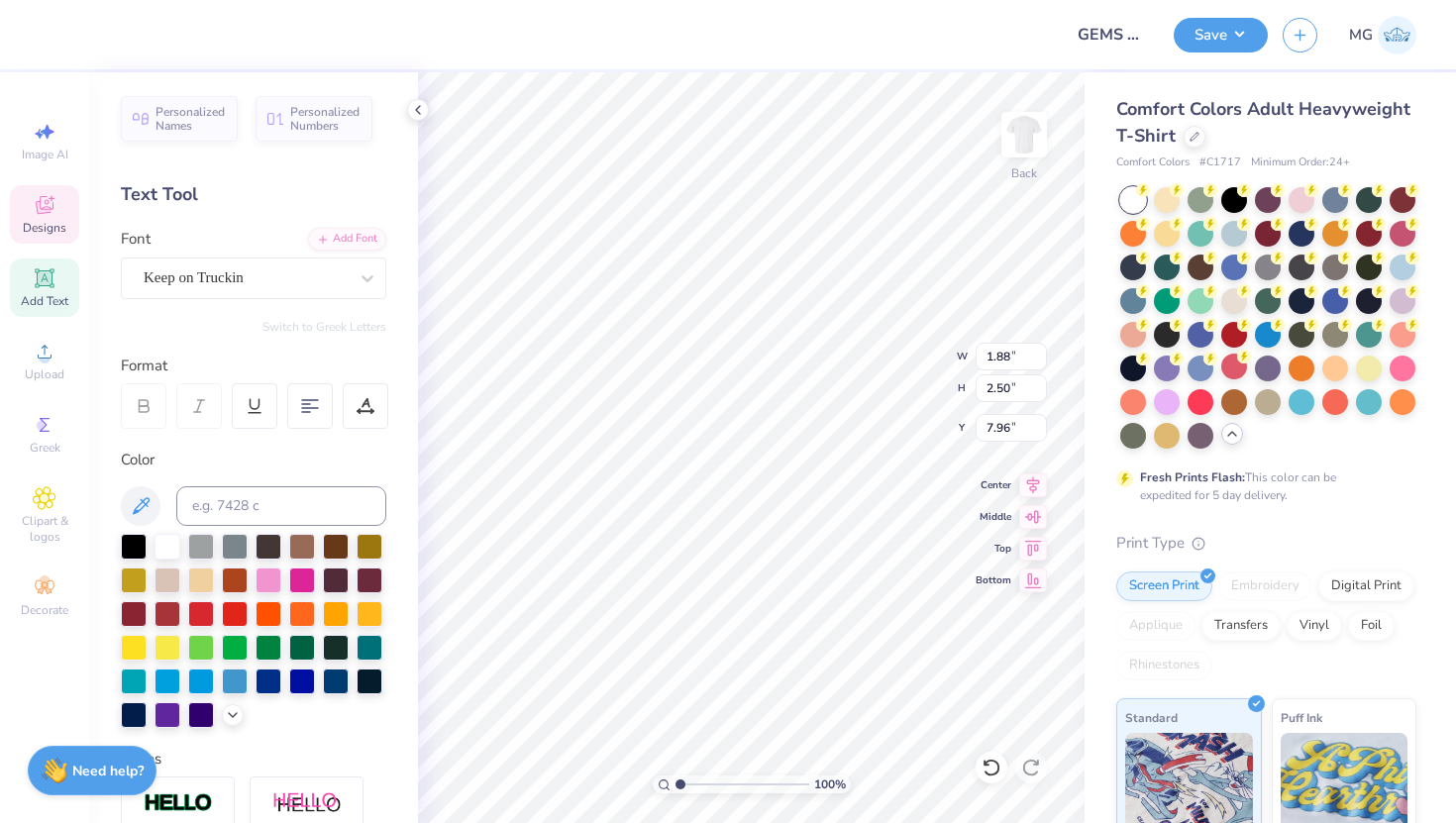 type on "2.75" 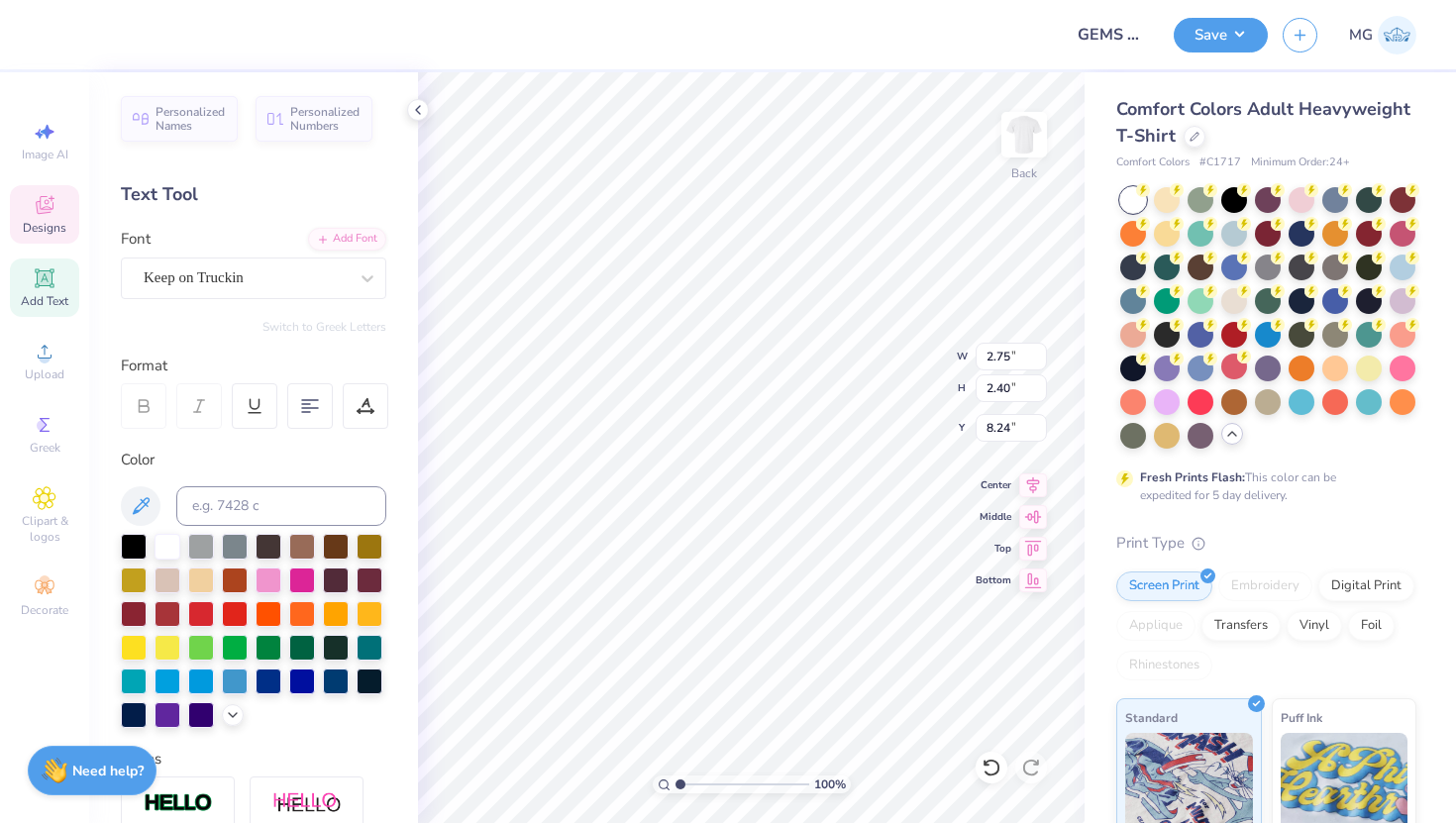 type on "S" 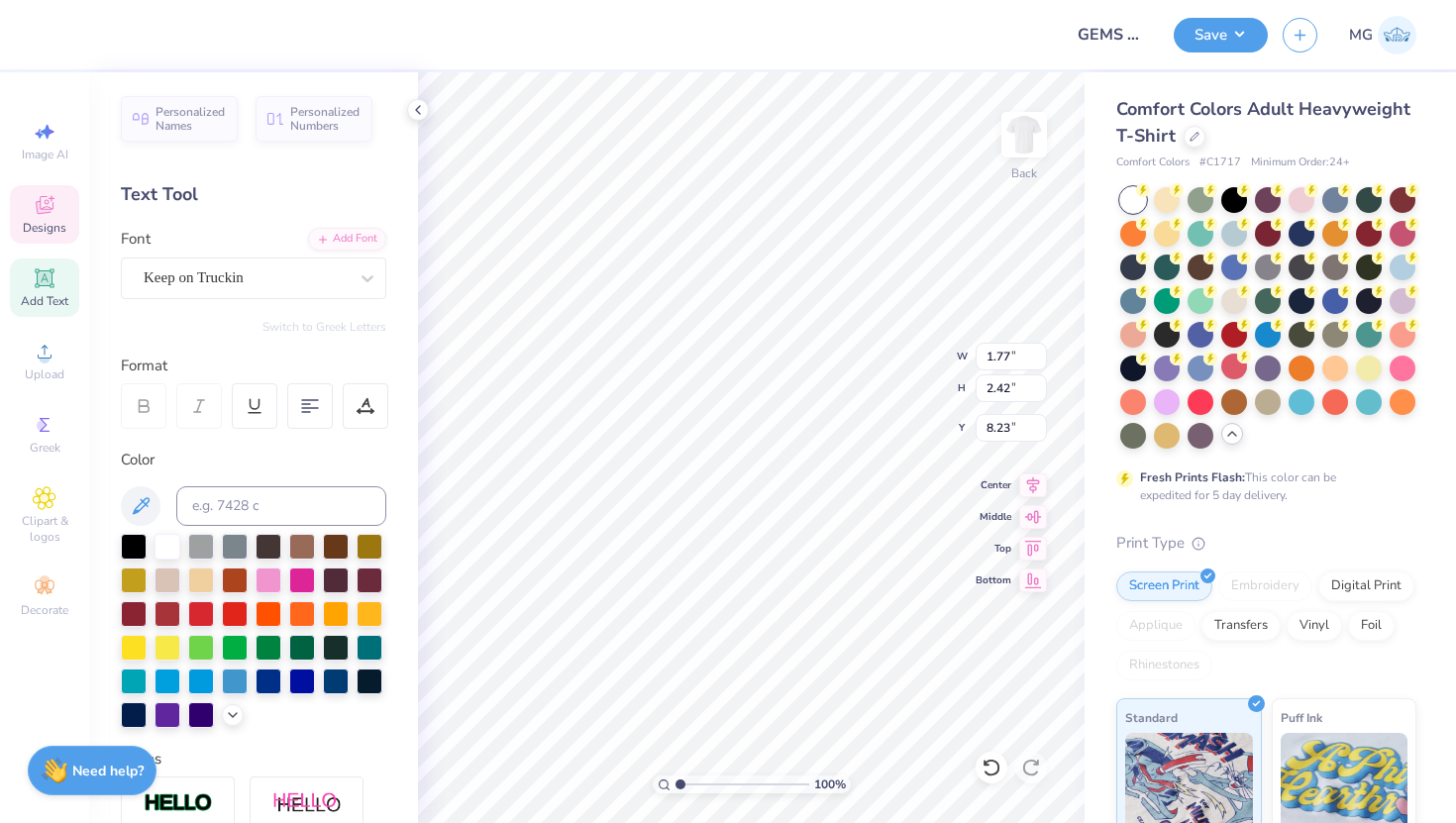type on "8.21" 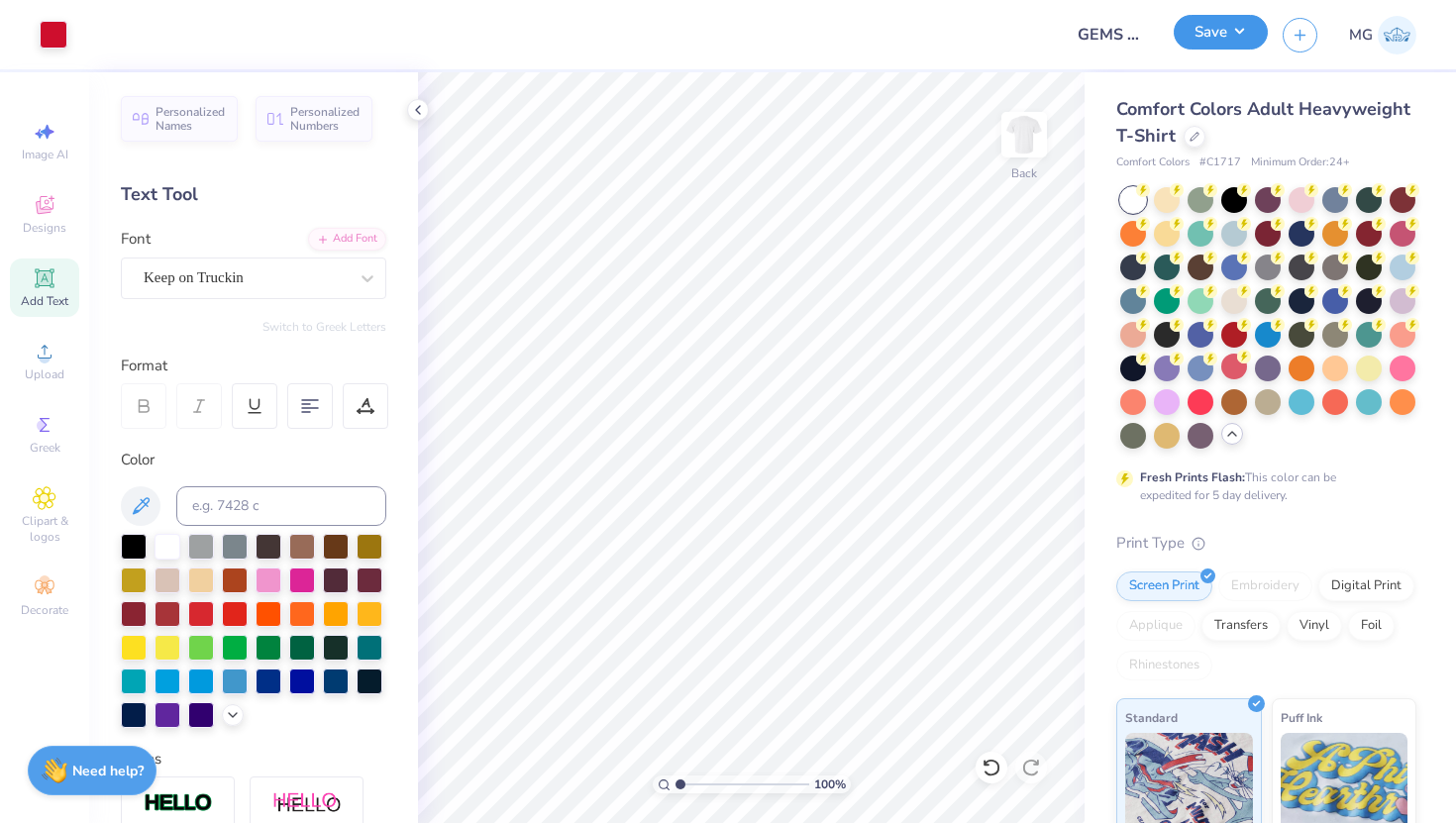 click on "Save" at bounding box center (1220, 32) 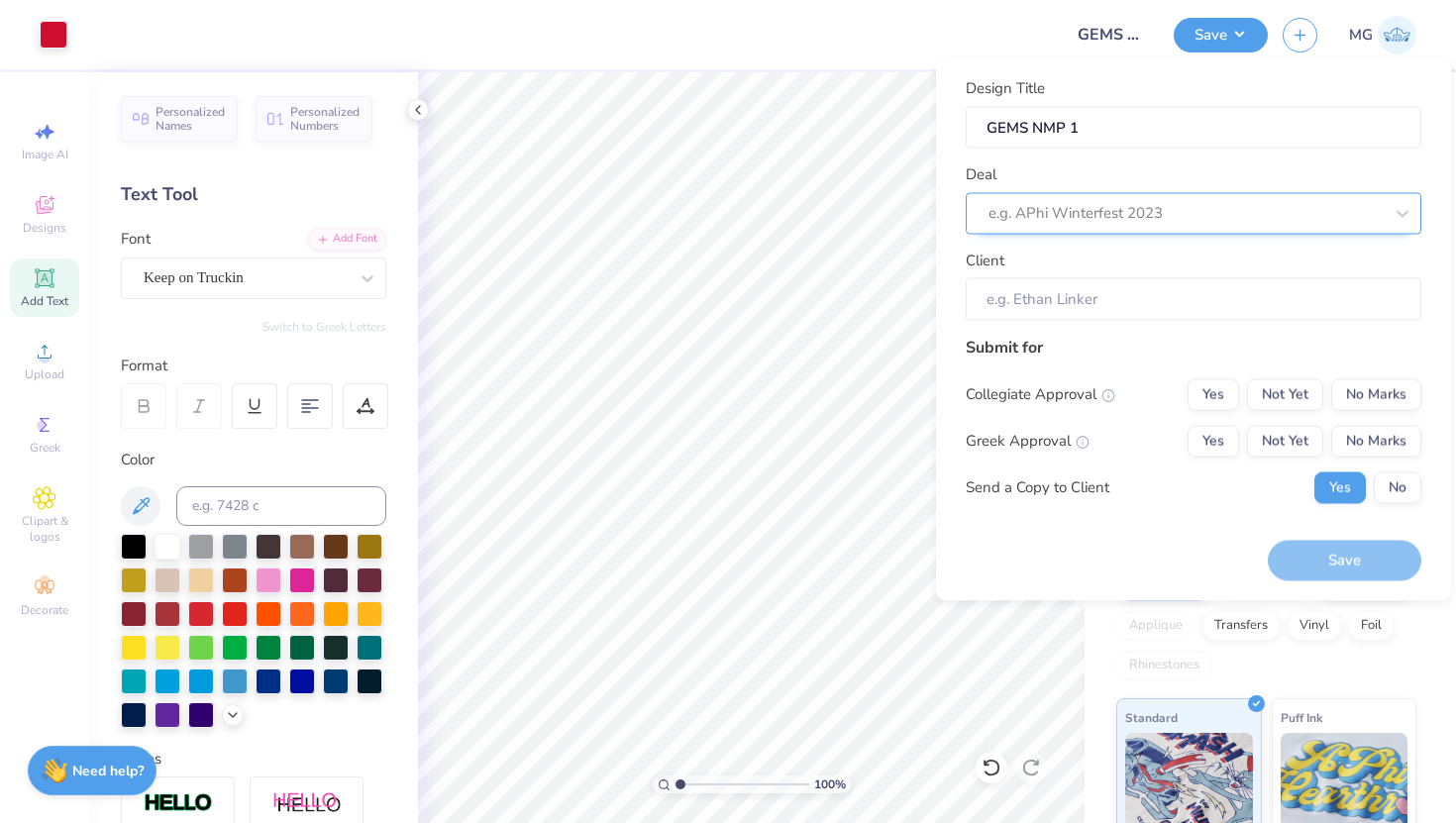 click at bounding box center (1186, 213) 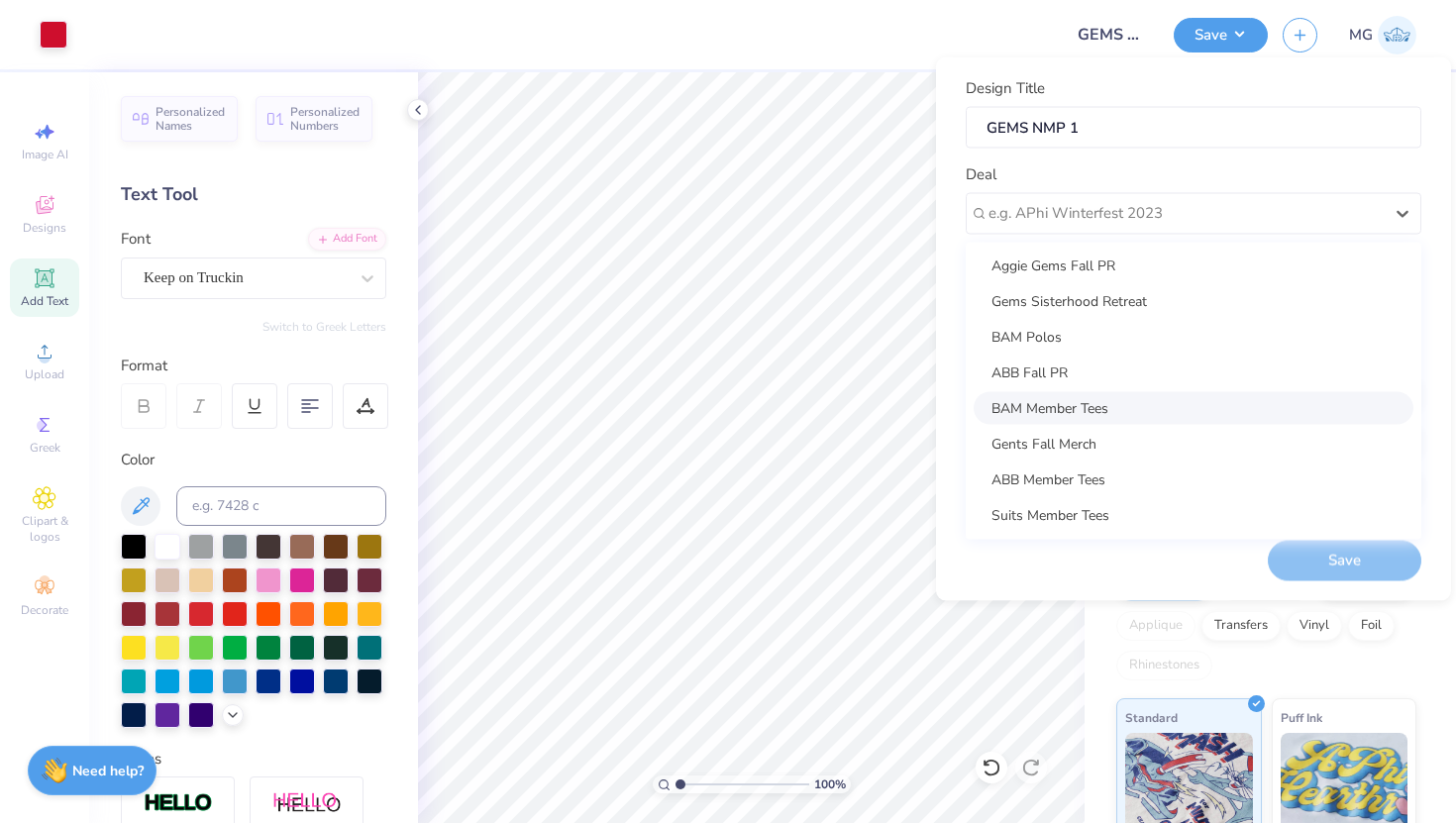 scroll, scrollTop: 0, scrollLeft: 0, axis: both 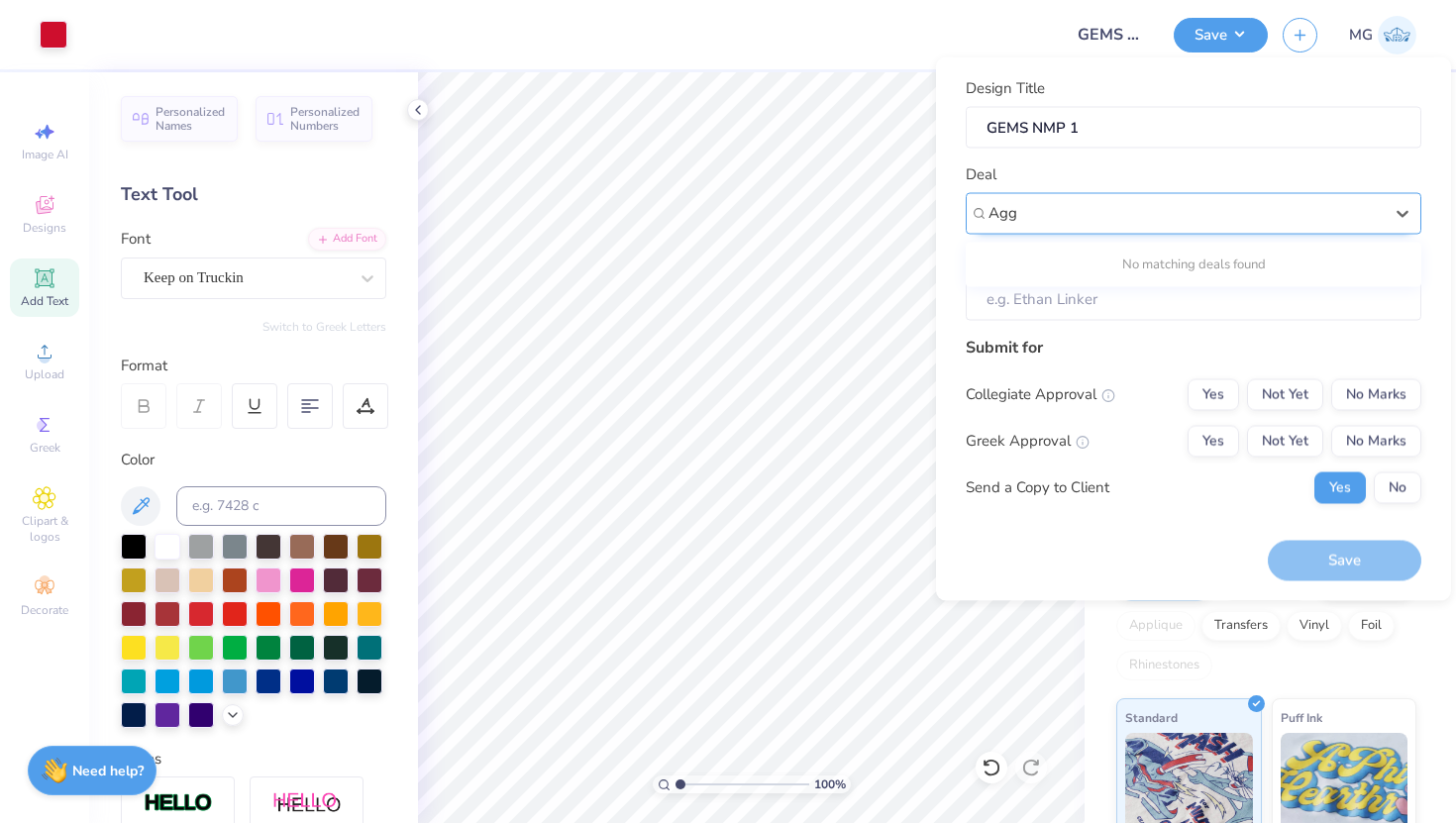 type on "Aggi" 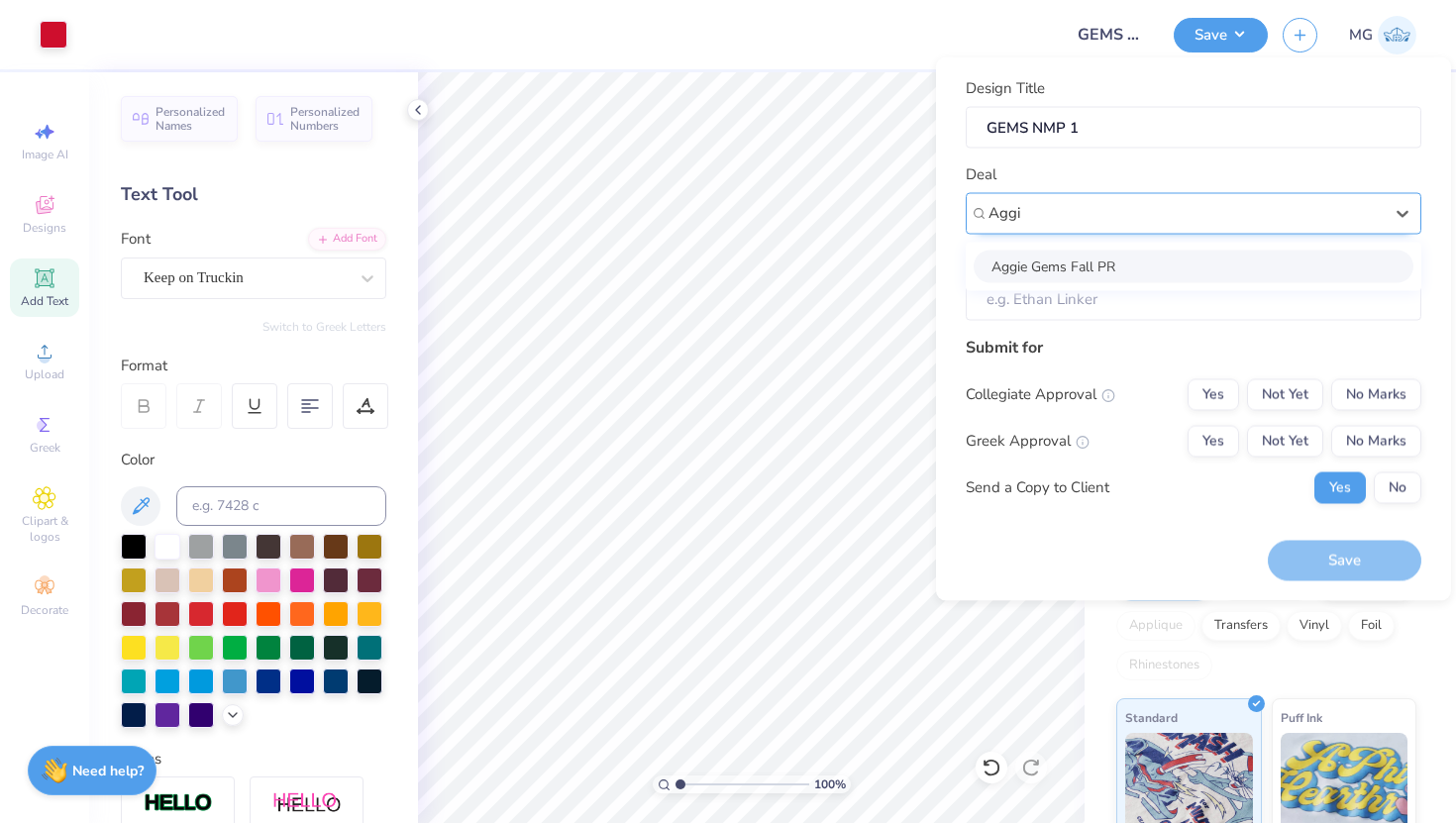 type 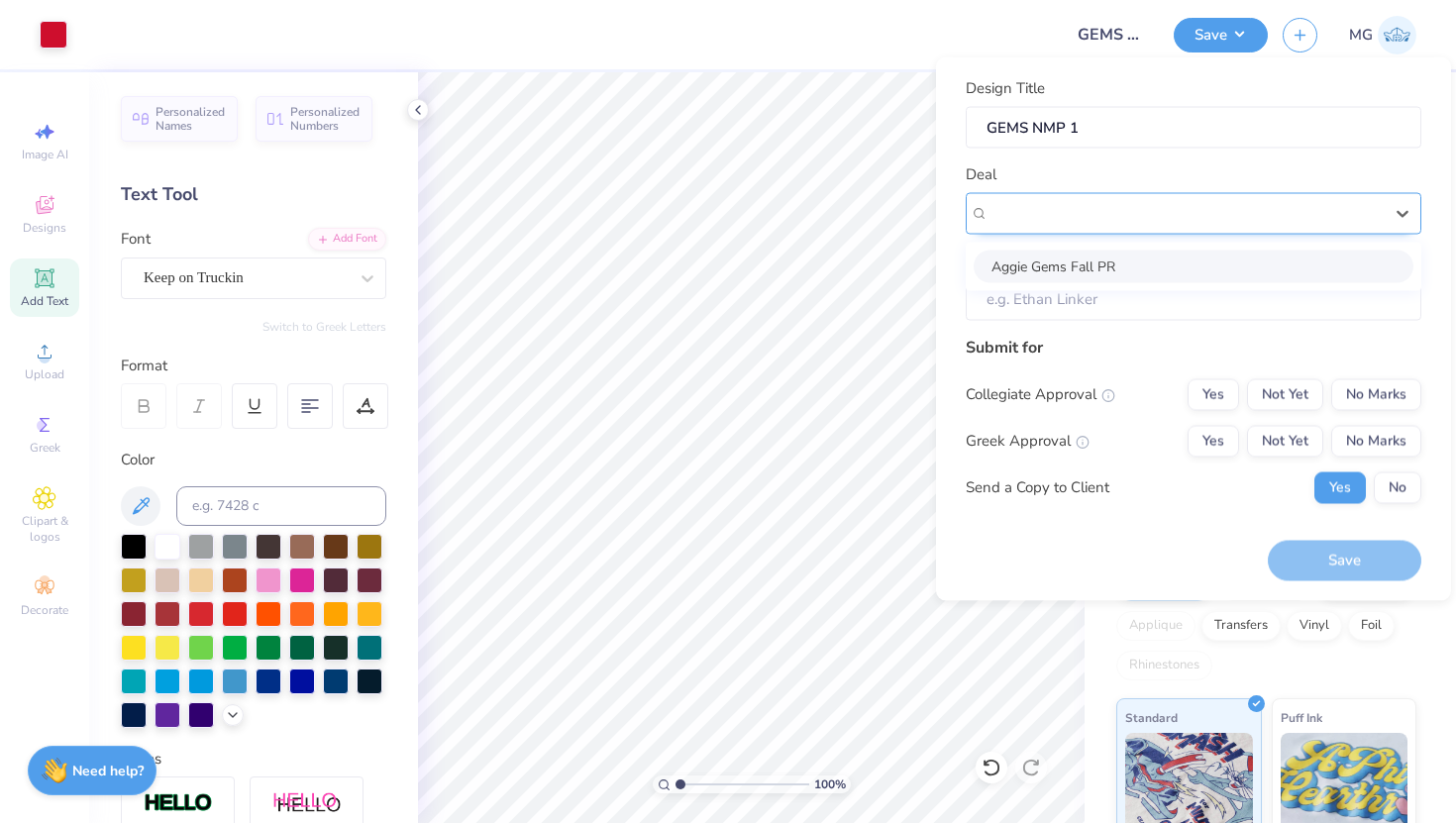 click at bounding box center [1186, 213] 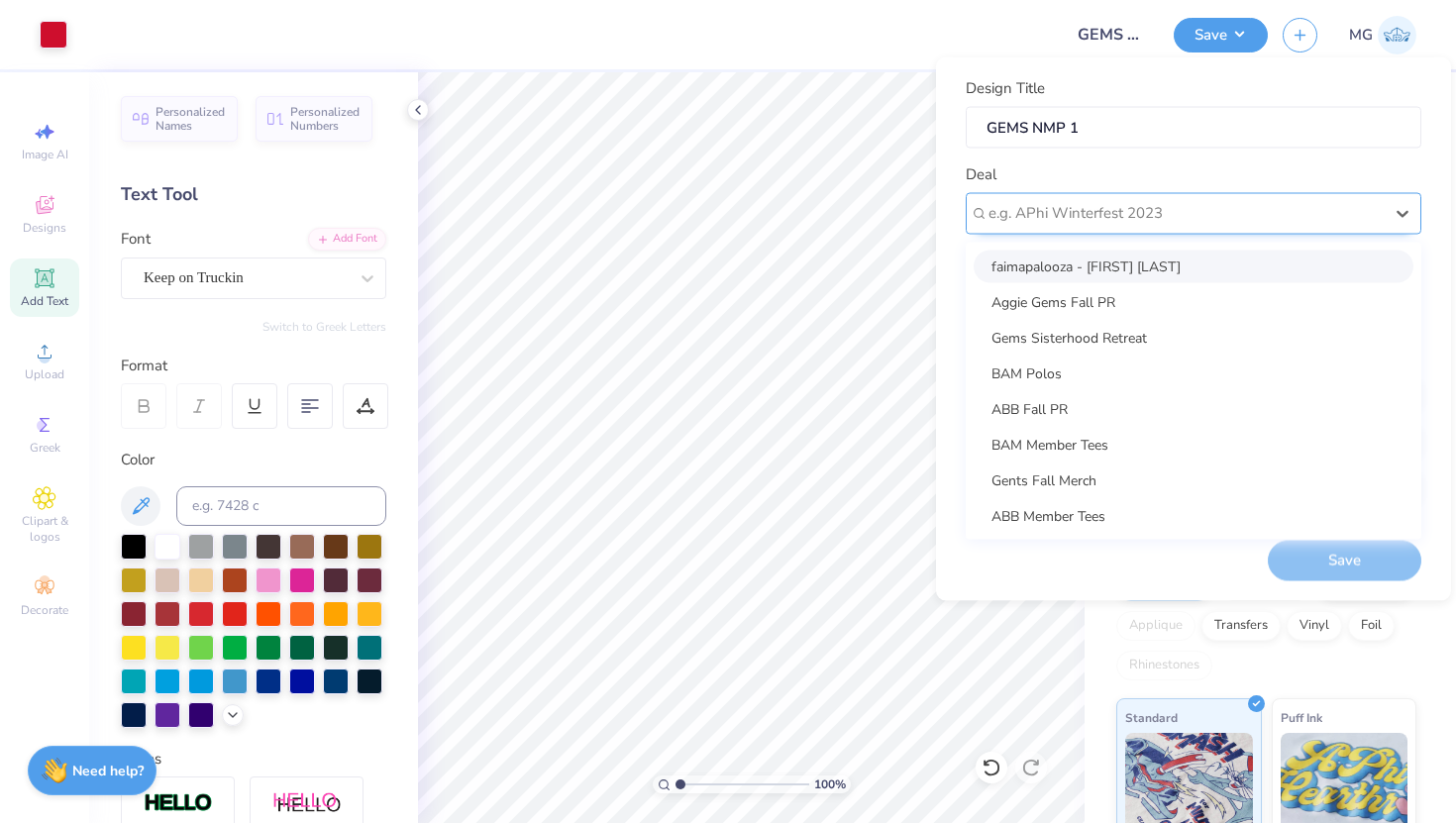 click on "e.g. APhi Winterfest 2023" at bounding box center [1194, 213] 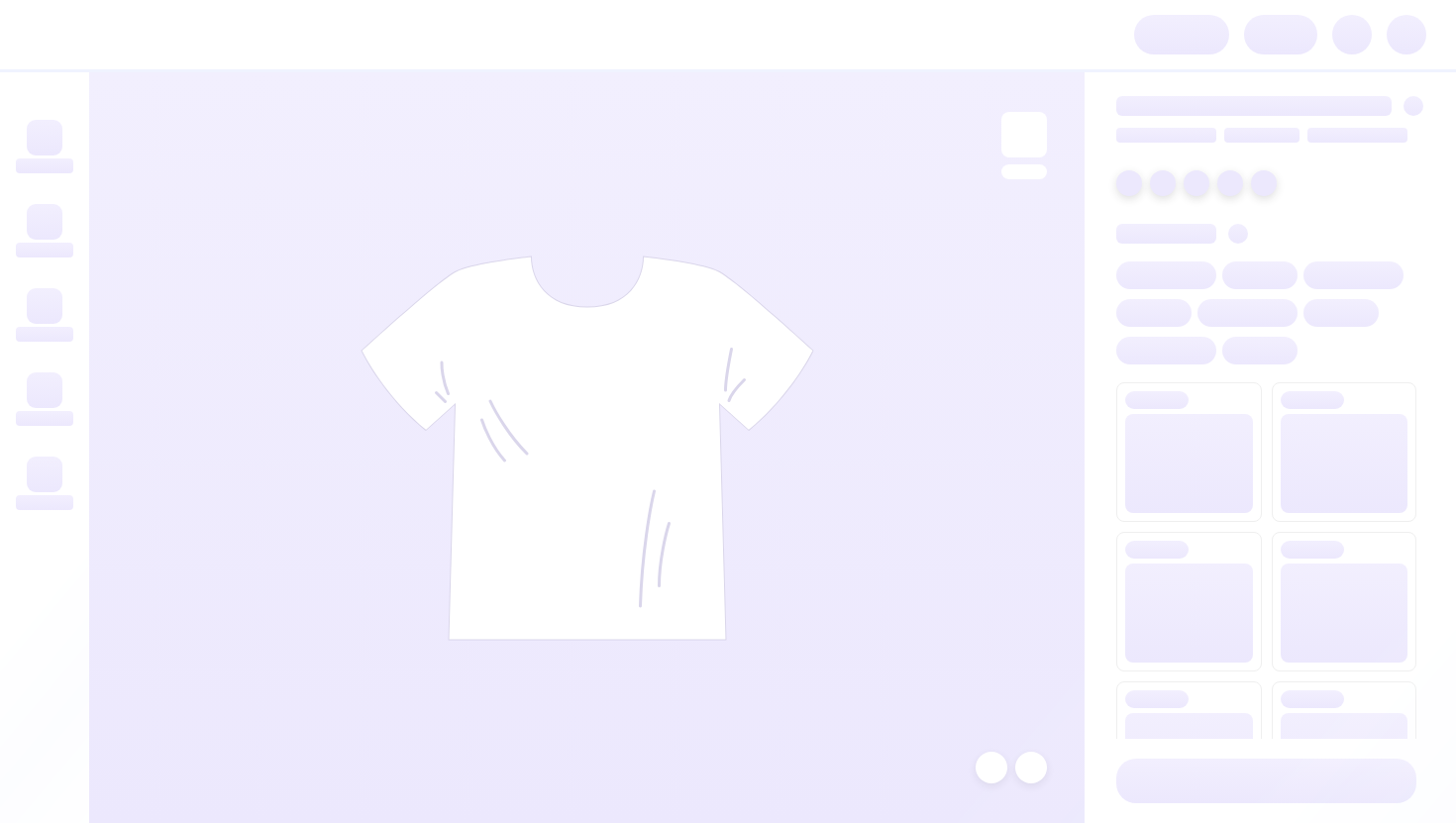 scroll, scrollTop: 0, scrollLeft: 0, axis: both 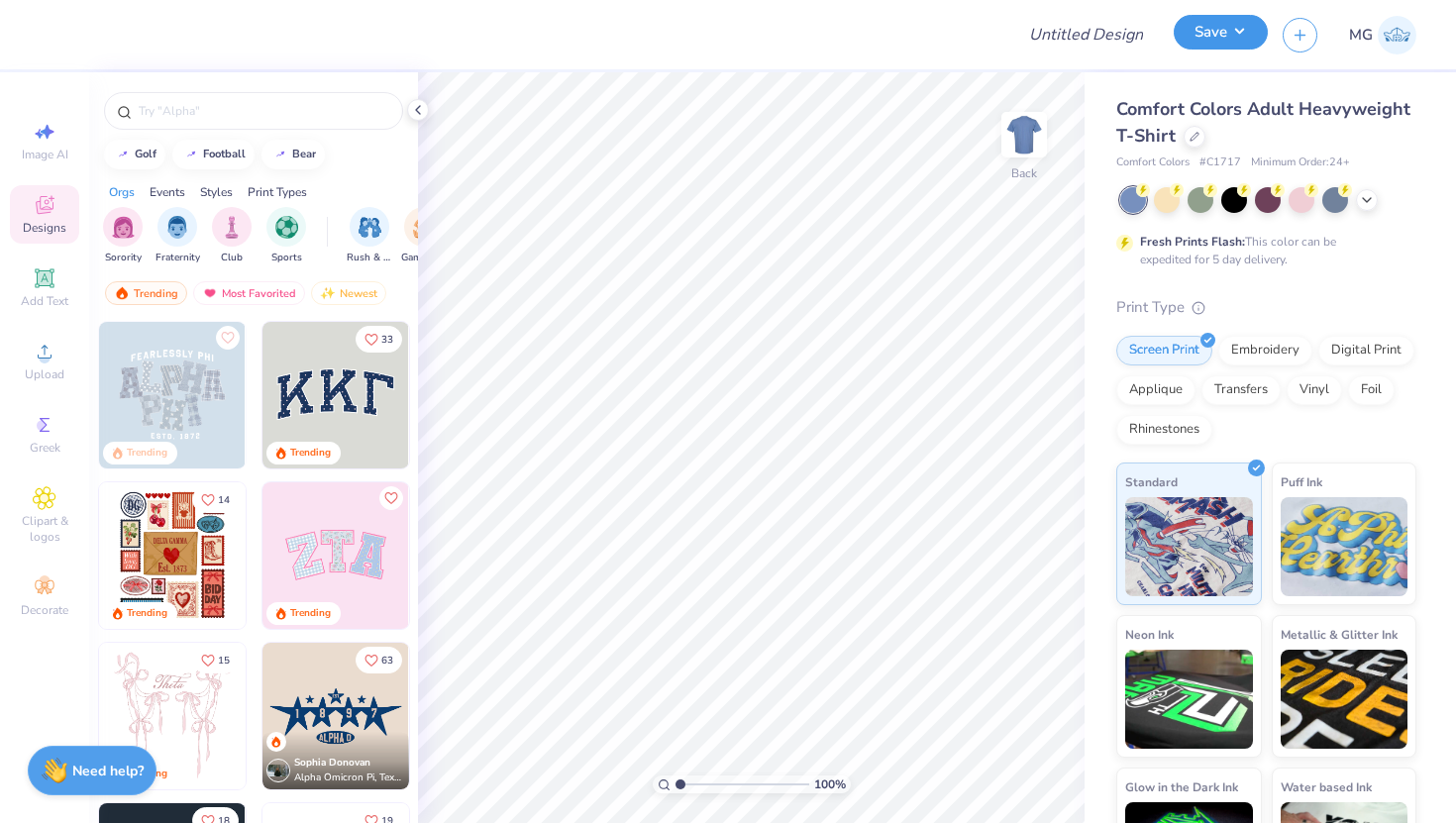 click on "Save" at bounding box center [1220, 32] 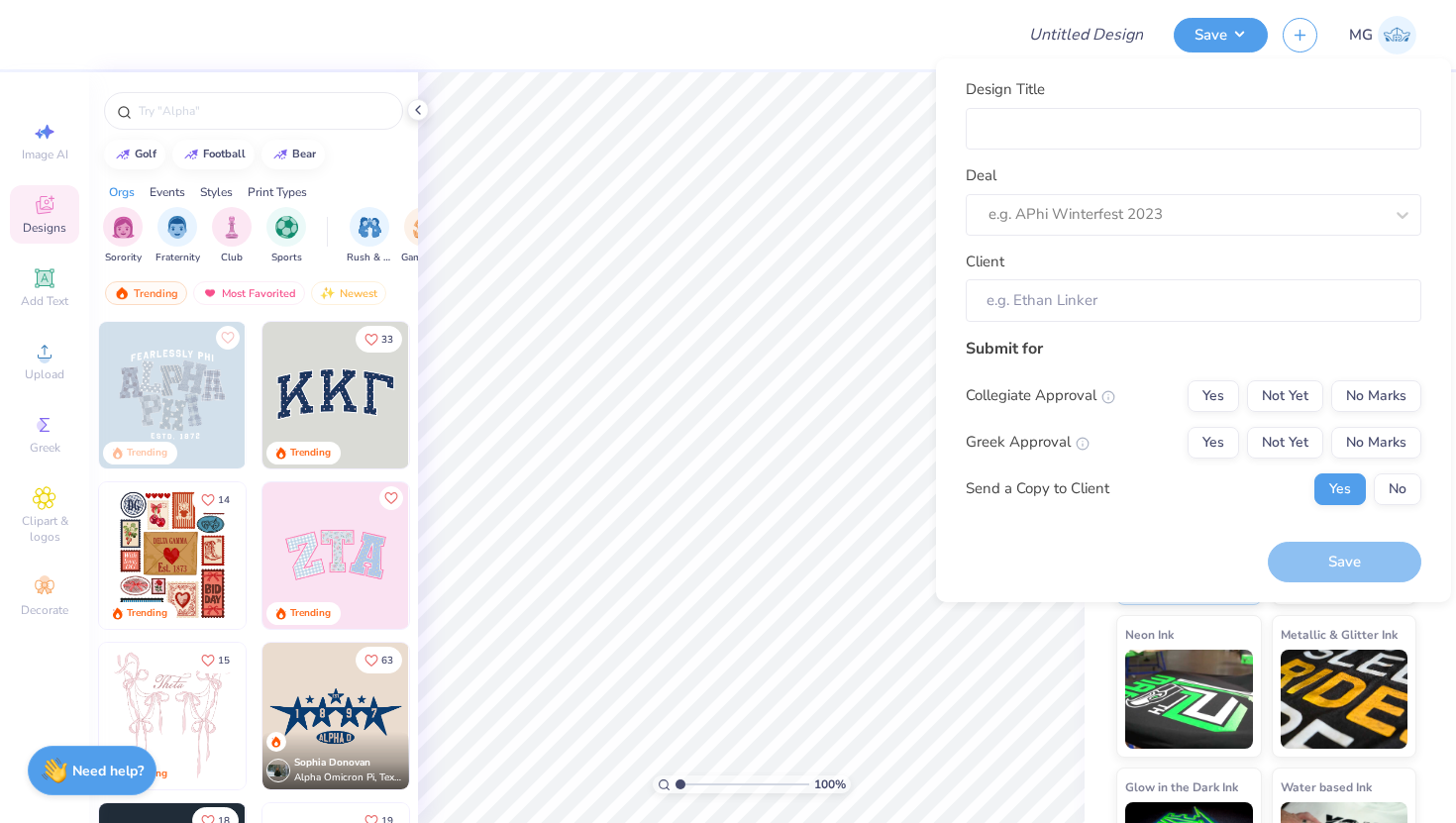 click on "Deal e.g. APhi Winterfest 2023" at bounding box center (1194, 200) 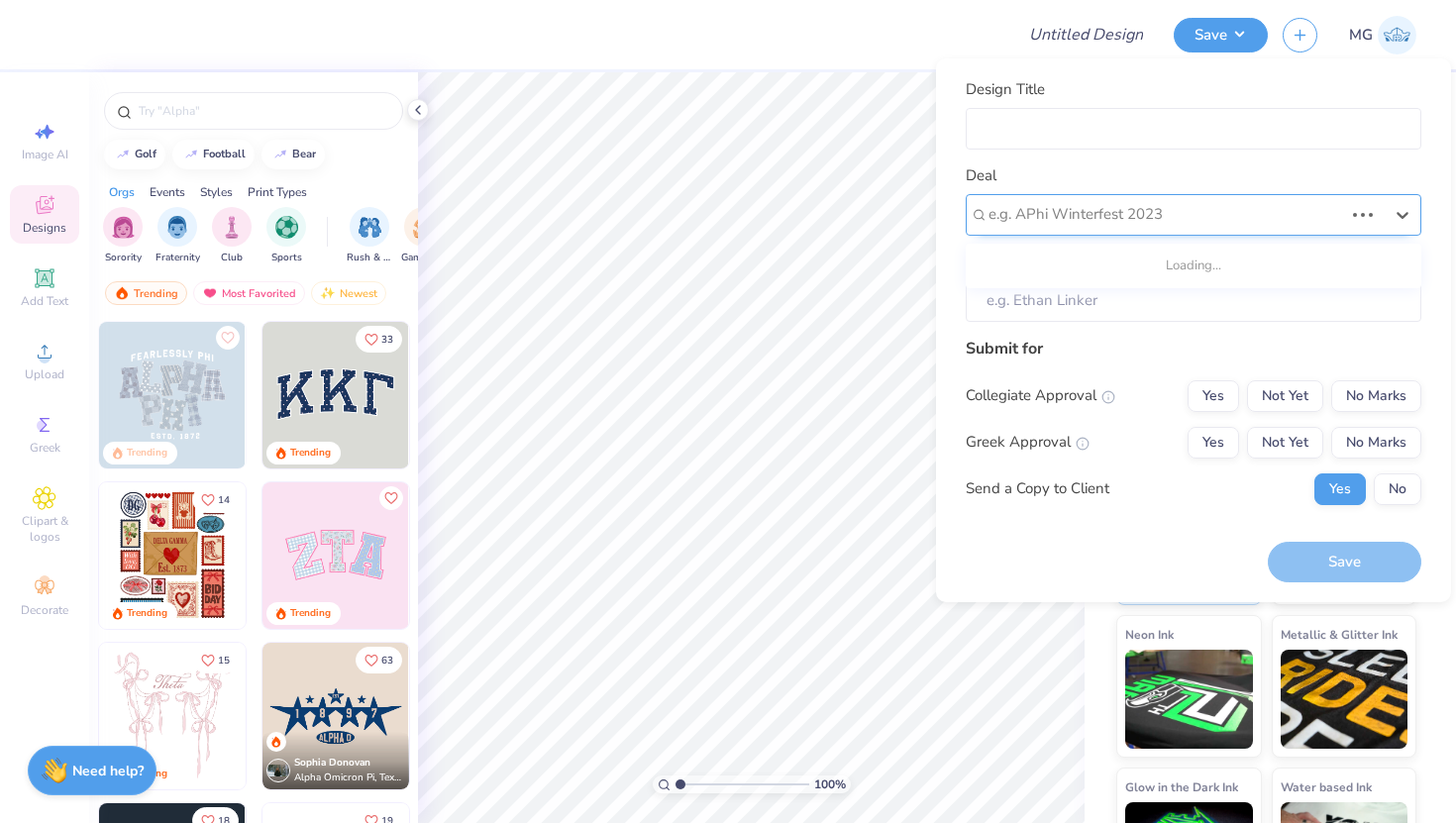 click at bounding box center [1166, 214] 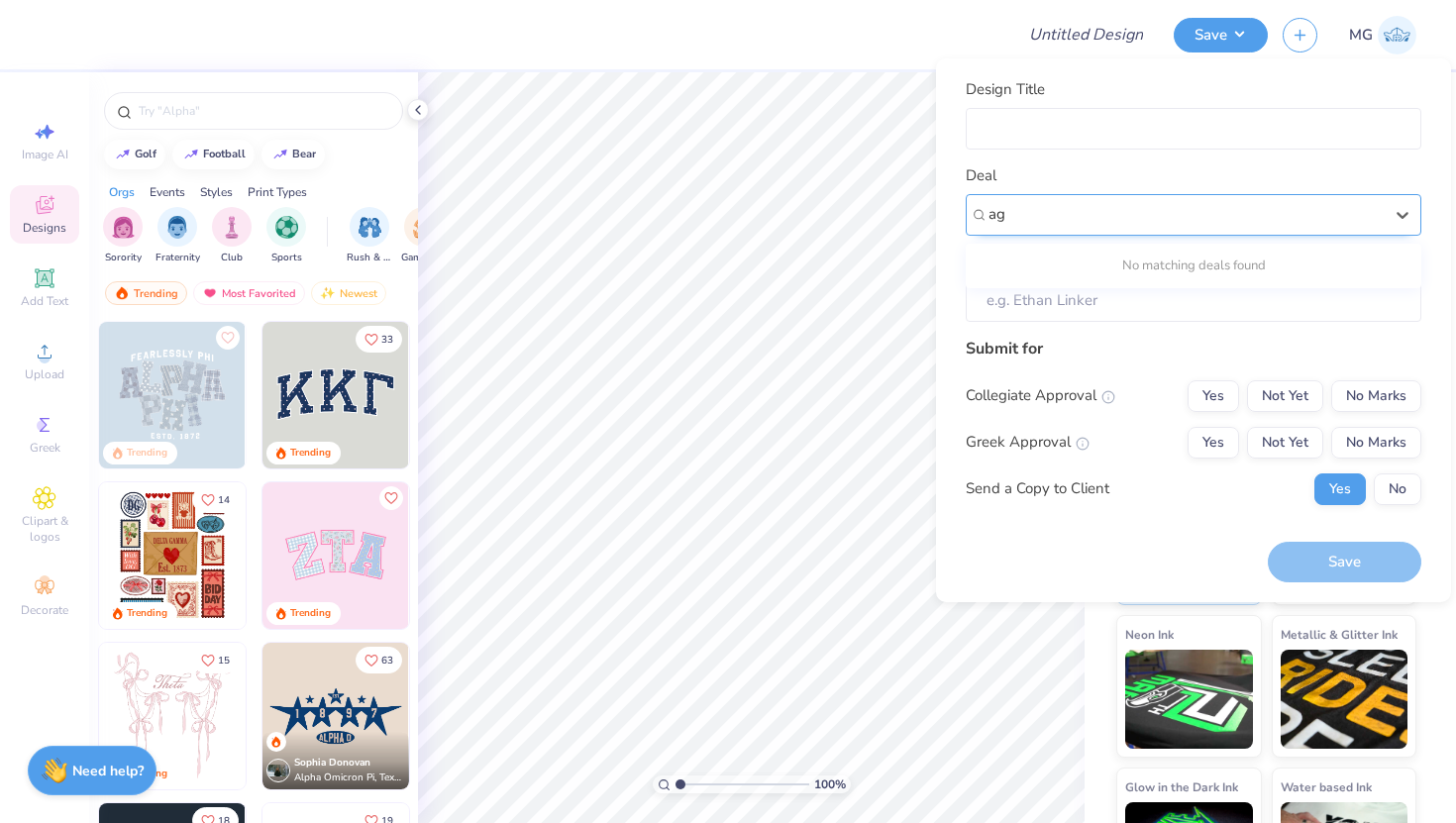 type on "agg" 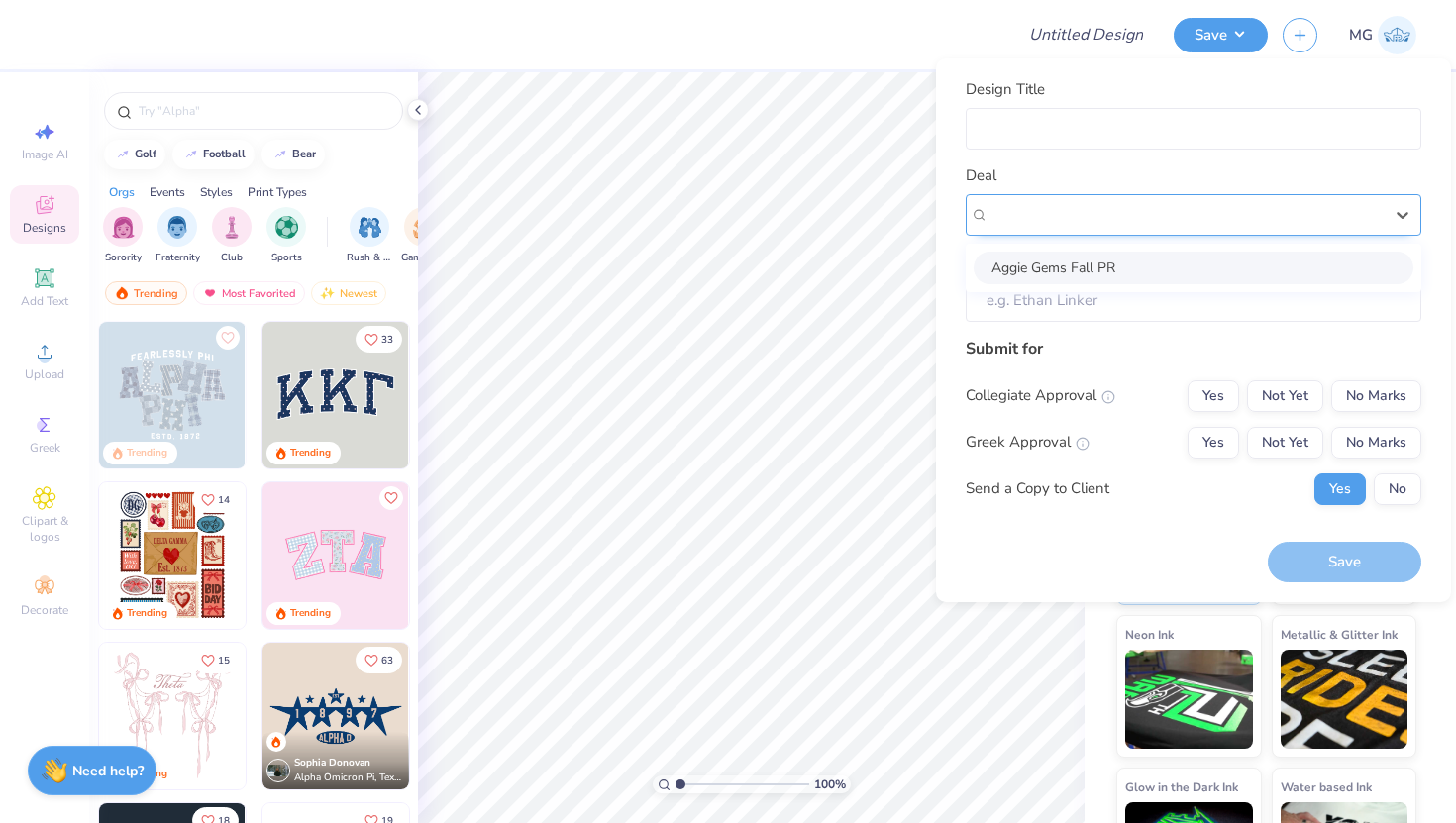click at bounding box center (1186, 214) 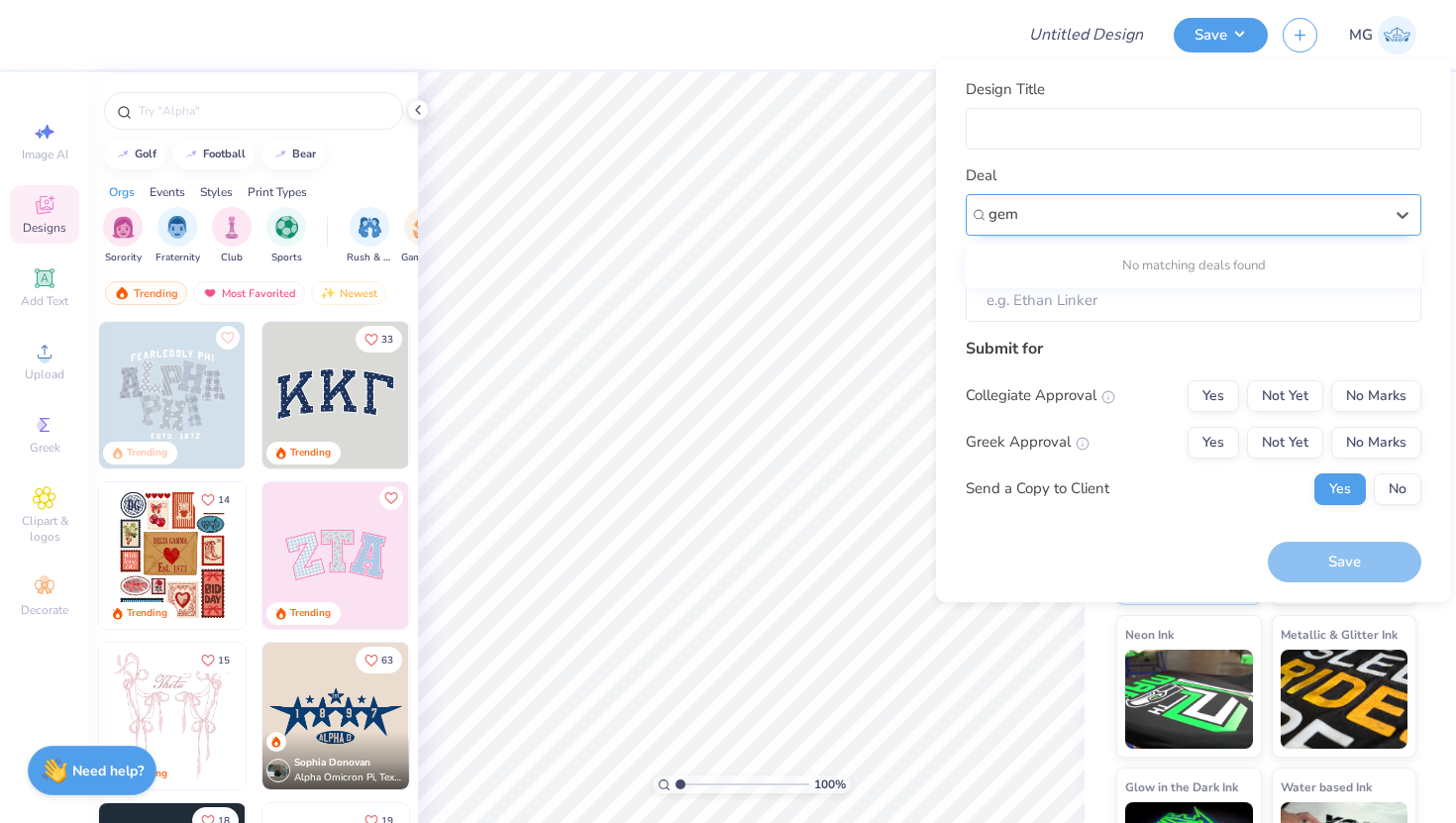 type on "gems" 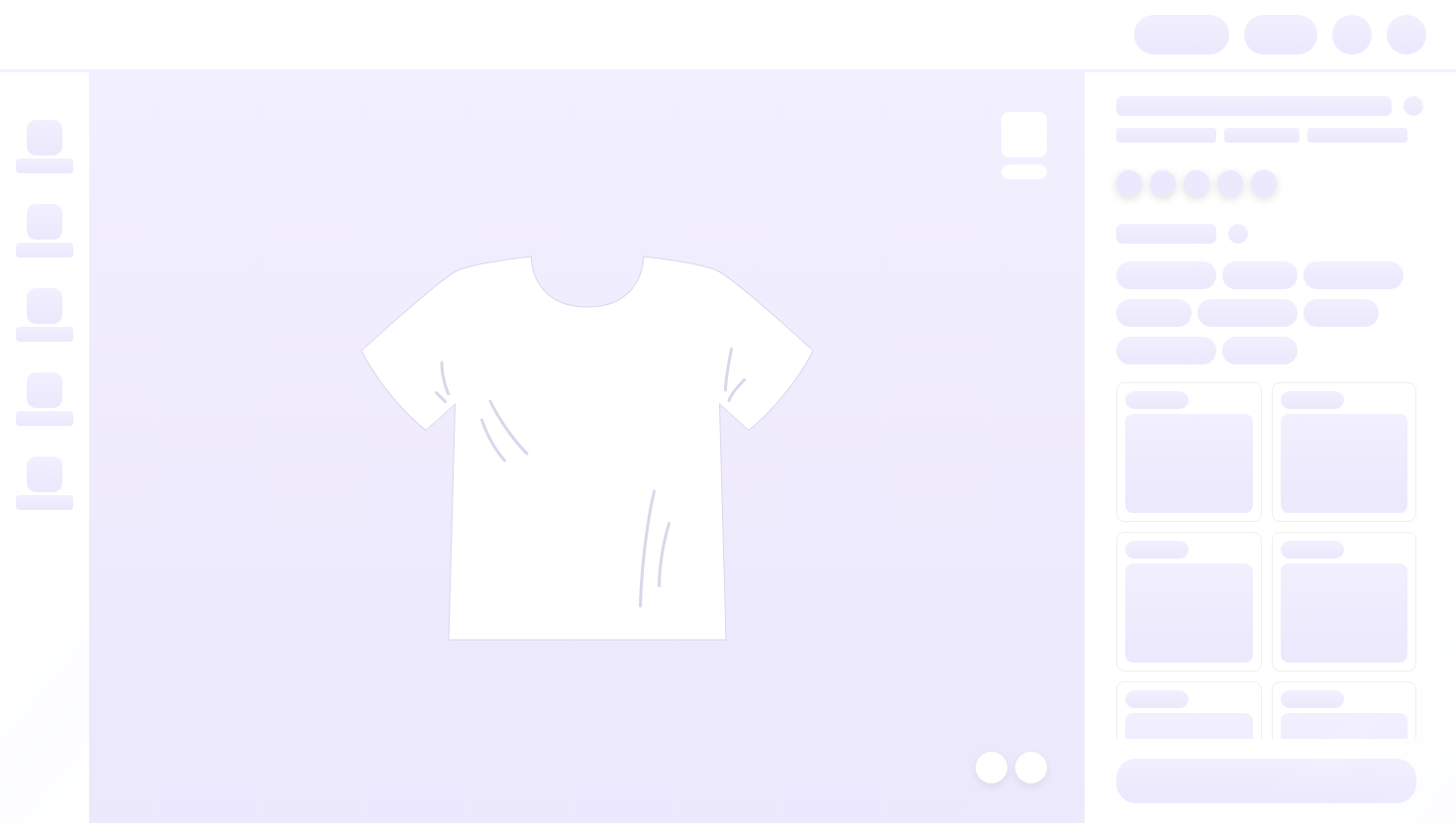 scroll, scrollTop: 0, scrollLeft: 0, axis: both 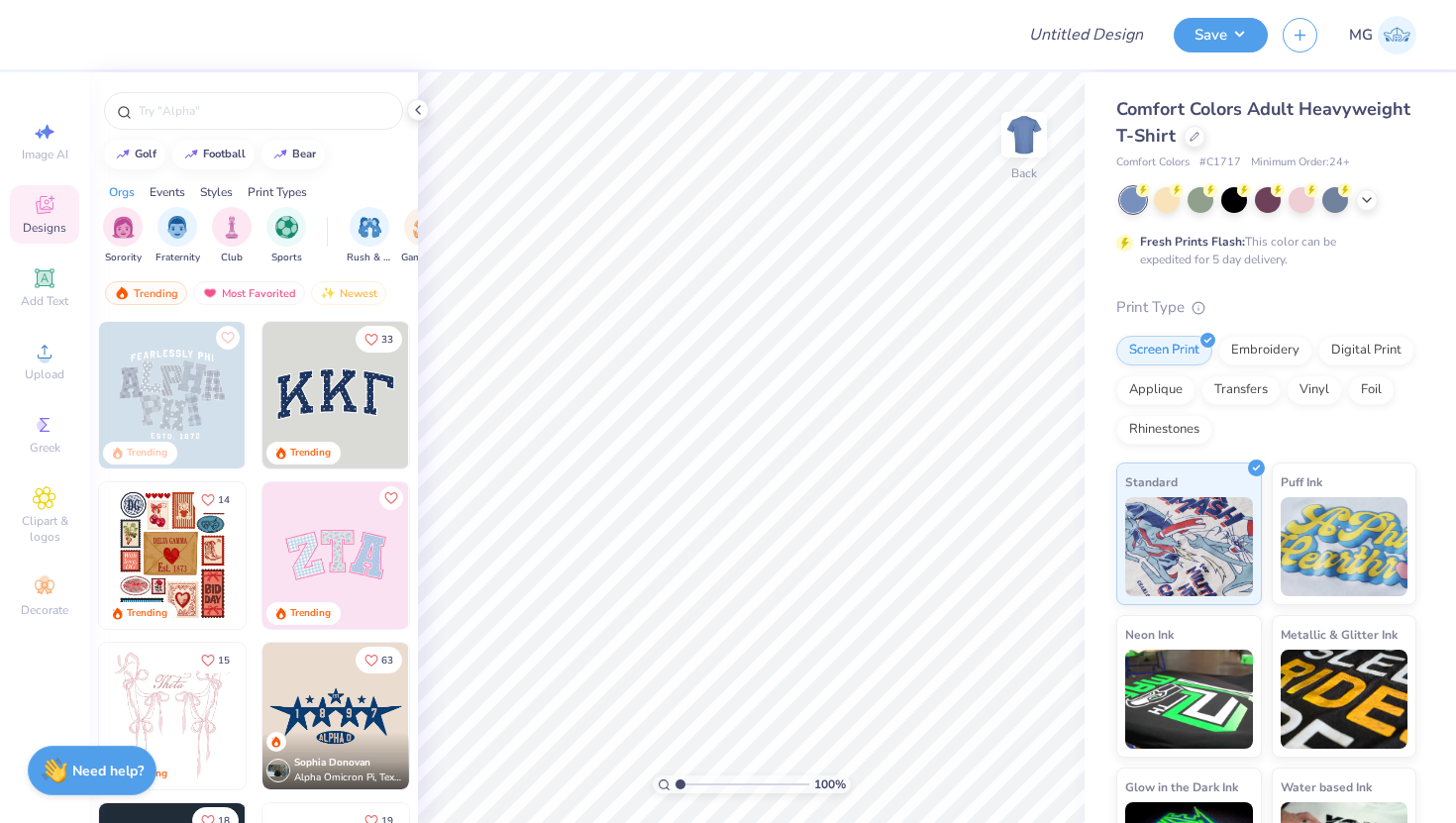 click at bounding box center [1268, 200] 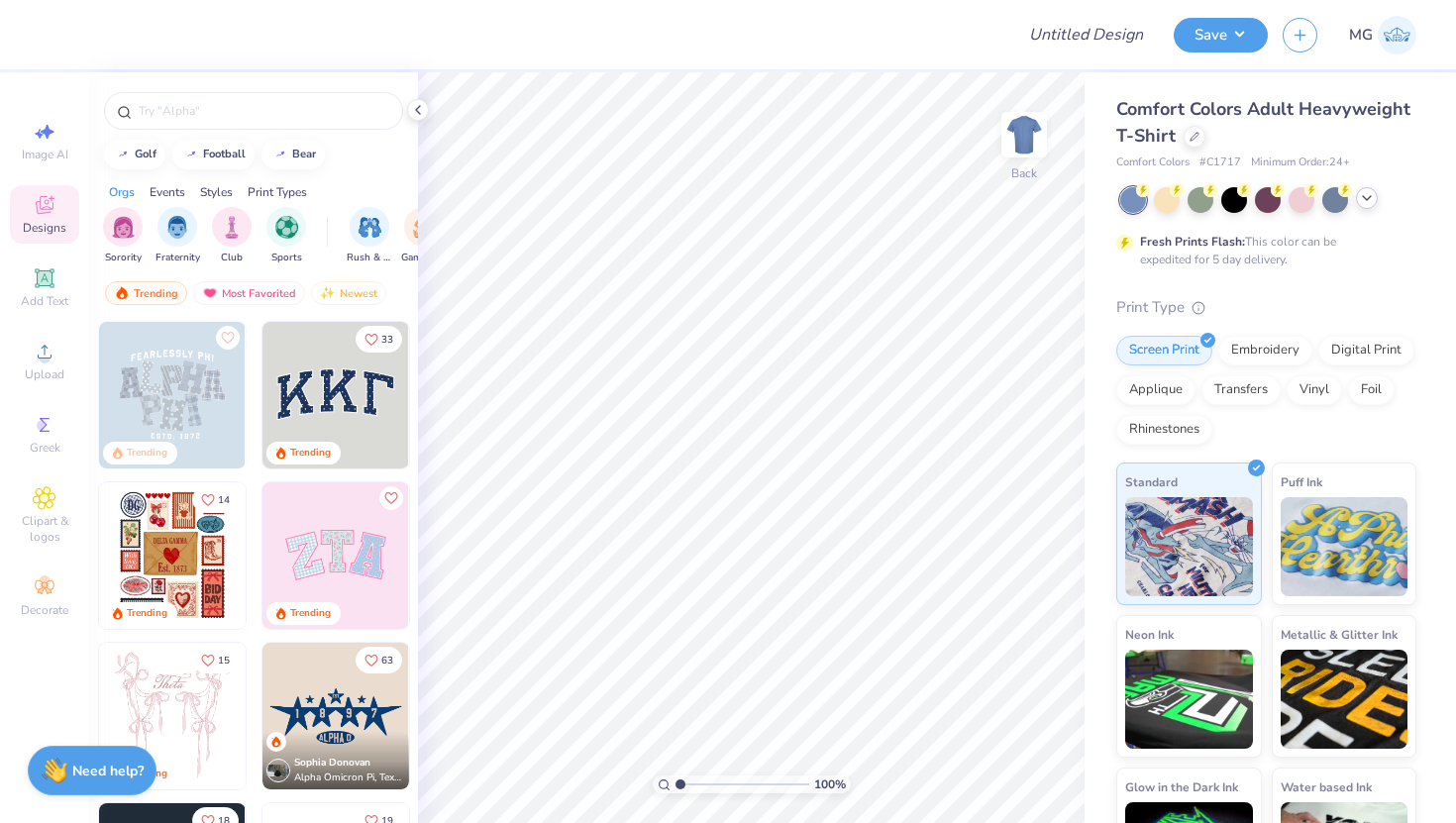 click 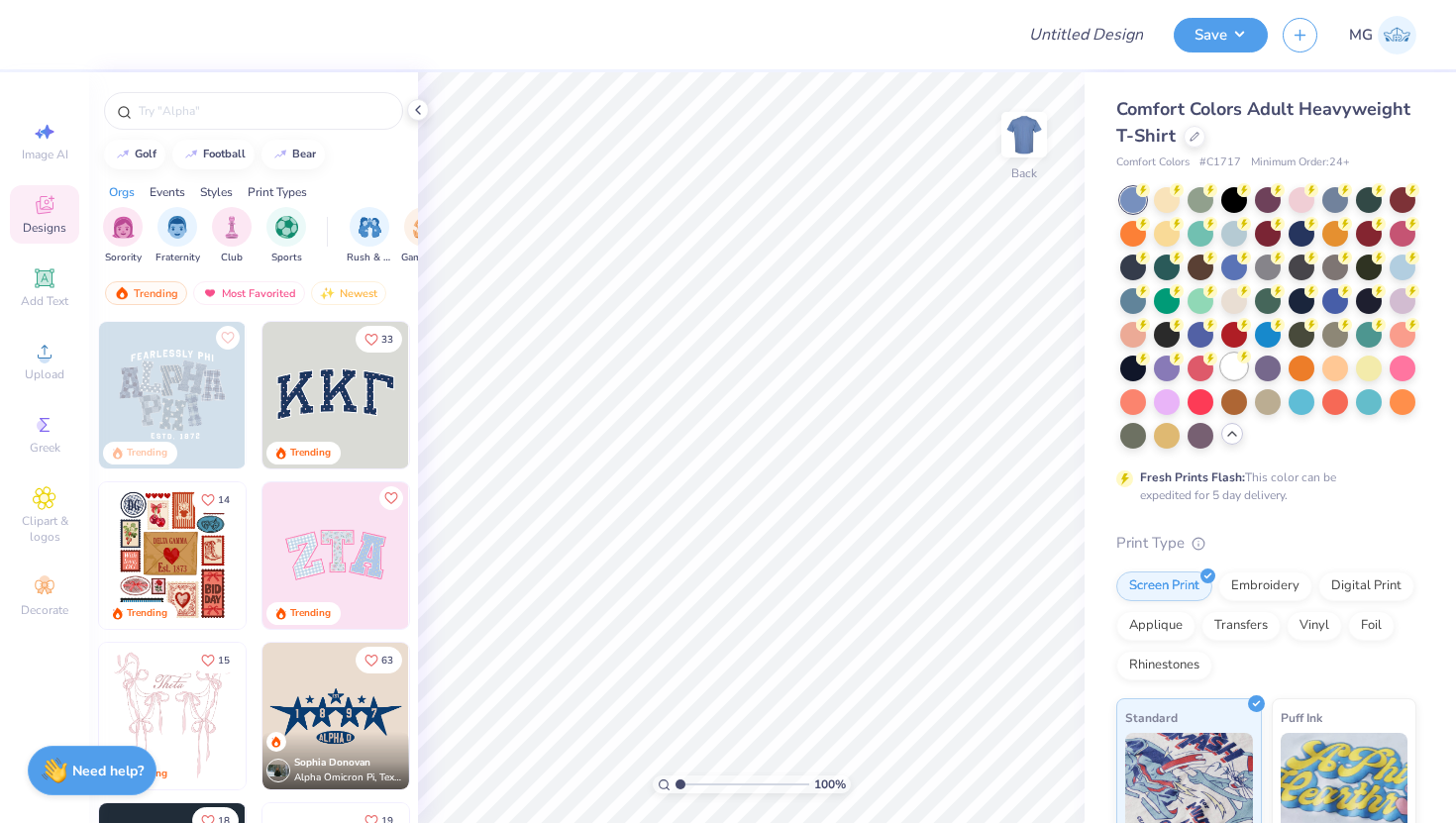 click at bounding box center (1234, 366) 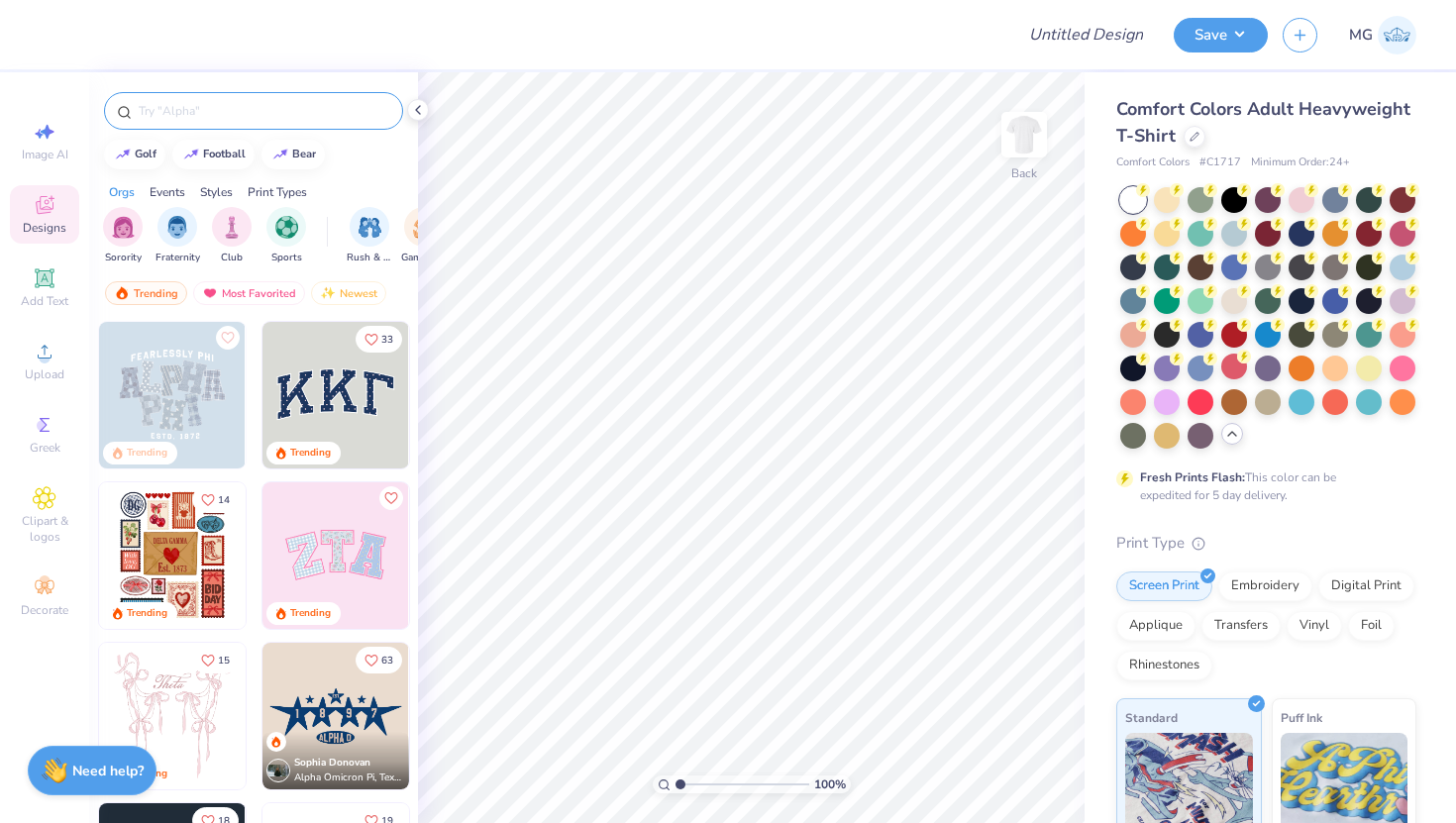 click at bounding box center [254, 111] 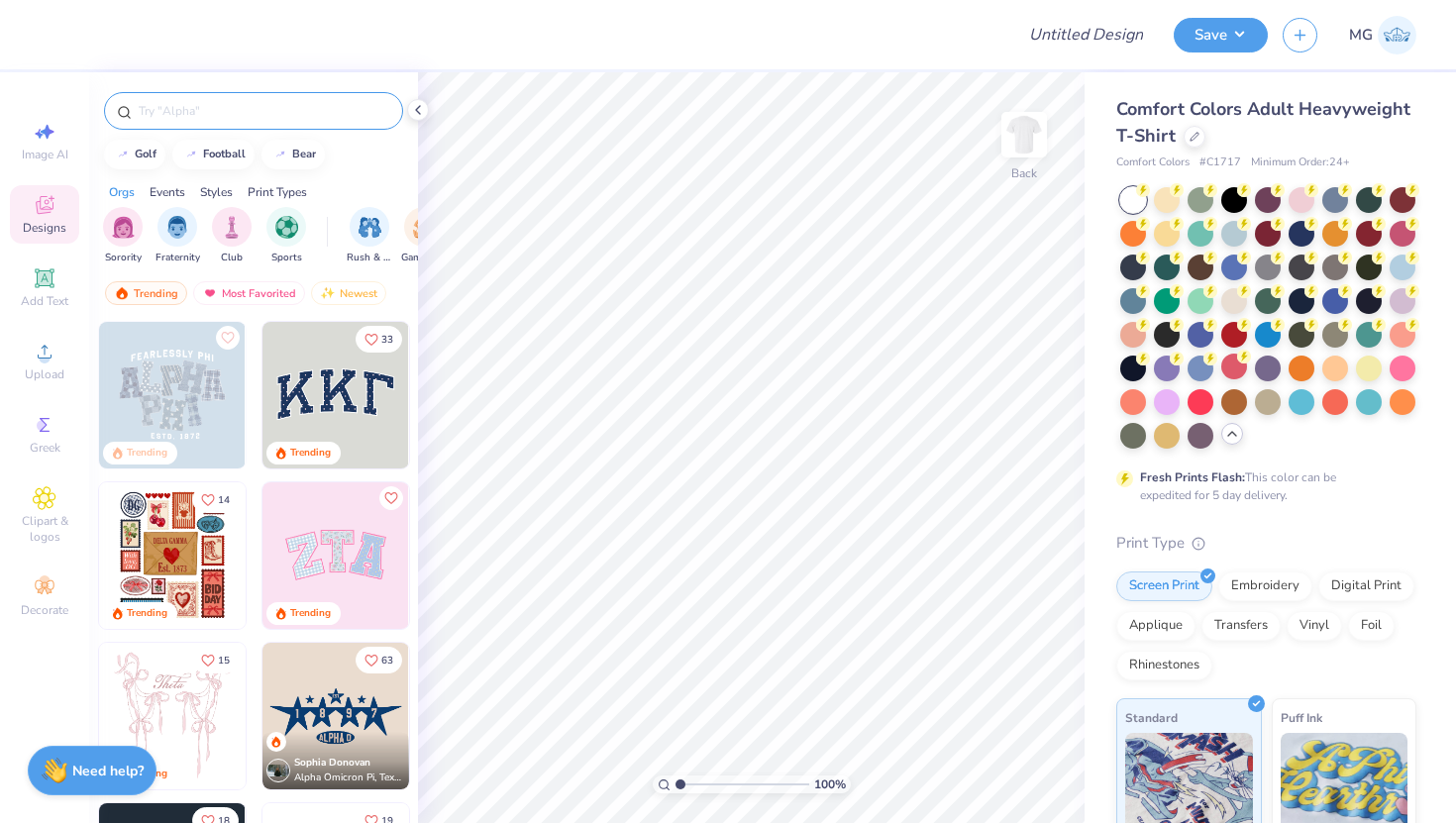 click at bounding box center (263, 111) 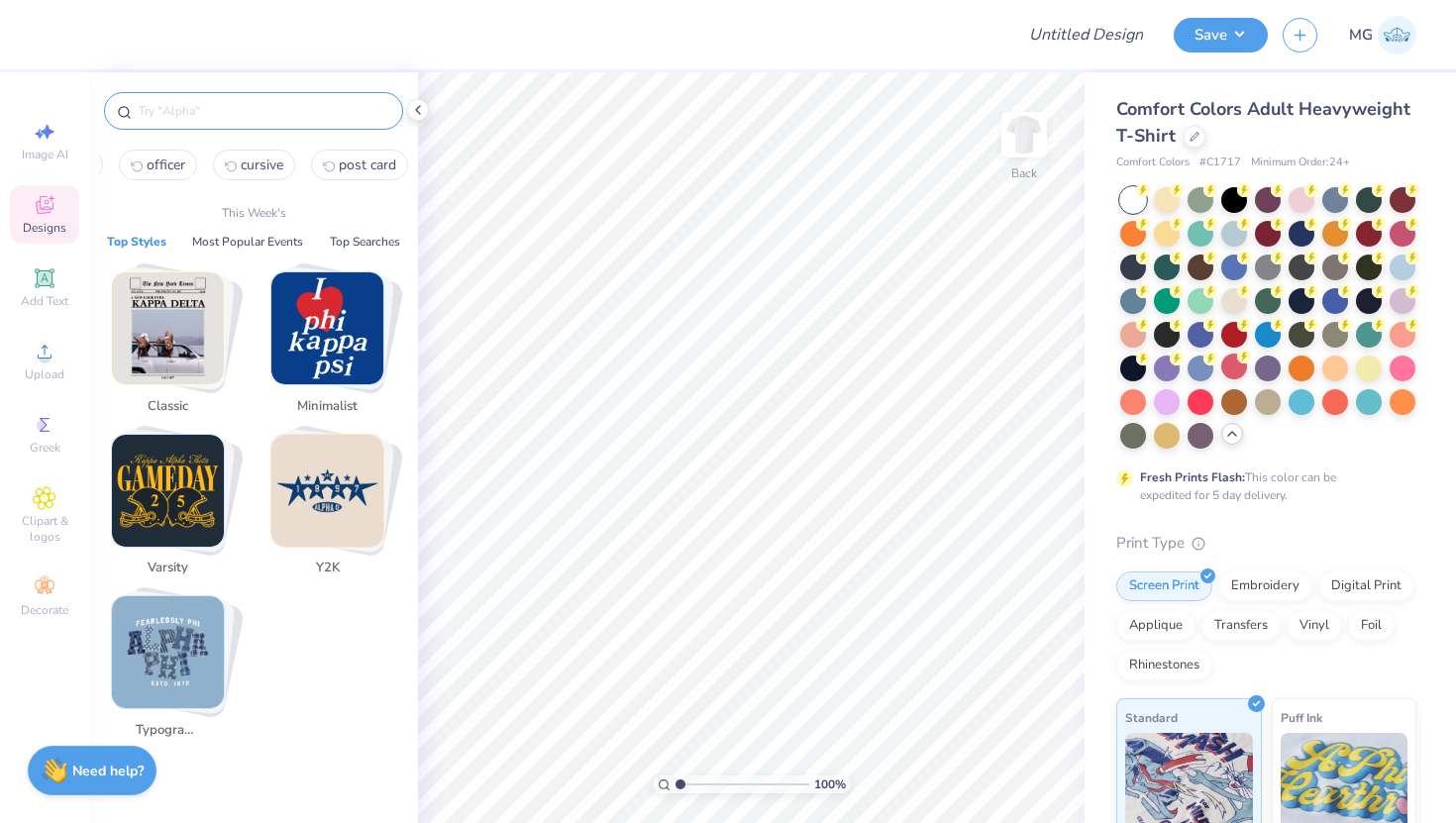 scroll, scrollTop: 0, scrollLeft: 0, axis: both 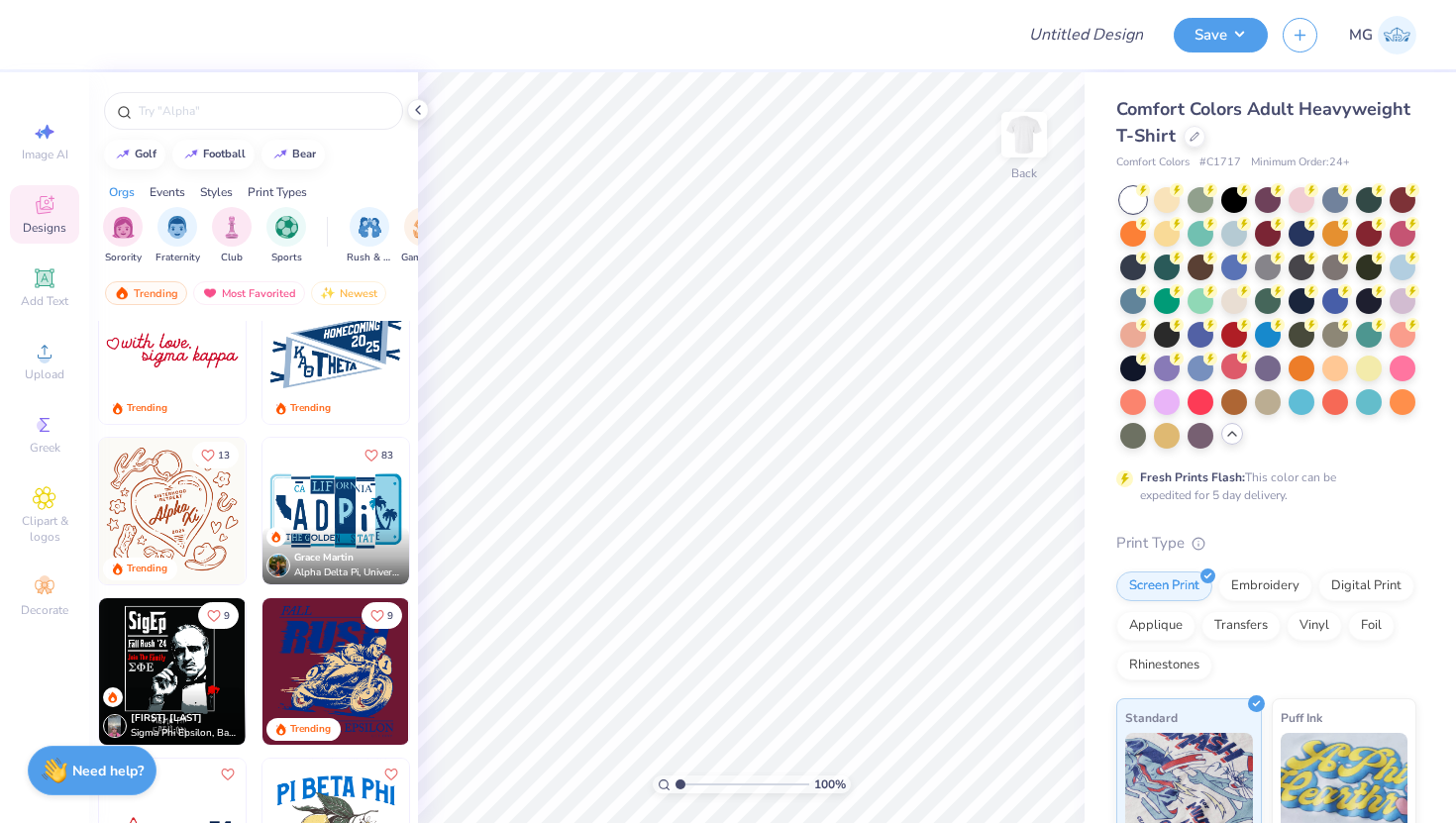 click at bounding box center [172, 351] 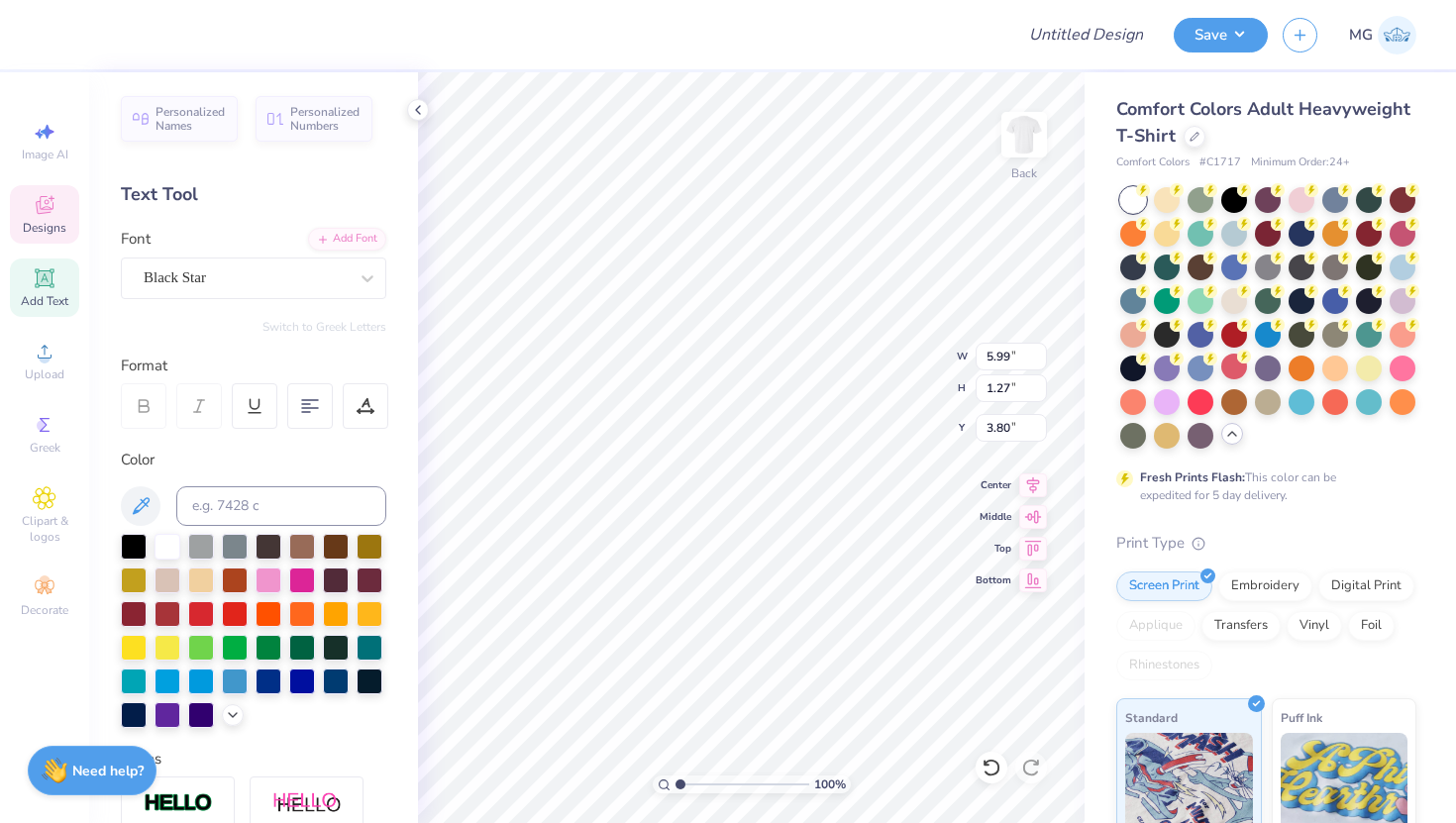 scroll, scrollTop: 0, scrollLeft: 1, axis: horizontal 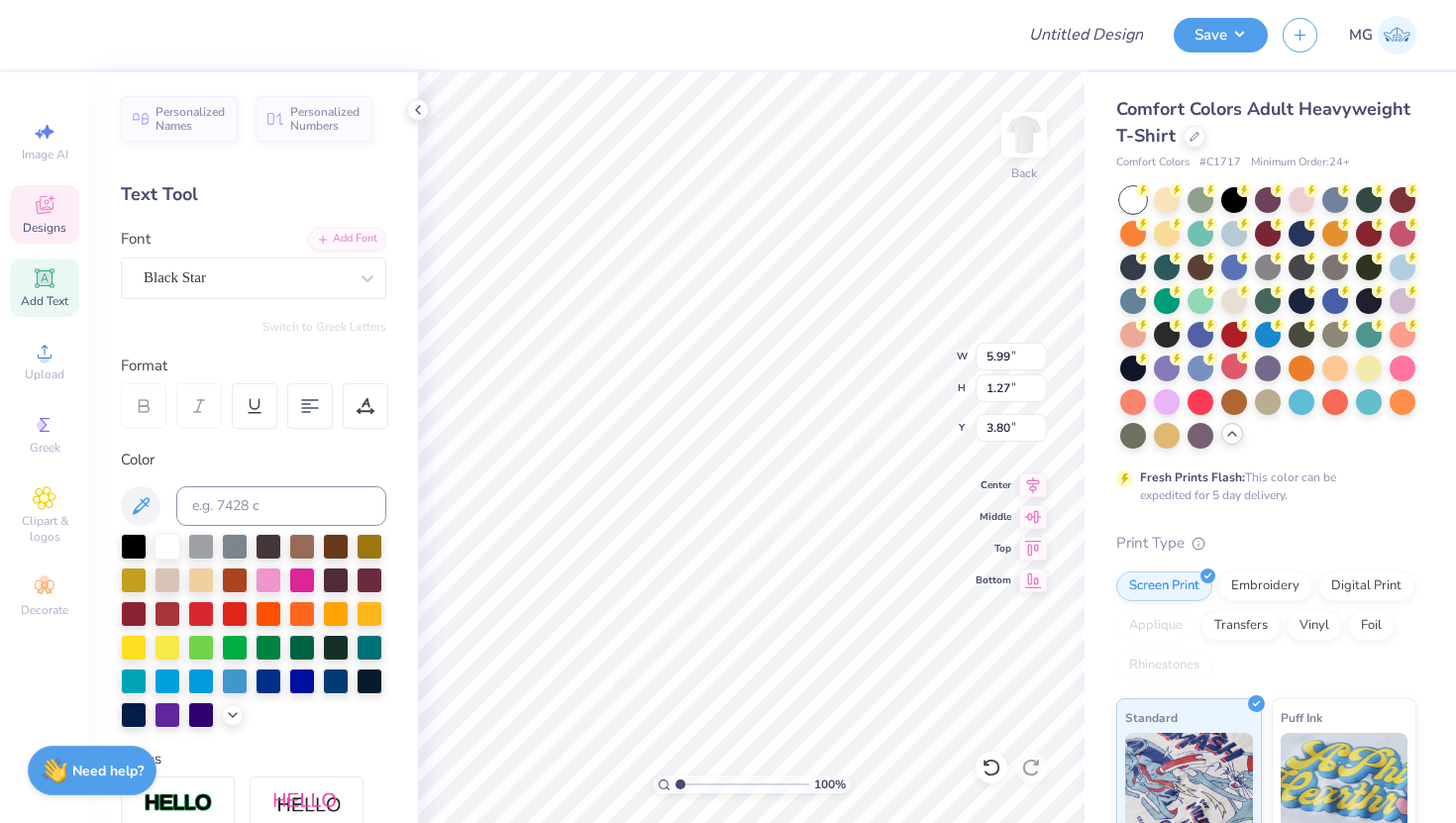 type on "AggieGems" 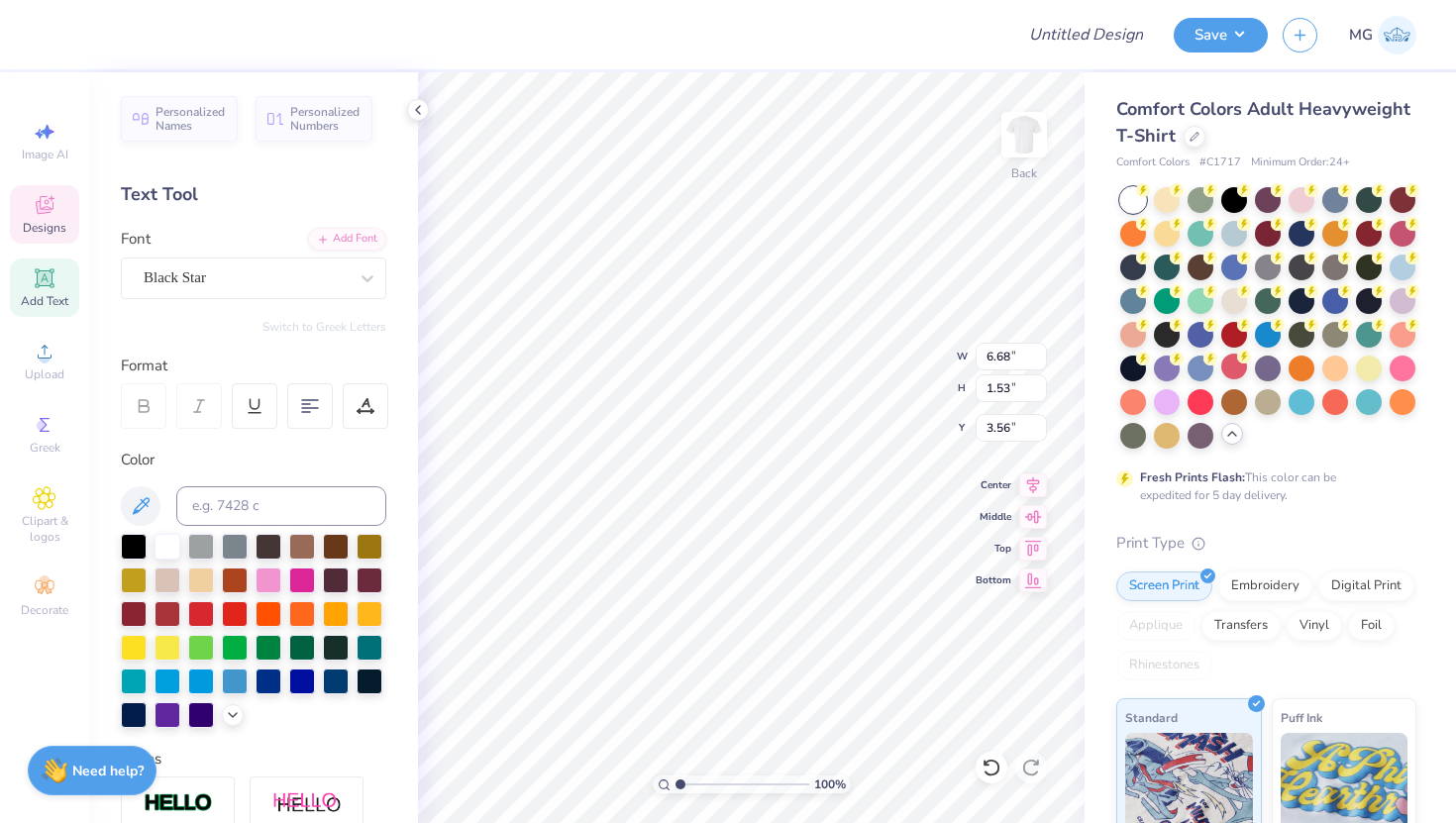 type on "4.03" 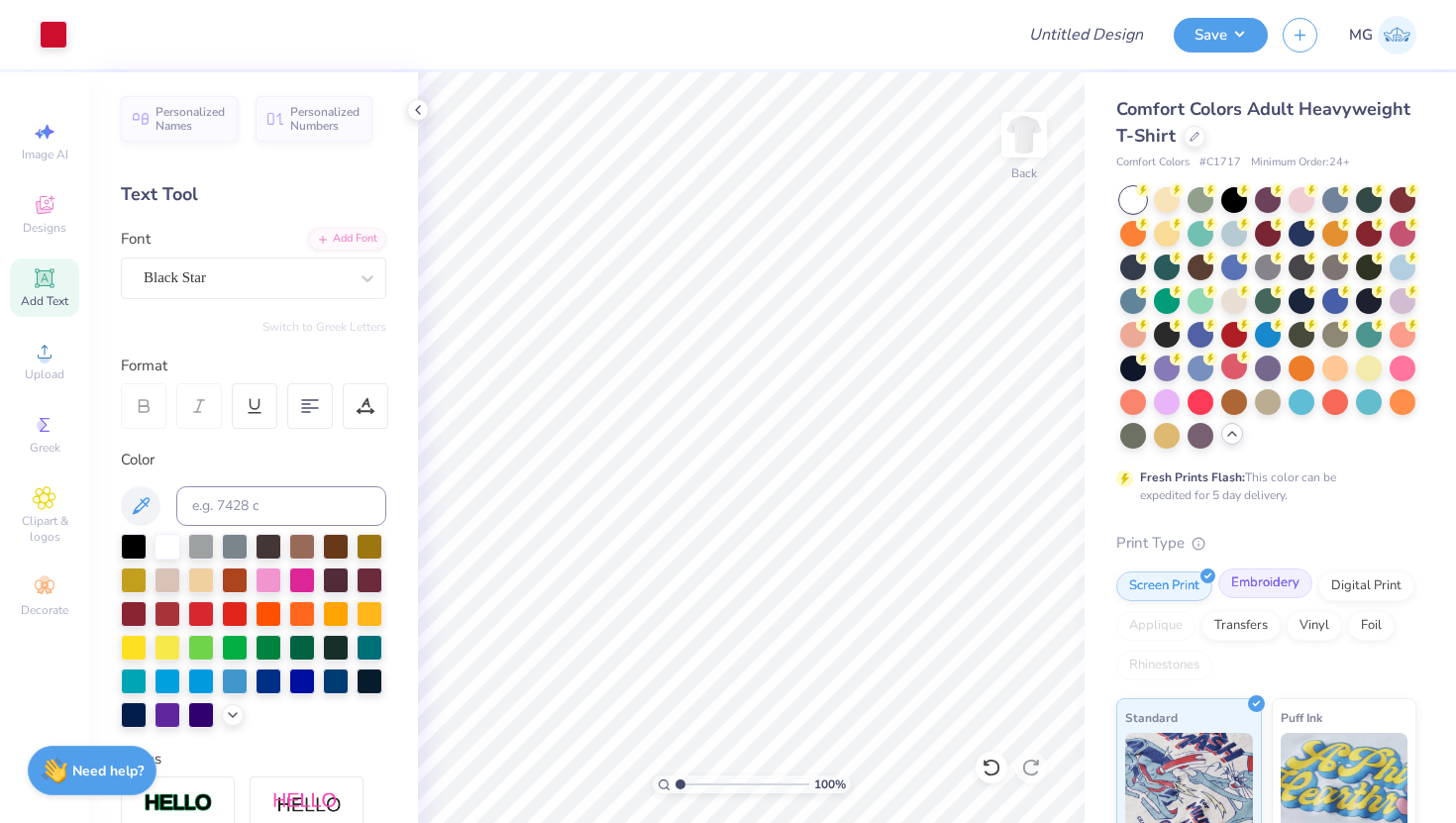click on "Embroidery" at bounding box center [1265, 583] 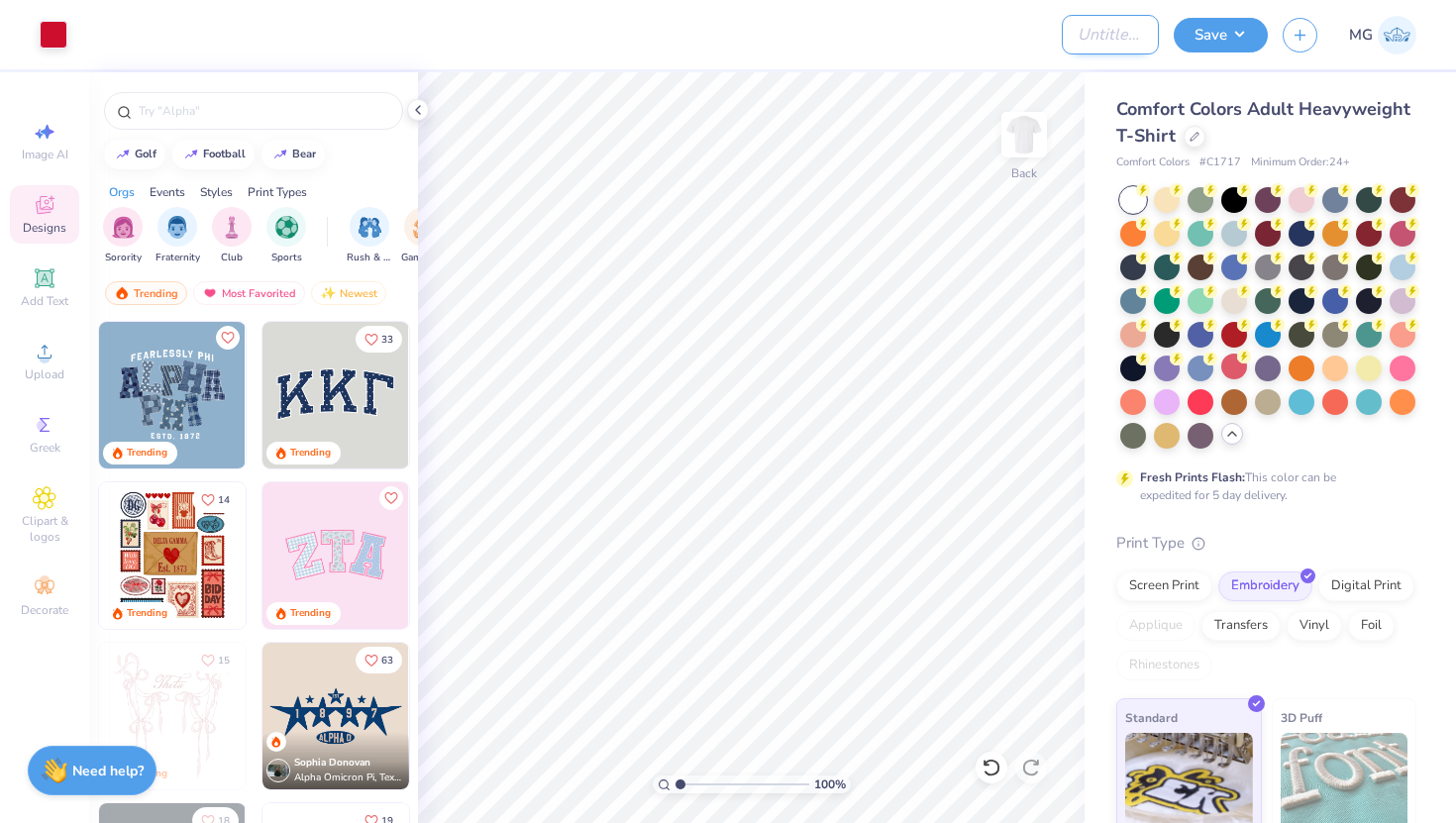 click on "Design Title" at bounding box center (1110, 35) 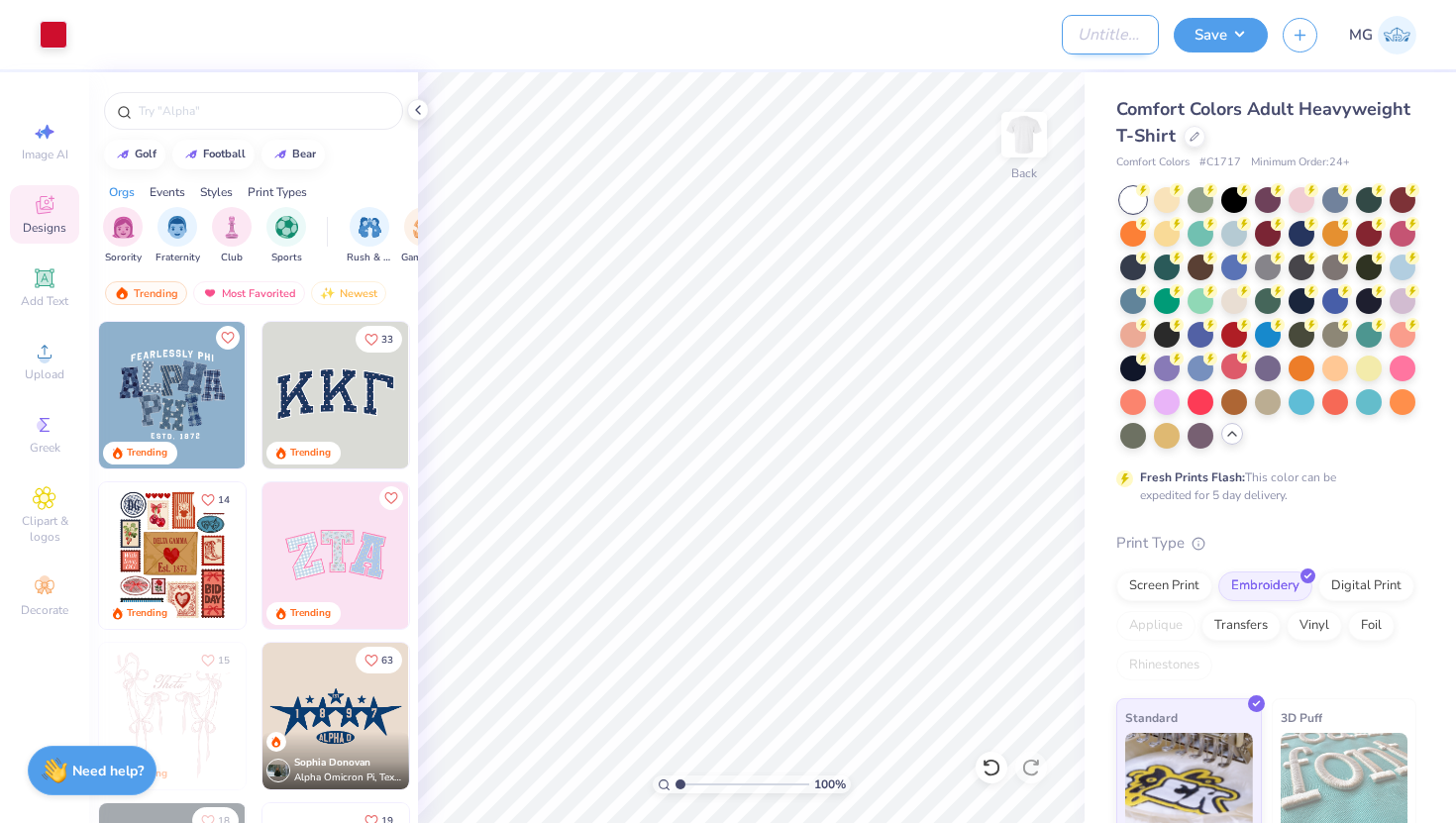 type on "GEMS NMP 1" 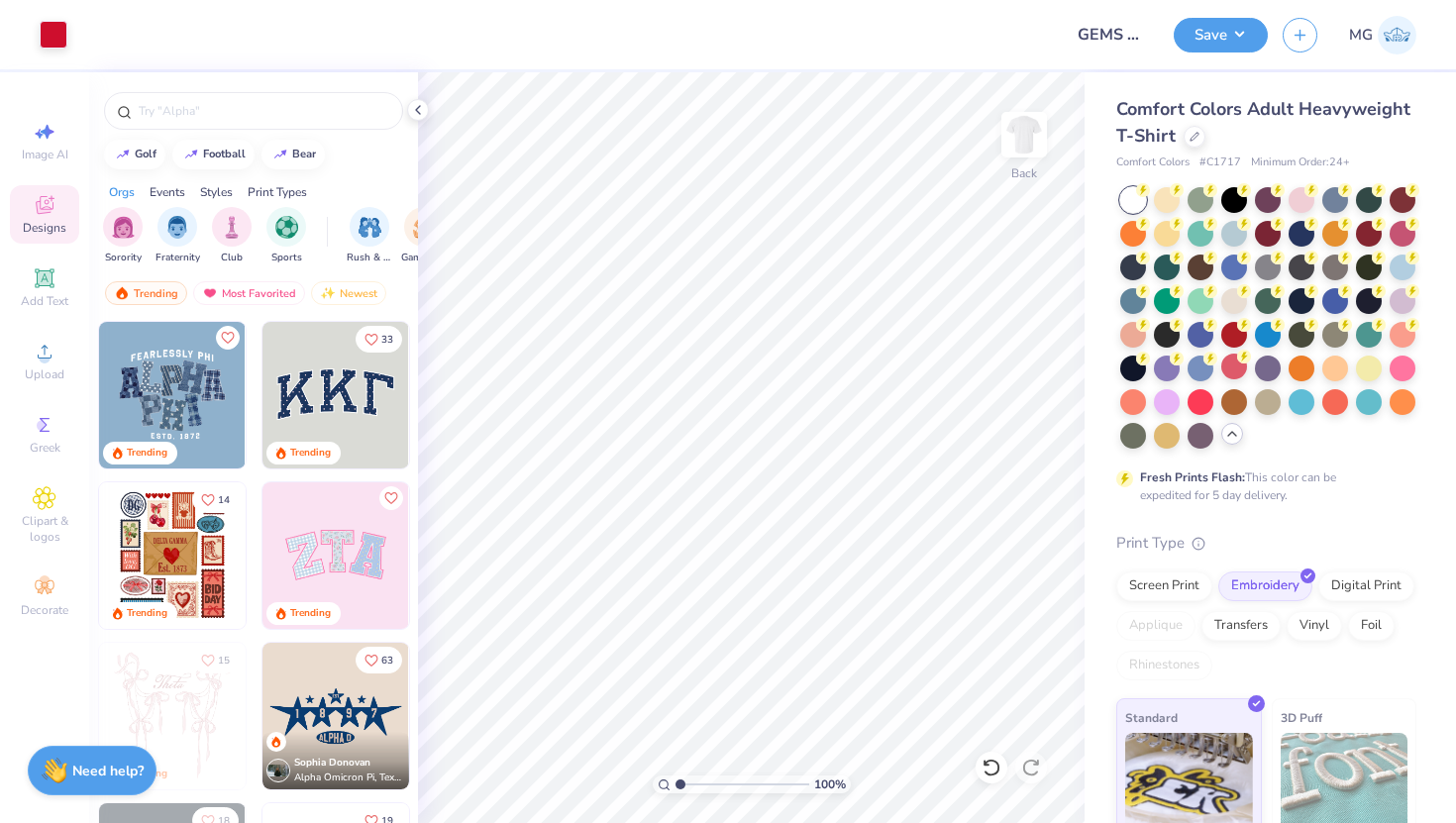 click on "Save MG" at bounding box center (1314, 35) 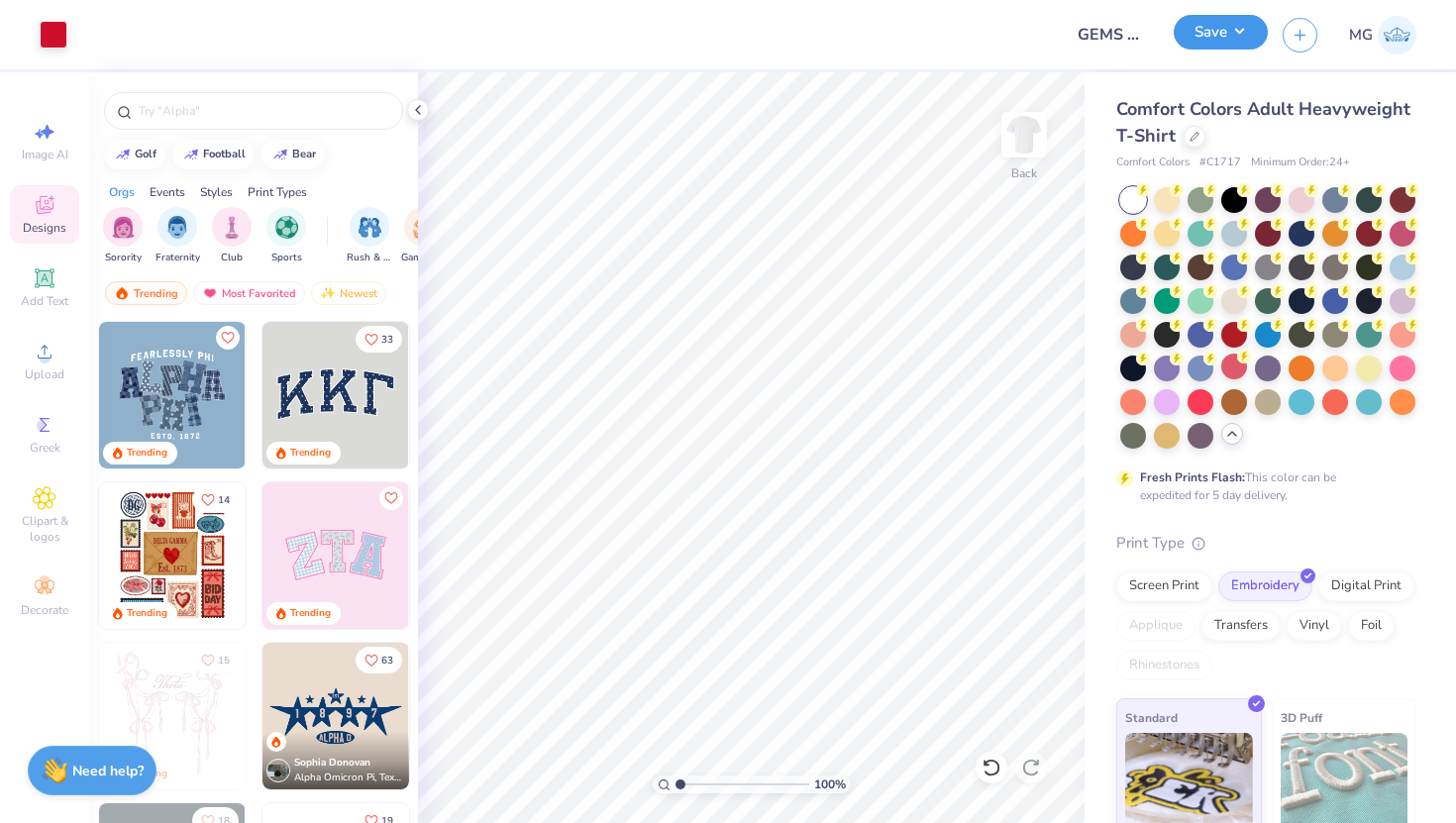 click on "Save" at bounding box center (1220, 32) 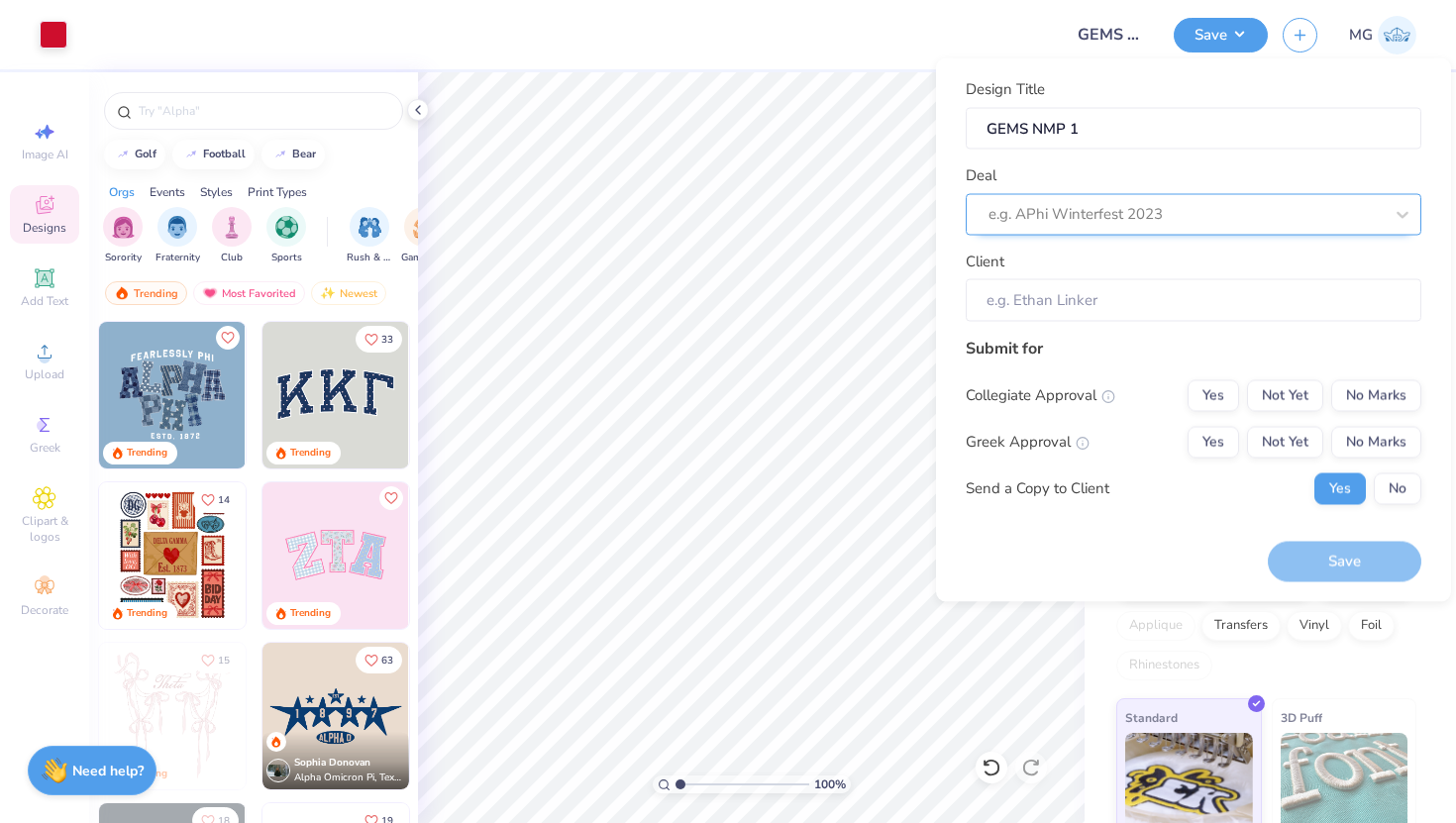 click at bounding box center [1186, 214] 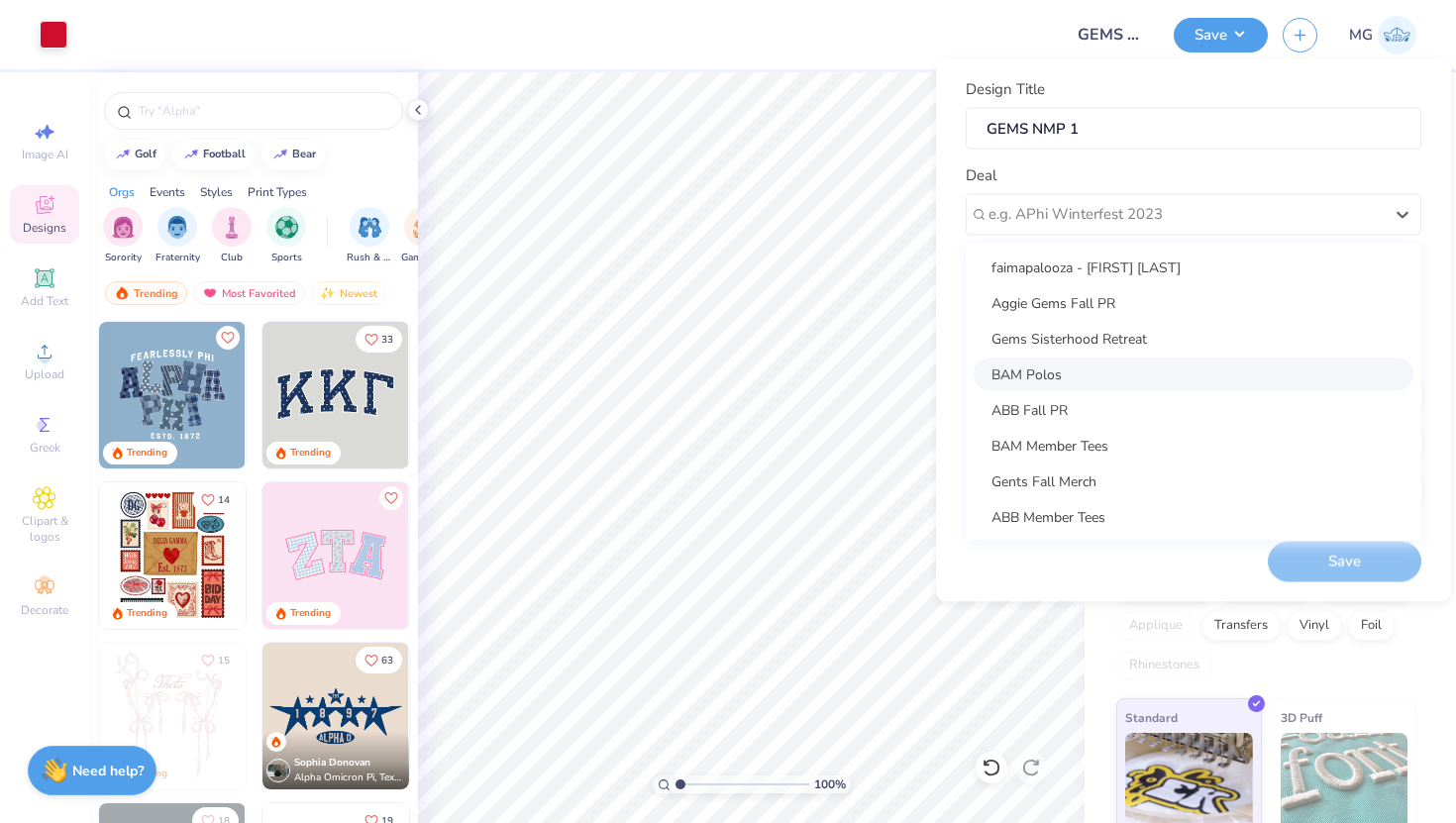 scroll, scrollTop: 37, scrollLeft: 0, axis: vertical 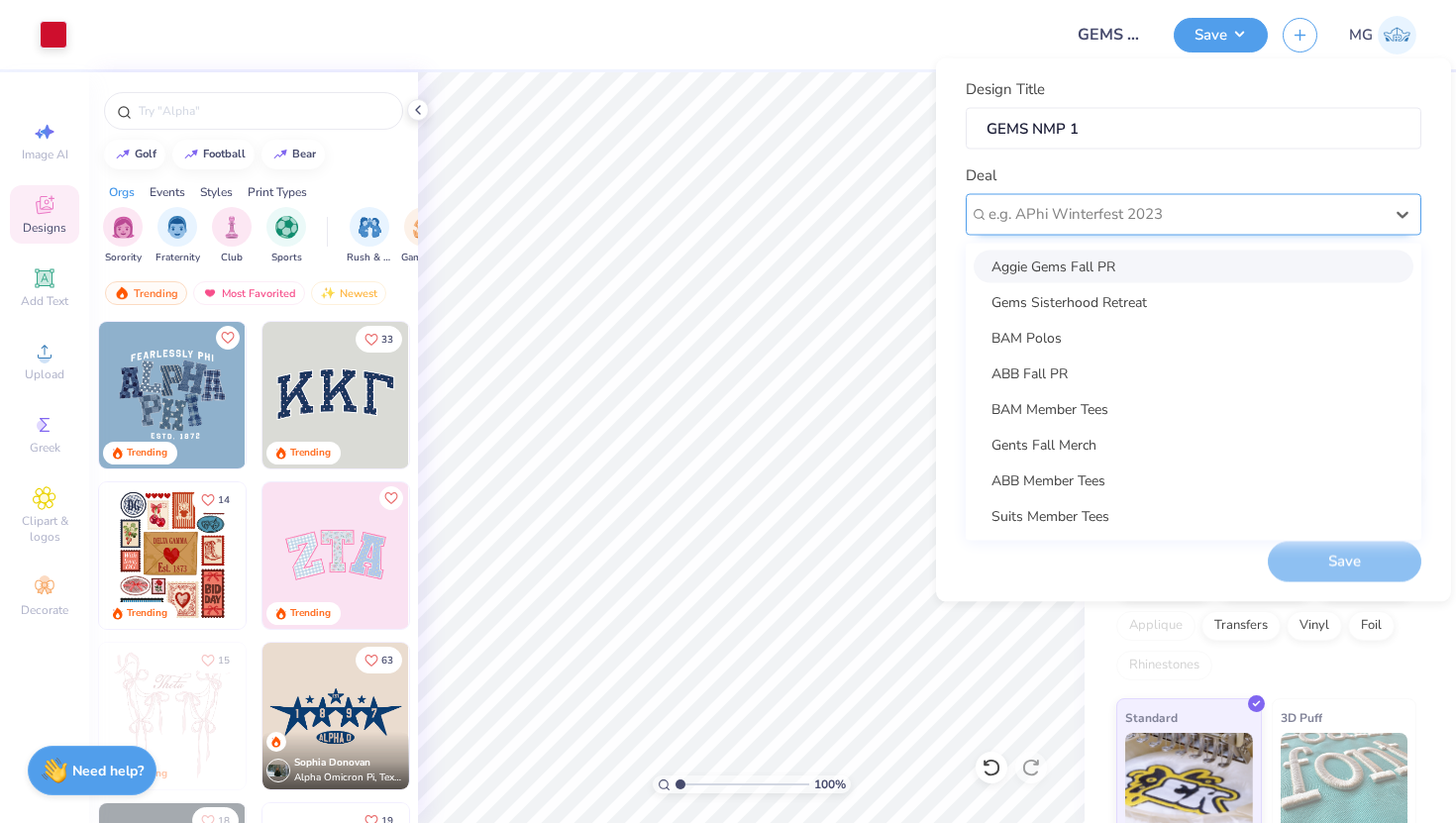 click at bounding box center (1186, 214) 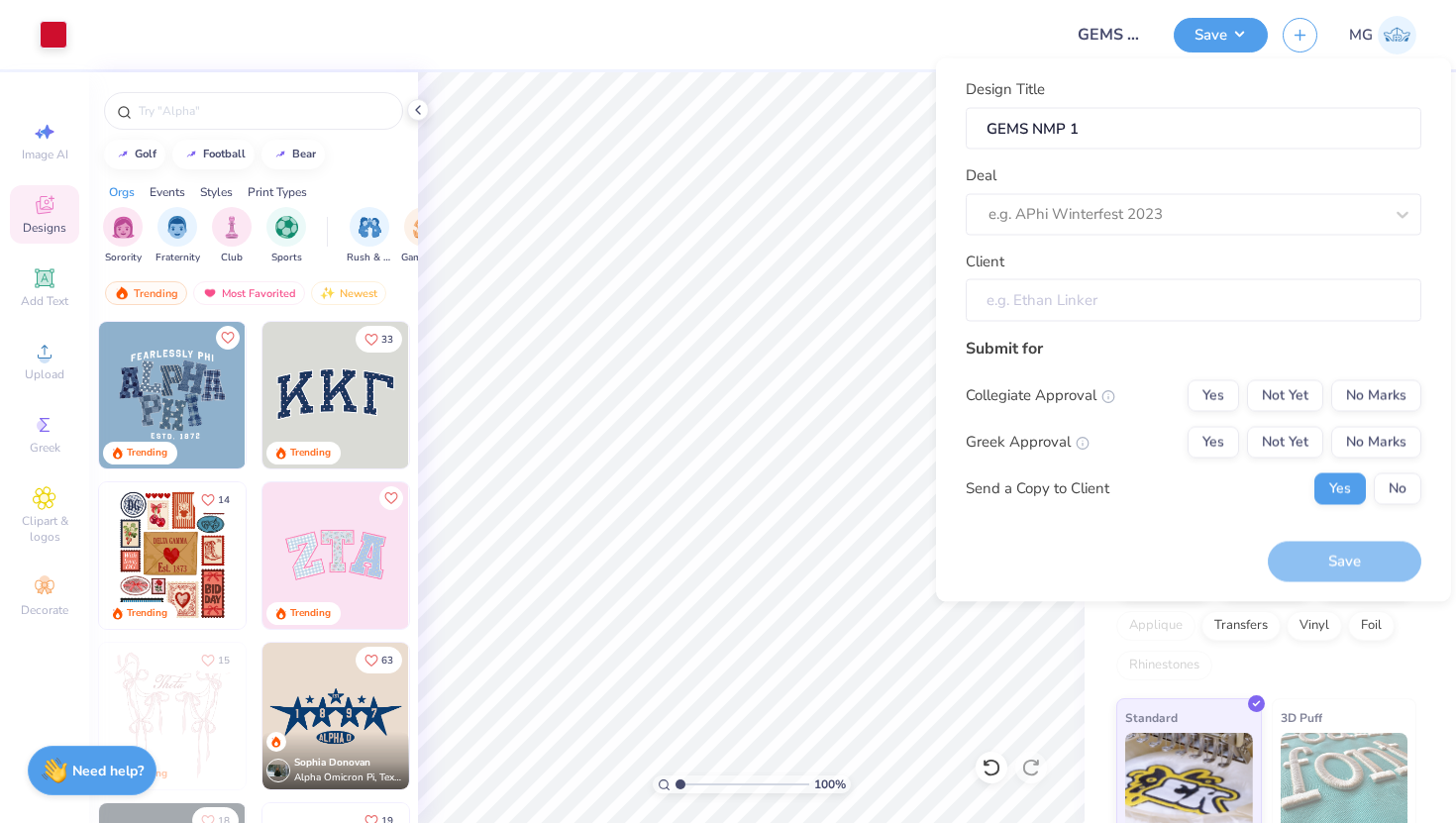 click on "Client" at bounding box center (1194, 300) 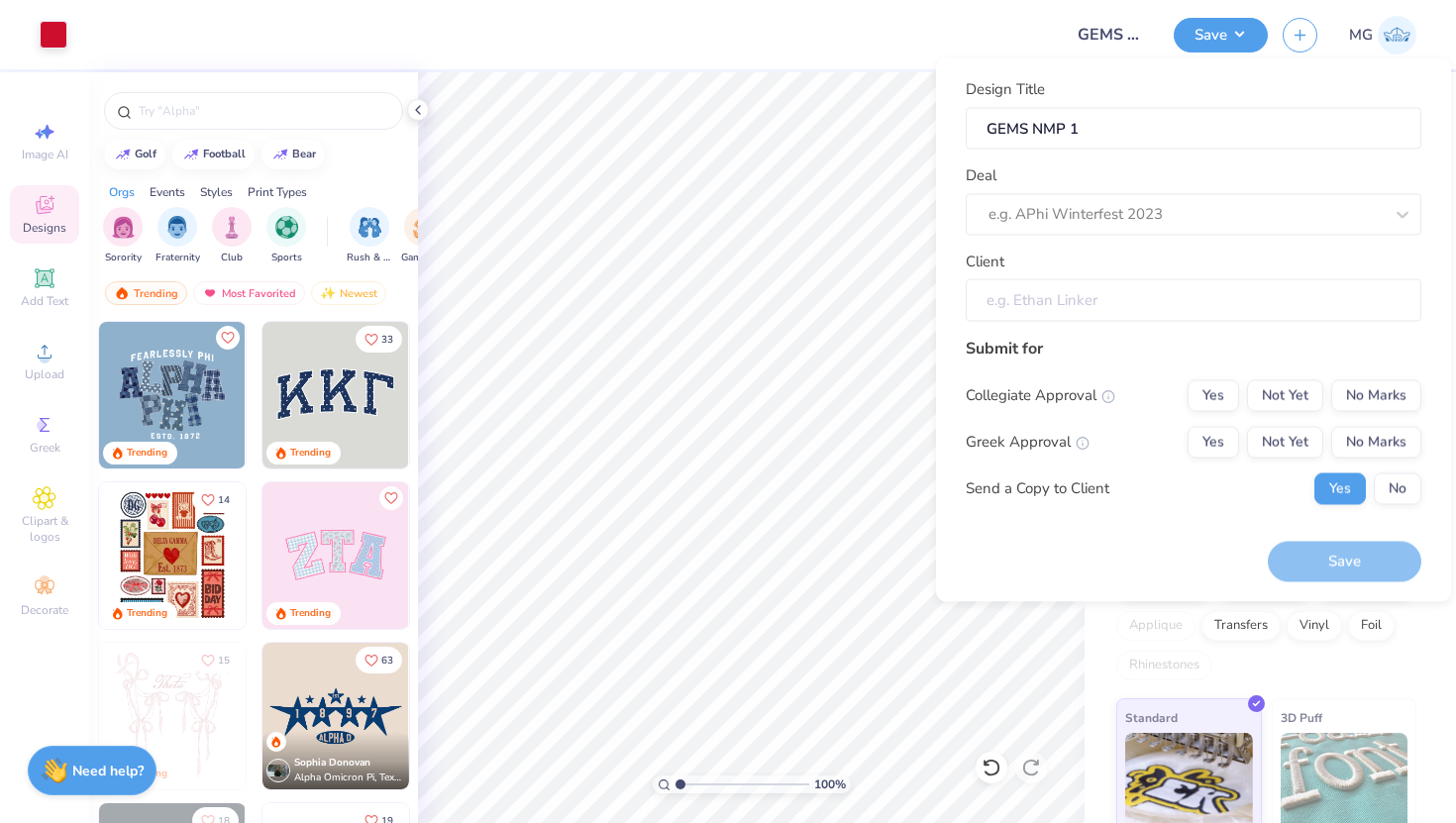 click on "Client" at bounding box center (1194, 300) 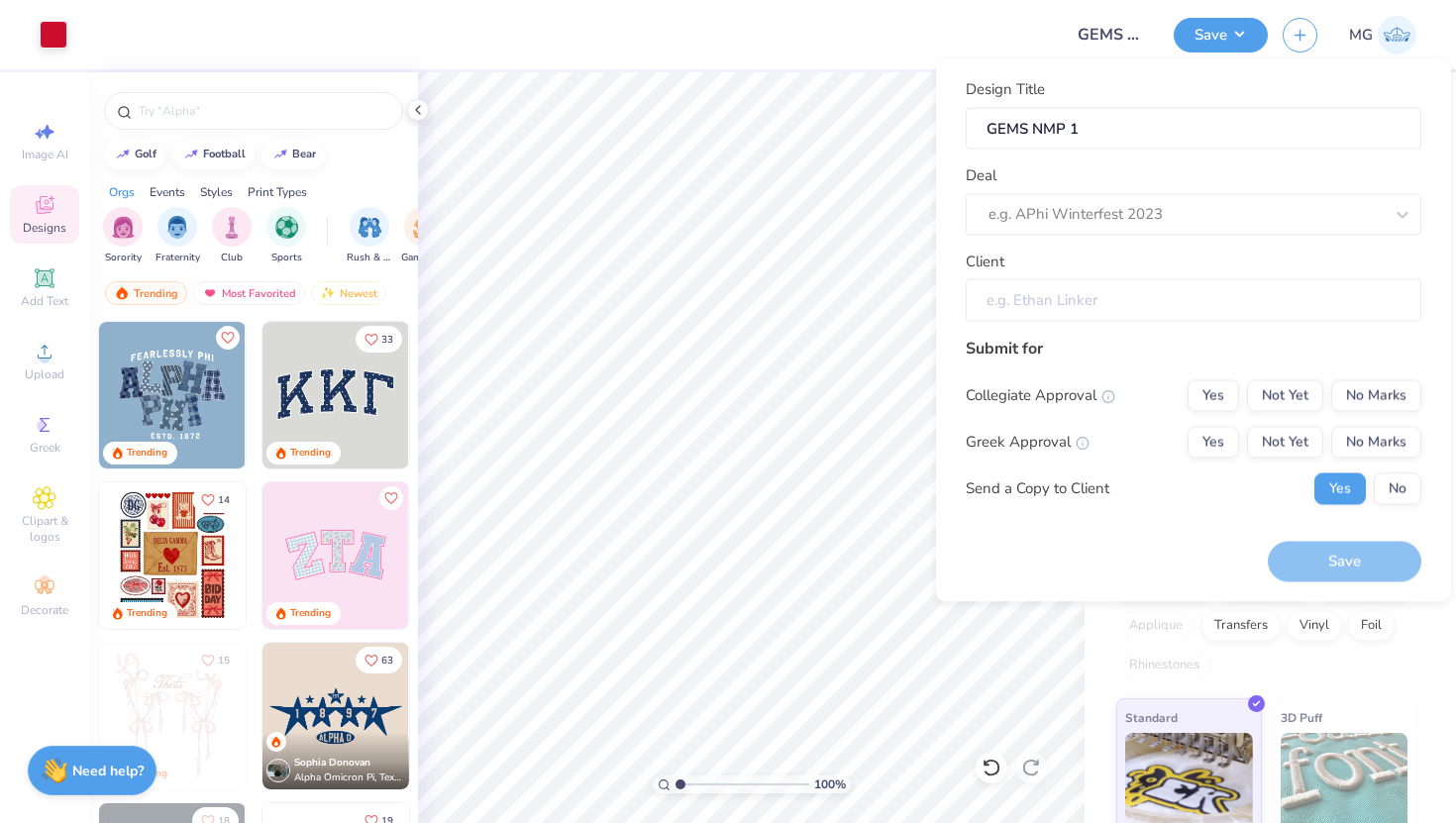 click on "Client" at bounding box center [1194, 300] 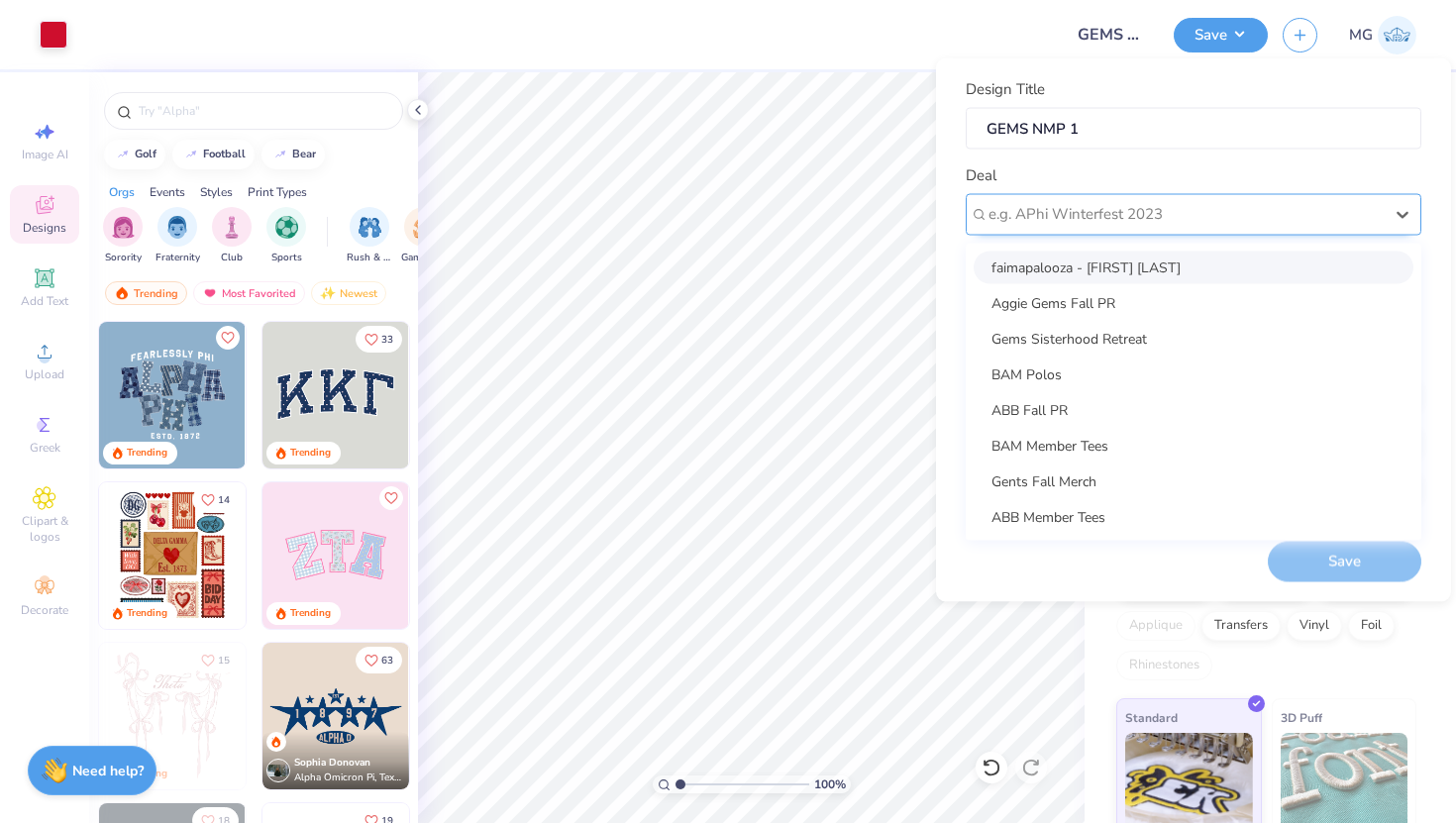 click at bounding box center (1186, 214) 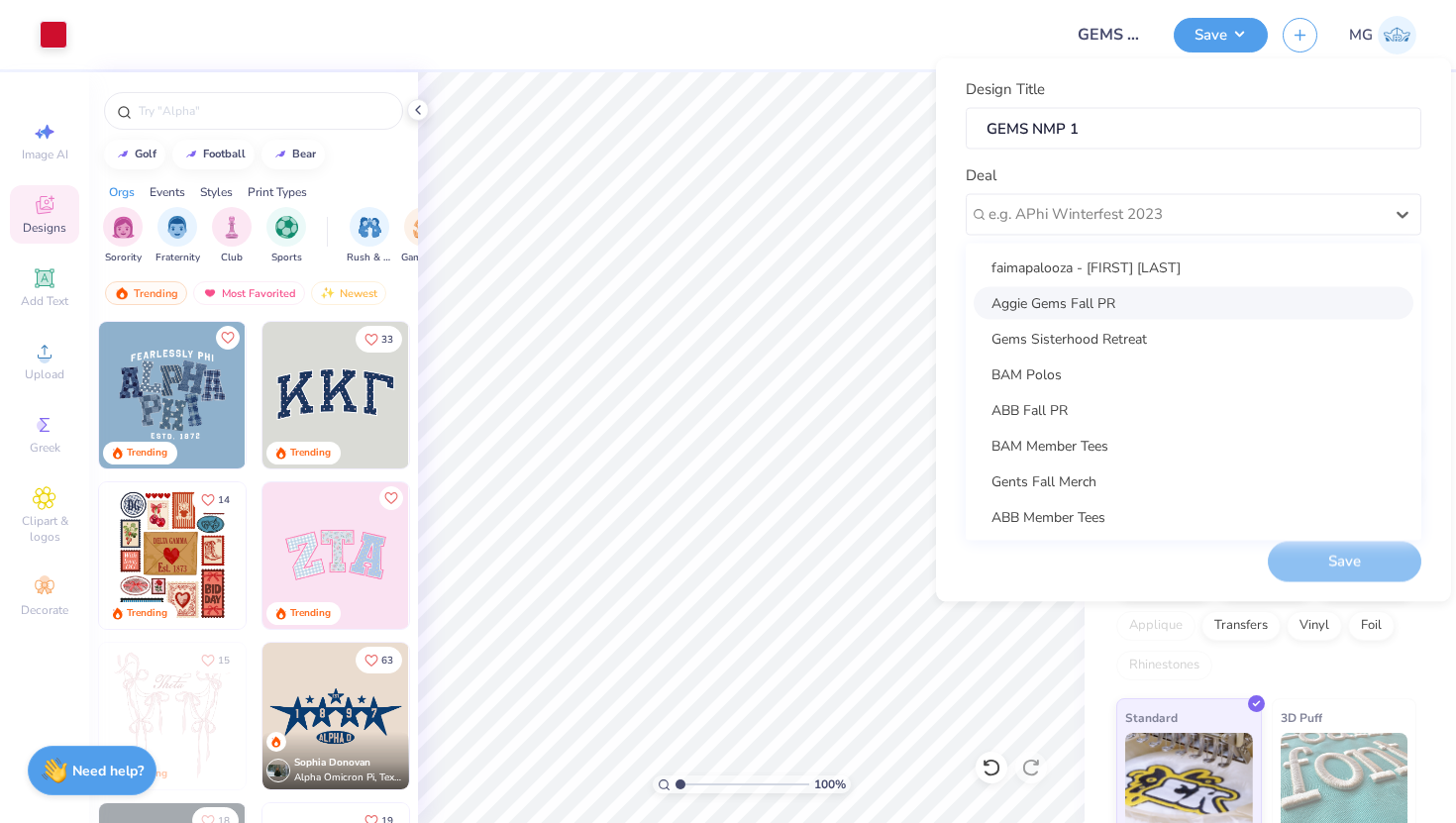 click on "Aggie Gems Fall PR" at bounding box center [1194, 302] 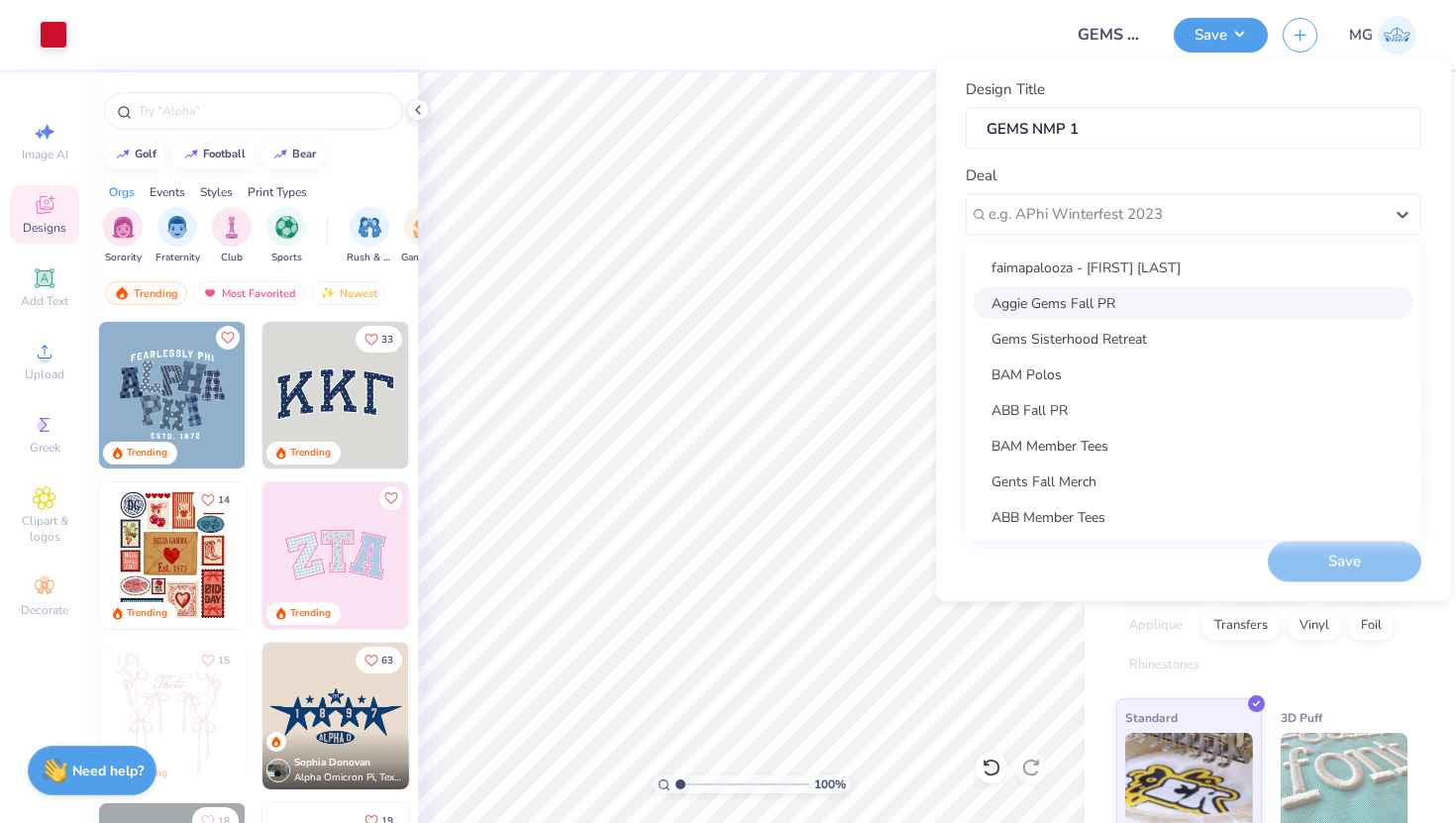 type on "Mikah Giles" 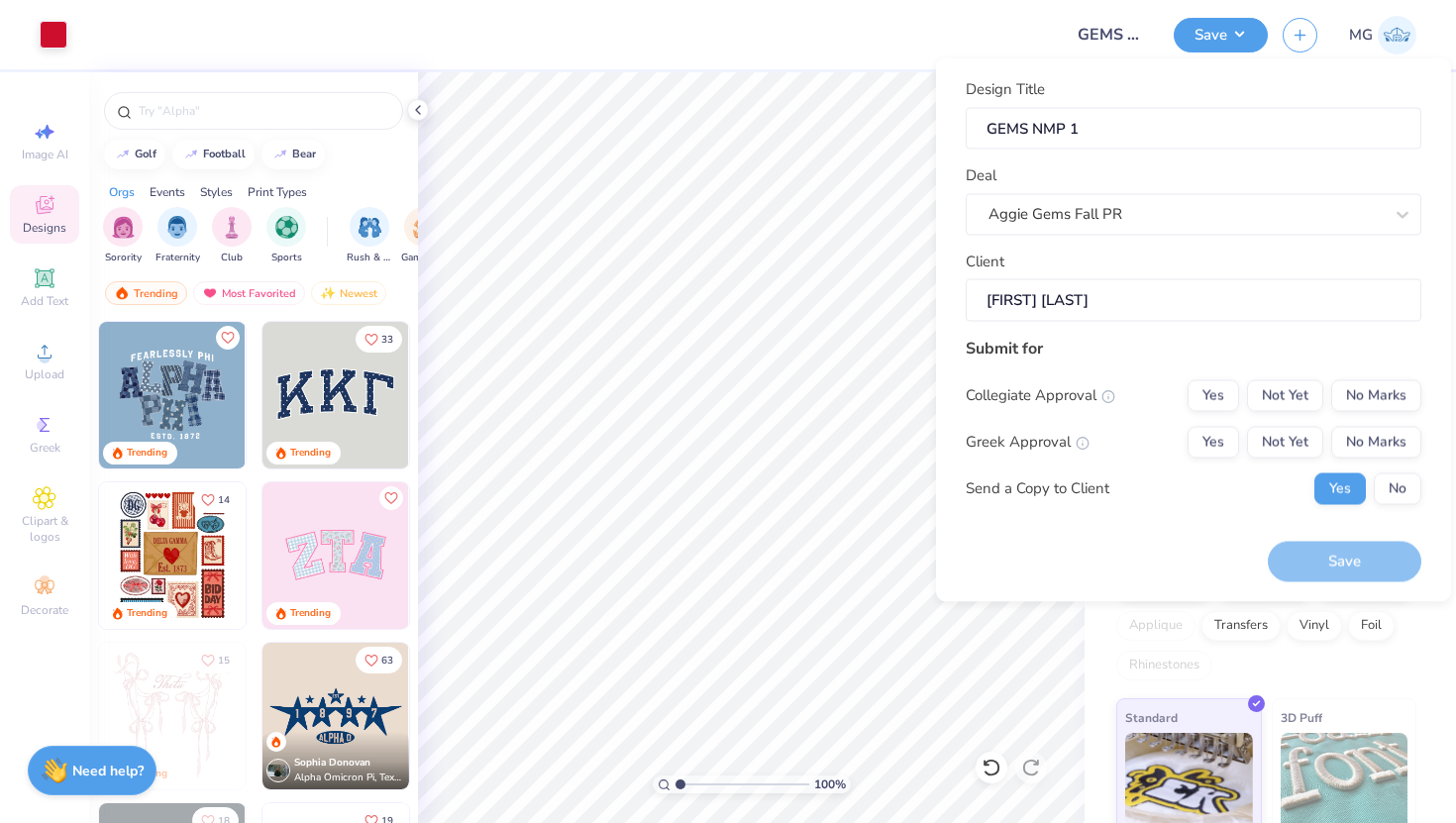 click on "Design Title GEMS NMP 1 Deal Aggie Gems Fall PR Client Mikah Giles Submit for Collegiate Approval Yes Not Yet No Marks Greek Approval Yes Not Yet No Marks Send a Copy to Client Yes No" at bounding box center [1194, 299] 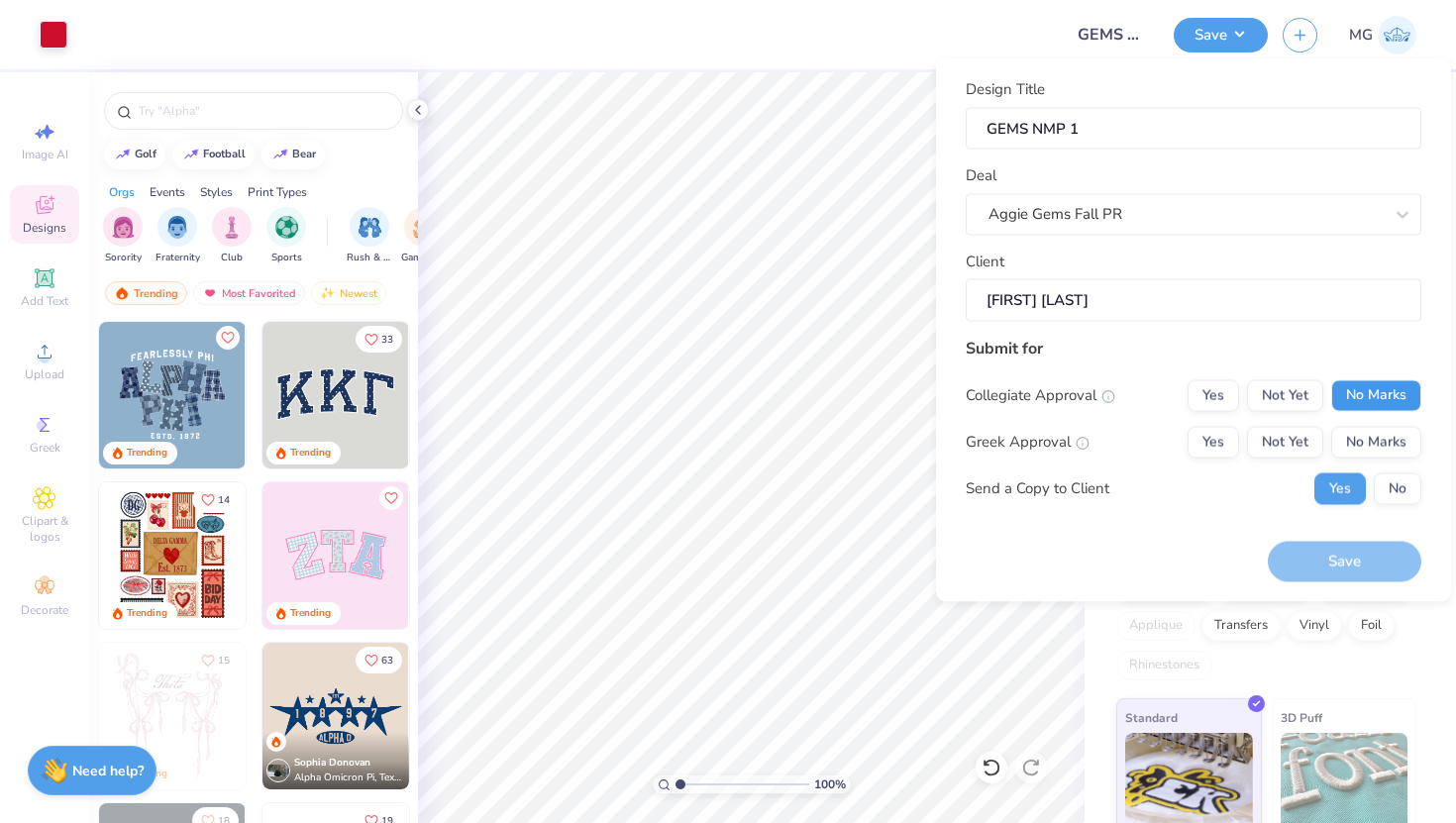 click on "No Marks" at bounding box center (1376, 395) 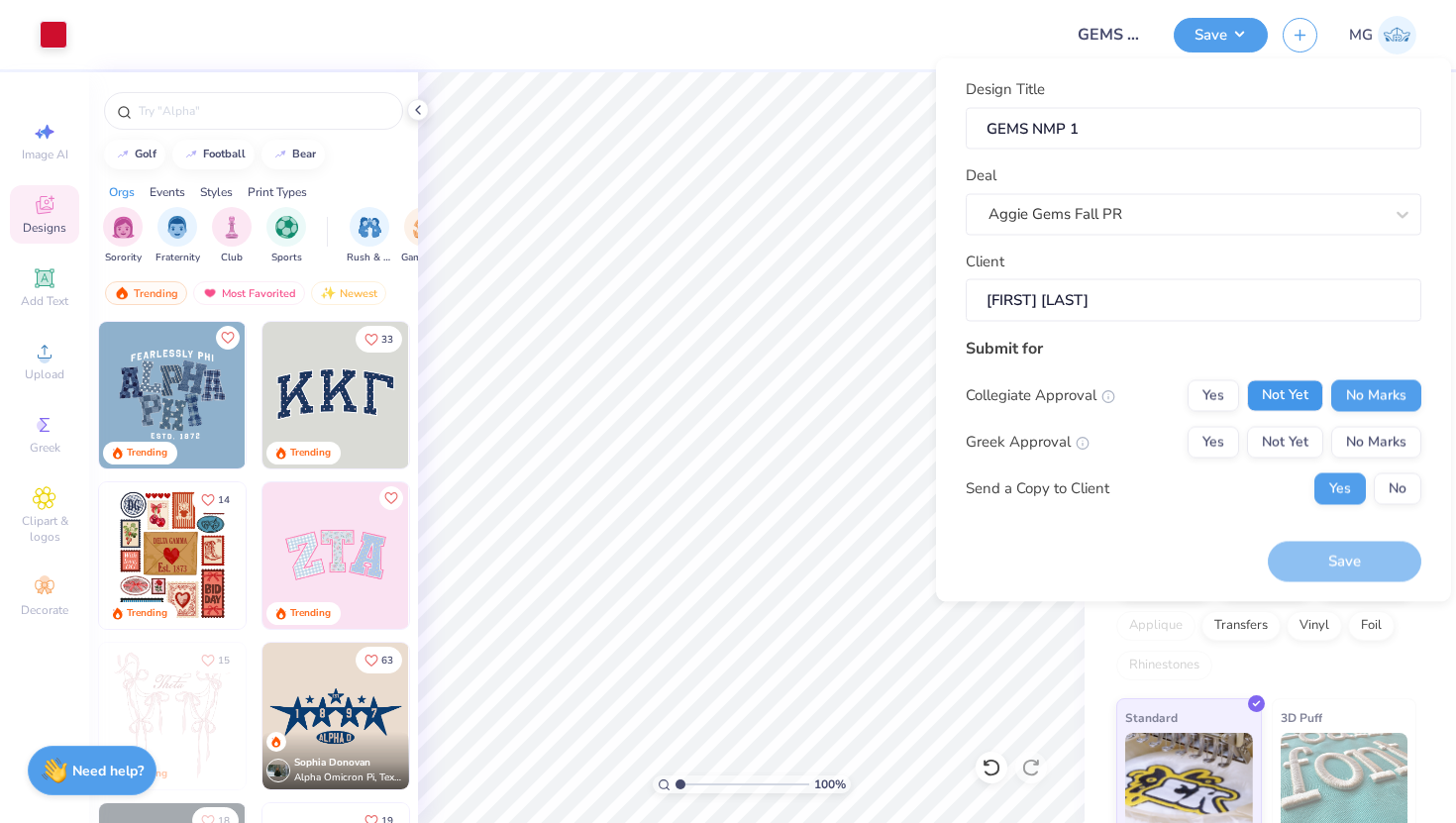 click on "Not Yet" at bounding box center (1285, 395) 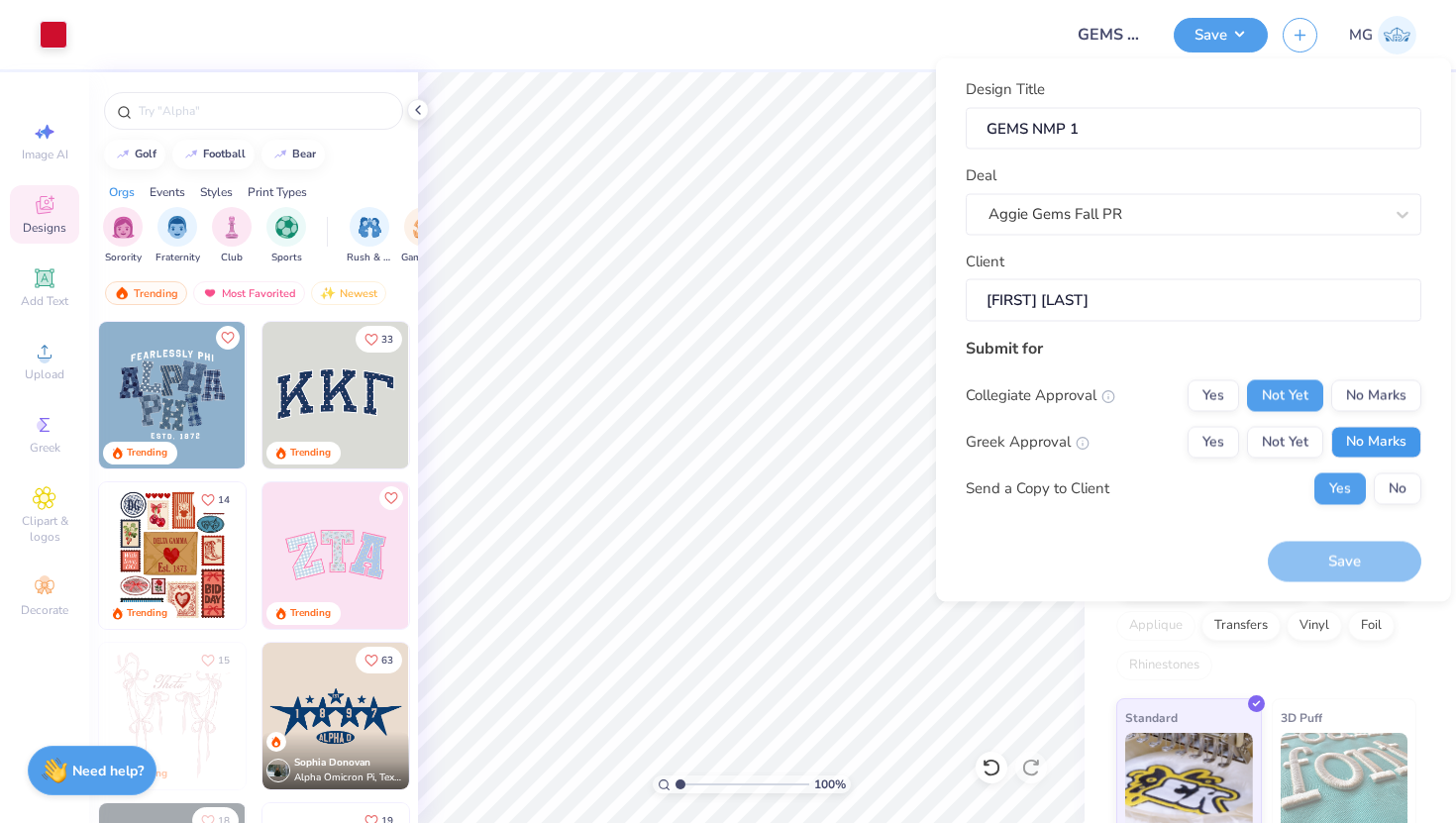 click on "No Marks" at bounding box center (1376, 442) 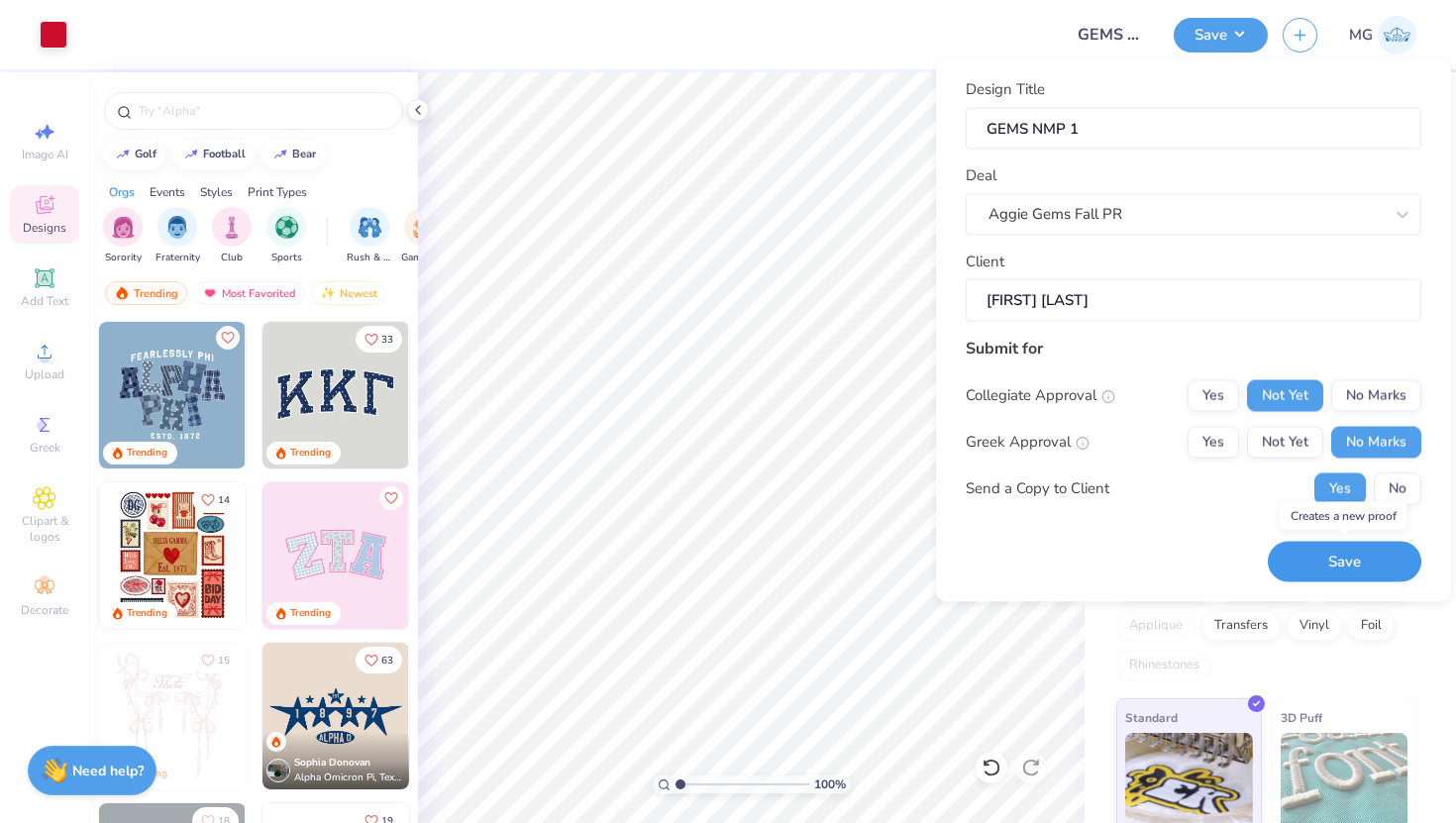 click on "Save" at bounding box center (1344, 562) 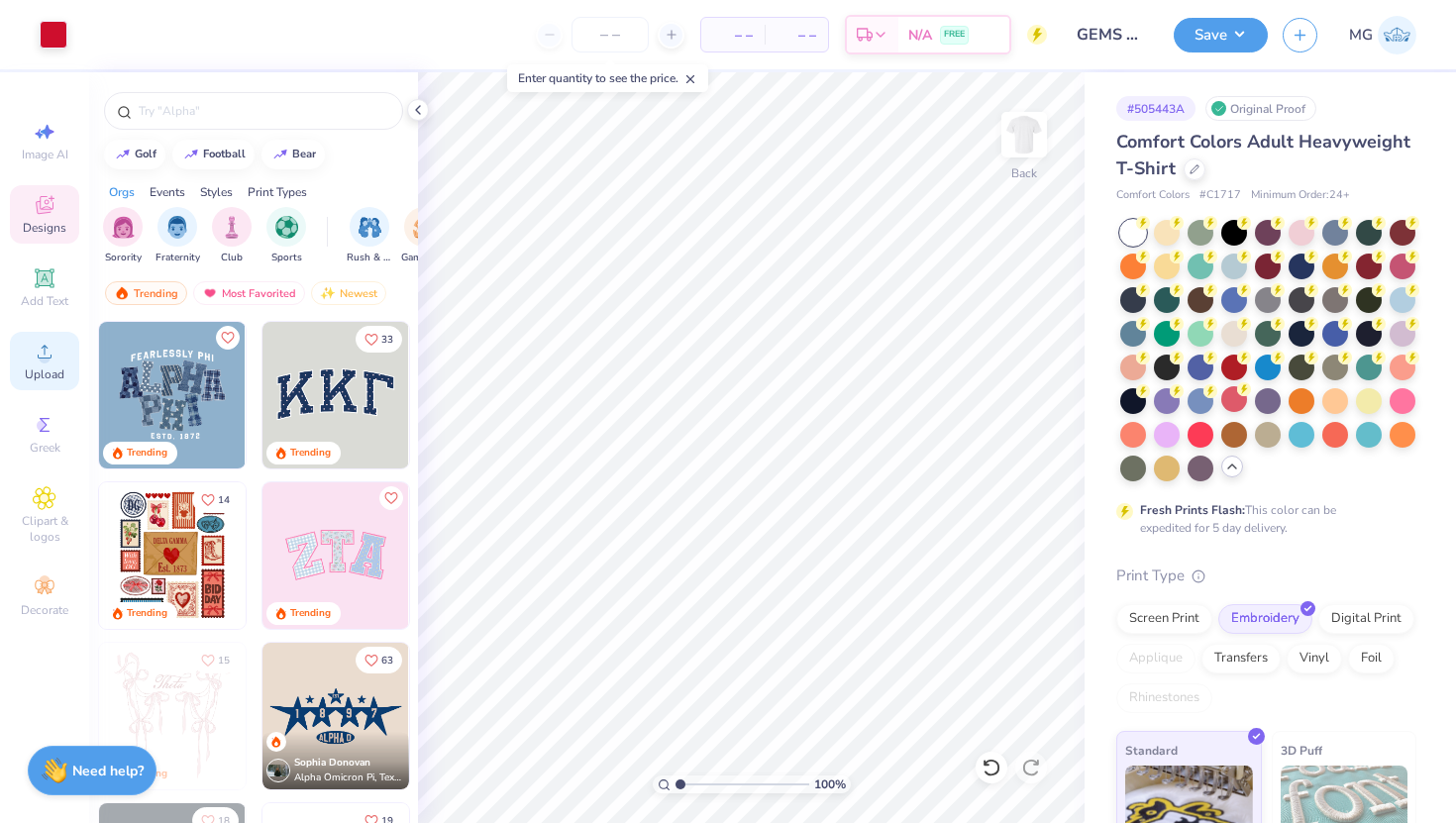 click on "Upload" at bounding box center [45, 360] 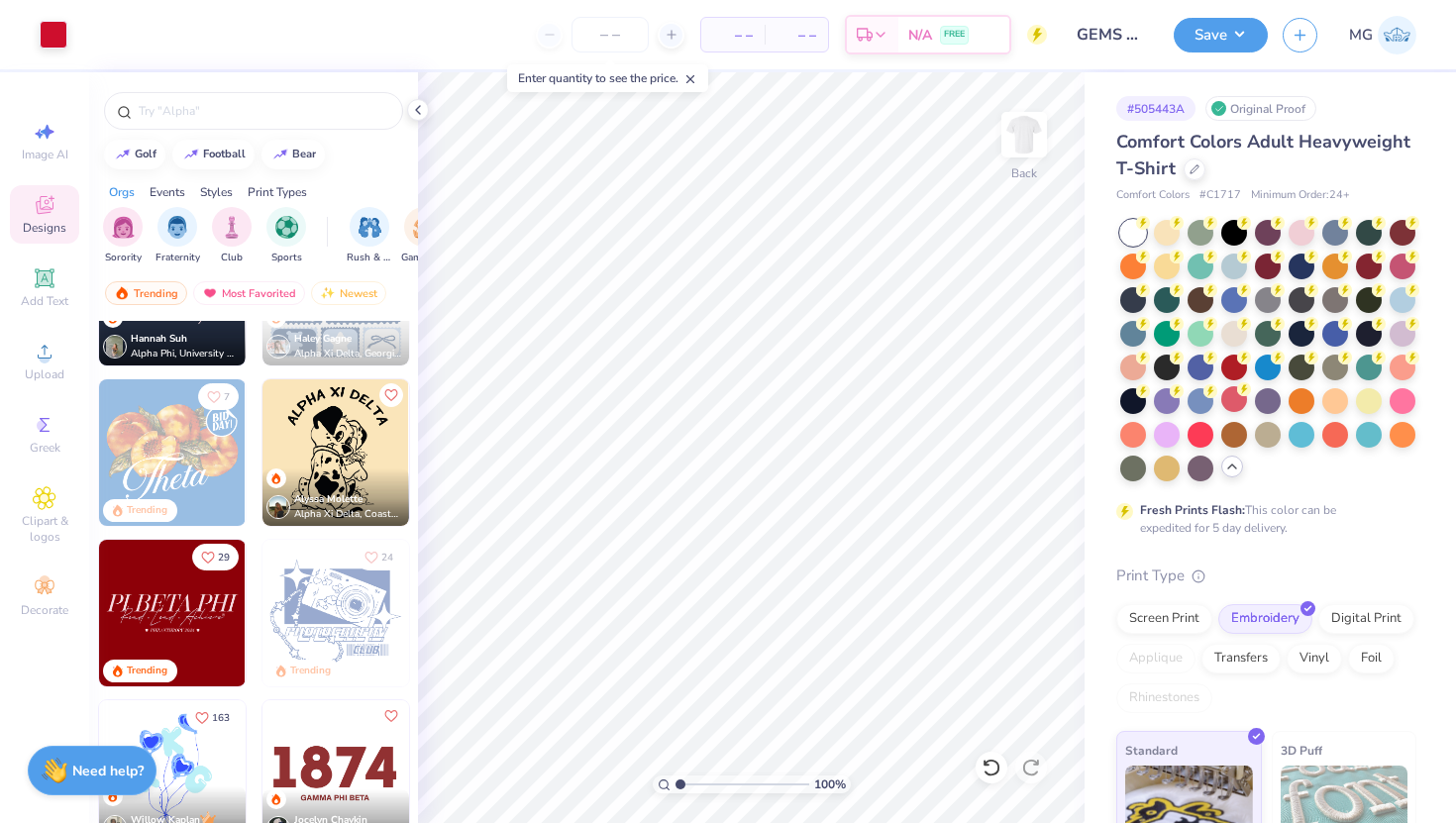 scroll, scrollTop: 2030, scrollLeft: 0, axis: vertical 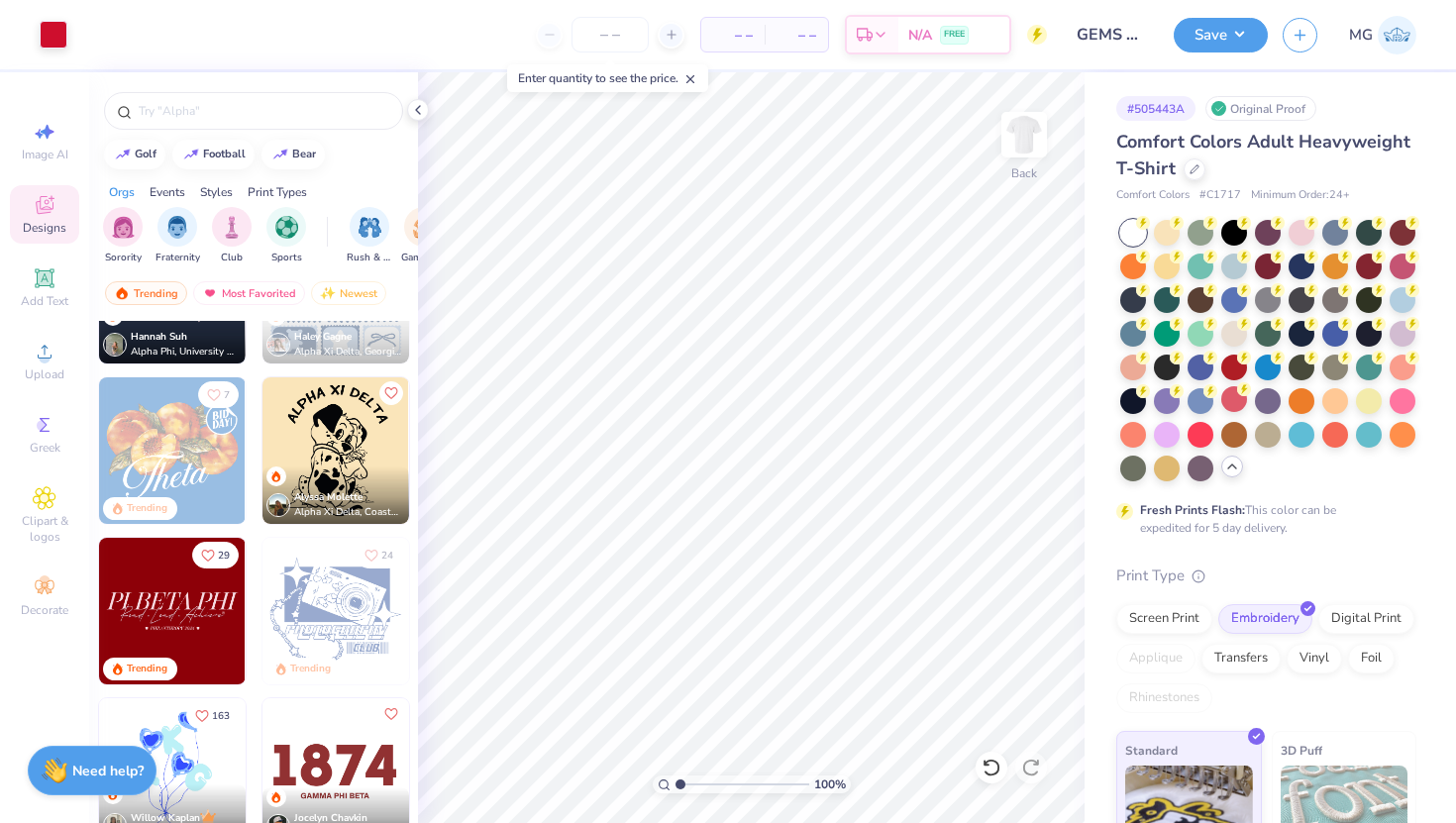 click at bounding box center (172, 611) 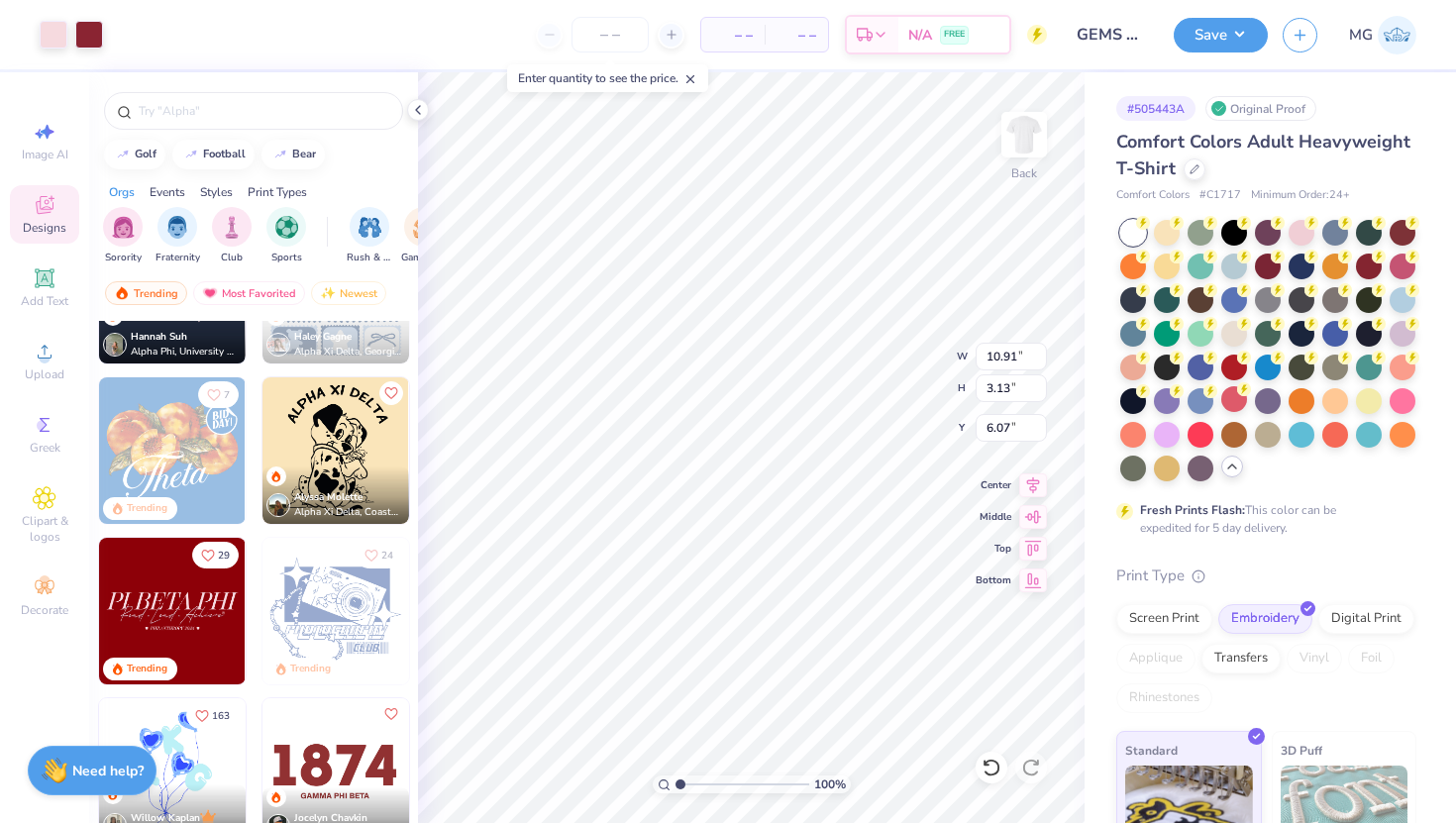 type on "6.07" 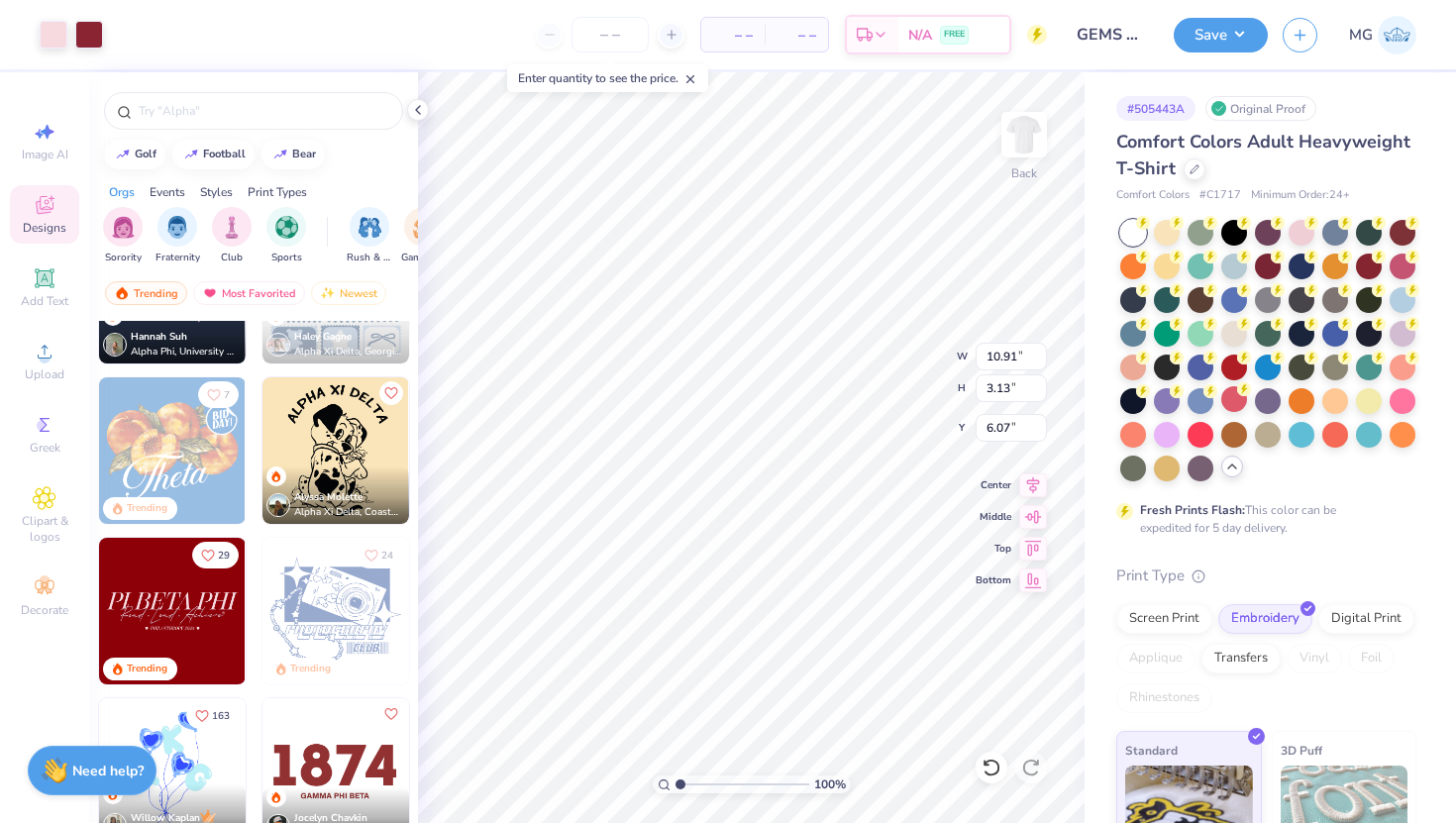 type on "4.40" 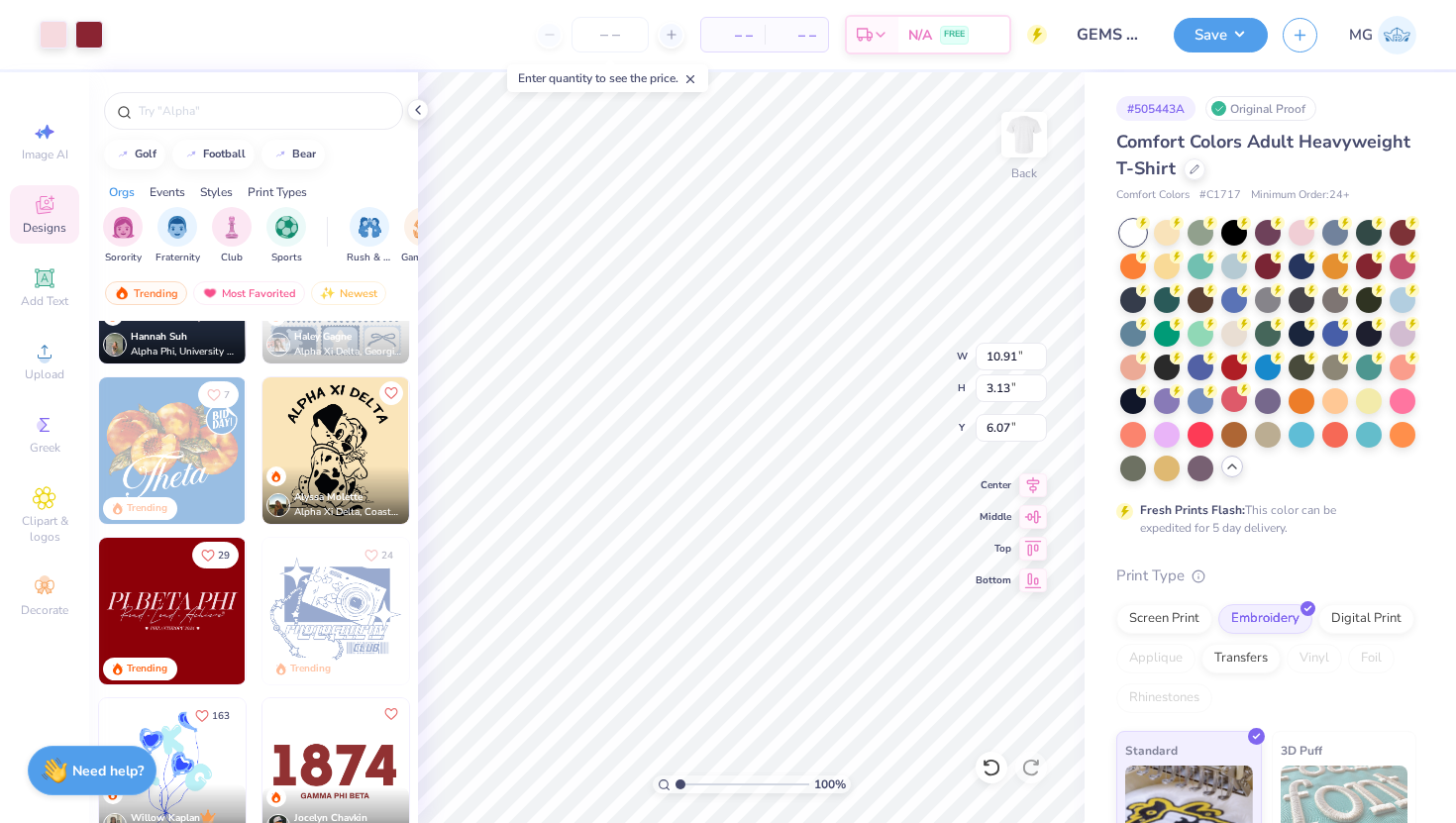 type on "1.00" 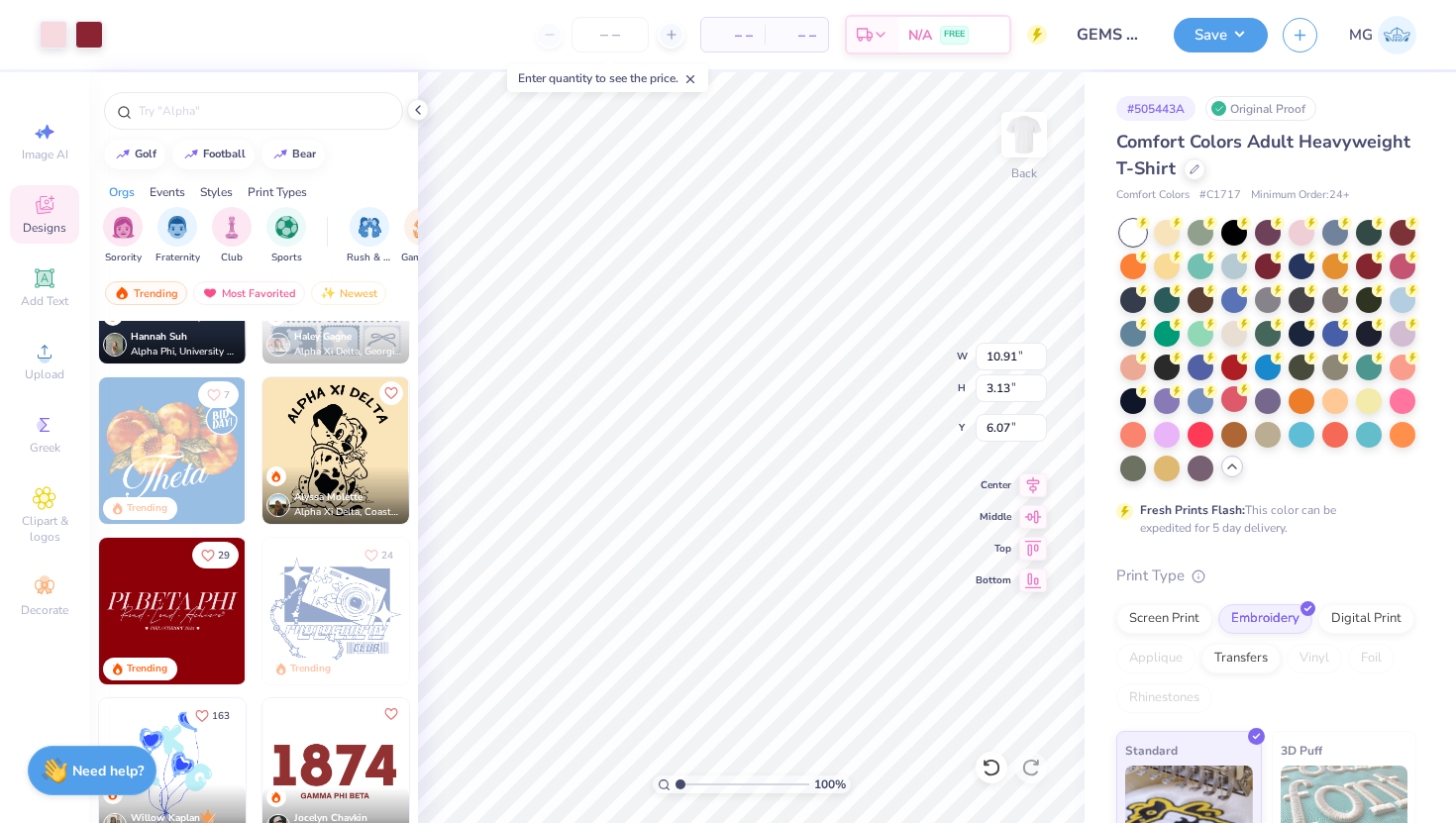 type on "3.00" 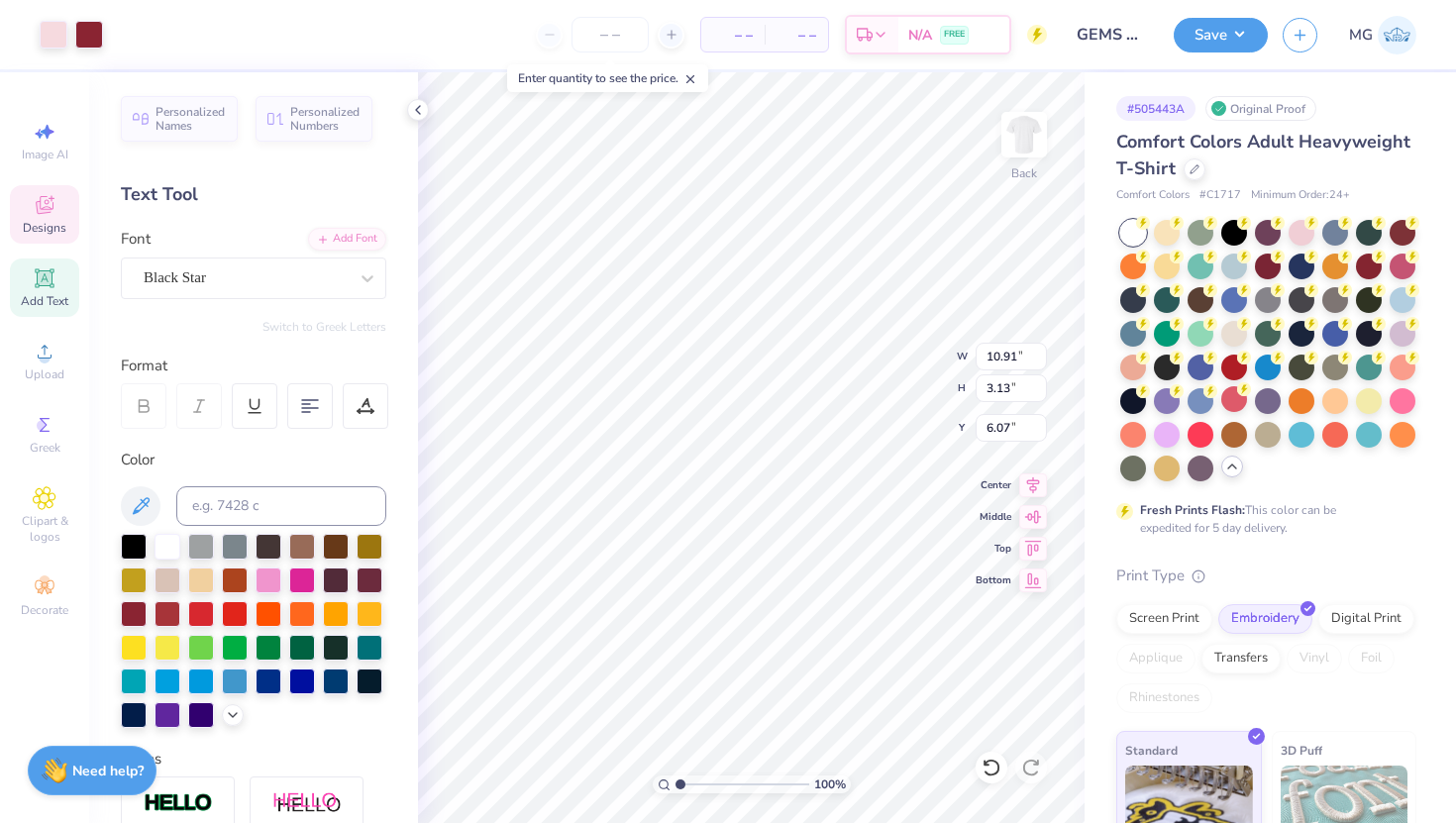 type on "3.00" 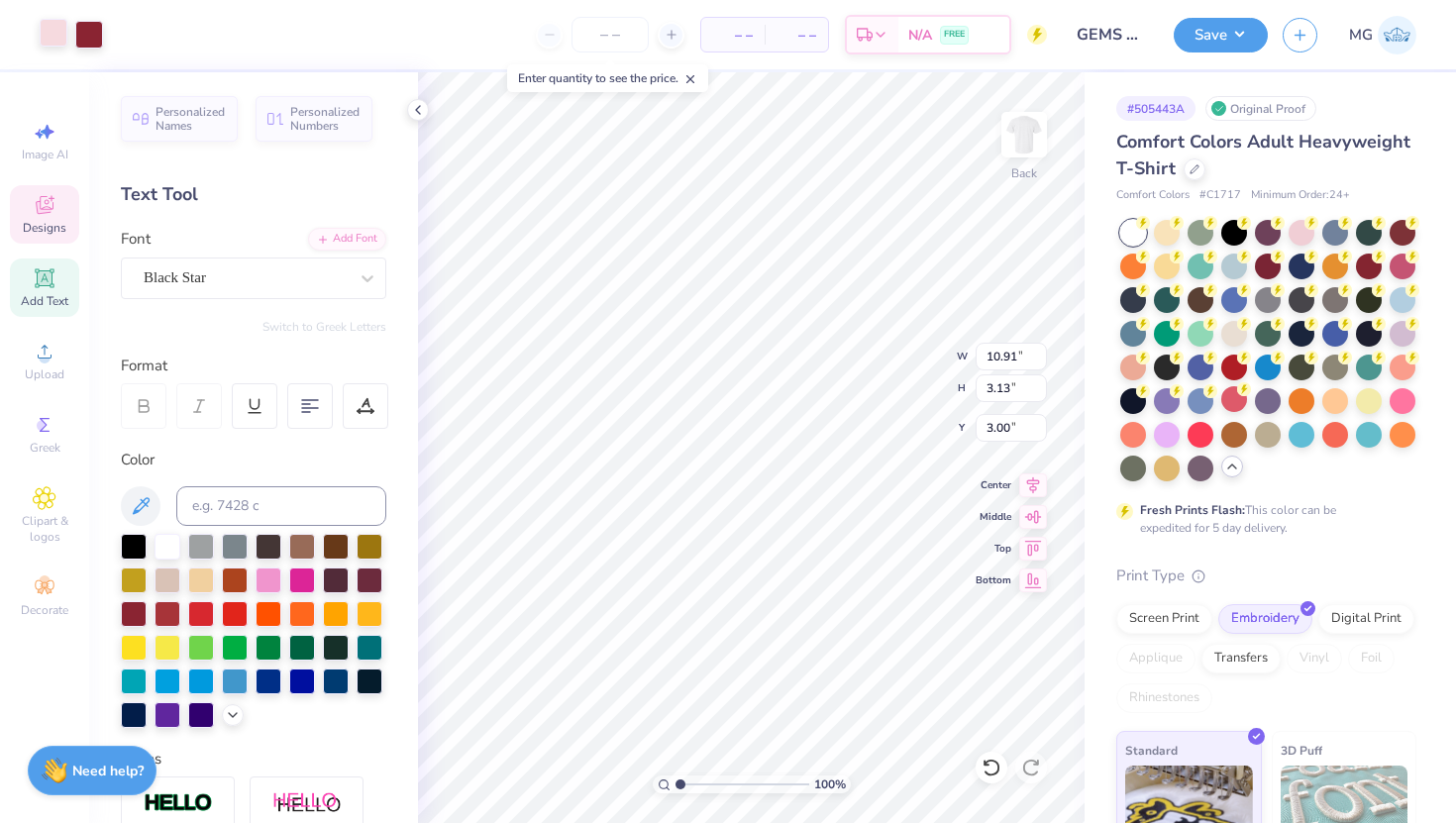 click at bounding box center [53, 33] 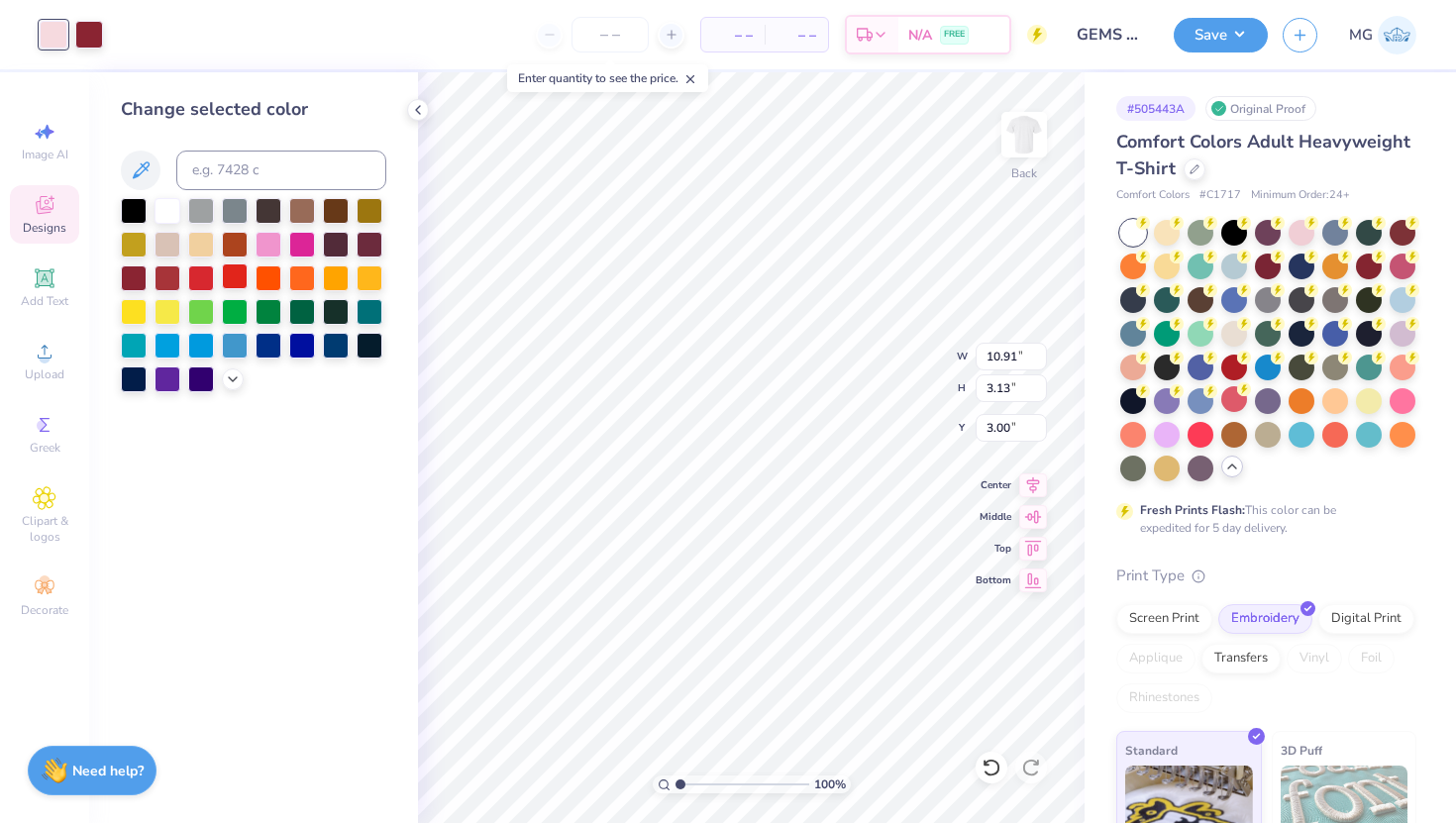 click at bounding box center (235, 276) 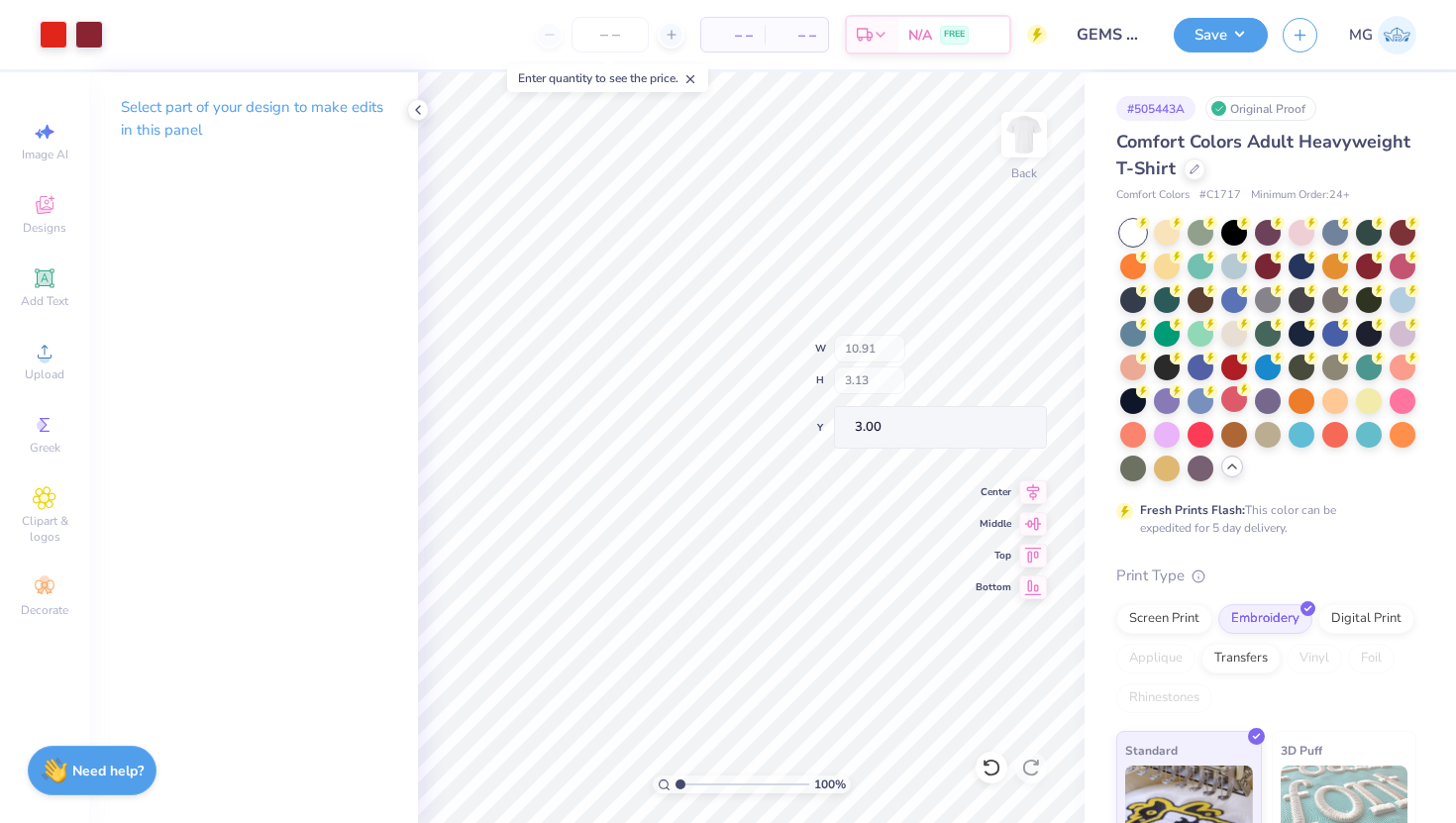 type on "3.68" 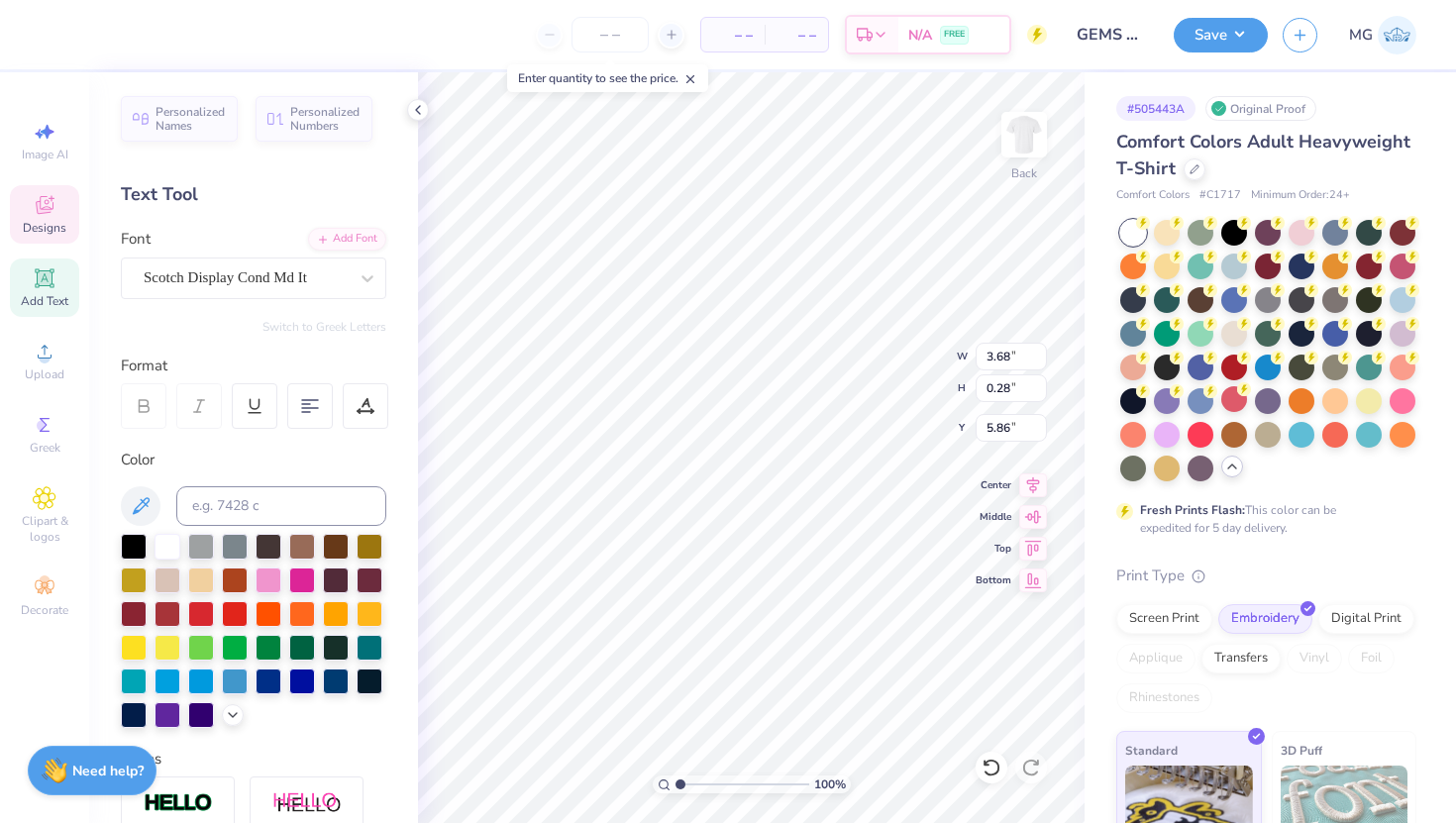 scroll, scrollTop: 0, scrollLeft: 2, axis: horizontal 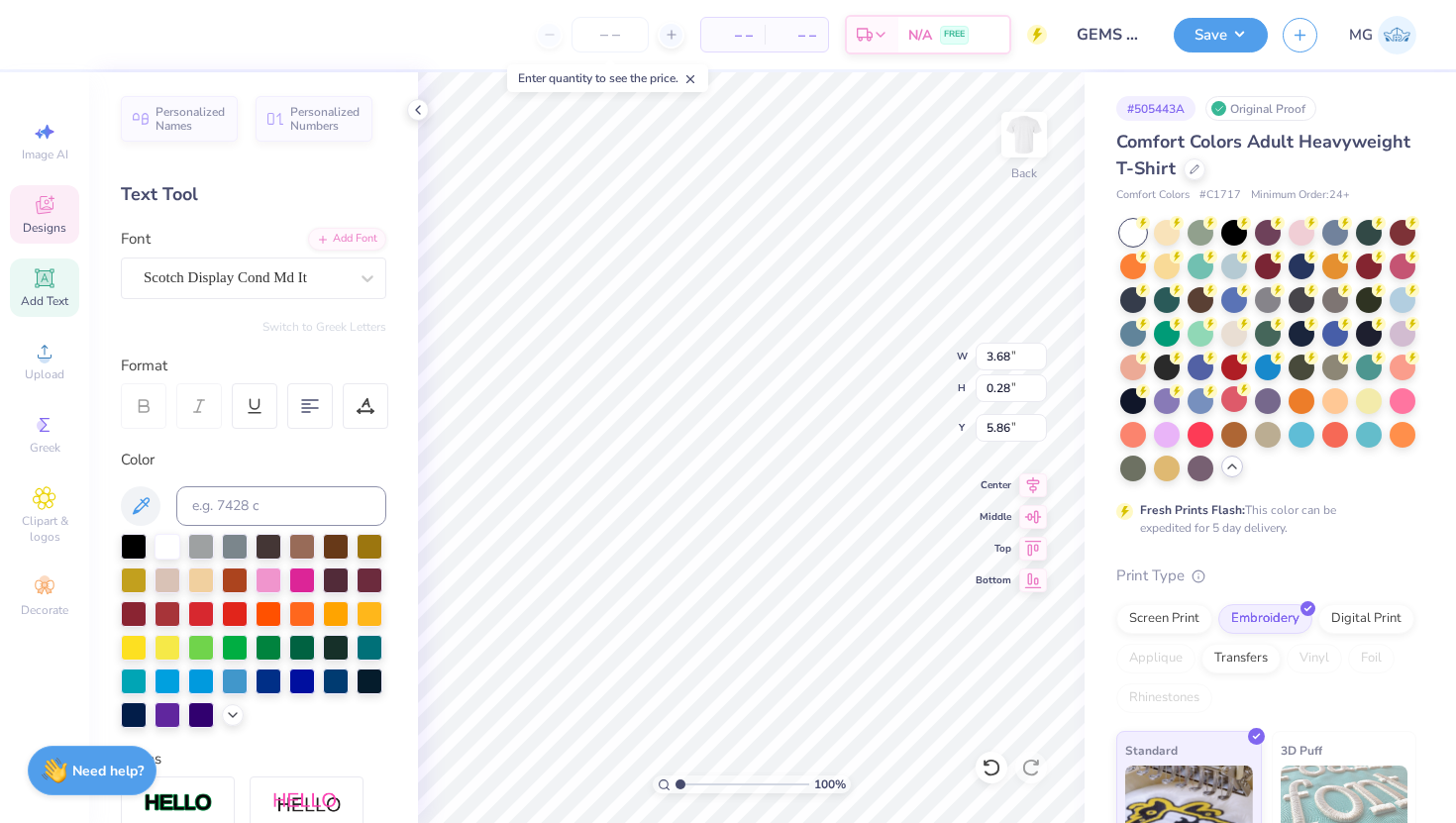 type on "CLASS XIII" 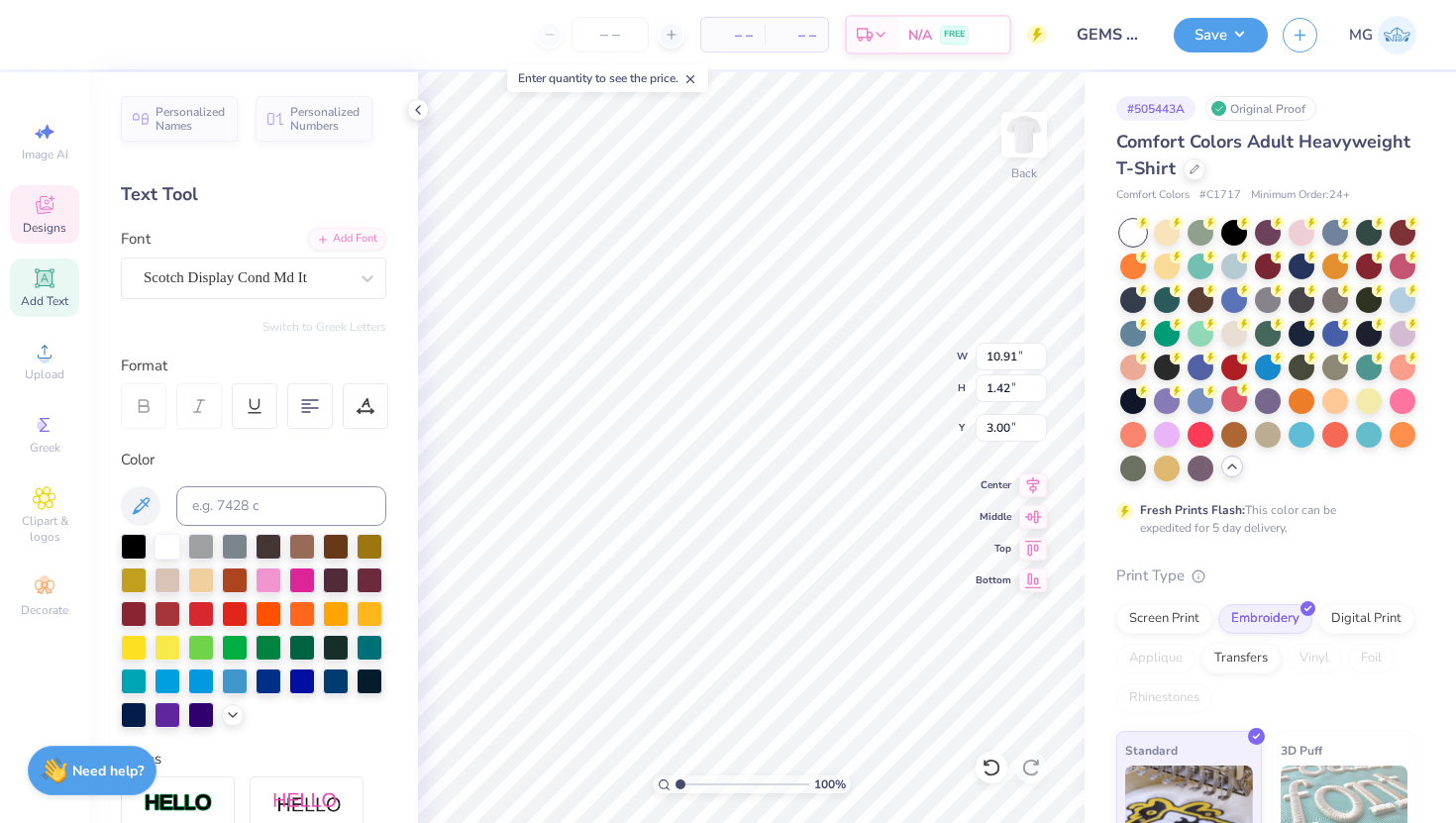 scroll, scrollTop: 0, scrollLeft: 2, axis: horizontal 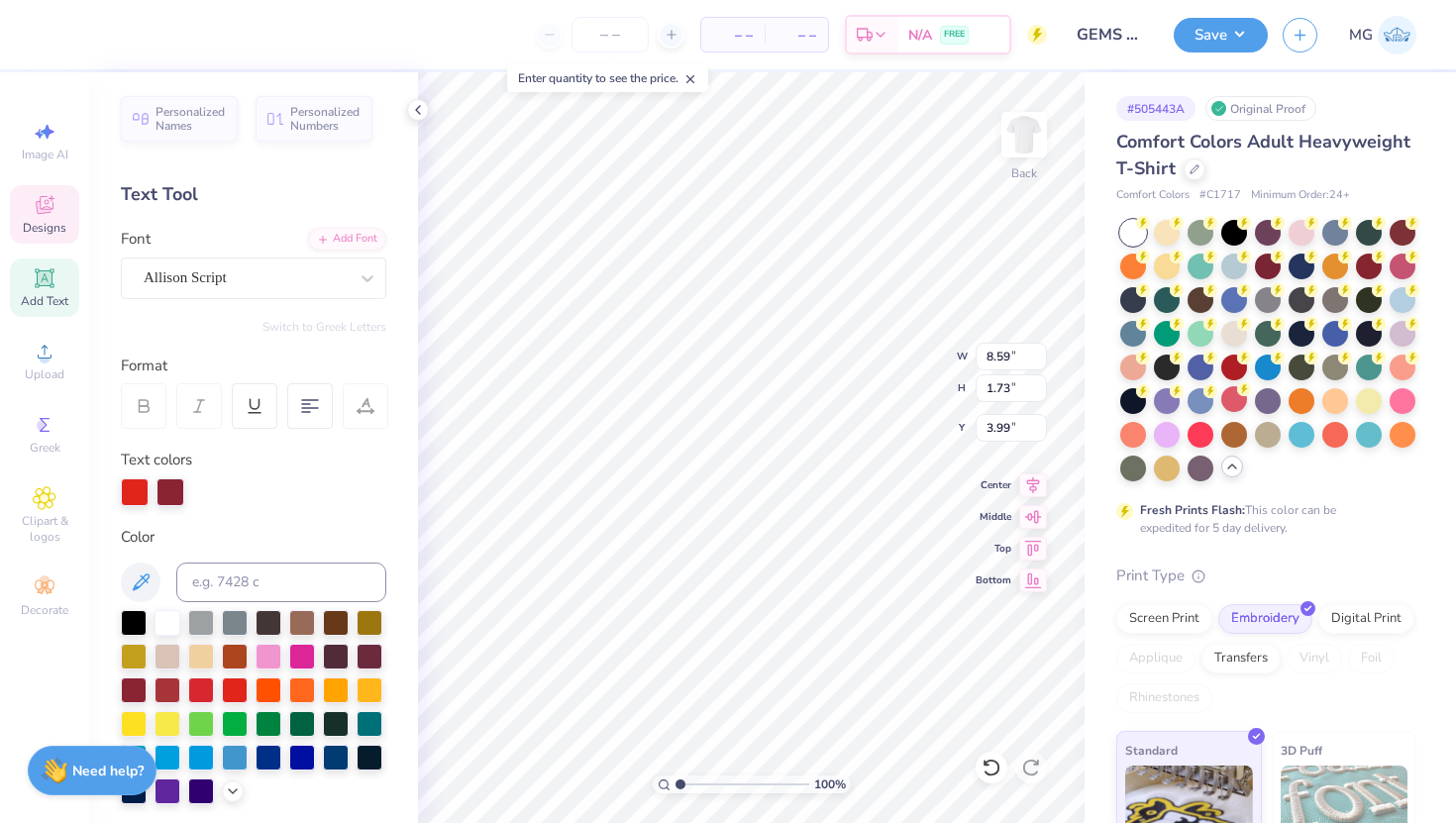 type on "11.60" 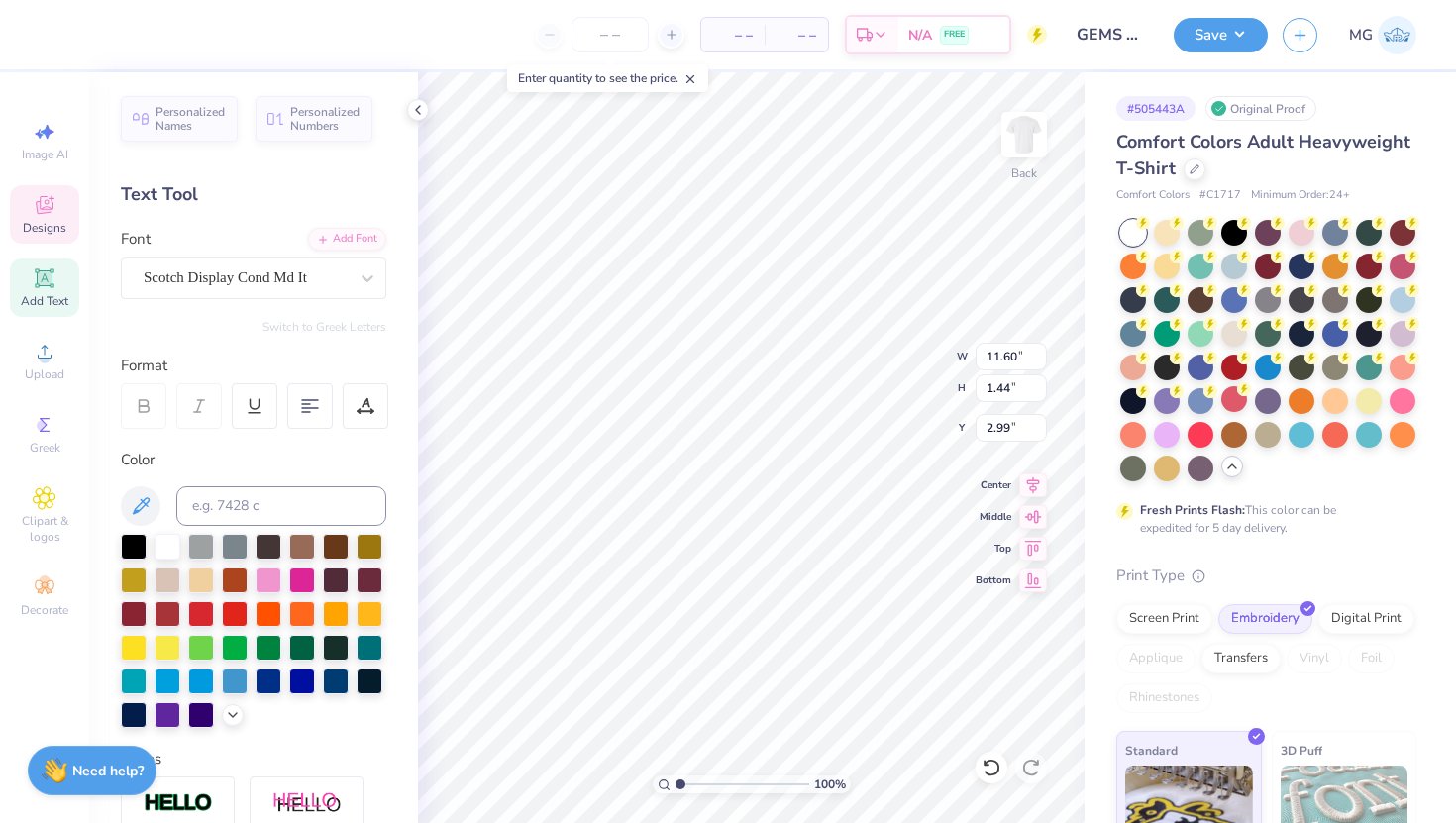 scroll, scrollTop: 0, scrollLeft: 4, axis: horizontal 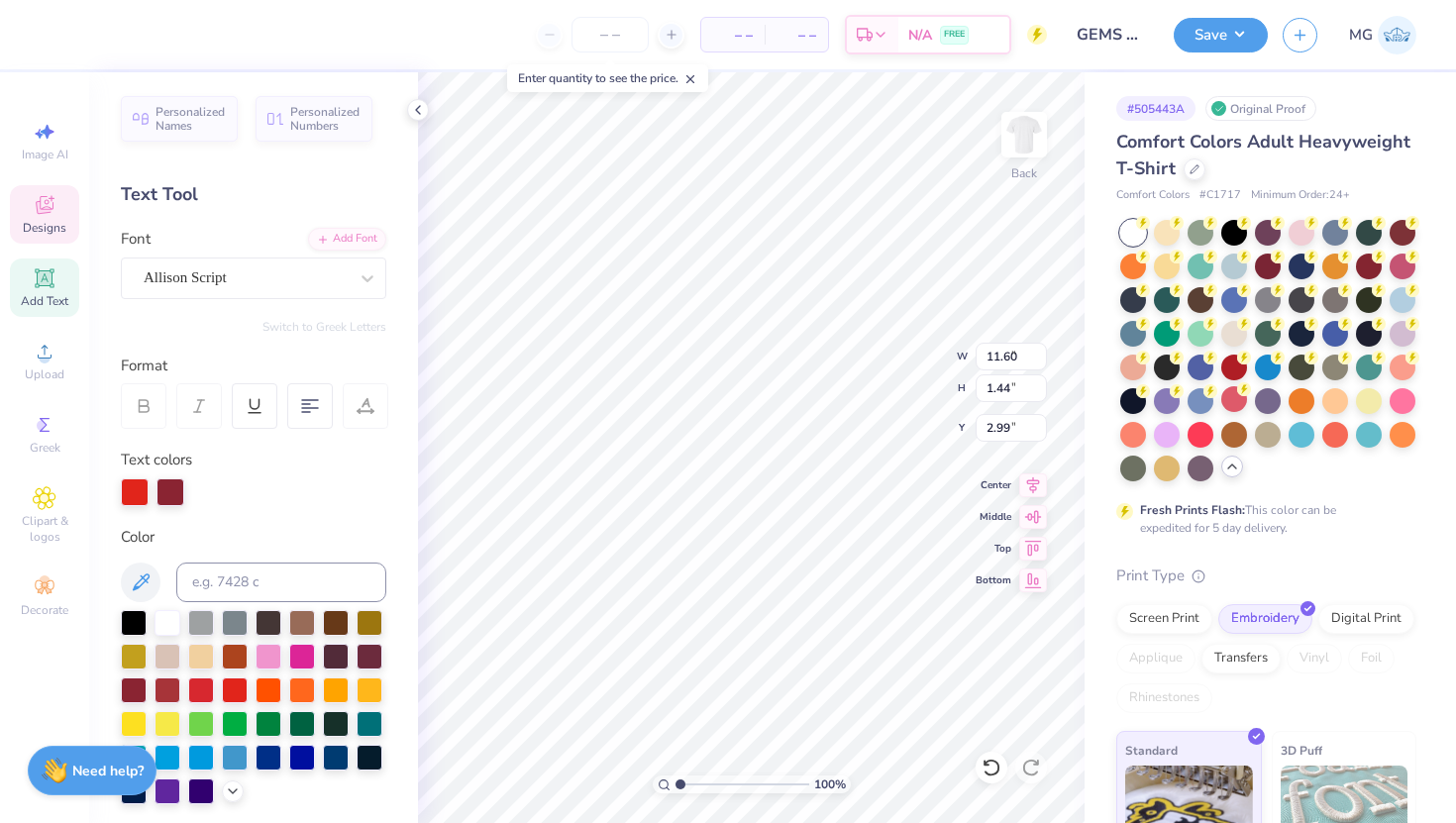 type on "8.59" 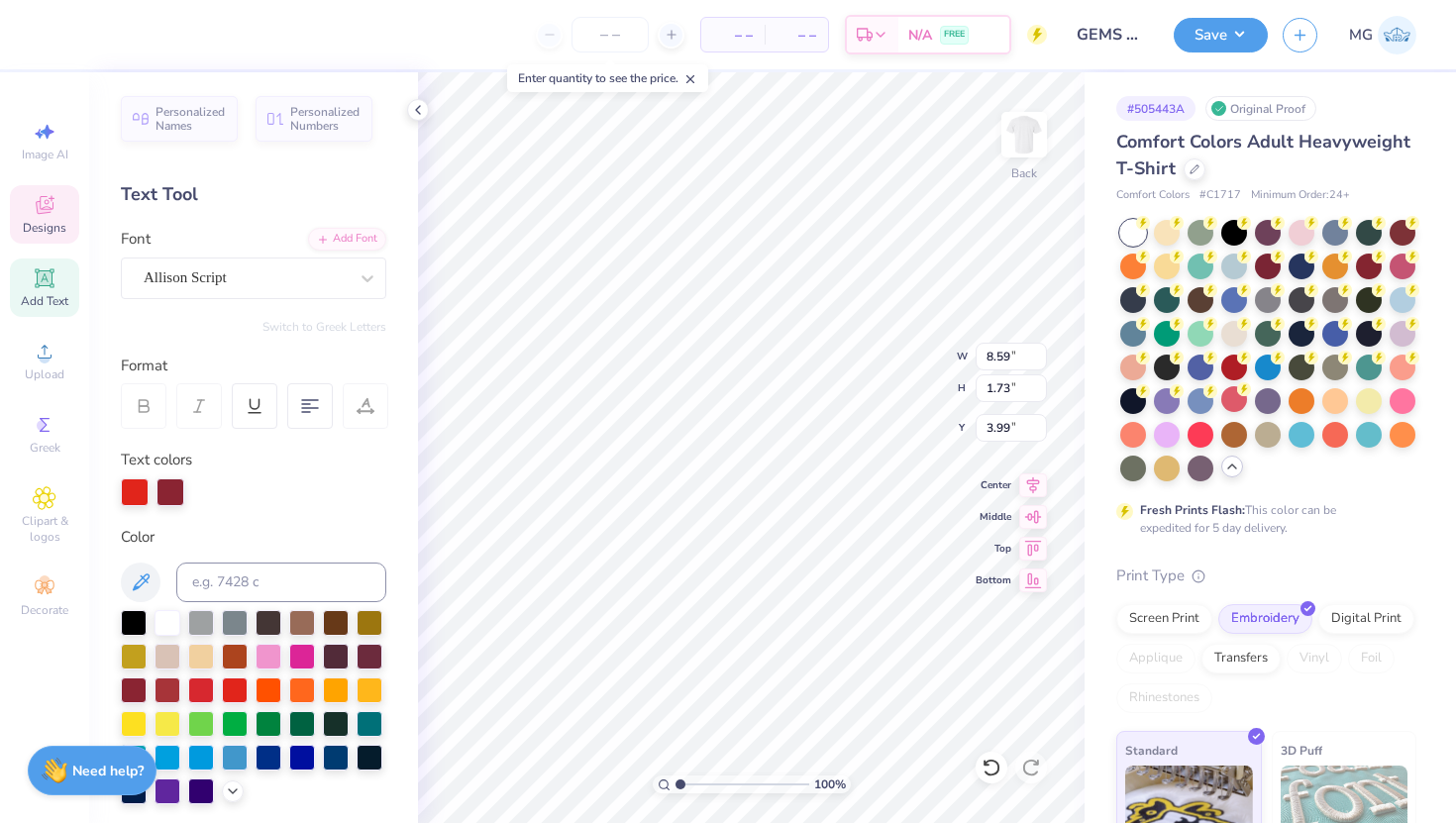 scroll, scrollTop: 0, scrollLeft: 1, axis: horizontal 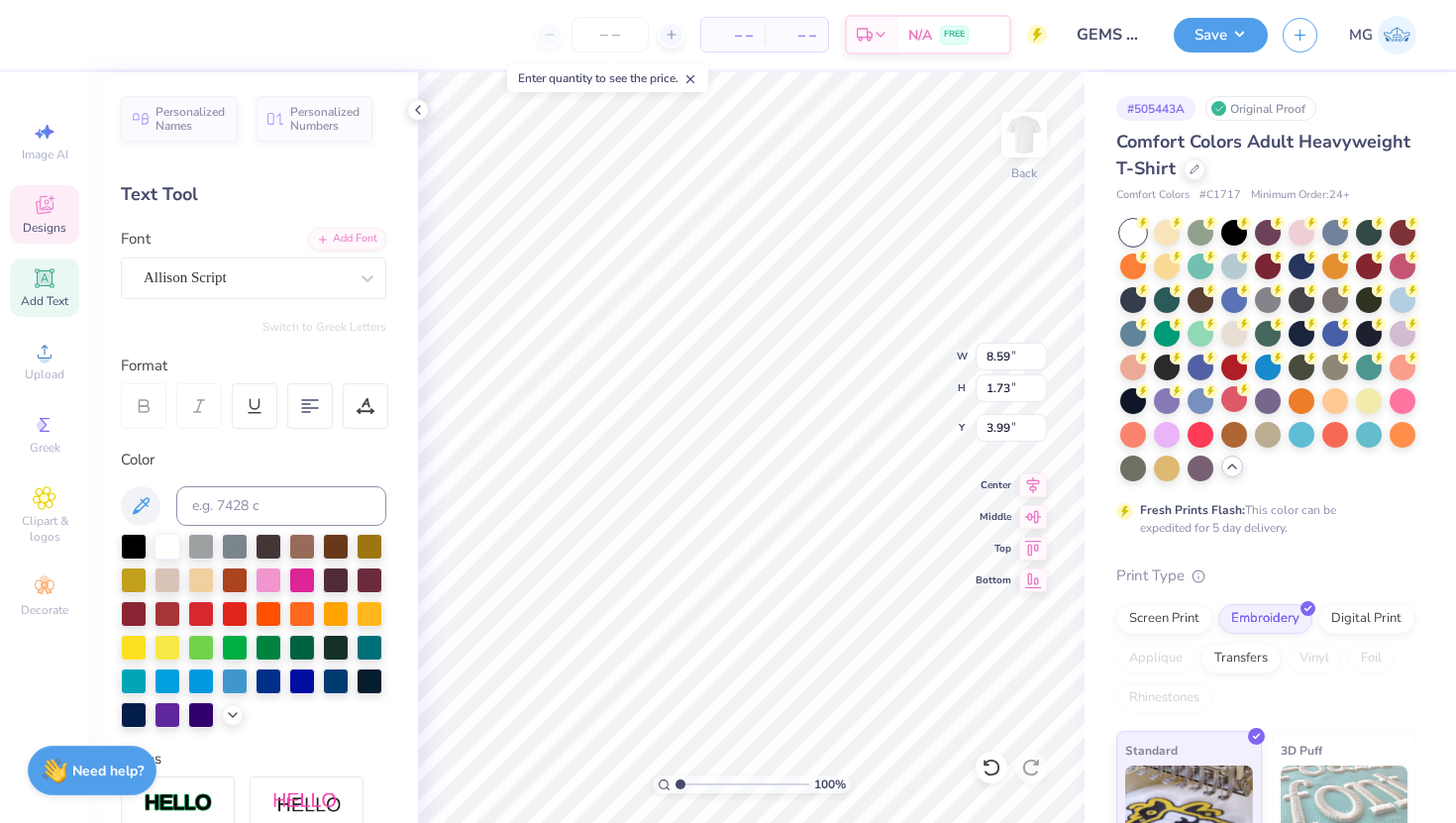 type on "0.23" 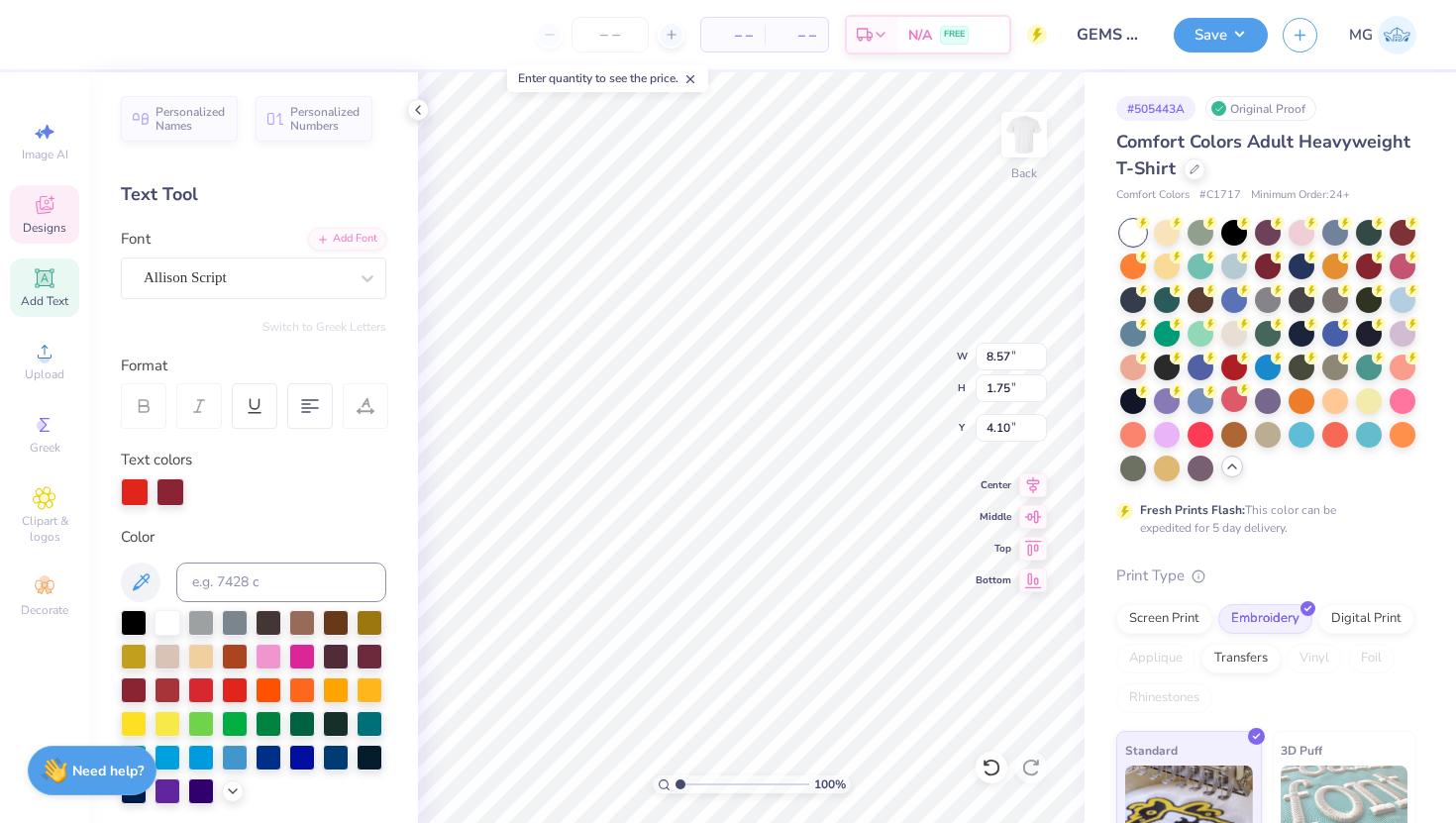 scroll, scrollTop: 0, scrollLeft: 0, axis: both 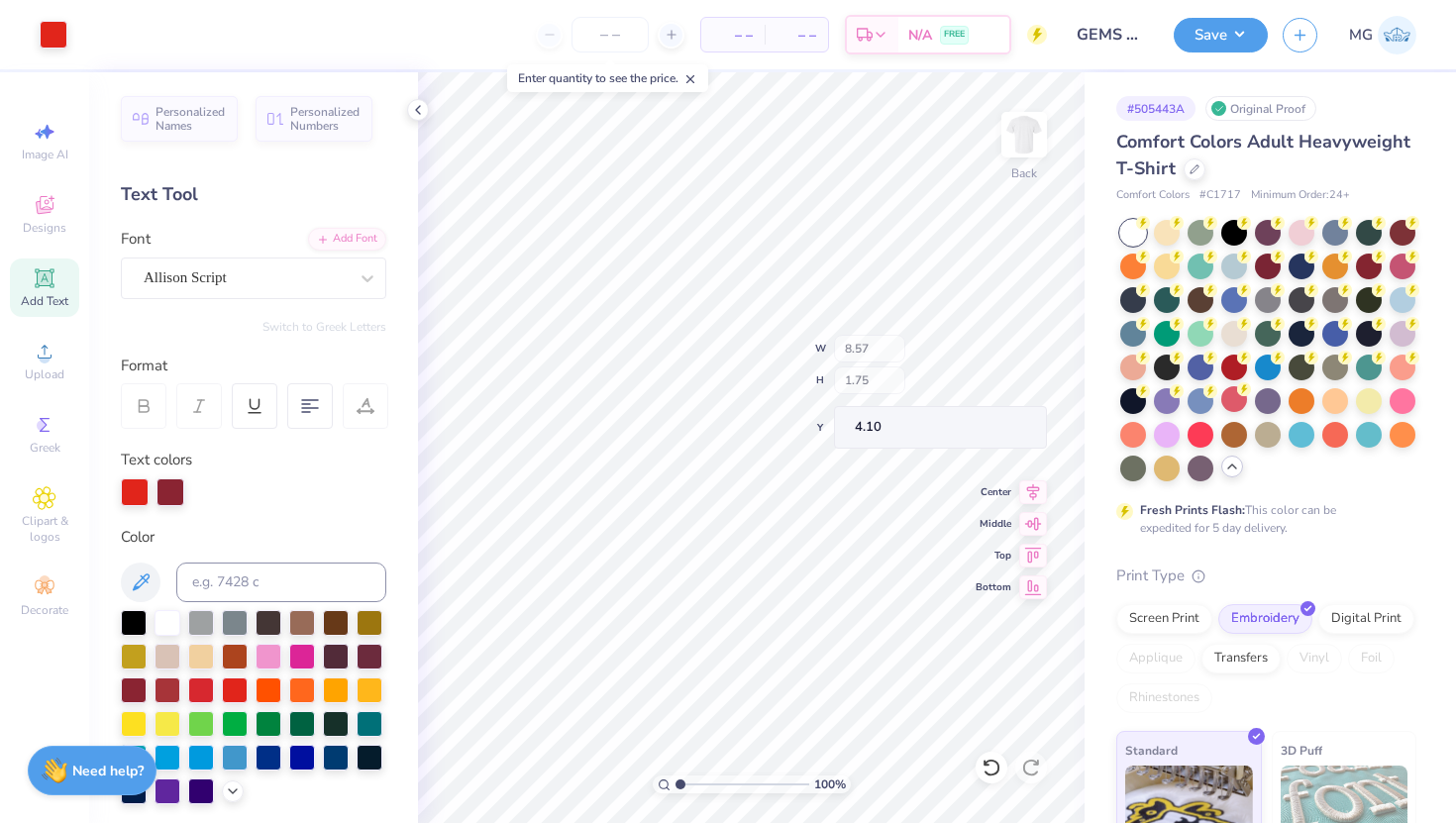type on "11.60" 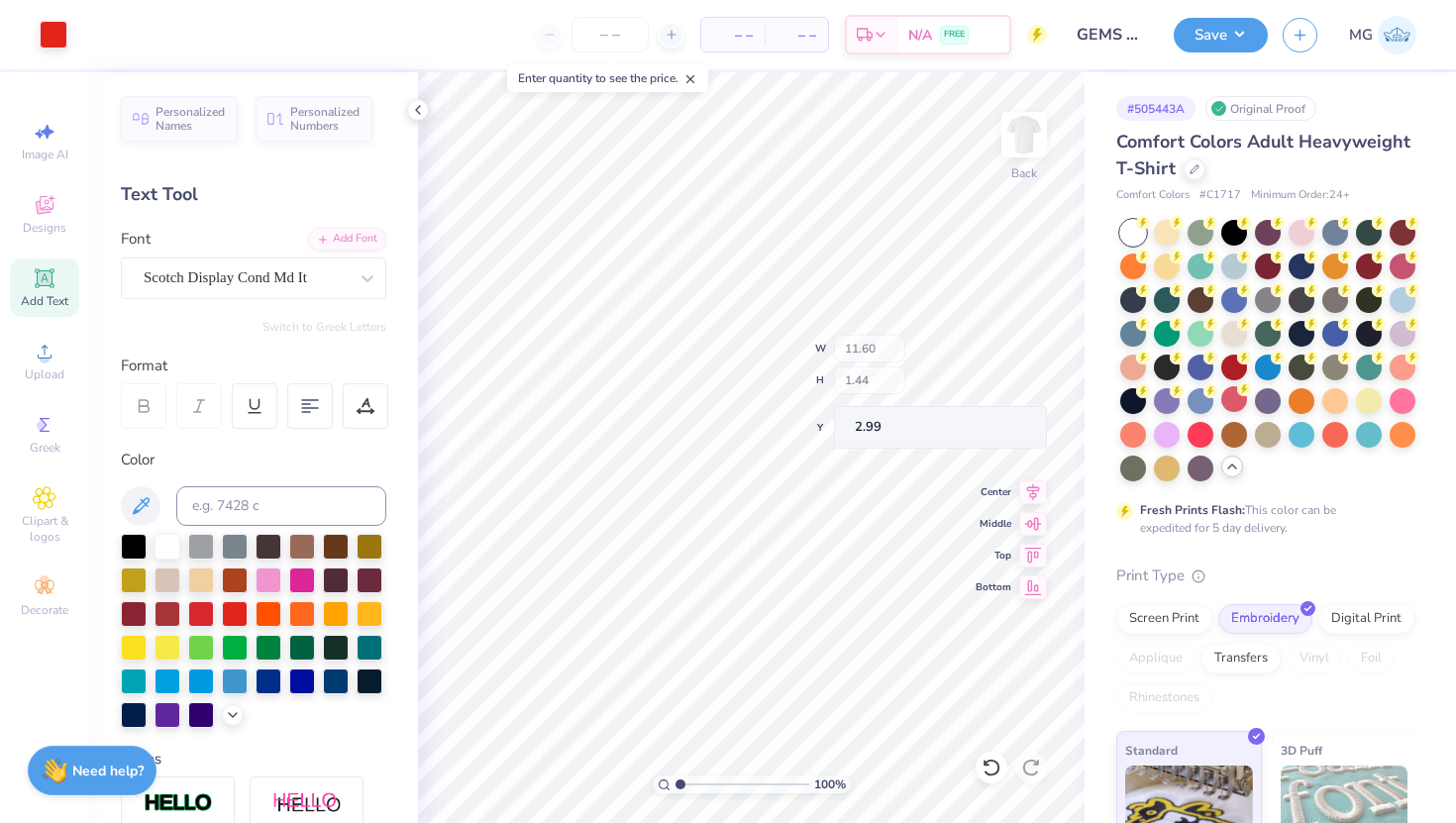 type on "3.00" 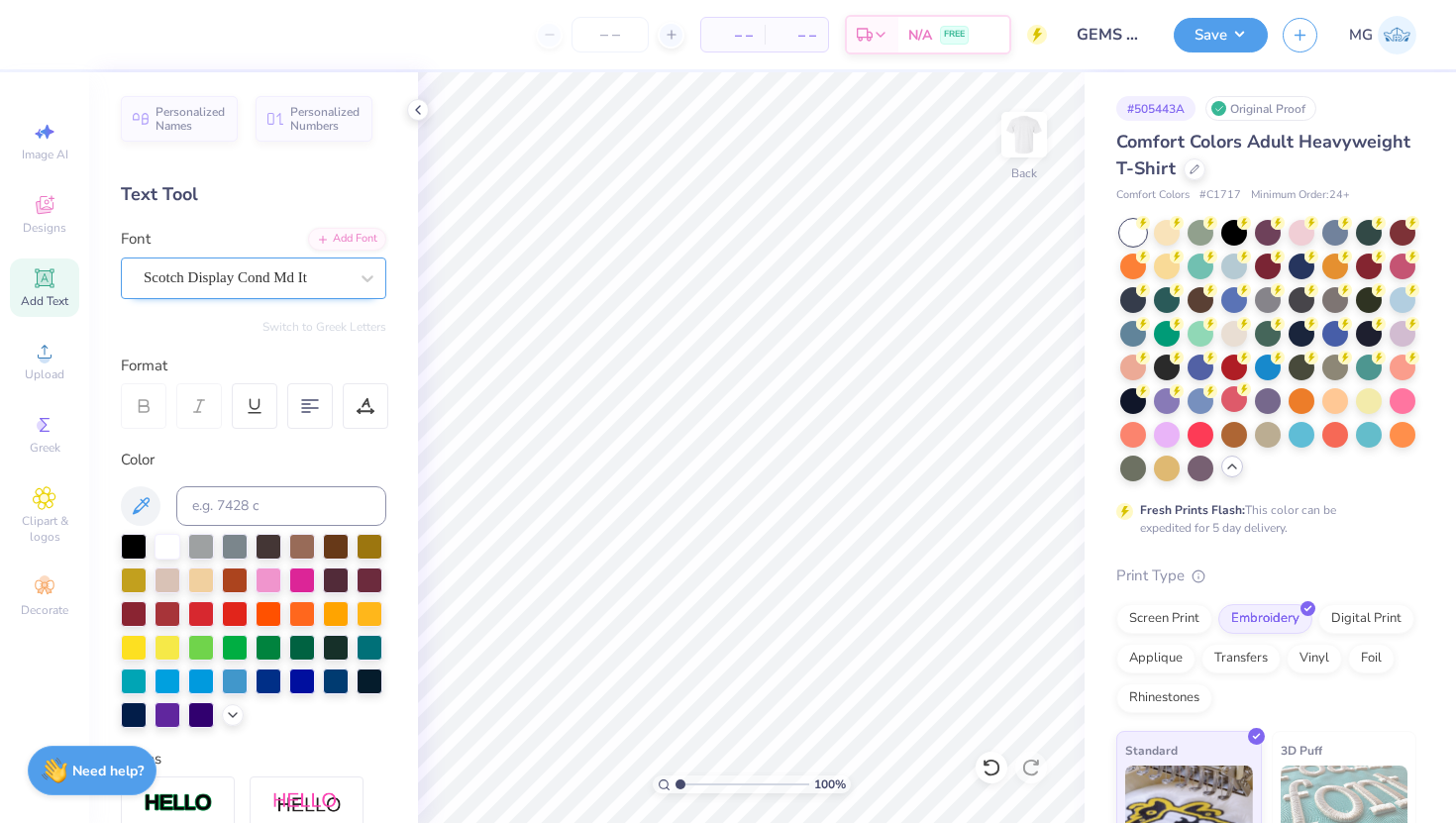 click on "Scotch Display Cond Md It" at bounding box center [246, 277] 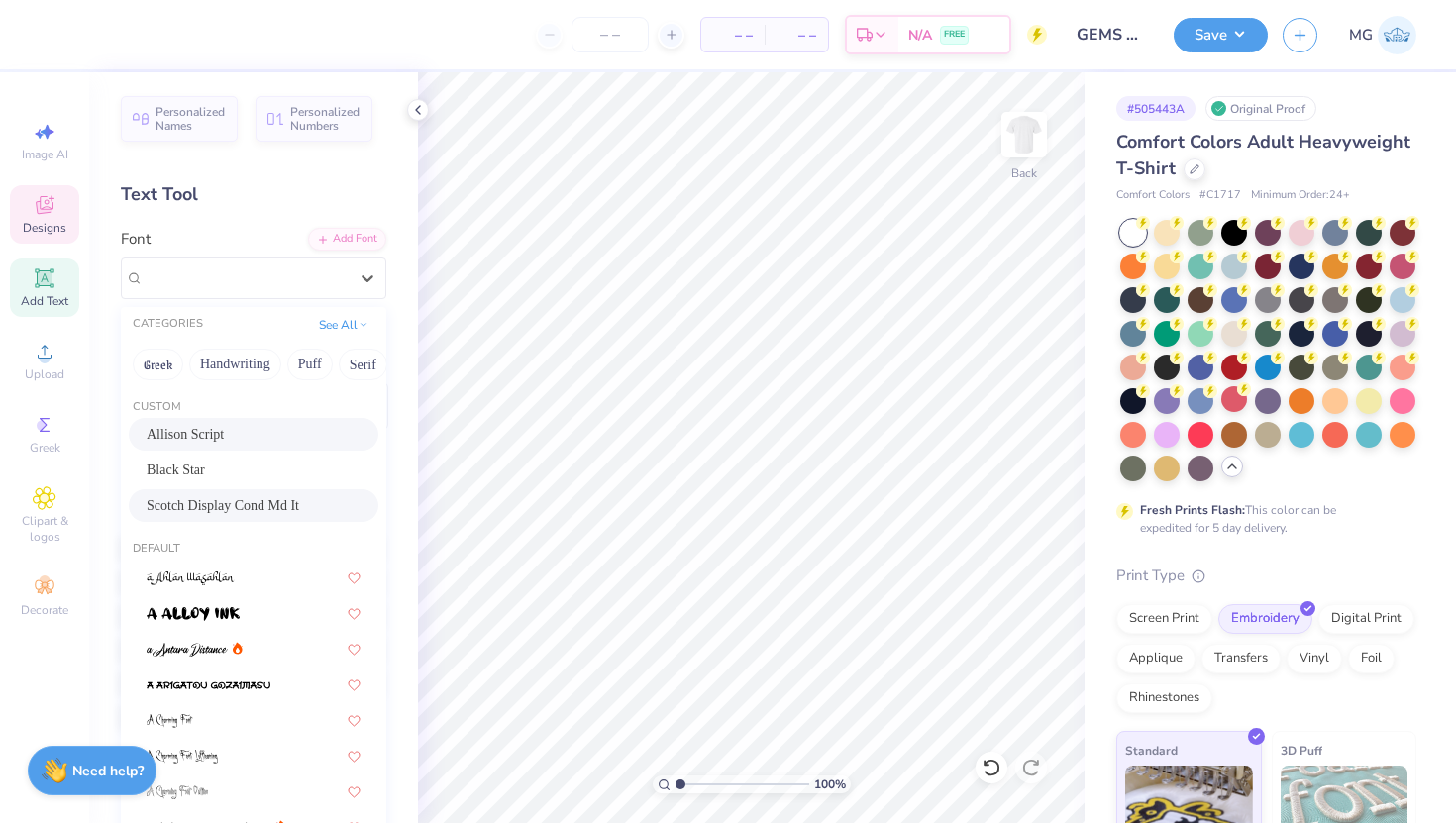 click on "Designs" at bounding box center [45, 228] 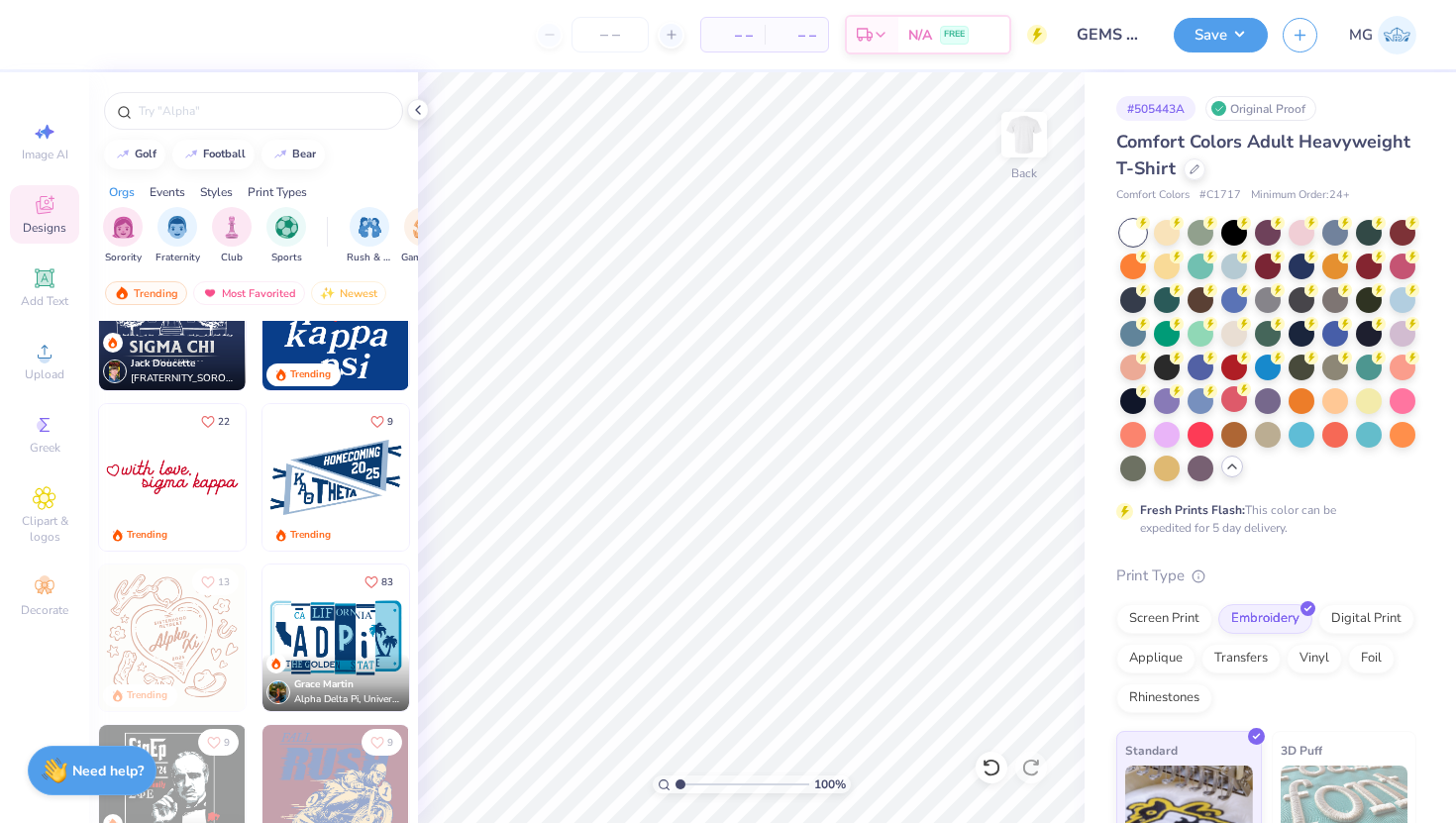 scroll, scrollTop: 2661, scrollLeft: 0, axis: vertical 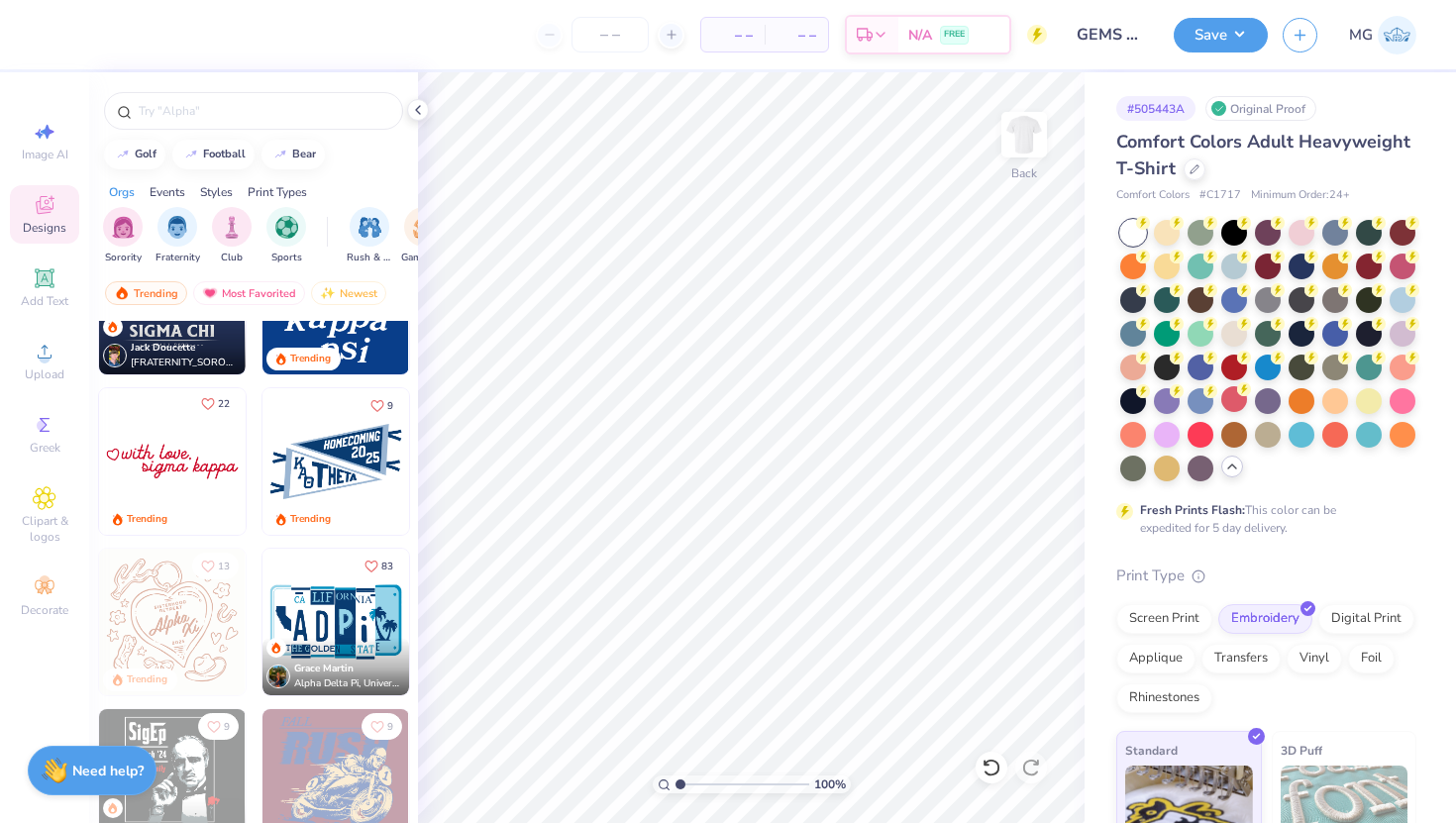 click 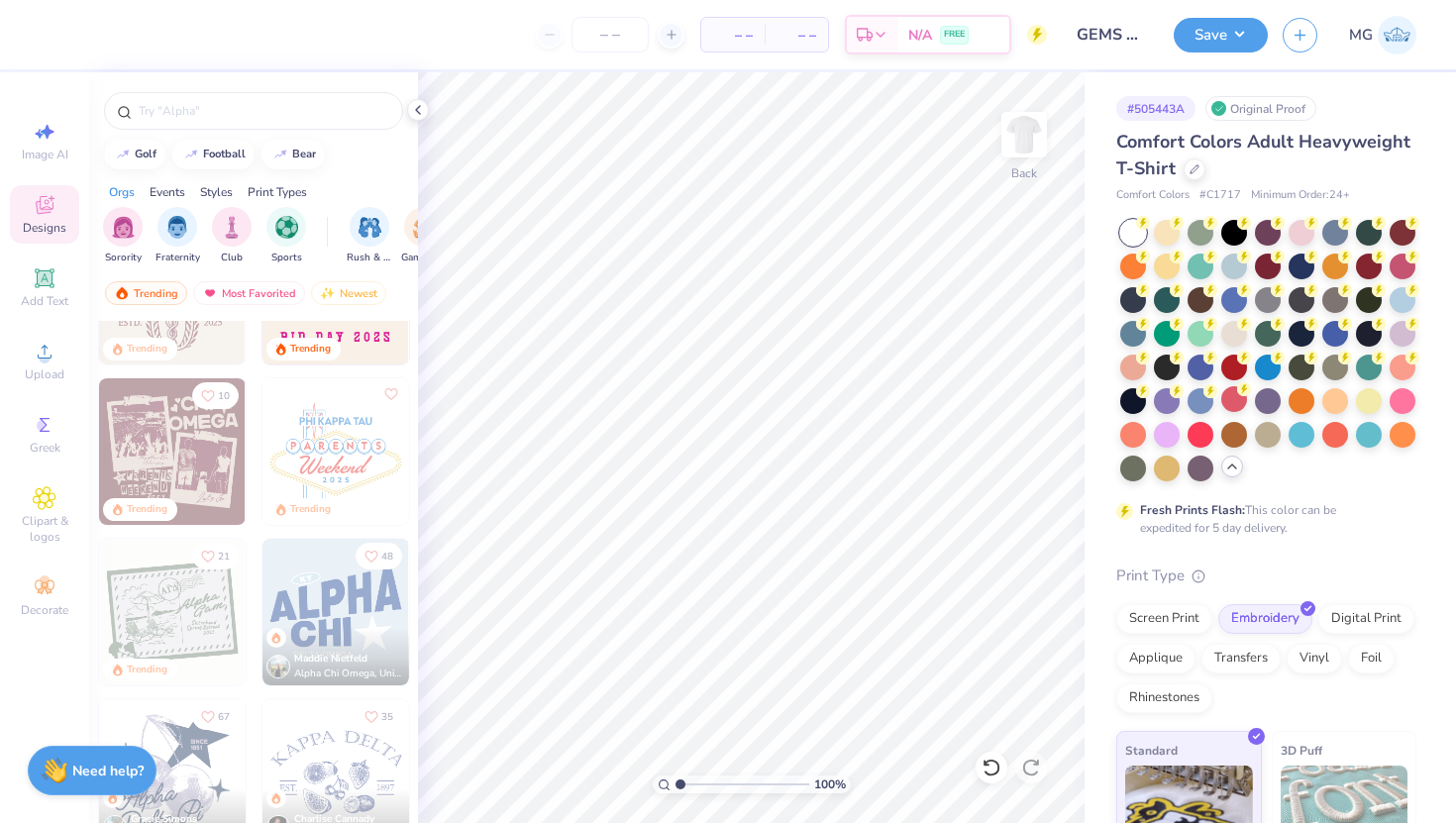 scroll, scrollTop: 3971, scrollLeft: 0, axis: vertical 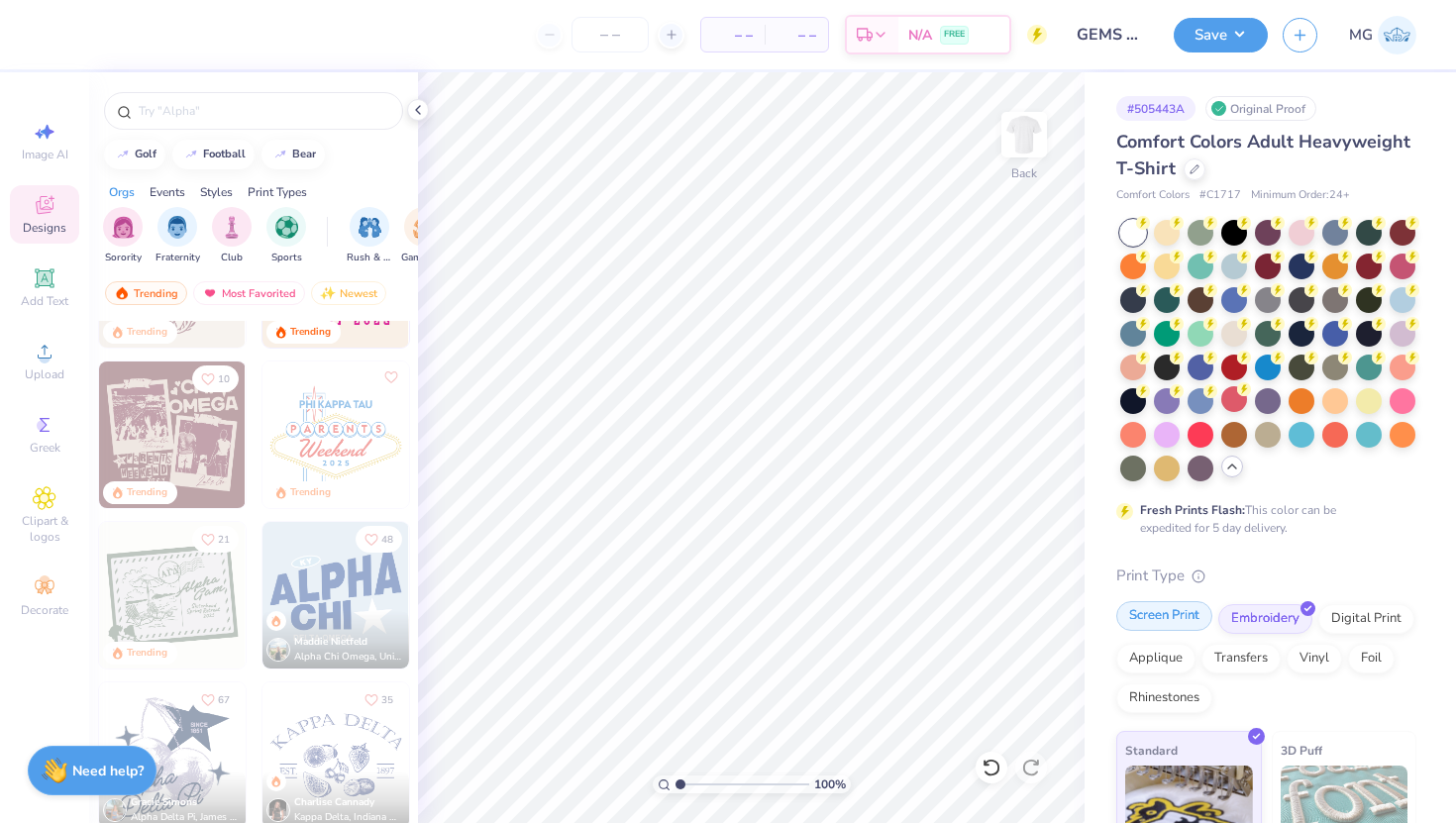 click on "Screen Print" at bounding box center (1164, 616) 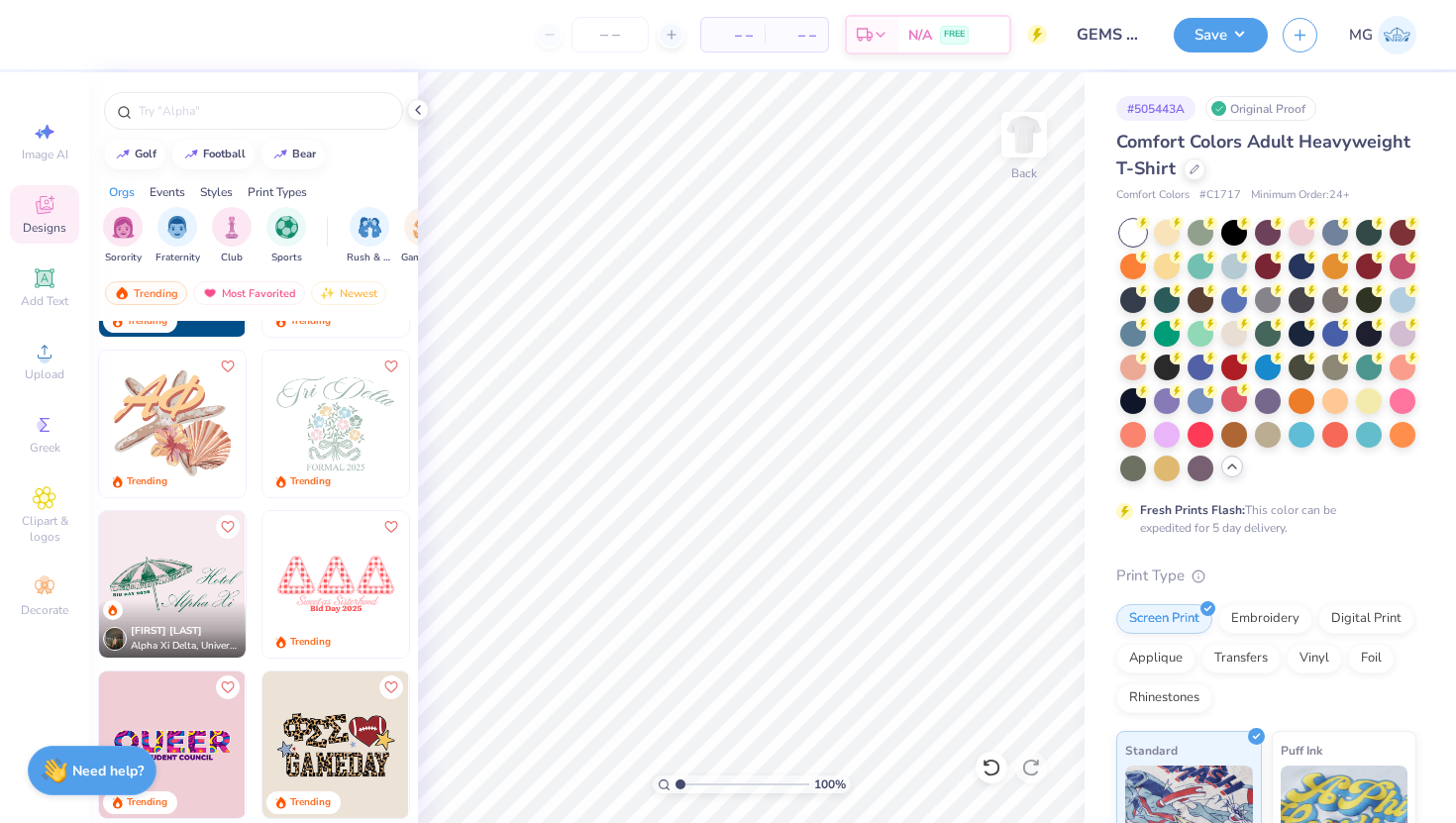 scroll, scrollTop: 7033, scrollLeft: 0, axis: vertical 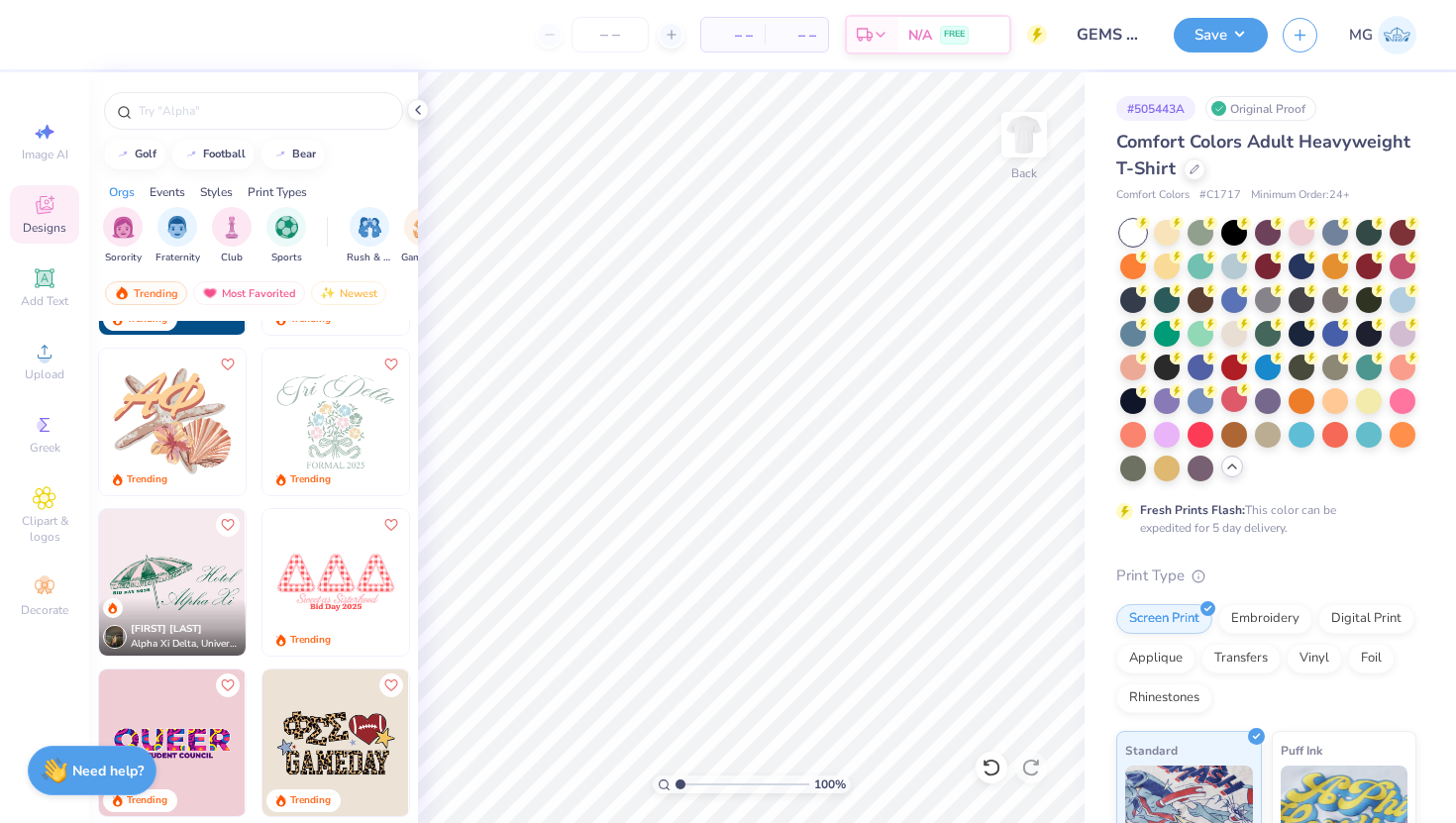 click at bounding box center (336, 422) 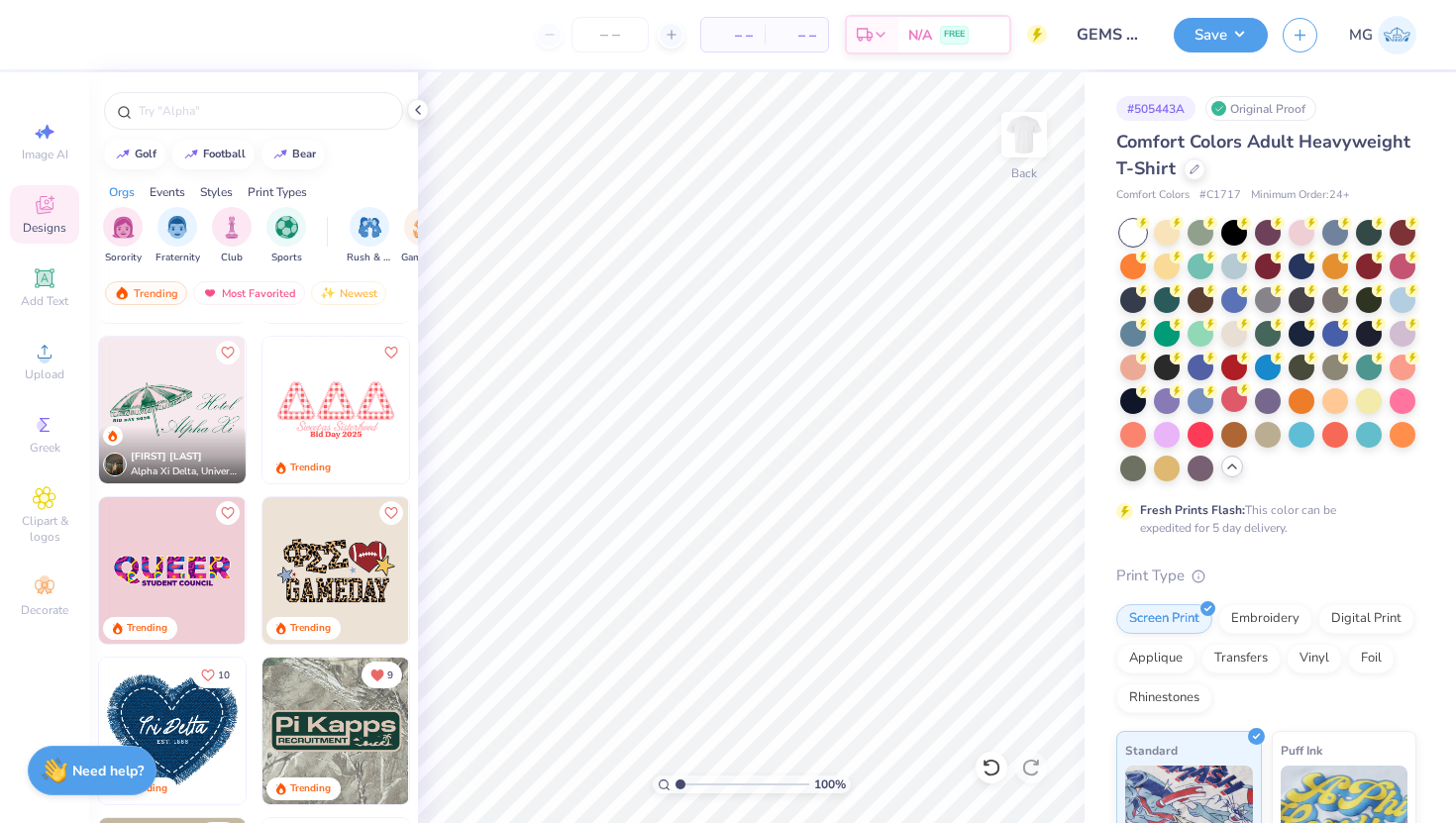 scroll, scrollTop: 7188, scrollLeft: 0, axis: vertical 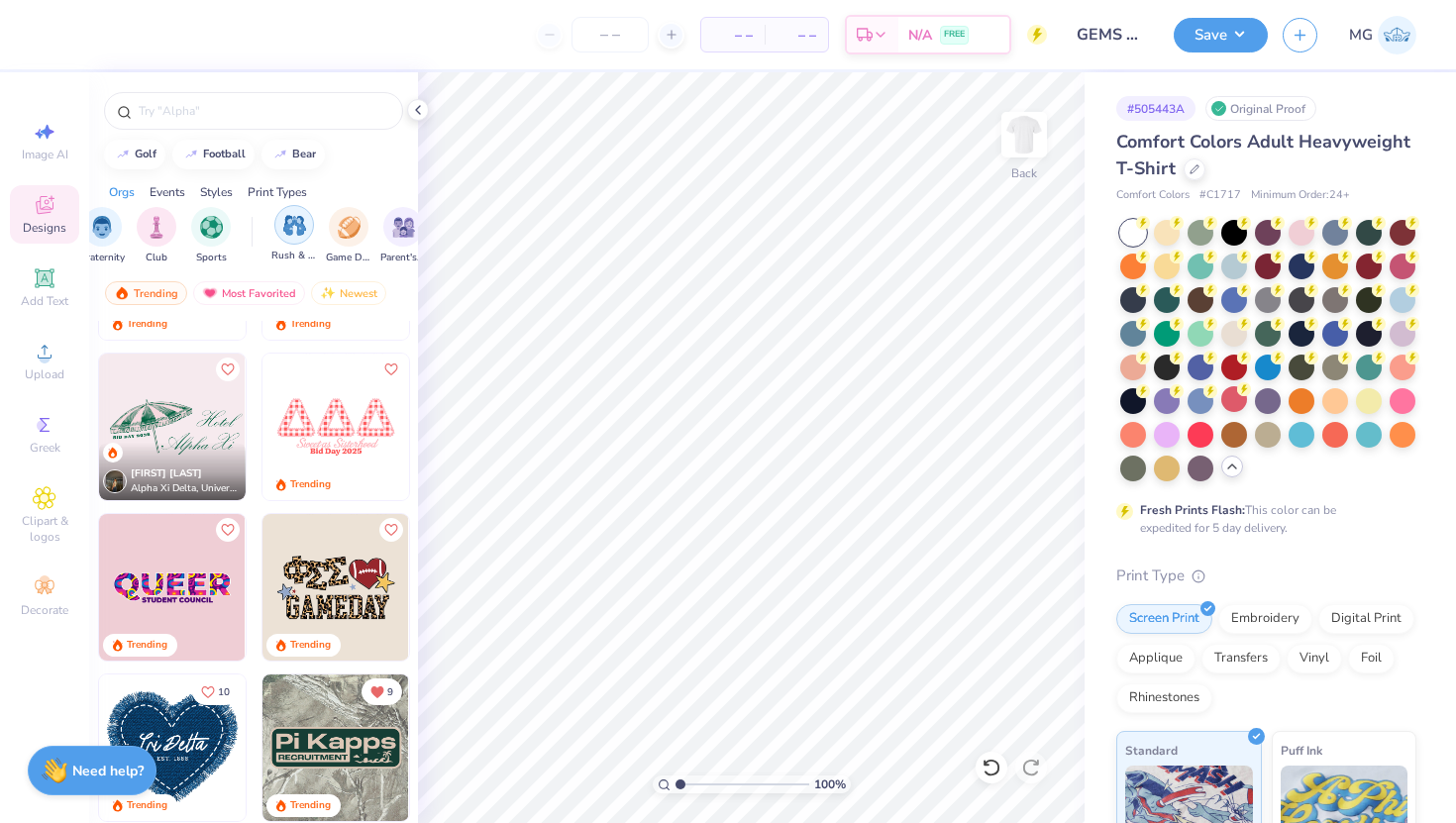 click at bounding box center (294, 225) 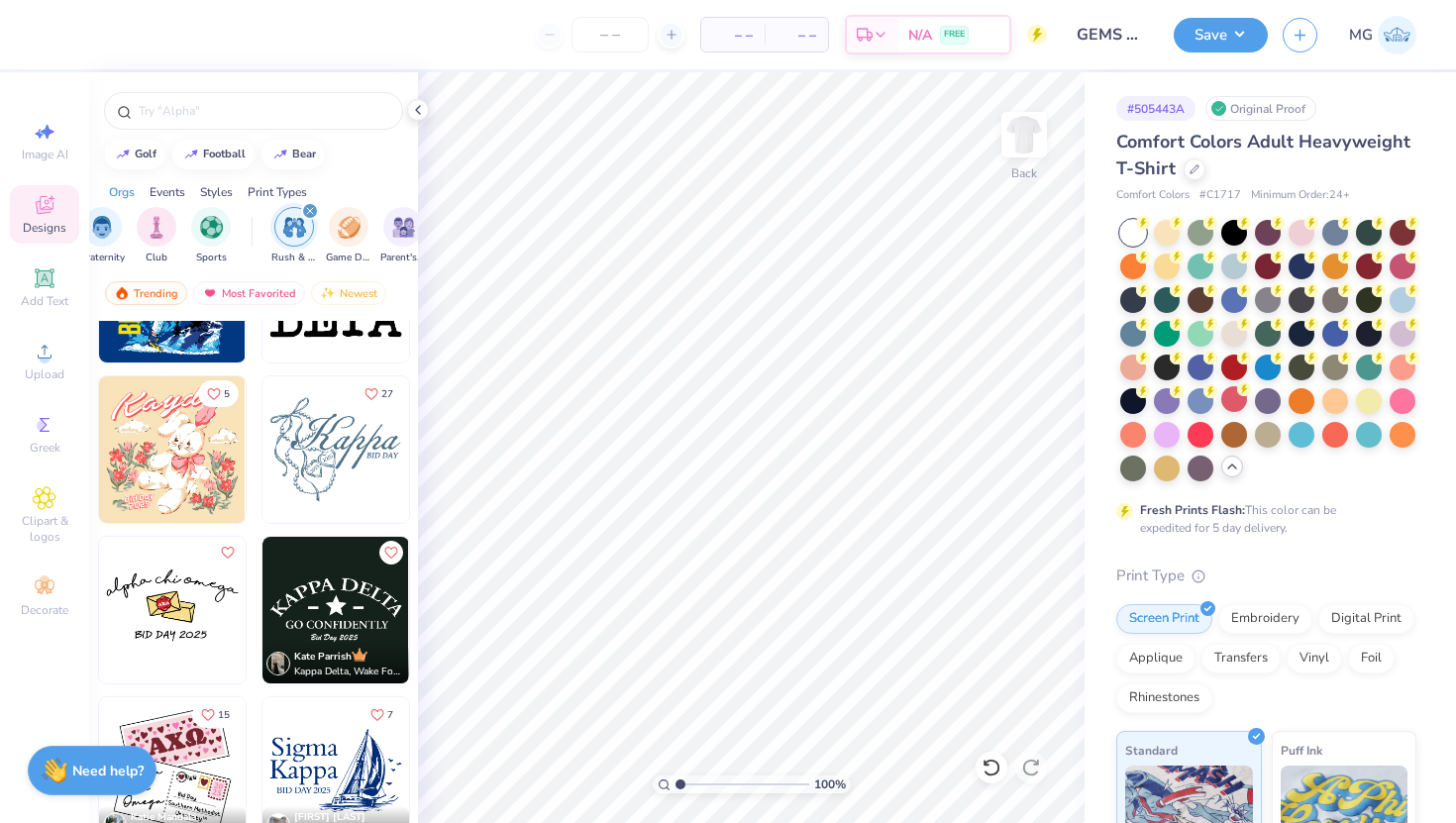 scroll, scrollTop: 7334, scrollLeft: 0, axis: vertical 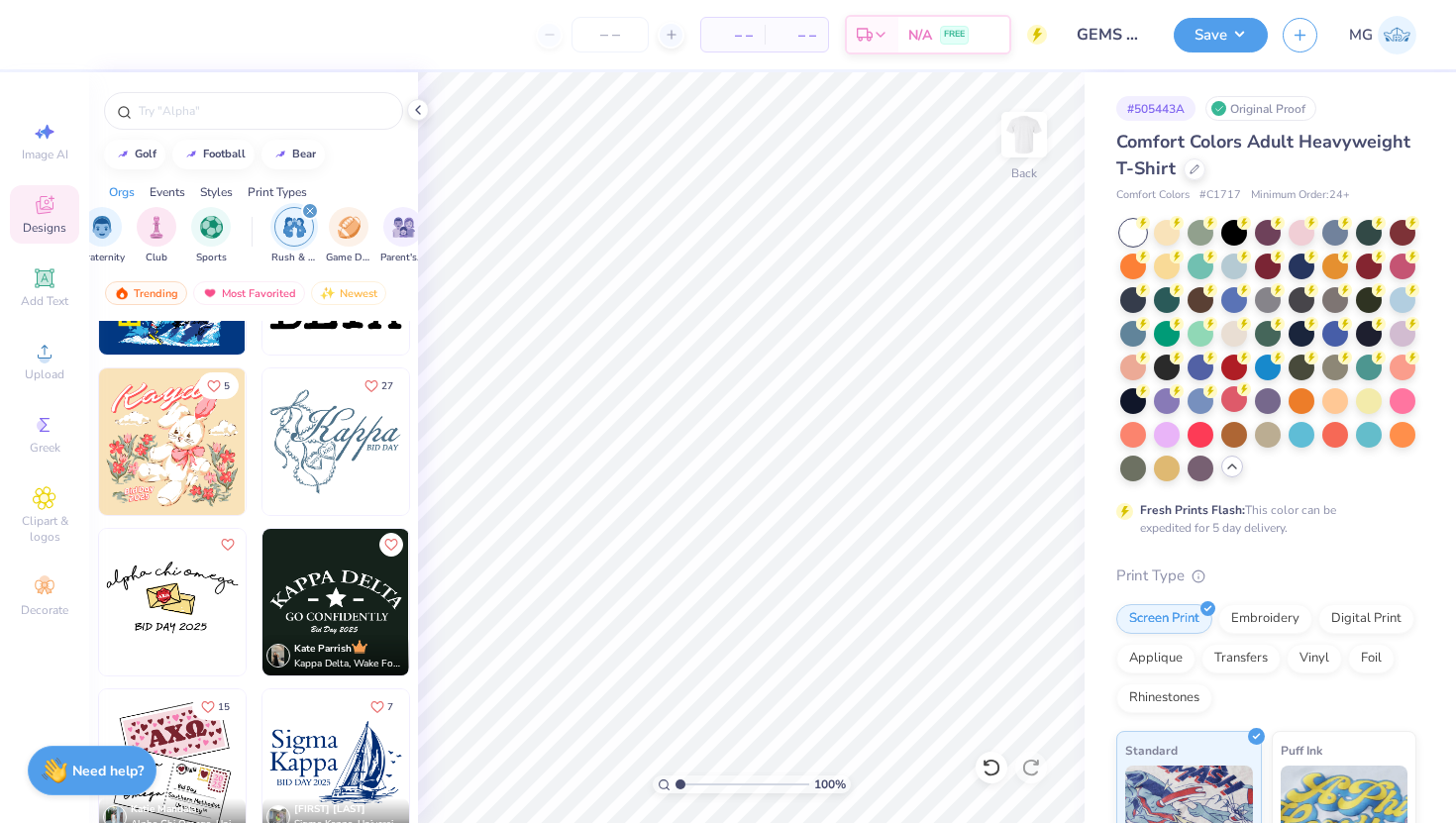 click at bounding box center [336, 442] 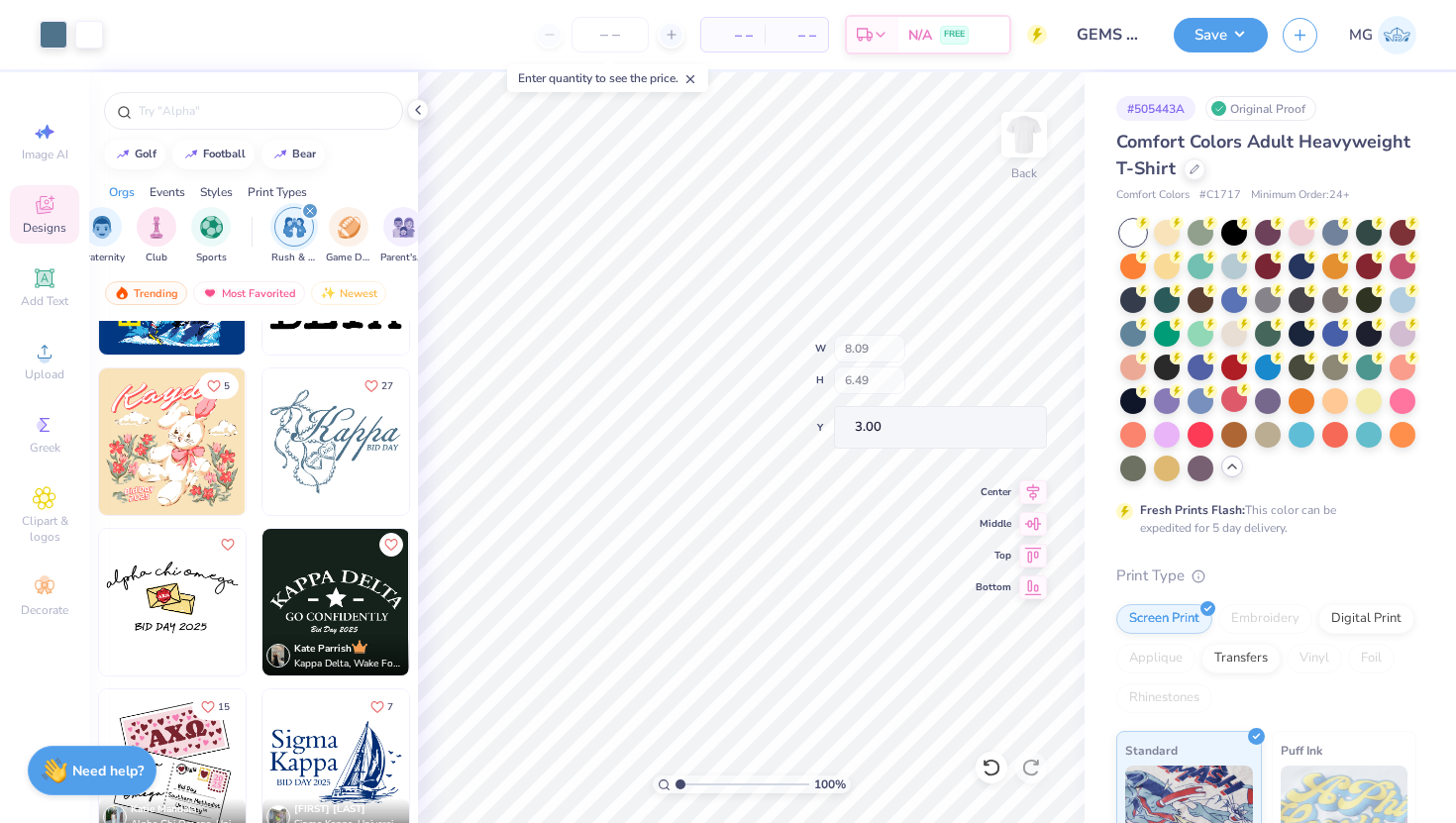 type on "4.12" 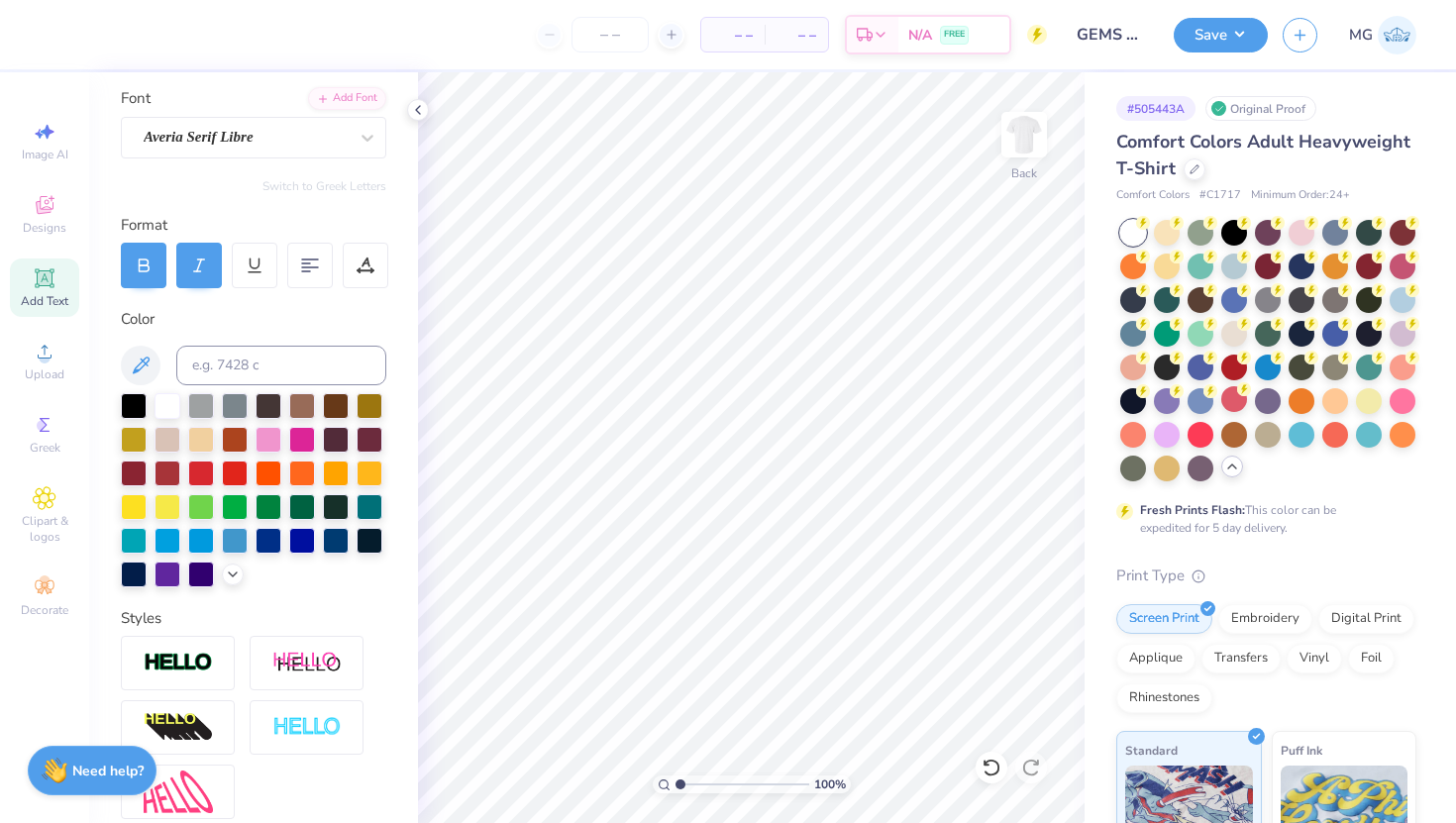 scroll, scrollTop: 0, scrollLeft: 0, axis: both 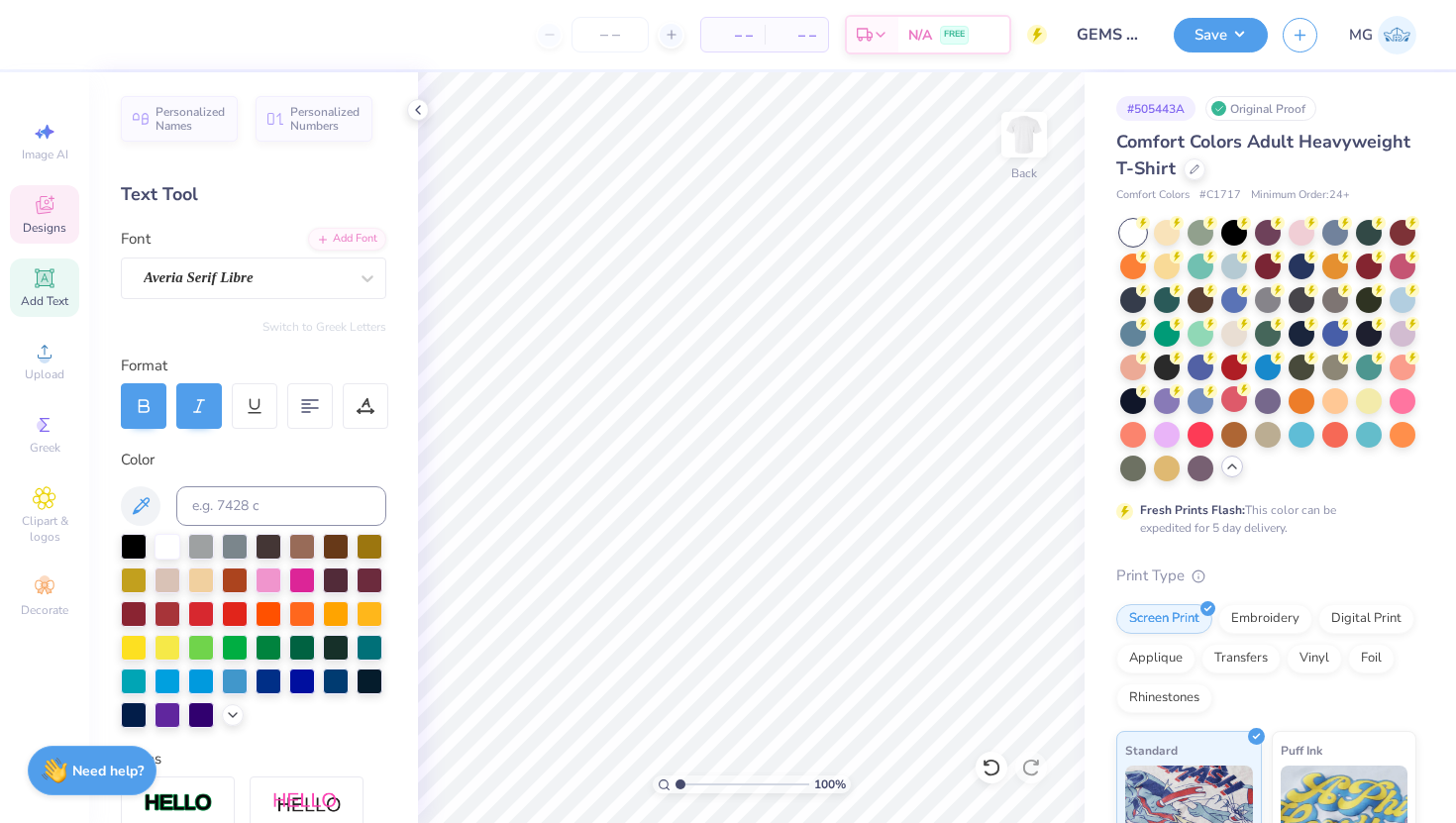 click on "Designs" at bounding box center (45, 214) 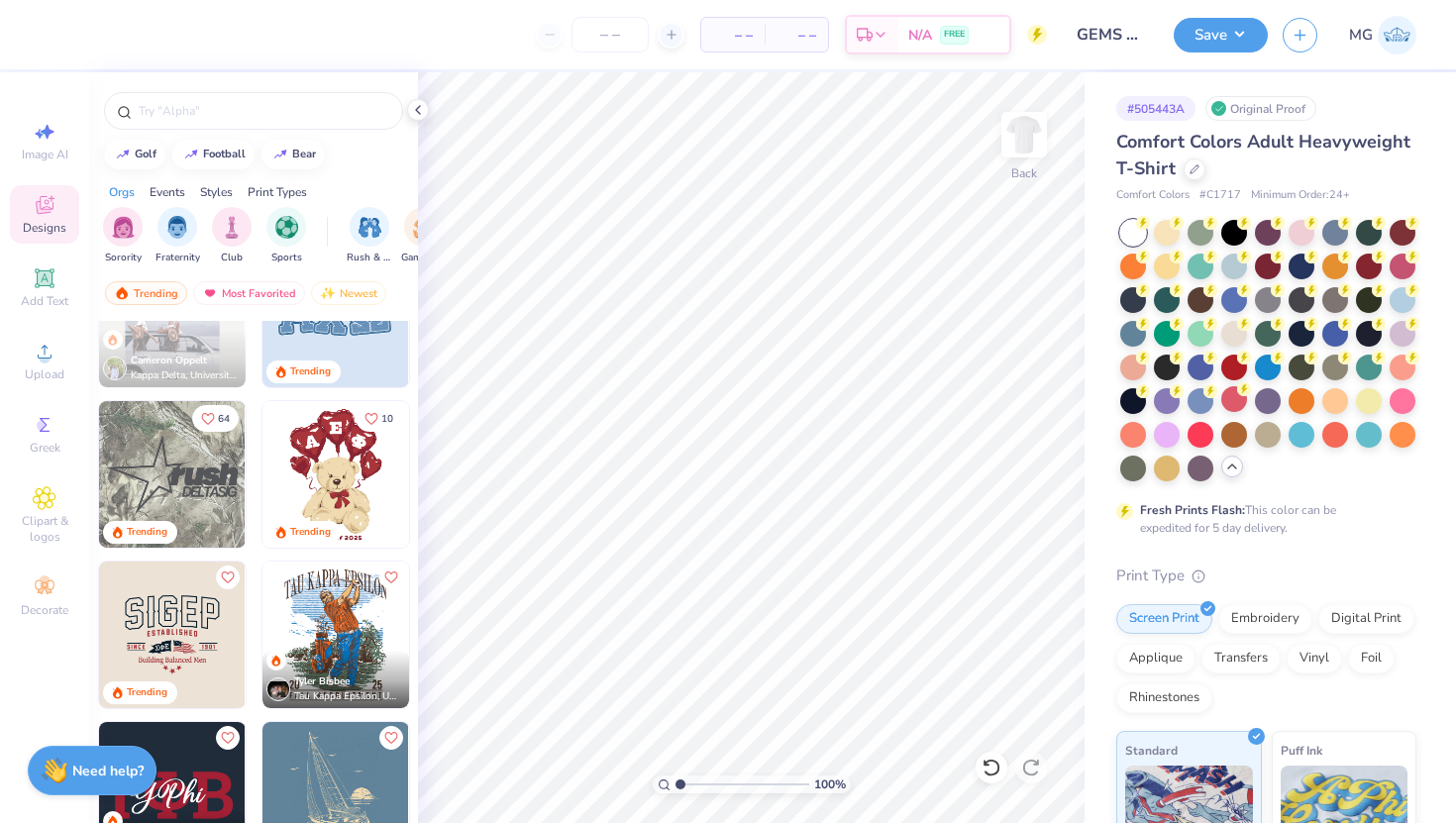 scroll, scrollTop: 874, scrollLeft: 0, axis: vertical 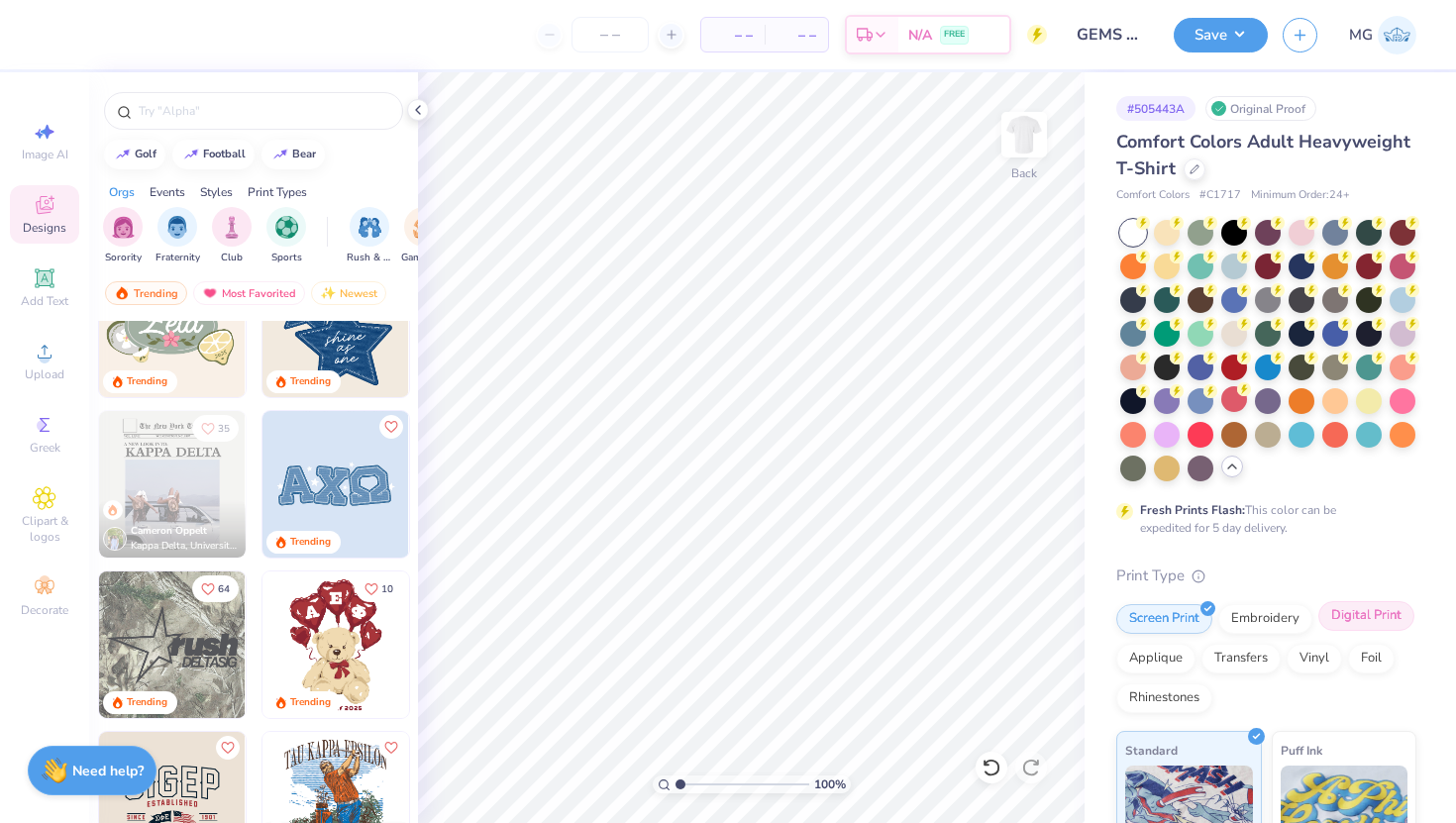click on "Digital Print" at bounding box center (1366, 616) 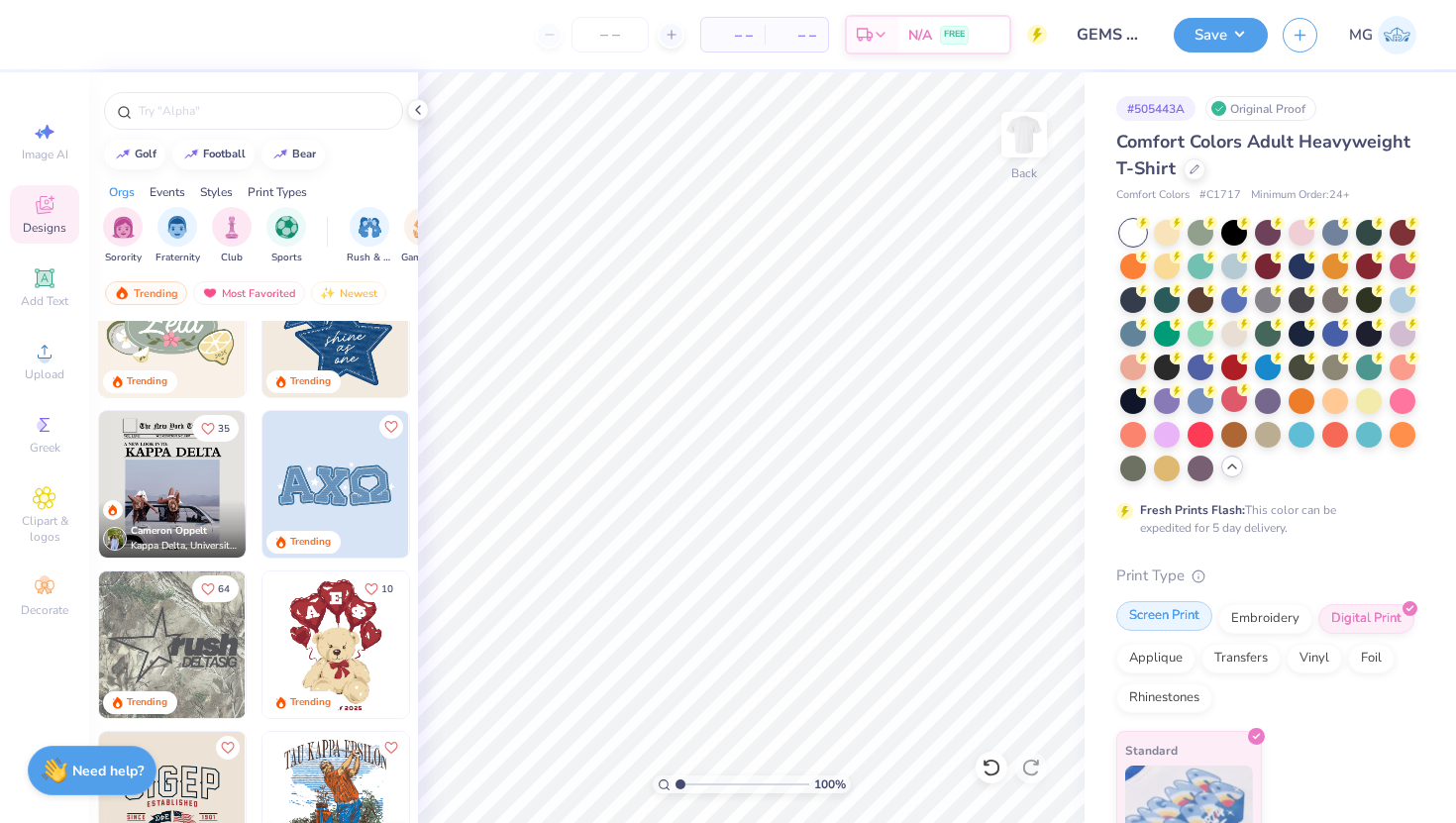 click on "Screen Print" at bounding box center [1164, 616] 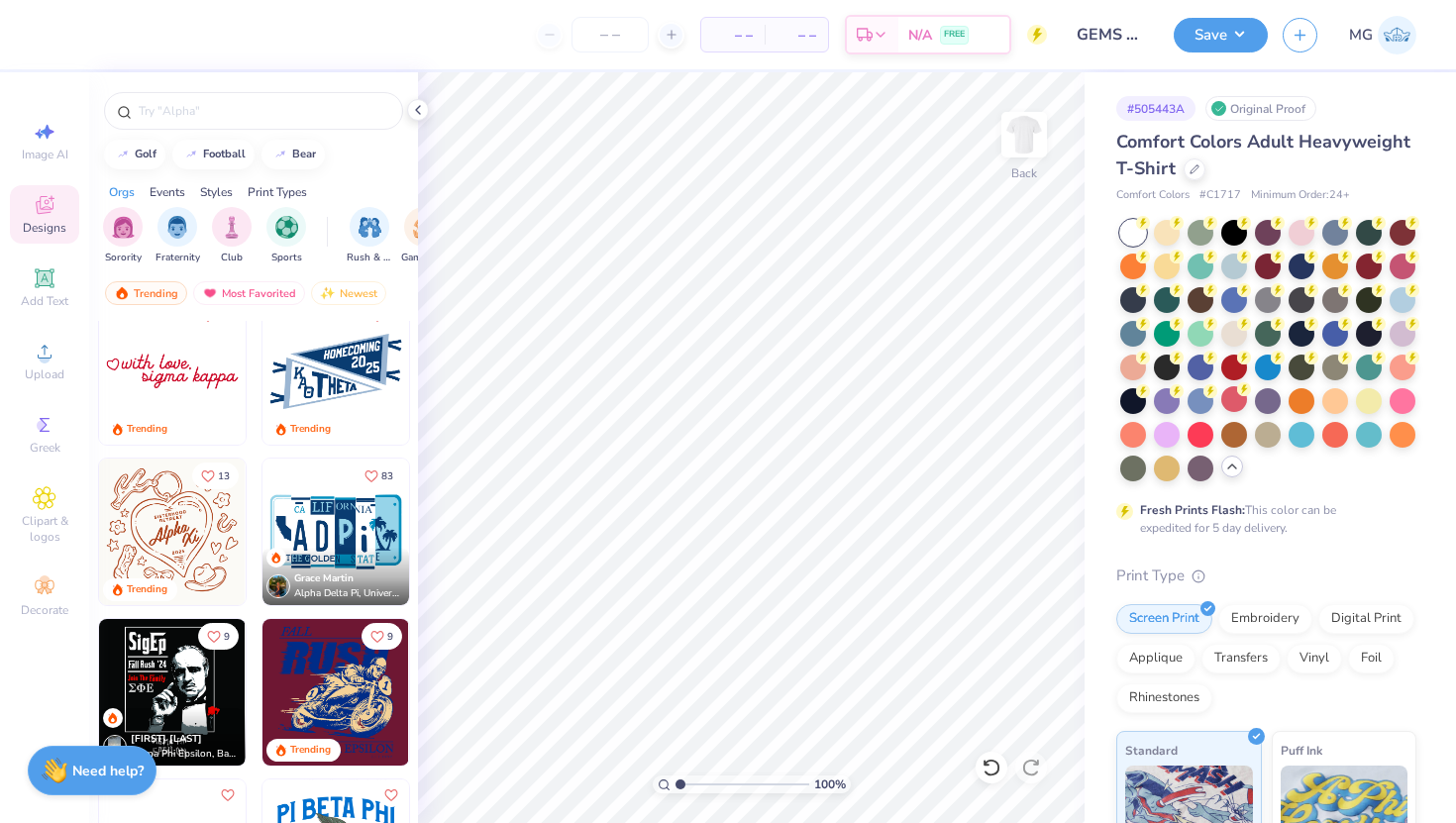 scroll, scrollTop: 2752, scrollLeft: 0, axis: vertical 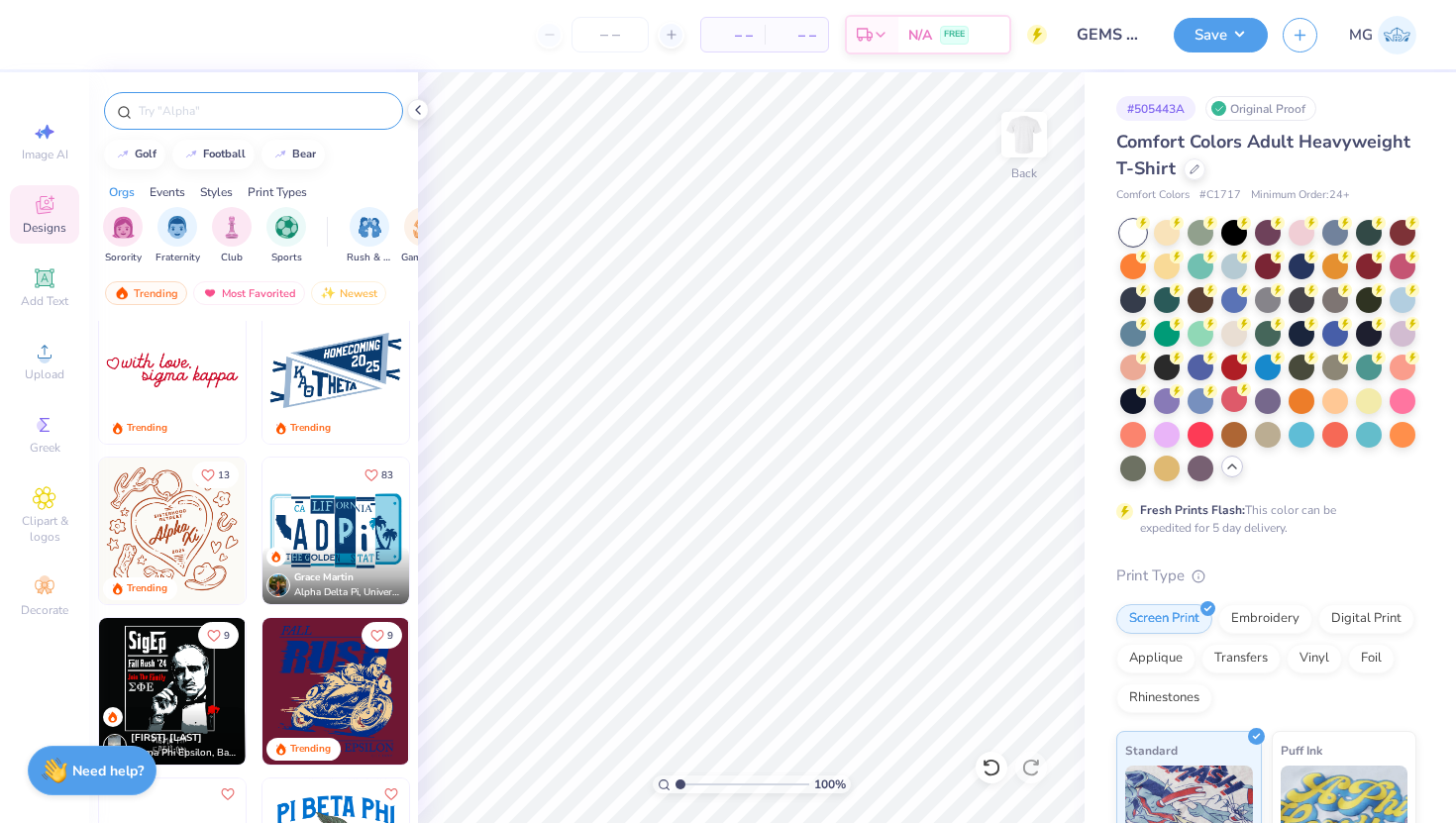 click at bounding box center [263, 111] 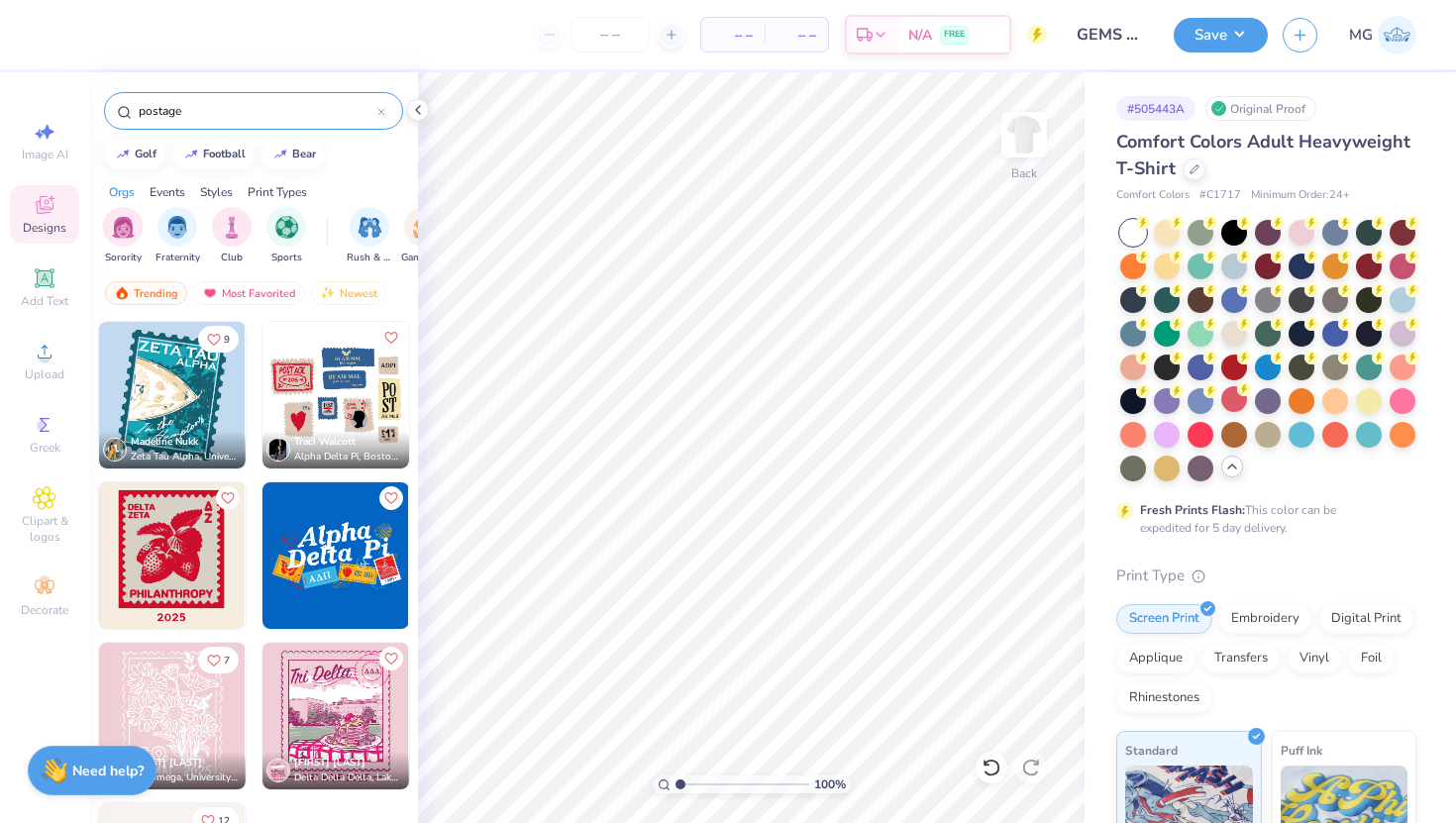 scroll, scrollTop: 65, scrollLeft: 0, axis: vertical 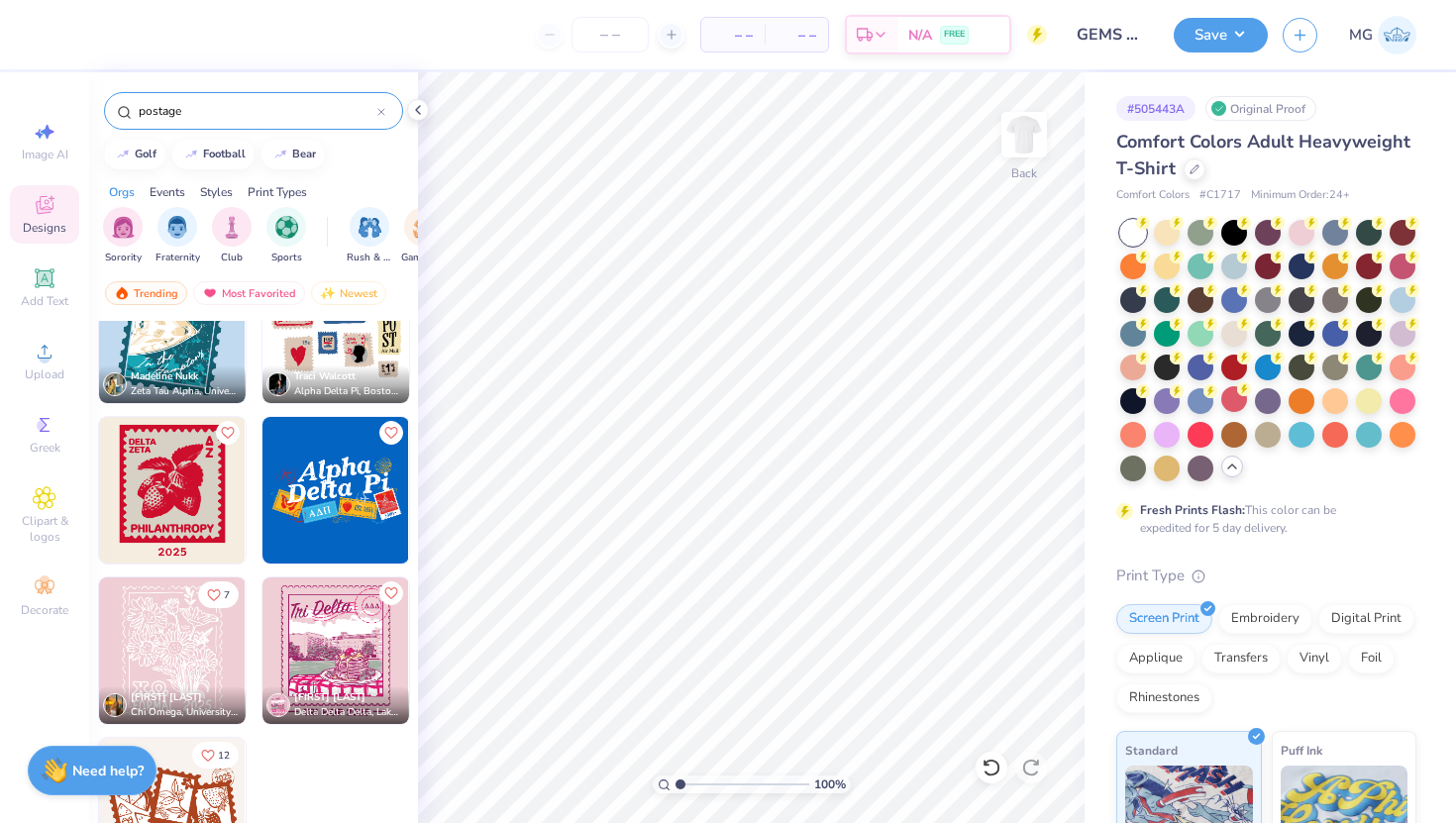 type on "postage" 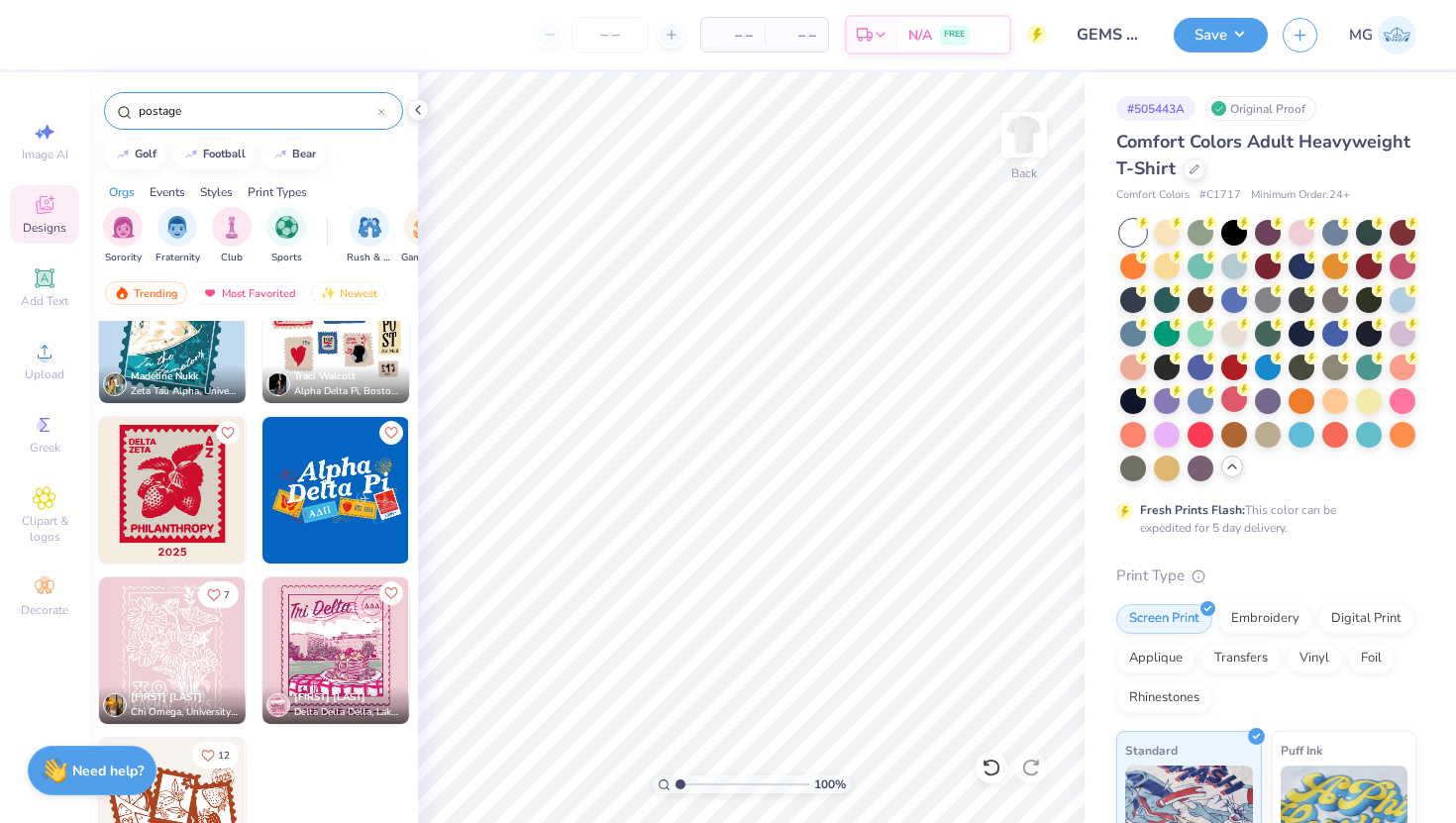 click at bounding box center [336, 490] 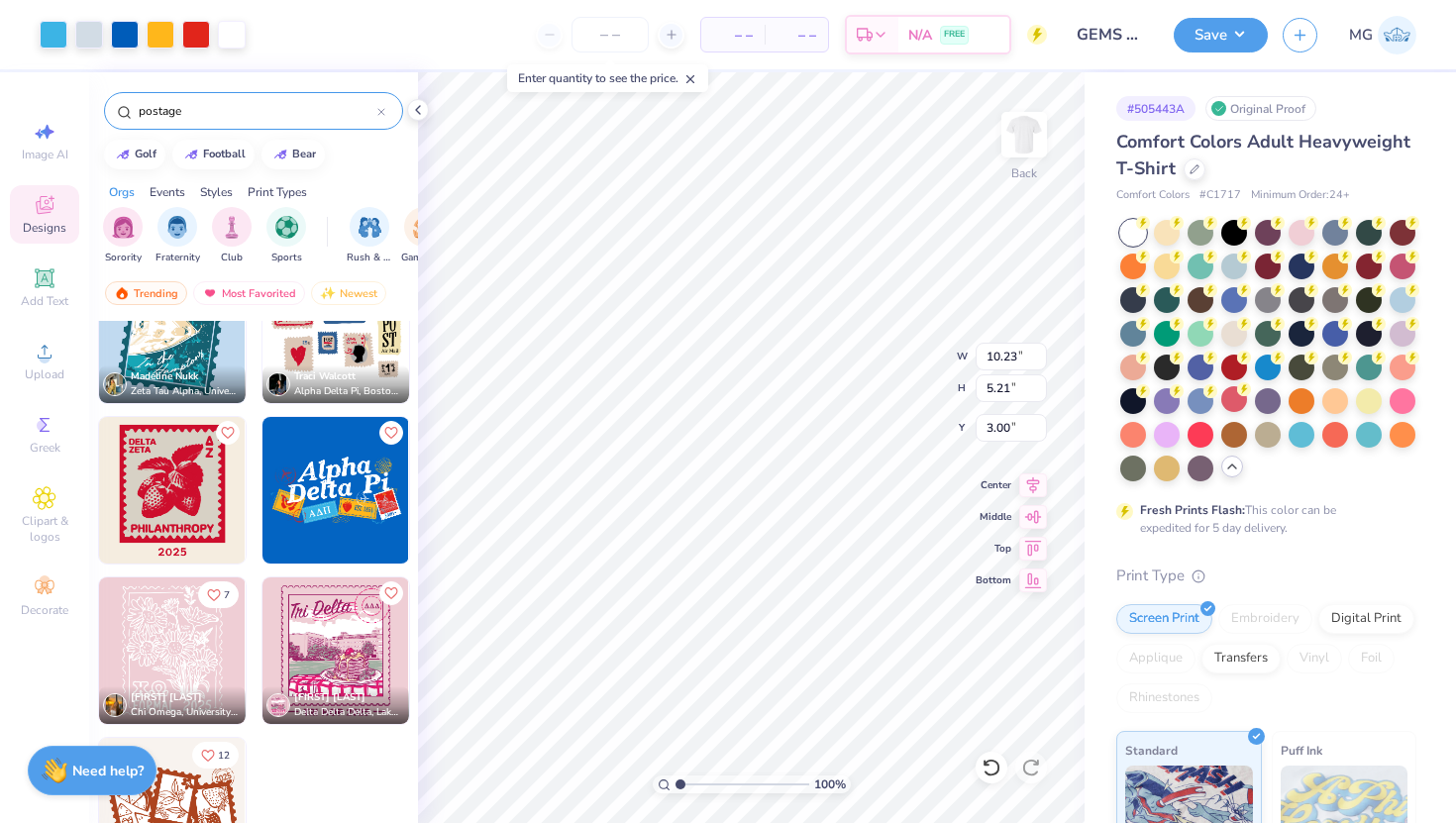 type on "10.23" 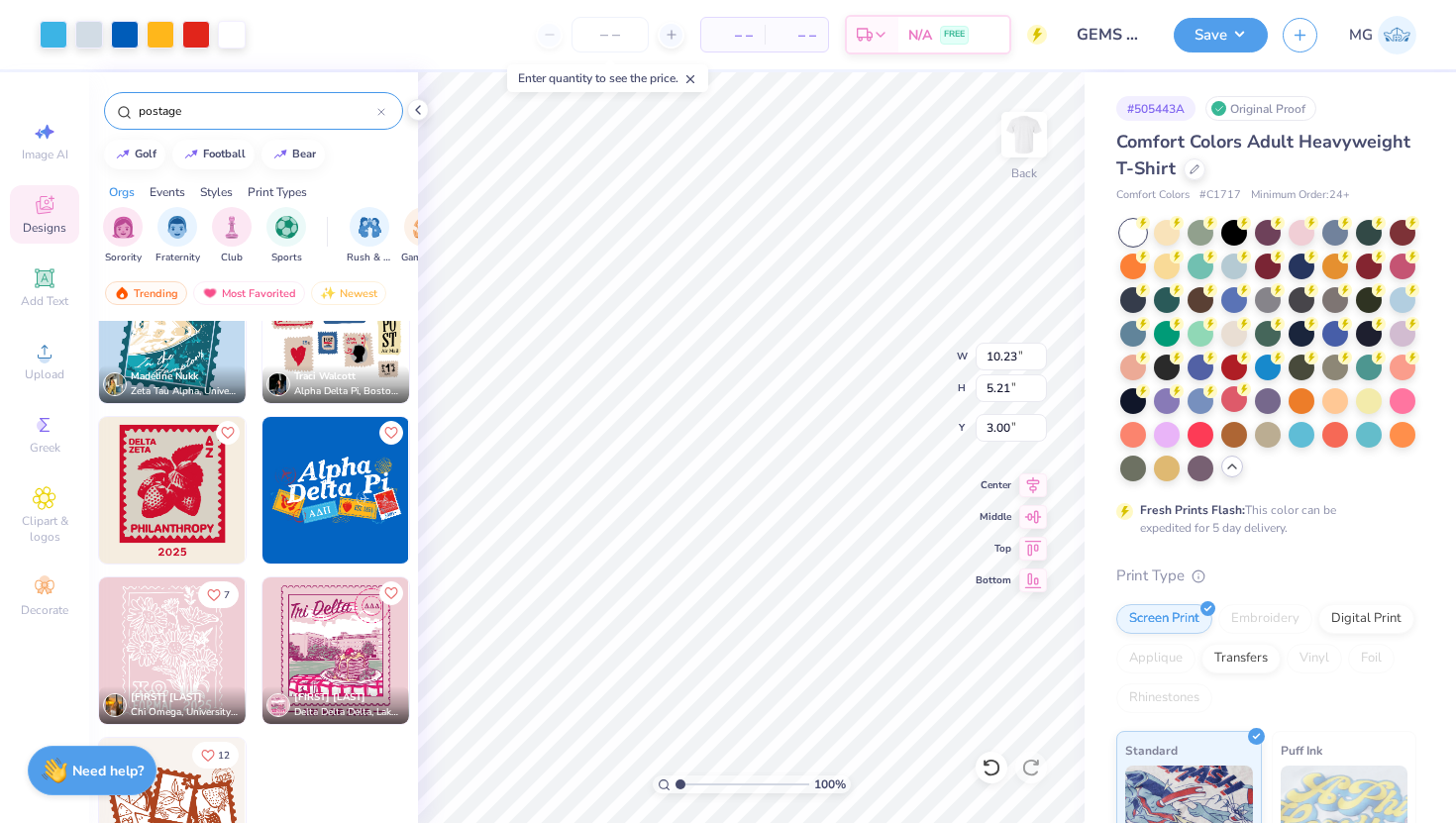 type on "5.21" 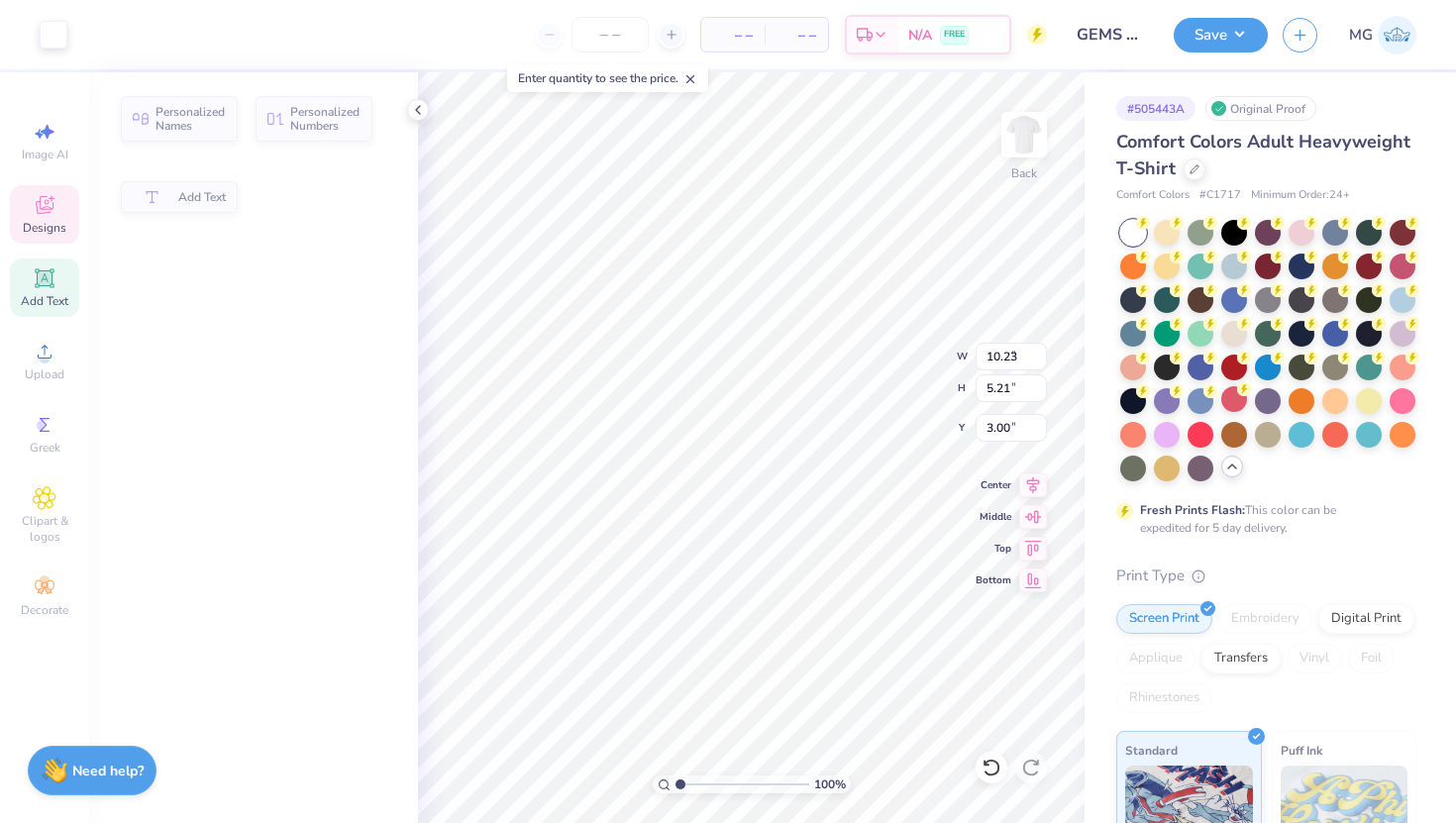 type on "5.75" 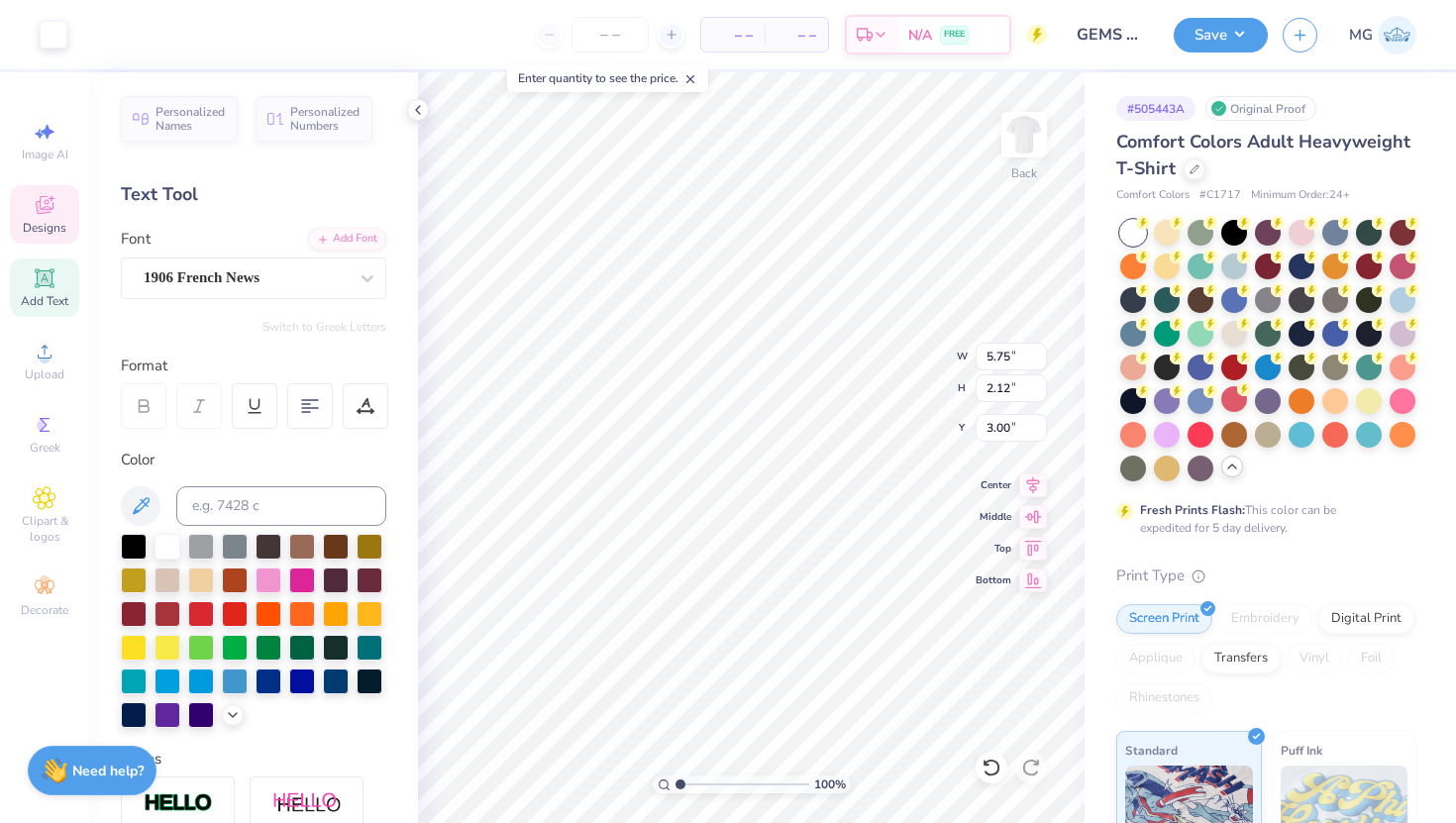 scroll, scrollTop: 0, scrollLeft: 0, axis: both 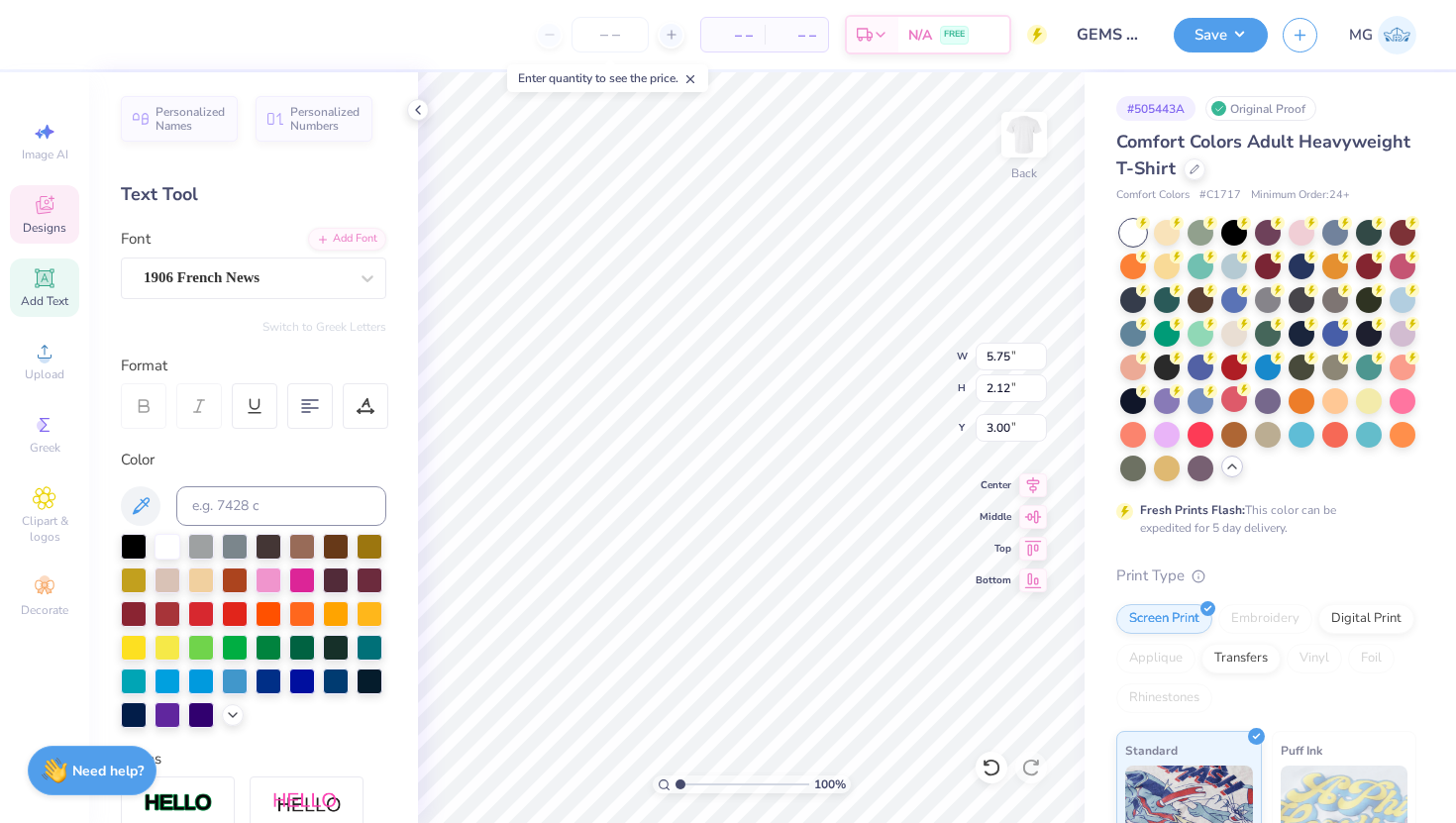 type on "Aggie" 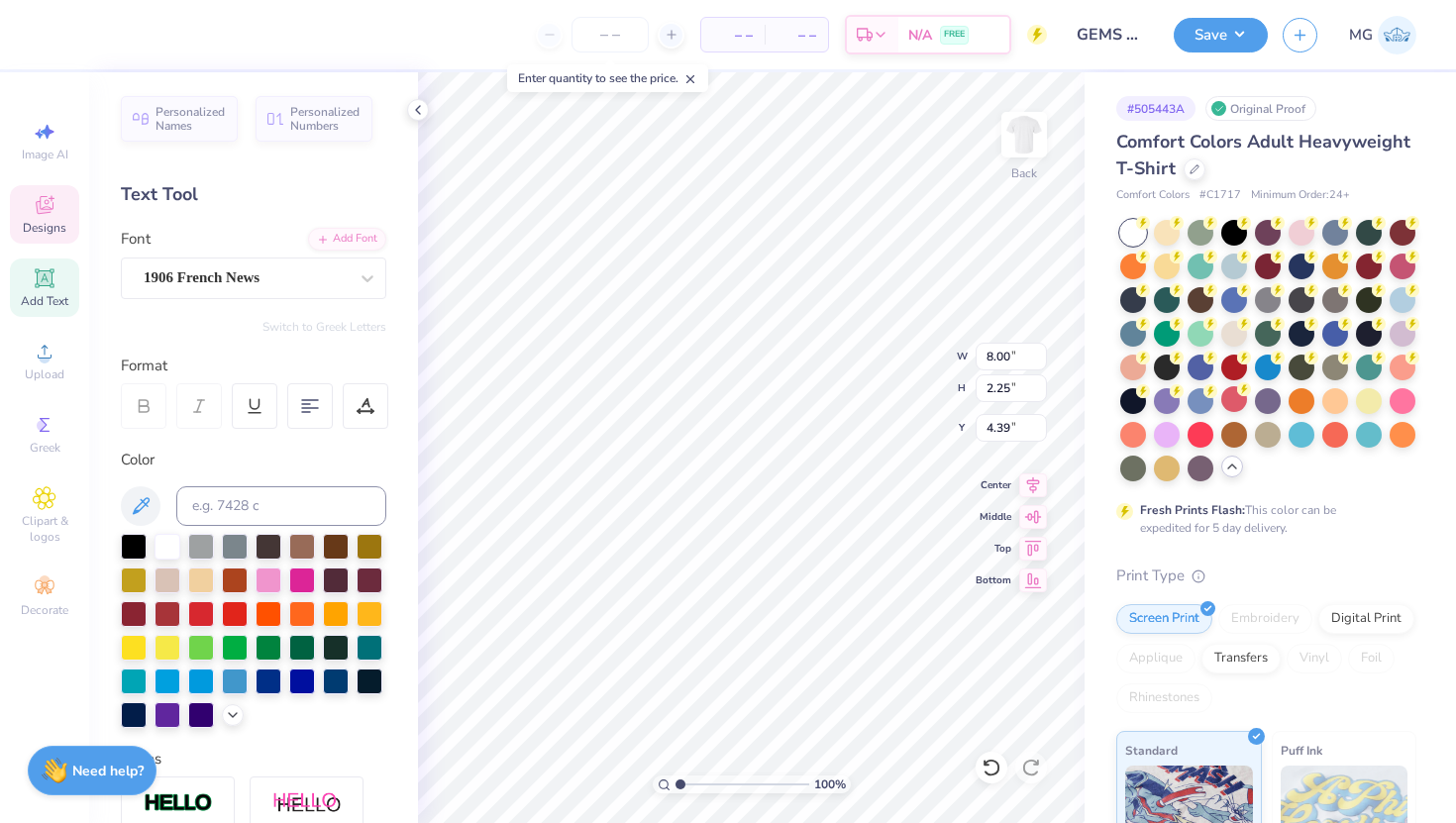 scroll, scrollTop: 0, scrollLeft: 1, axis: horizontal 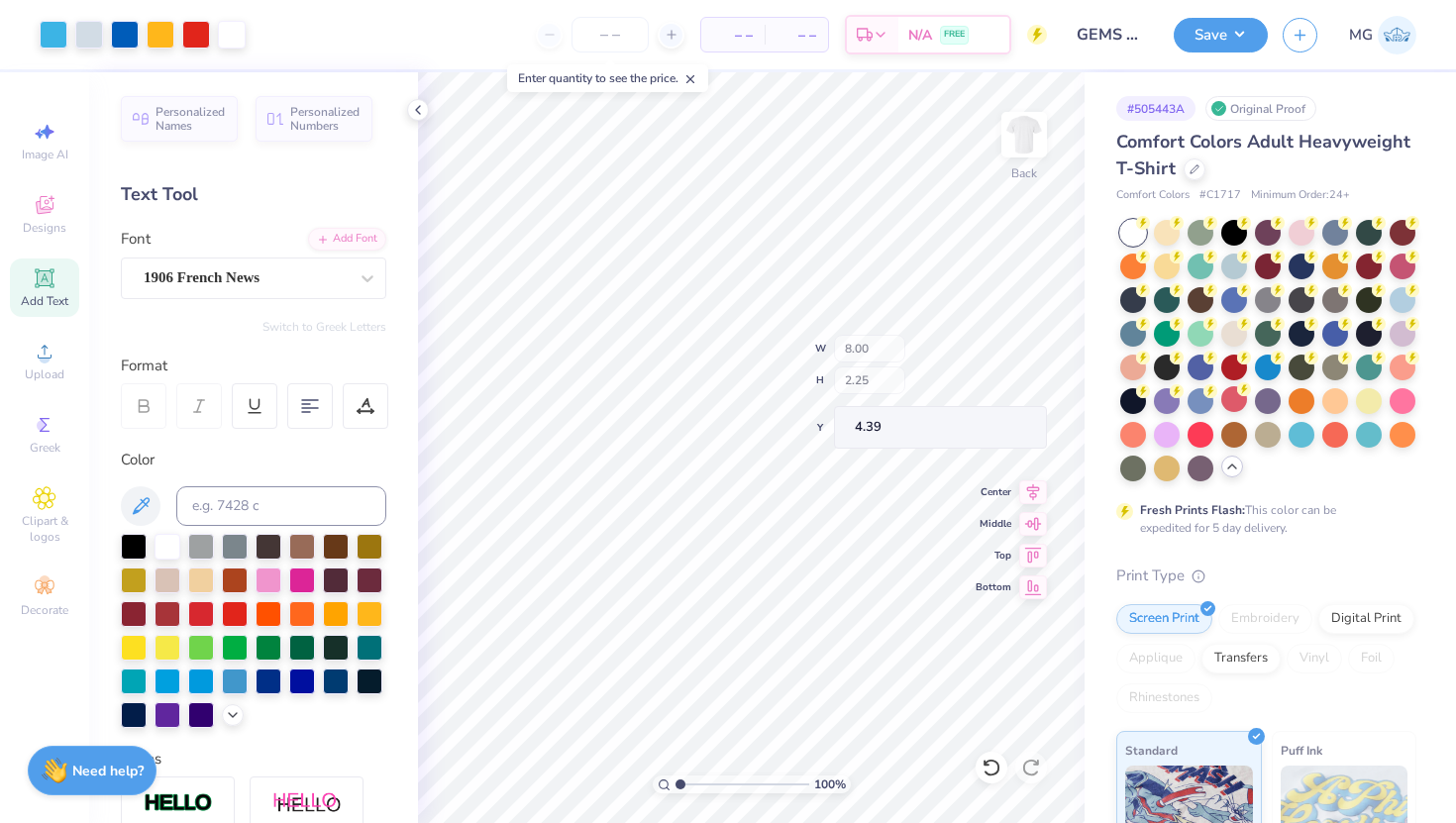 type on "5.44" 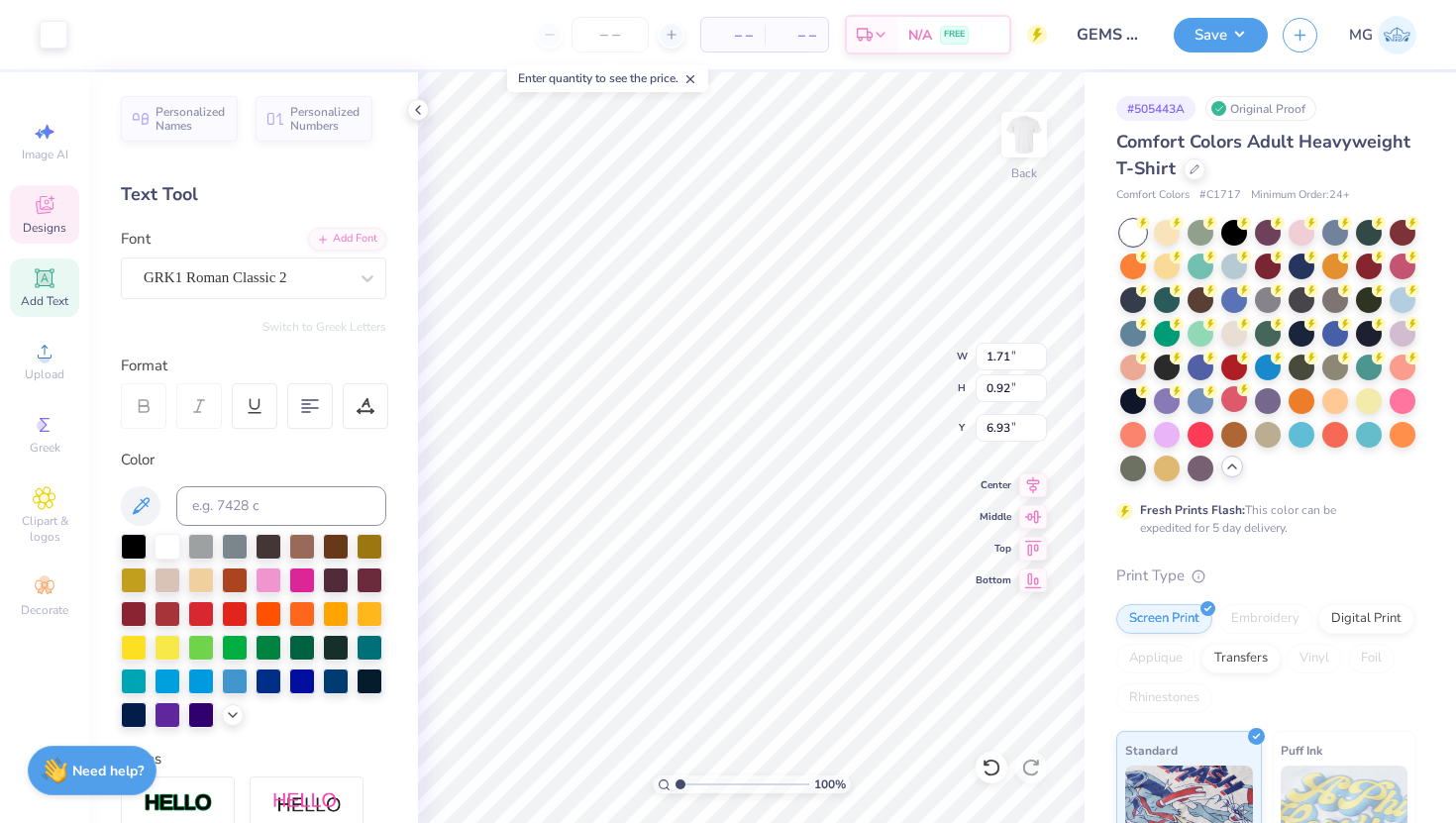 type on "6.93" 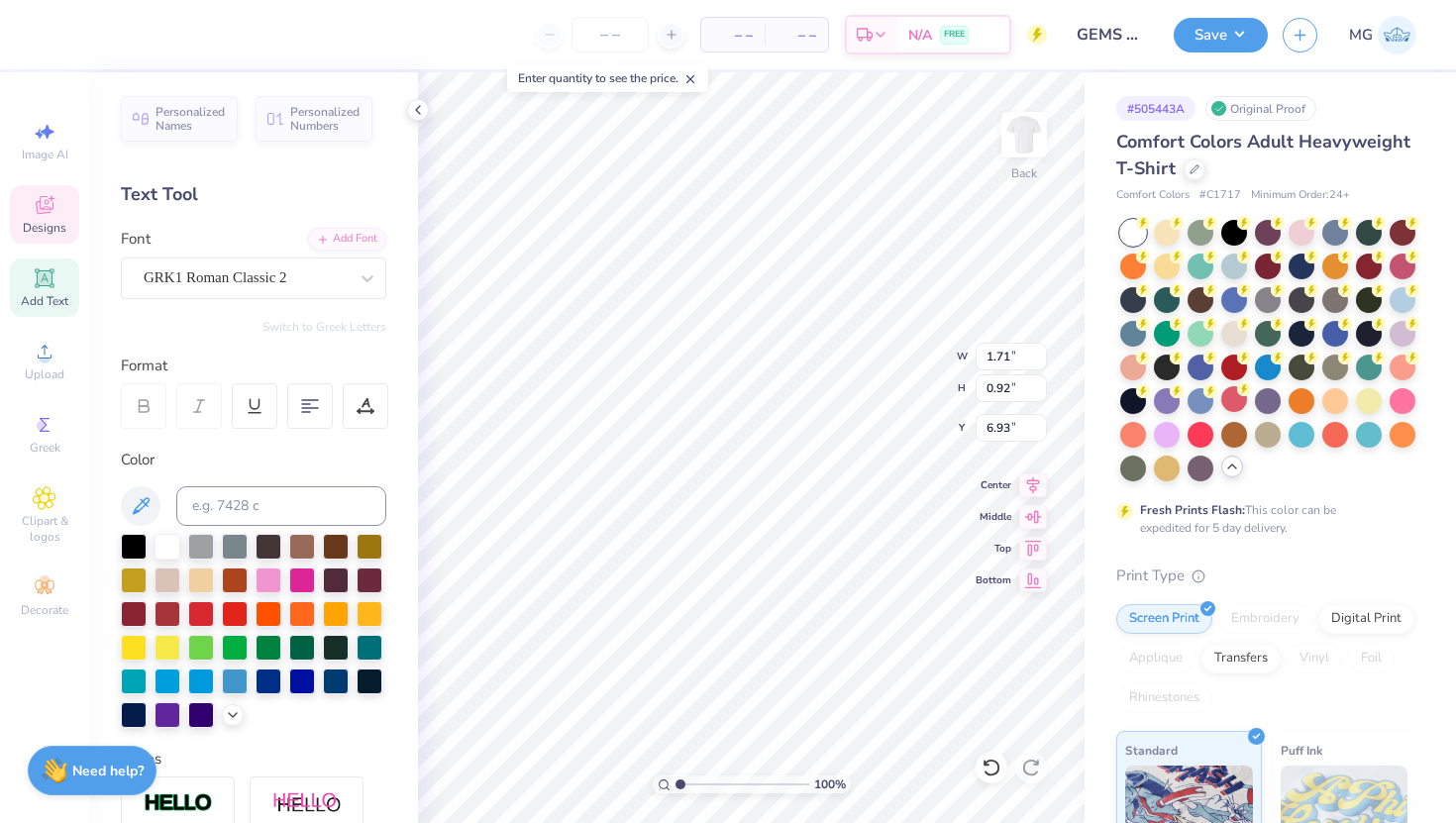 scroll, scrollTop: 0, scrollLeft: 0, axis: both 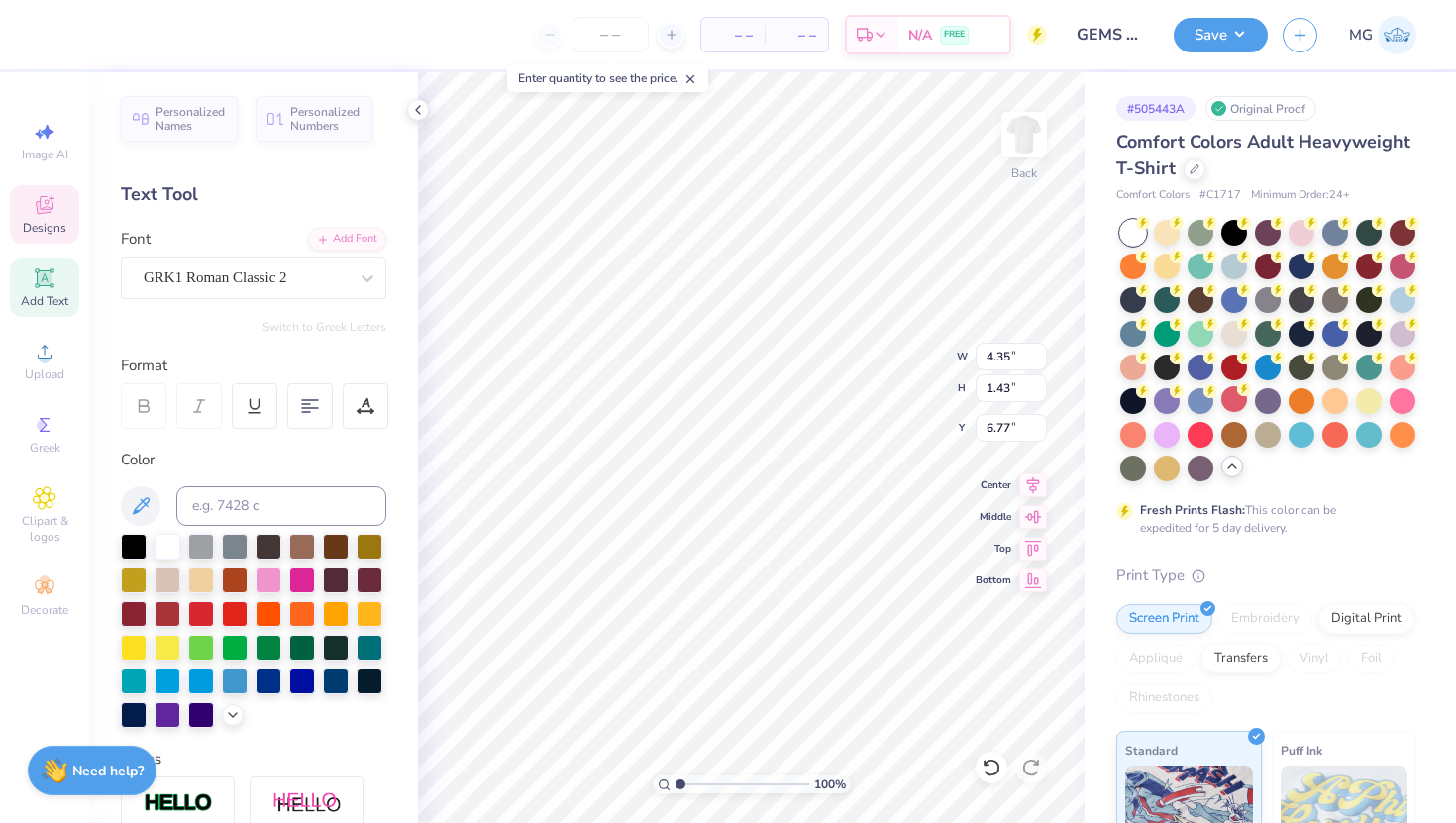 type on "2.29" 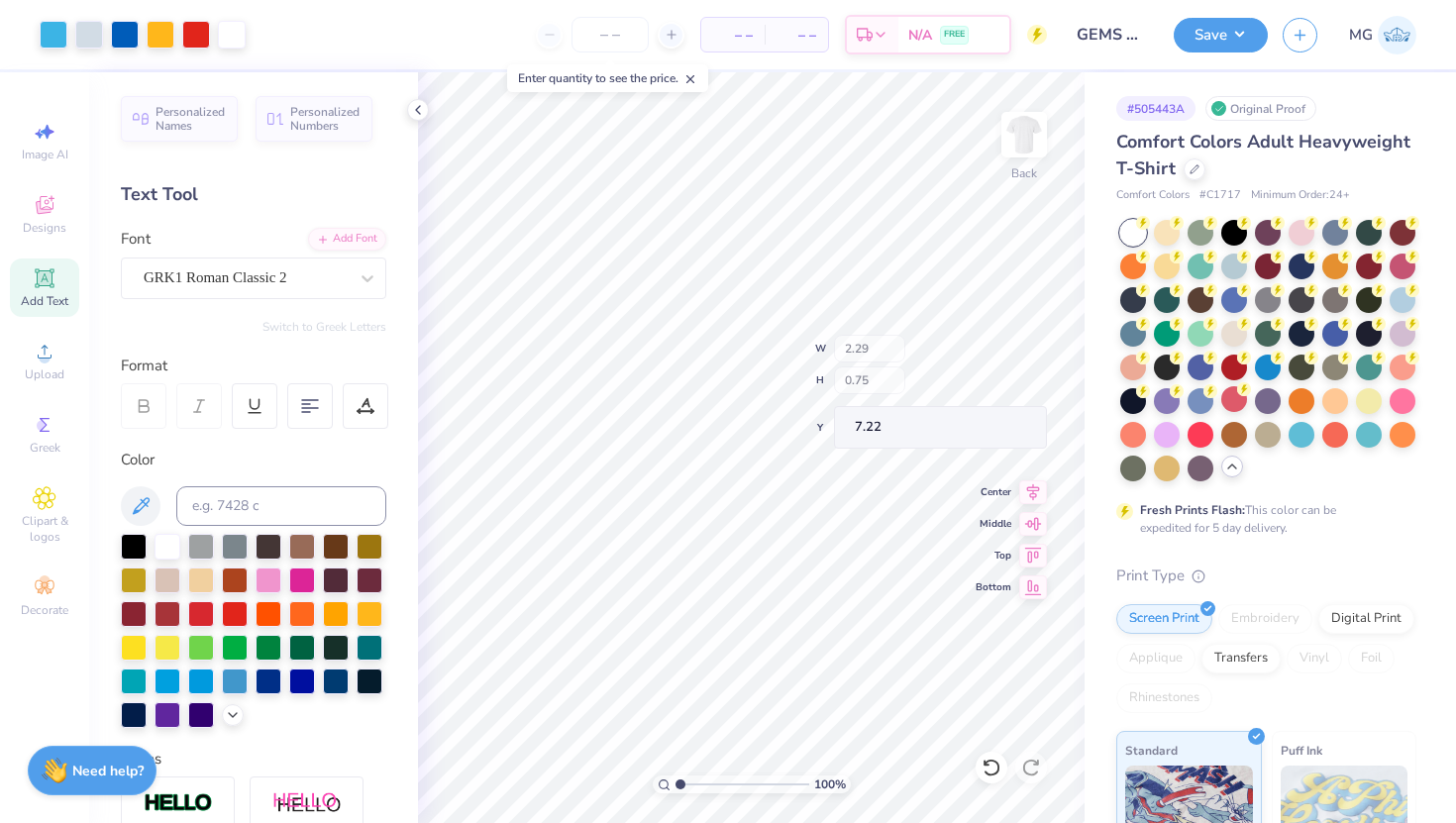 type on "6.93" 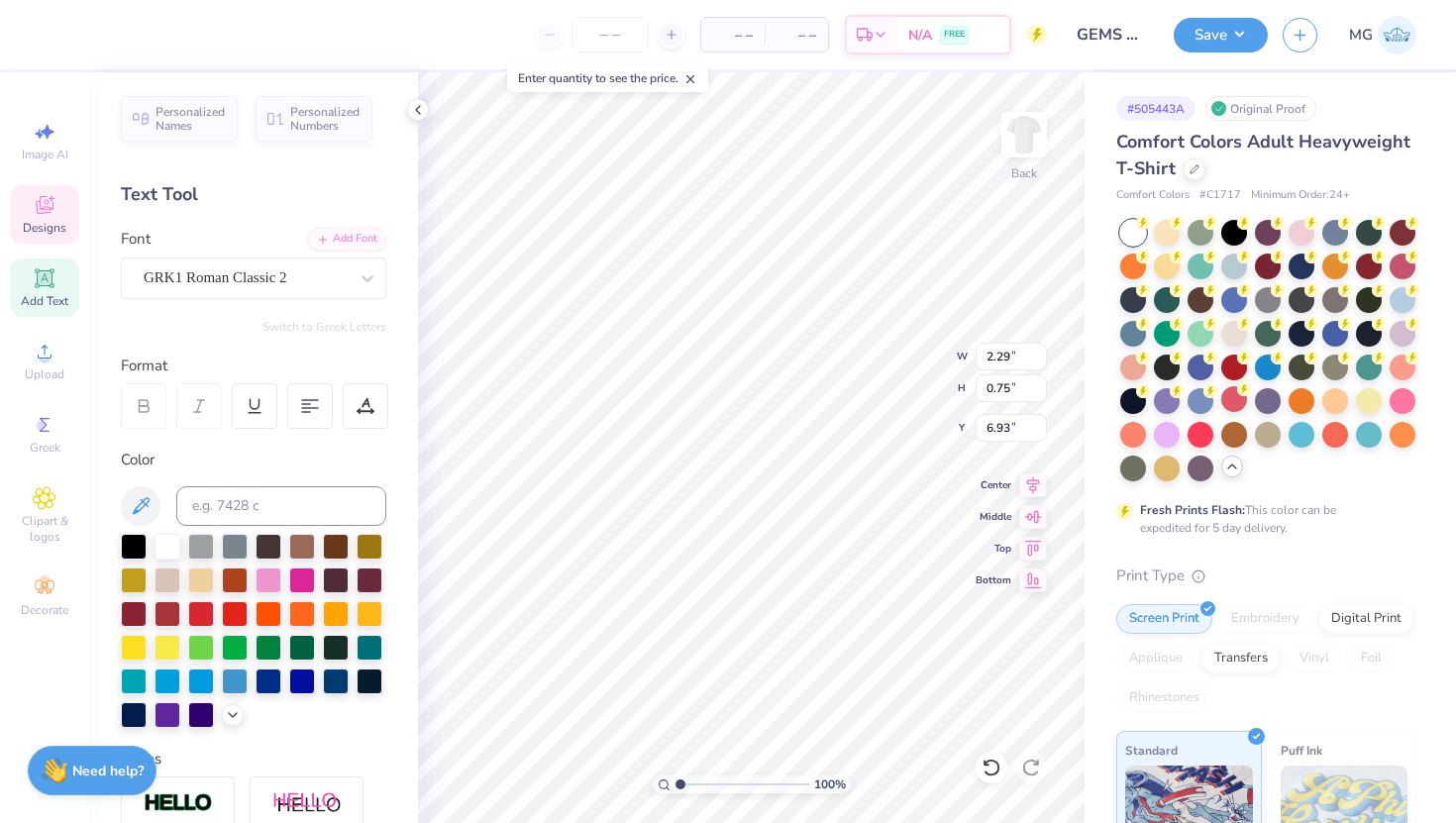 type on "6.82" 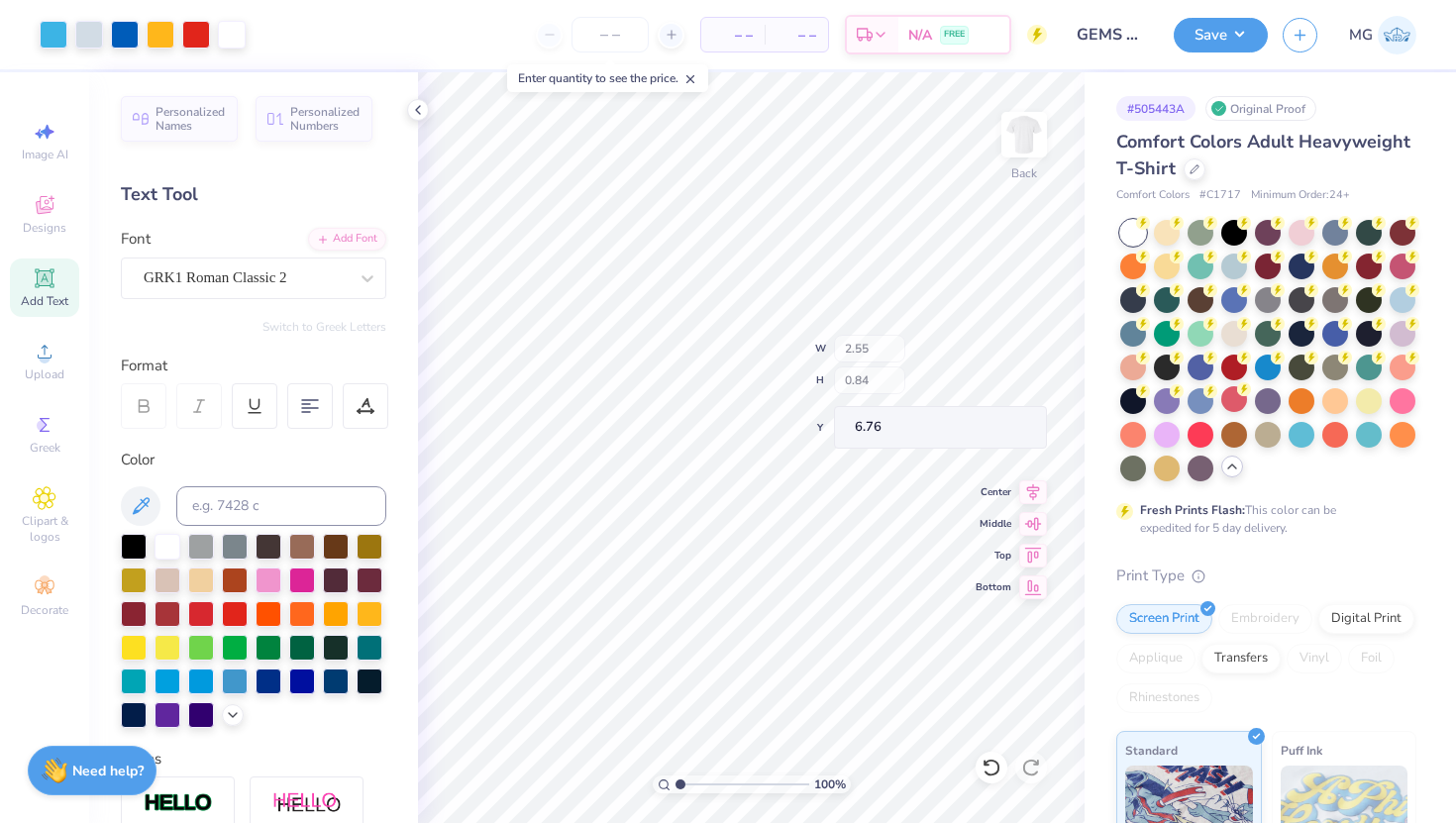 type on "2.55" 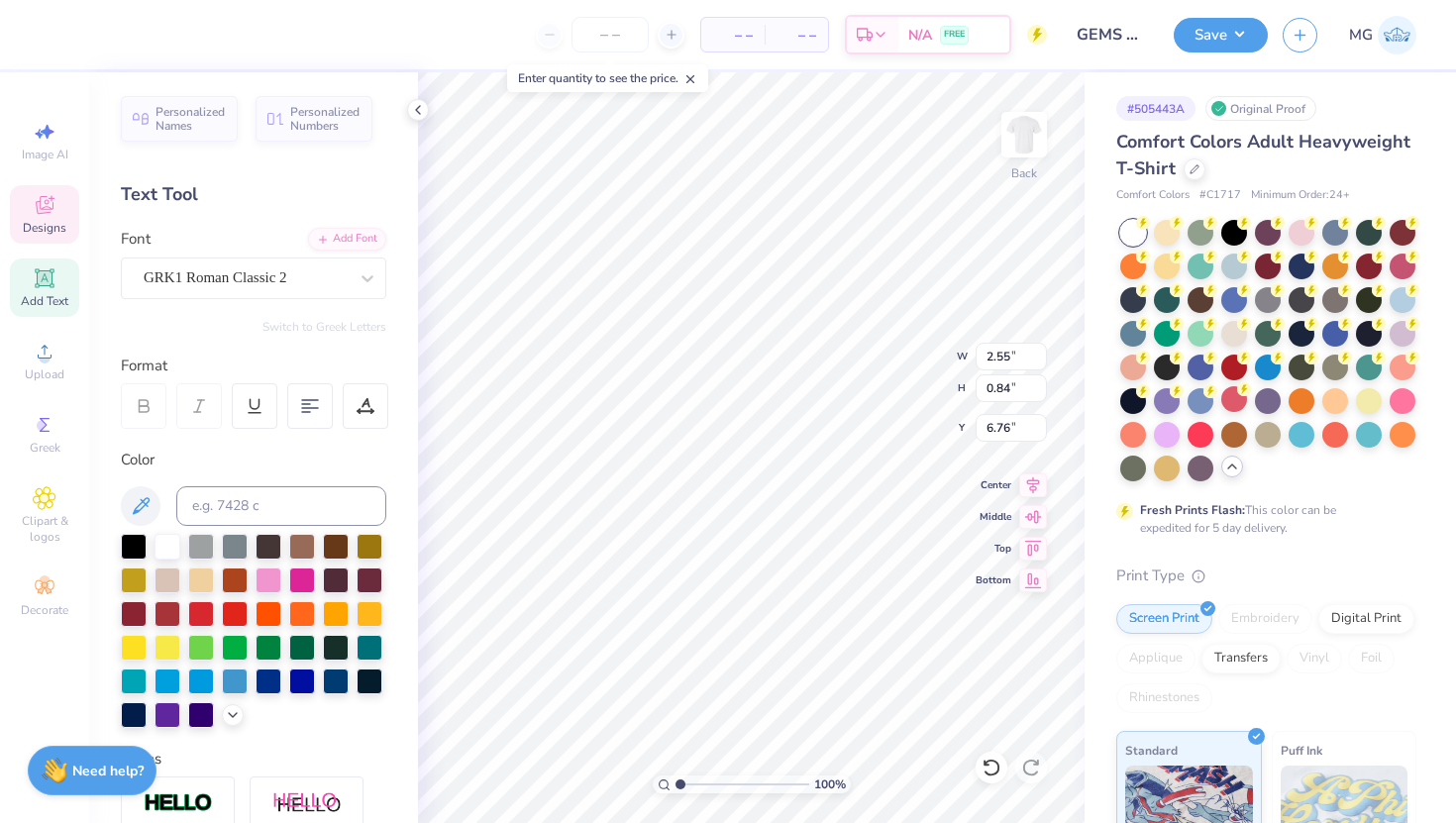 type on "6.93" 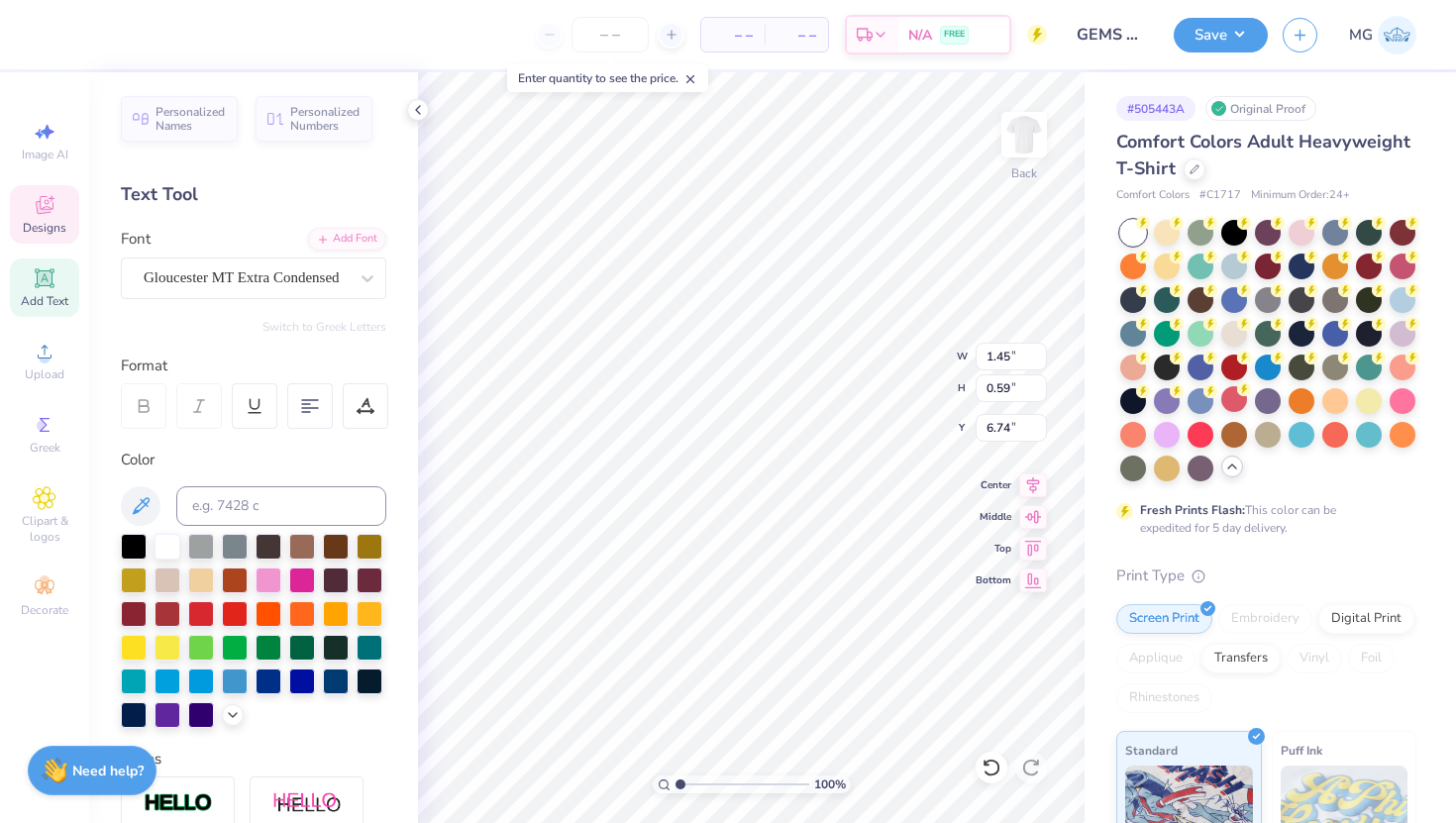 type on "6.64" 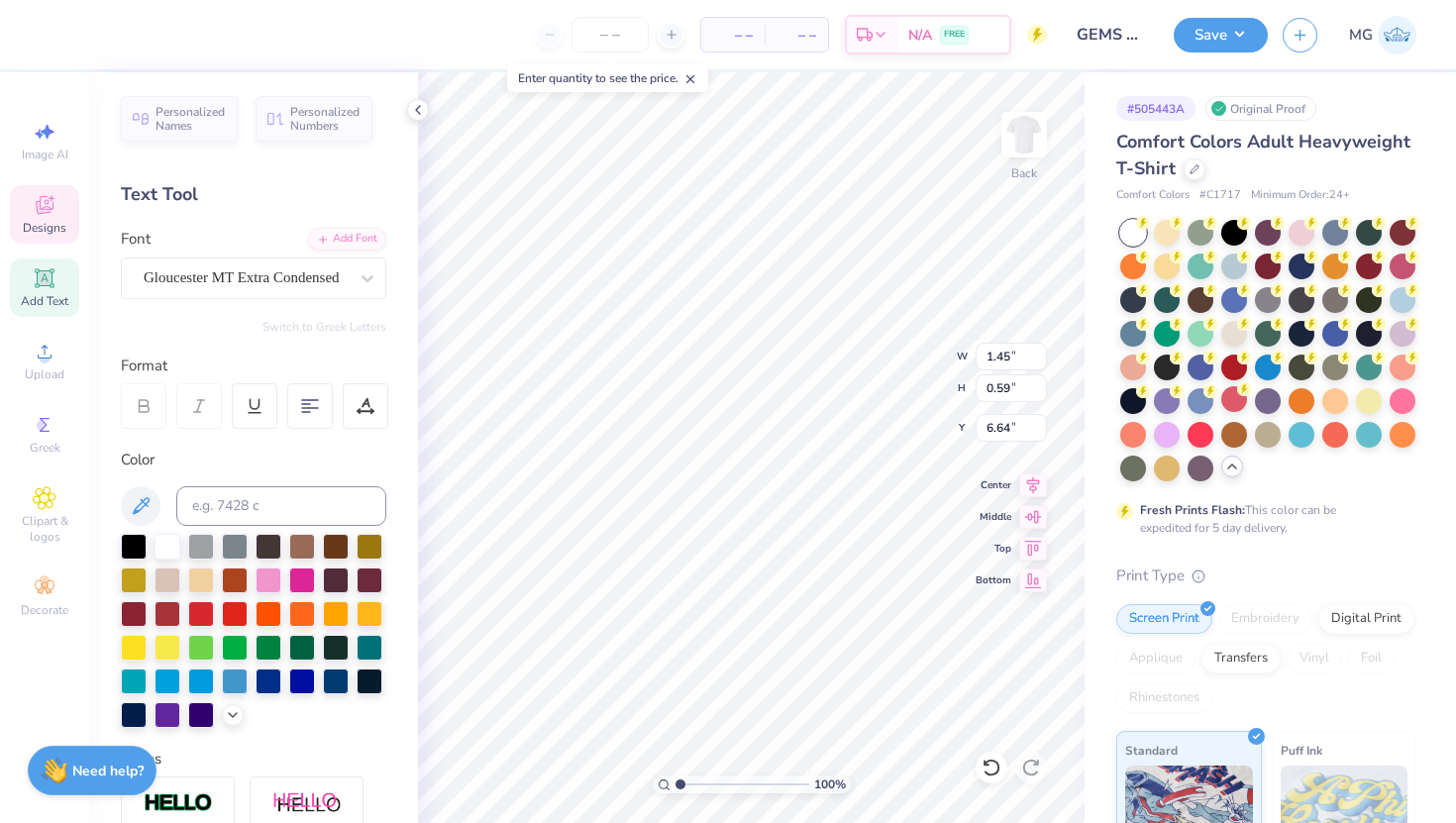 scroll, scrollTop: 0, scrollLeft: 2, axis: horizontal 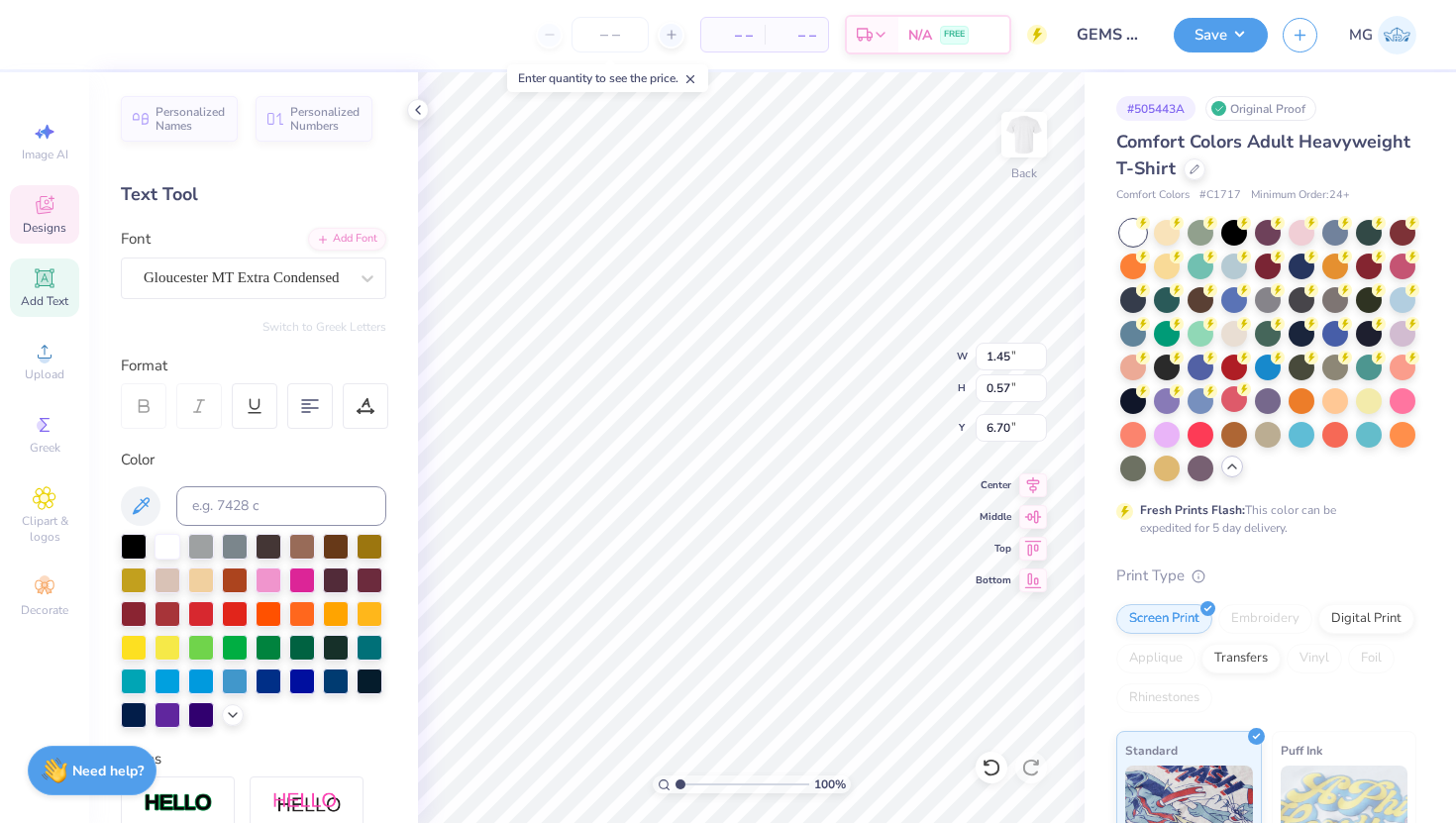 type on "6.93" 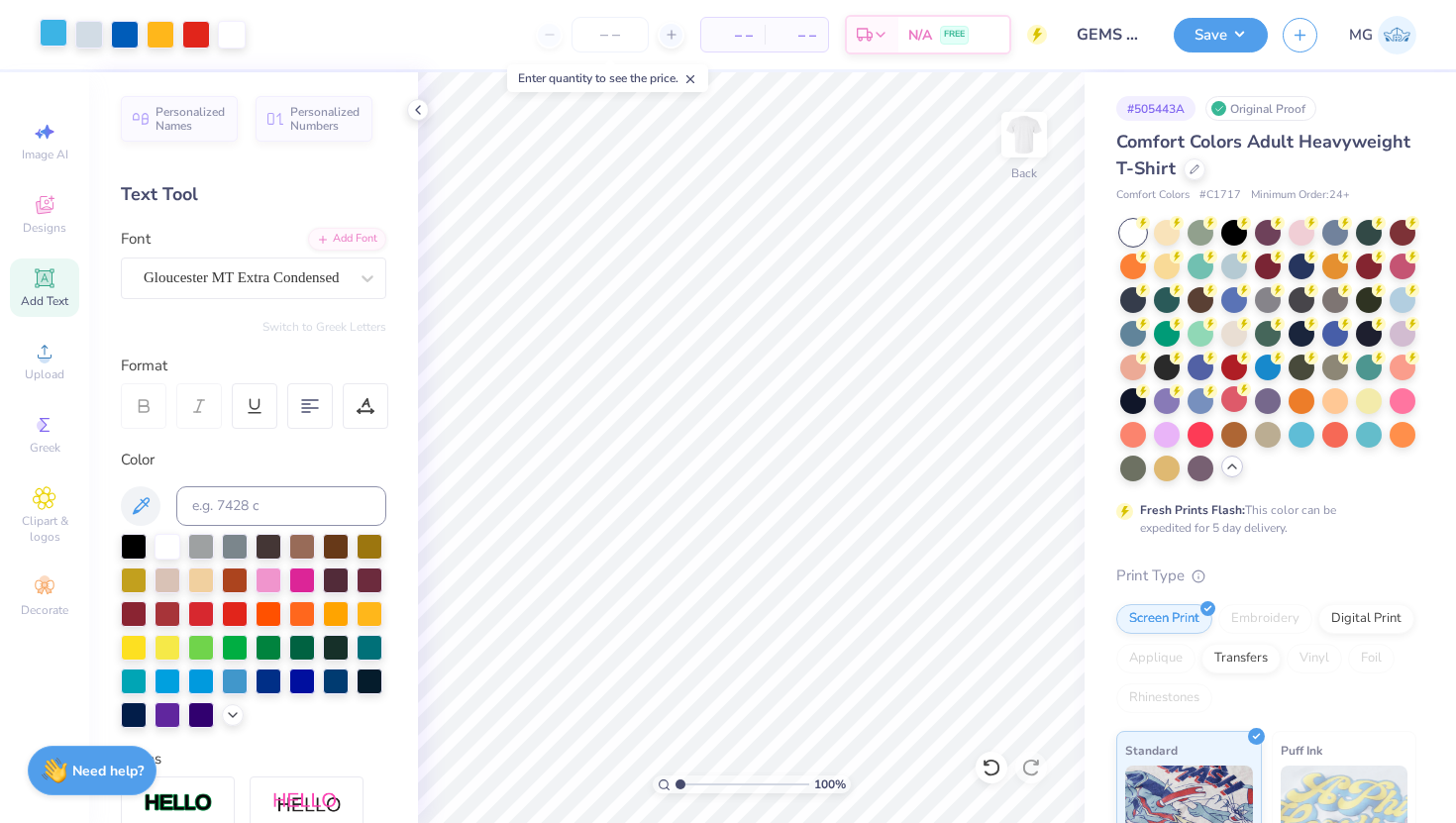 click at bounding box center (53, 33) 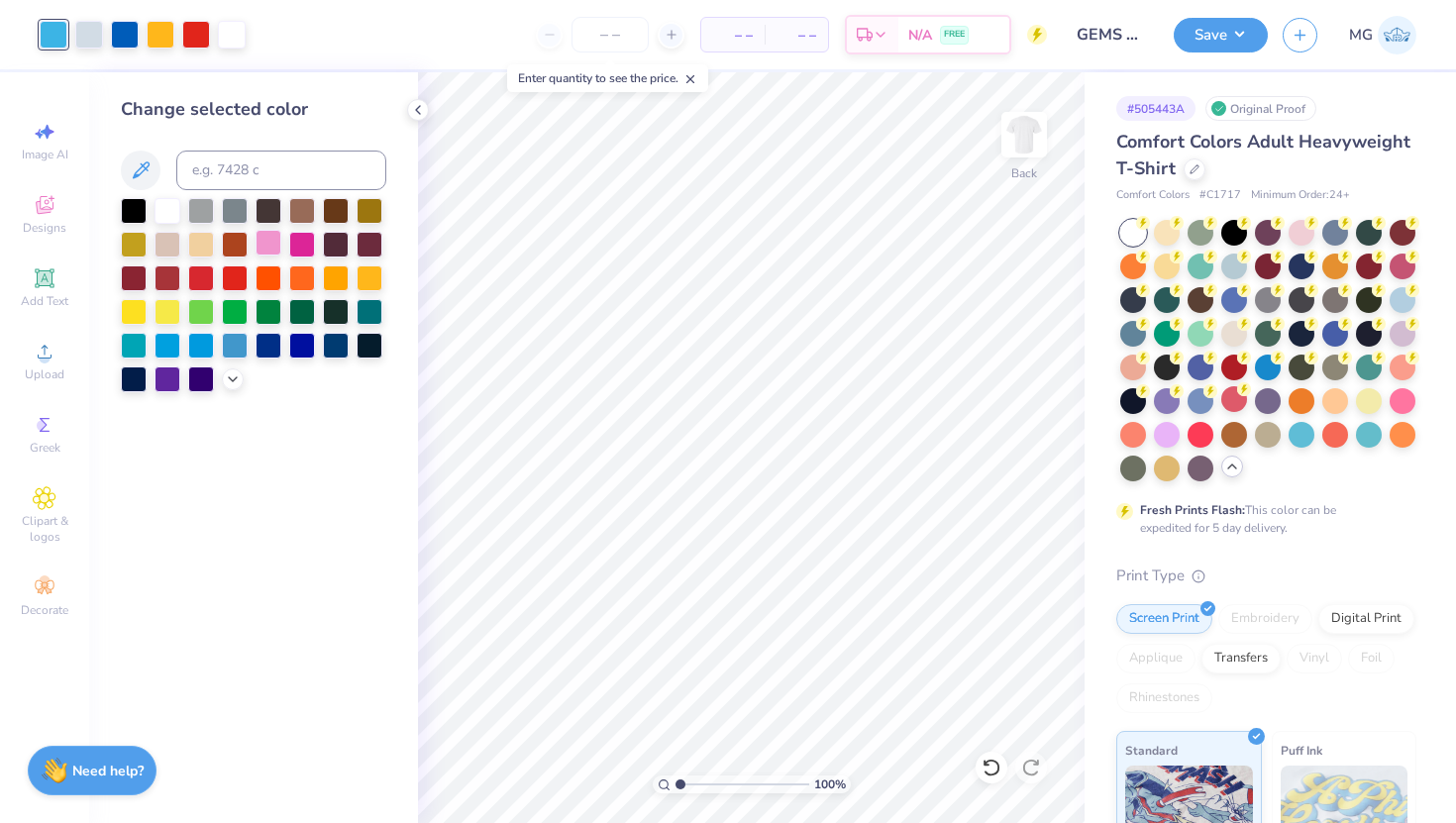 click at bounding box center (268, 243) 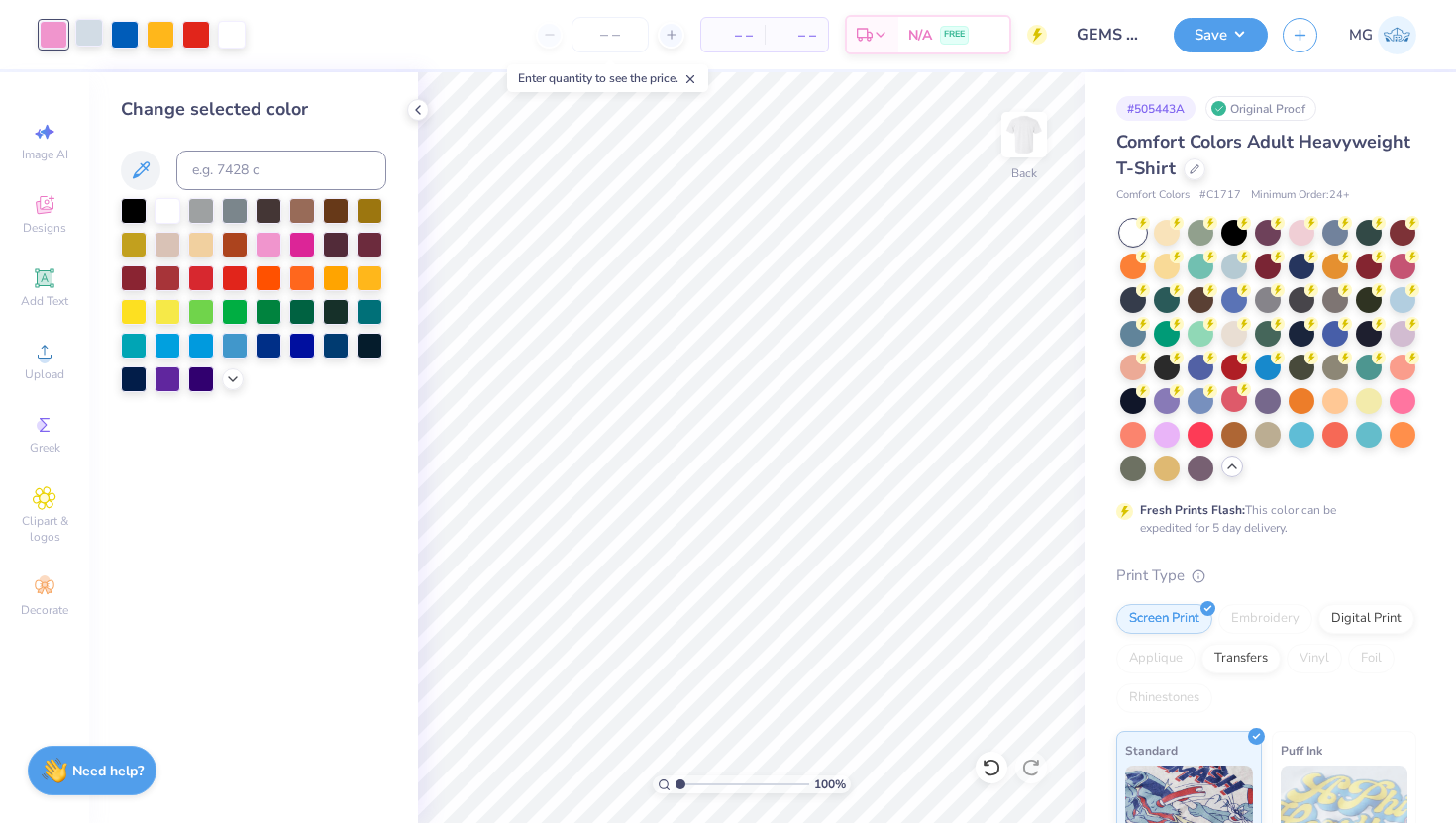 click at bounding box center (89, 33) 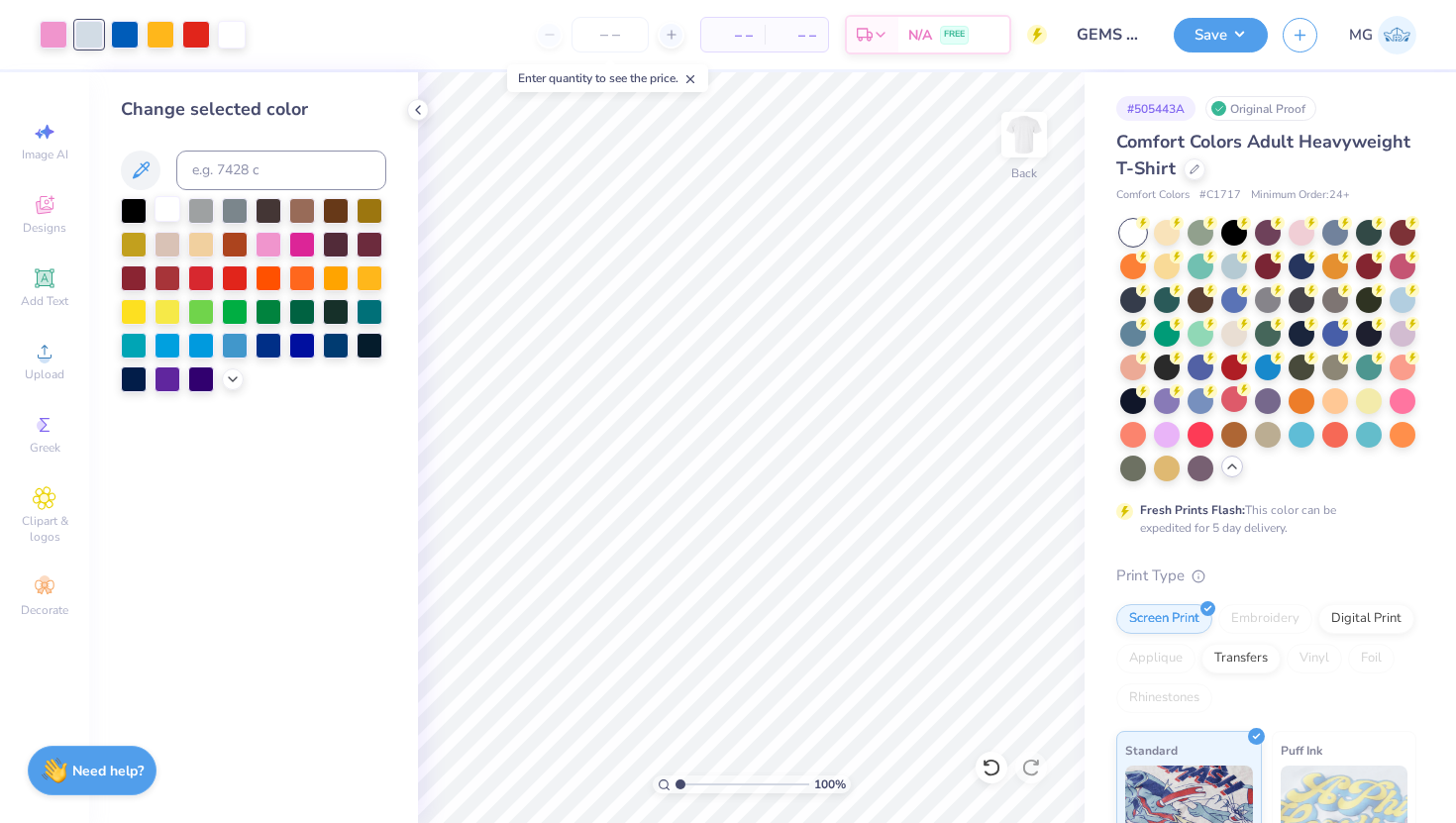click at bounding box center [167, 209] 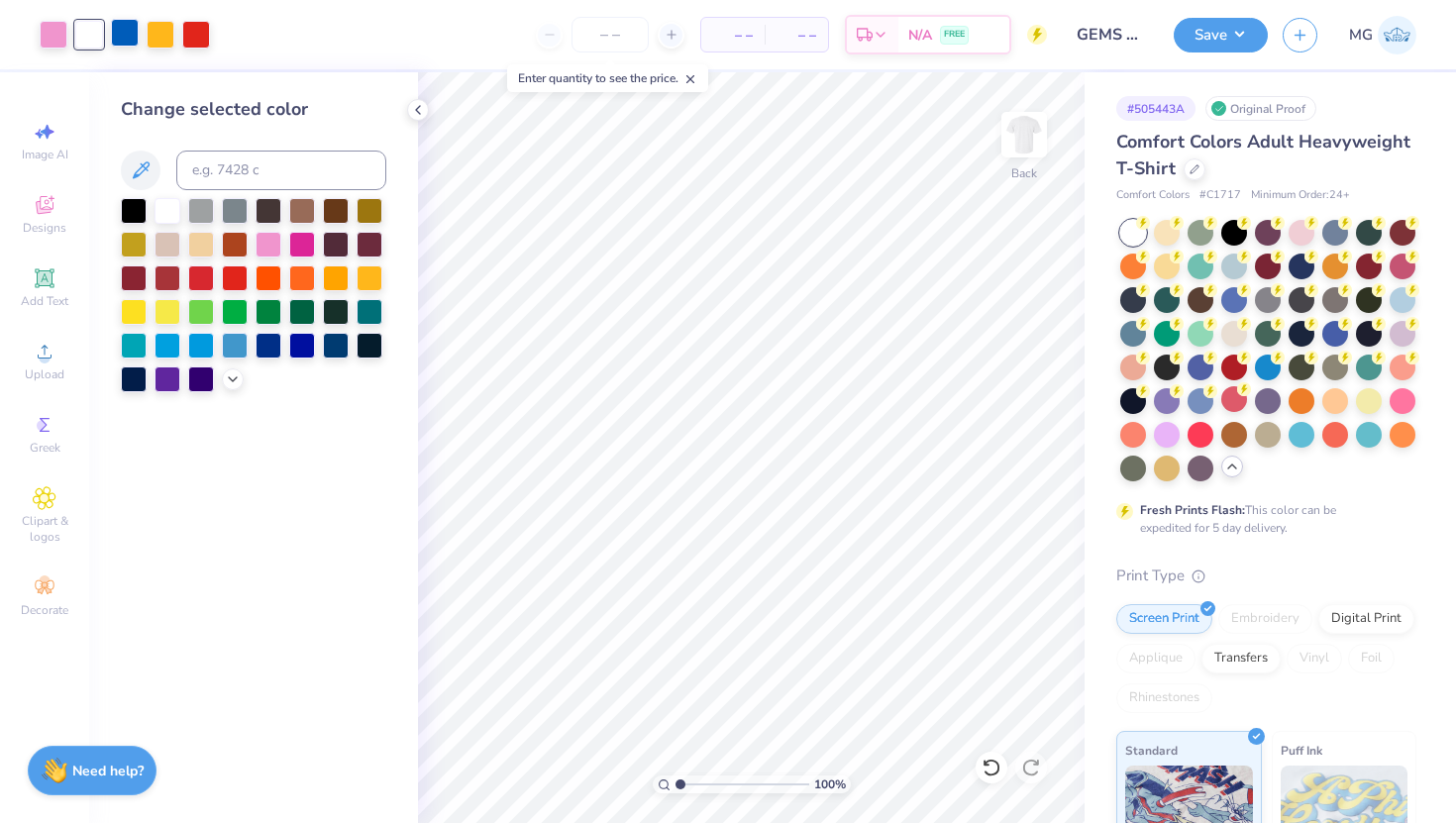 click at bounding box center (125, 33) 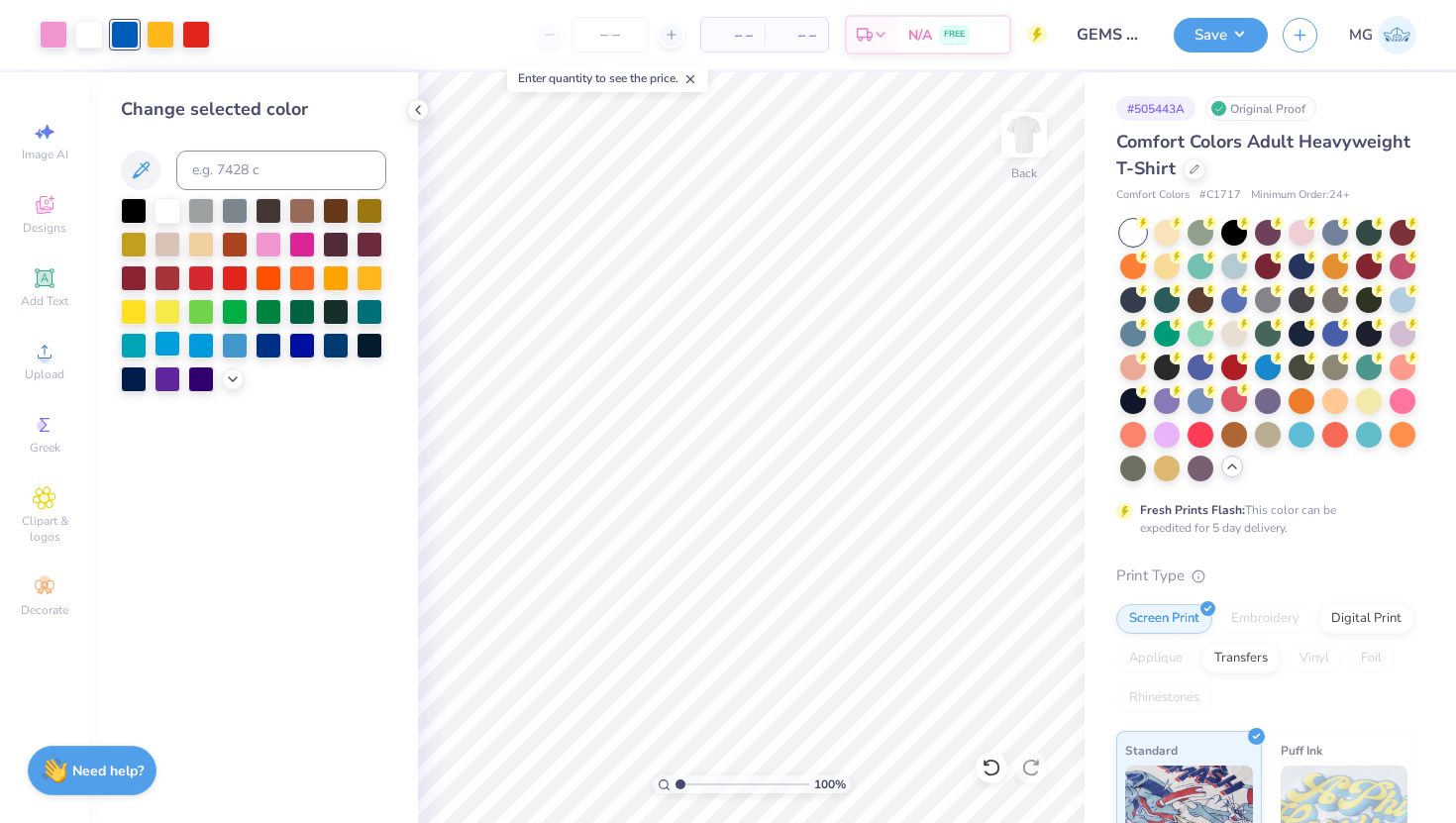 click at bounding box center [167, 344] 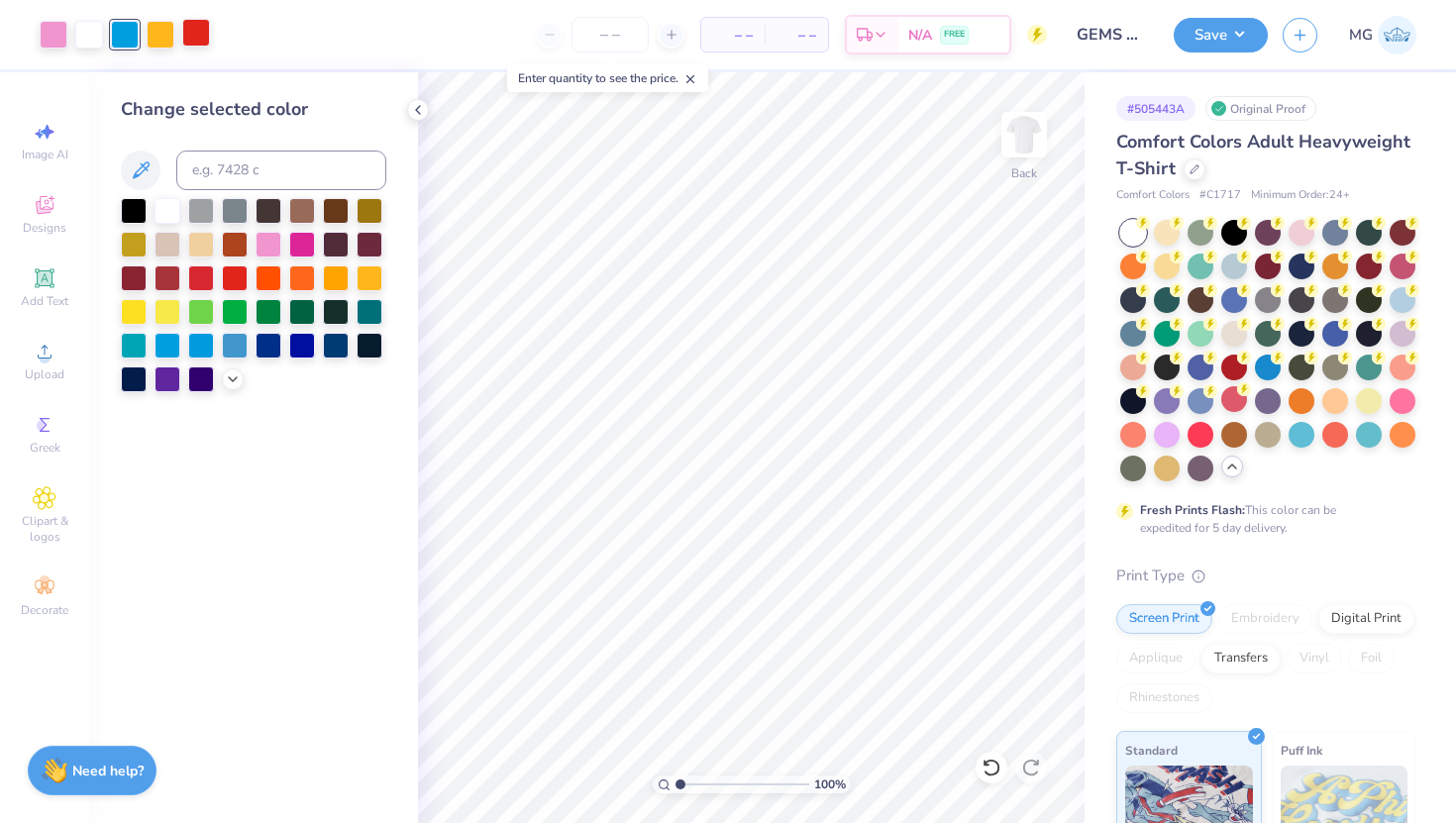 click at bounding box center (196, 33) 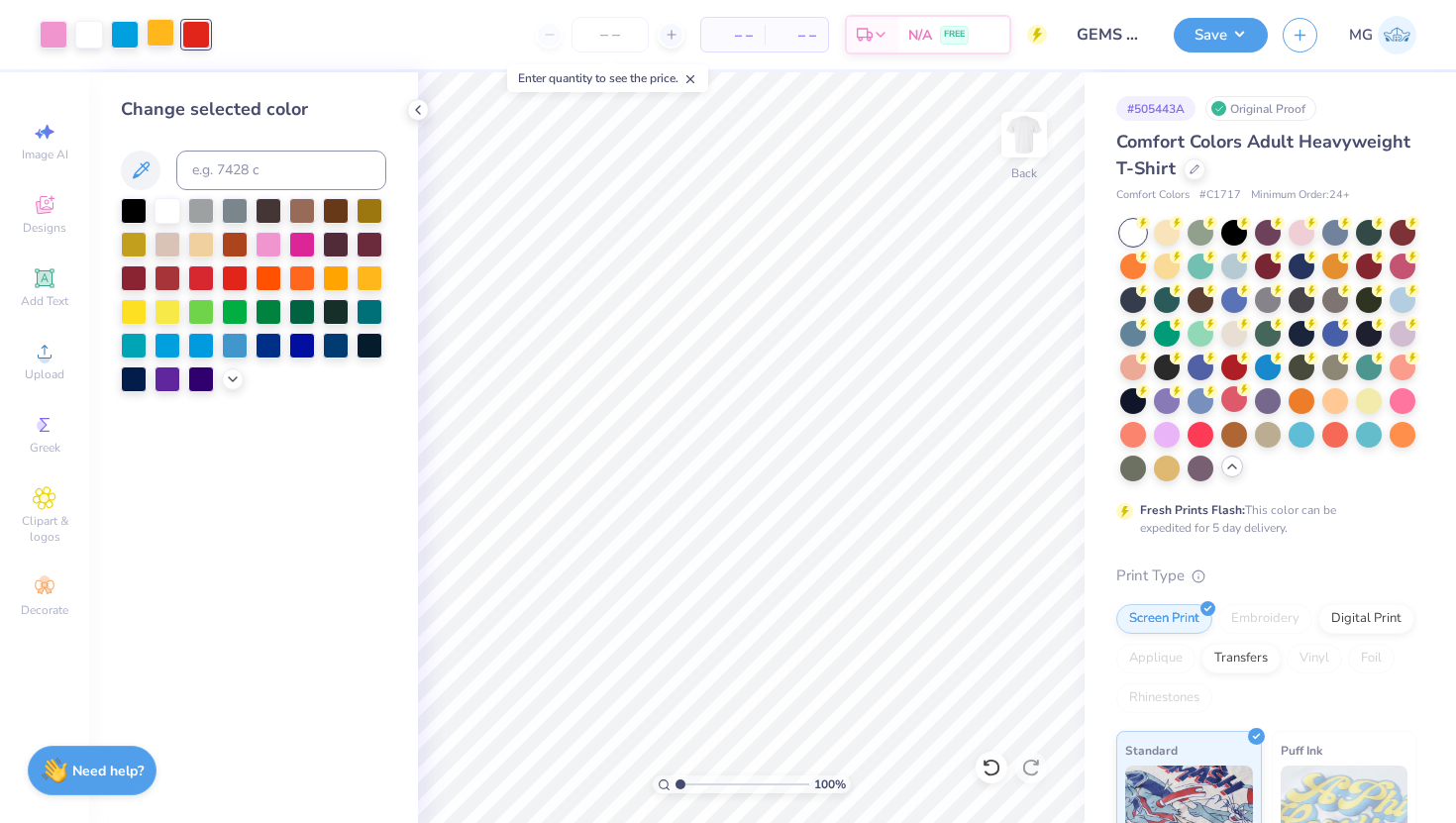 click on "Art colors" at bounding box center (105, 35) 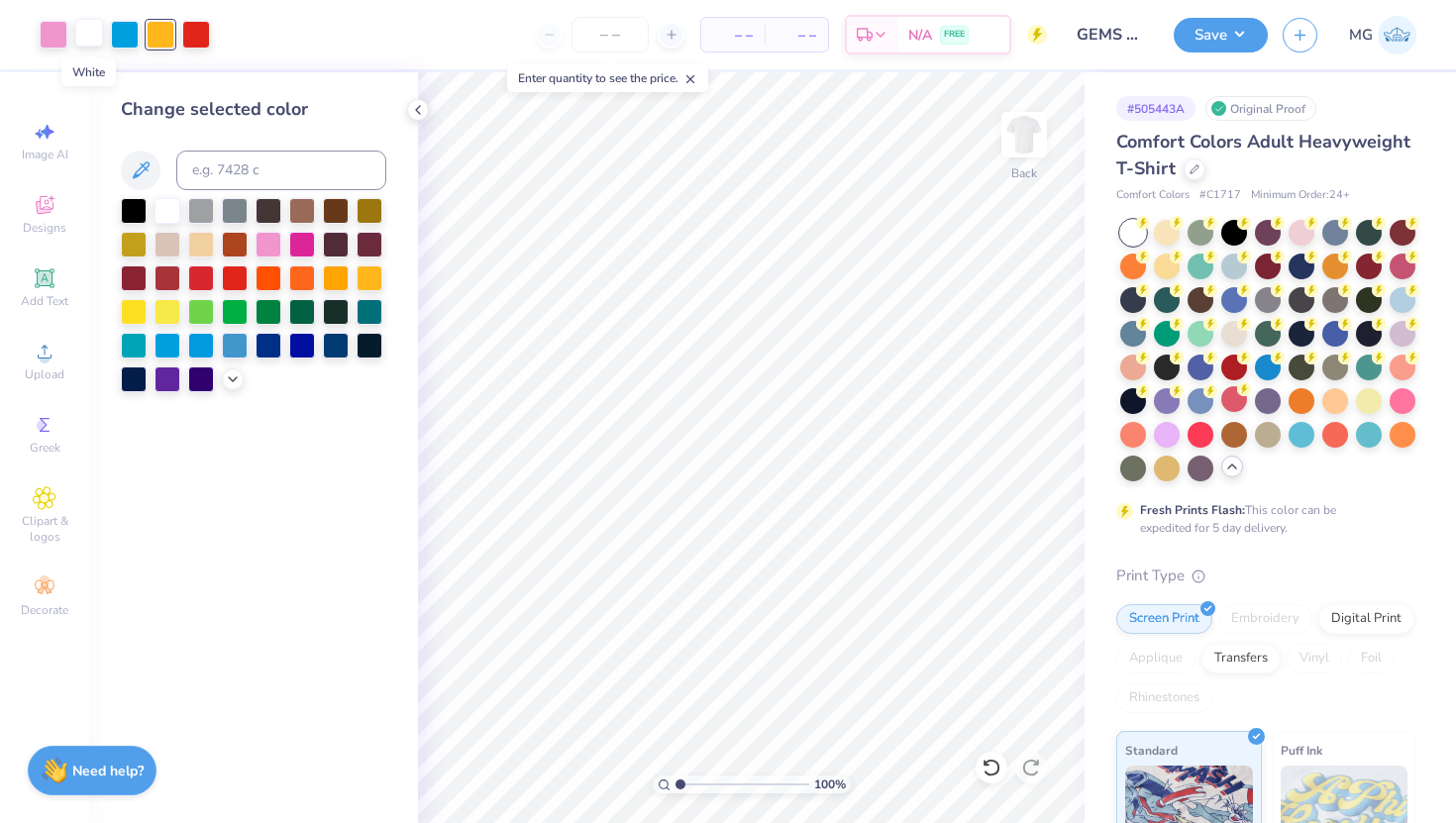 click at bounding box center (89, 33) 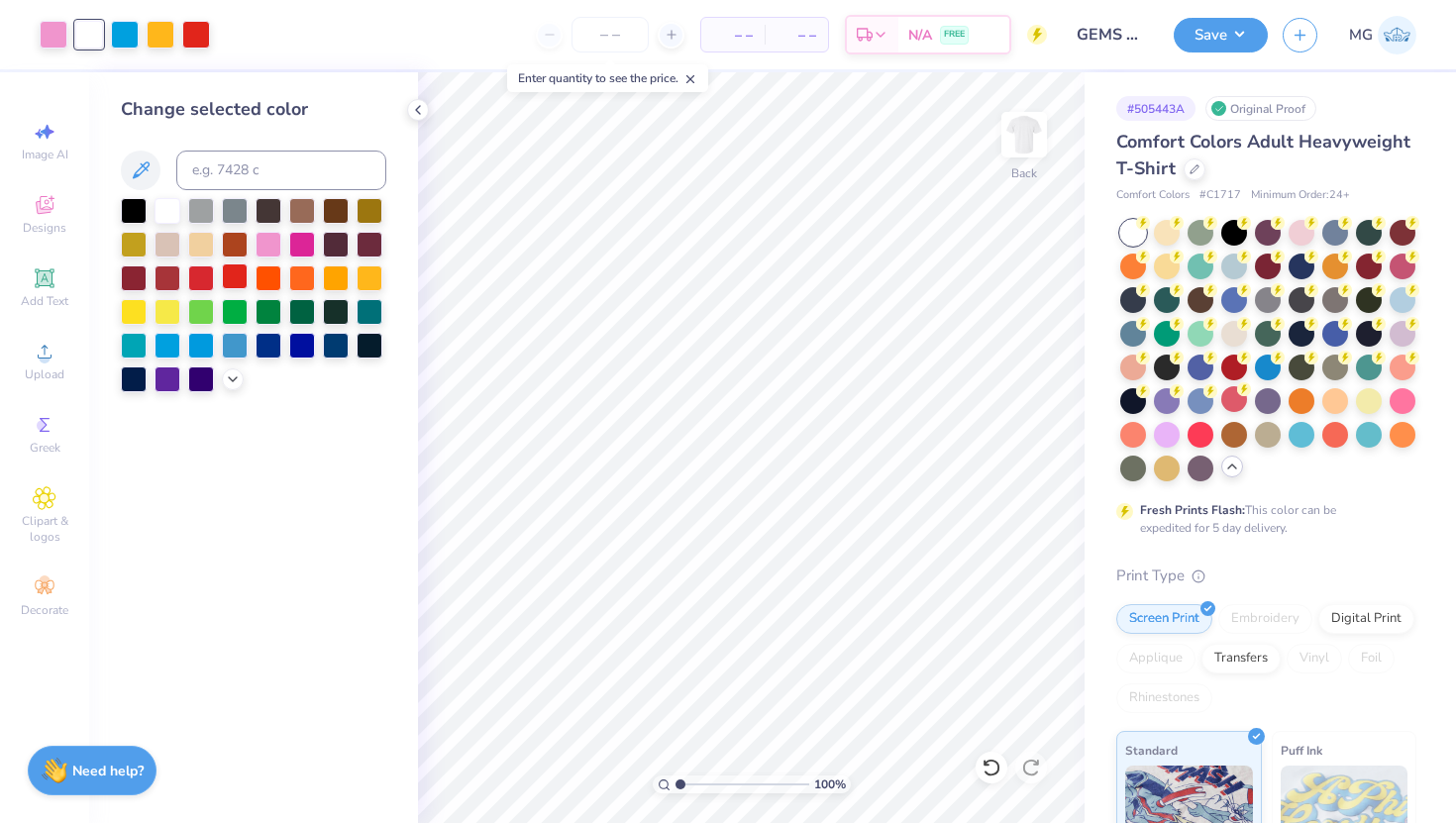 click at bounding box center [235, 276] 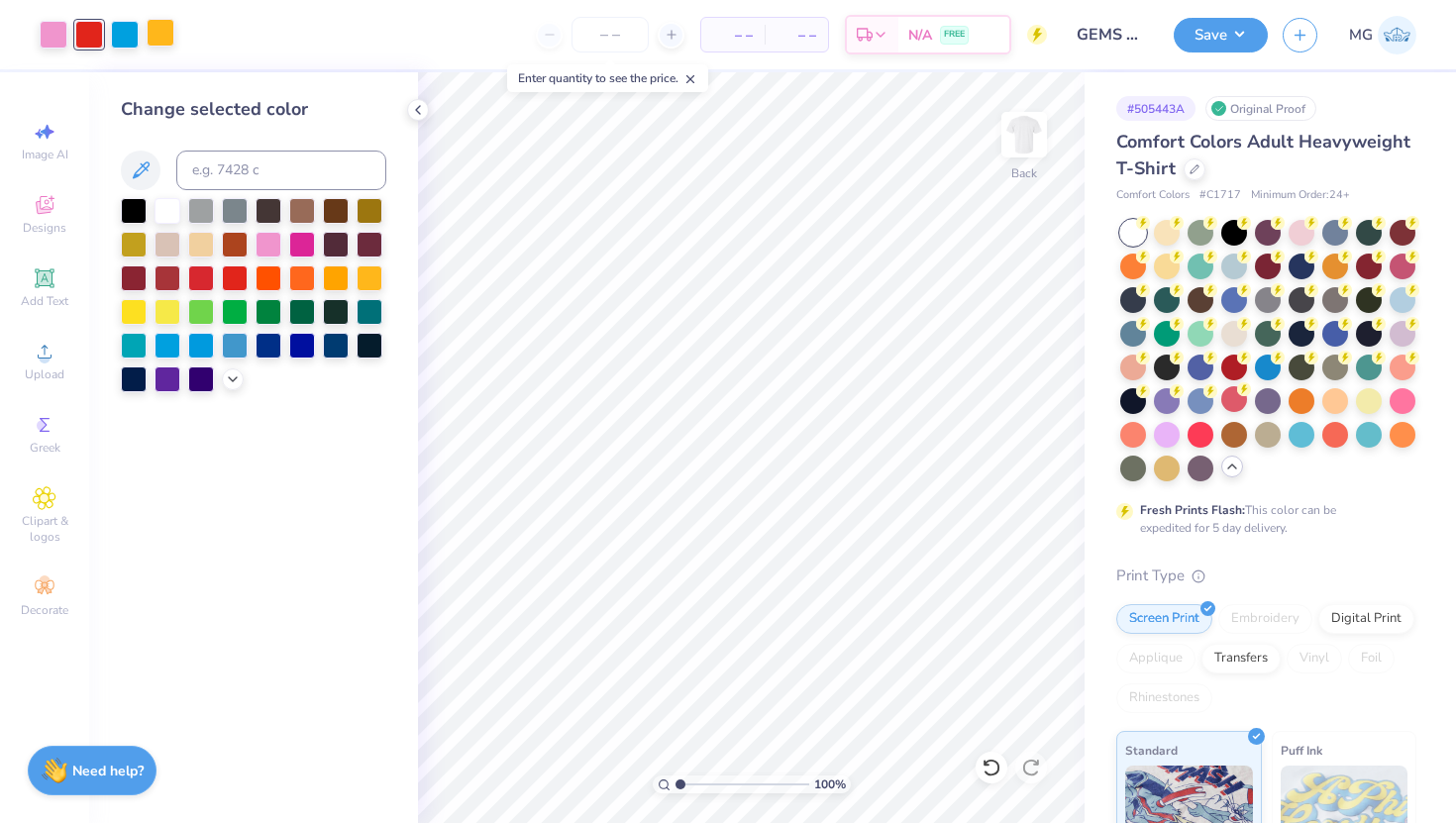 click at bounding box center (160, 33) 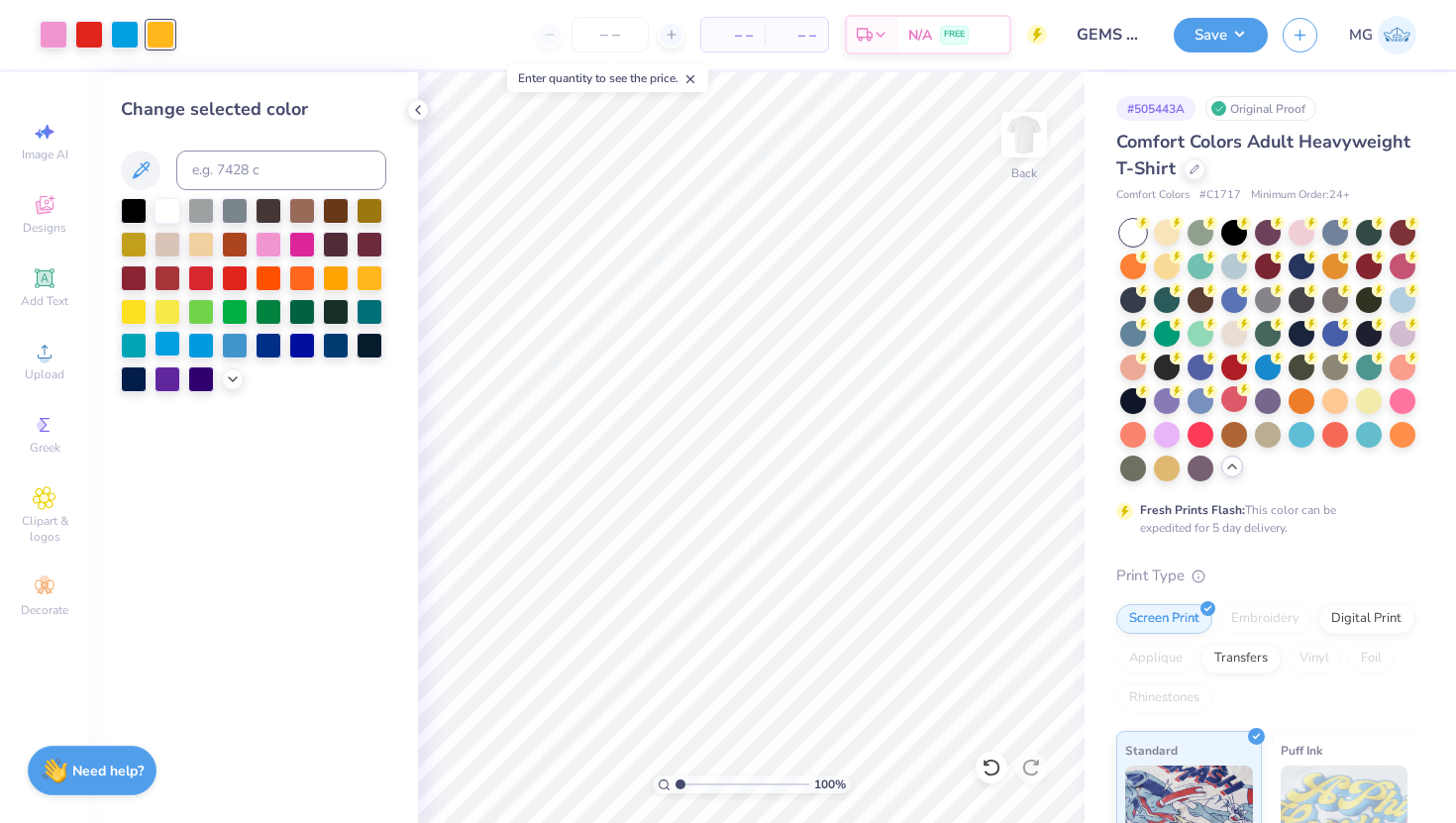 click at bounding box center [167, 344] 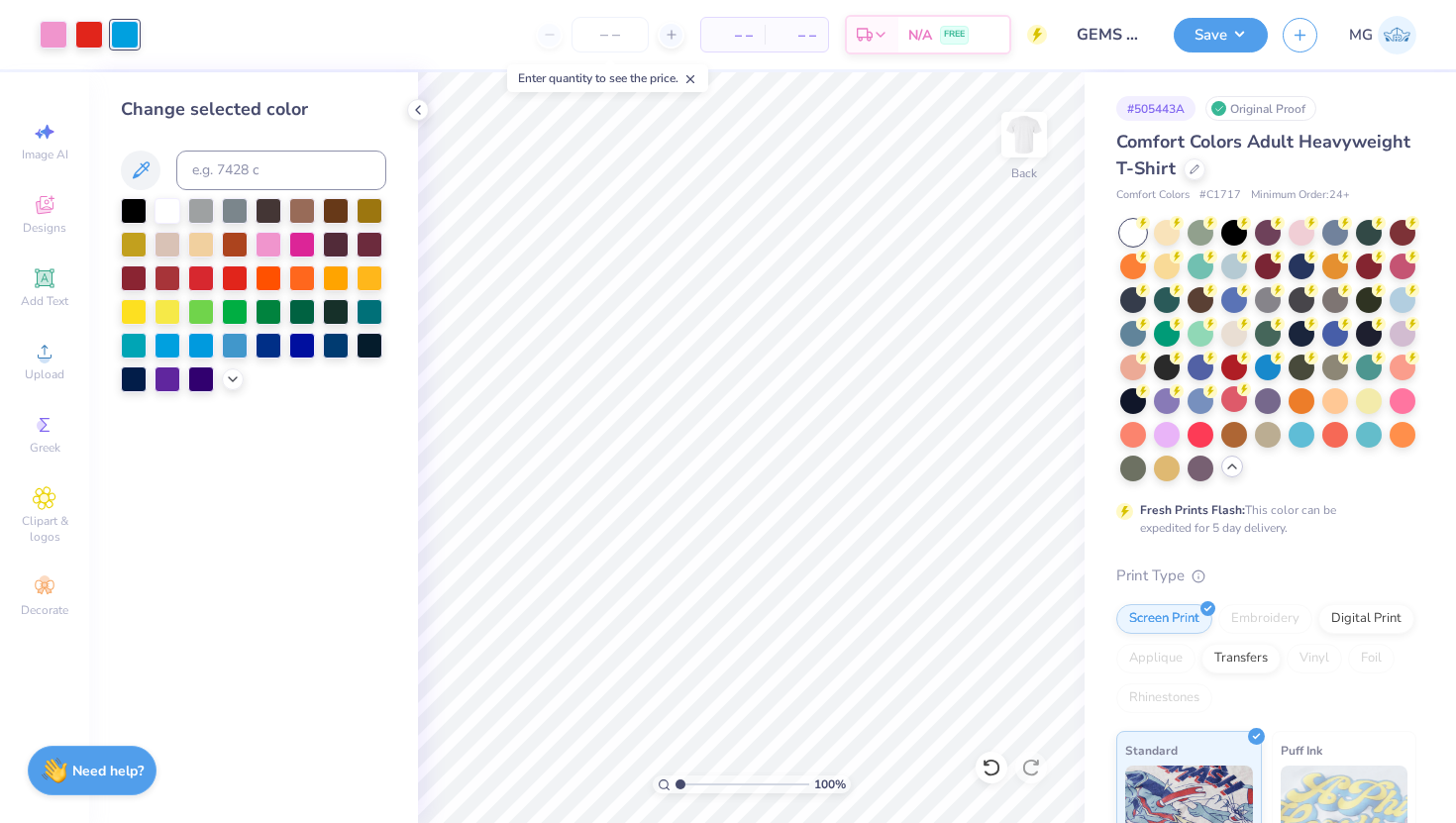 click on "Art colors" at bounding box center (69, 35) 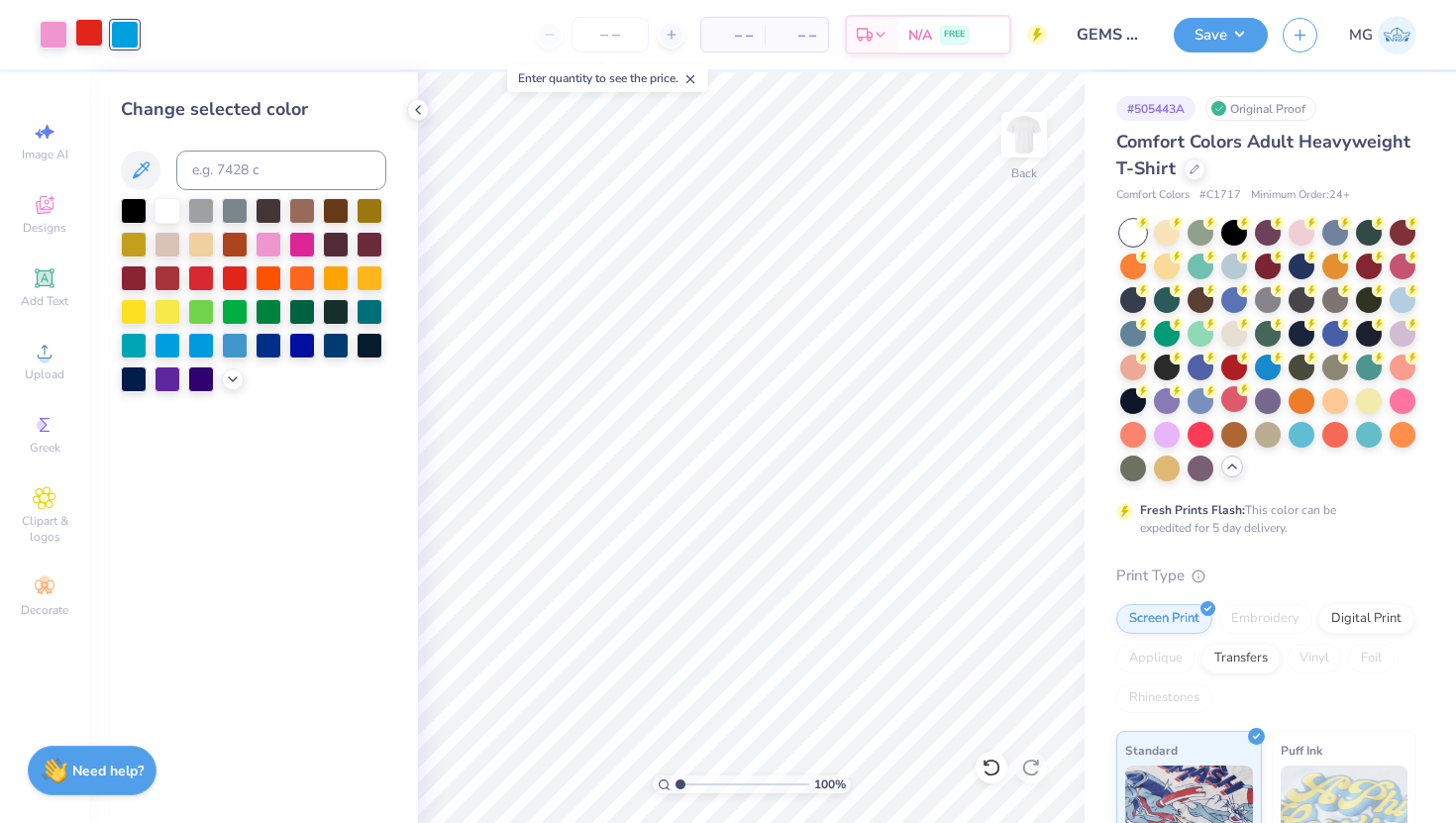 click at bounding box center (89, 33) 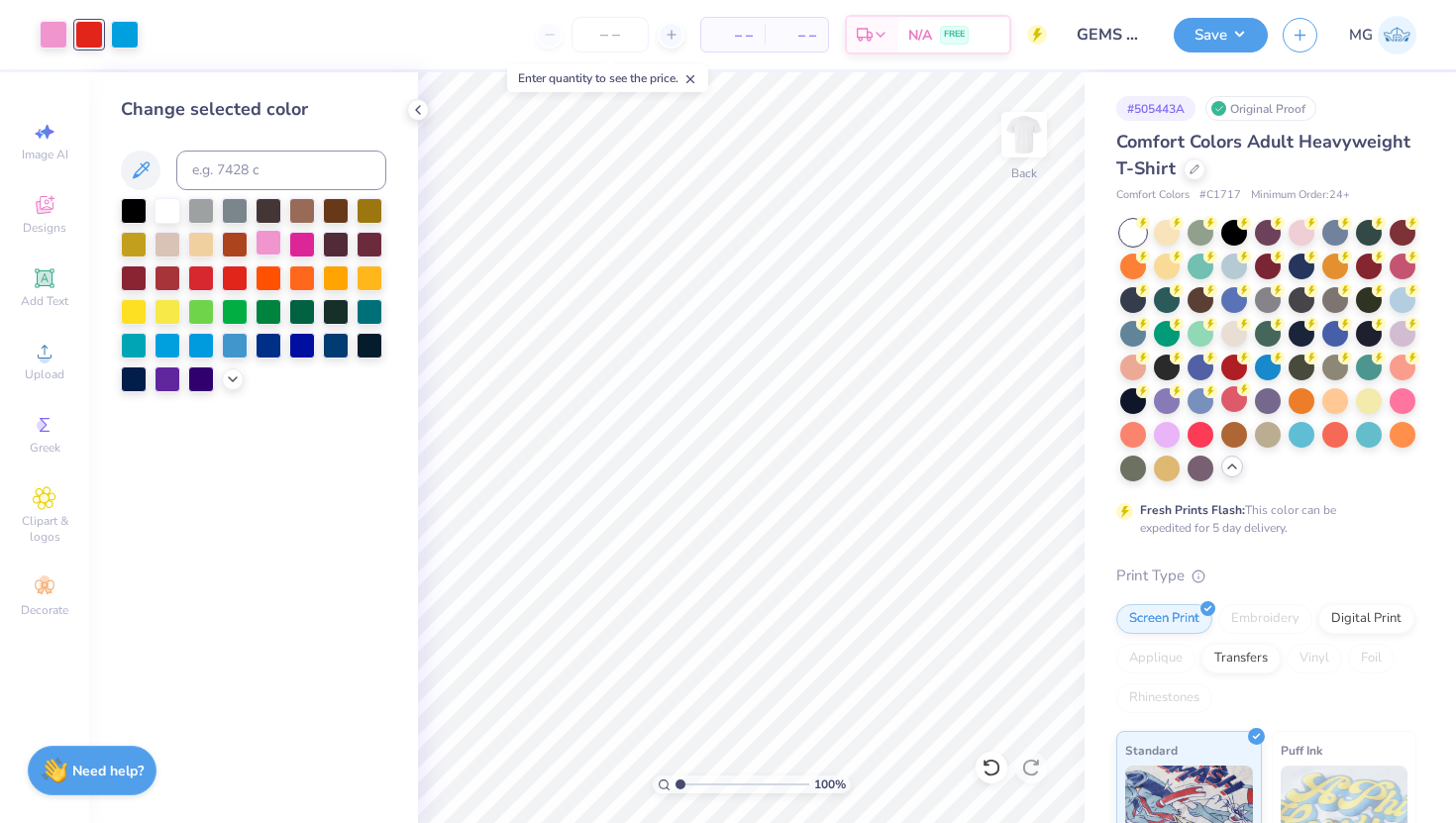 click at bounding box center [268, 243] 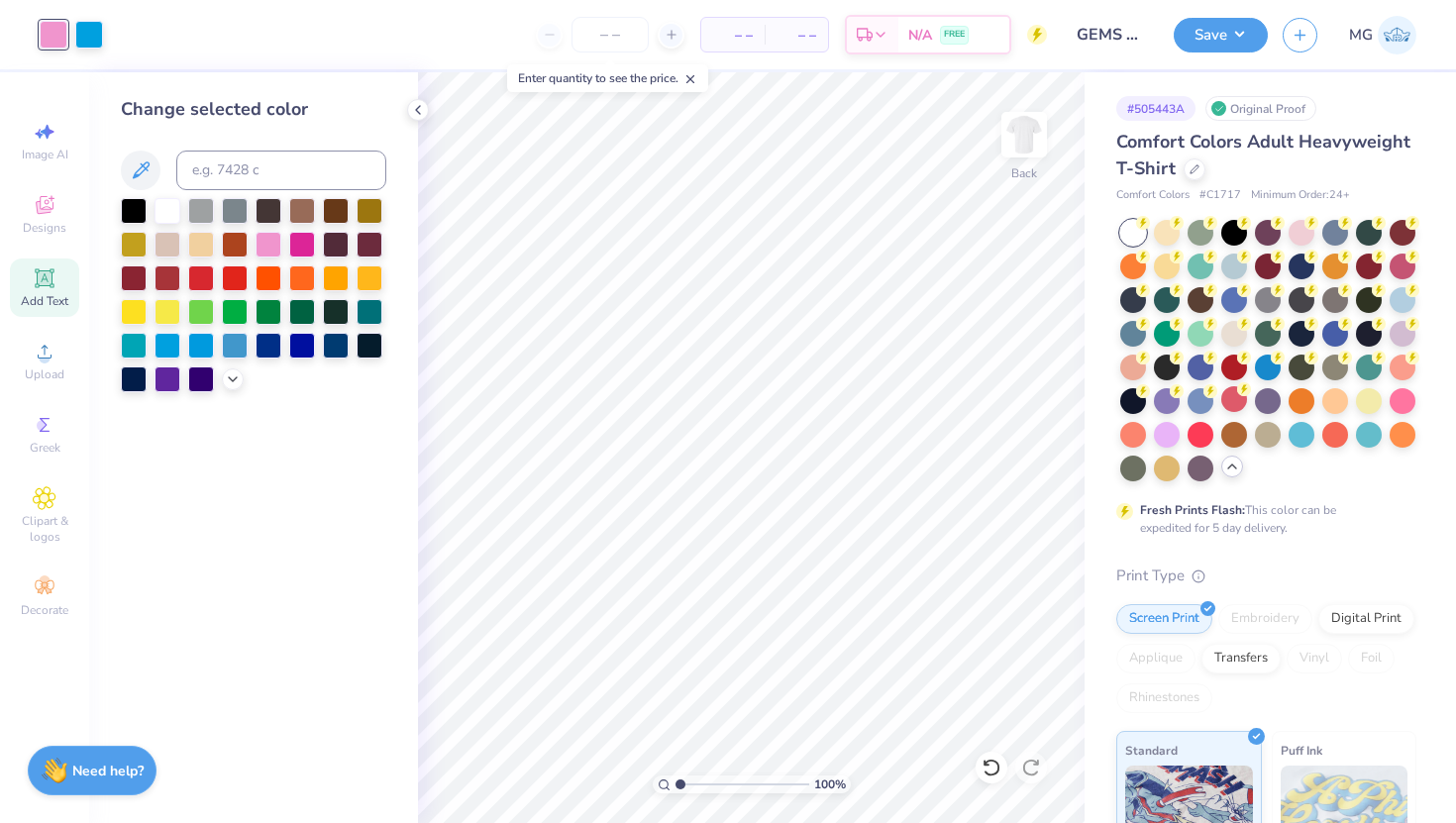 click on "Add Text" at bounding box center (45, 287) 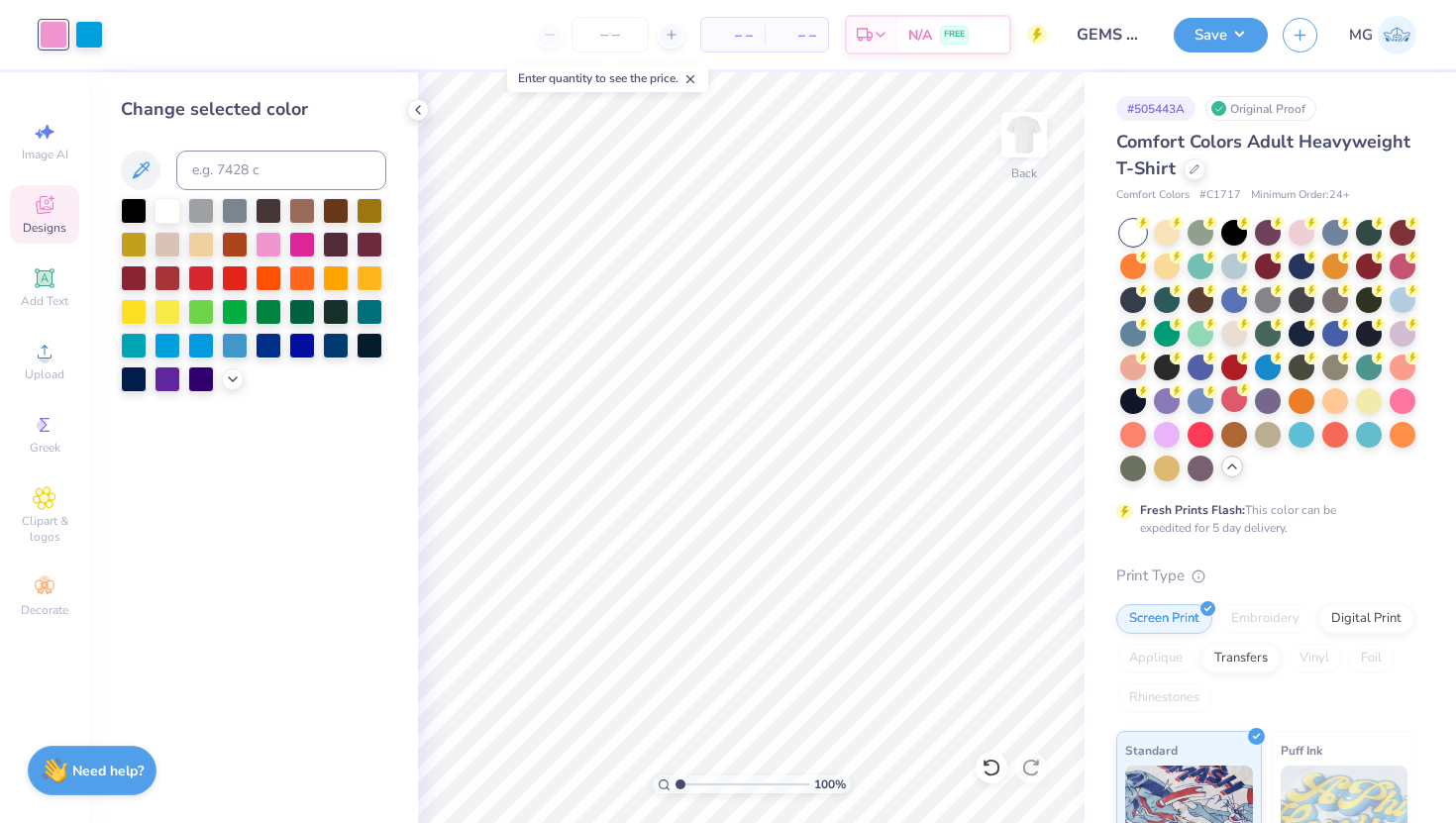 click on "Designs" at bounding box center [45, 214] 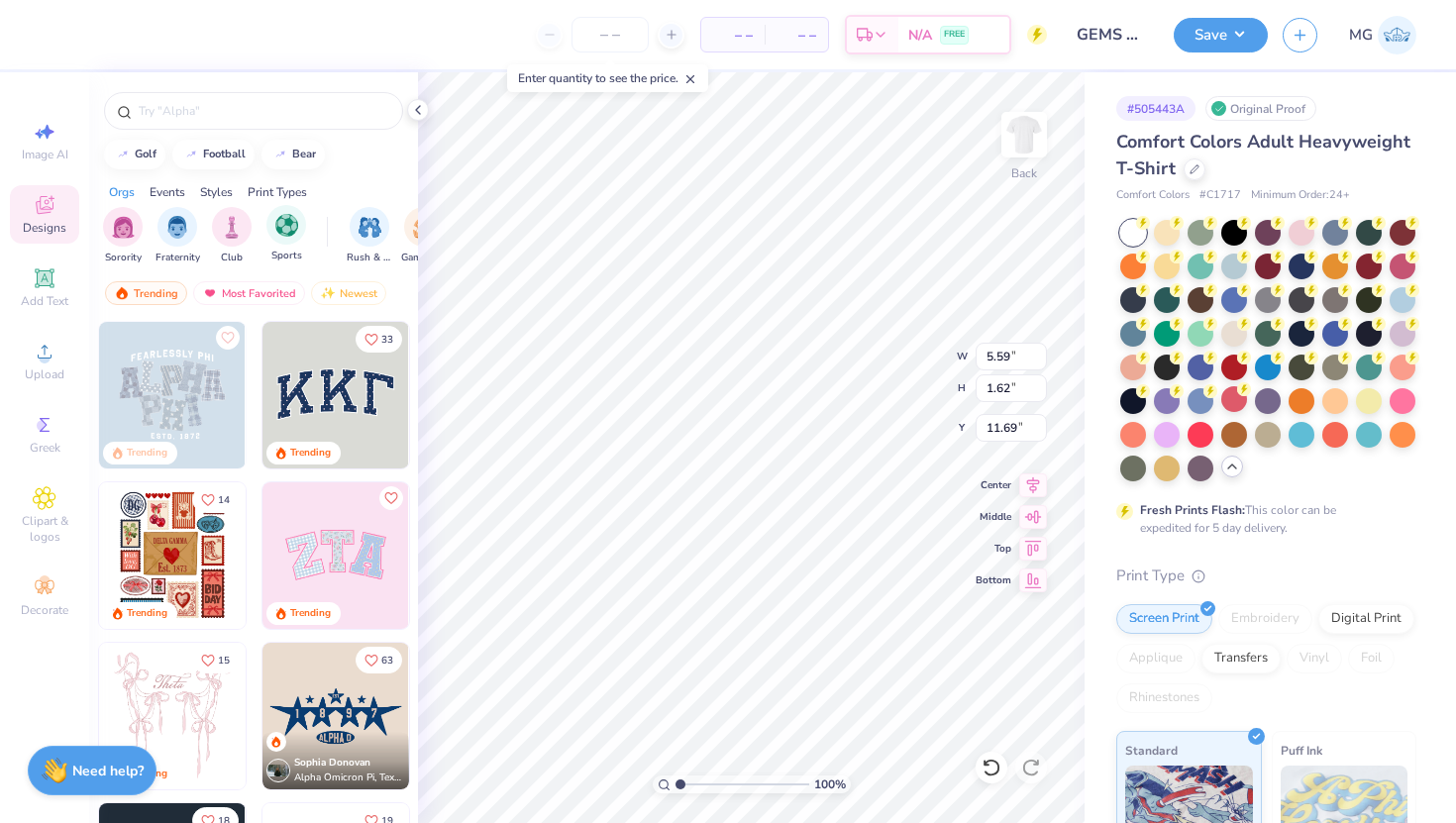 type on "3.14" 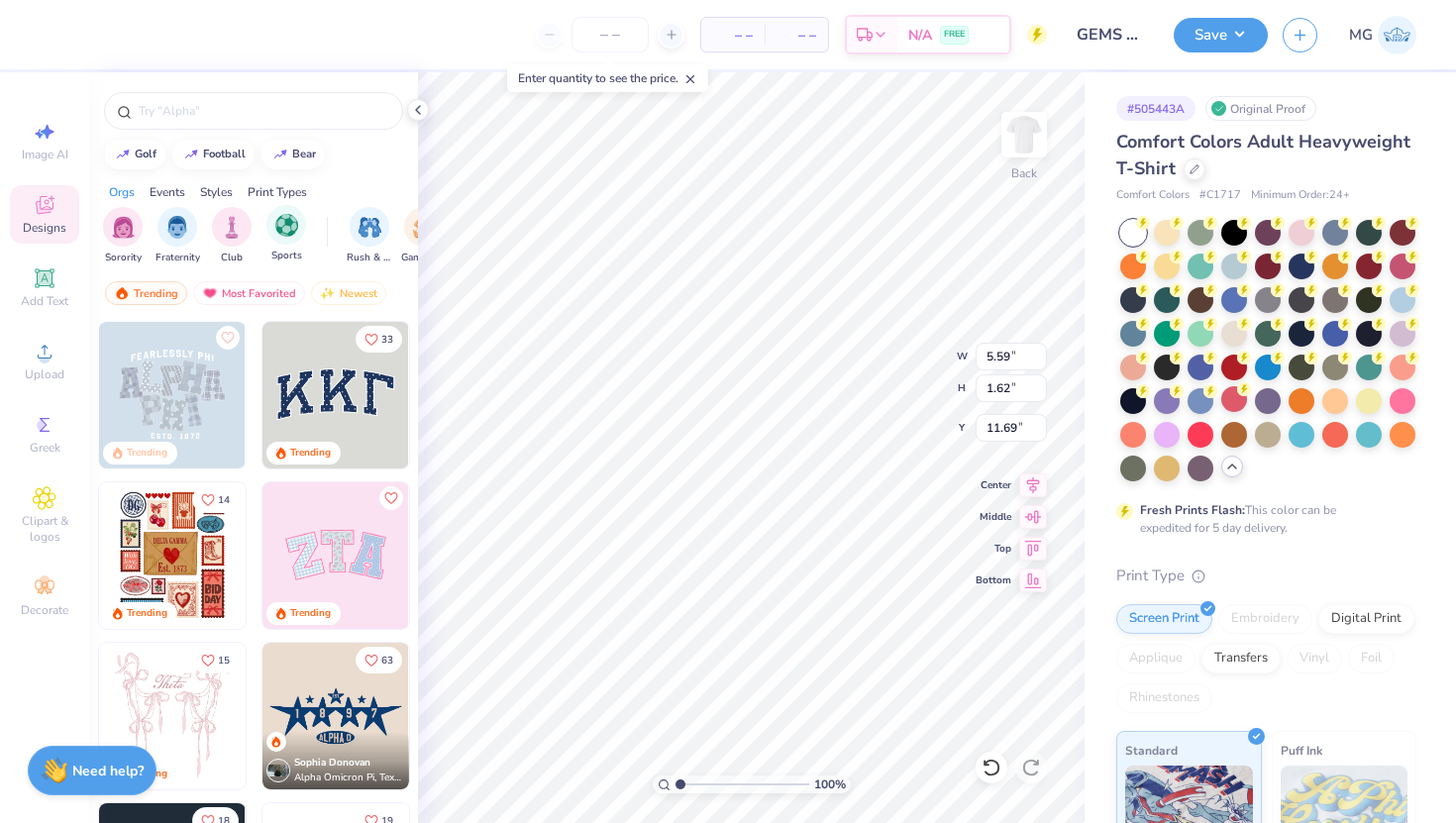 type on "1.74" 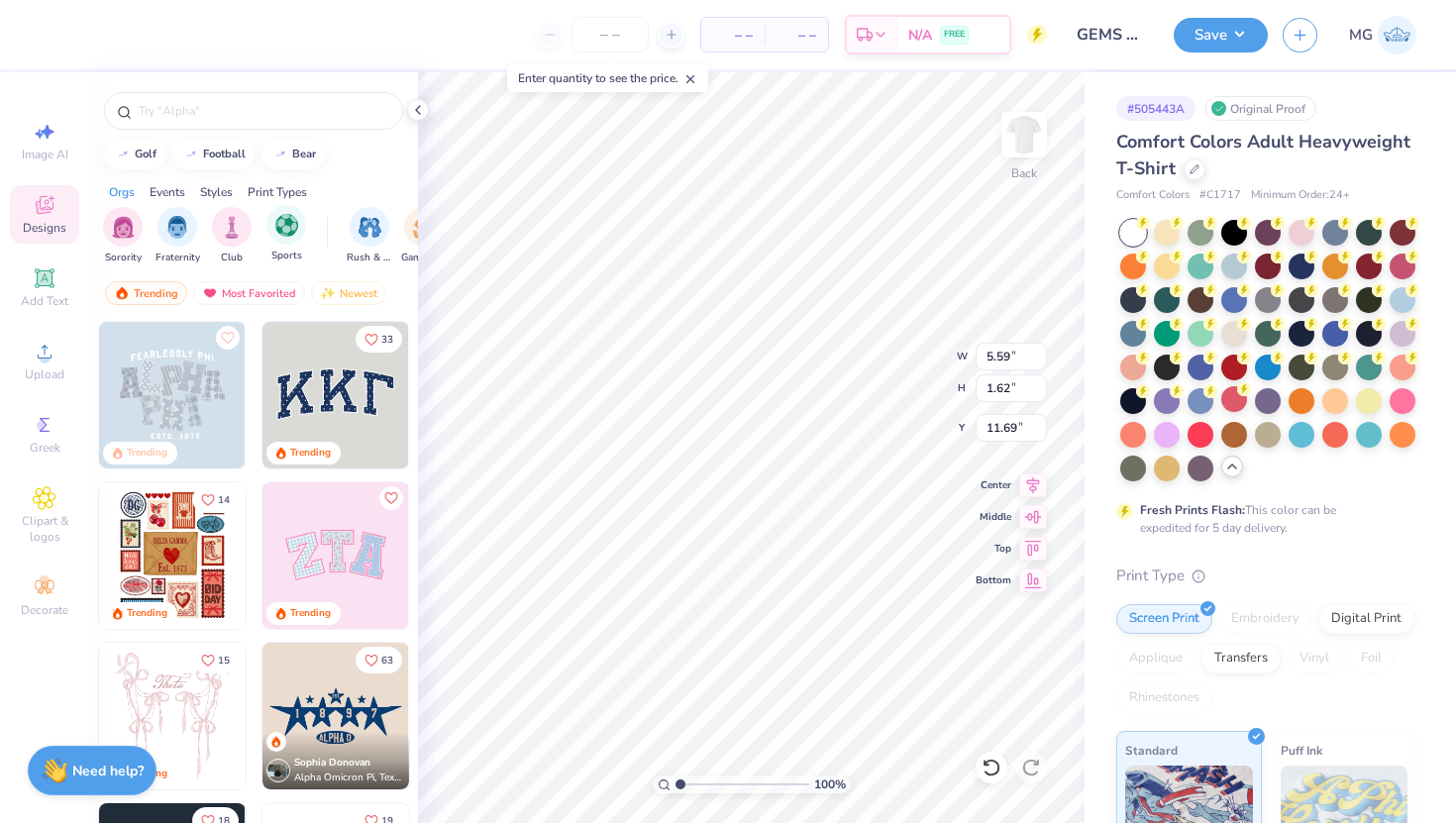 type on "6.12" 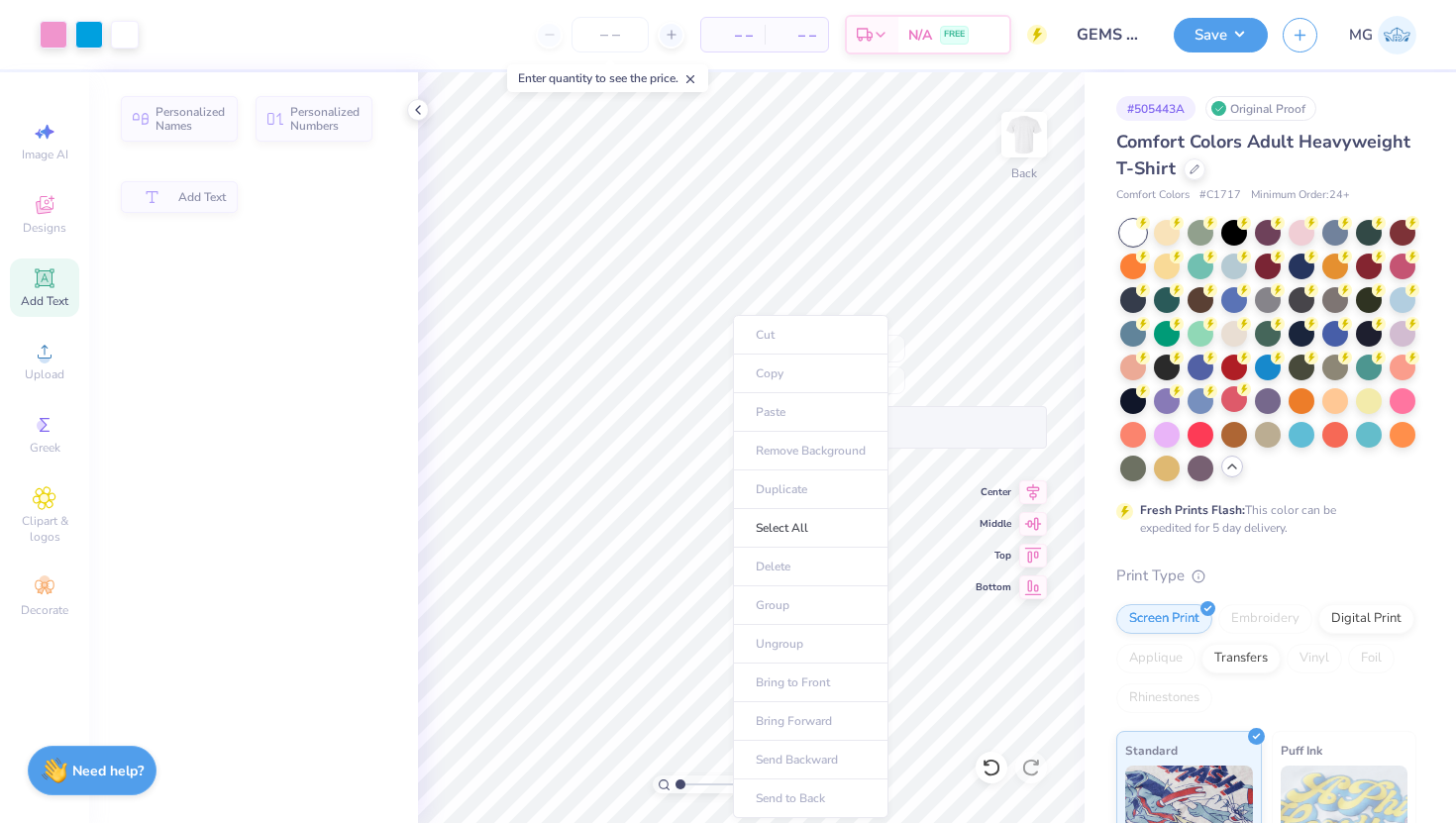 type on "5.44" 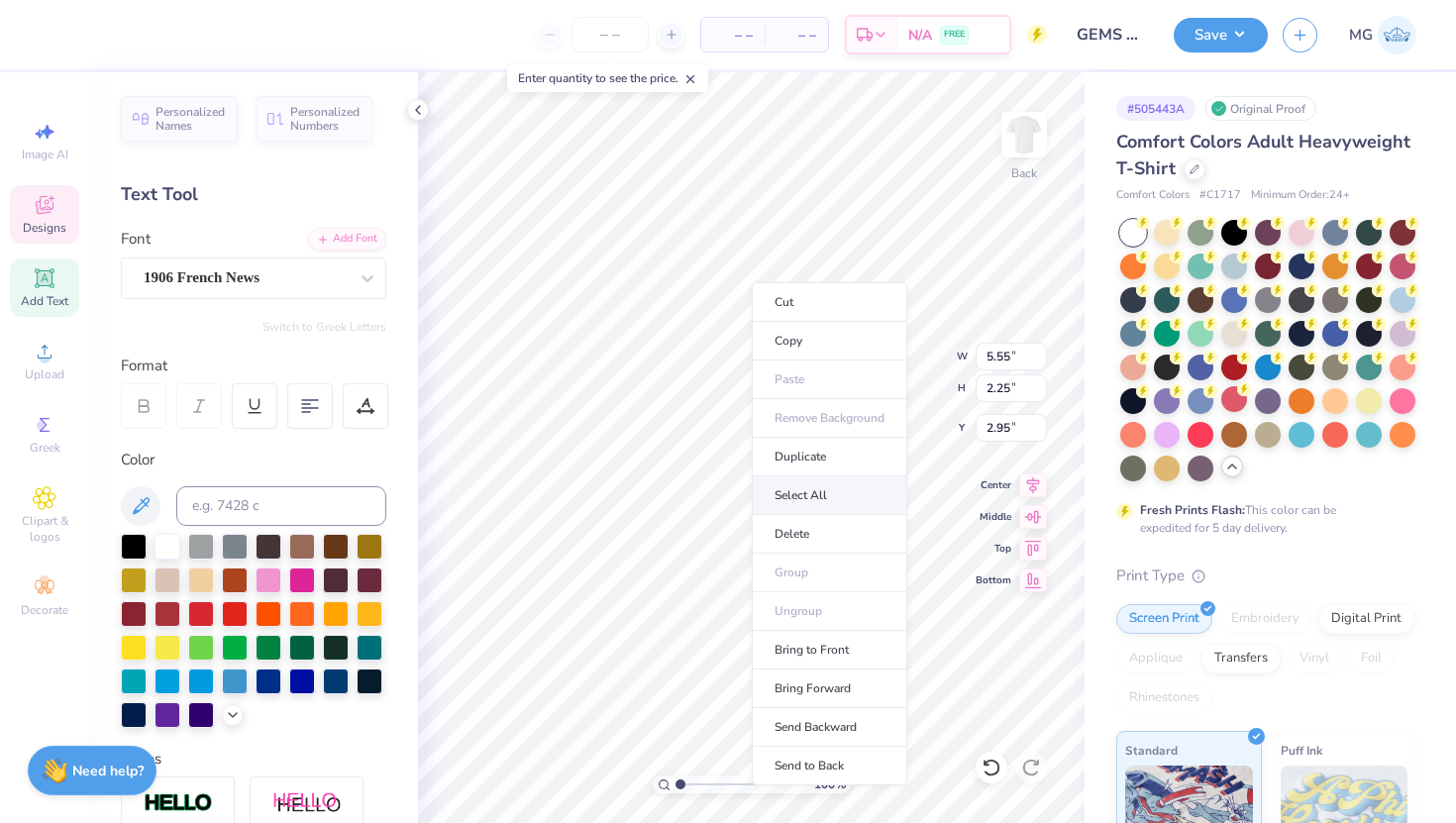 click on "Select All" at bounding box center [829, 495] 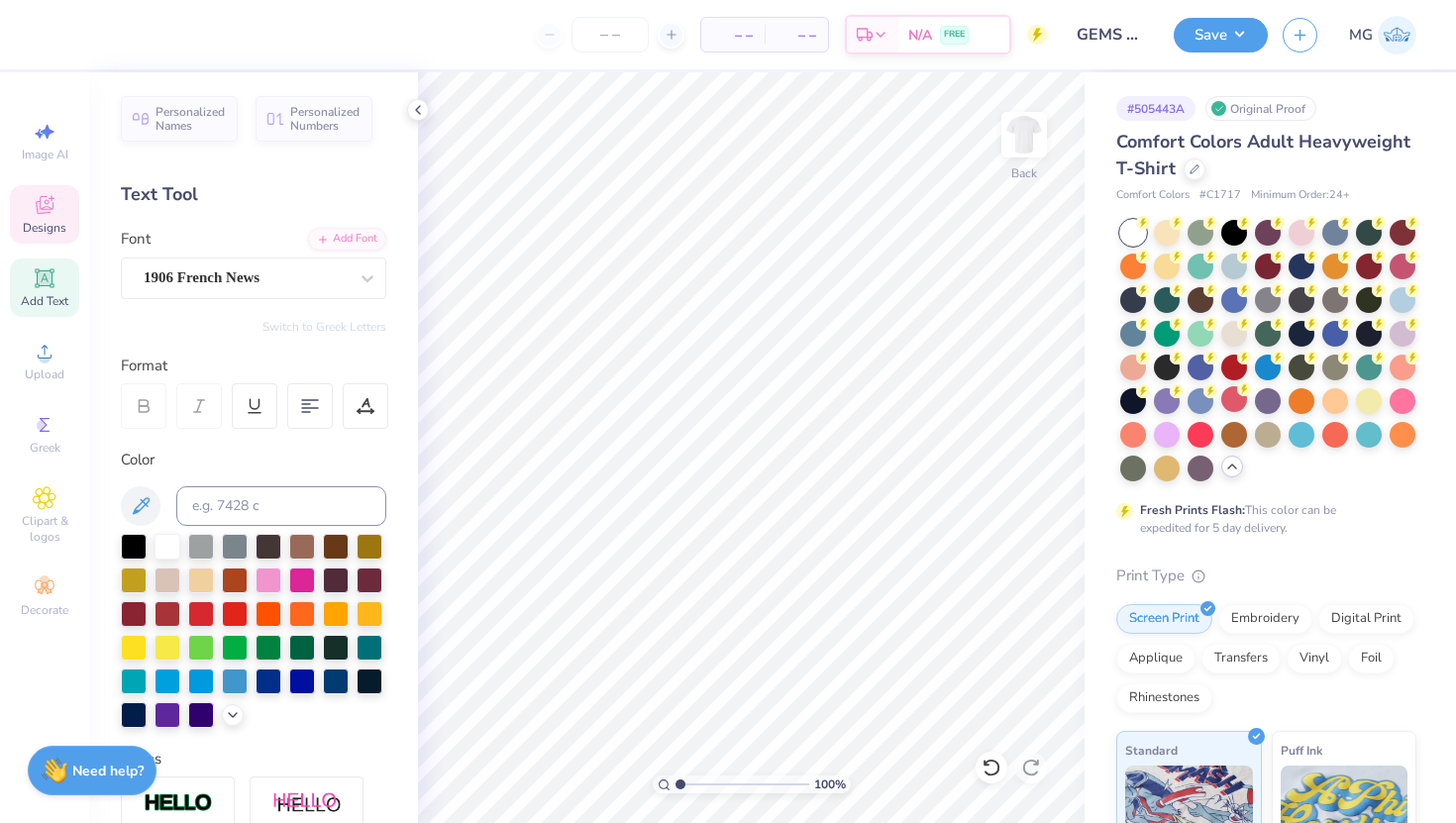 click on "Designs" at bounding box center (45, 228) 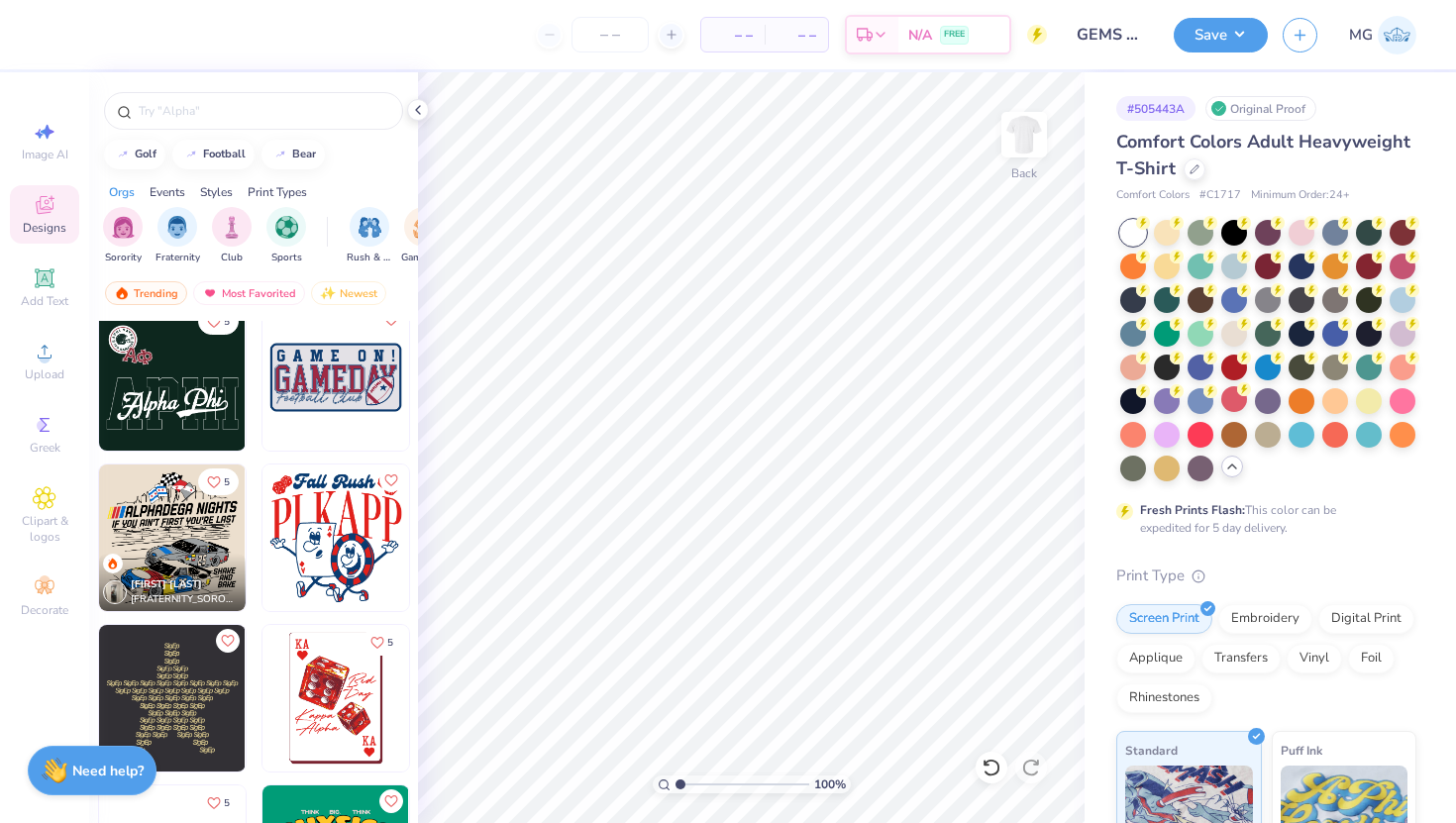 scroll, scrollTop: 11425, scrollLeft: 0, axis: vertical 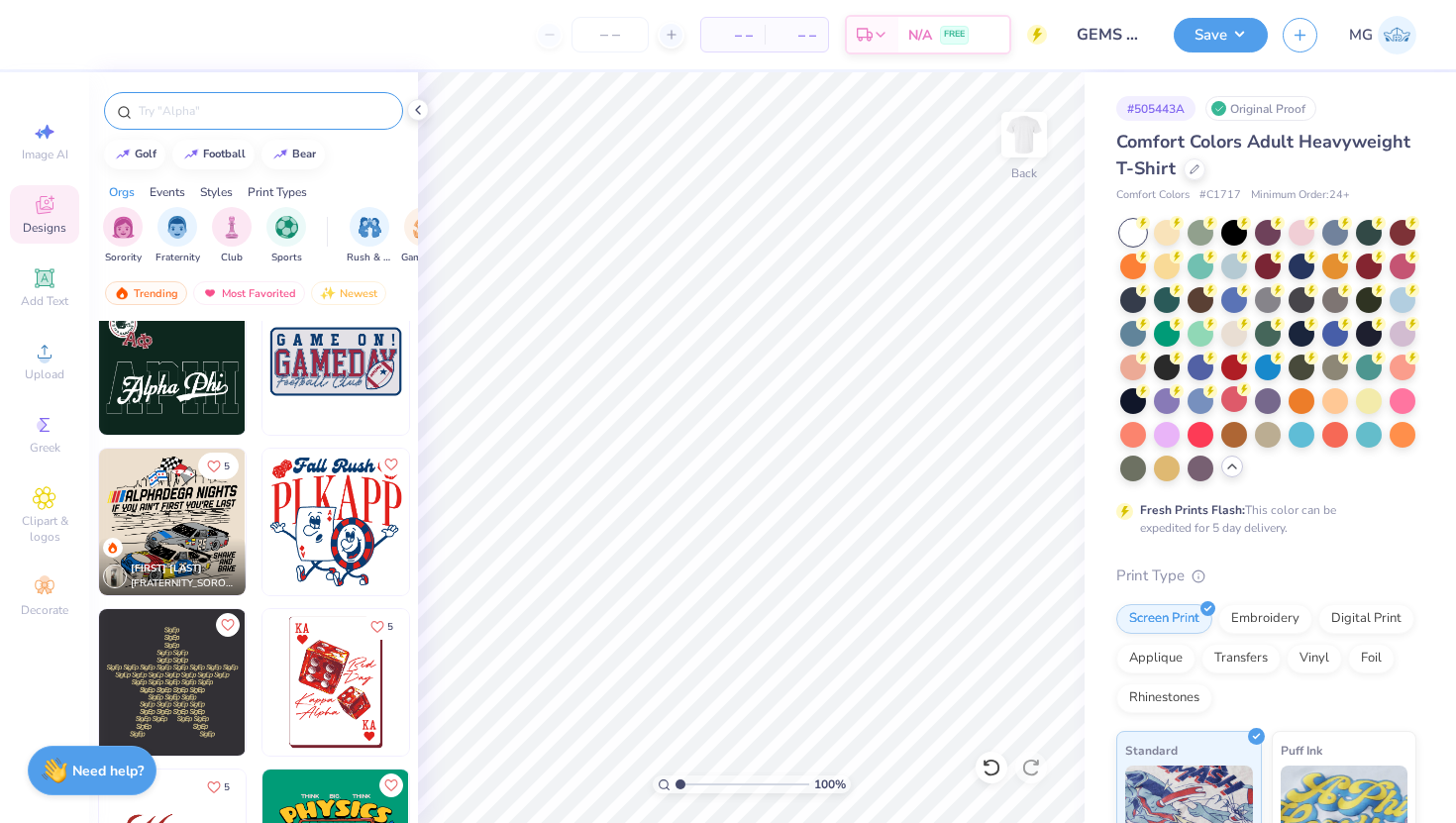 click at bounding box center (254, 111) 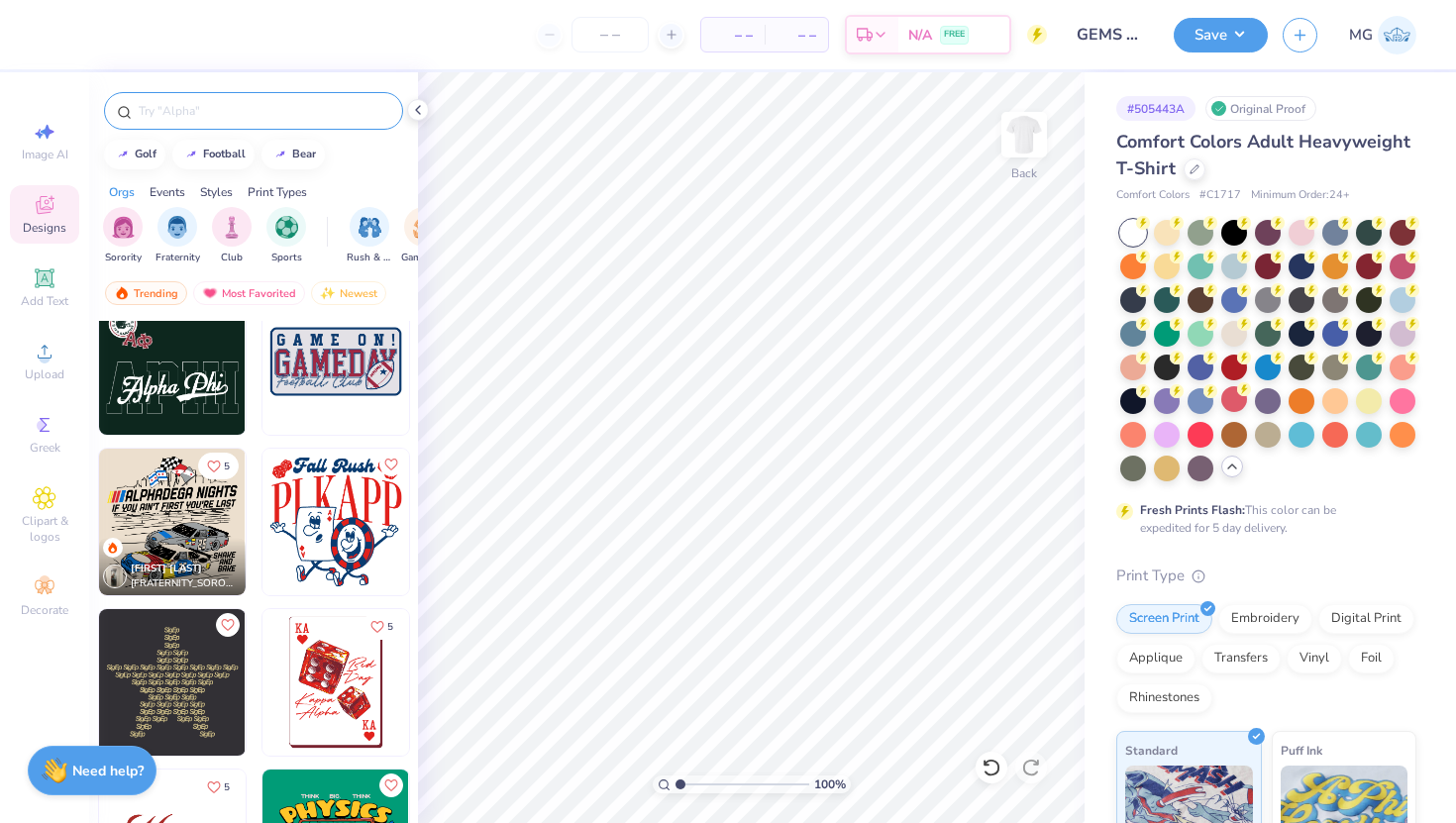 click at bounding box center [263, 111] 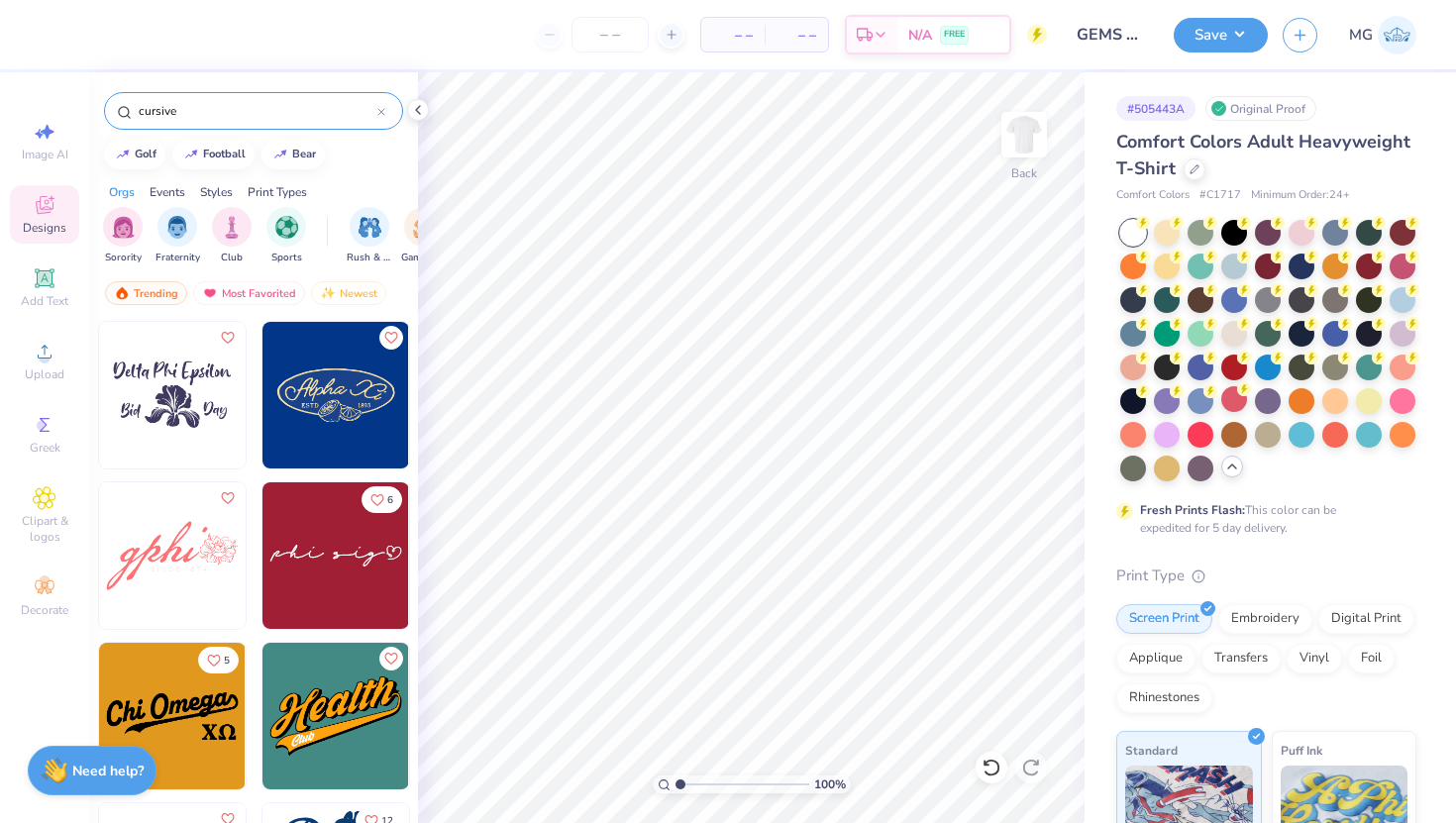 type on "cursive" 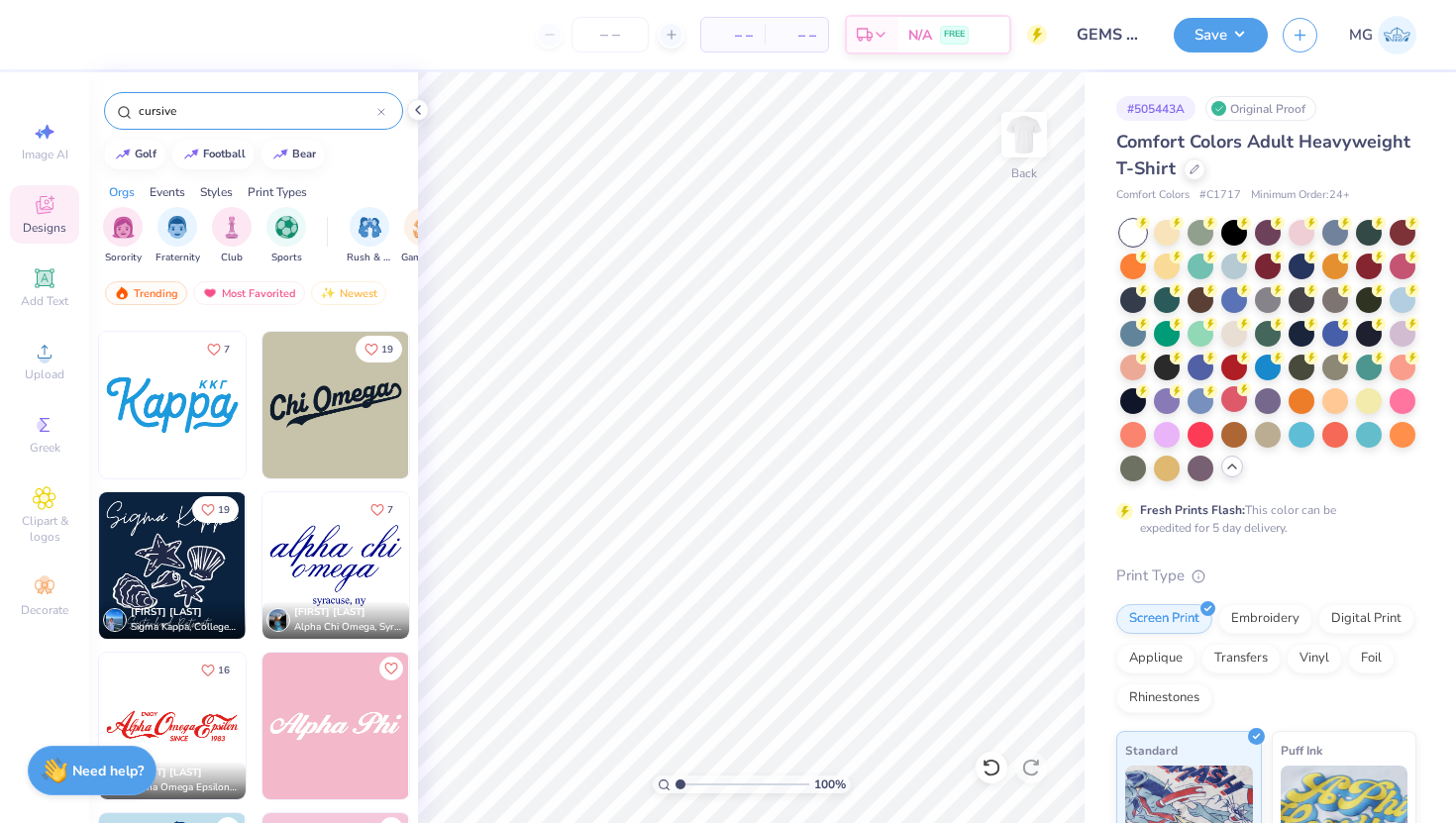 scroll, scrollTop: 2101, scrollLeft: 0, axis: vertical 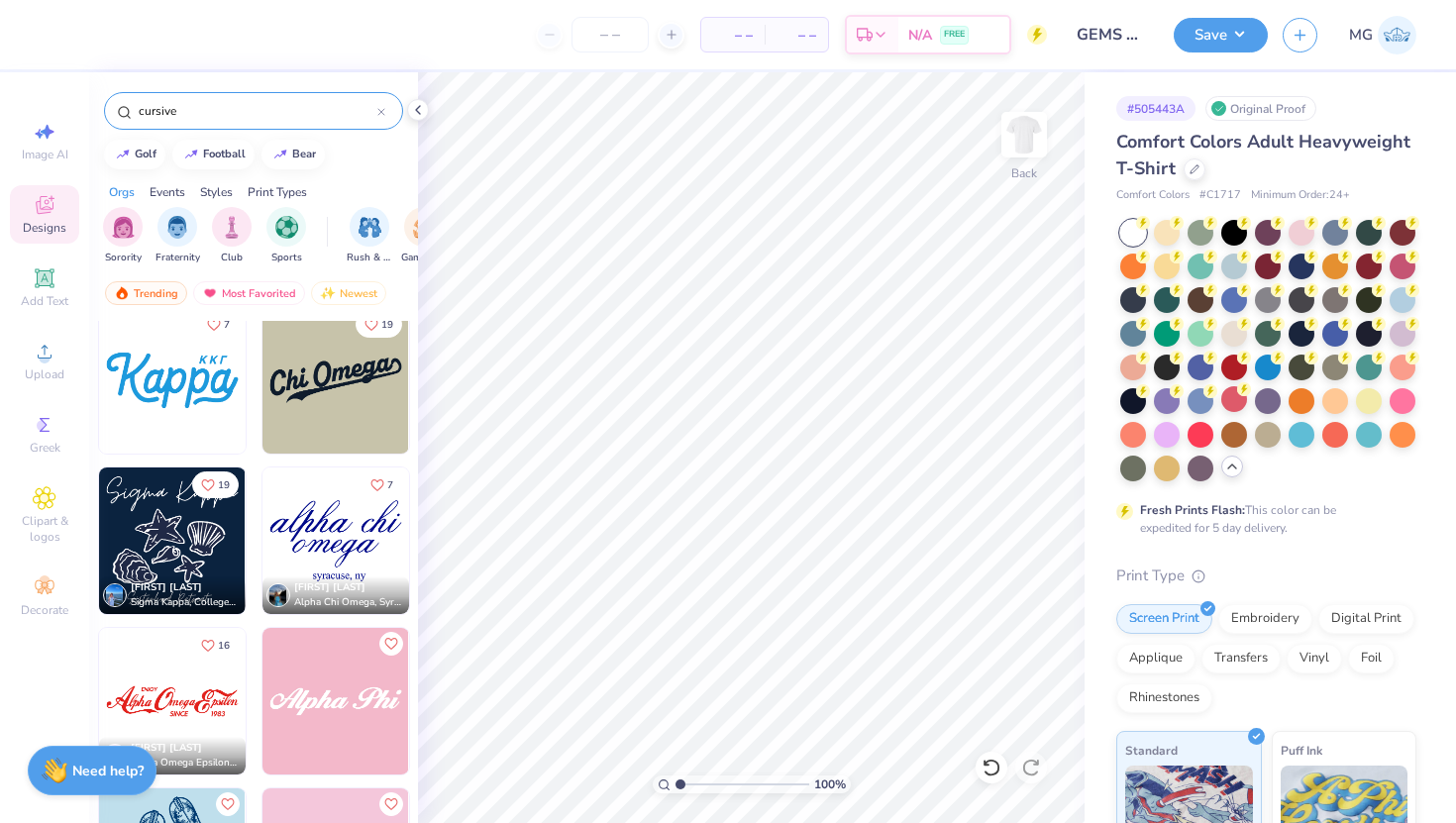 click at bounding box center [336, 541] 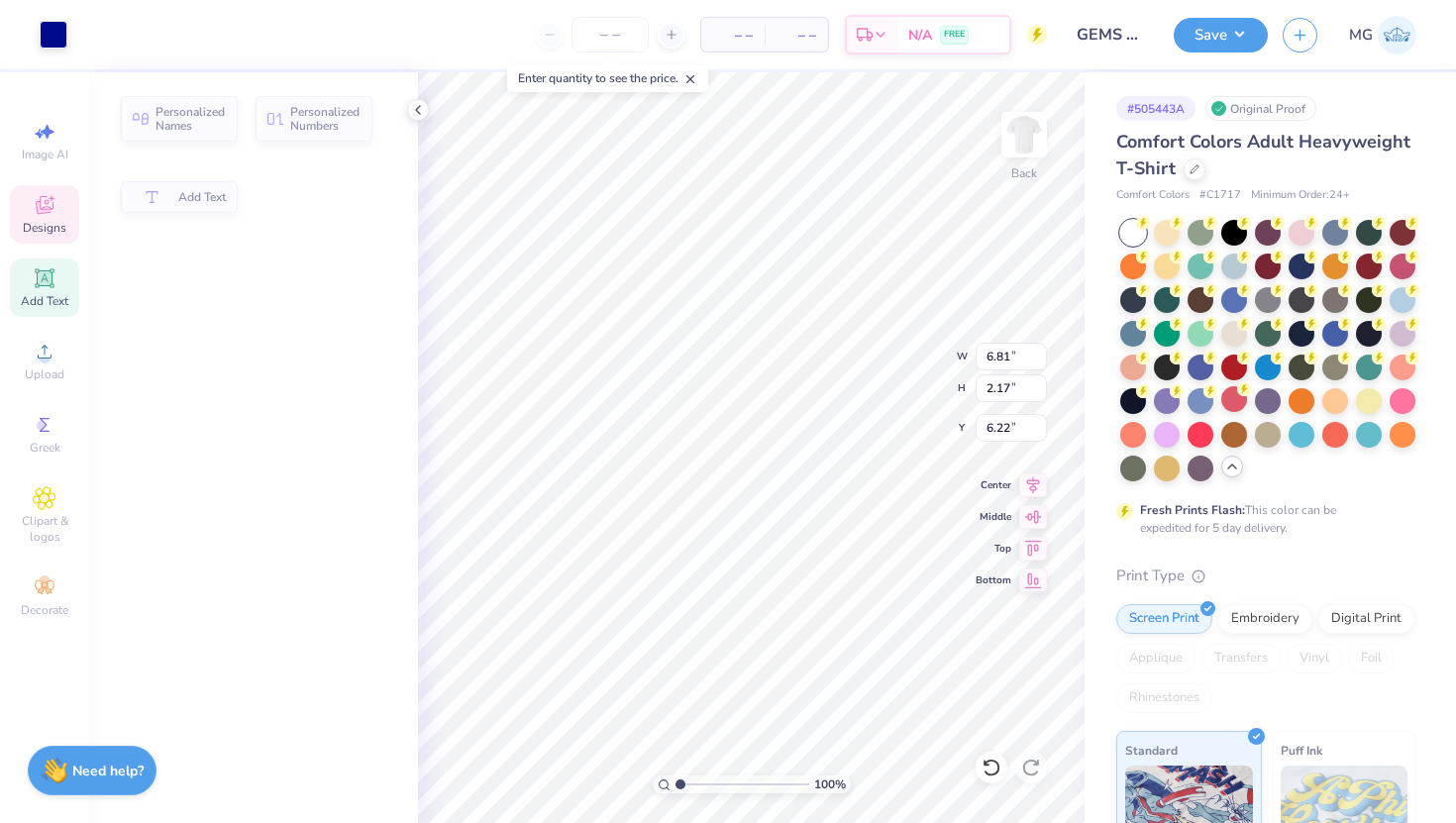 type on "6.81" 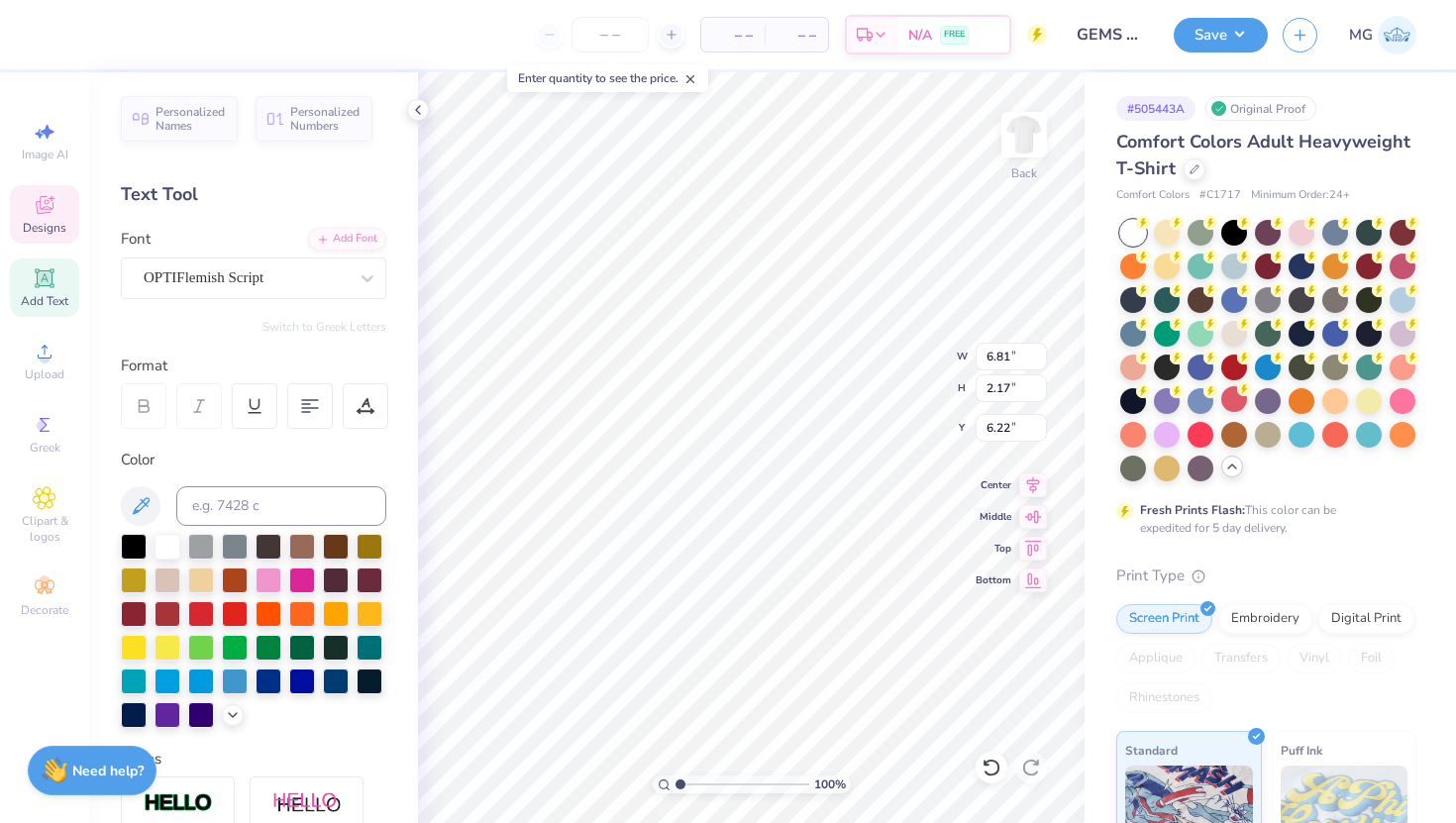 type on "Gems" 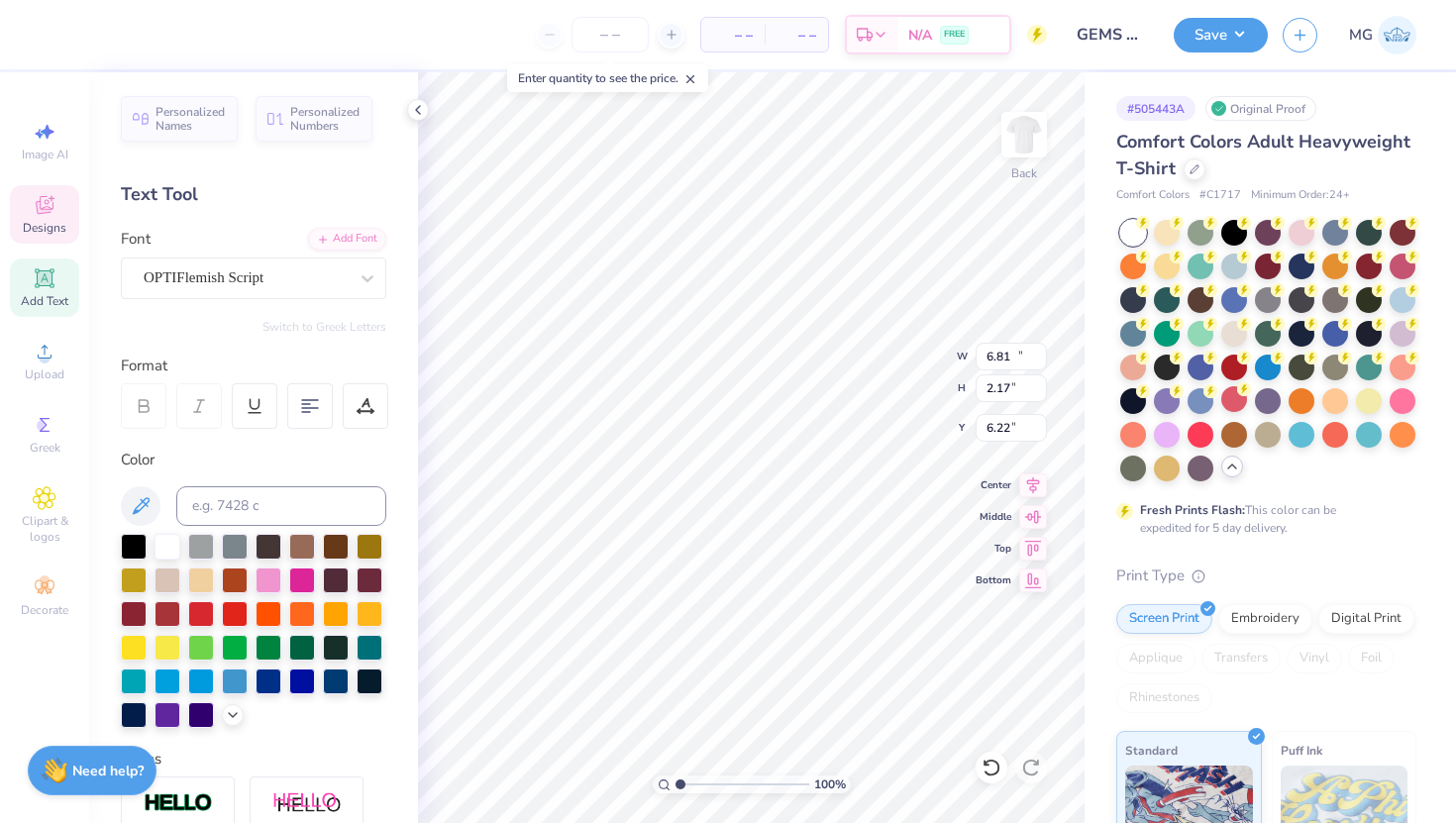 type on "10.33" 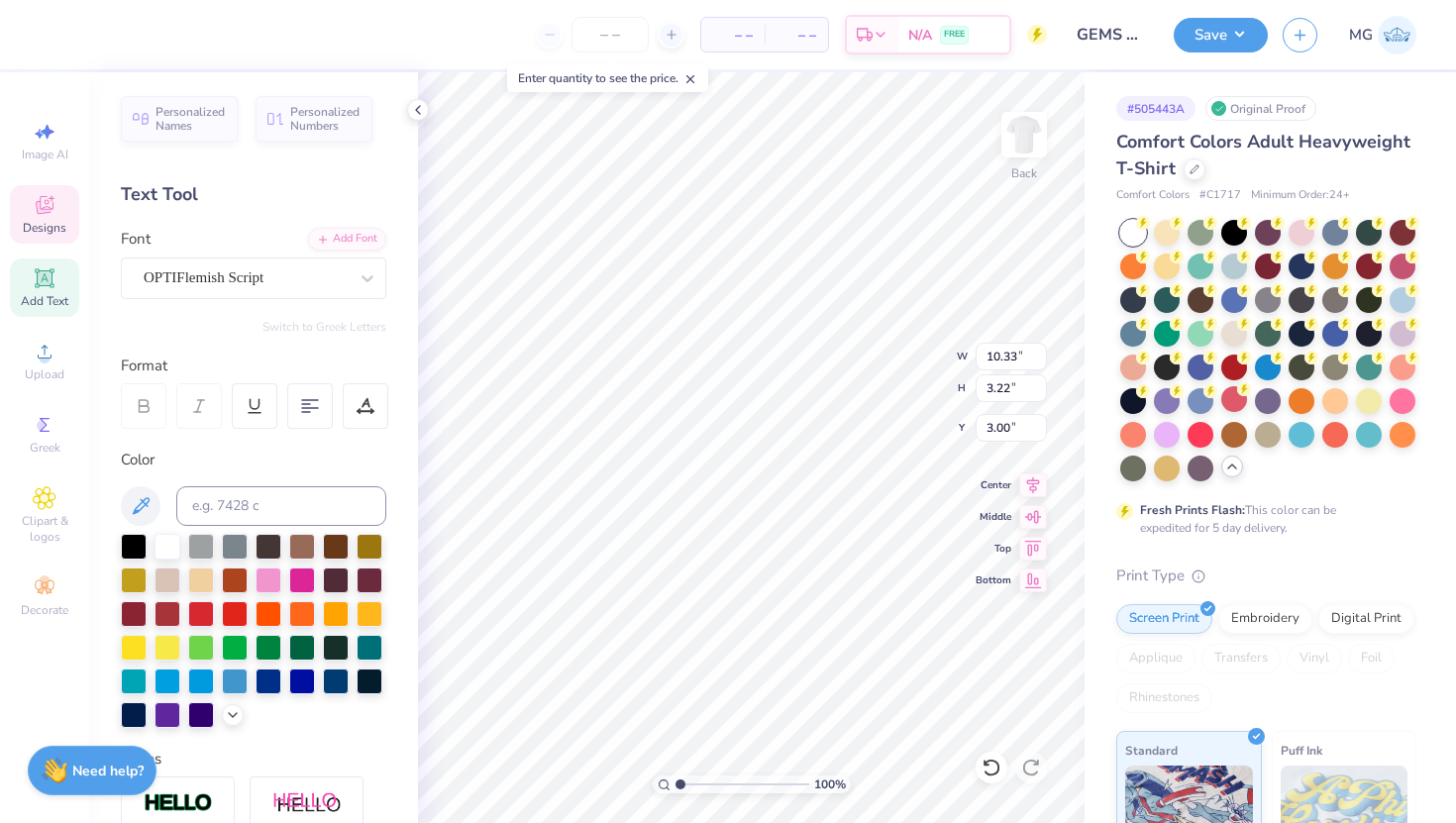 scroll, scrollTop: 0, scrollLeft: 2, axis: horizontal 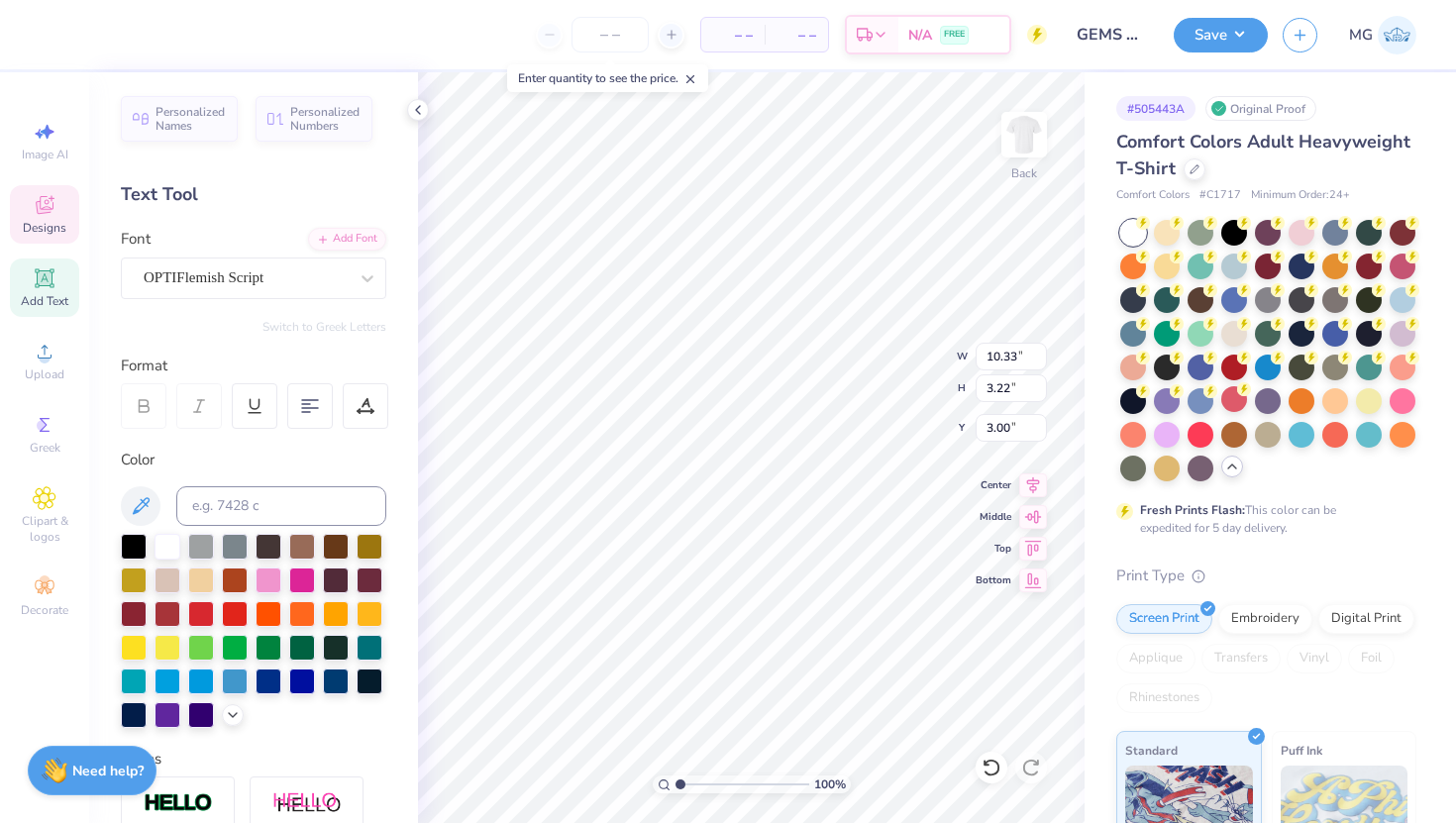 type on "Aggie" 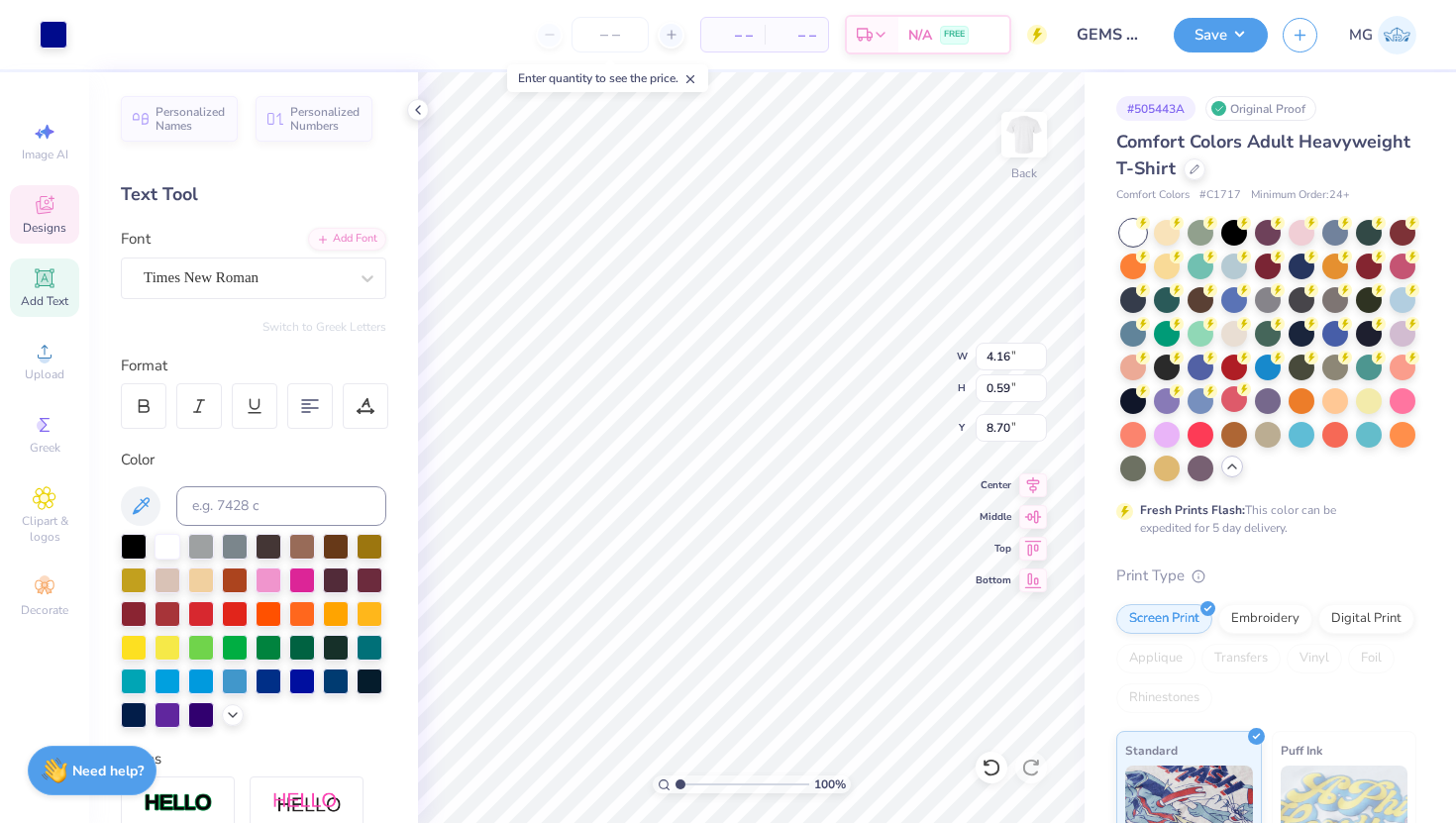 type on "8.70" 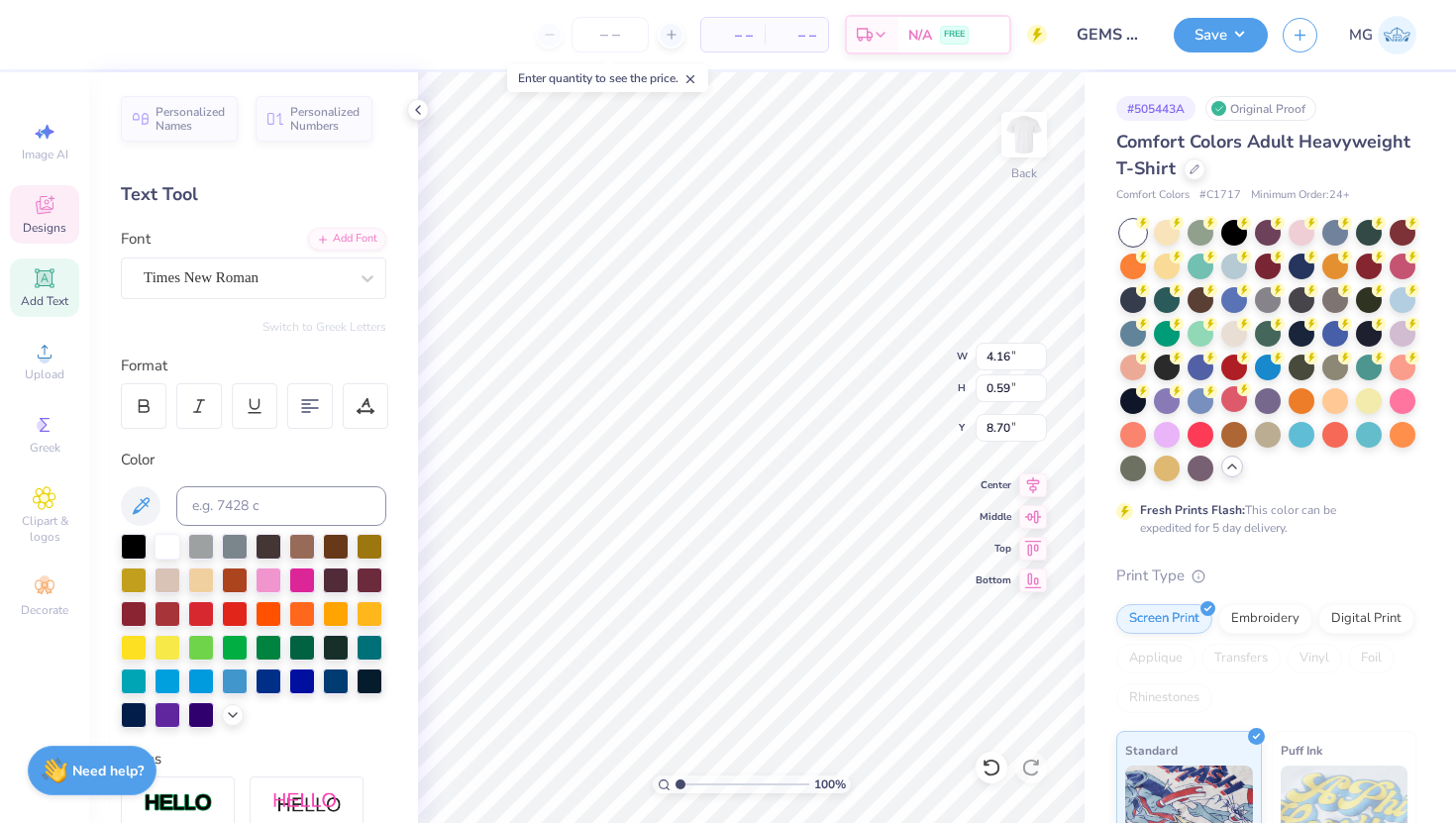 scroll, scrollTop: 0, scrollLeft: 0, axis: both 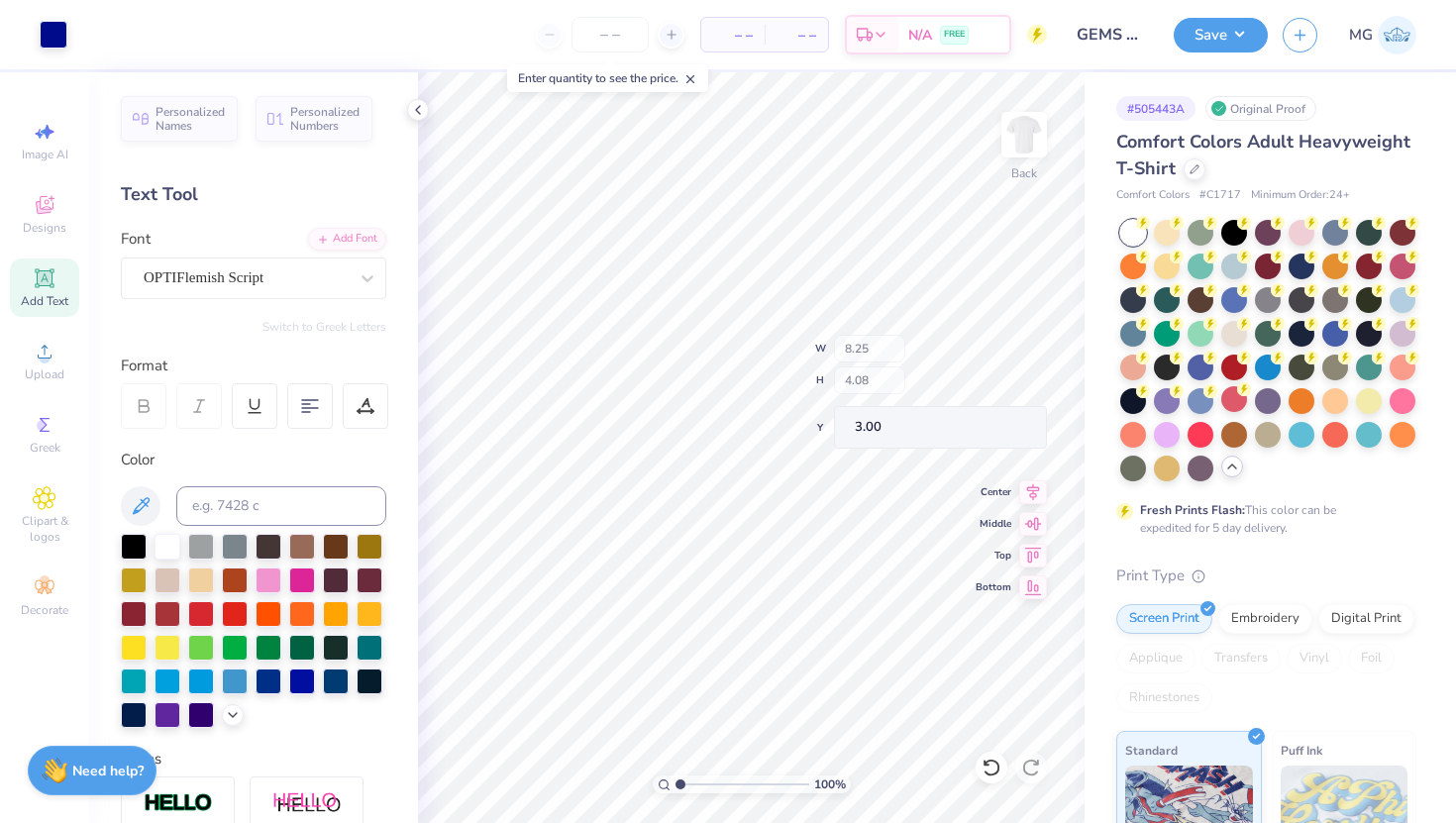 type on "3.00" 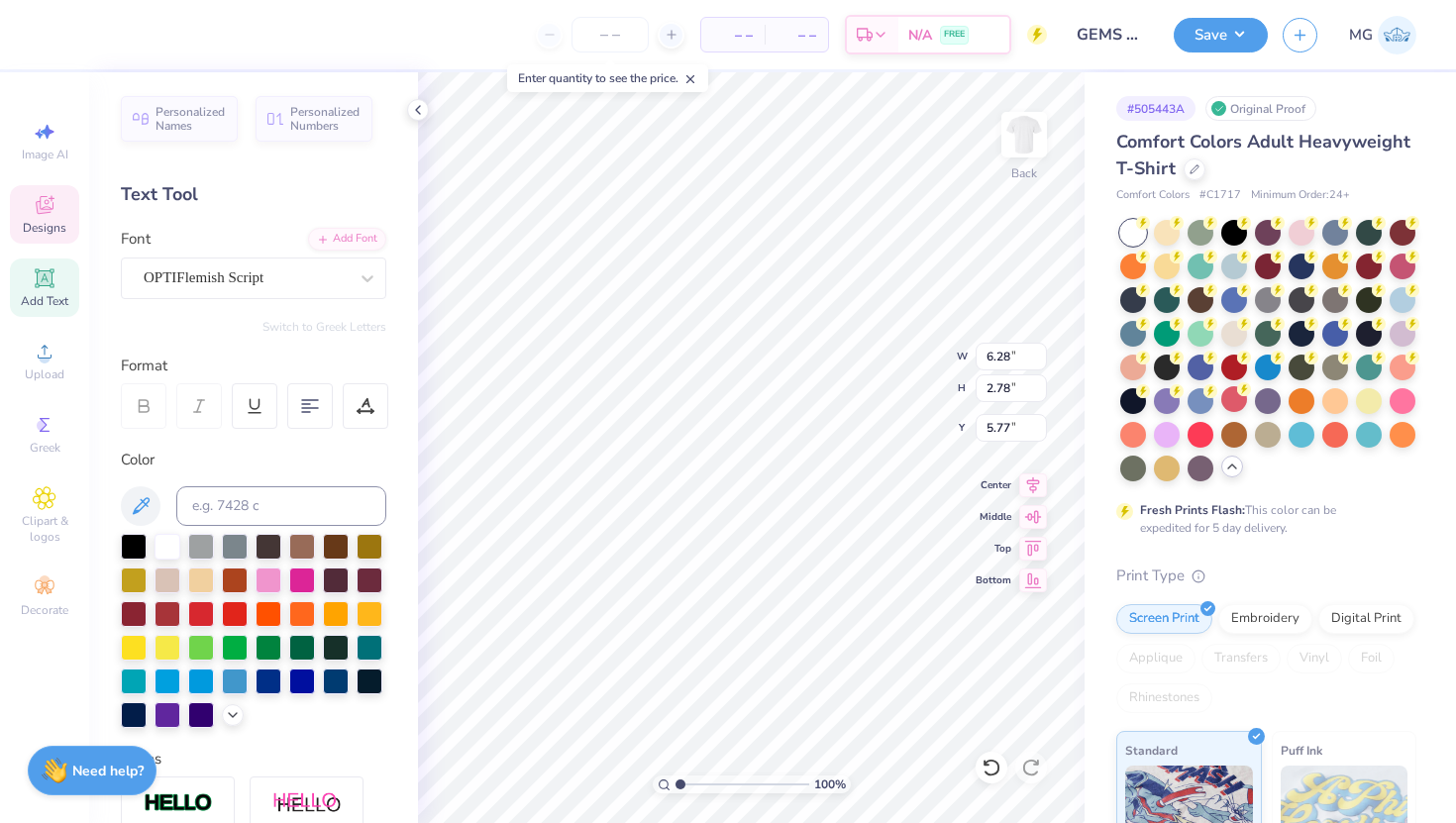 type on "6.04" 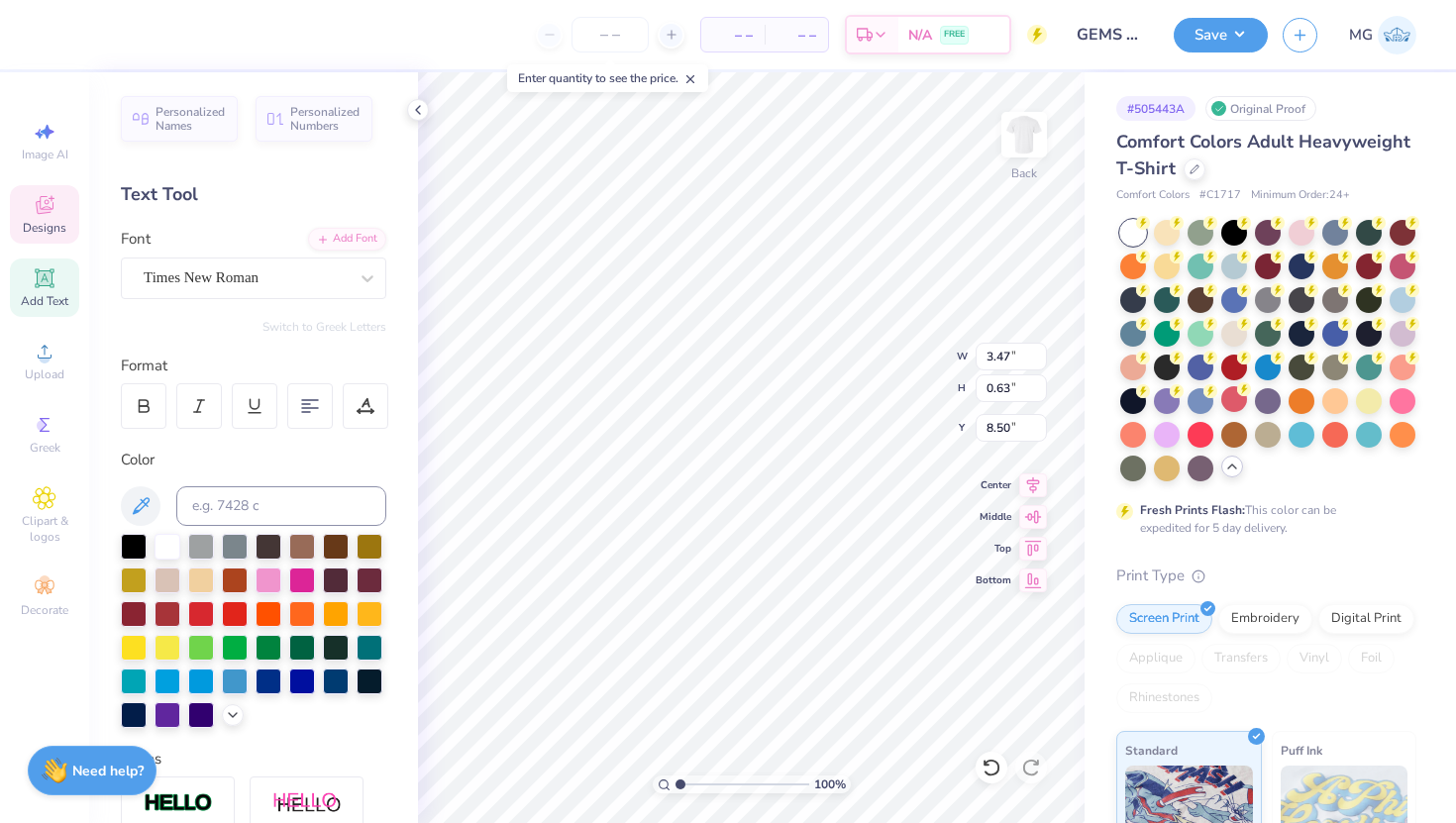 type on "9.21" 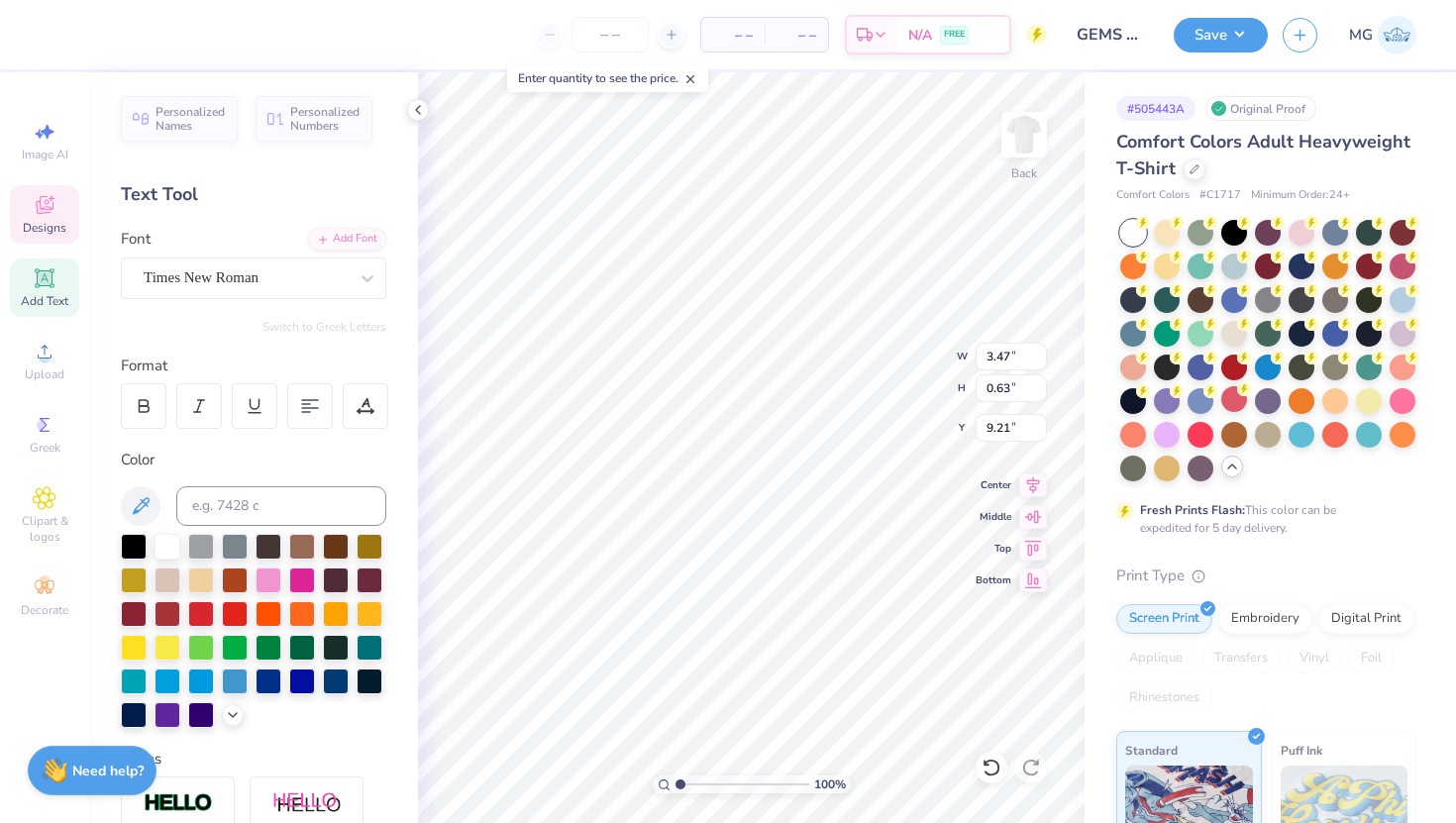 type on "2.57" 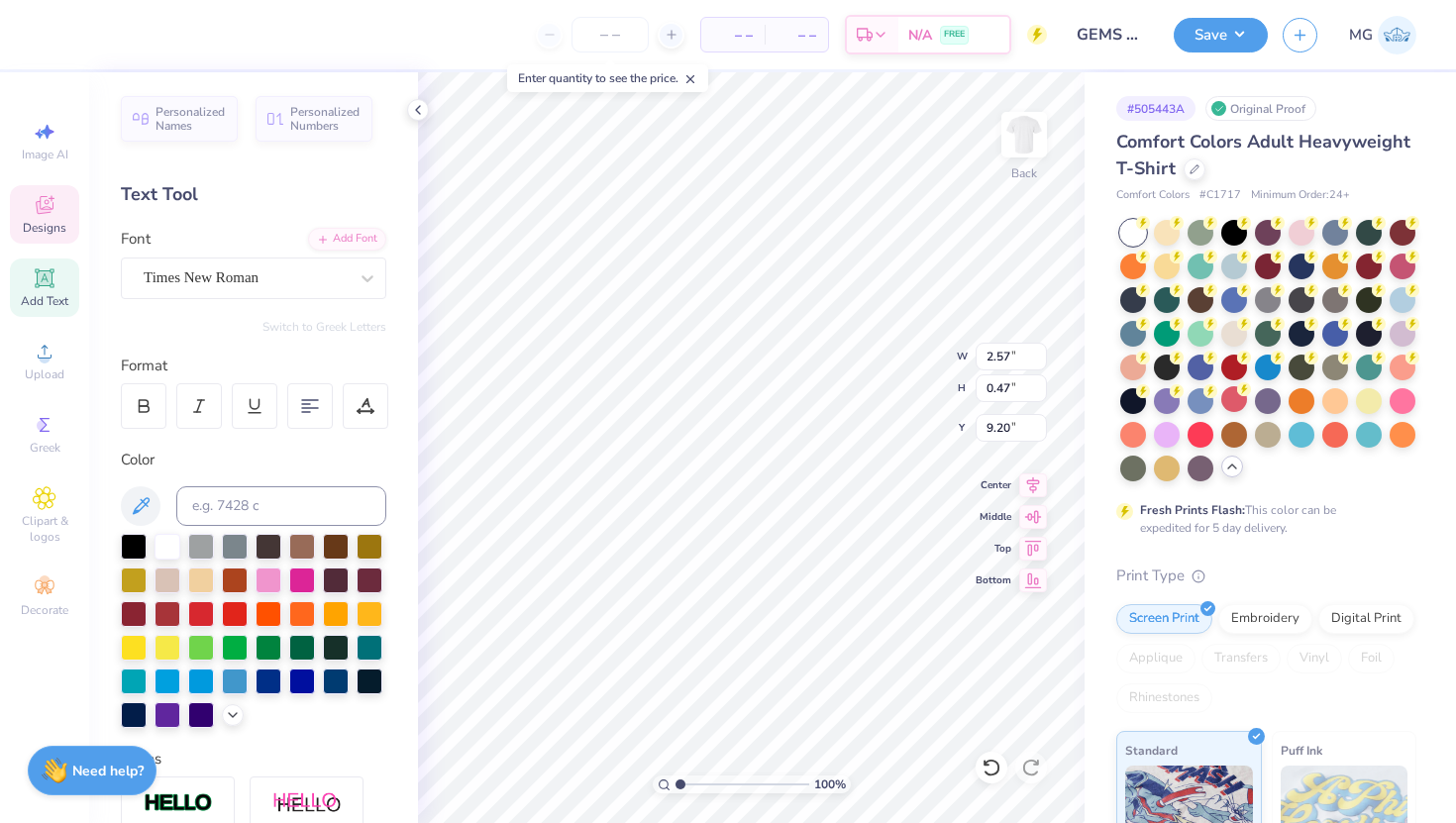 type on "9.14" 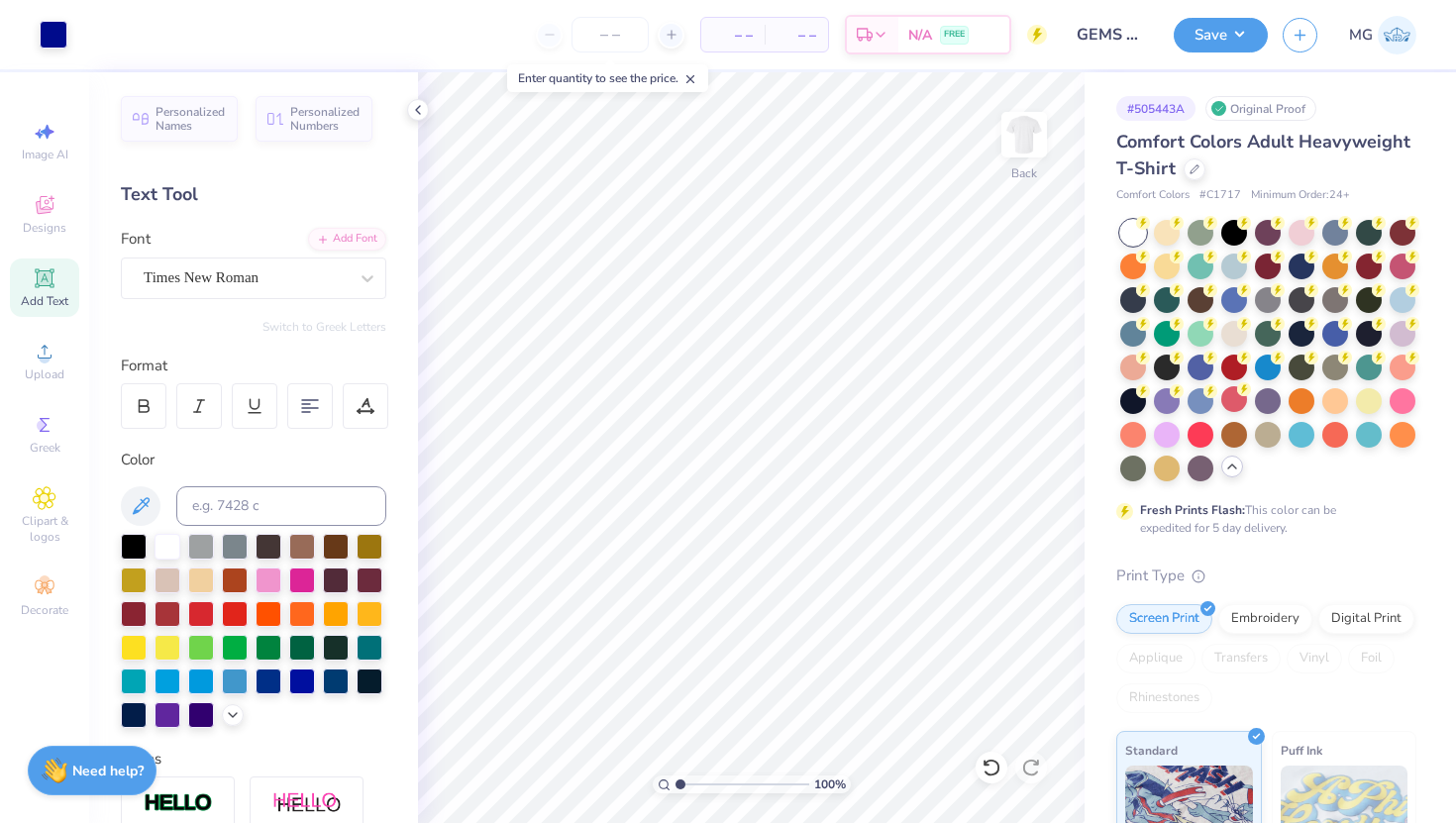 click on "Art colors" at bounding box center [34, 35] 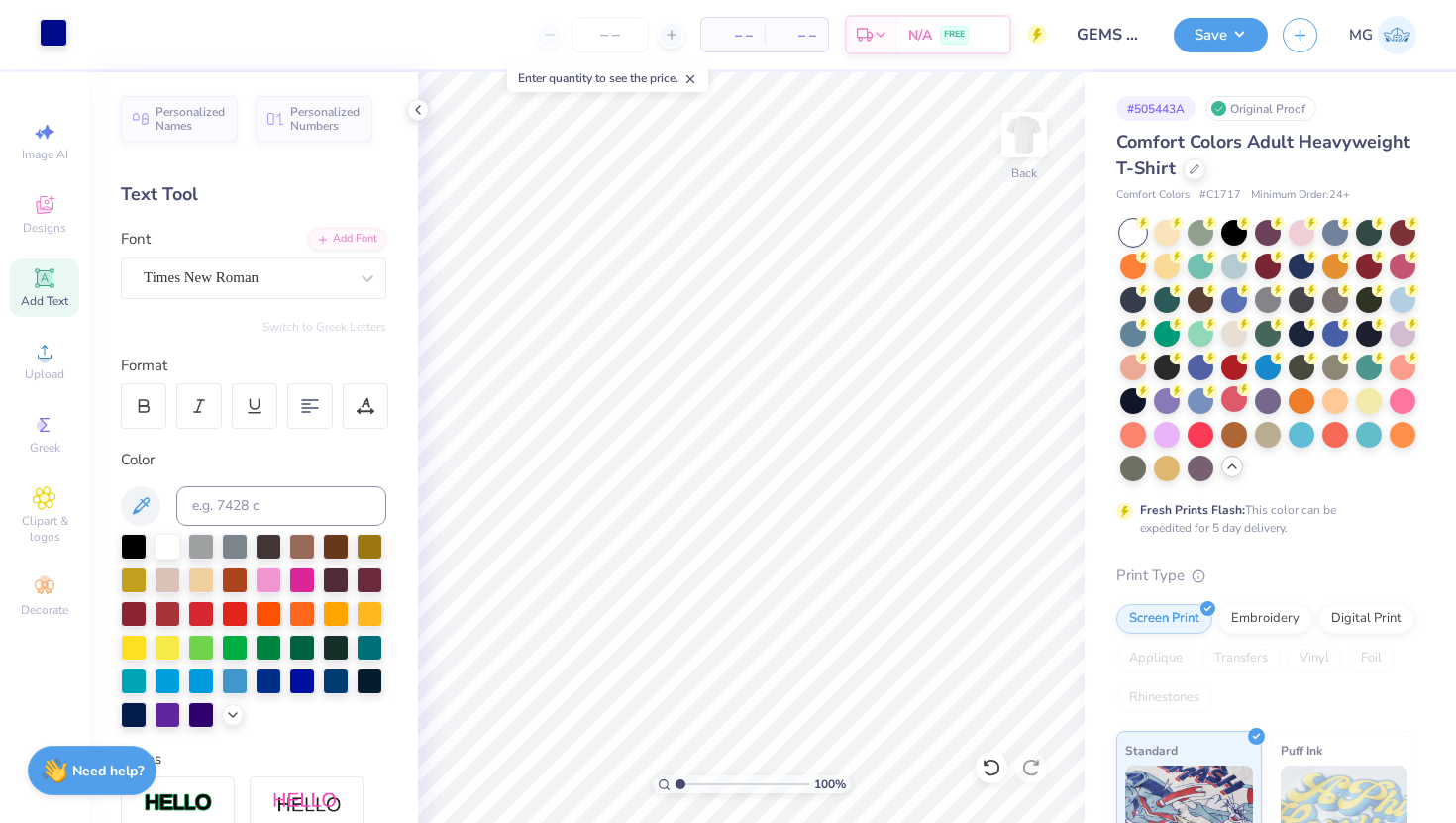 click at bounding box center (53, 33) 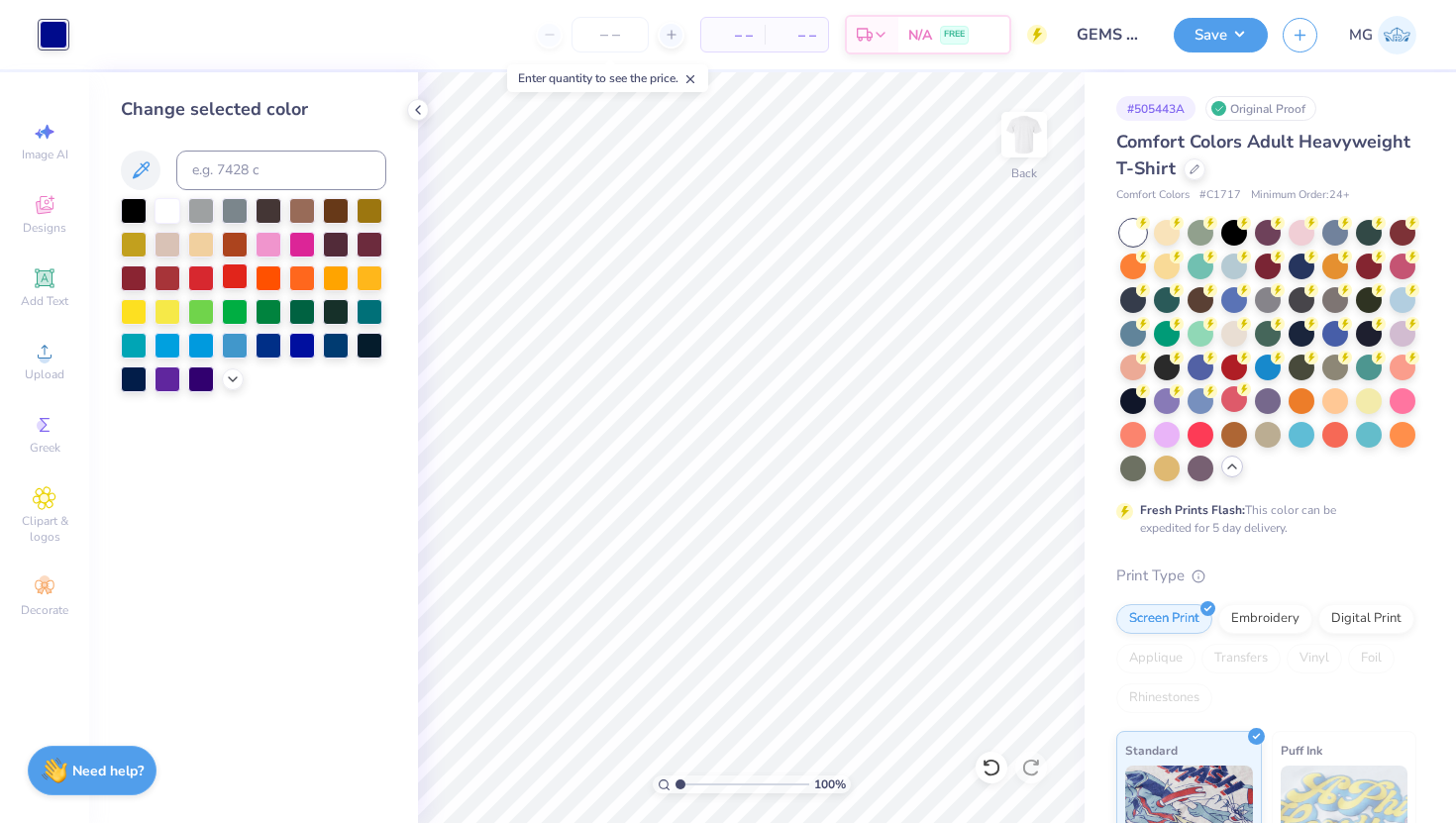 click at bounding box center [235, 276] 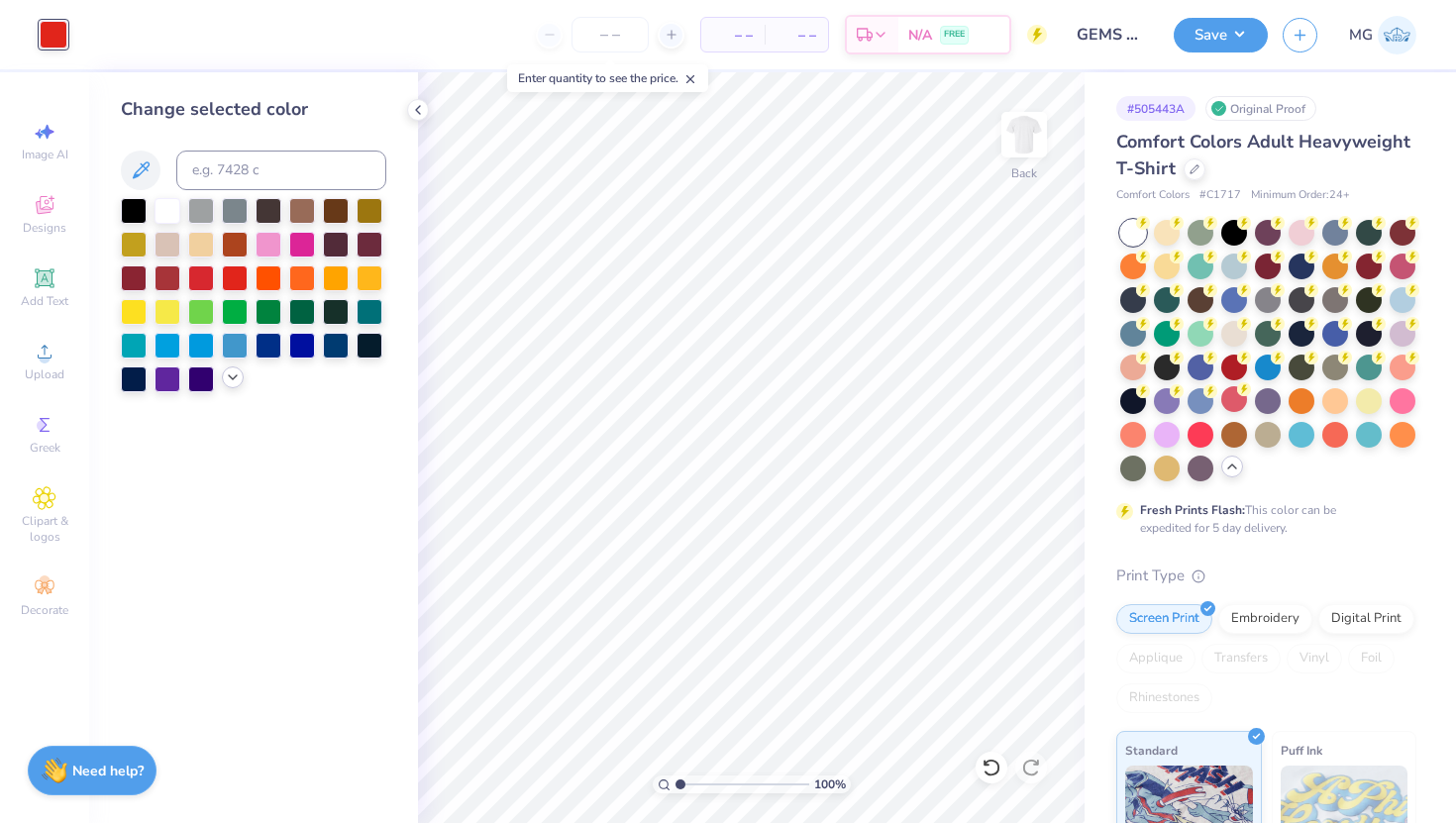 click 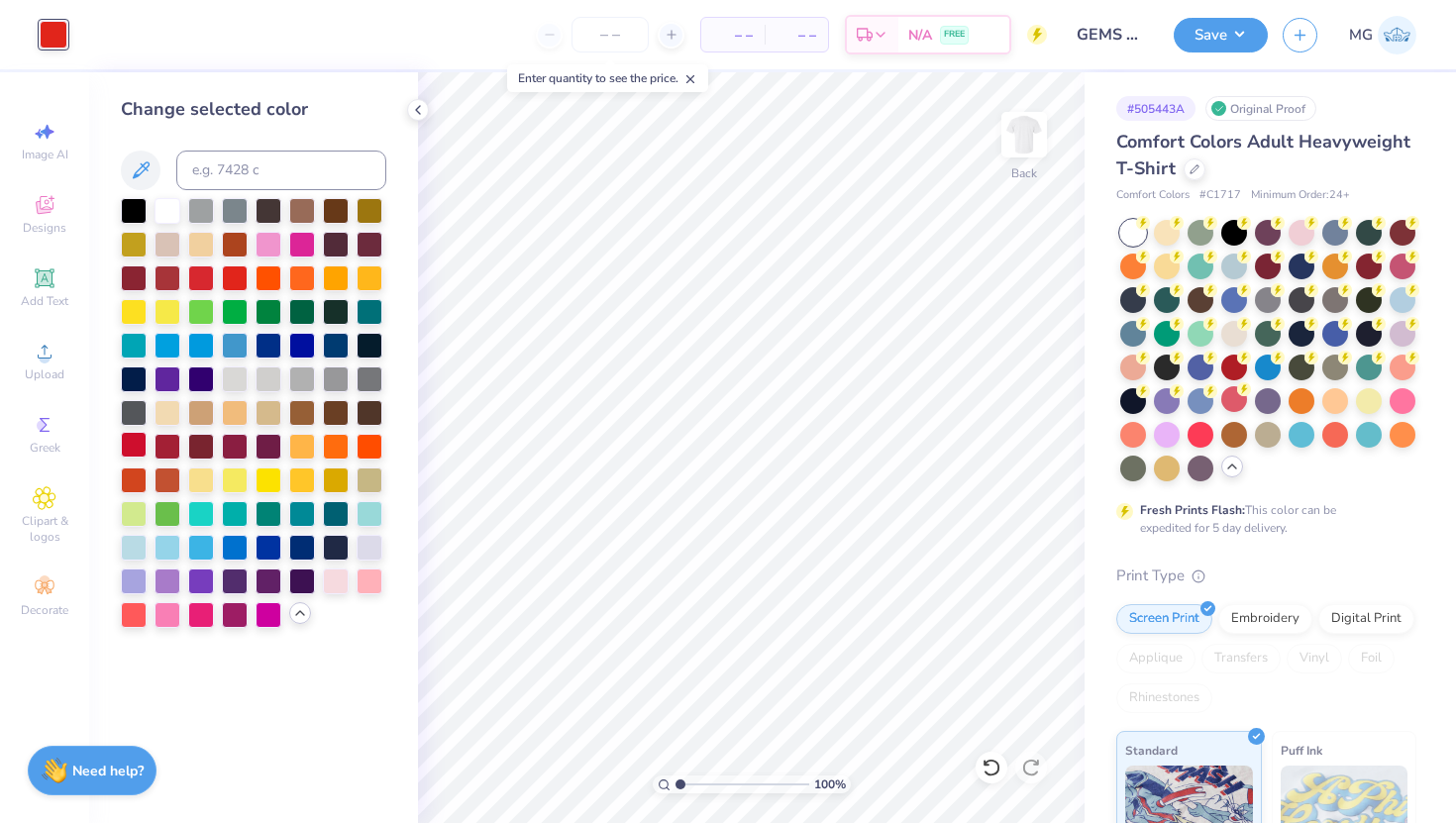 click at bounding box center (134, 445) 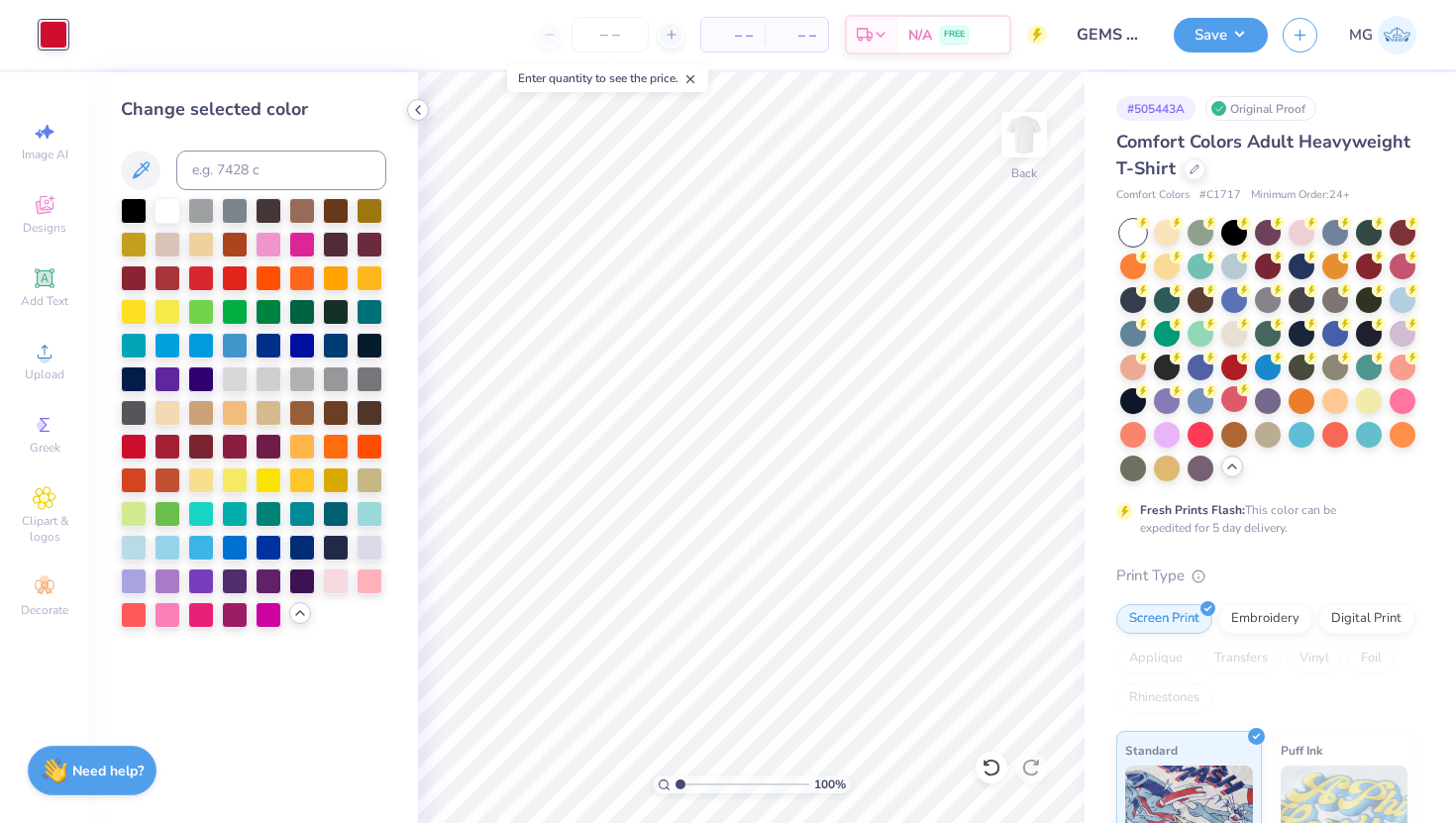 click at bounding box center [418, 110] 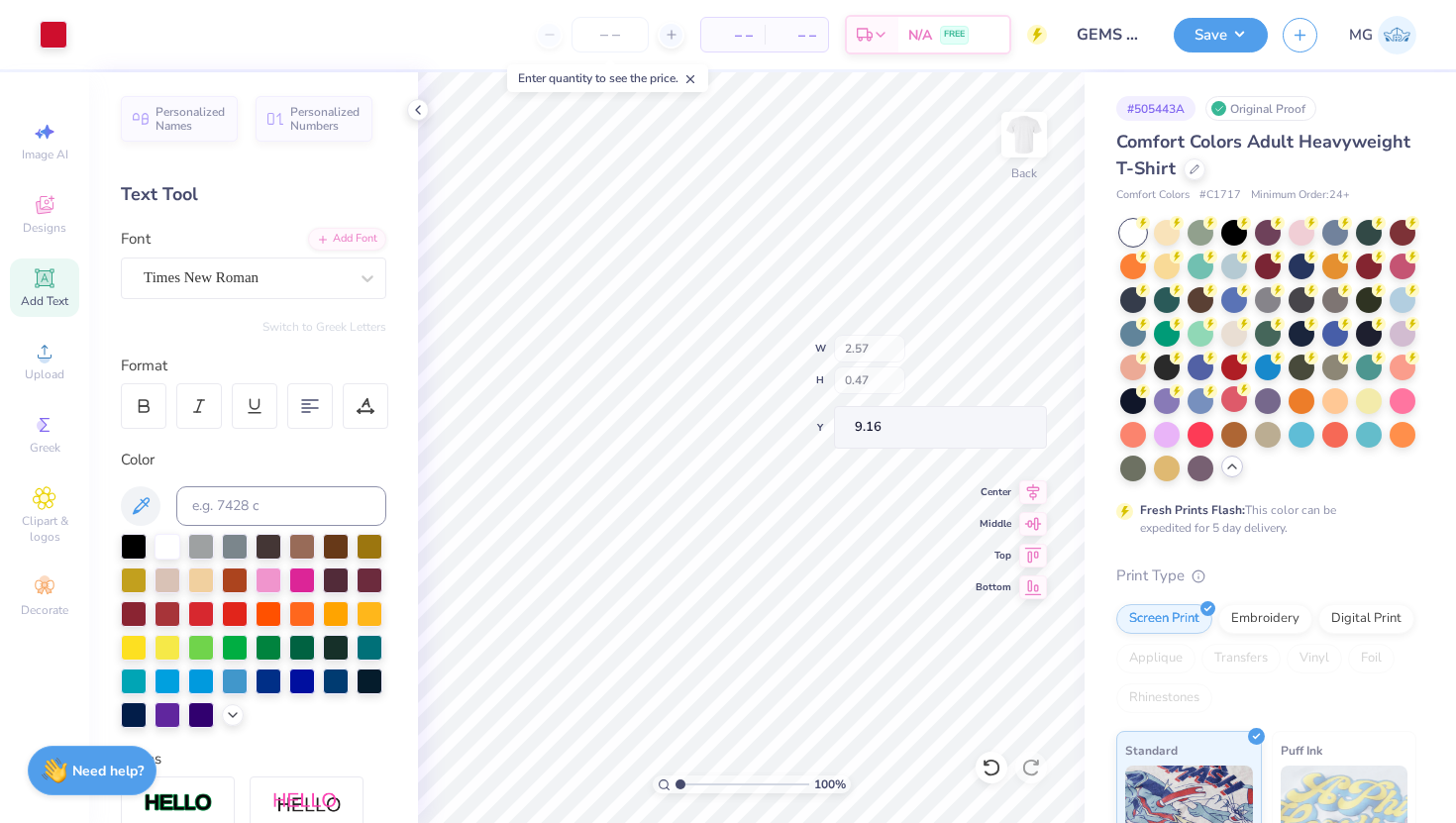 type on "9.16" 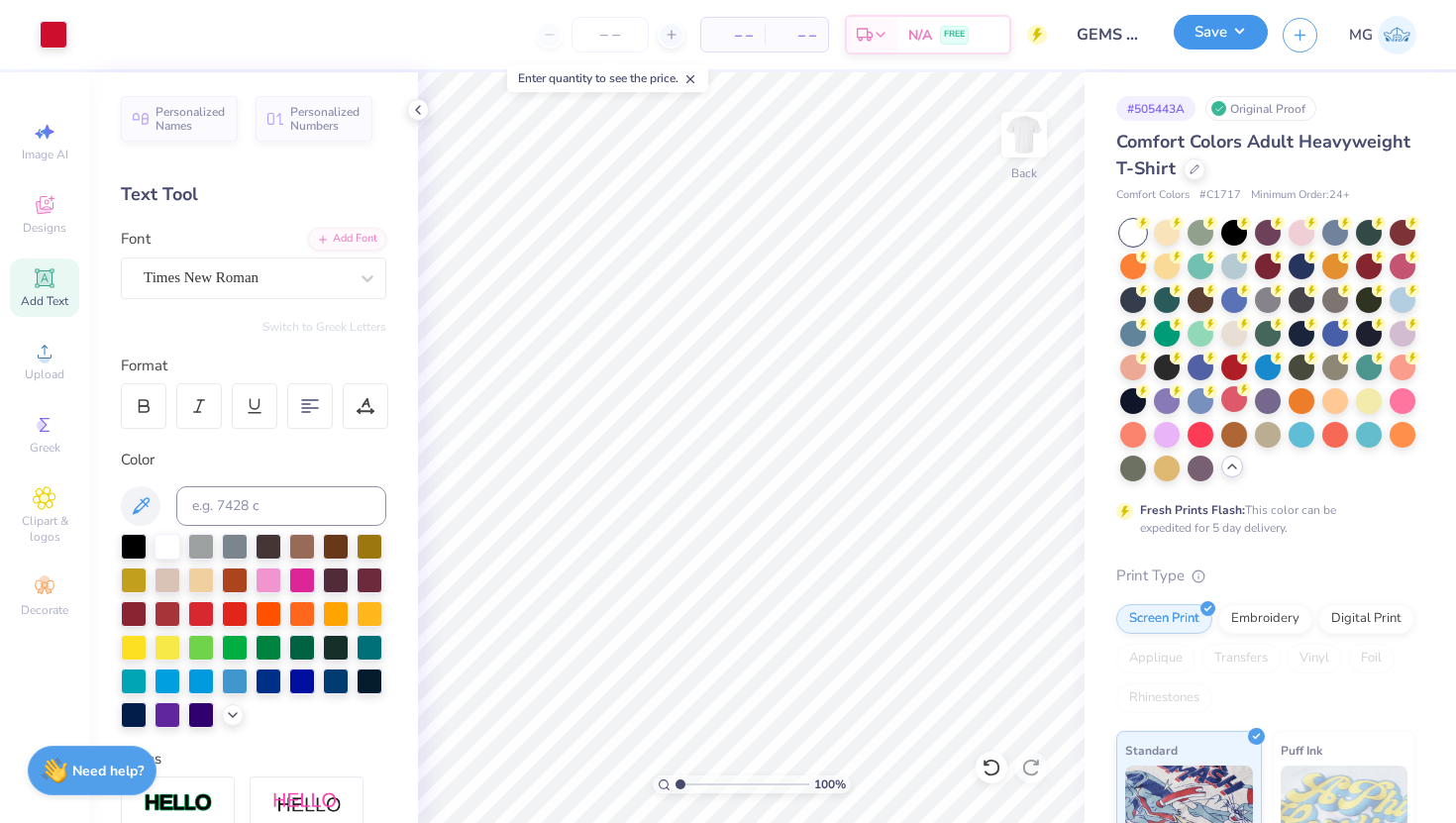 click on "Save" at bounding box center [1220, 32] 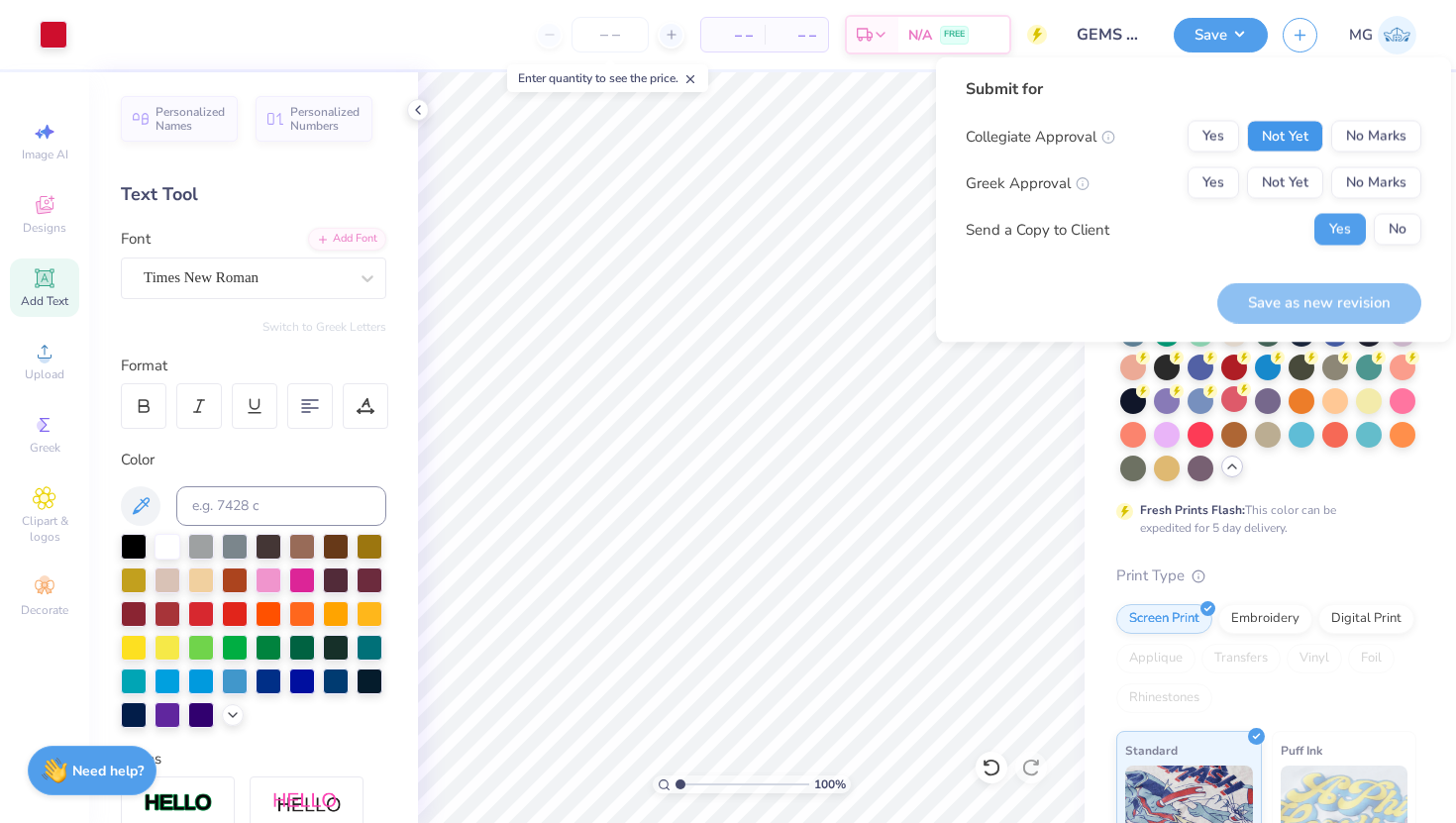 click on "Not Yet" at bounding box center (1285, 137) 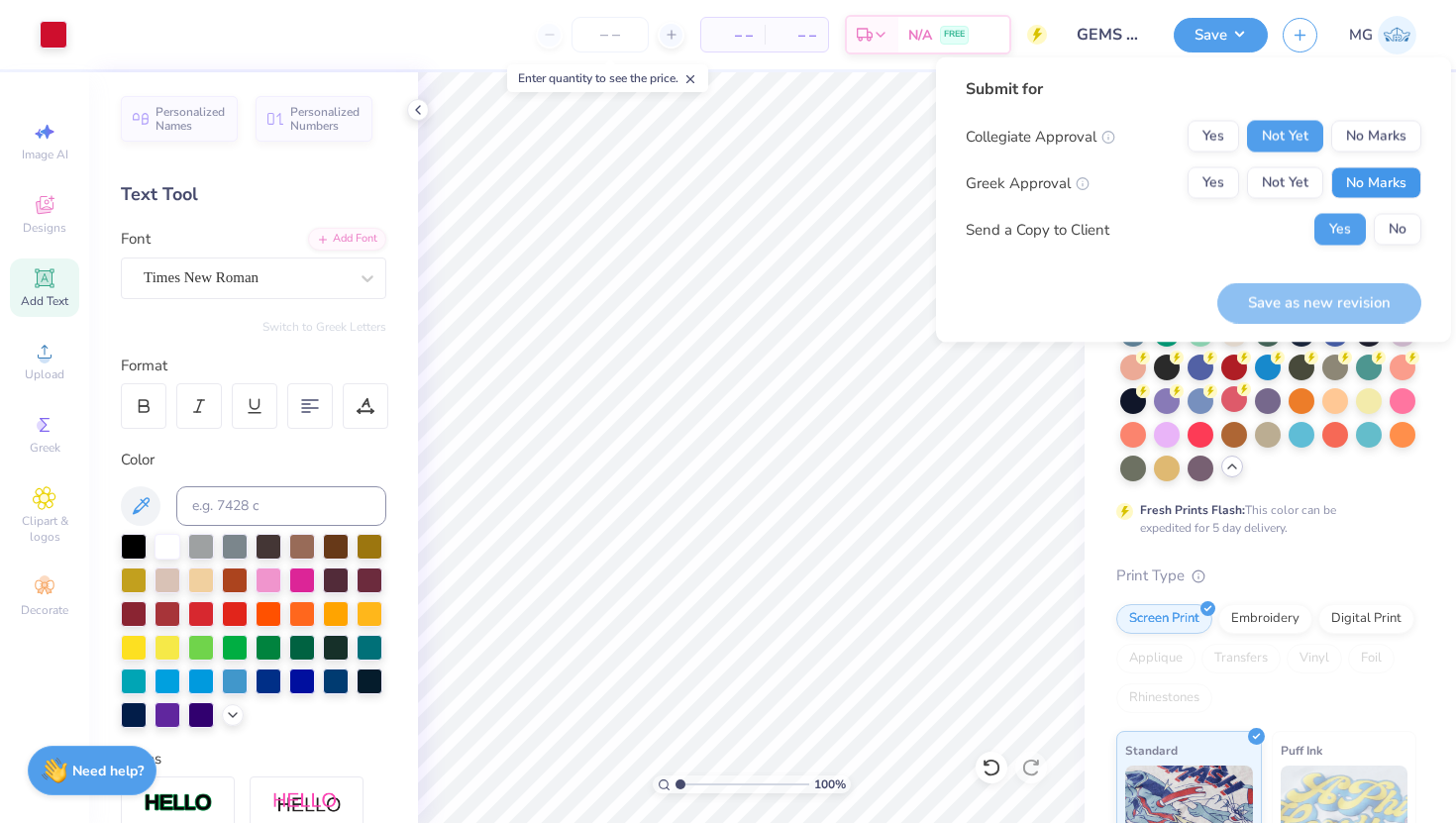 click on "No Marks" at bounding box center [1376, 183] 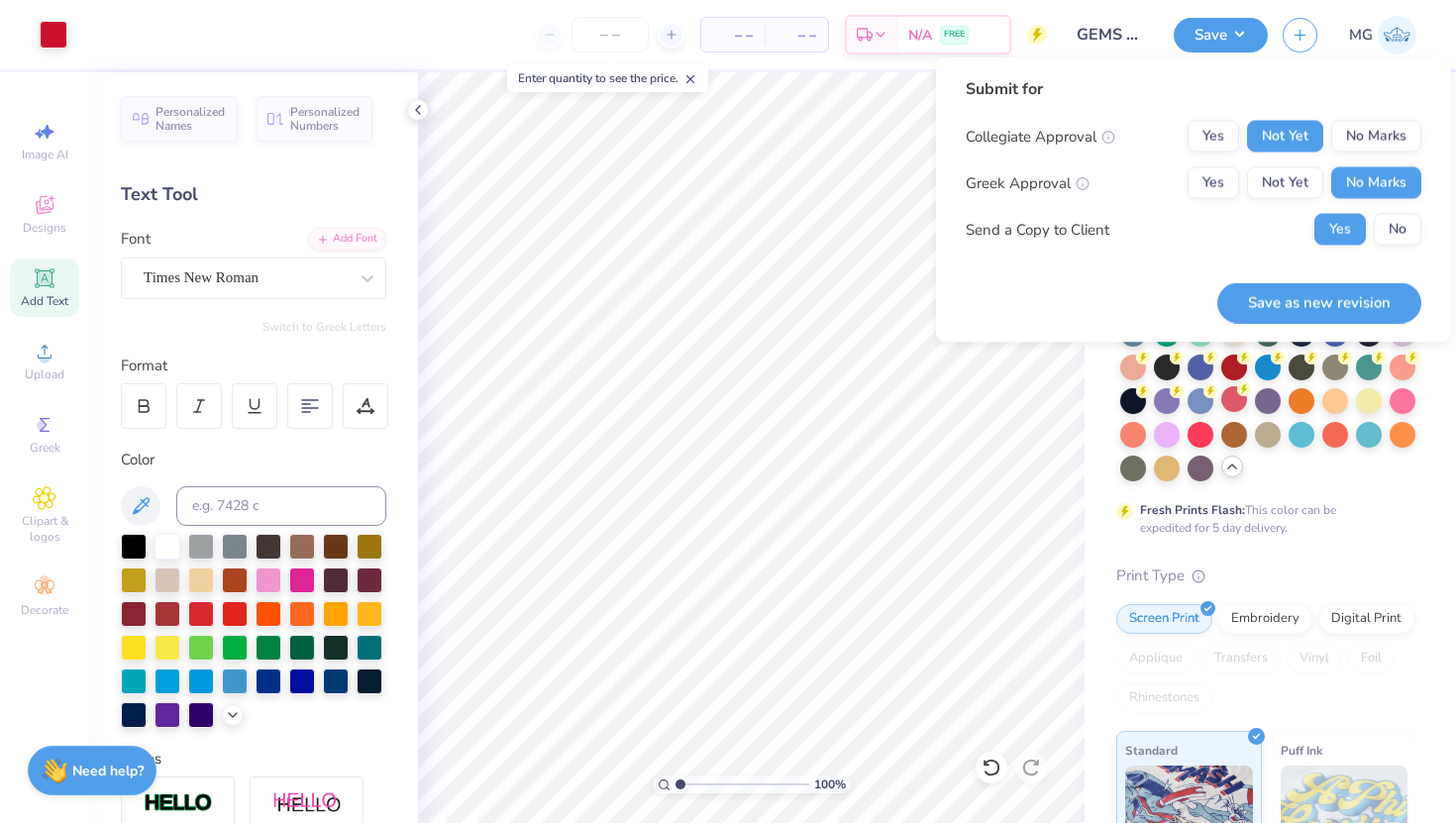 drag, startPoint x: 1340, startPoint y: 300, endPoint x: 1195, endPoint y: 326, distance: 147.31259 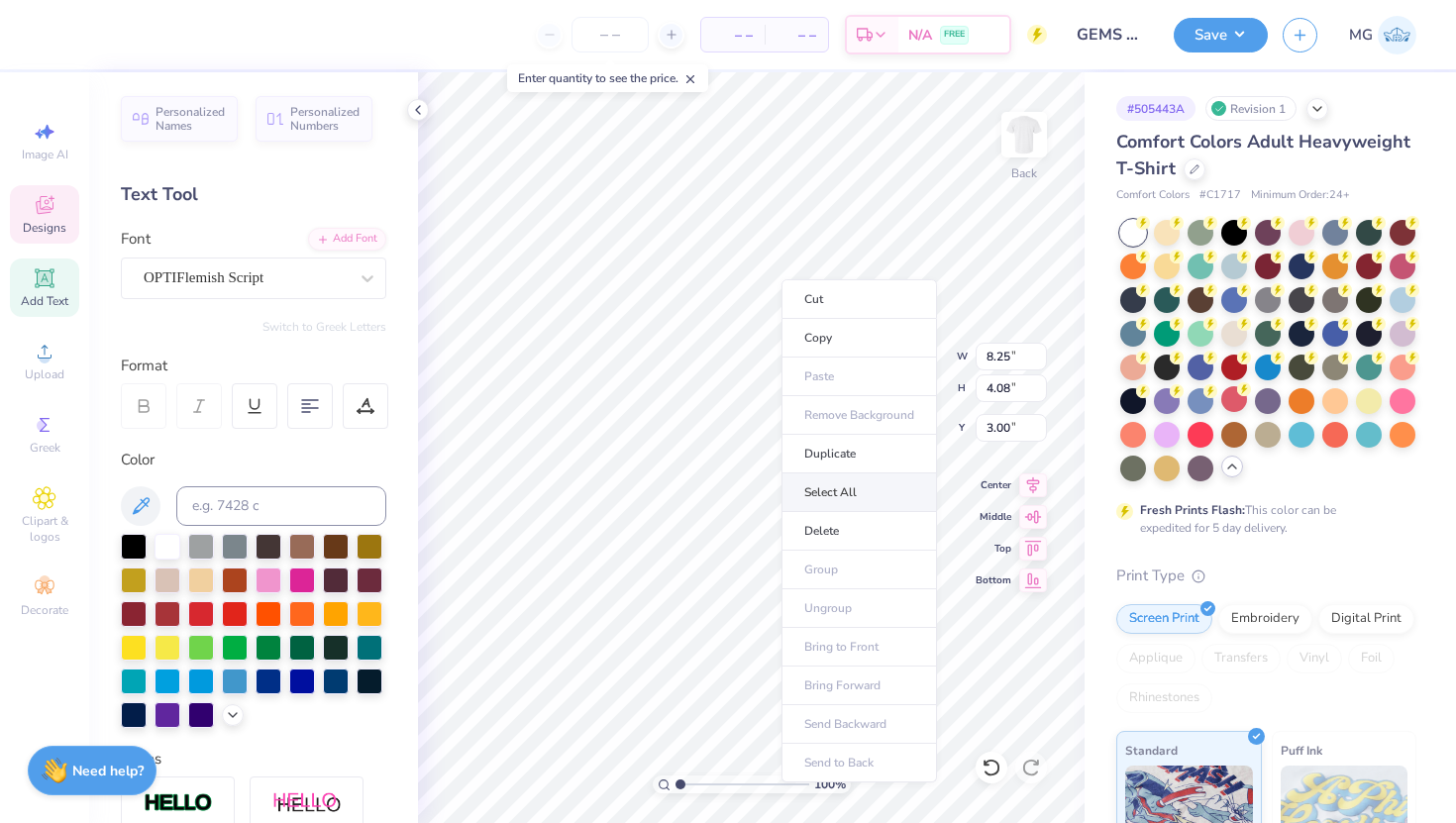 click on "Select All" at bounding box center [859, 492] 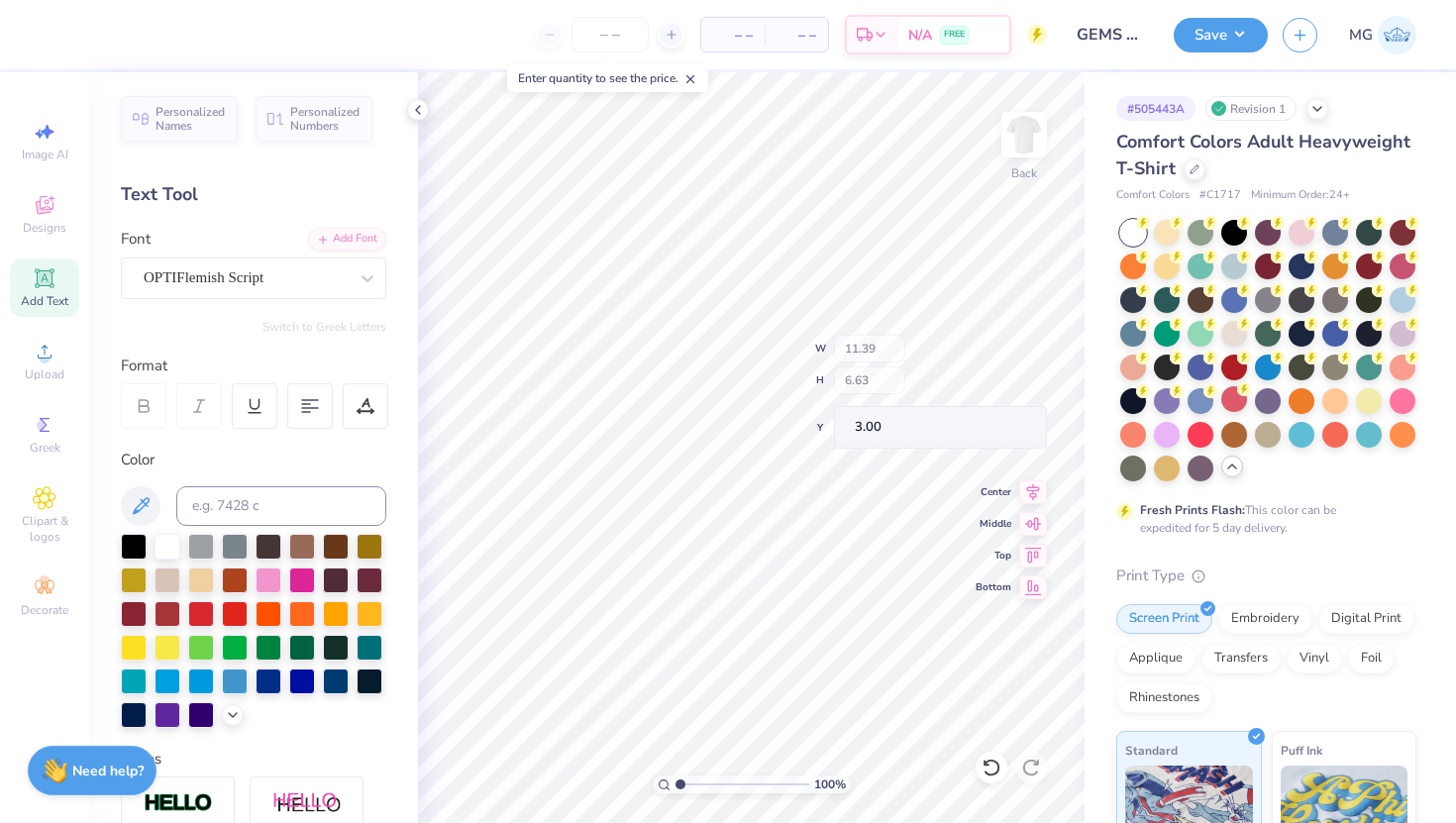 type on "11.39" 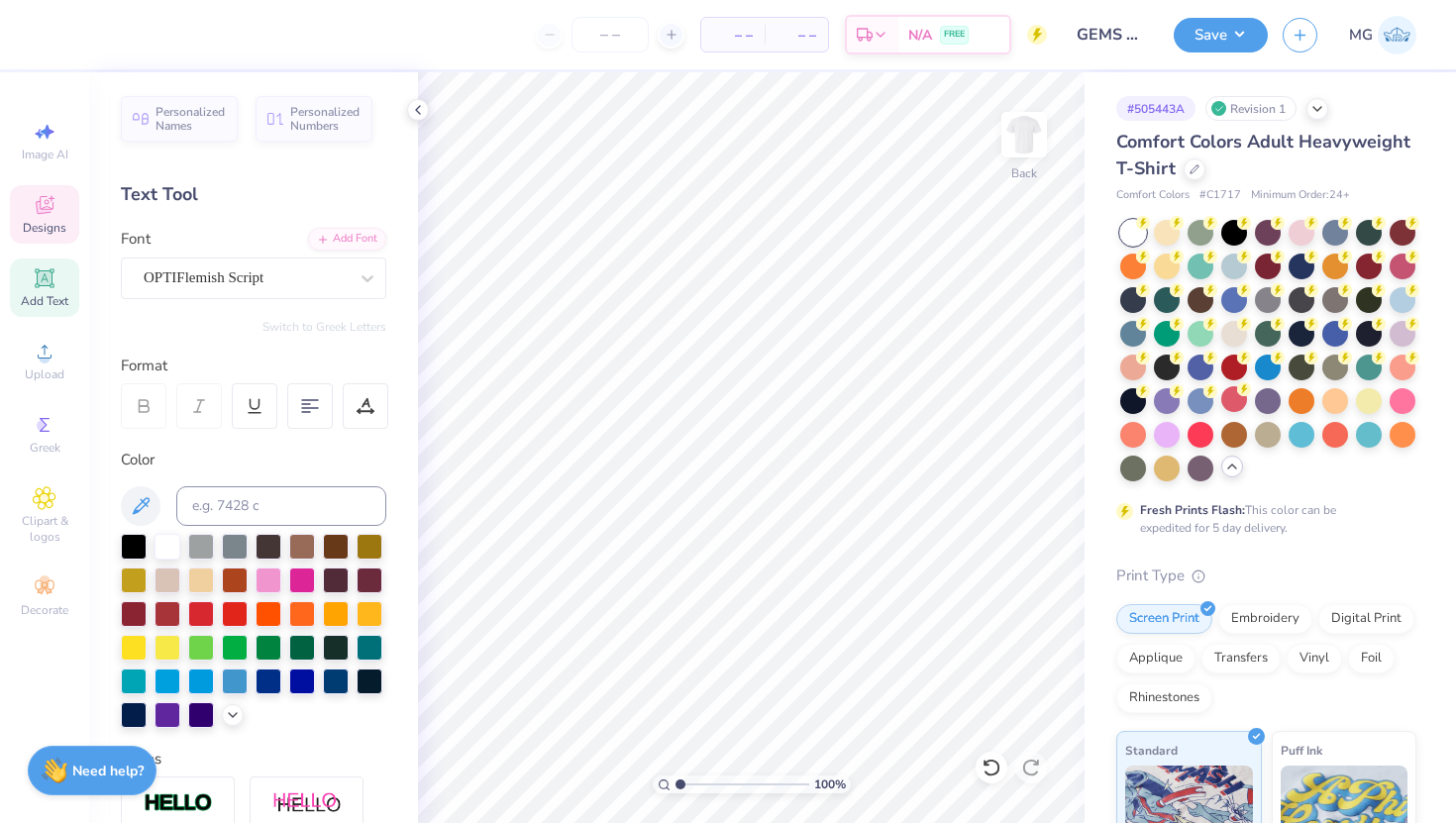 click 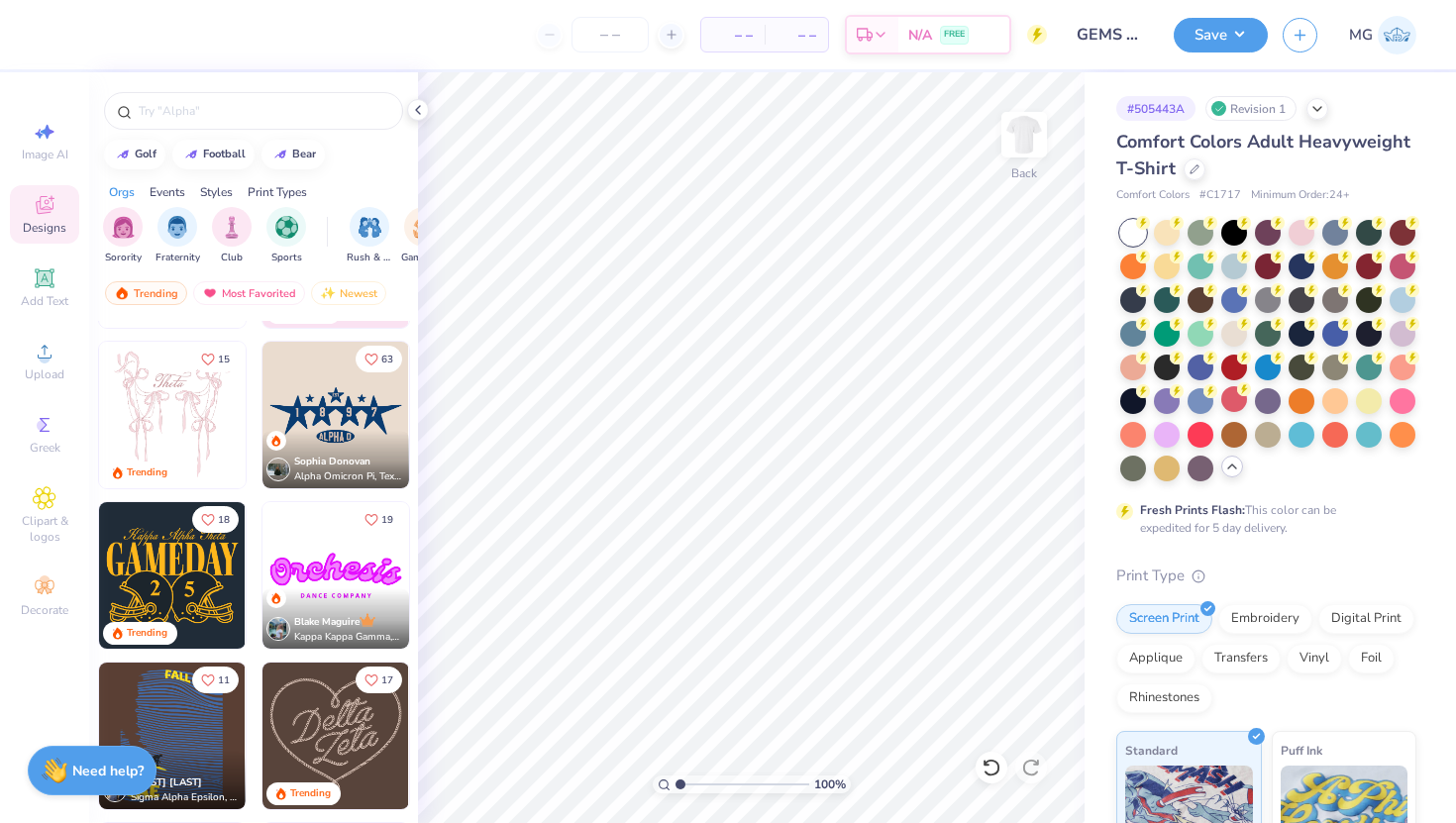 scroll, scrollTop: 367, scrollLeft: 0, axis: vertical 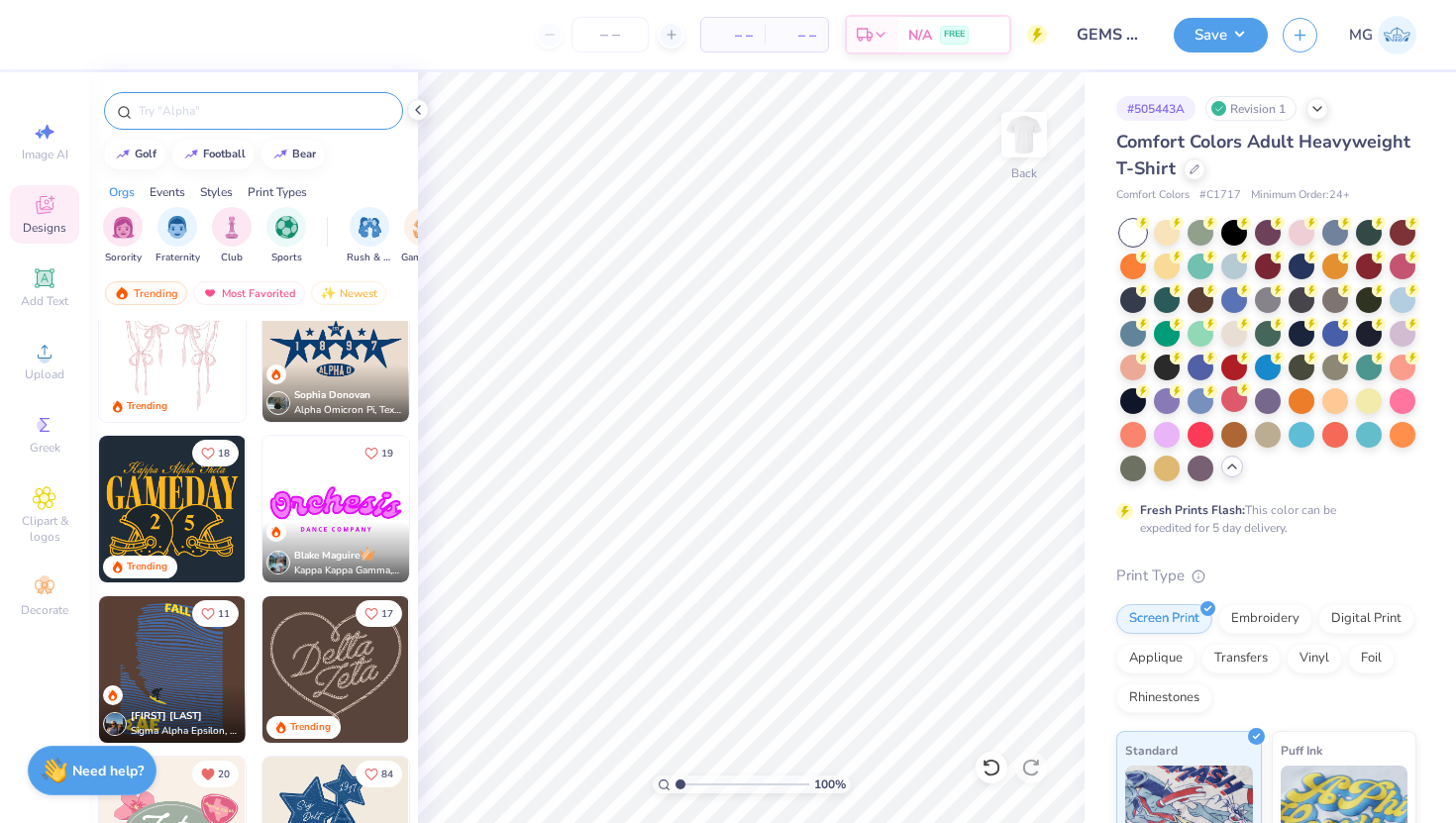 click at bounding box center [263, 111] 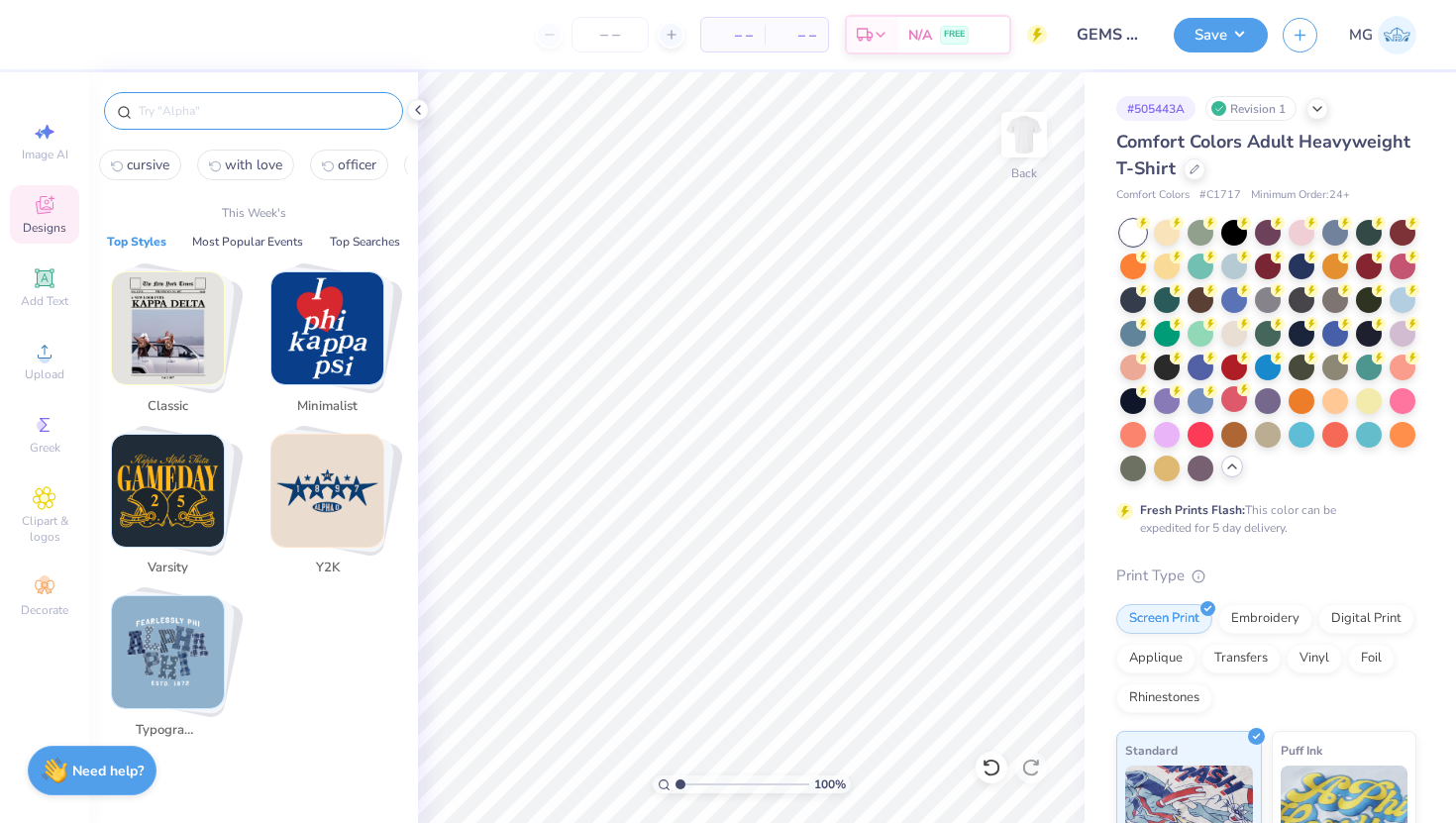 click on "cursive" at bounding box center [148, 164] 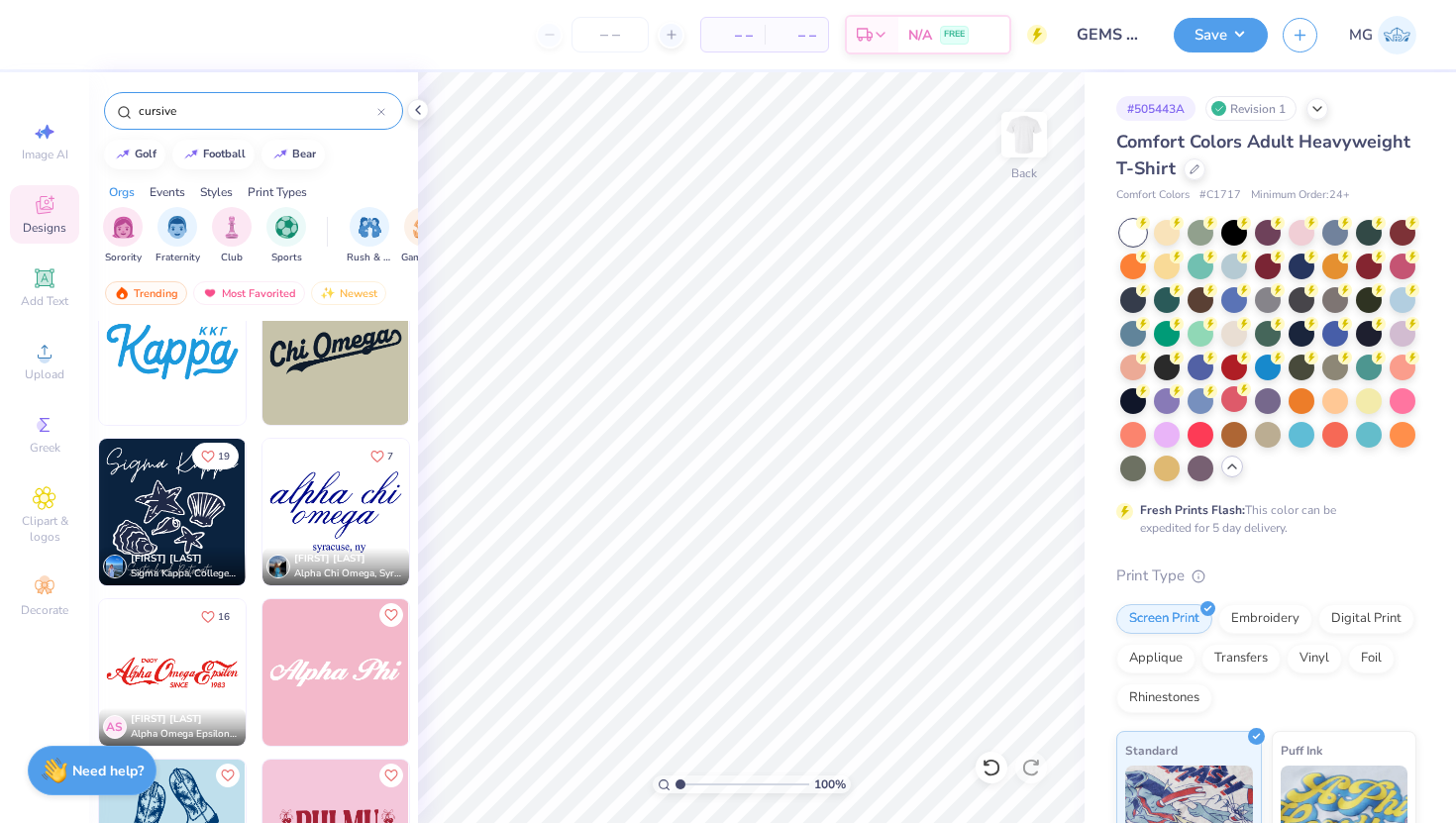 scroll, scrollTop: 2132, scrollLeft: 0, axis: vertical 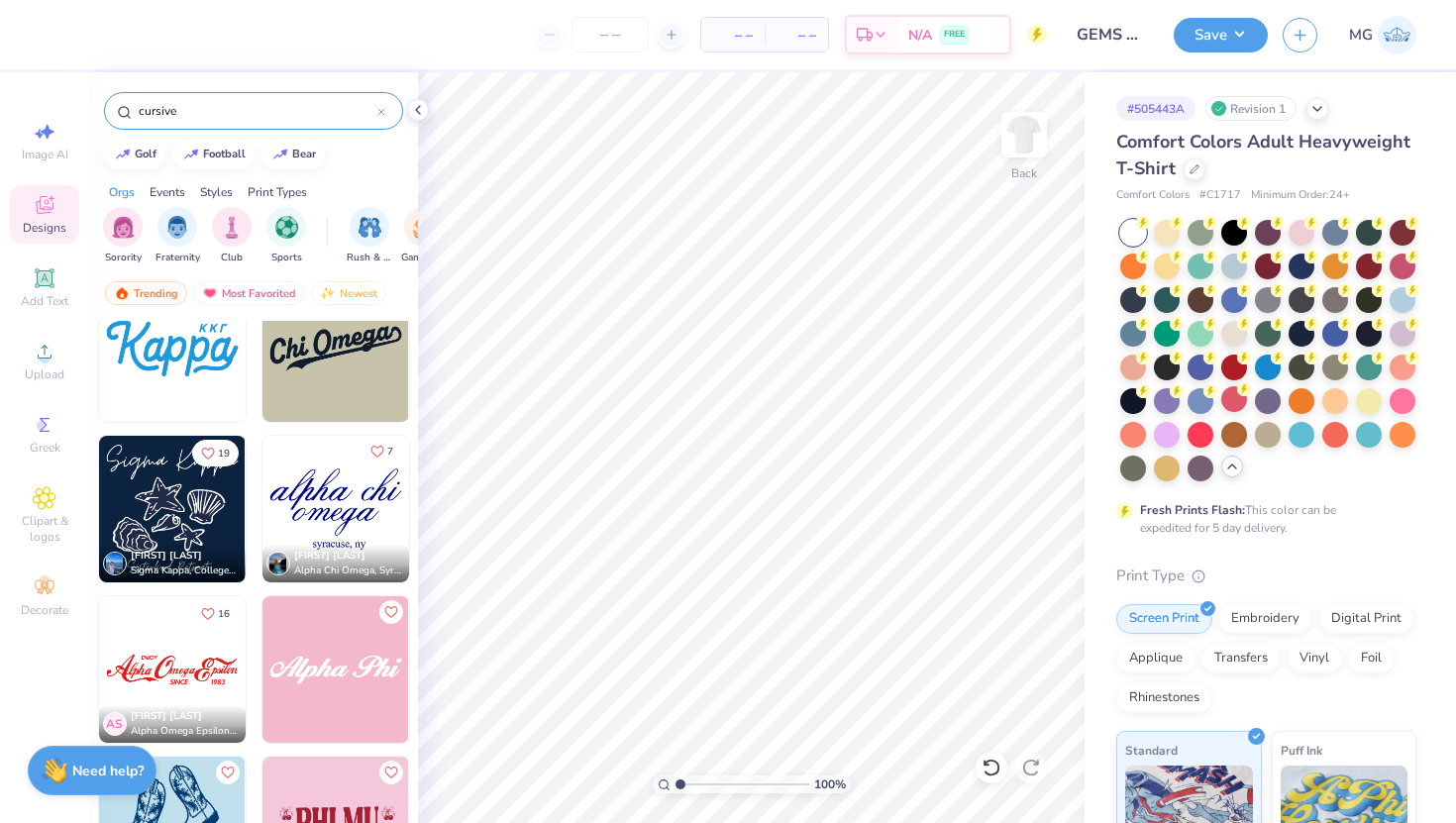 click on "7" at bounding box center [381, 451] 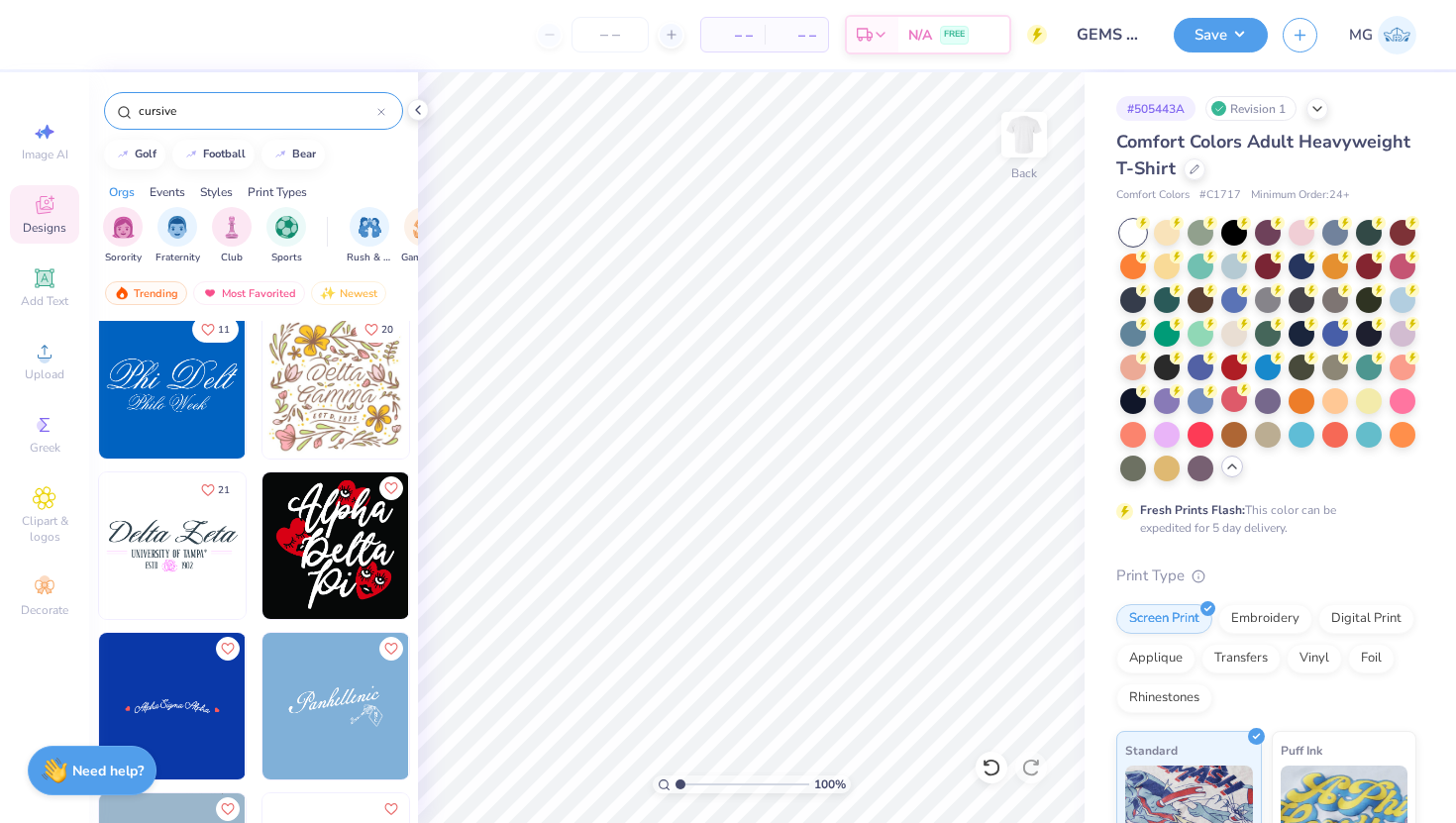 scroll, scrollTop: 3698, scrollLeft: 0, axis: vertical 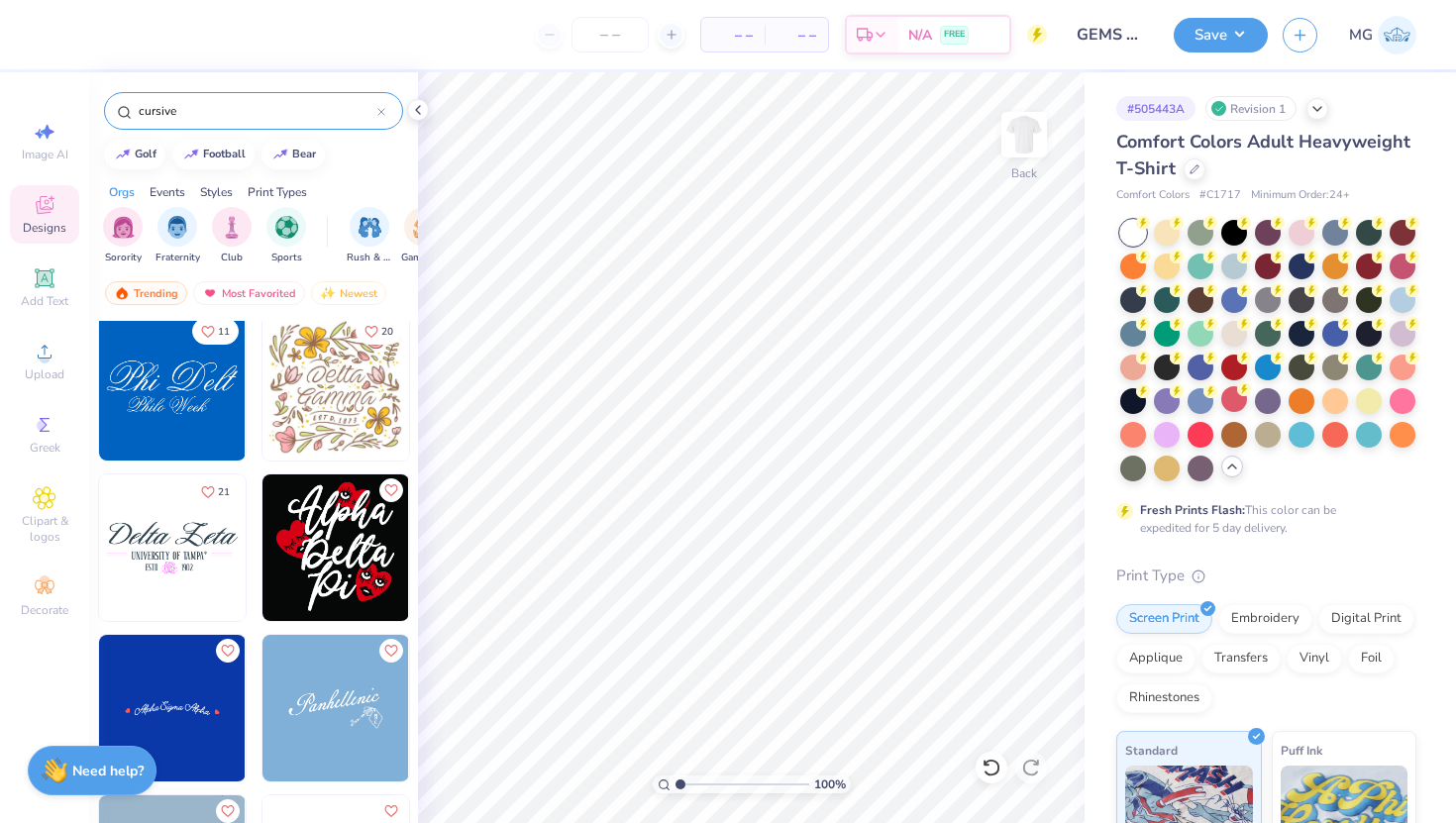 click at bounding box center [172, 548] 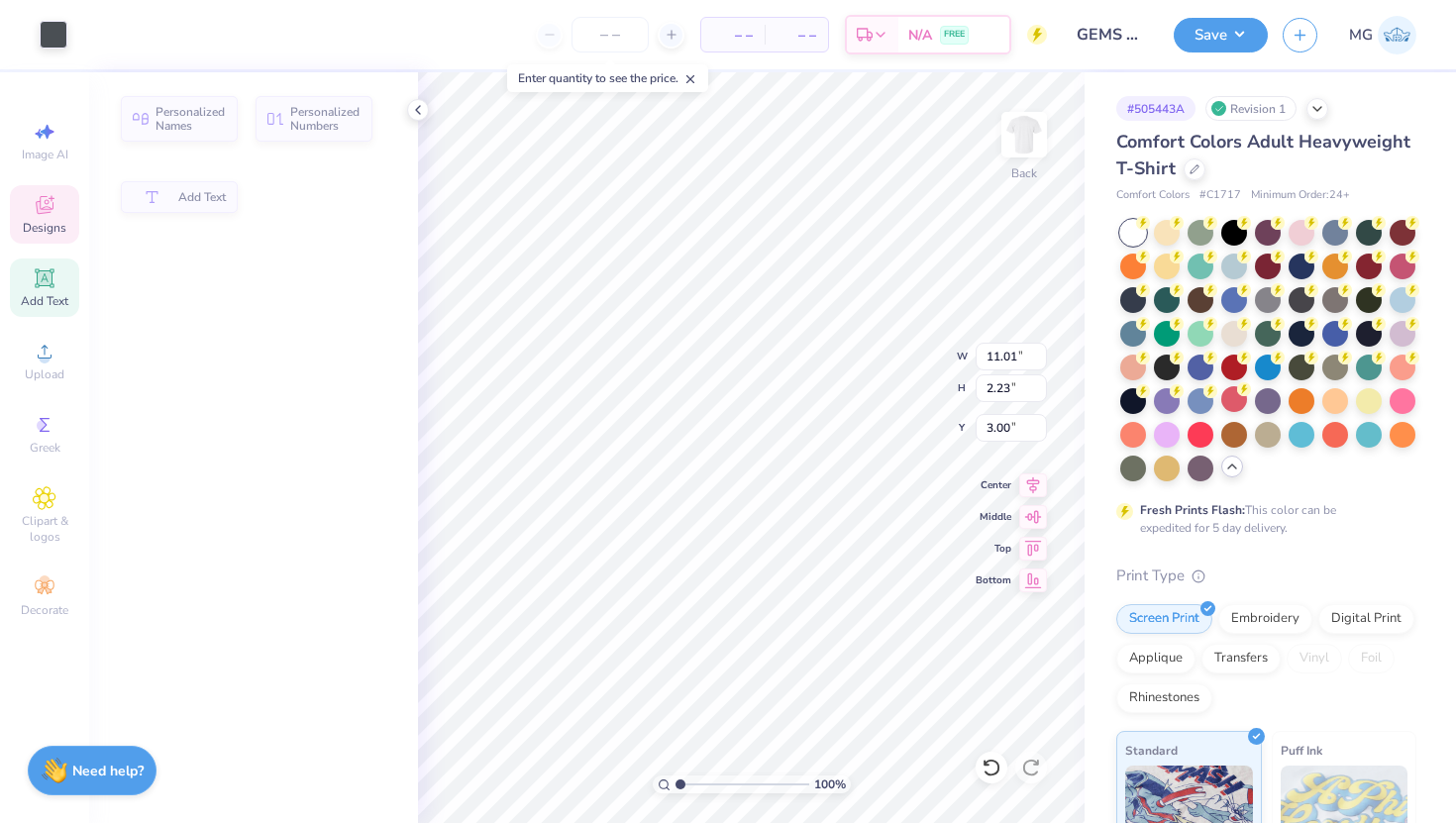 type on "11.01" 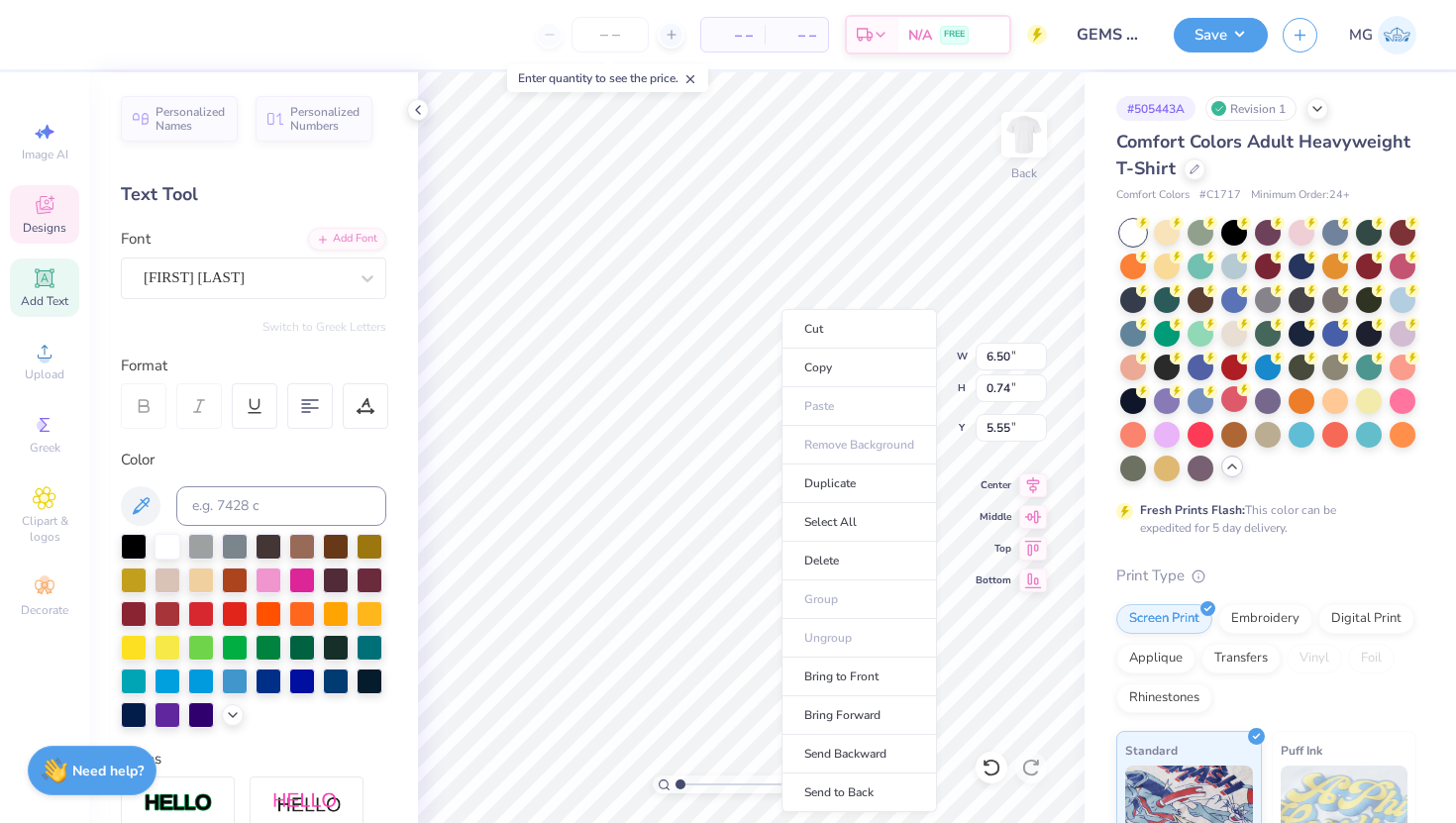 type on "5.55" 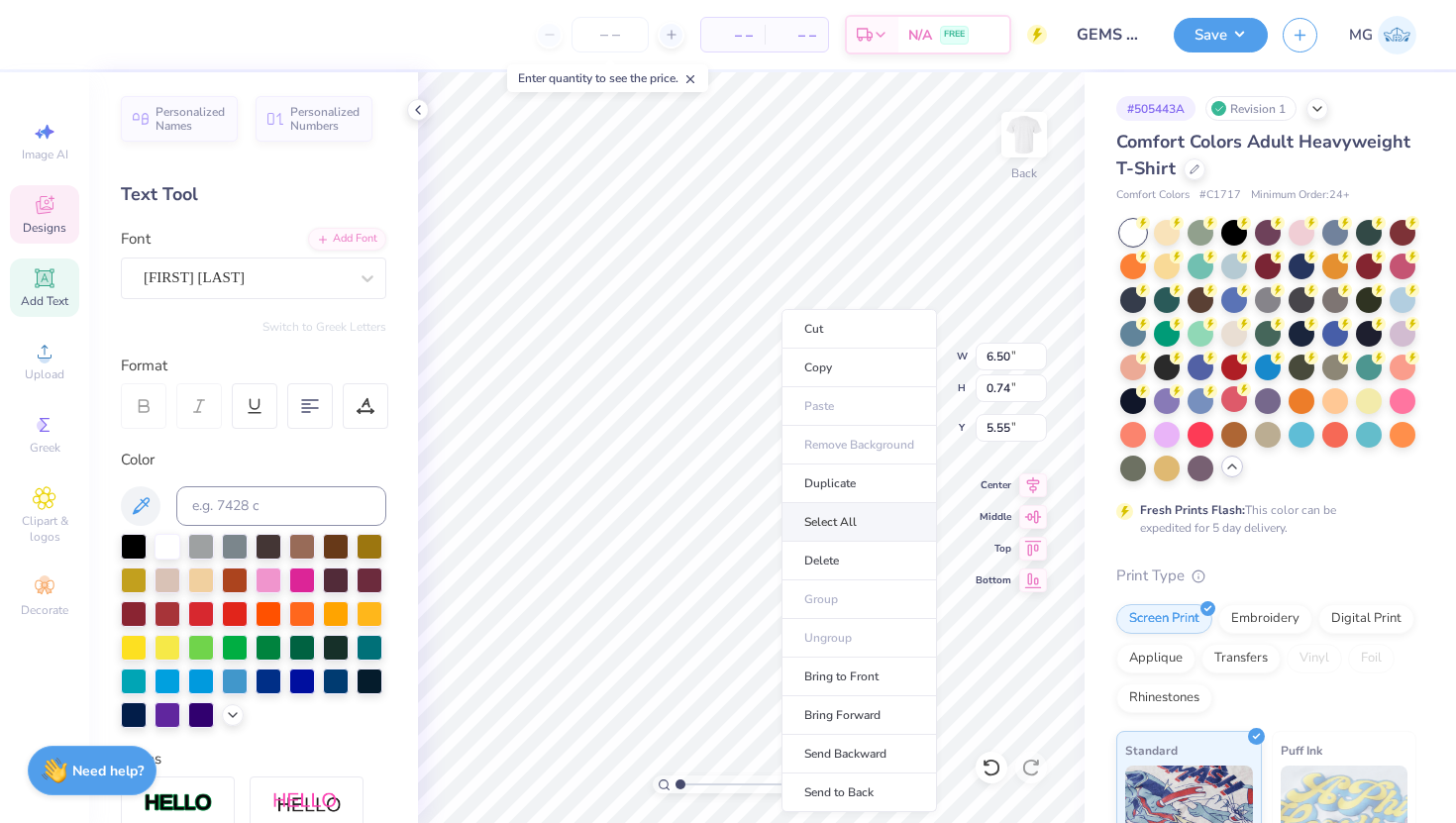 click on "Select All" at bounding box center [859, 522] 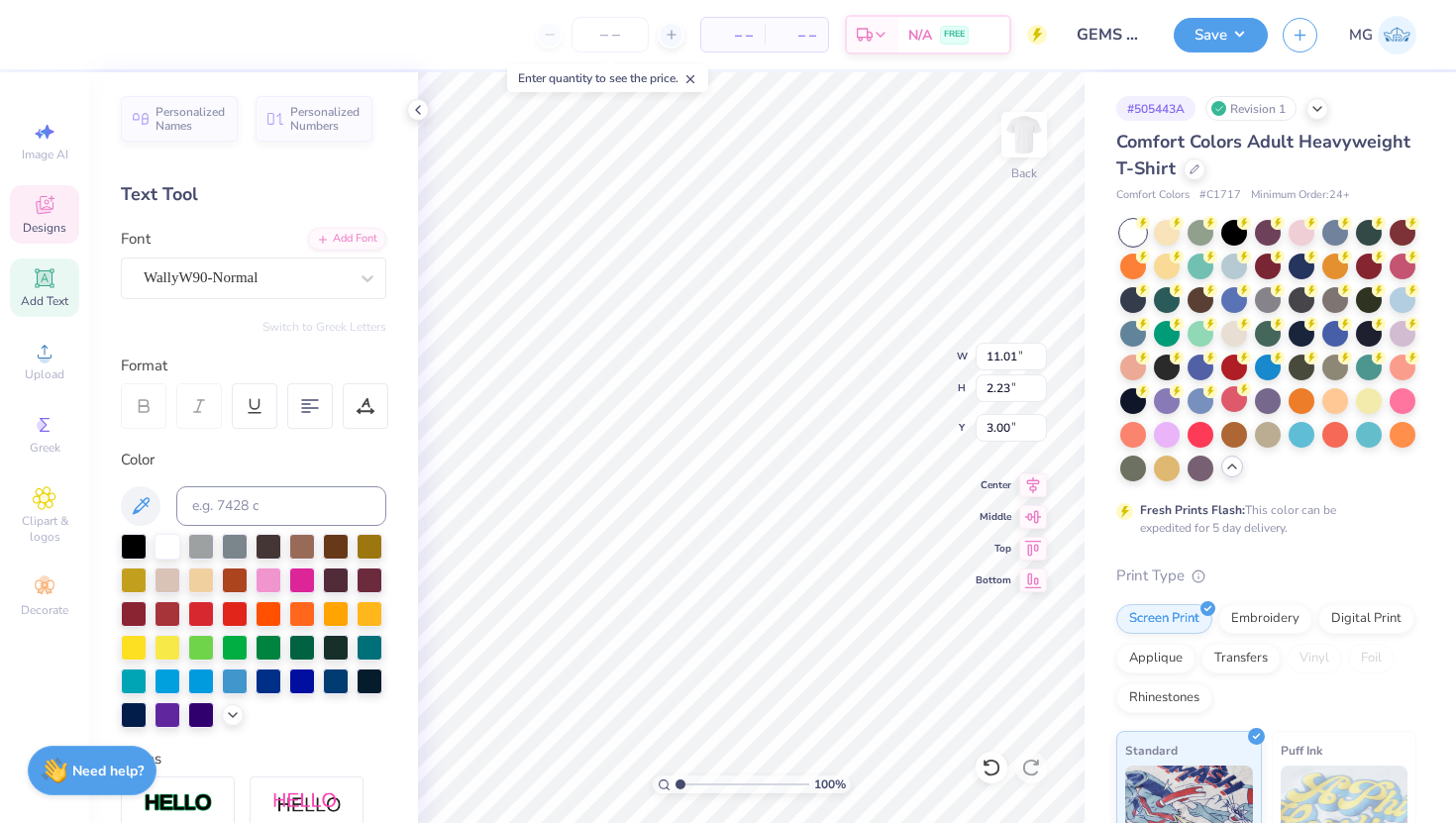 scroll, scrollTop: 0, scrollLeft: 0, axis: both 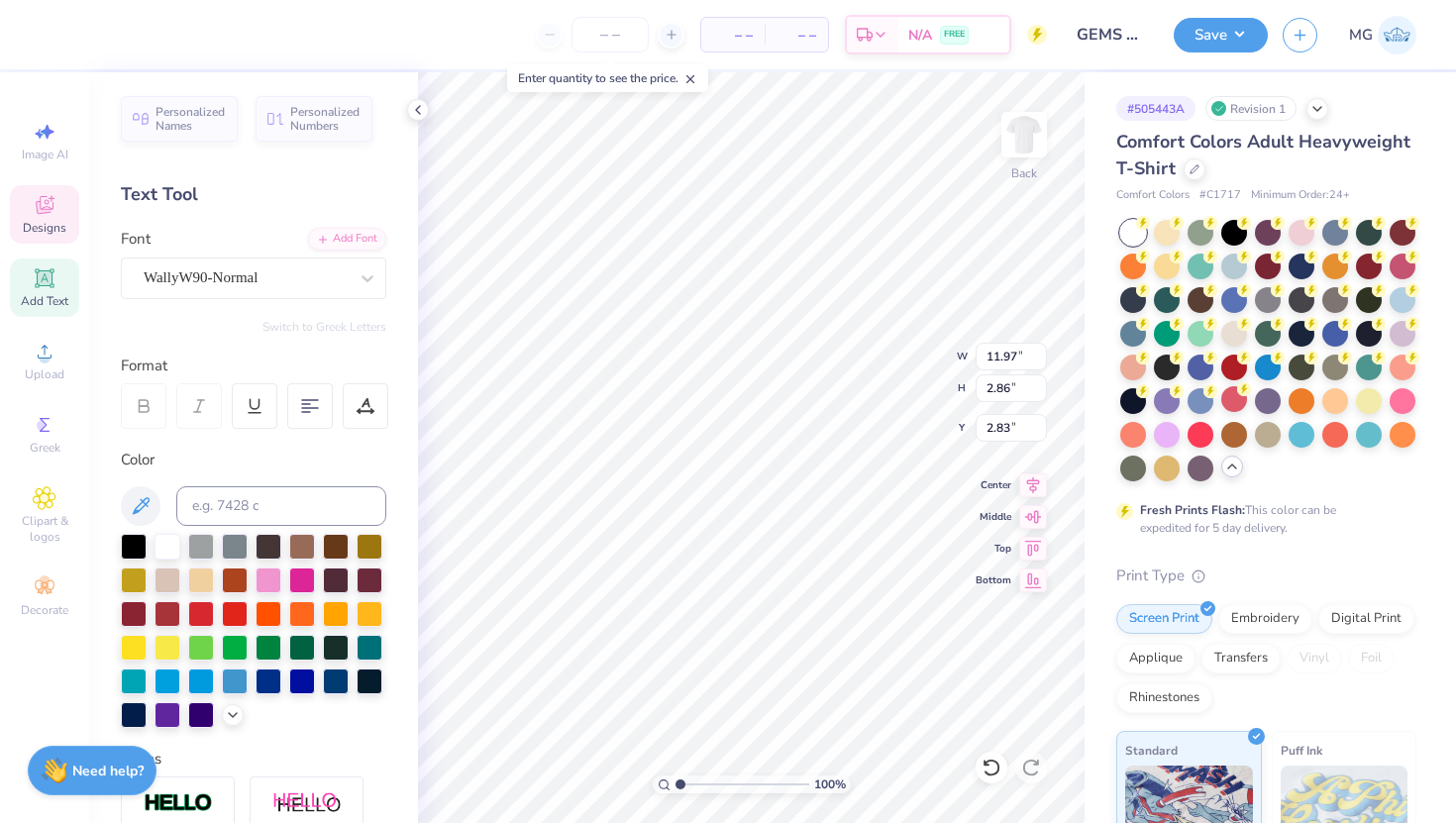 type on "3.00" 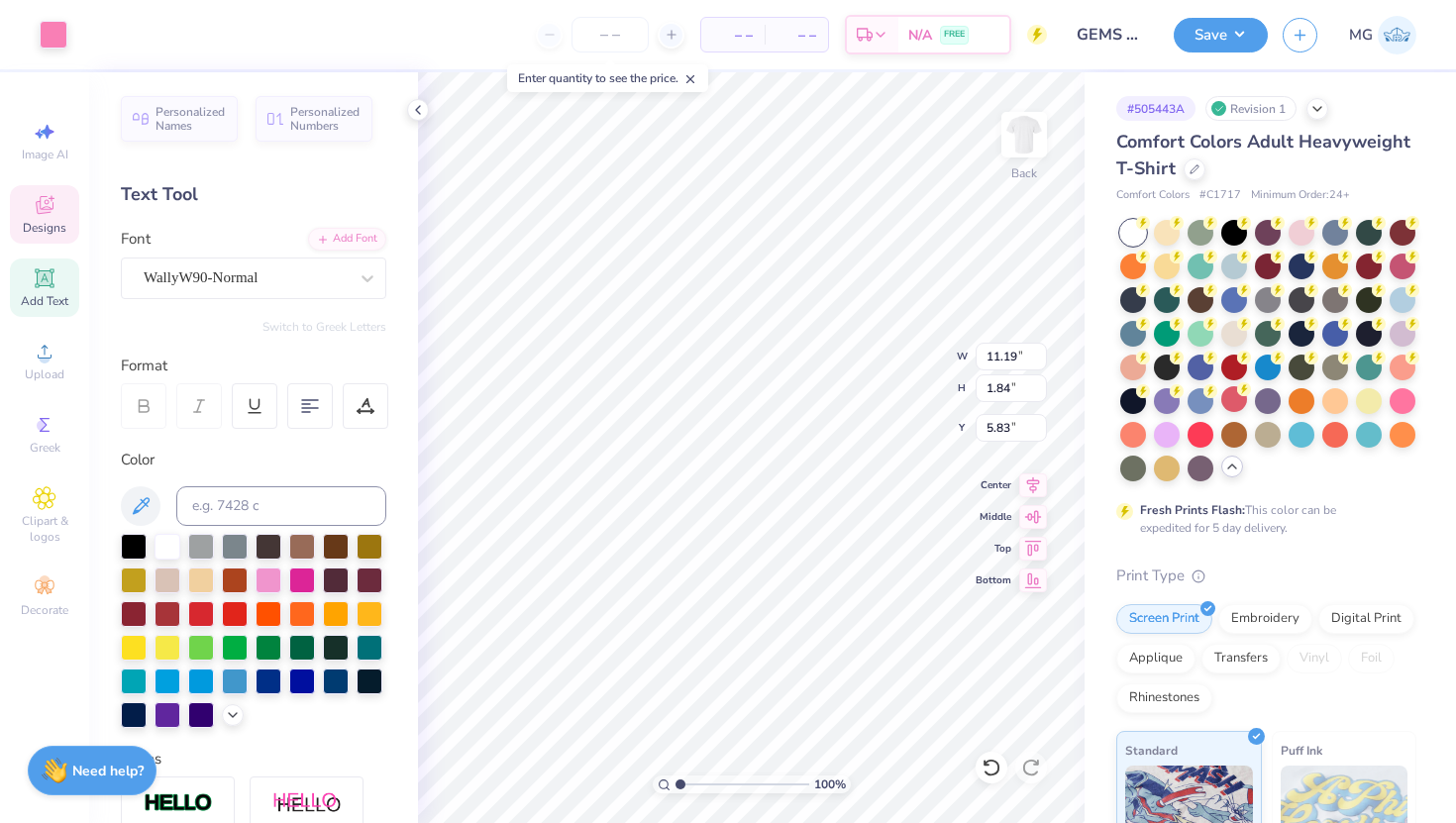 type on "6.18" 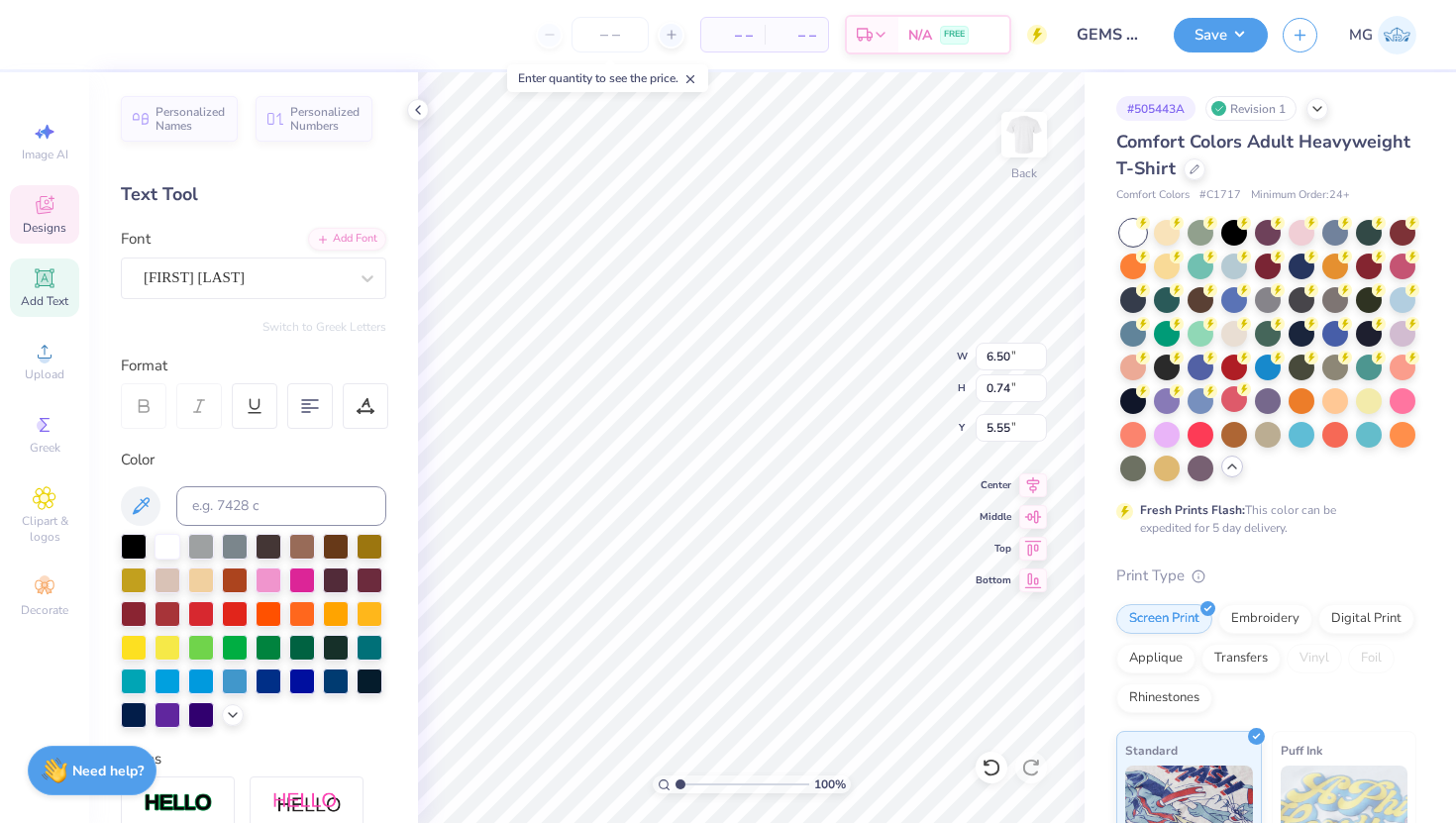 scroll, scrollTop: 0, scrollLeft: 0, axis: both 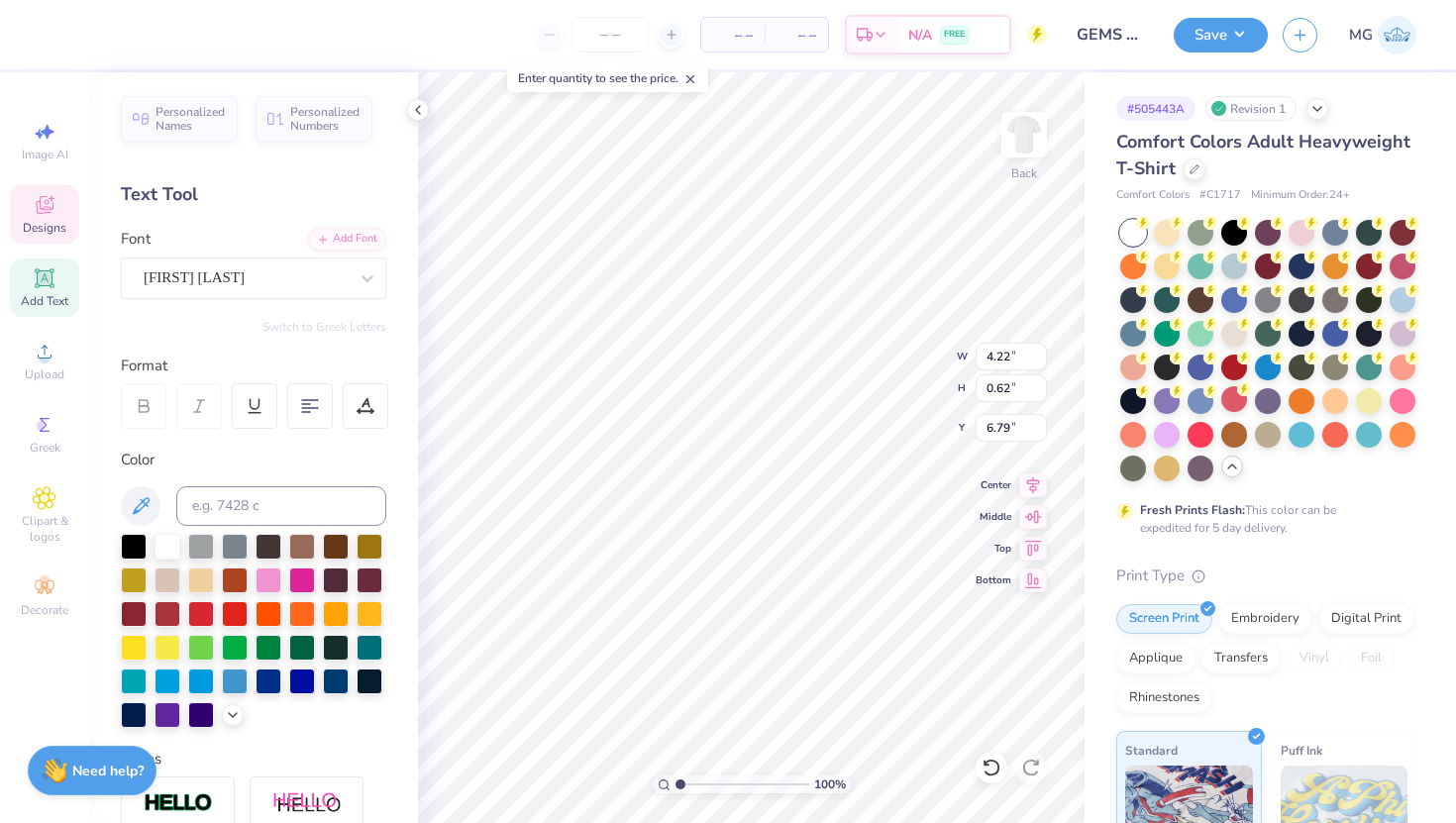 type on "ESTD         2014" 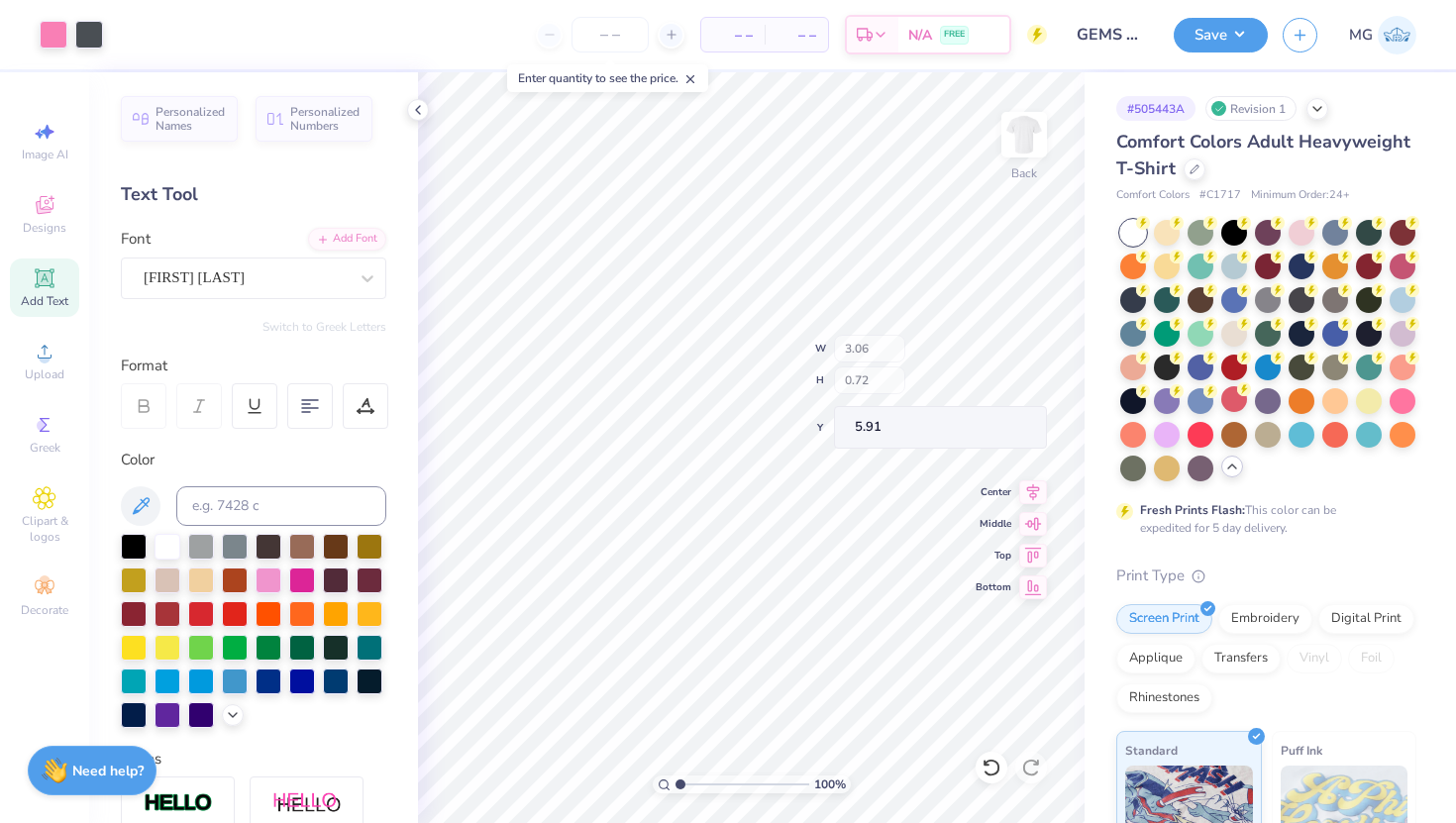 type on "5.91" 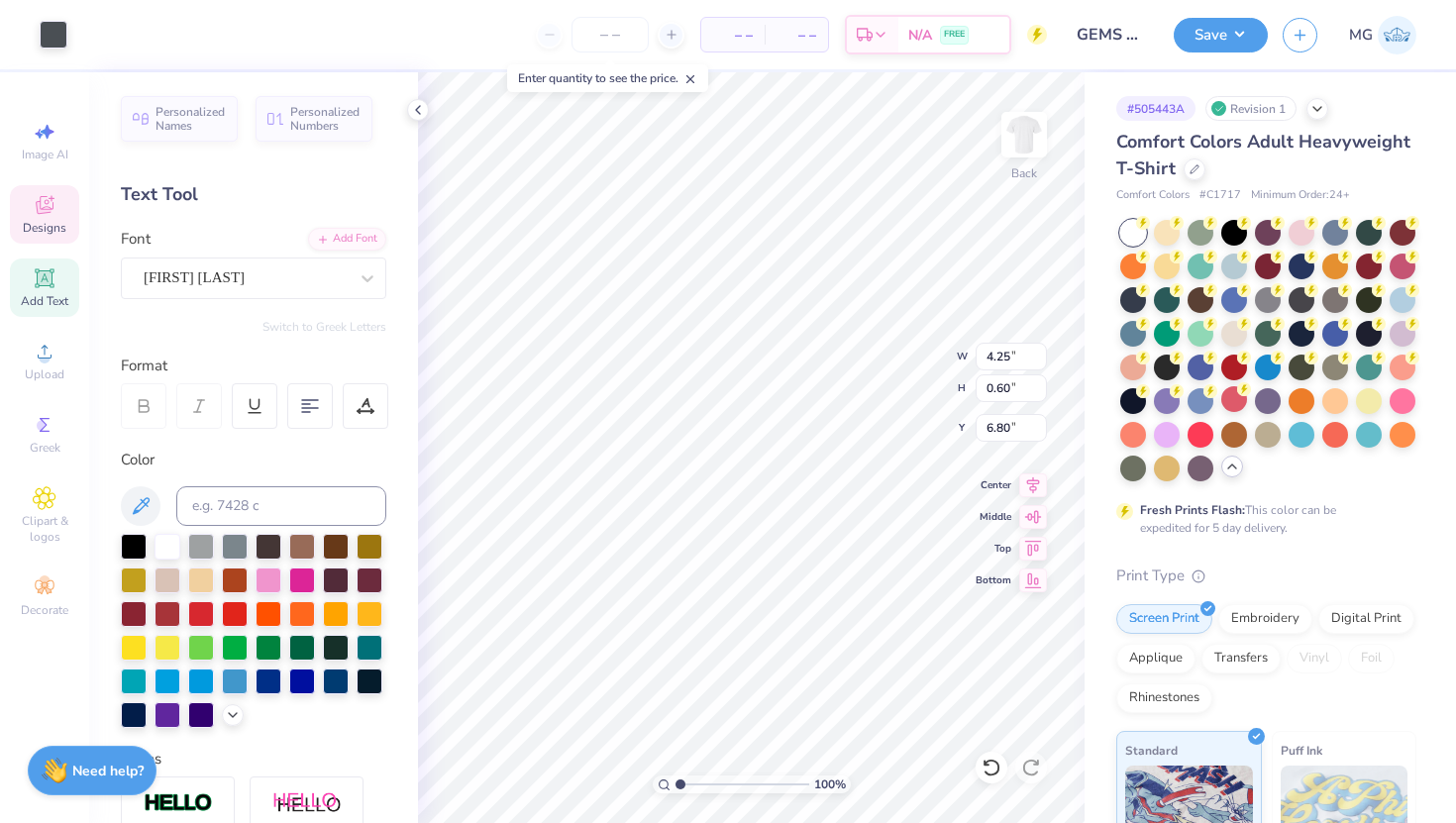 scroll, scrollTop: 0, scrollLeft: 1, axis: horizontal 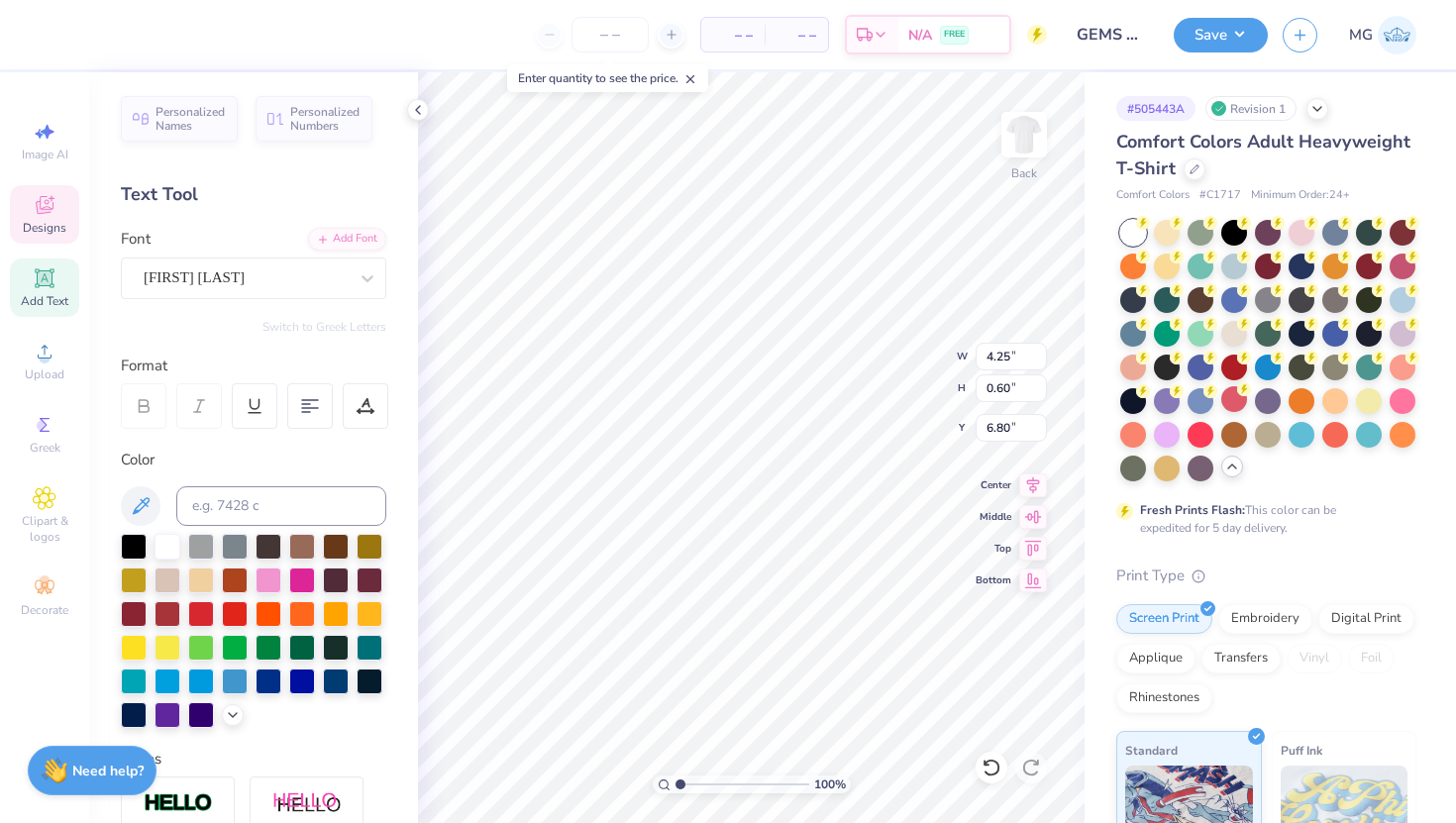 type on "EST.         2014" 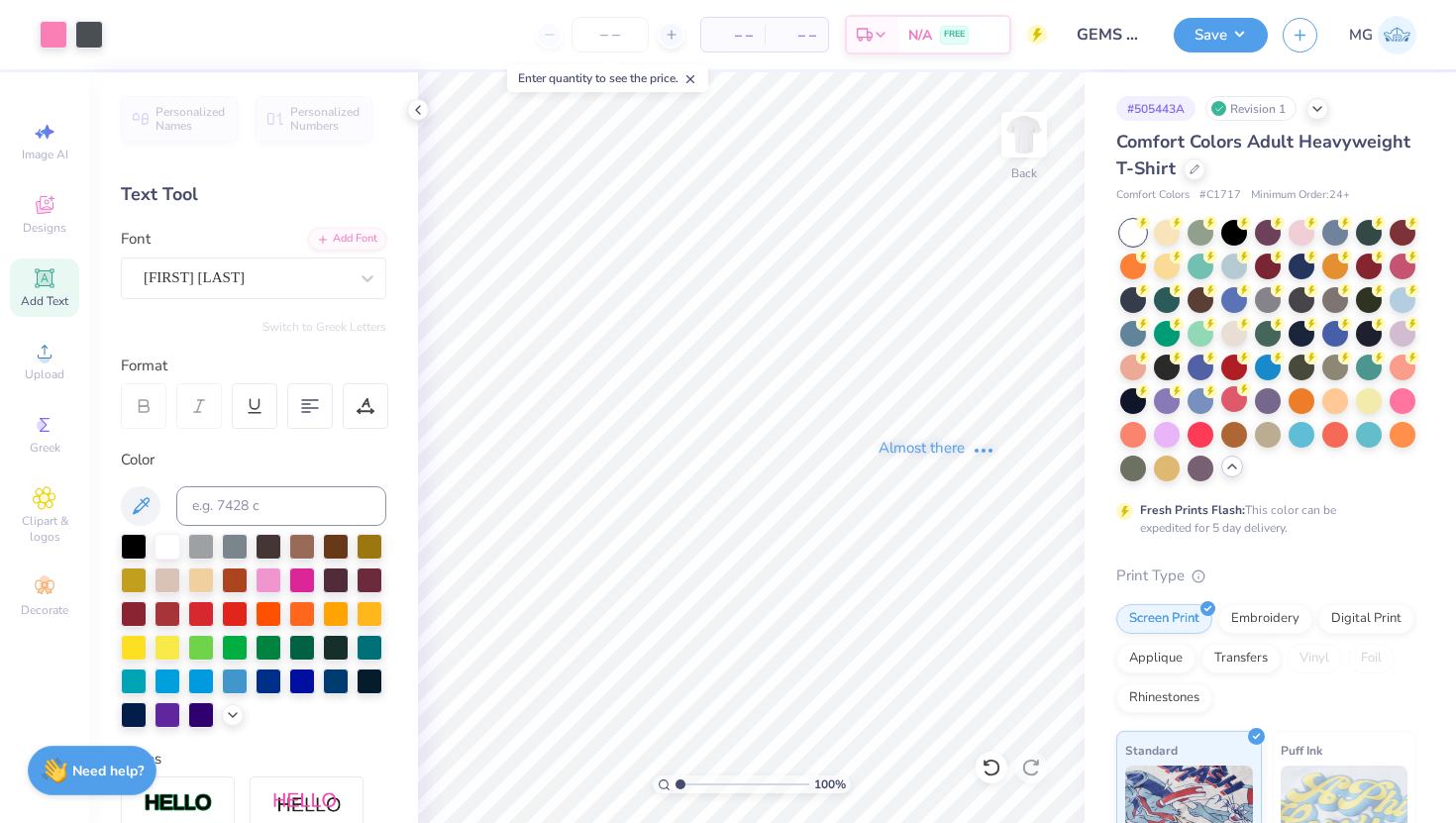 click on "Almost there" at bounding box center (937, 448) 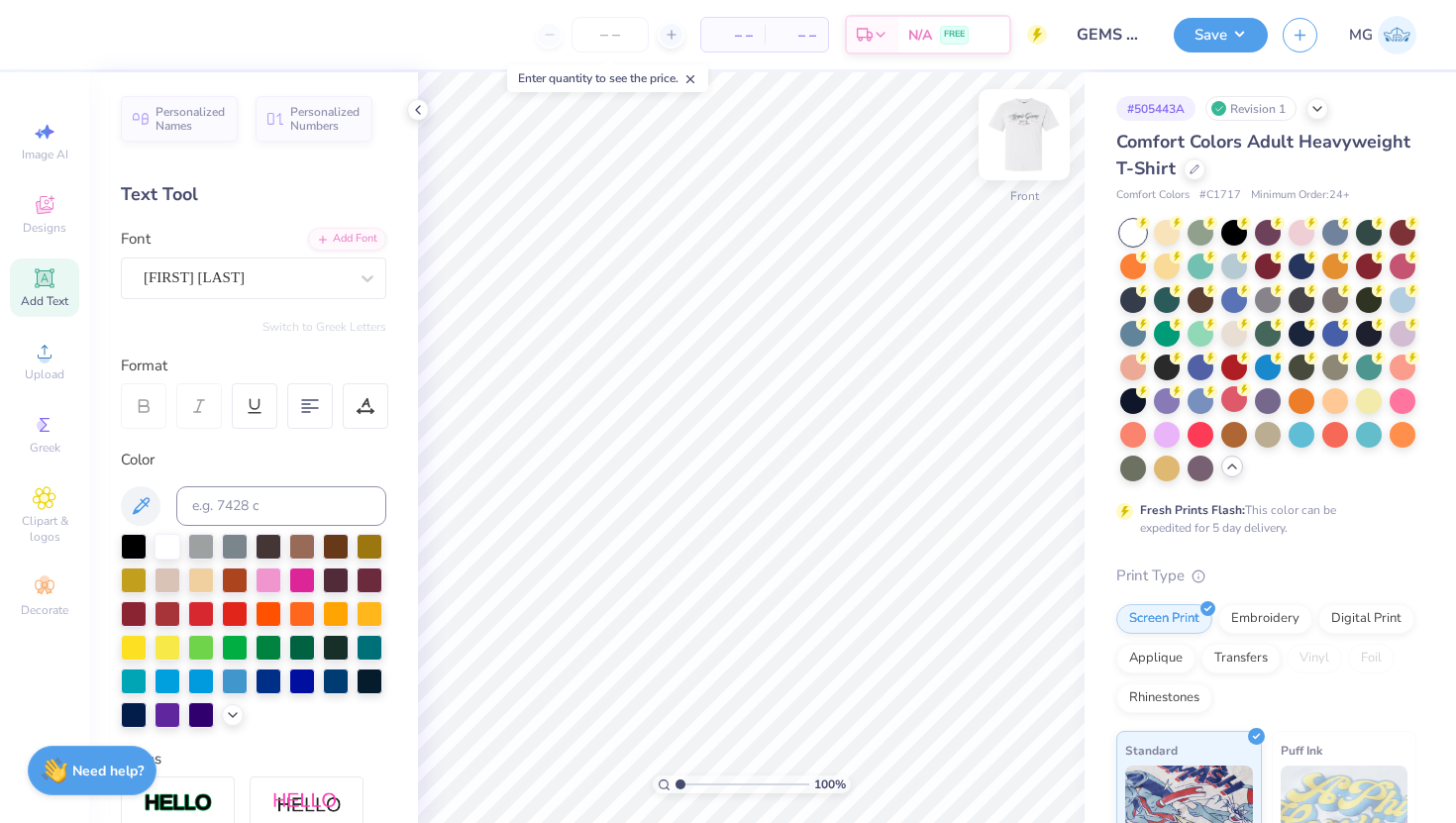 click at bounding box center [1024, 135] 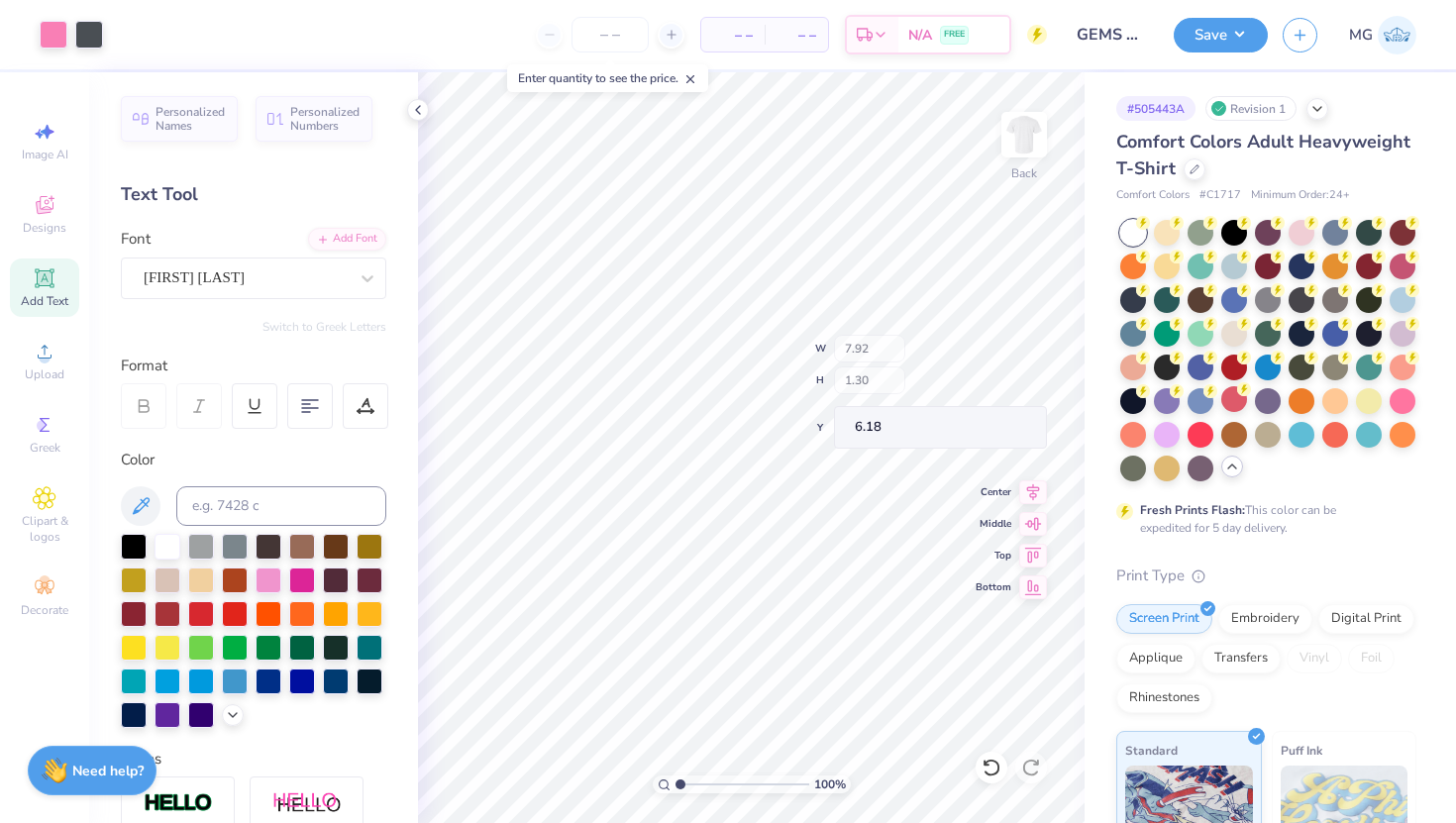 type on "7.92" 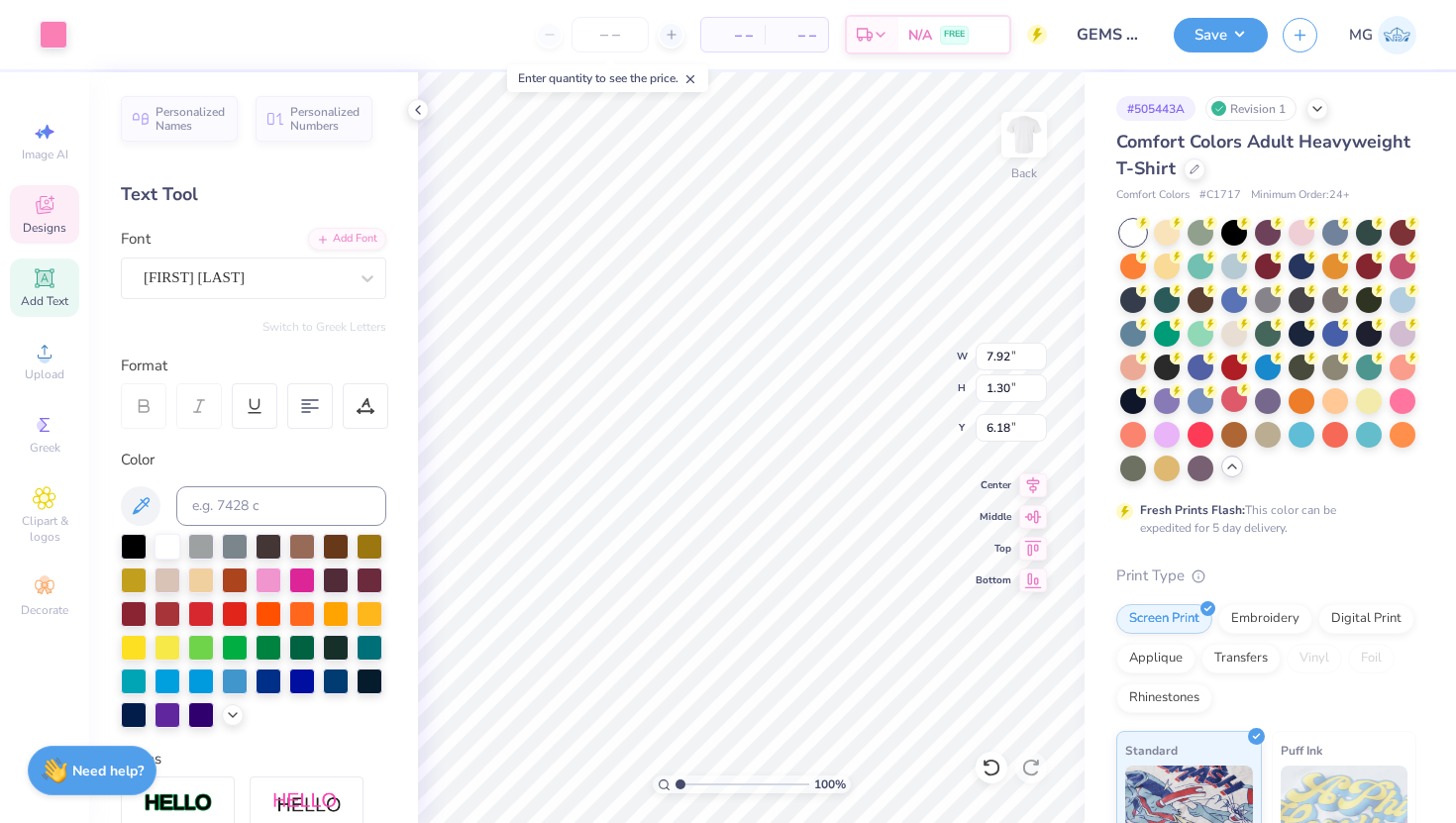 type on "6.15" 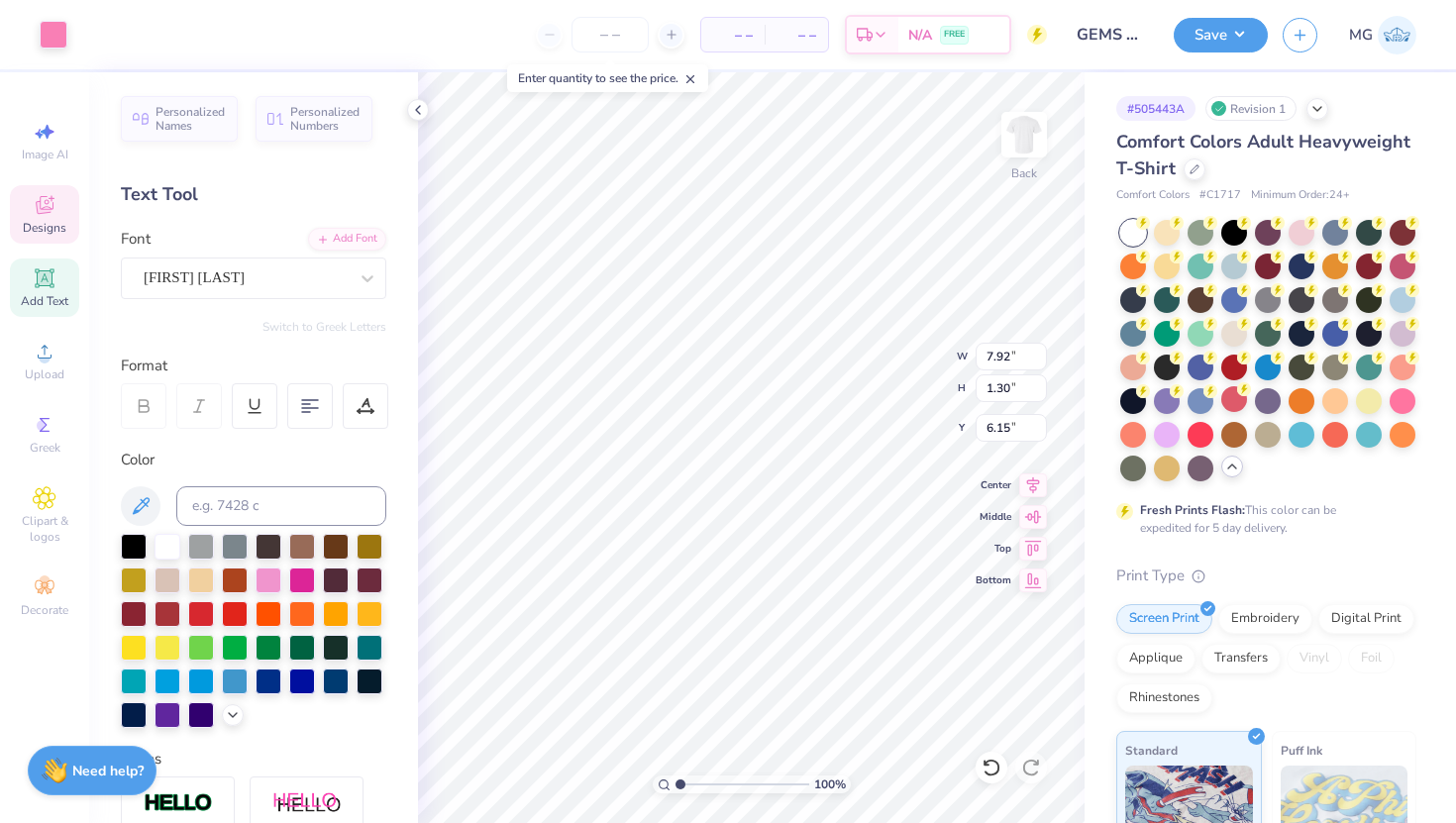 type on "5.67" 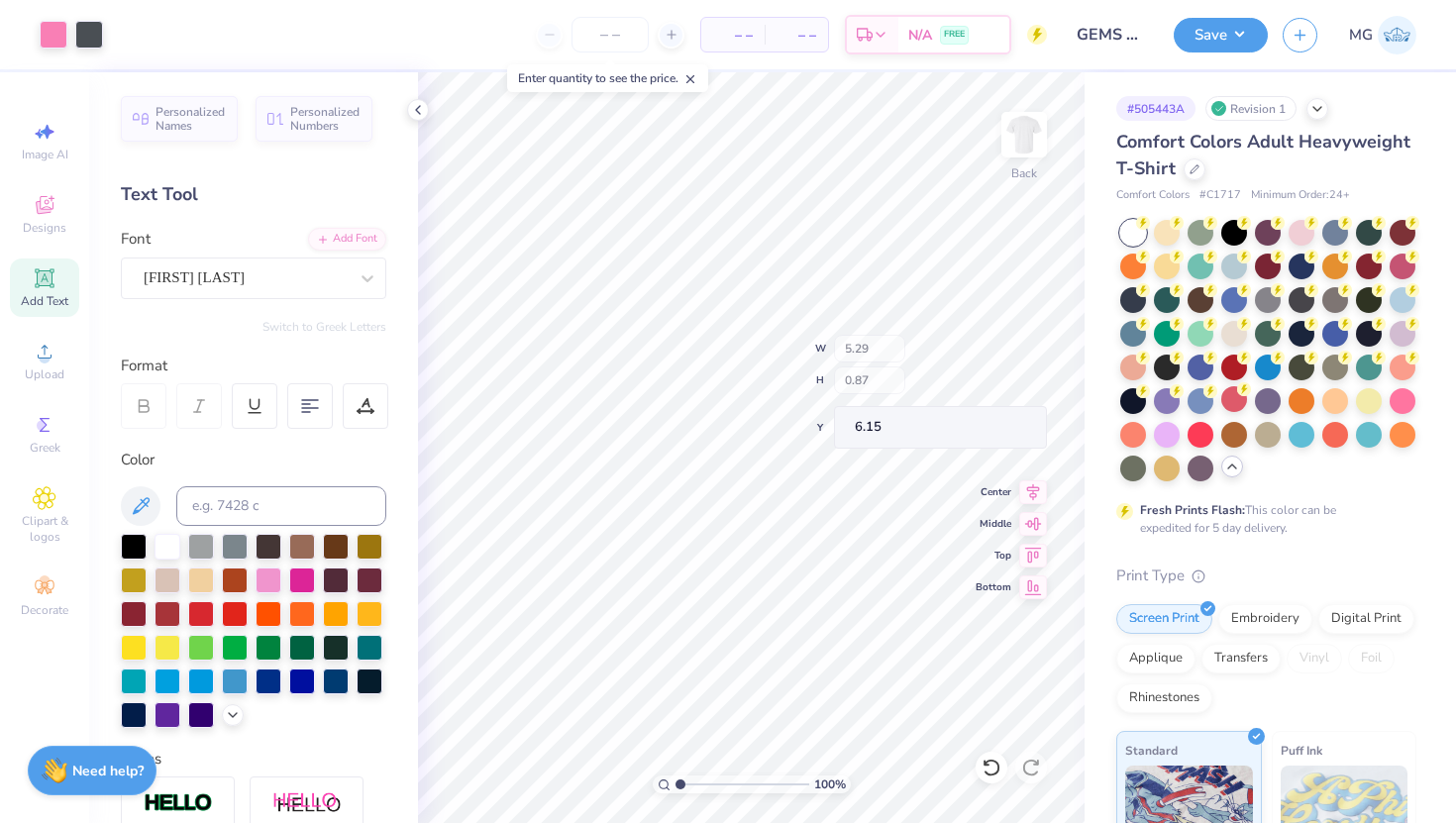 type on "5.29" 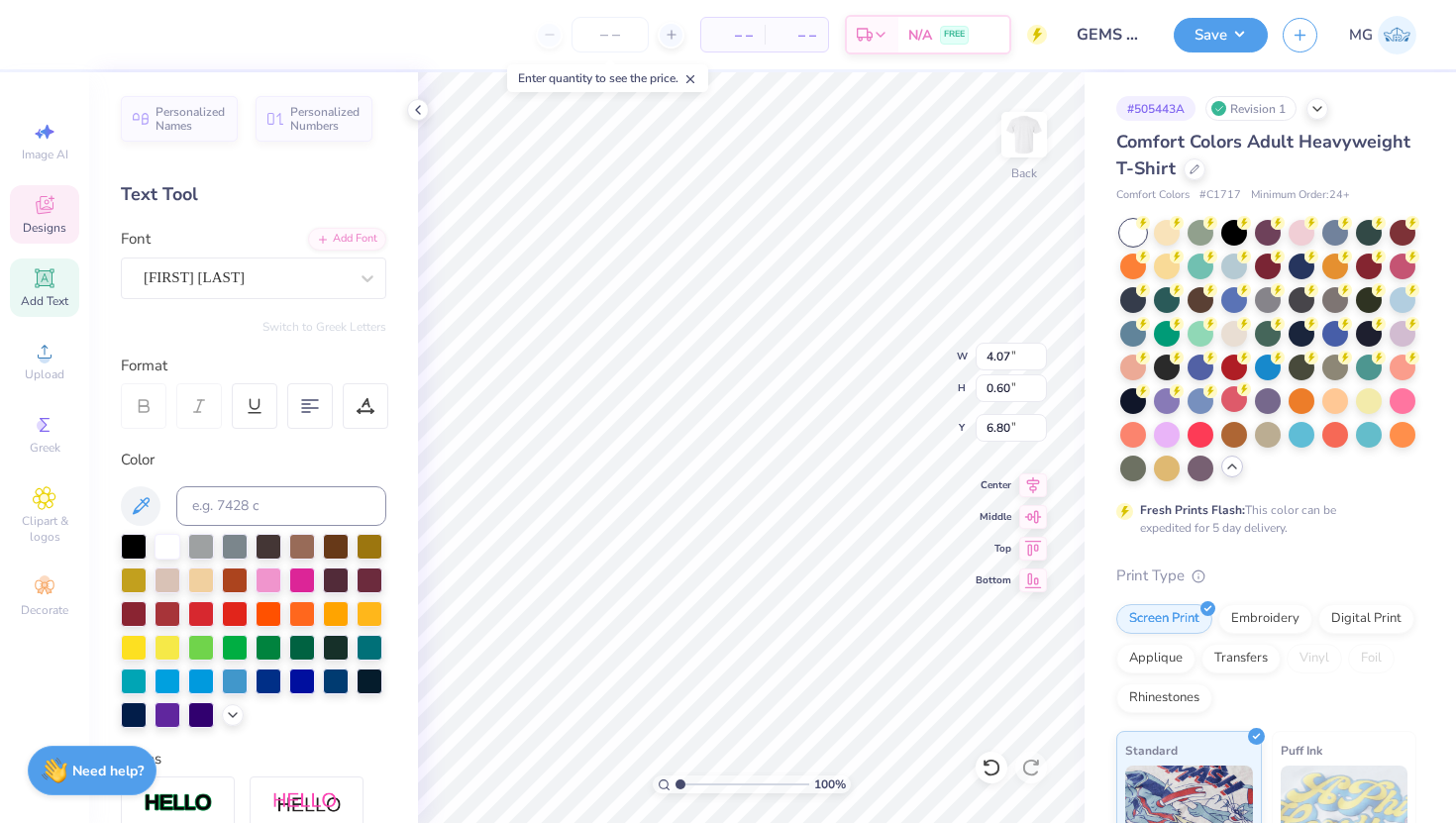 type on "7.02" 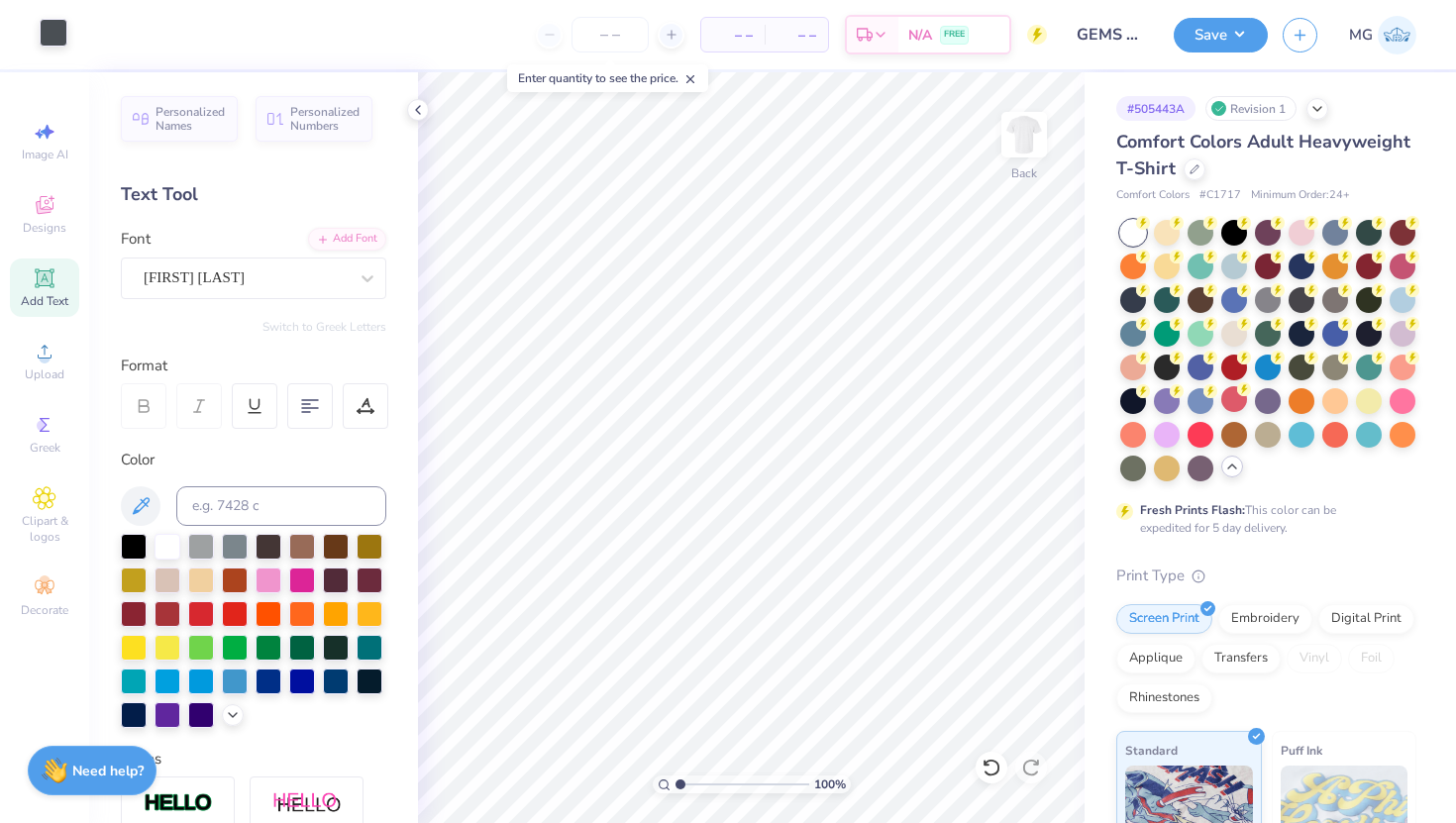 click at bounding box center [53, 33] 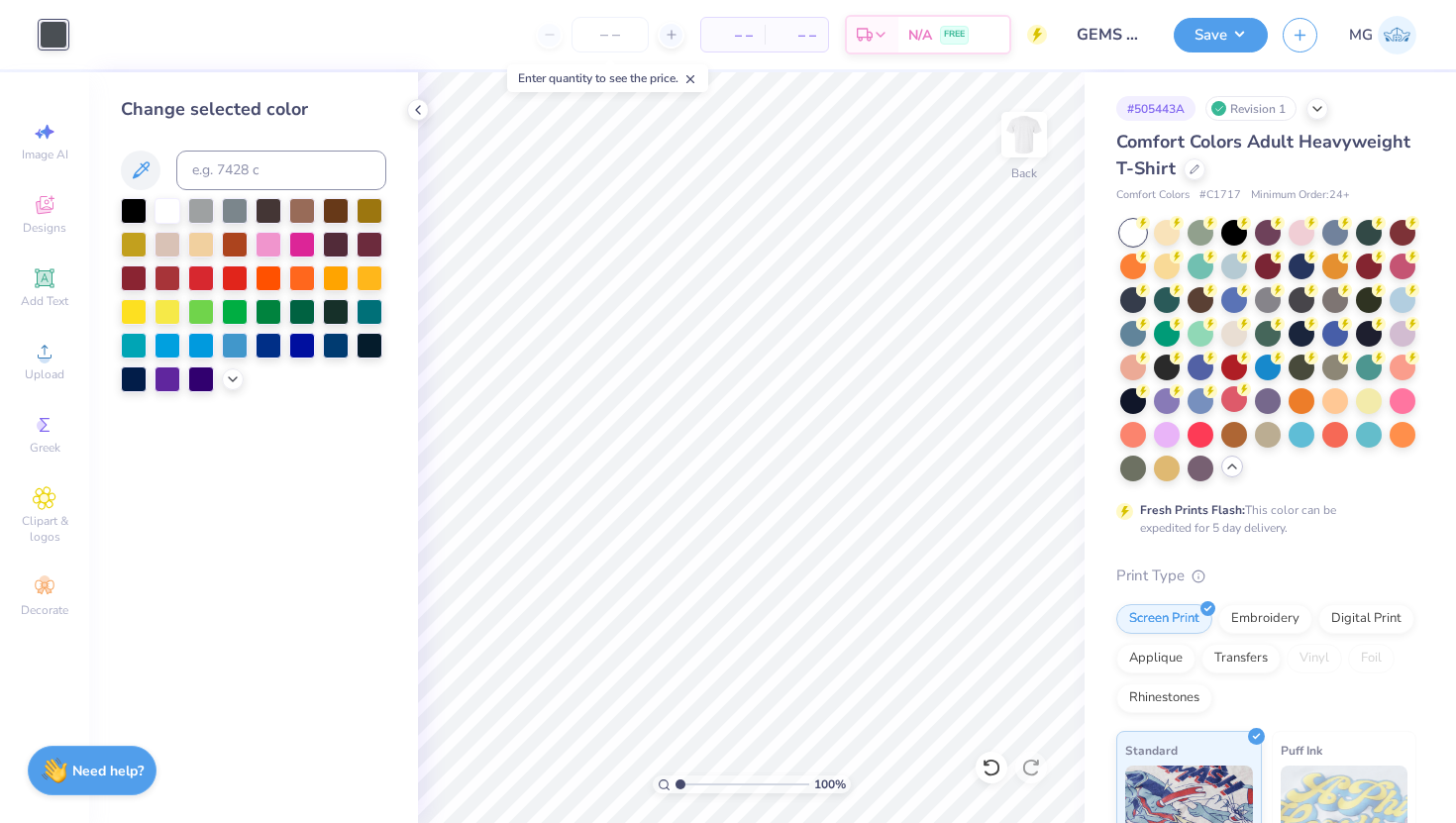 click at bounding box center [254, 295] 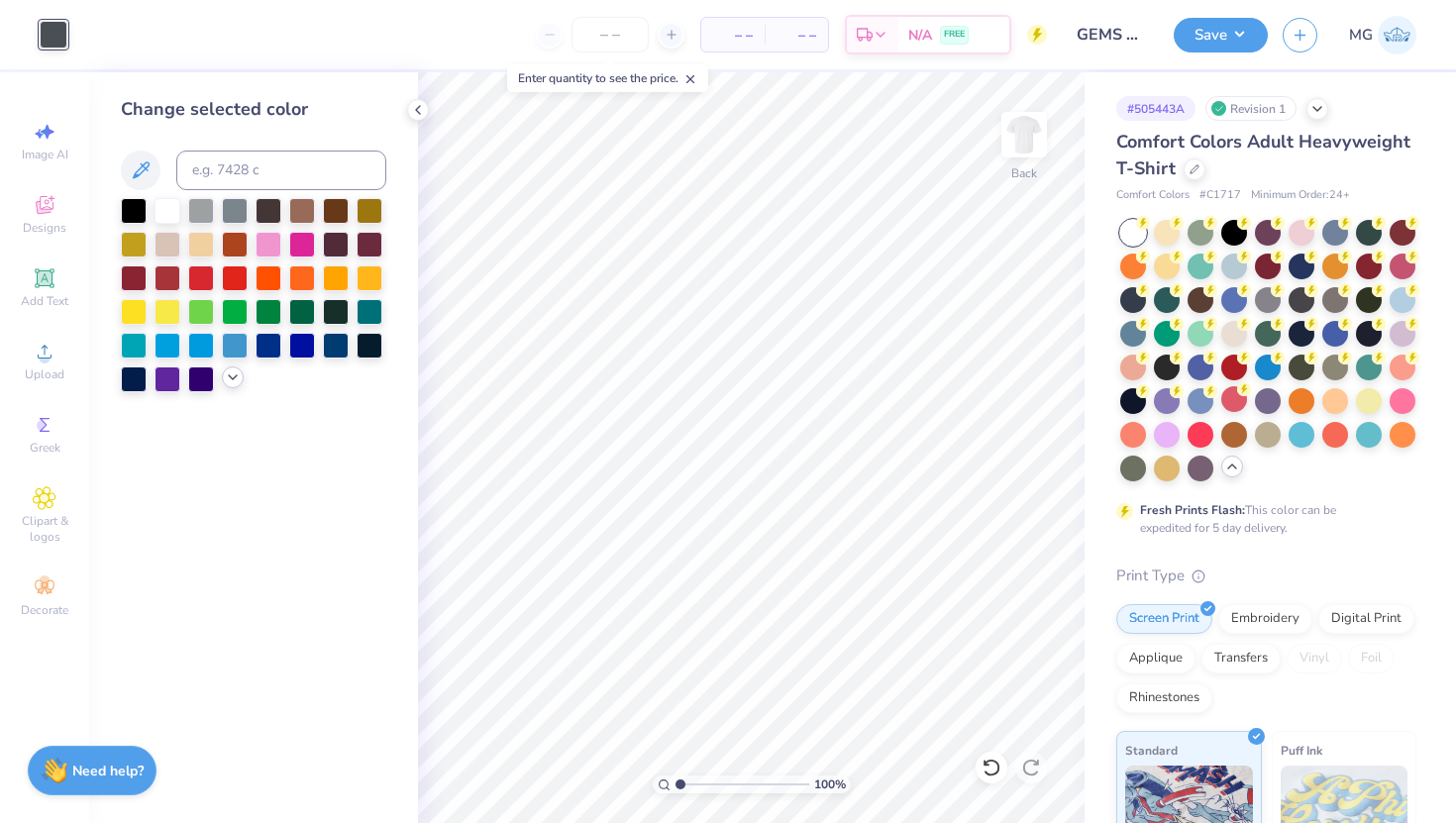 click 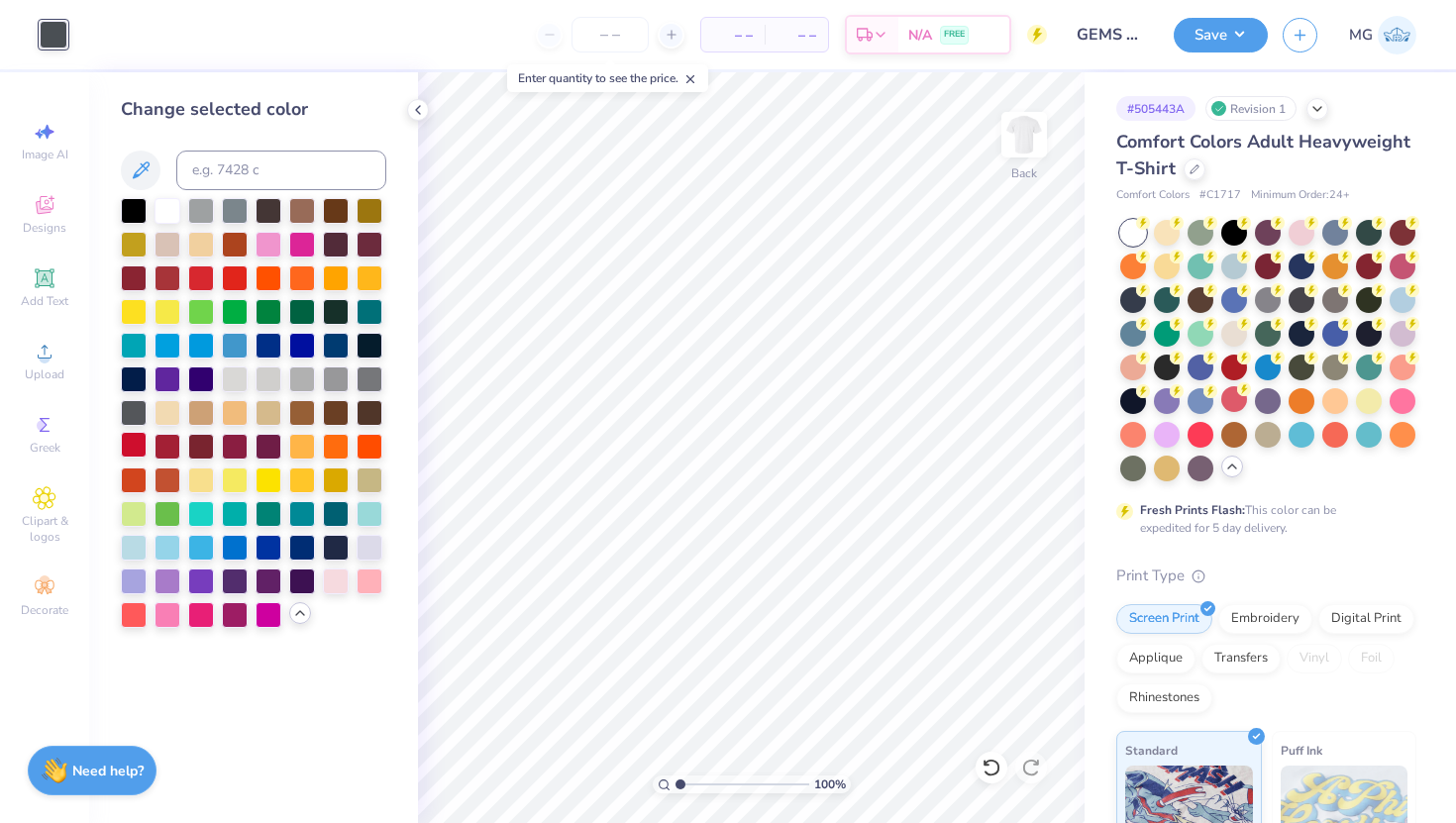 click at bounding box center (134, 445) 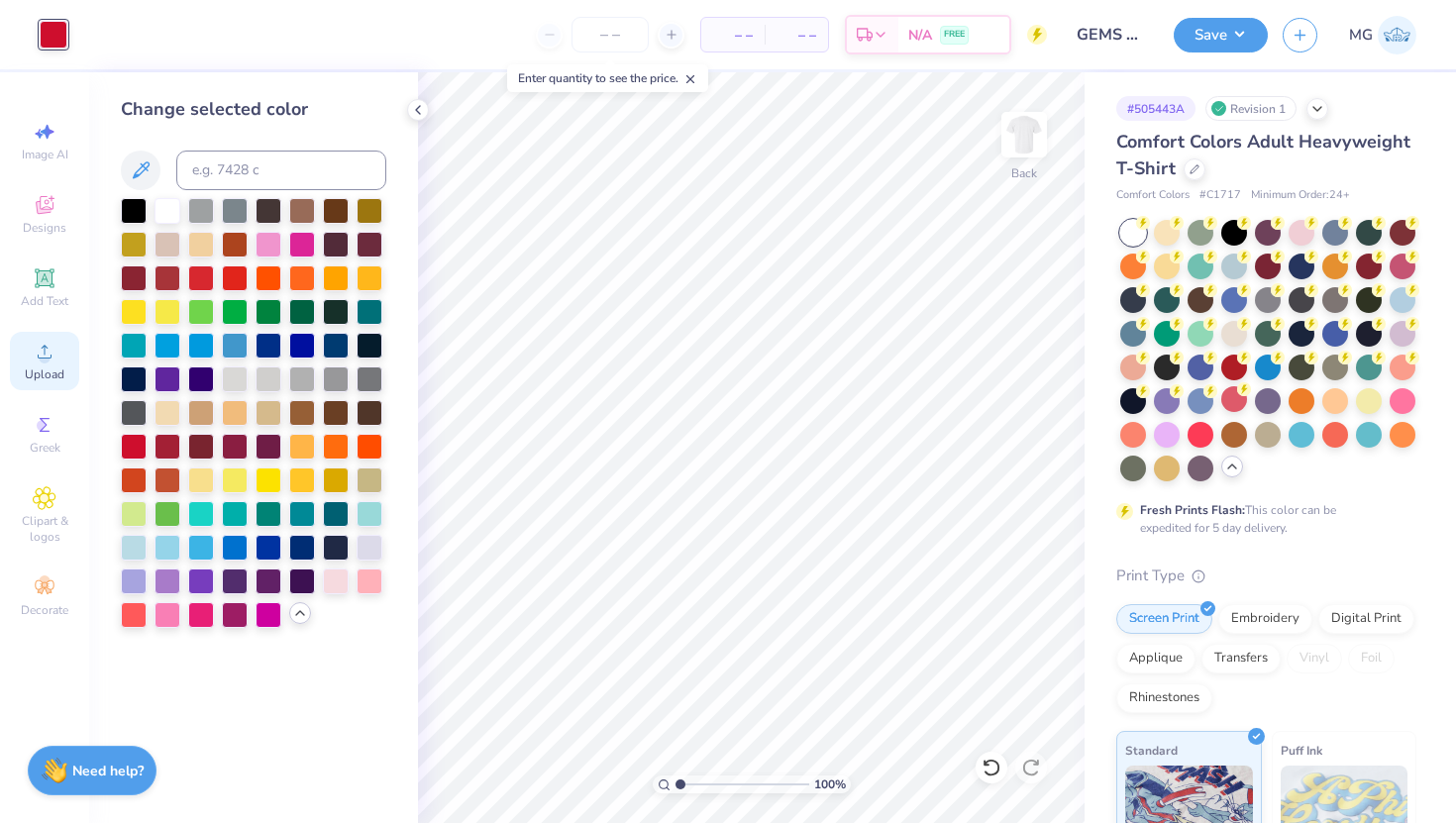 click 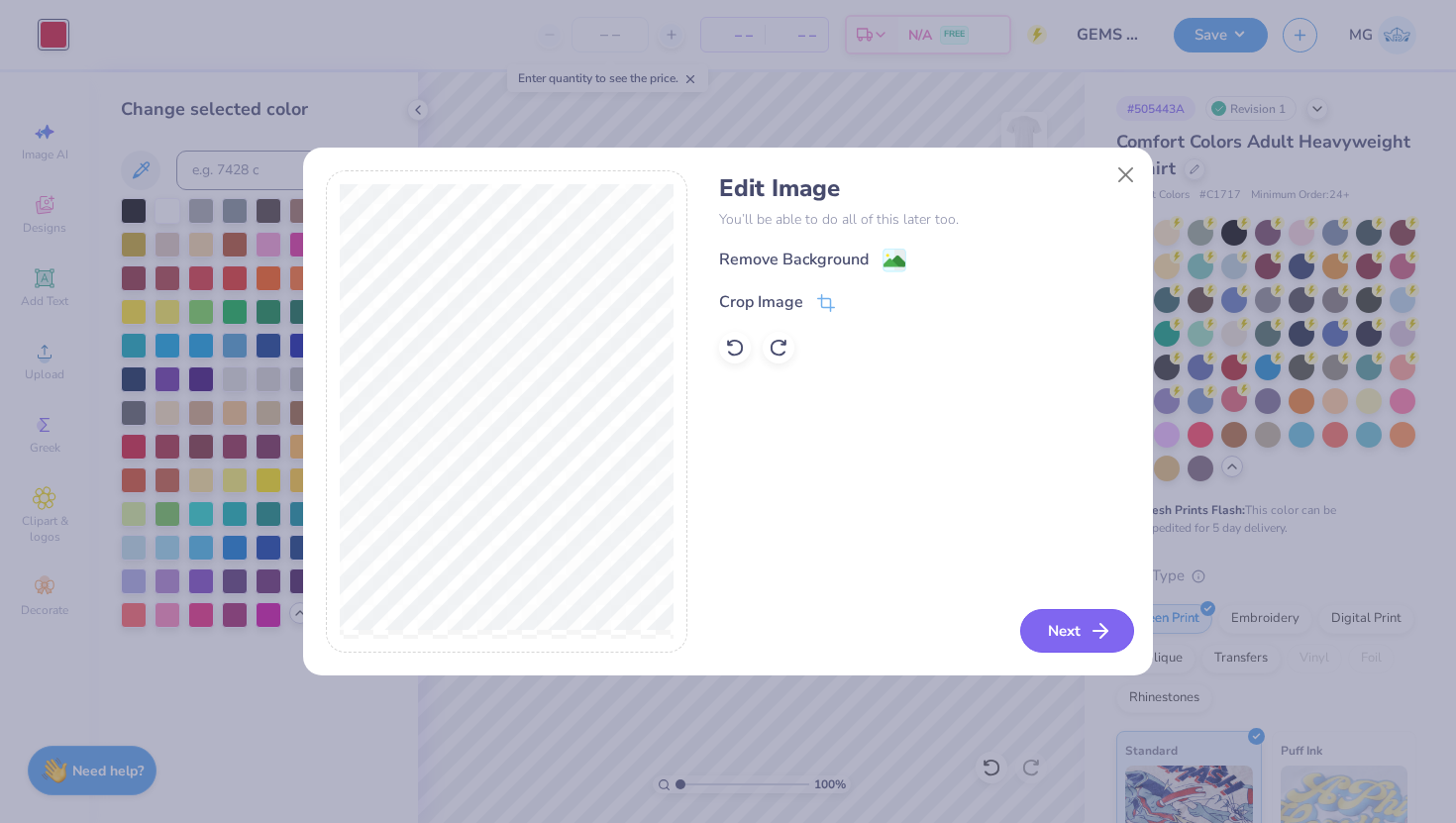click on "Next" at bounding box center [1077, 631] 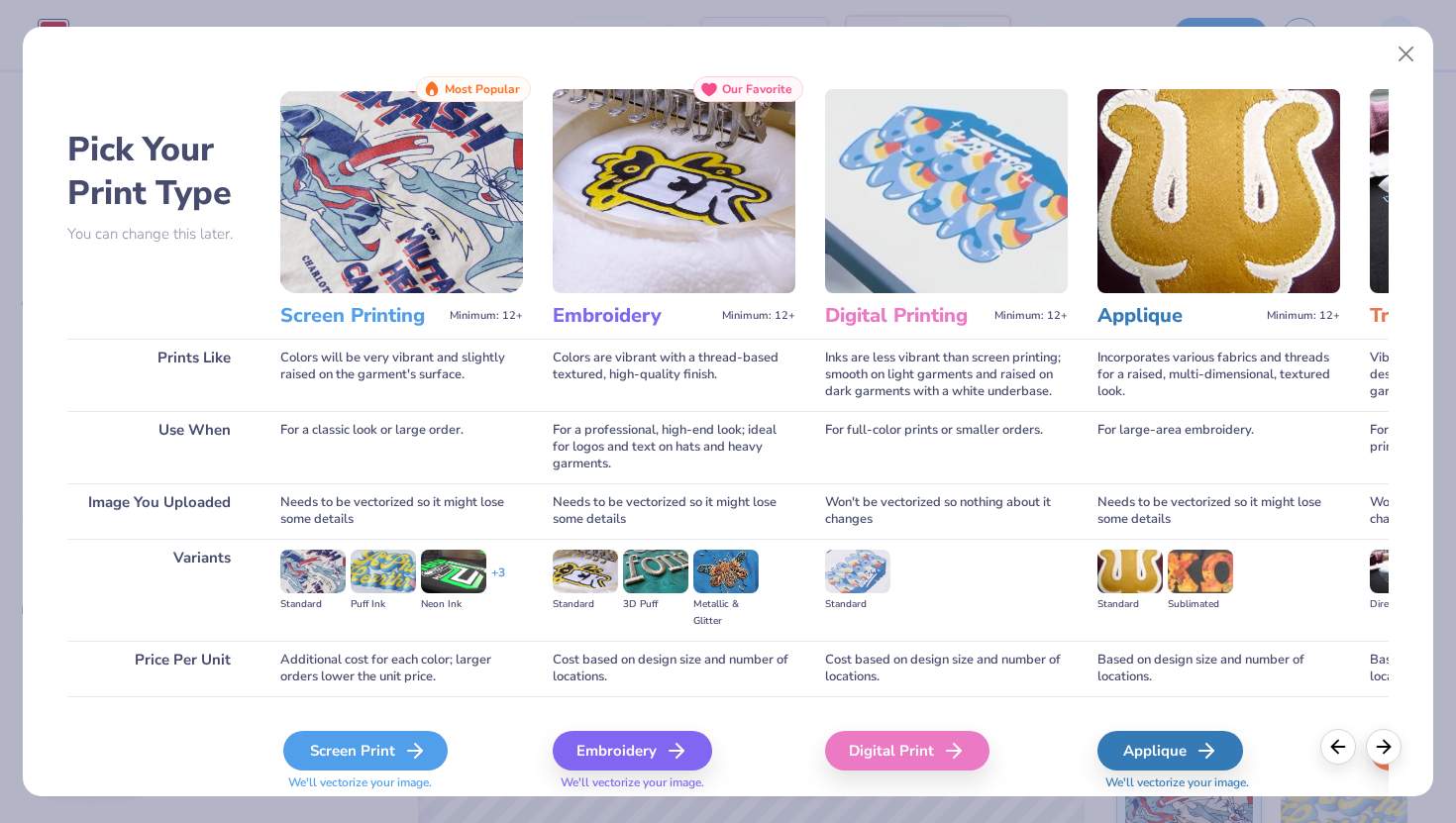 click on "Screen Print" at bounding box center [365, 751] 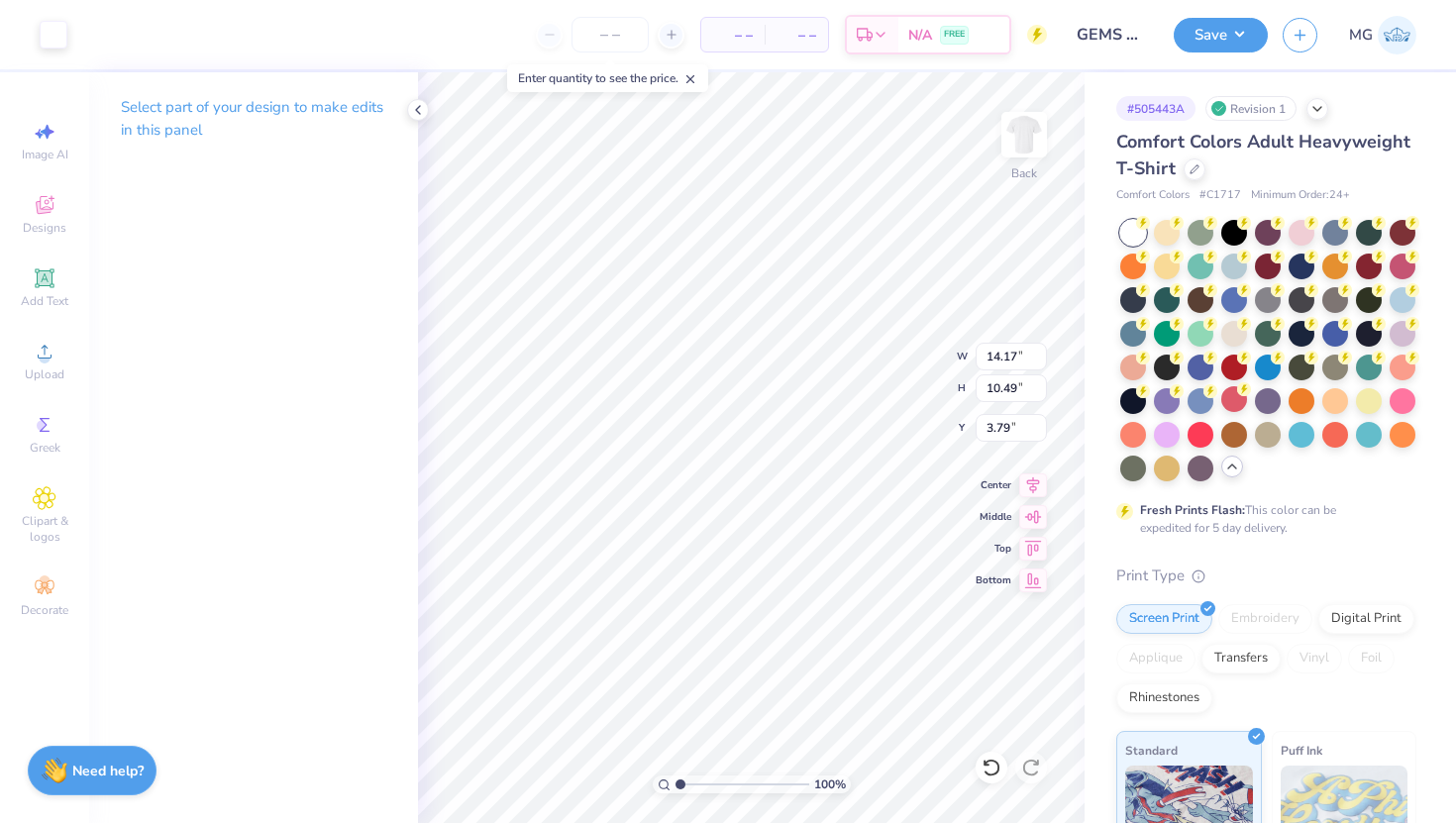 type on "9.20" 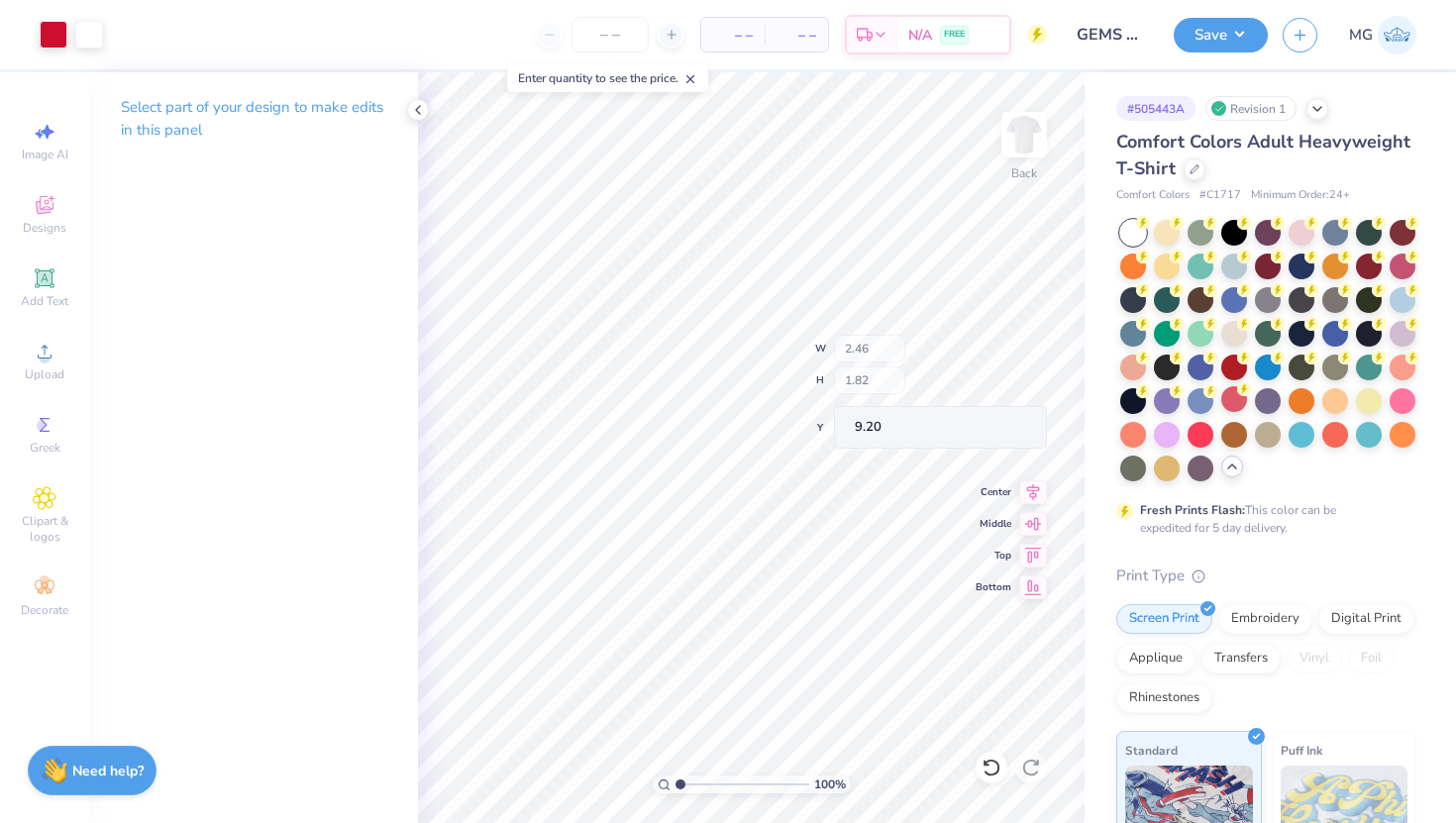 type on "2.46" 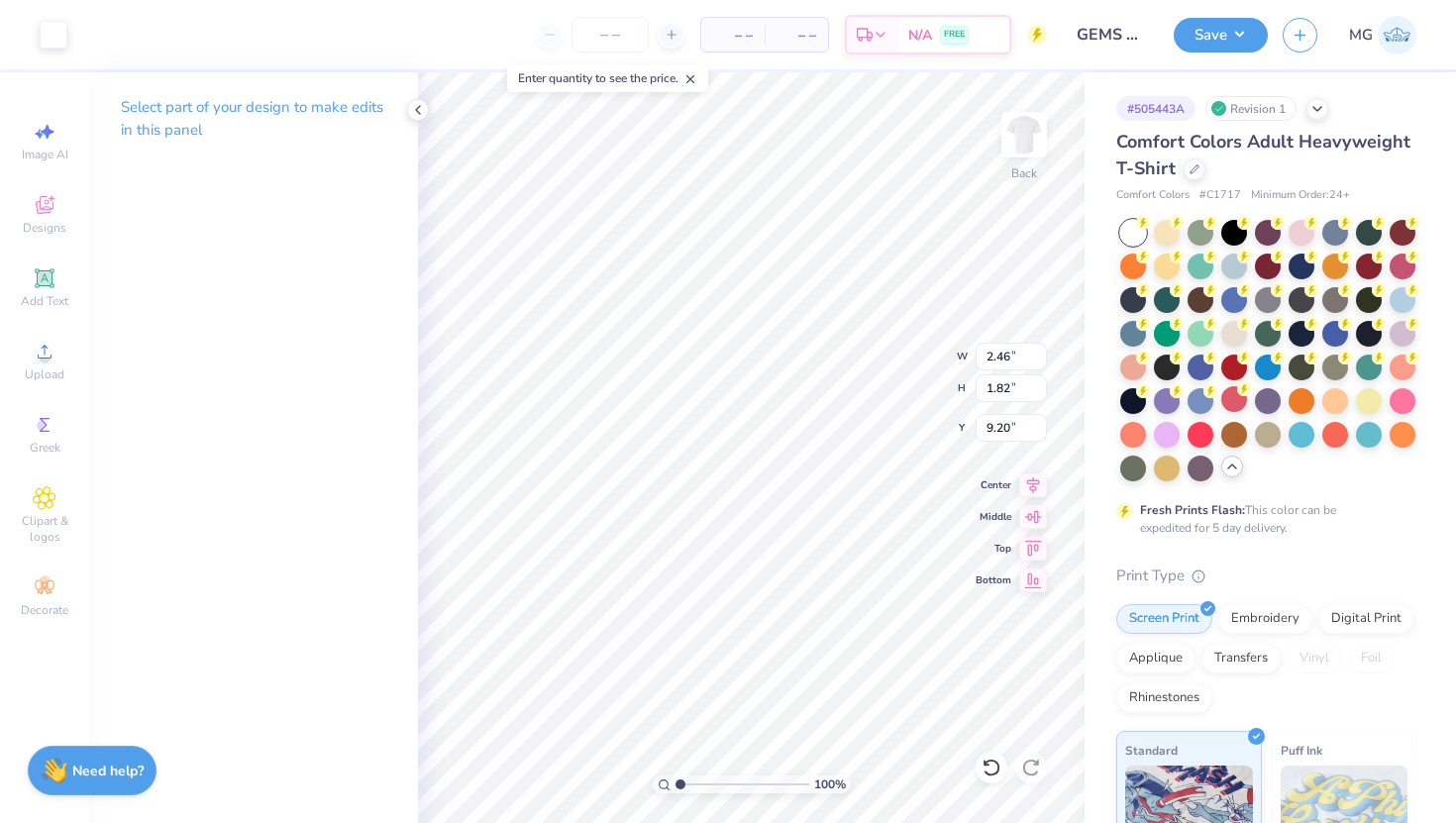 type on "7.32" 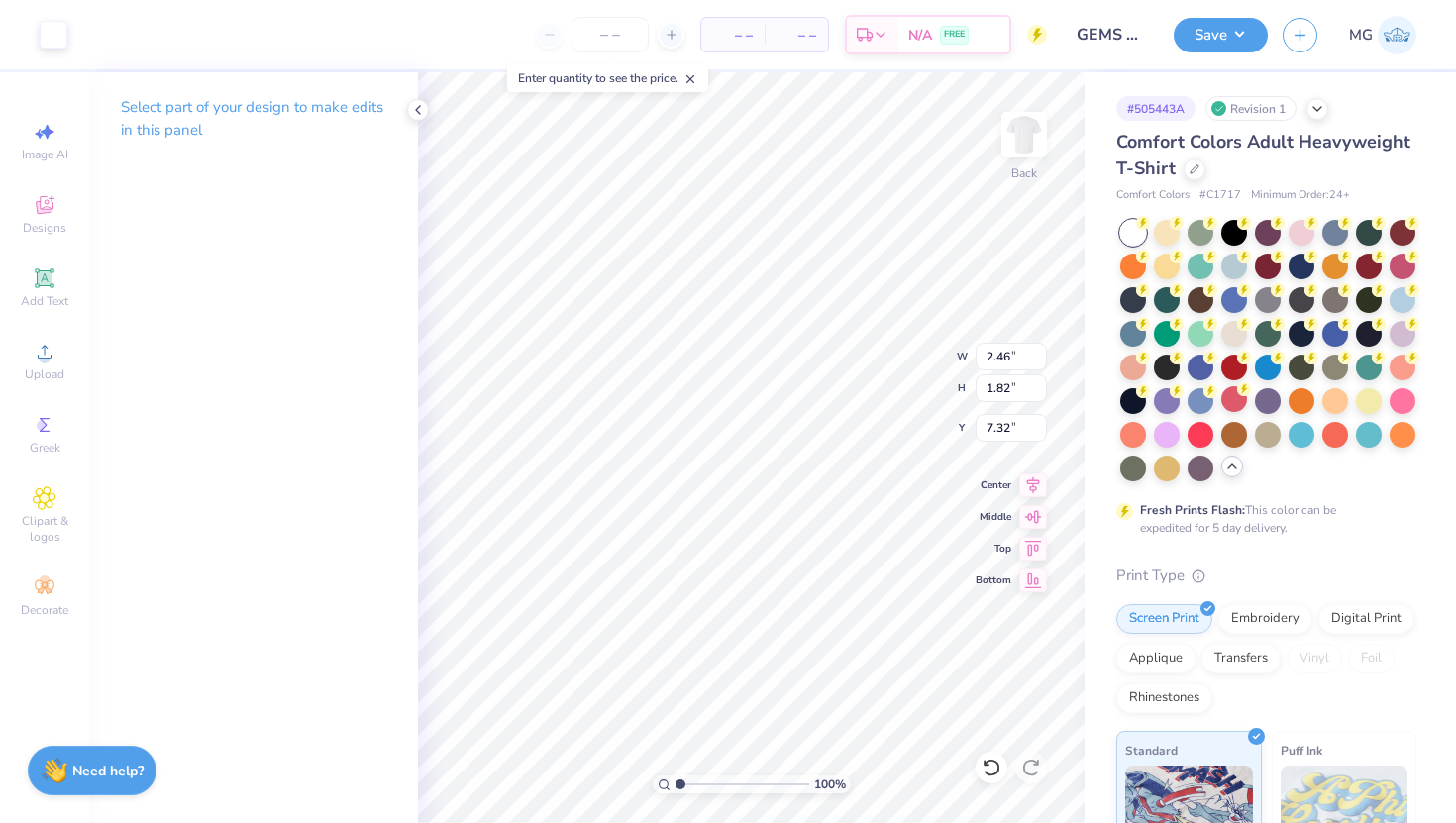 type on "1.95" 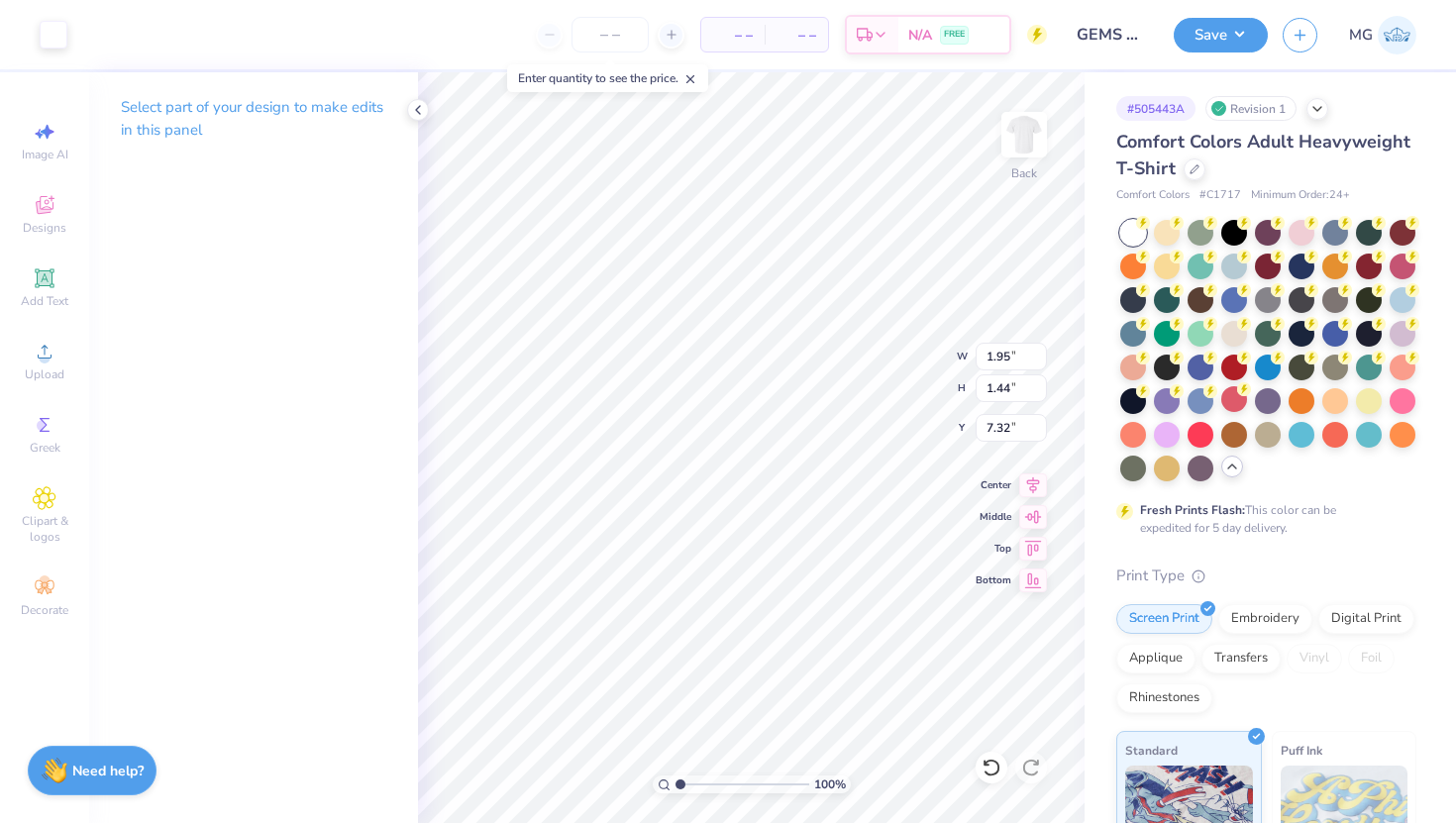 type on "7.02" 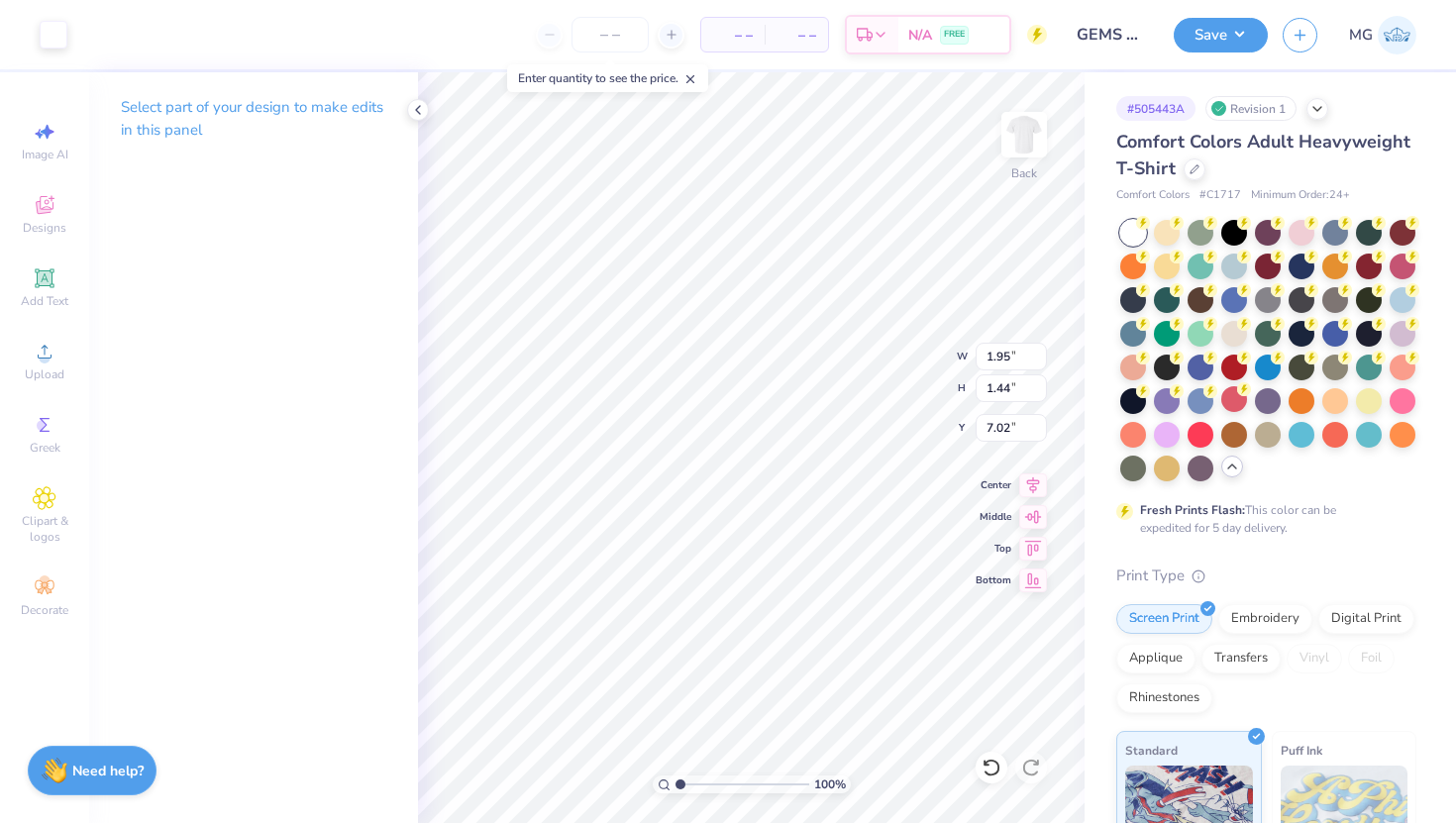 type on "1.49" 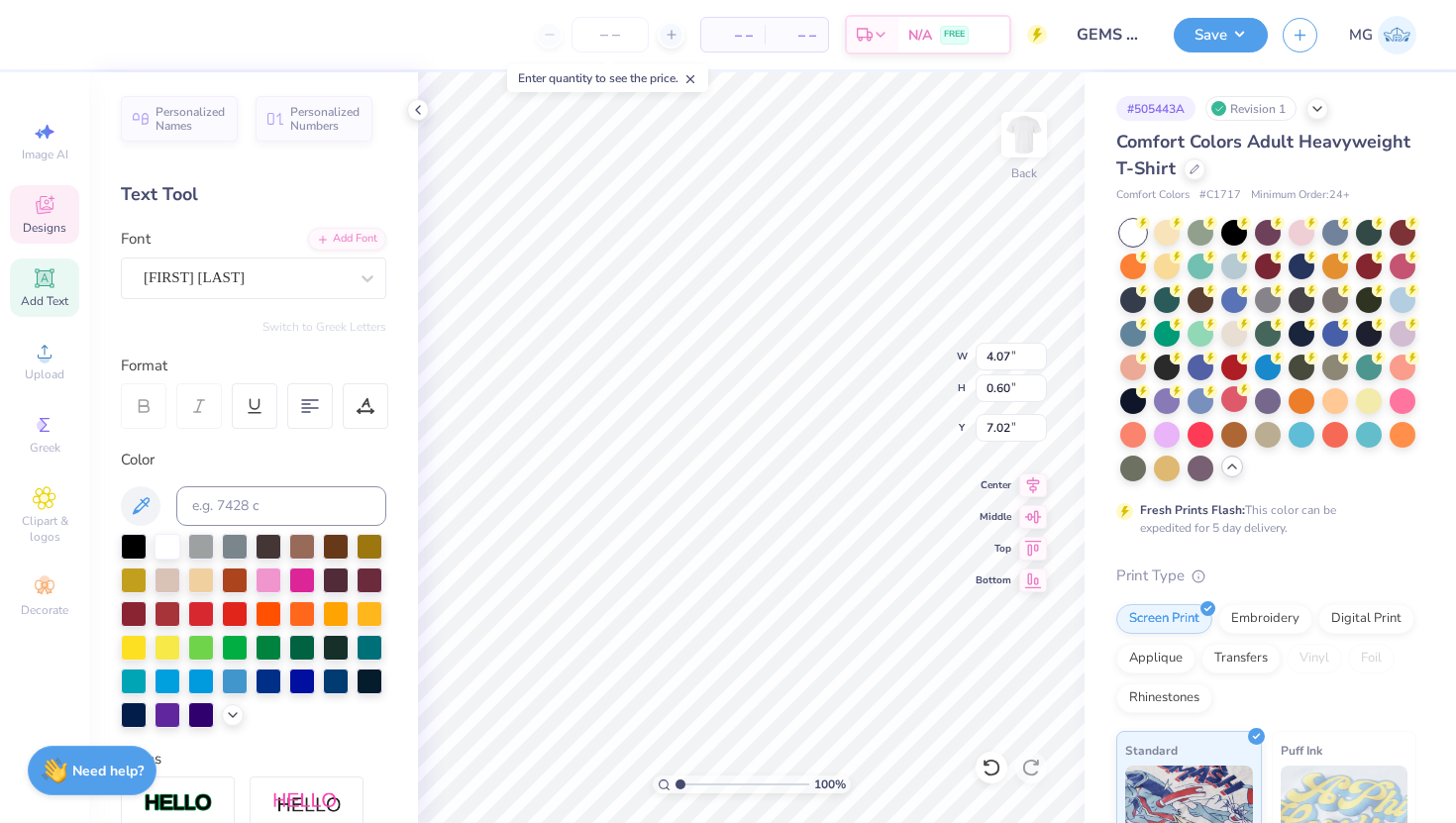 scroll, scrollTop: 0, scrollLeft: 4, axis: horizontal 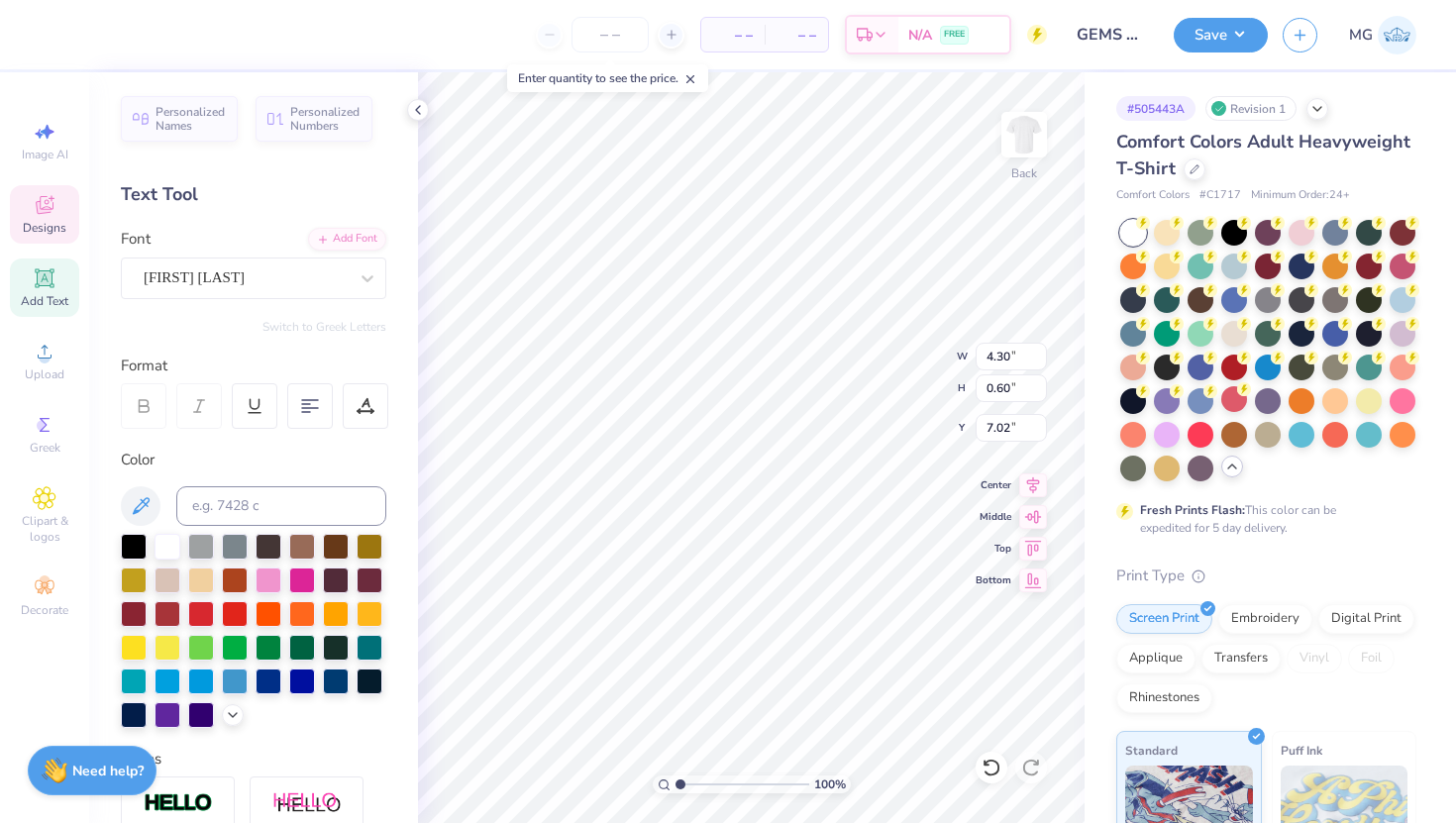 type on "EST.          2014" 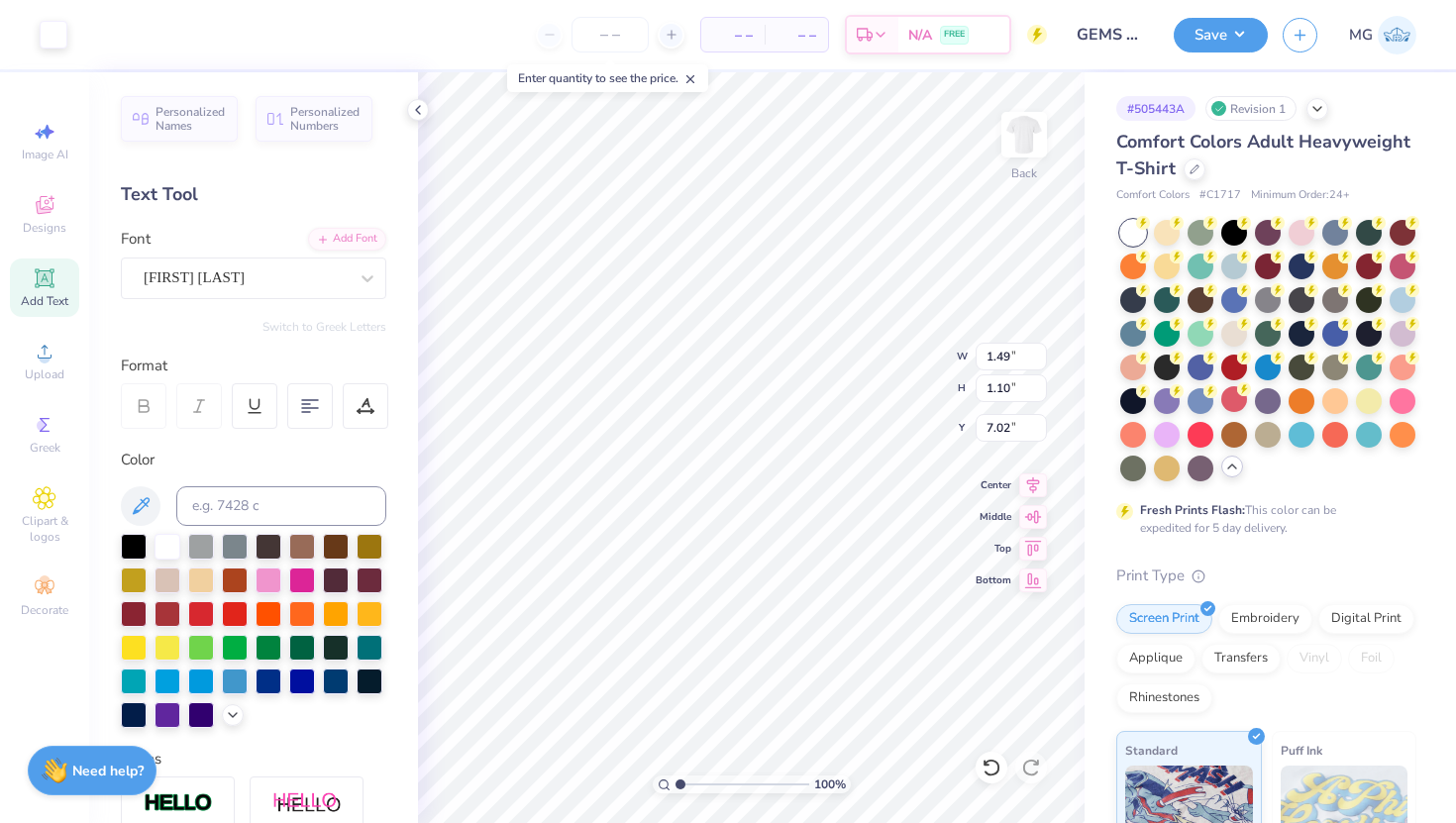 type on "1.49" 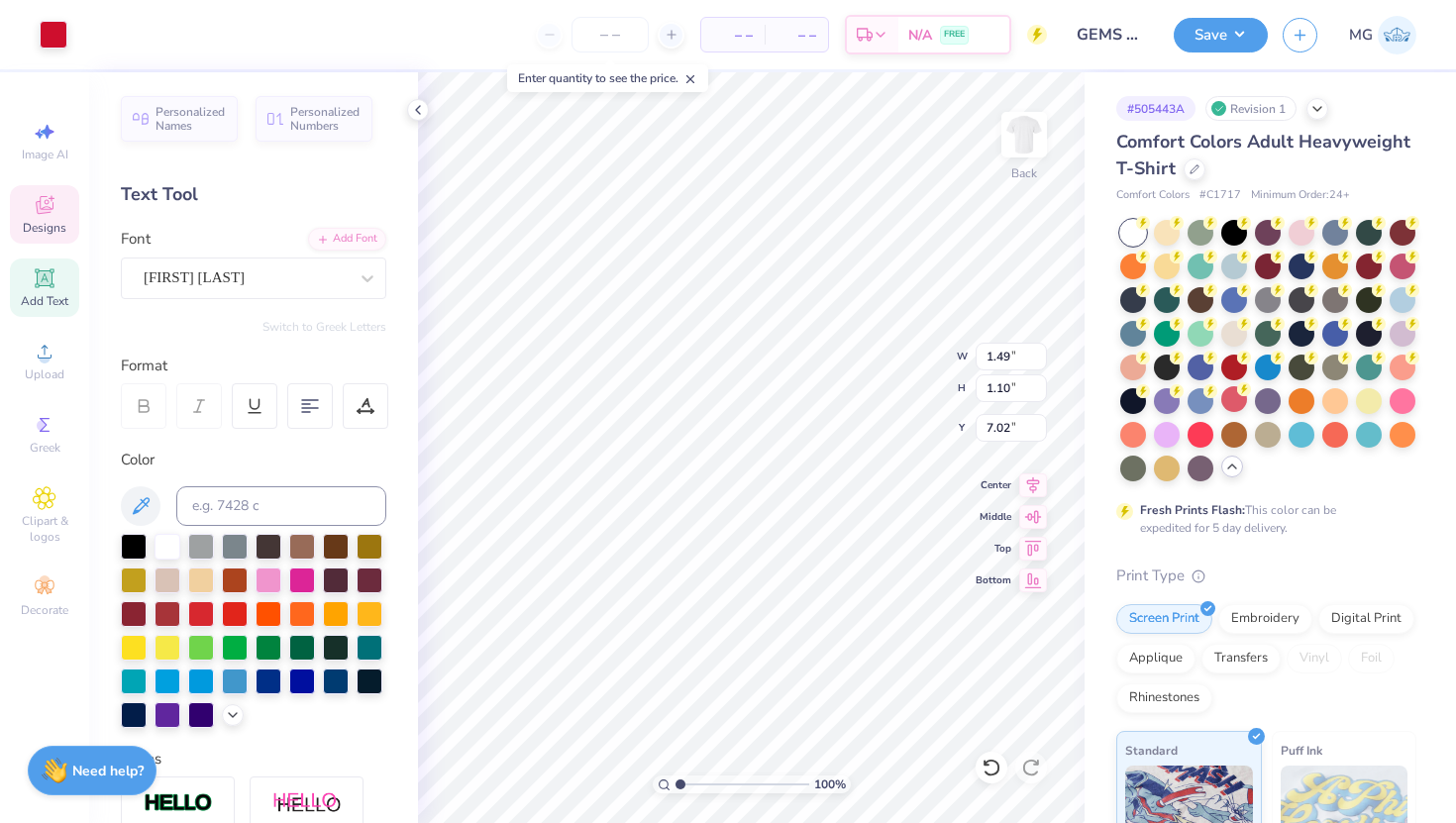 type on "4.30" 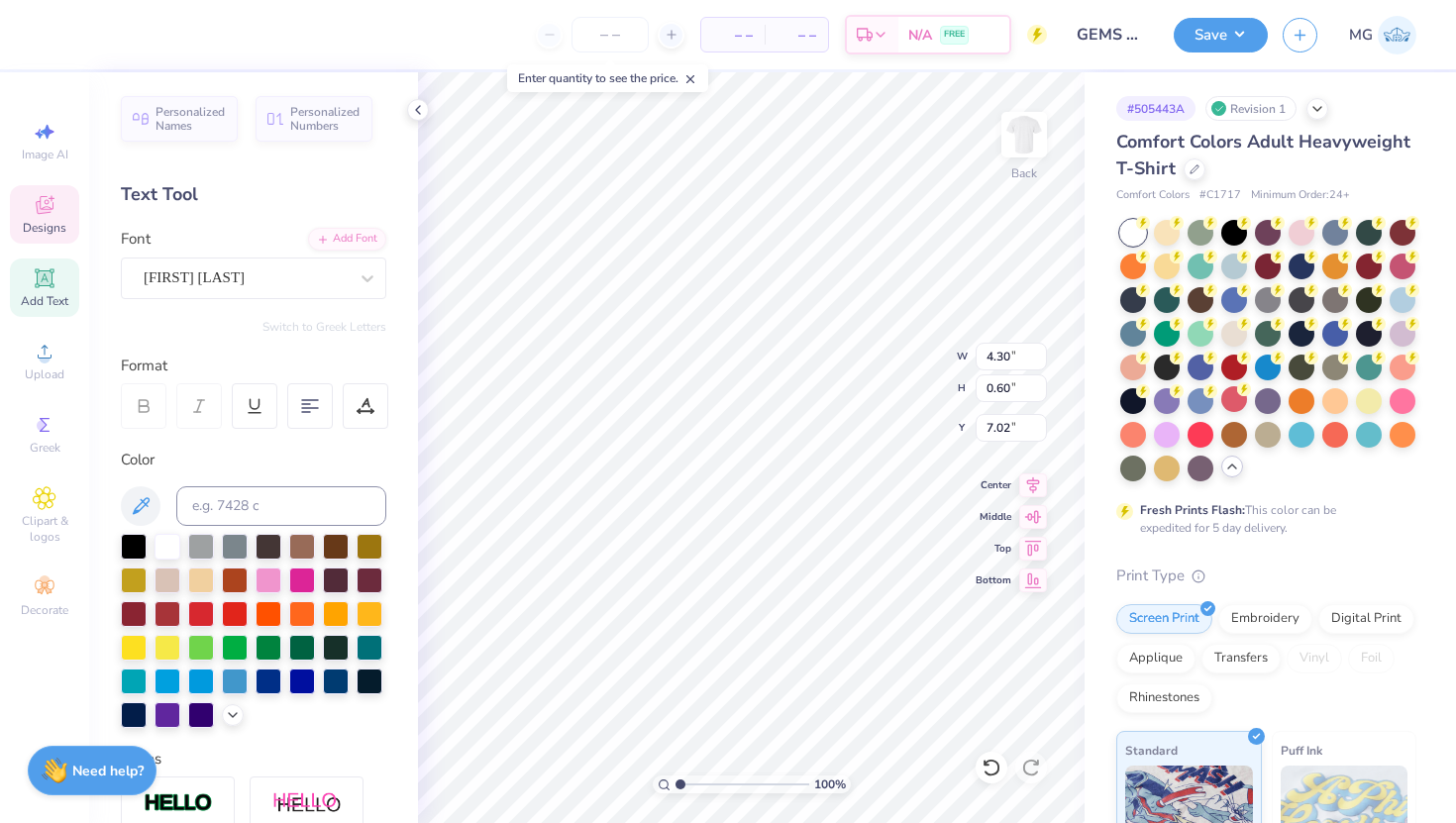 scroll, scrollTop: 0, scrollLeft: 4, axis: horizontal 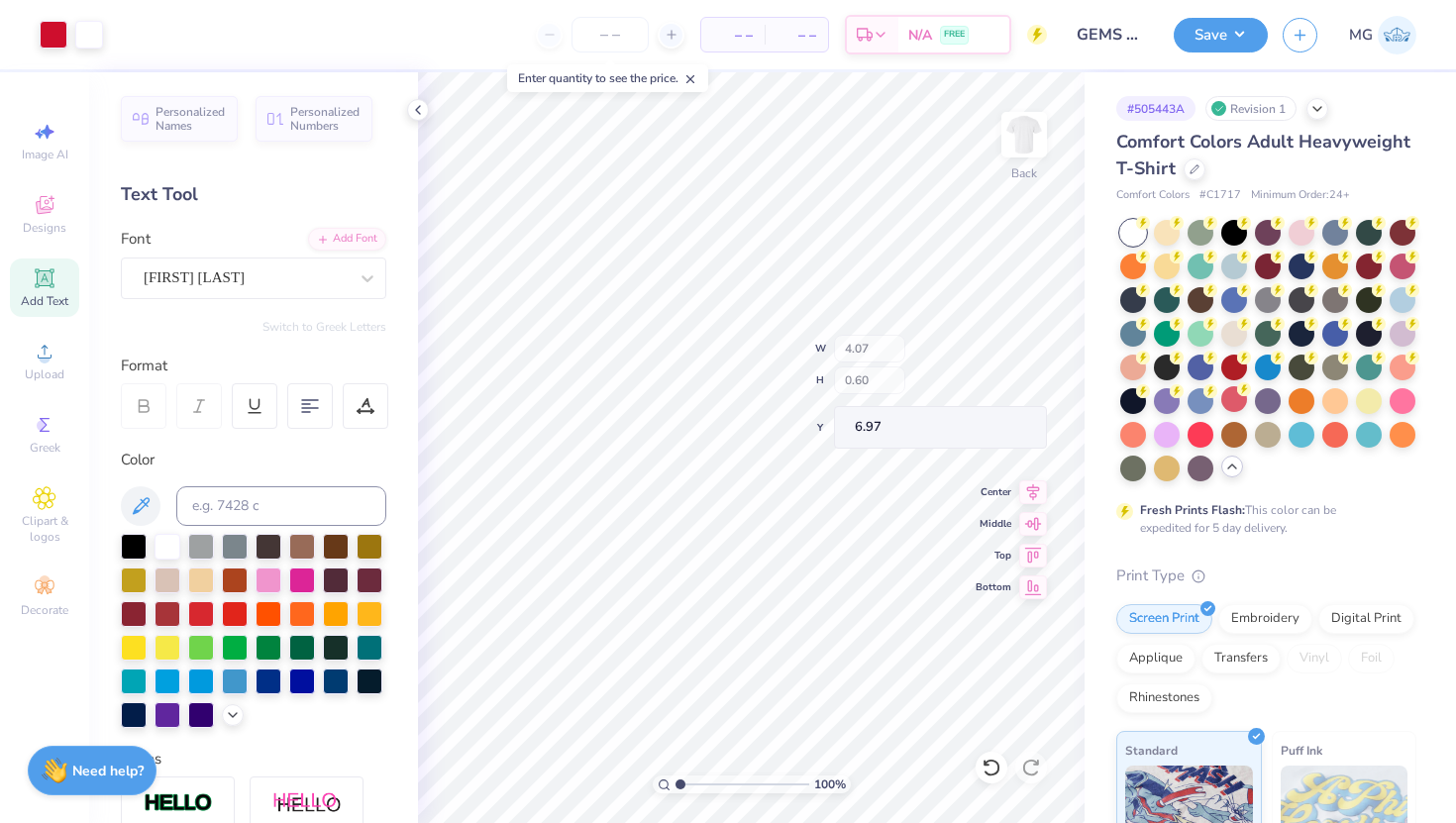 type on "6.97" 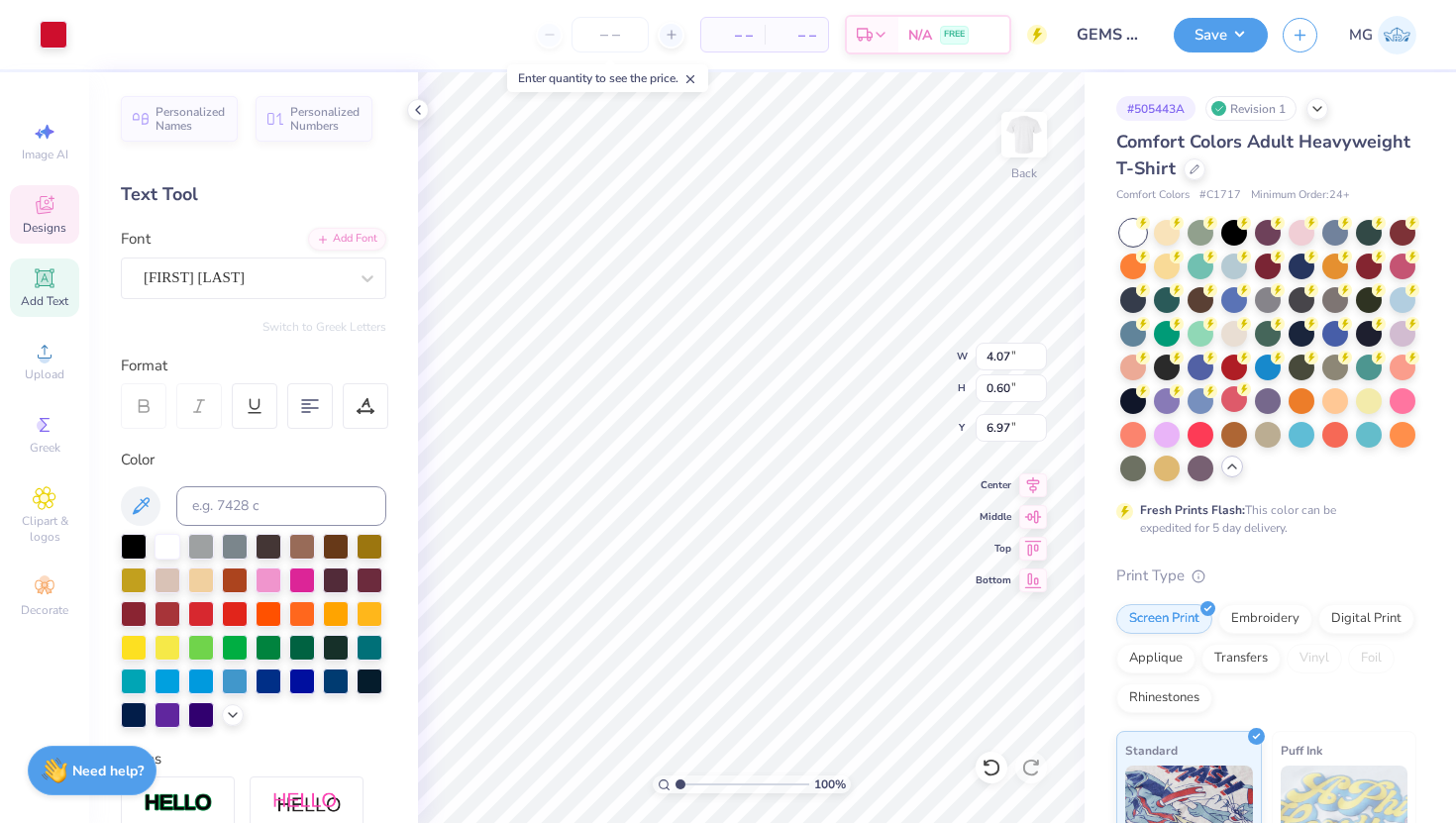 scroll, scrollTop: 0, scrollLeft: 4, axis: horizontal 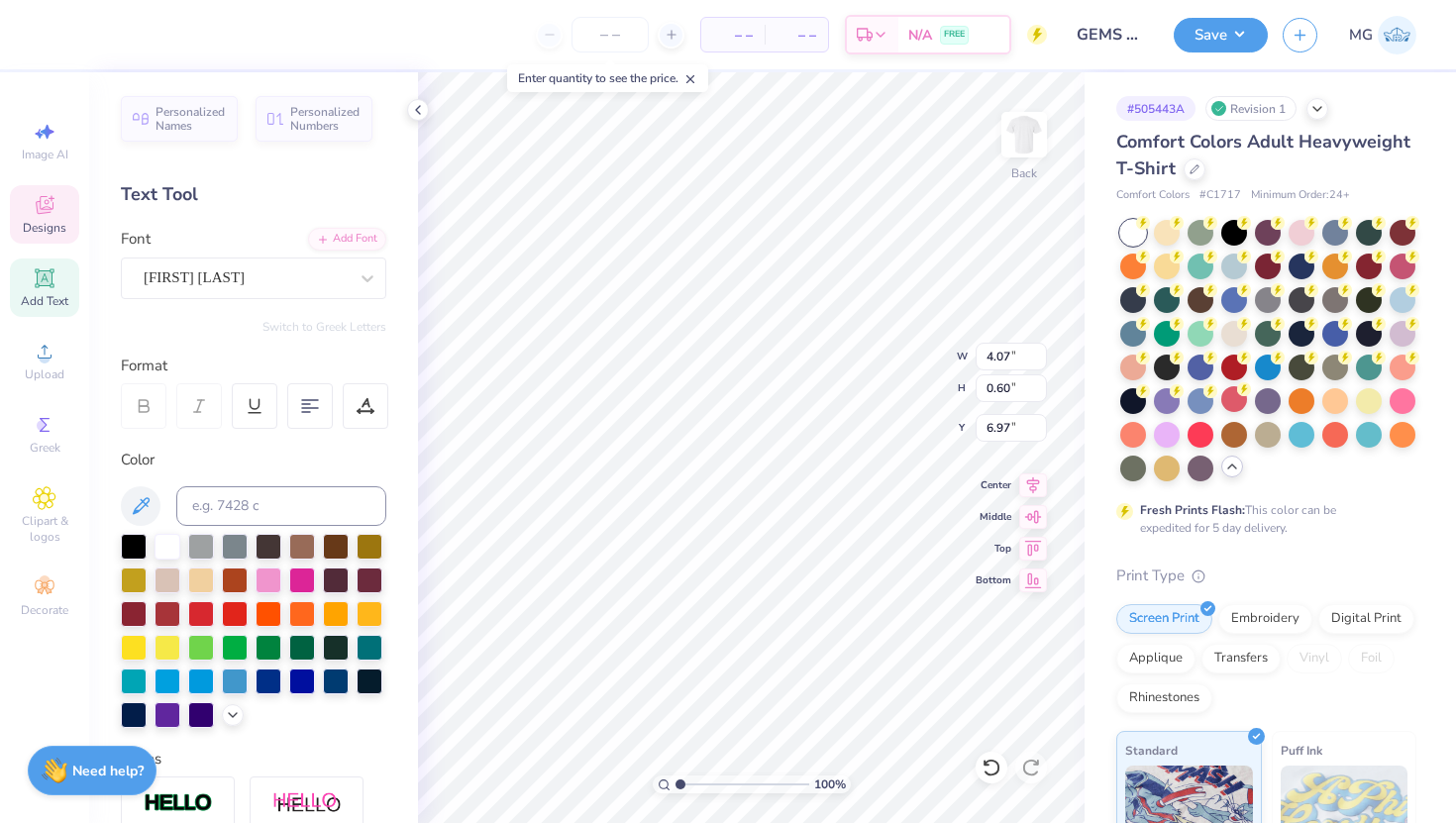 type on "EST.           2014" 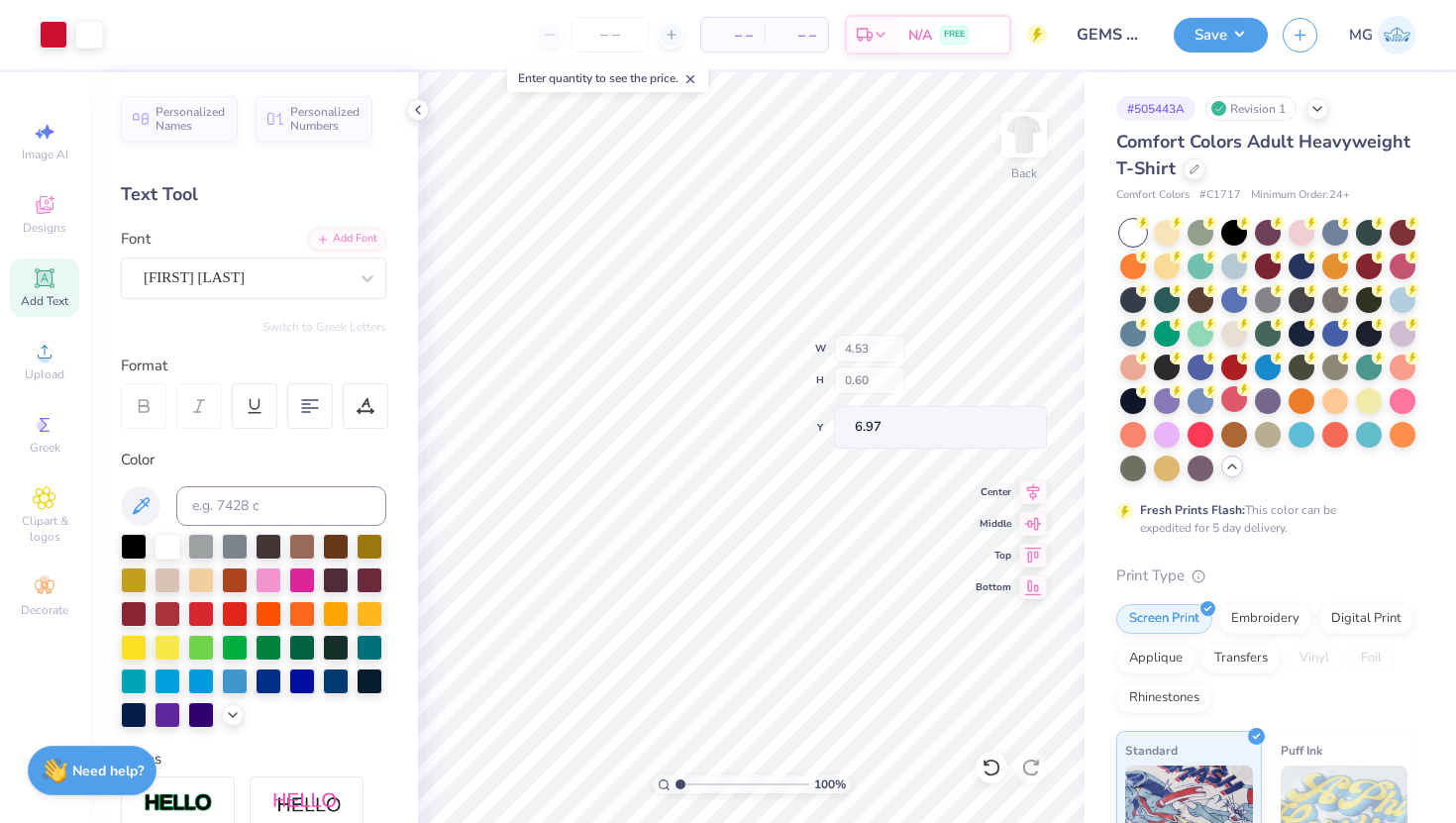 type on "4.53" 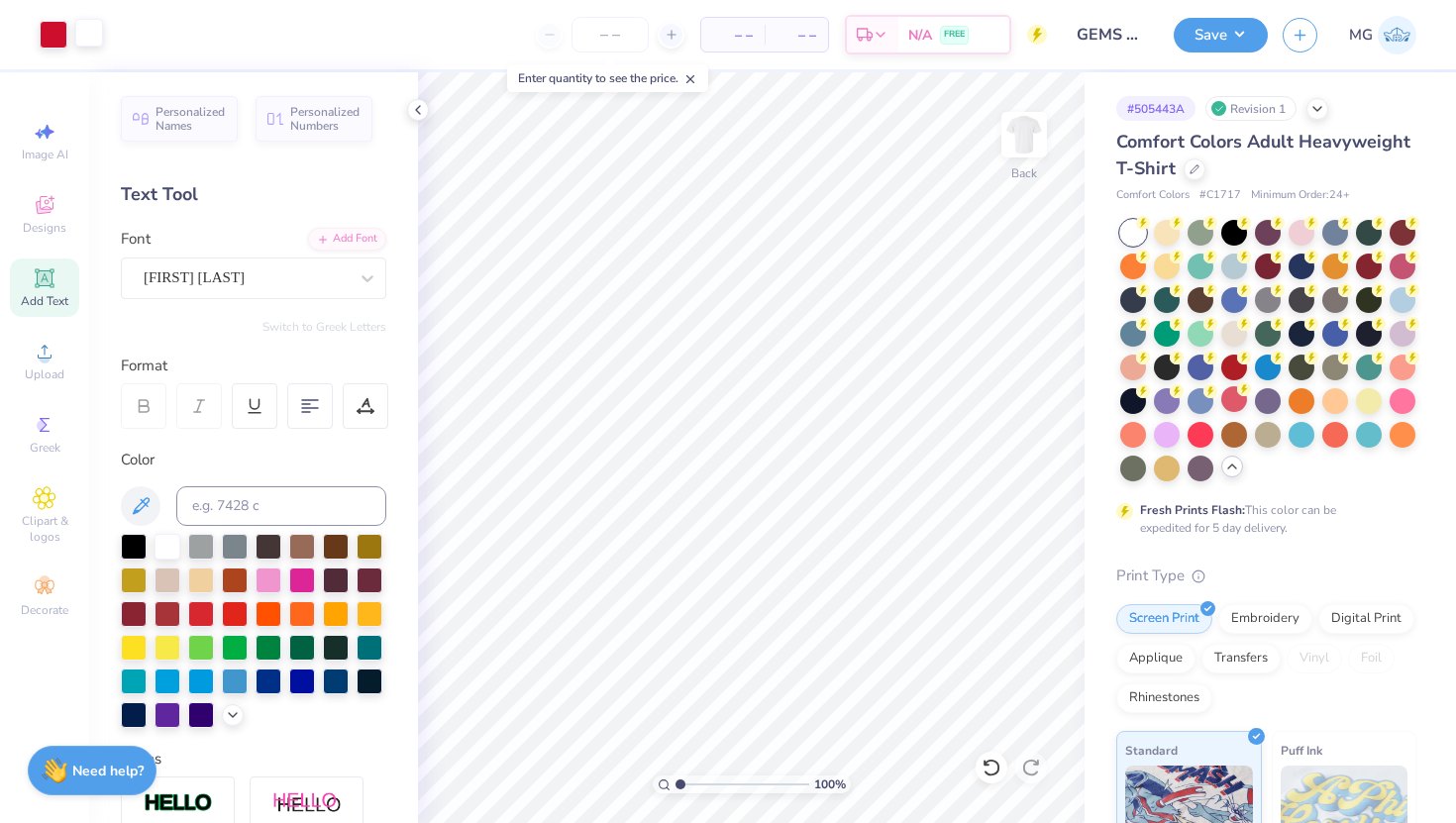 click at bounding box center [89, 33] 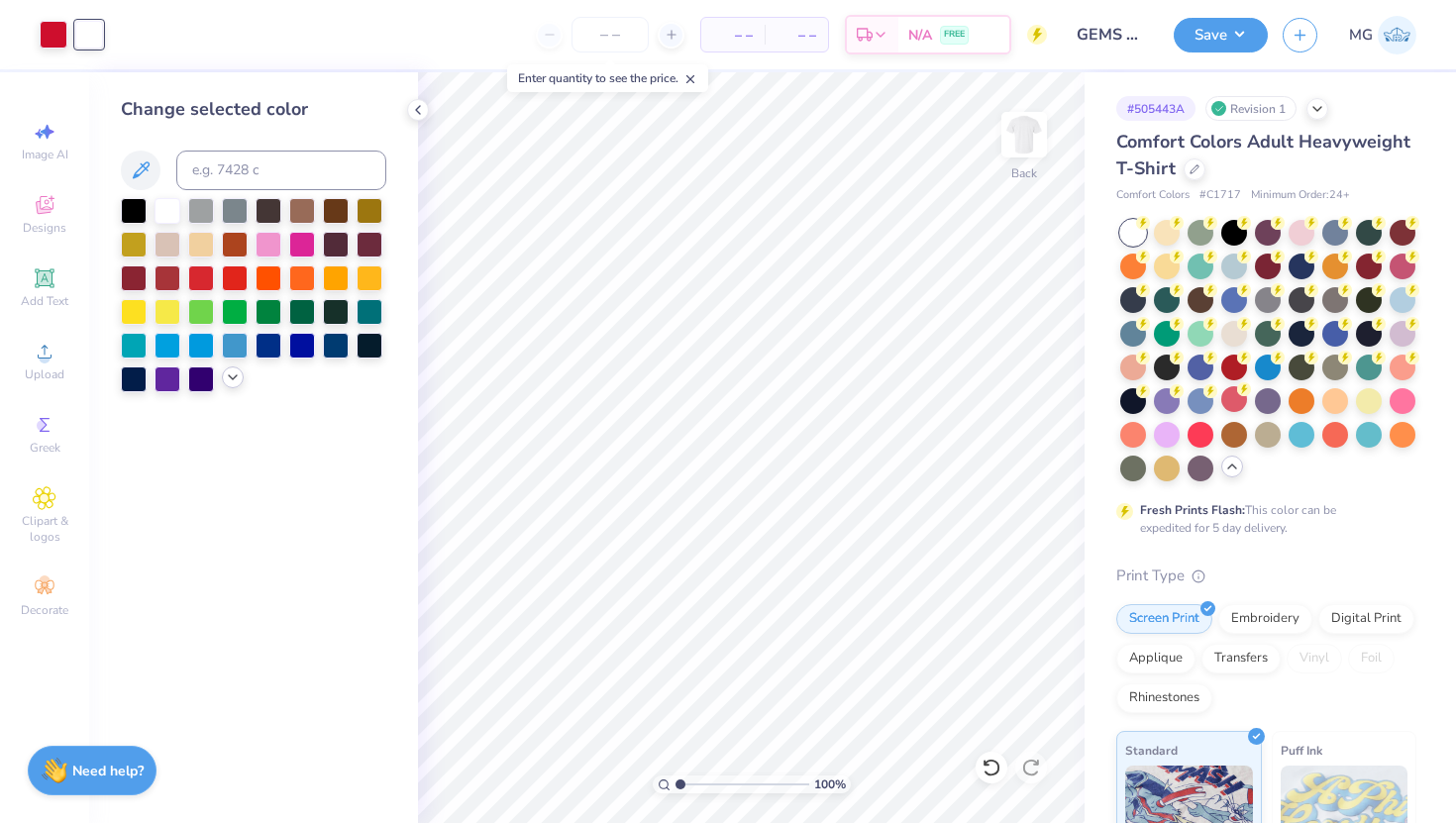 click 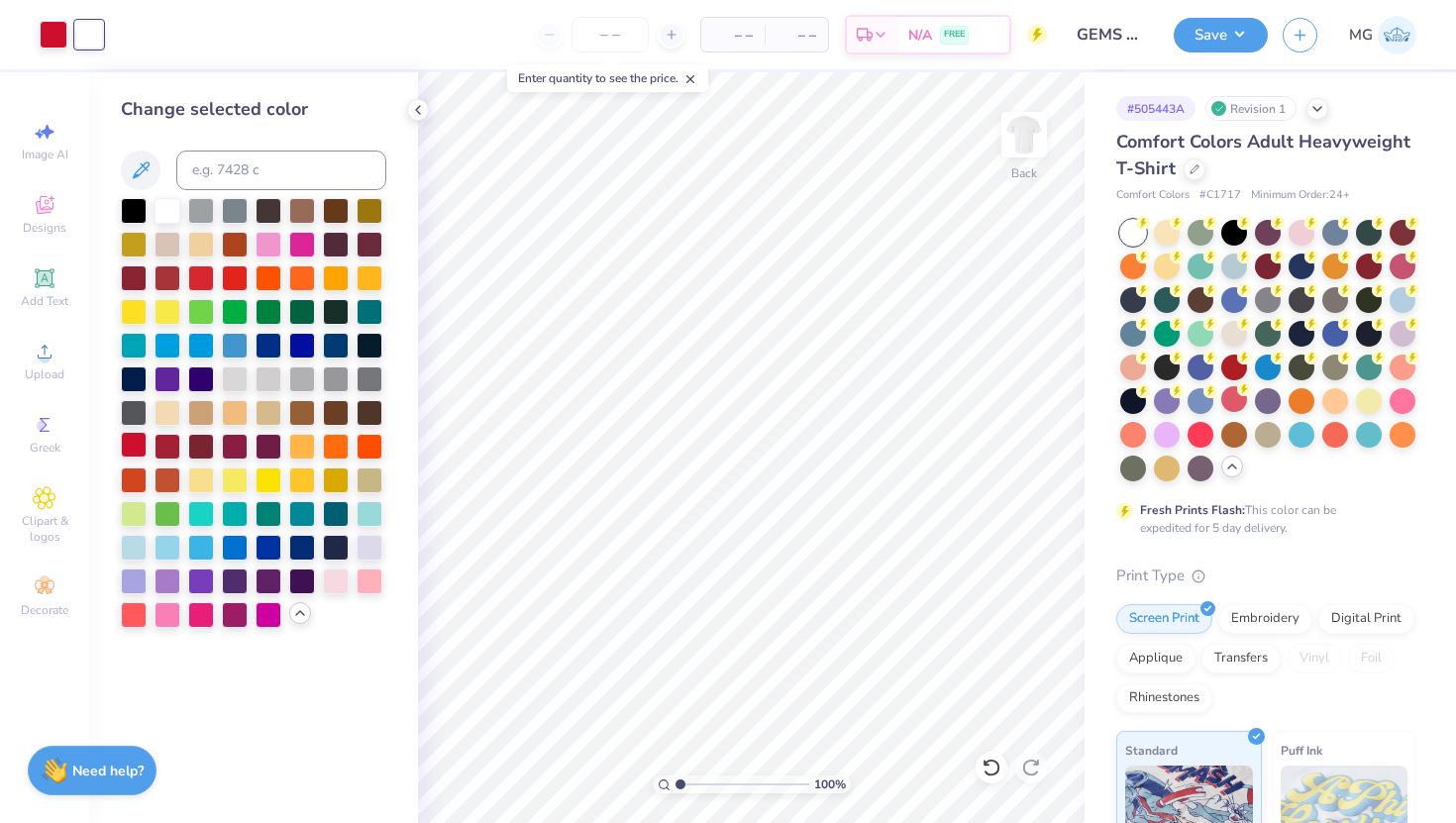 click at bounding box center [134, 445] 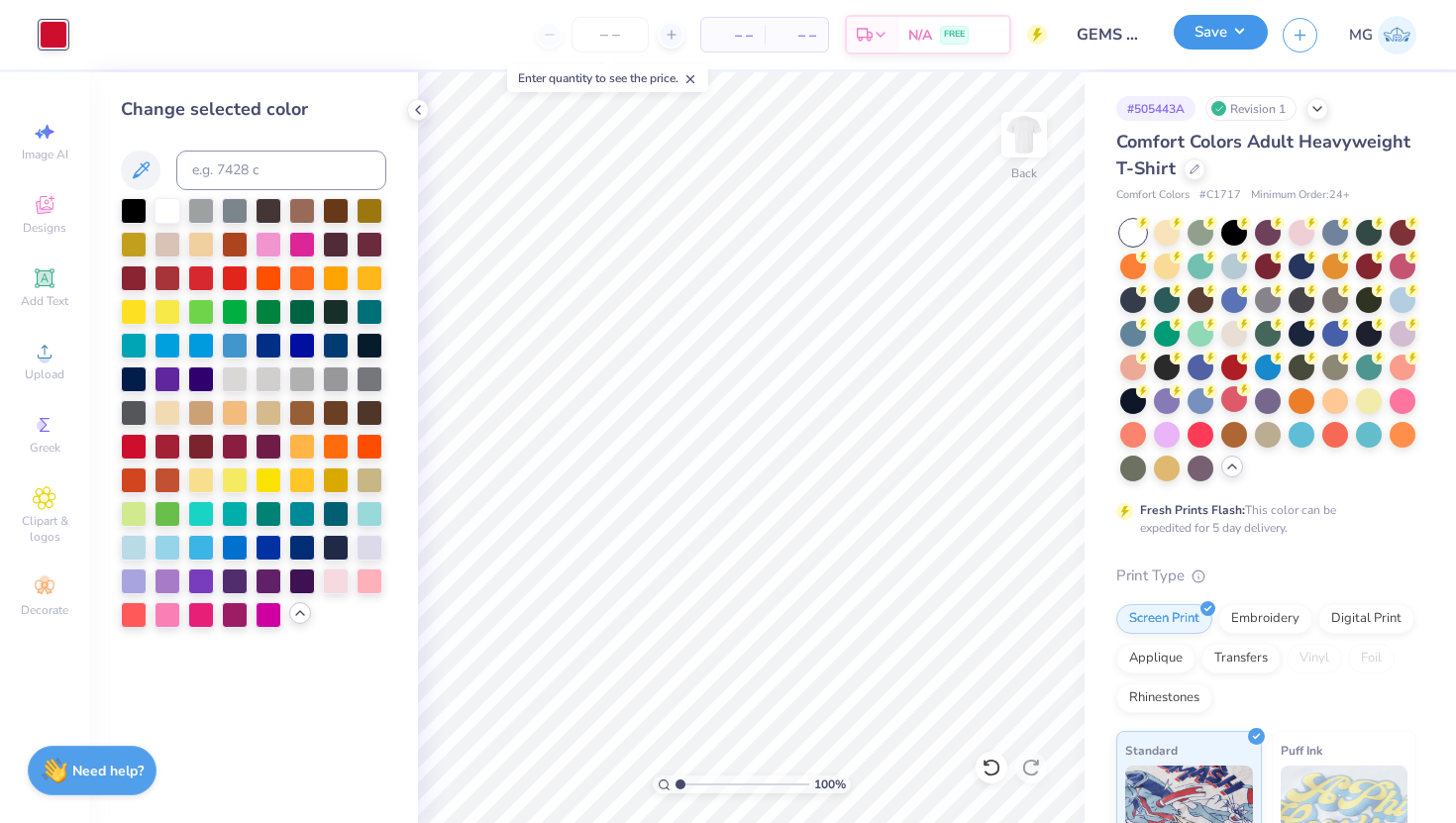 click on "Save" at bounding box center [1220, 32] 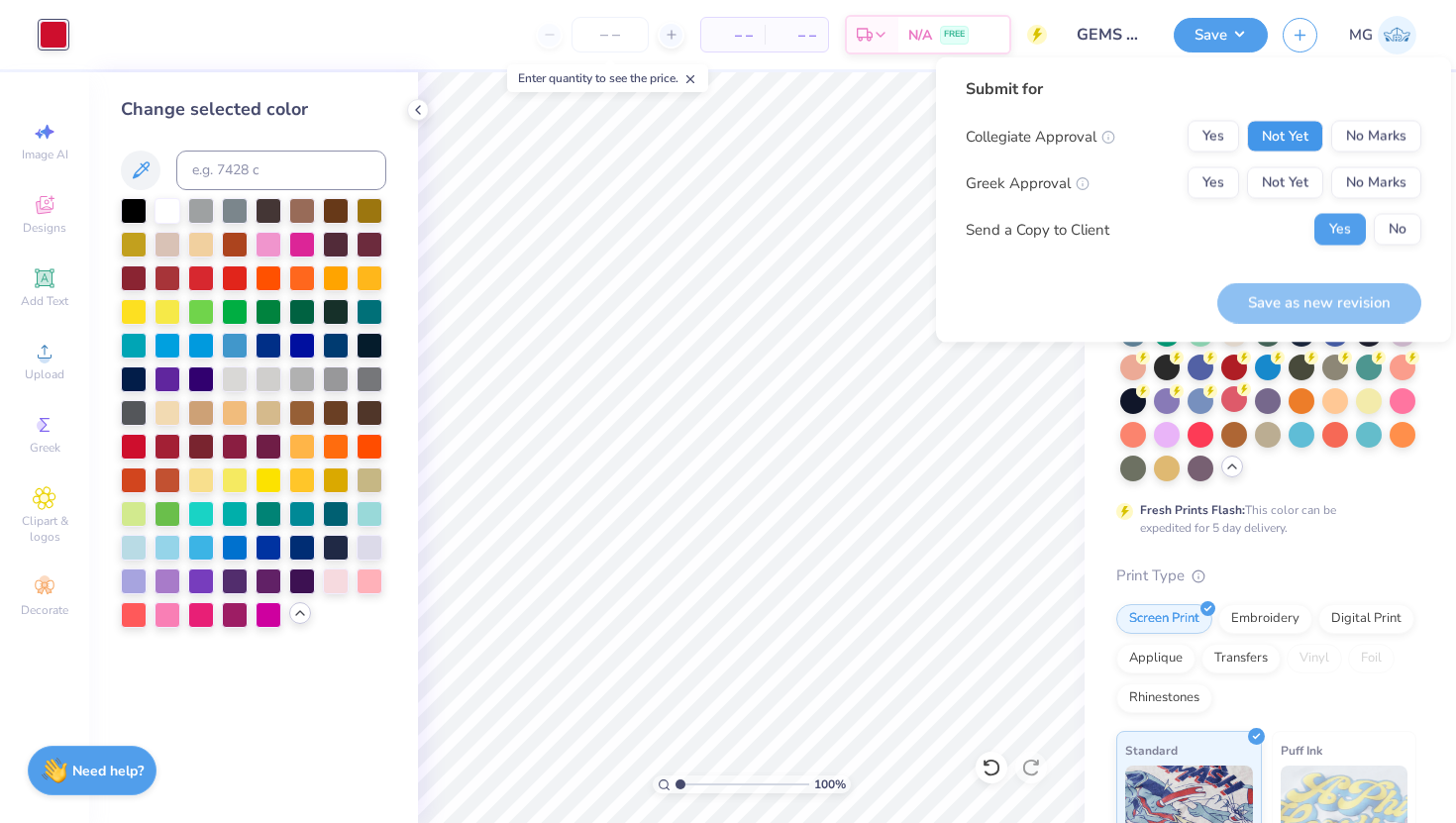 click on "Not Yet" at bounding box center [1285, 137] 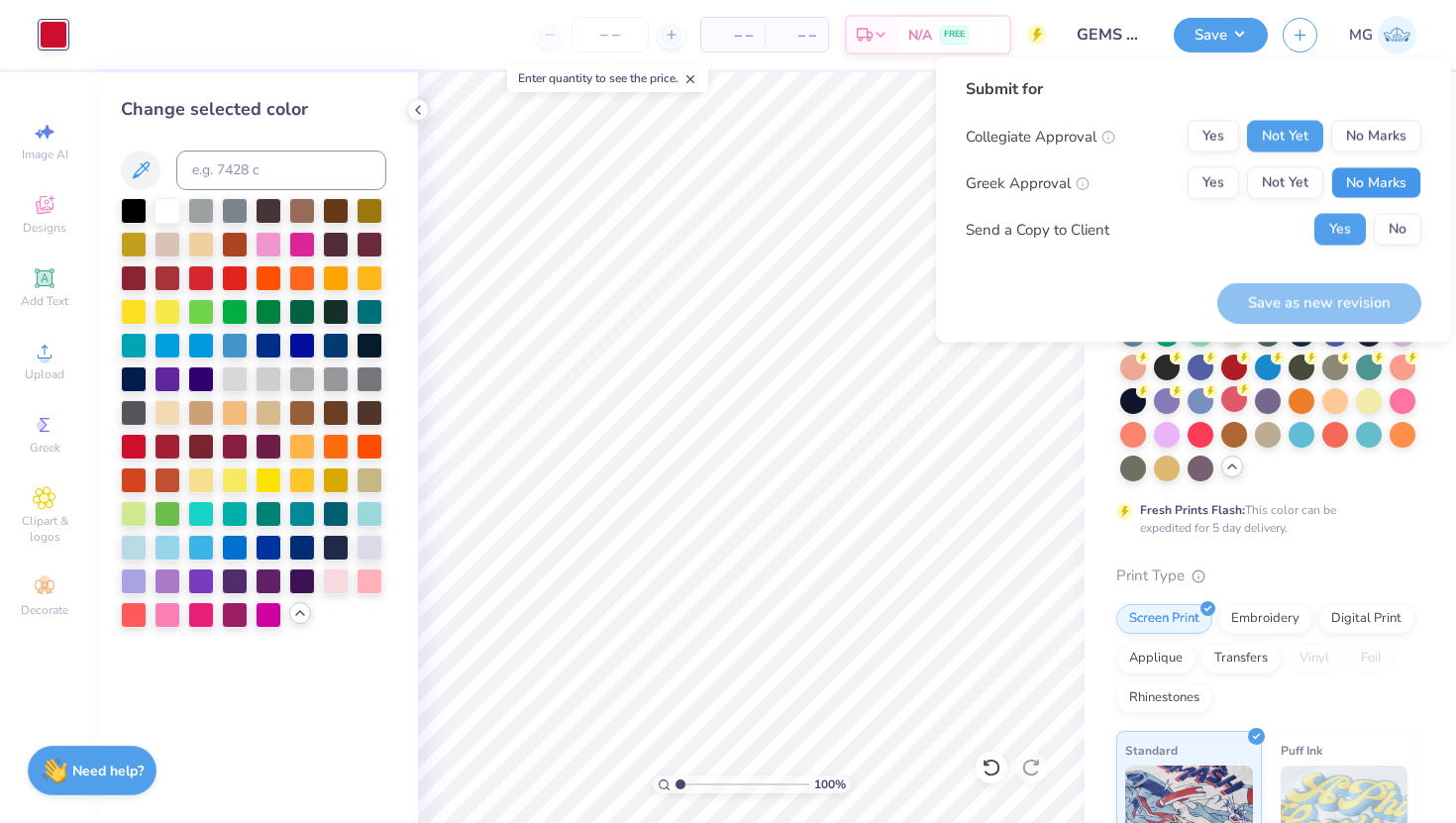 click on "No Marks" at bounding box center (1376, 183) 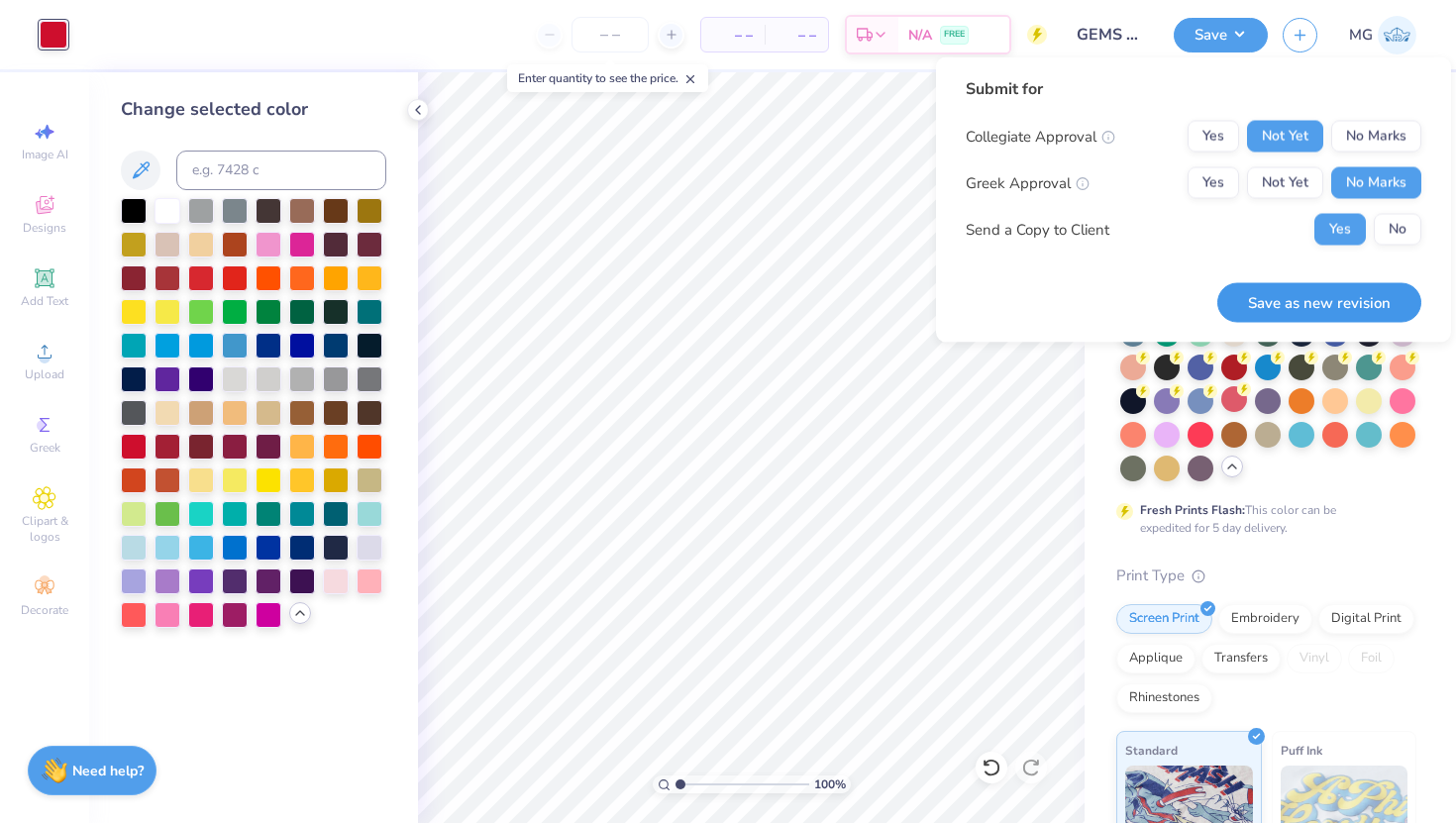 click on "Save as new revision" at bounding box center [1319, 302] 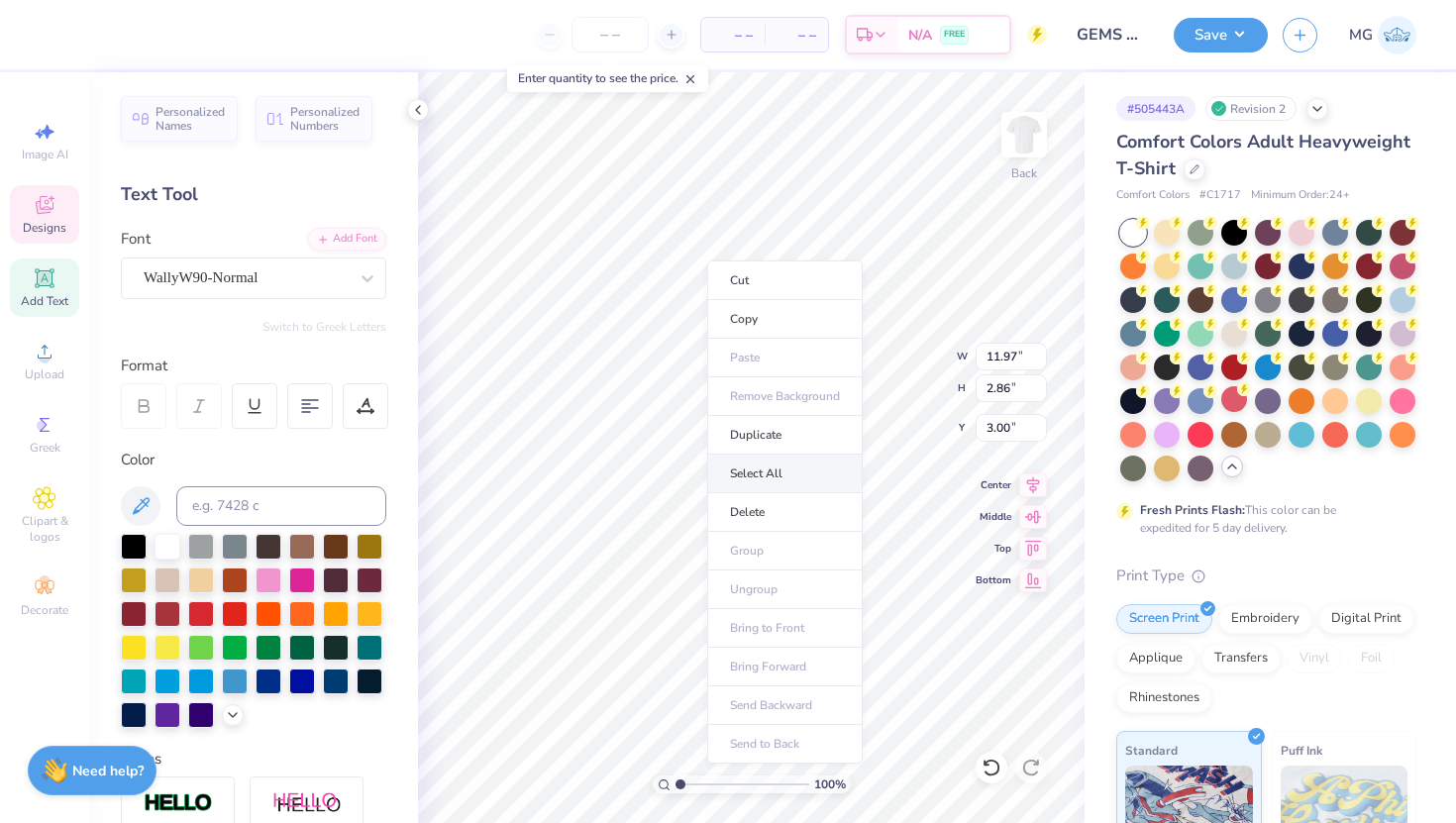 click on "Select All" at bounding box center (784, 473) 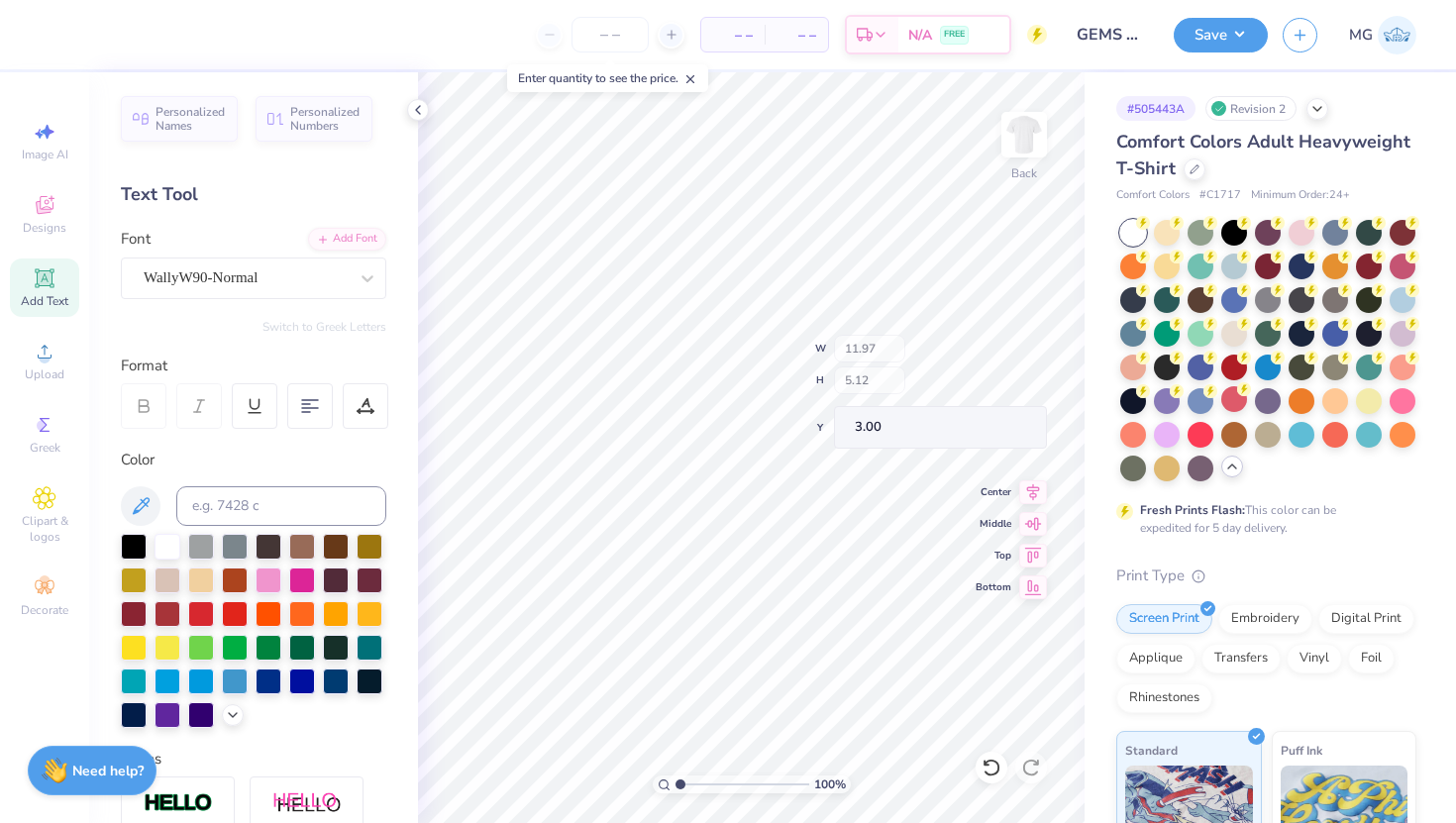 type on "5.12" 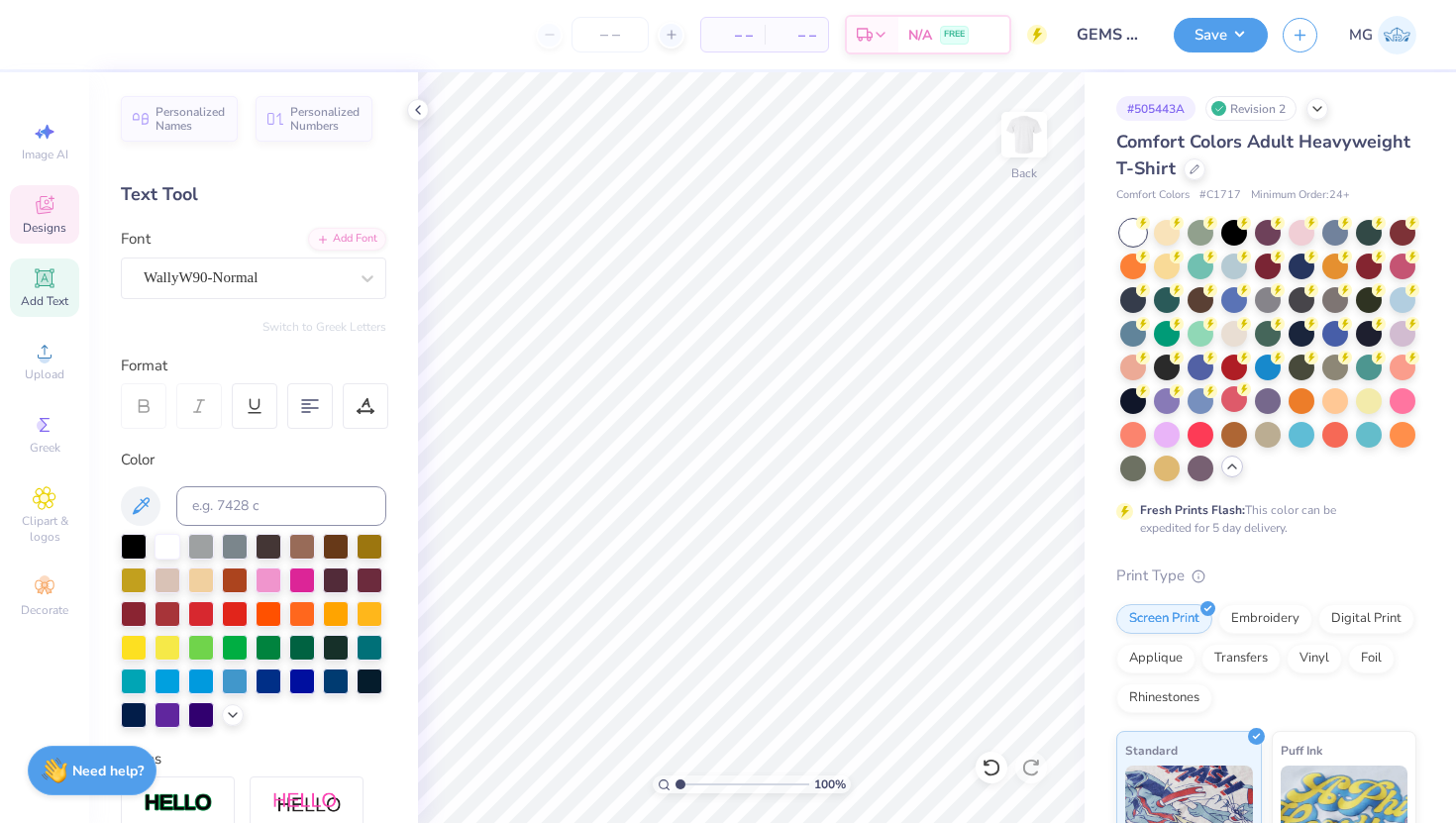 click on "Designs" at bounding box center (45, 228) 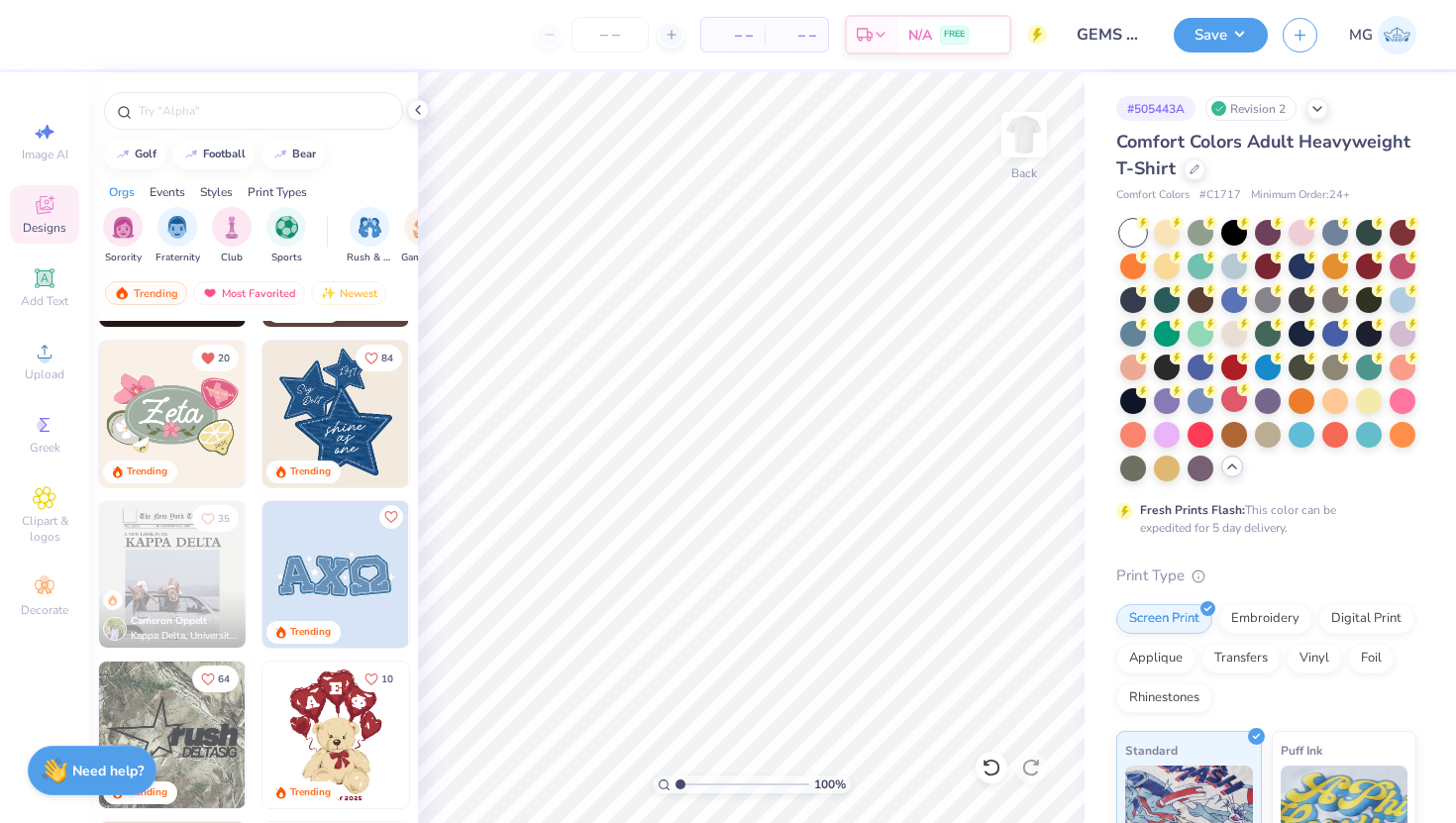 scroll, scrollTop: 913, scrollLeft: 0, axis: vertical 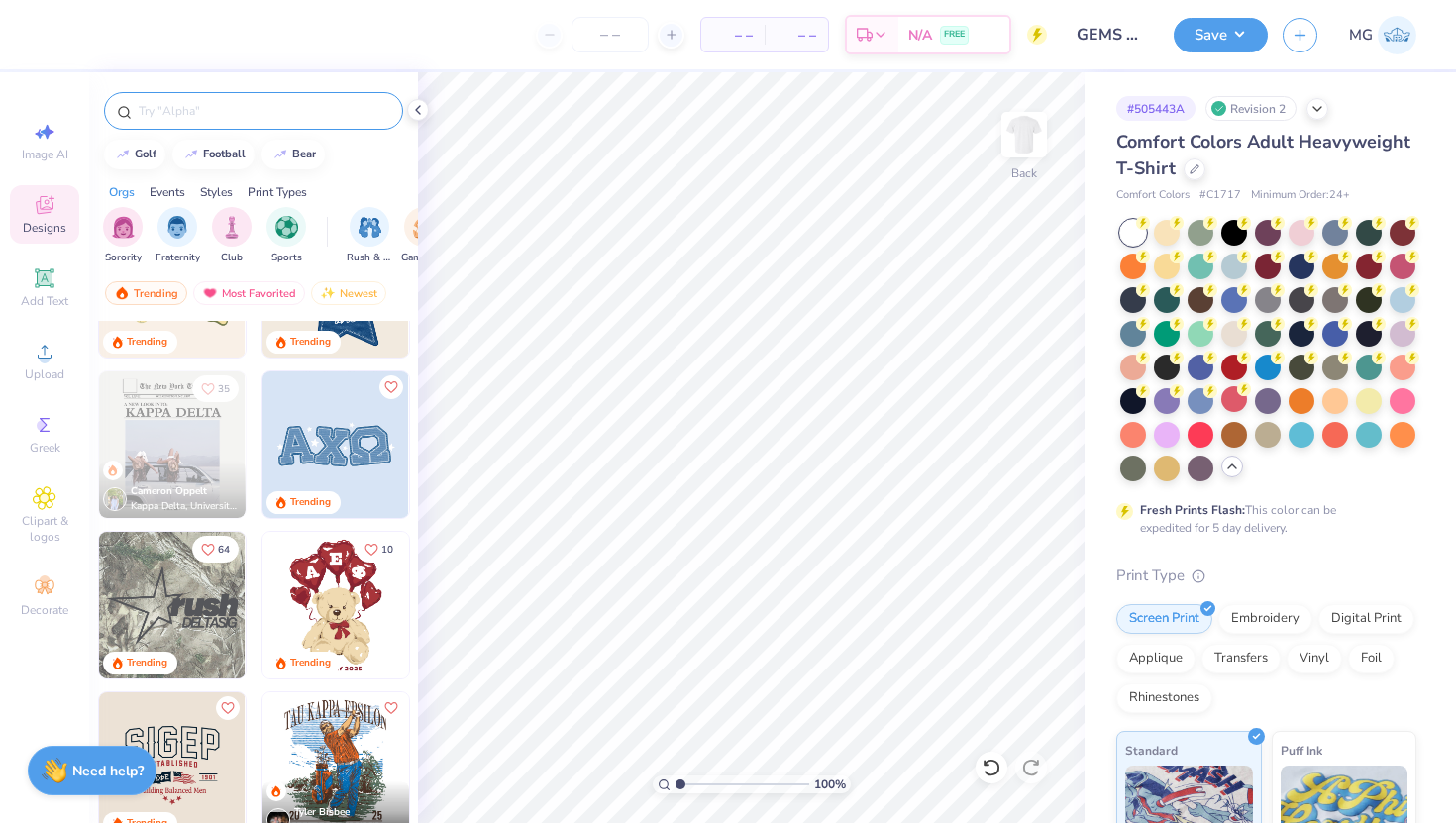 click at bounding box center [254, 111] 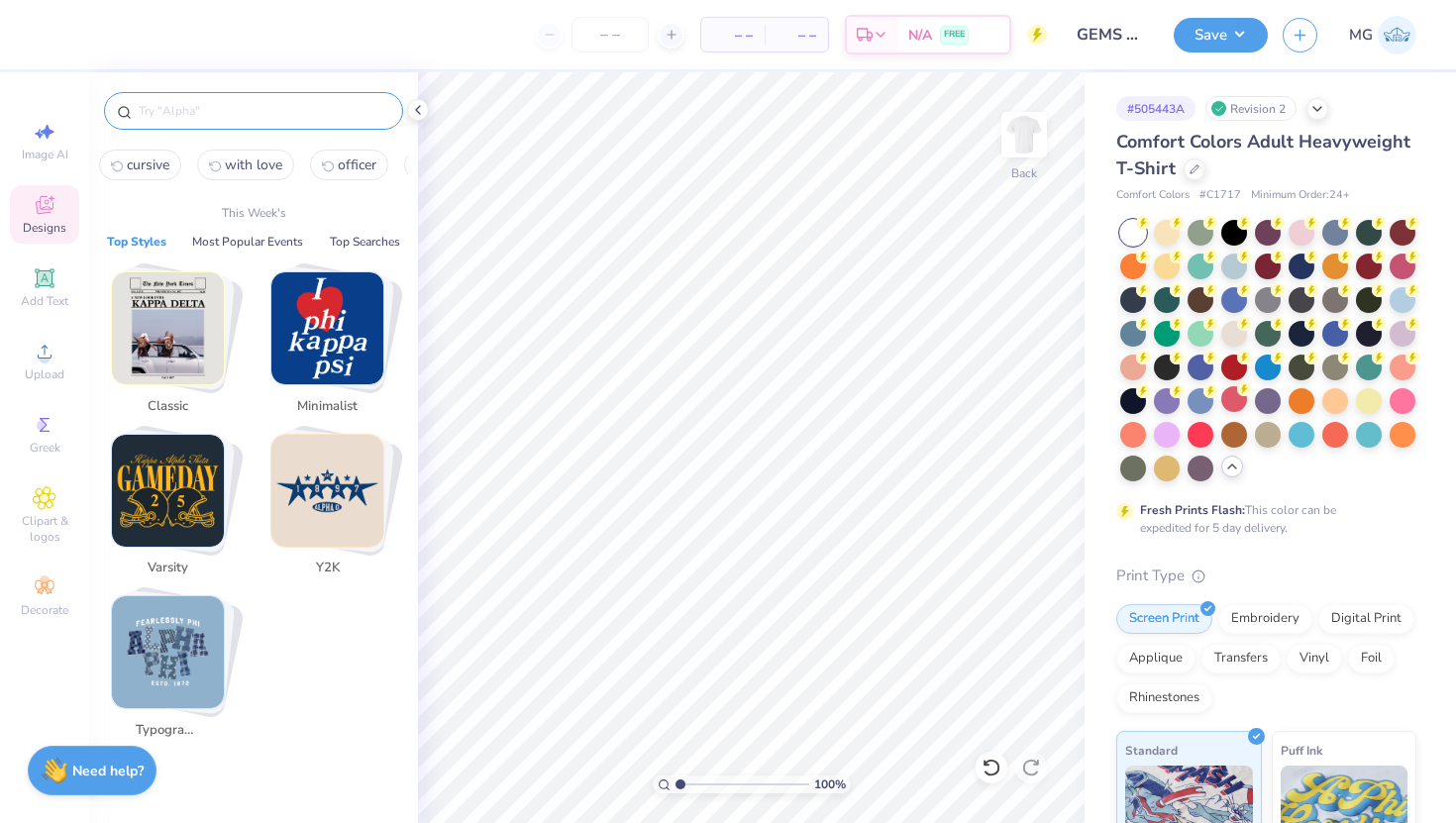 click at bounding box center (263, 111) 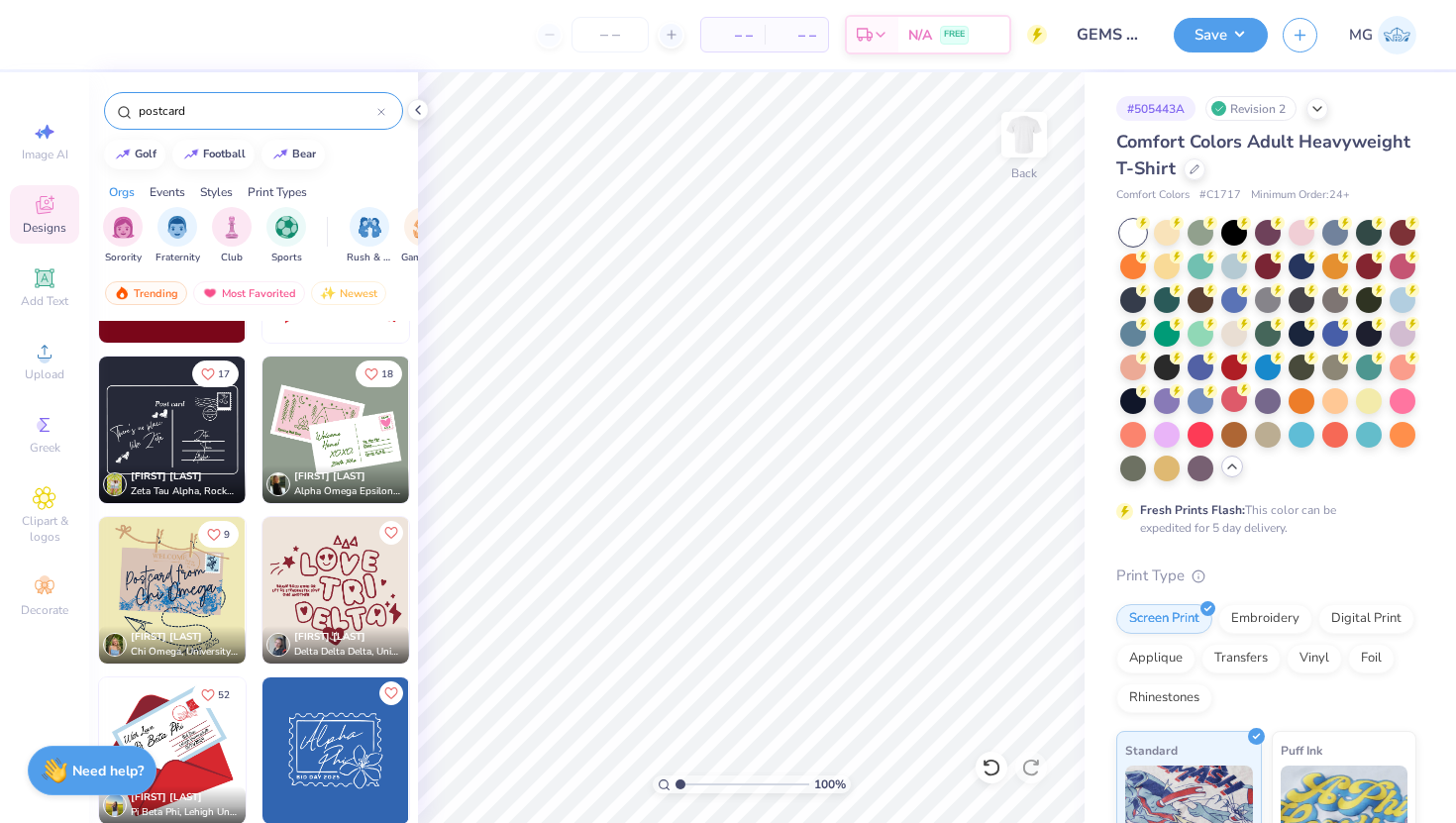 scroll, scrollTop: 767, scrollLeft: 0, axis: vertical 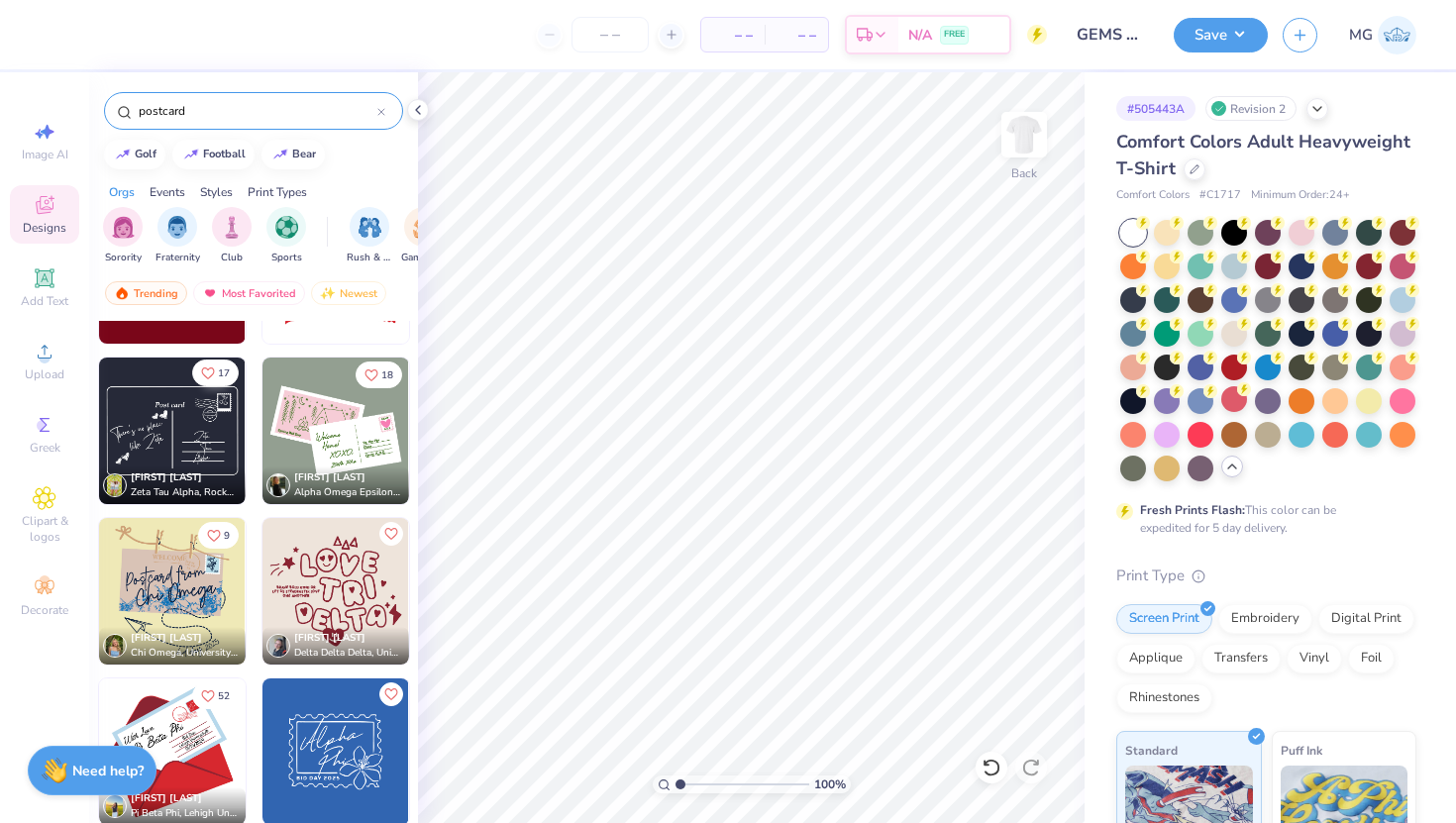 type on "postcard" 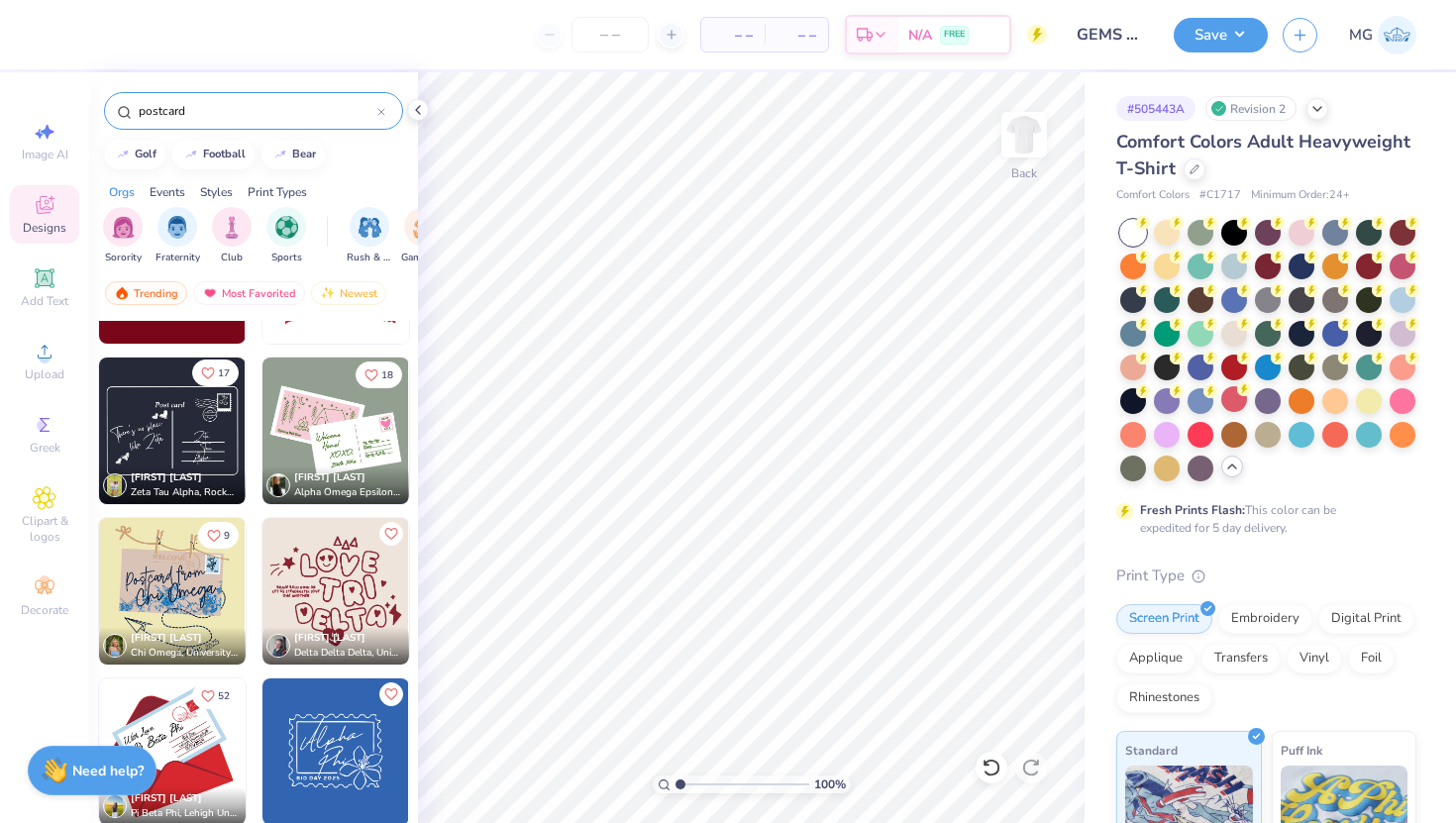 click 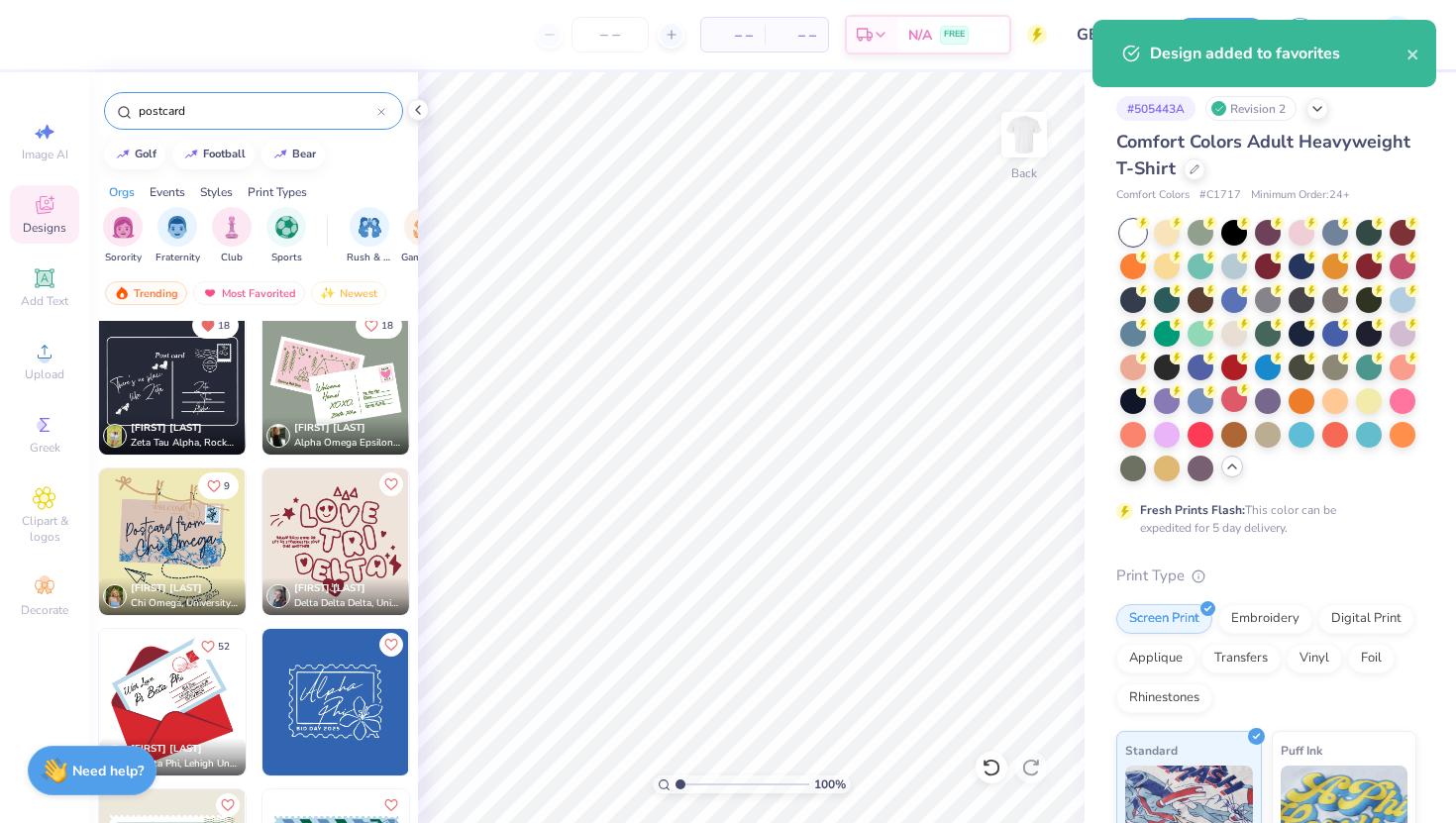 scroll, scrollTop: 868, scrollLeft: 0, axis: vertical 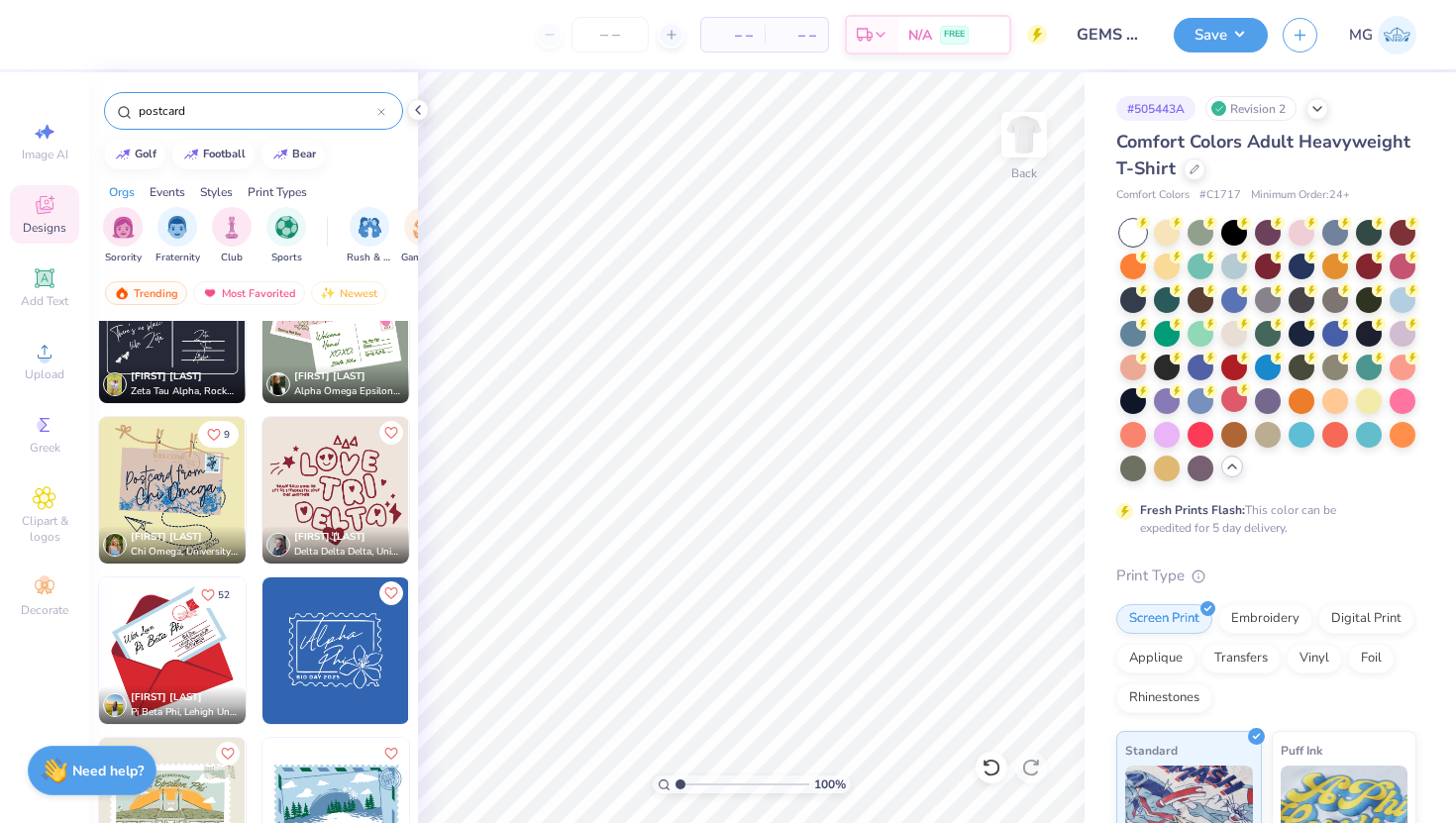 click at bounding box center [336, 651] 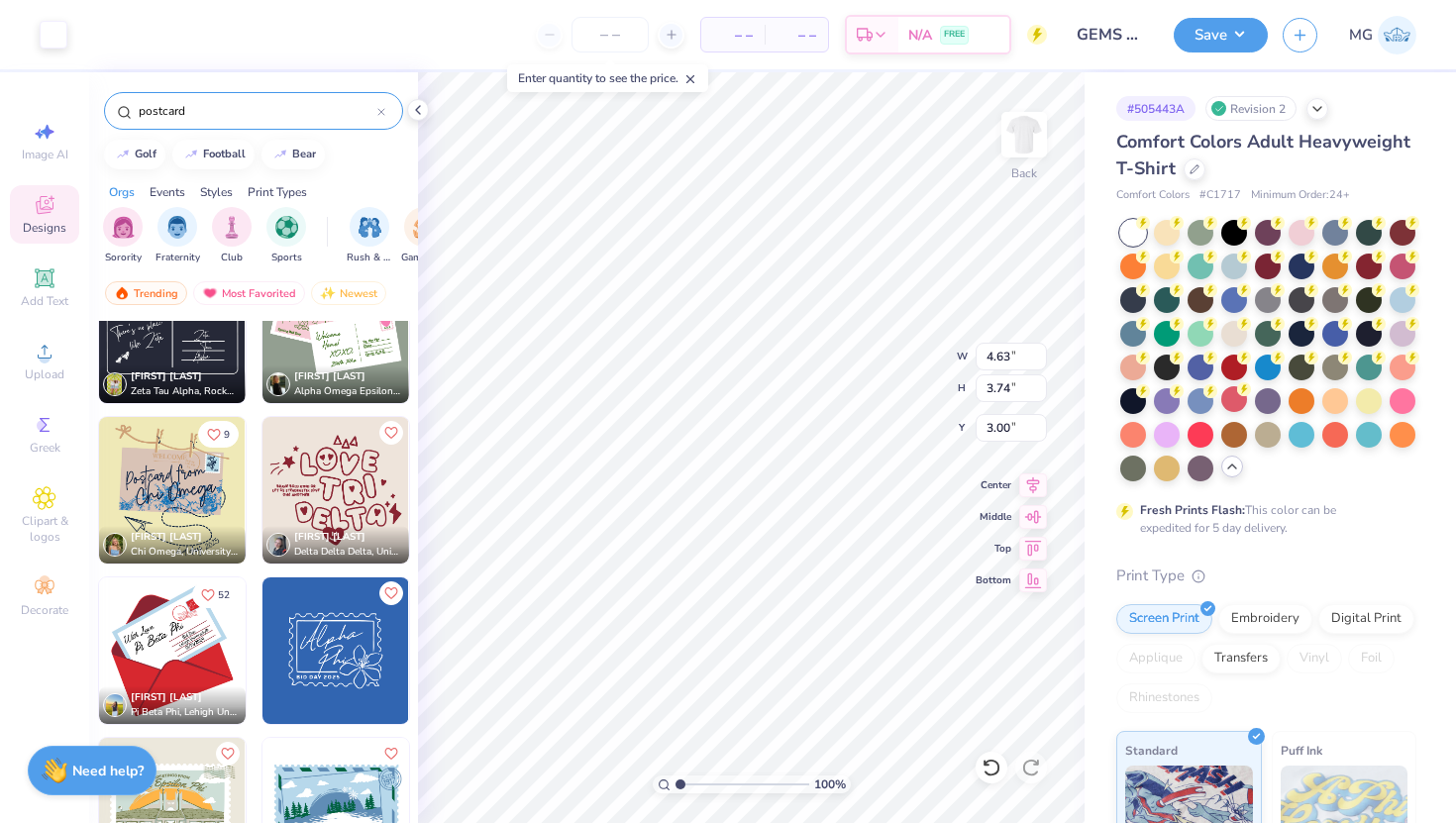 type on "9.21" 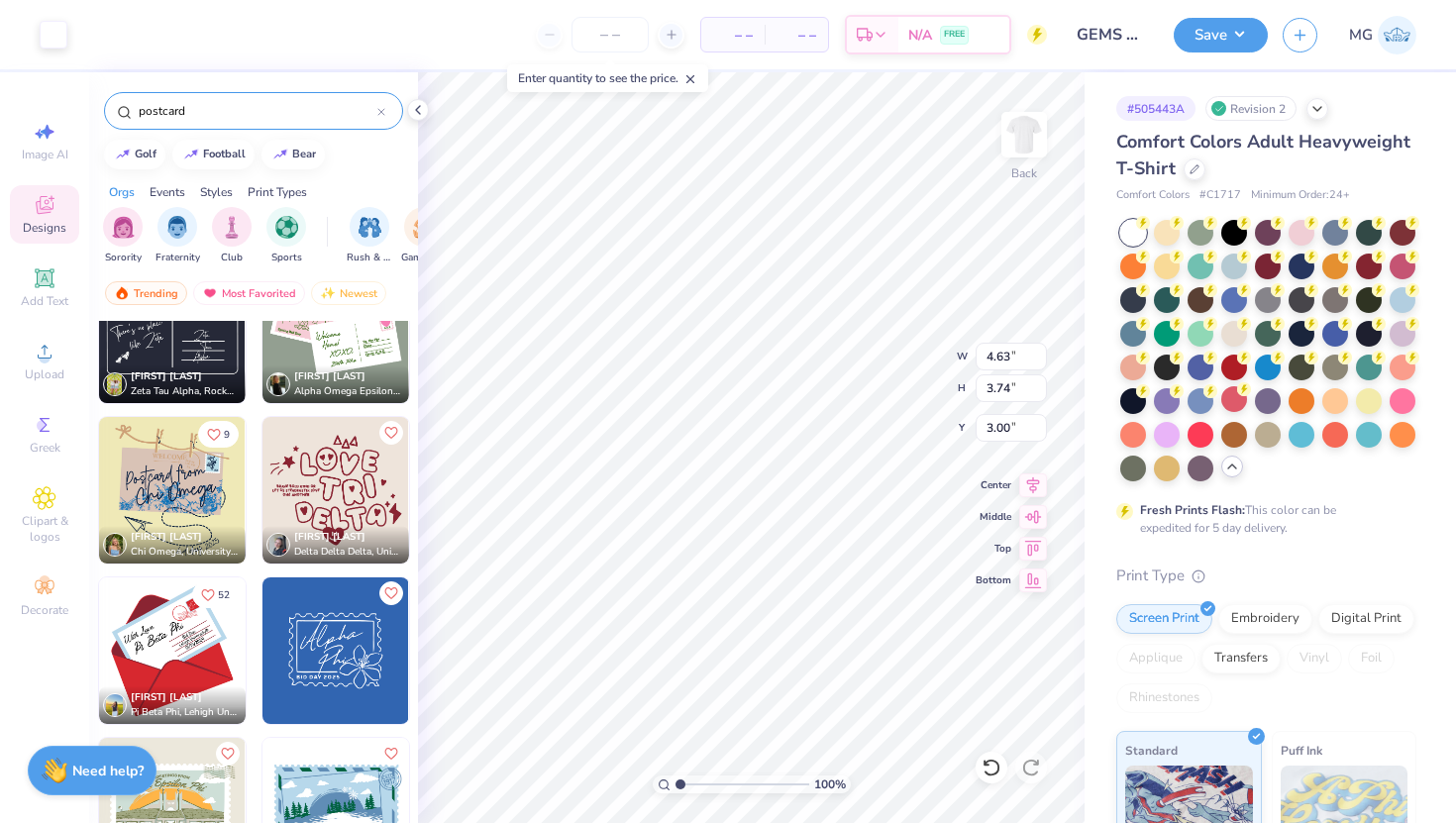 type on "7.42" 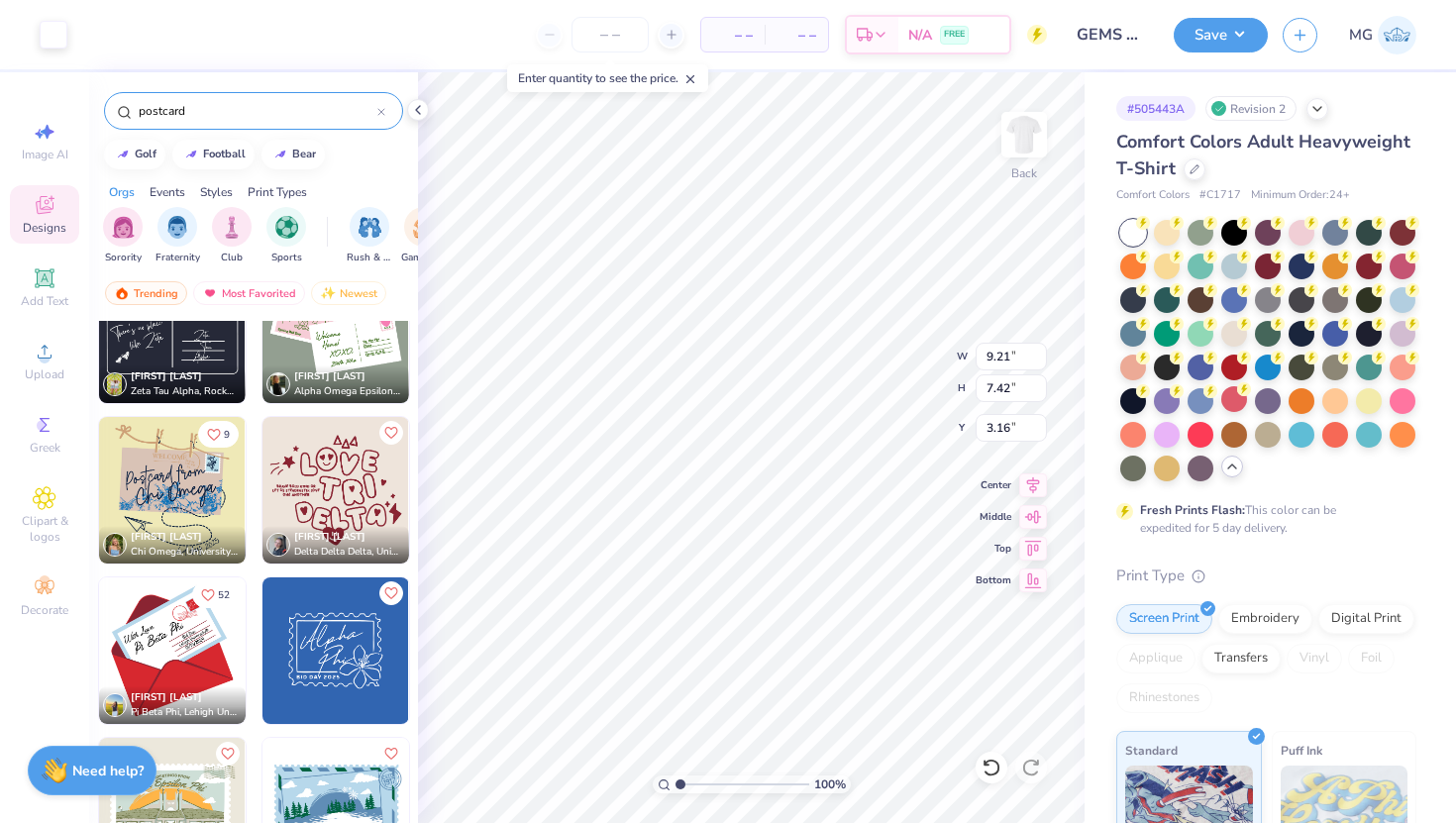 type on "3.00" 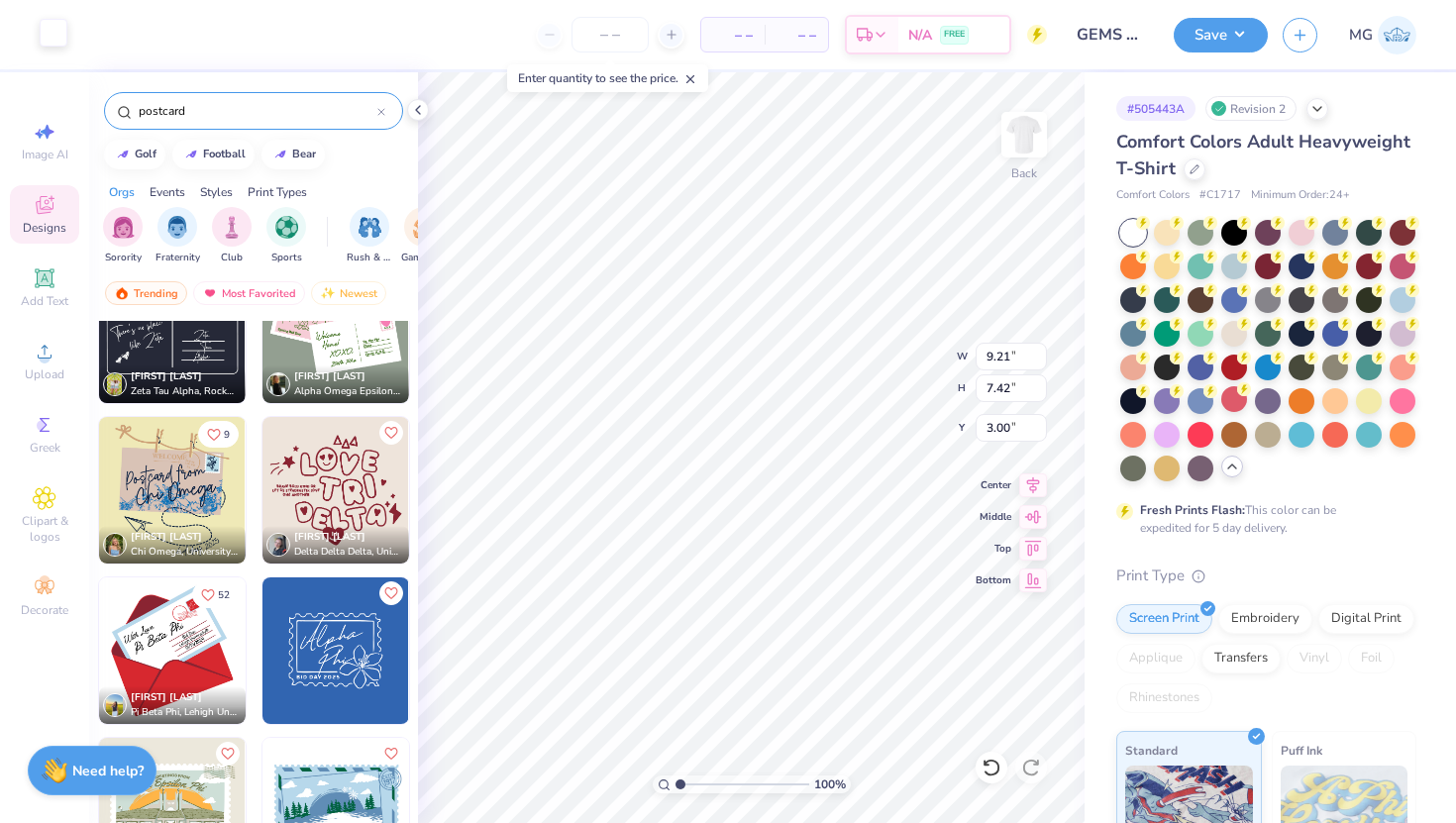 click at bounding box center [53, 33] 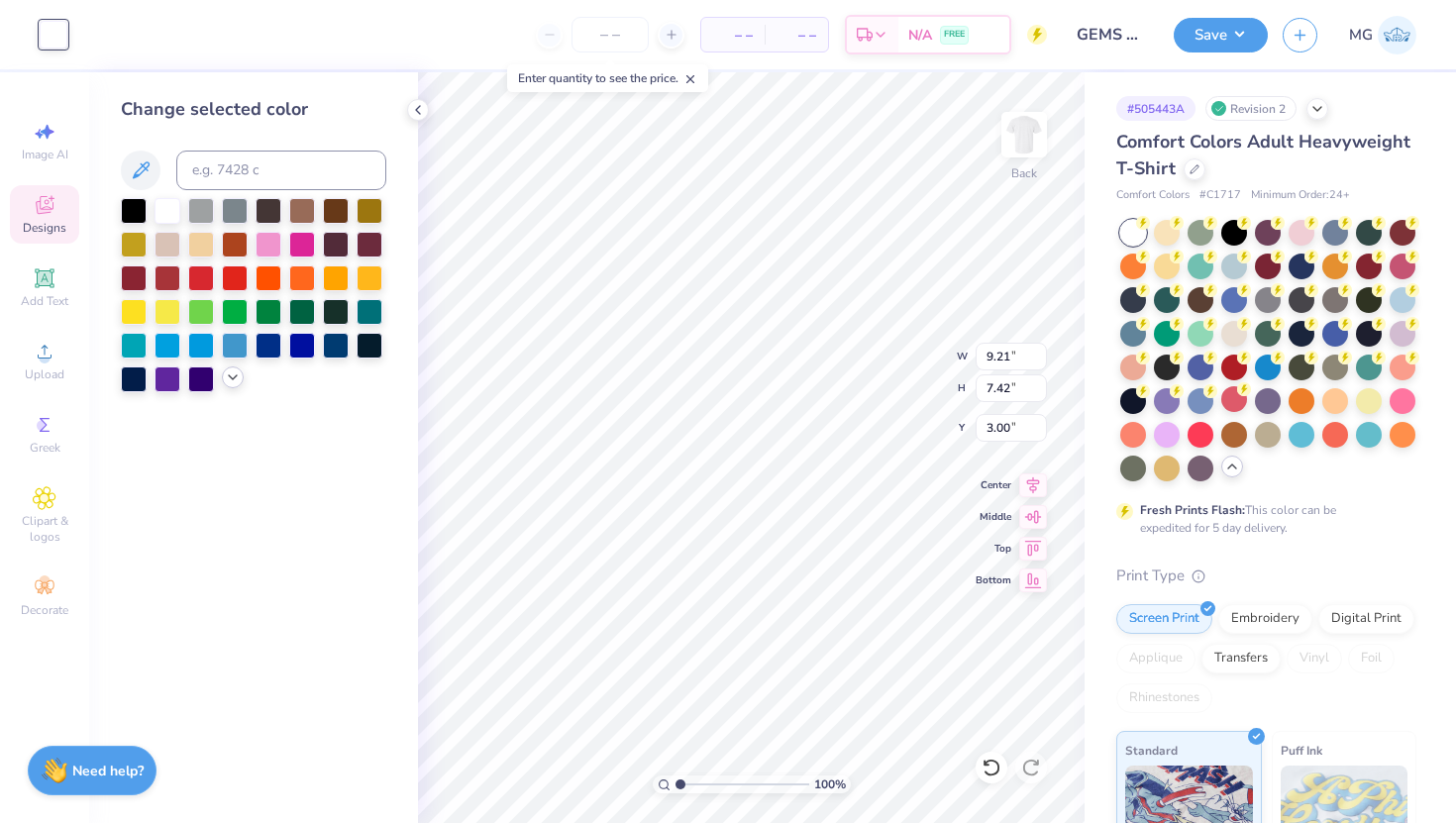 click 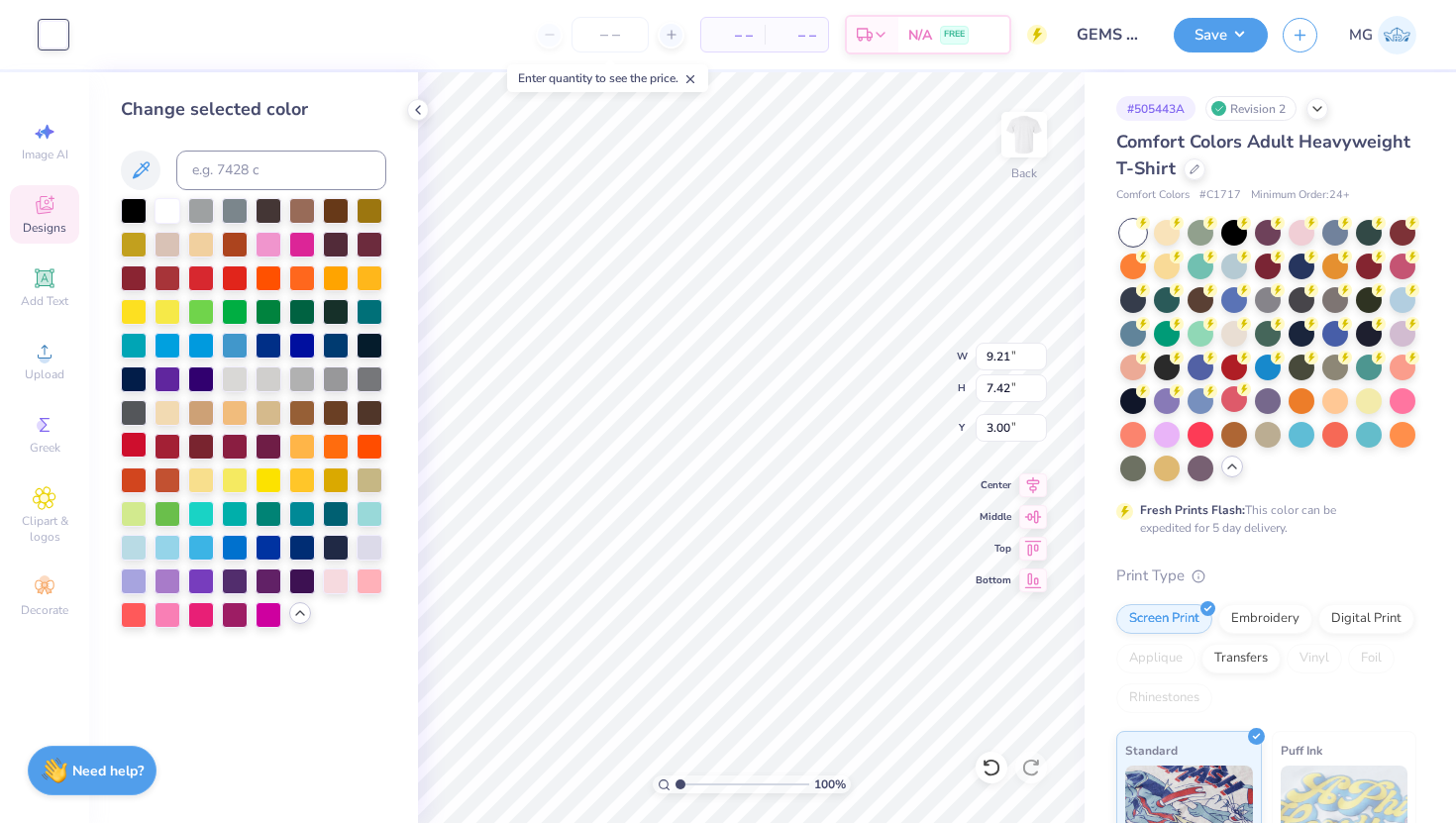 click at bounding box center (134, 445) 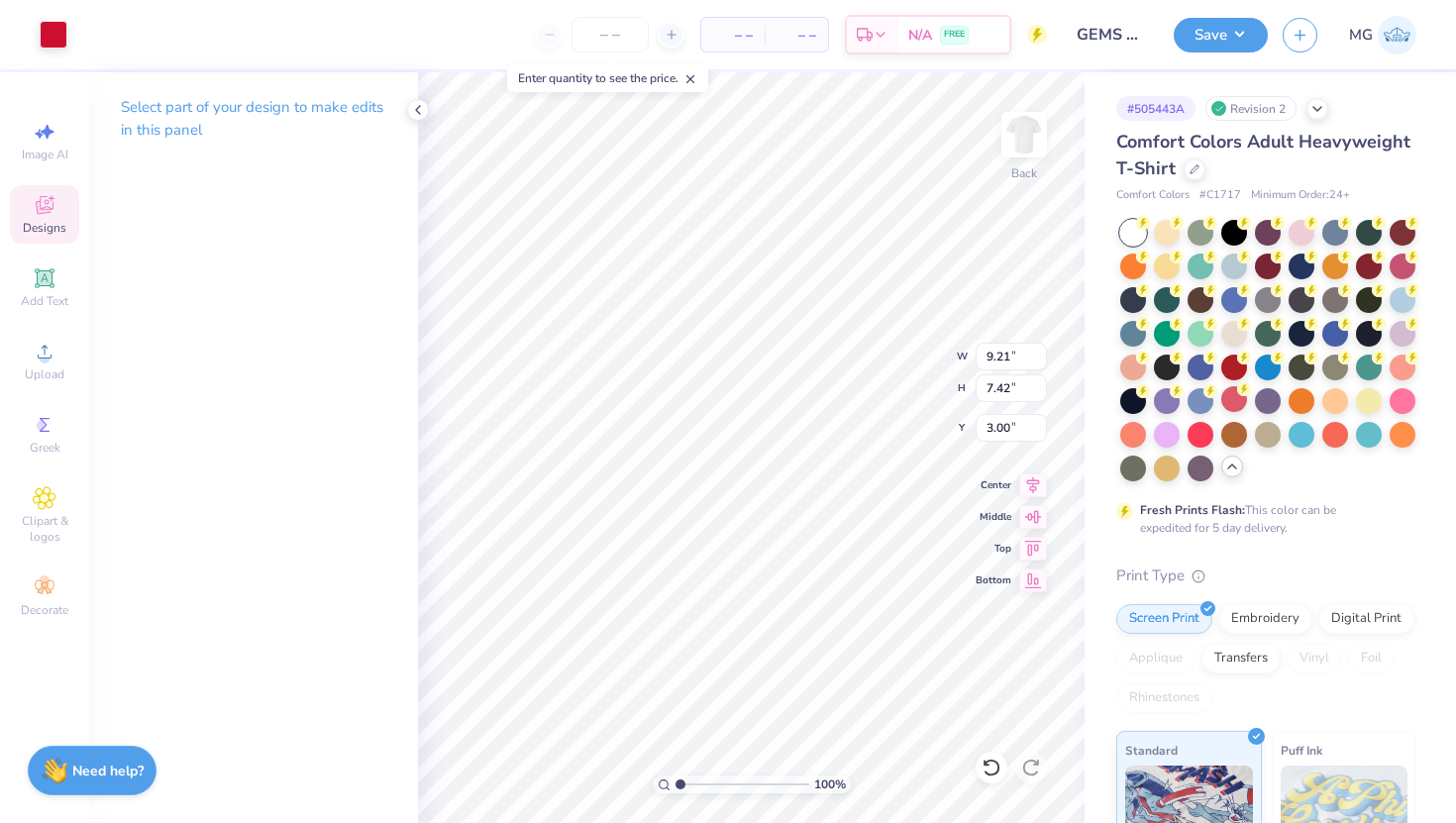 type on "4.26" 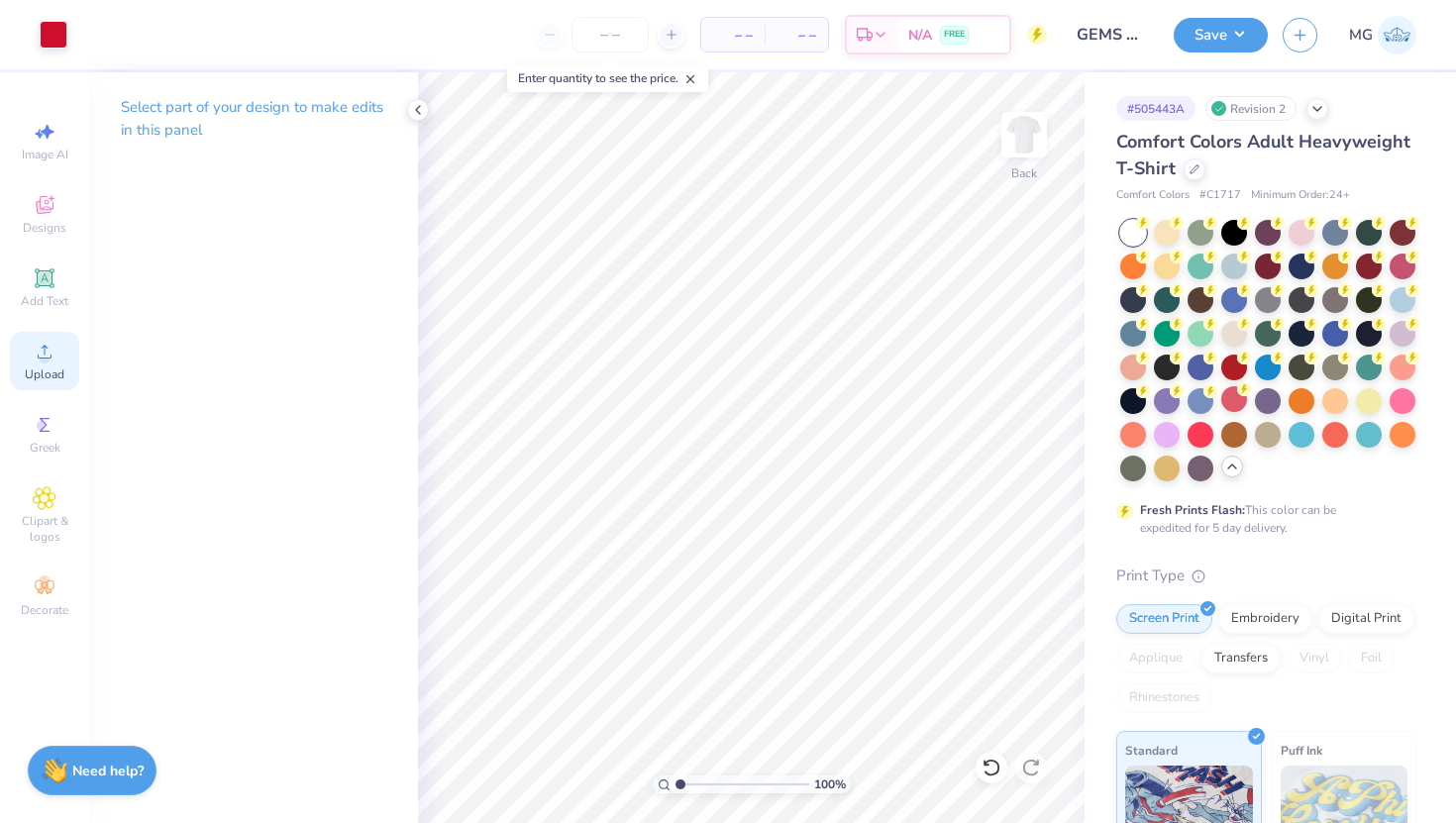 click on "Upload" at bounding box center [45, 374] 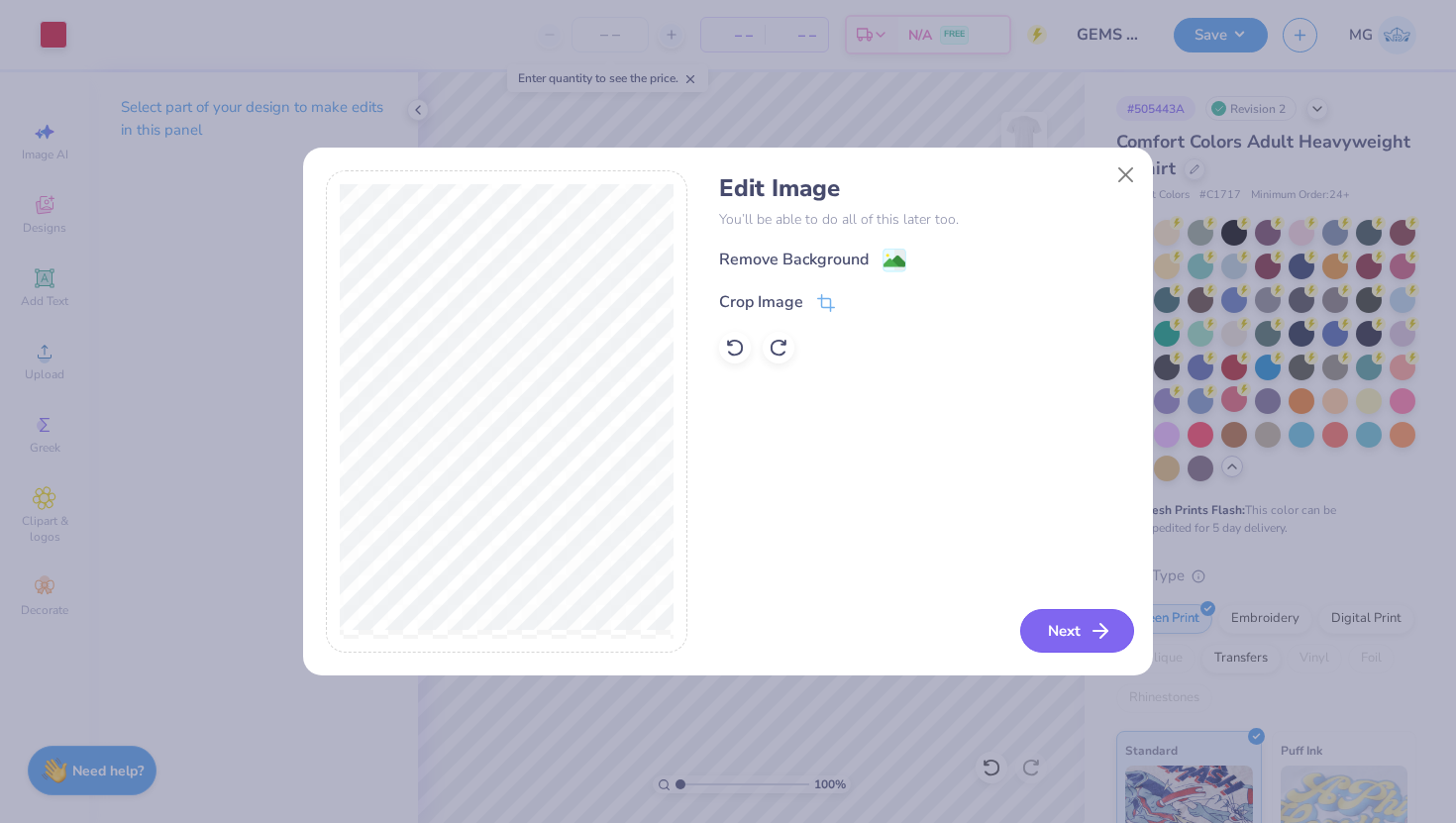 click on "Next" at bounding box center [1077, 631] 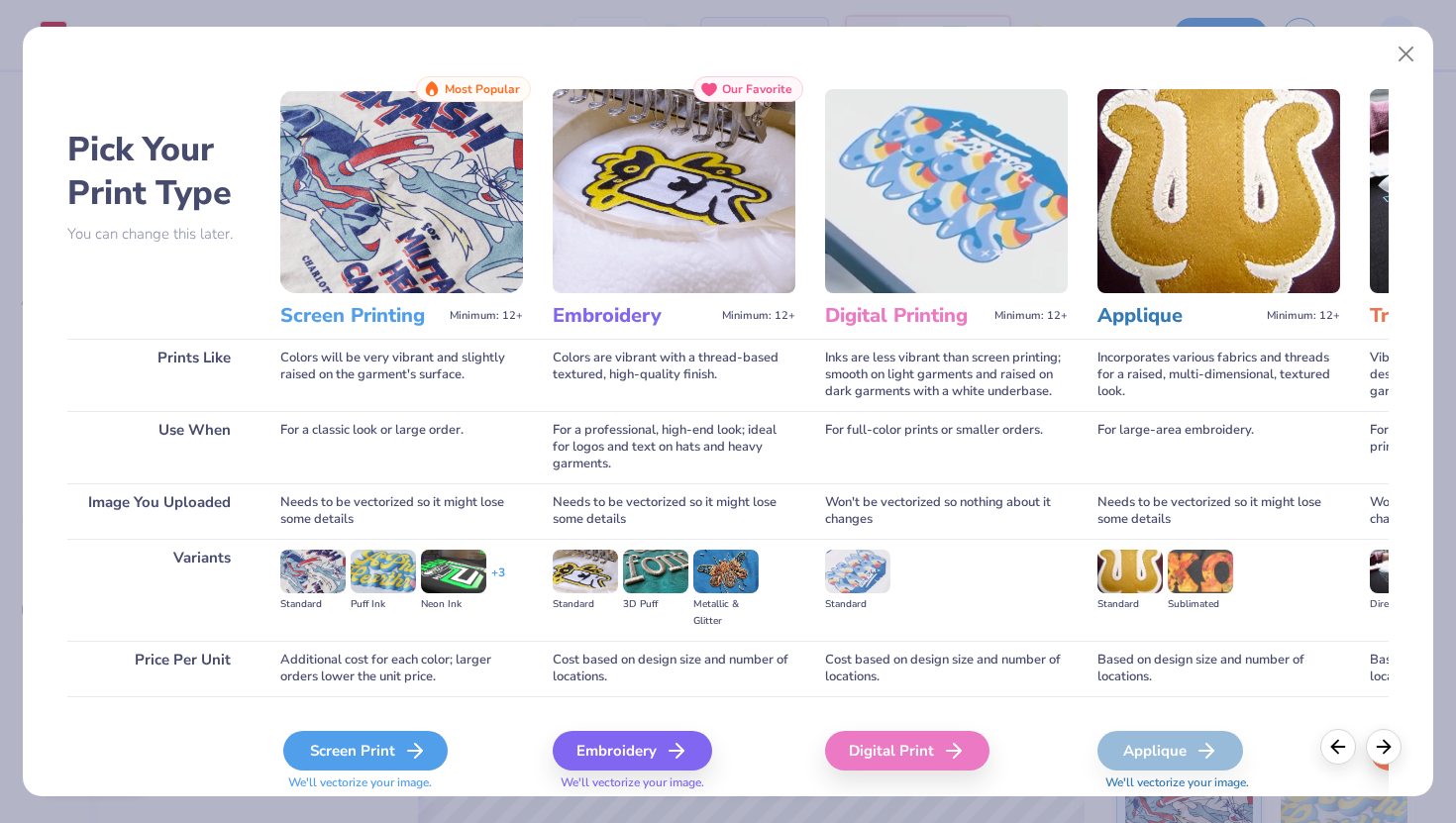 click on "Screen Print" at bounding box center (365, 751) 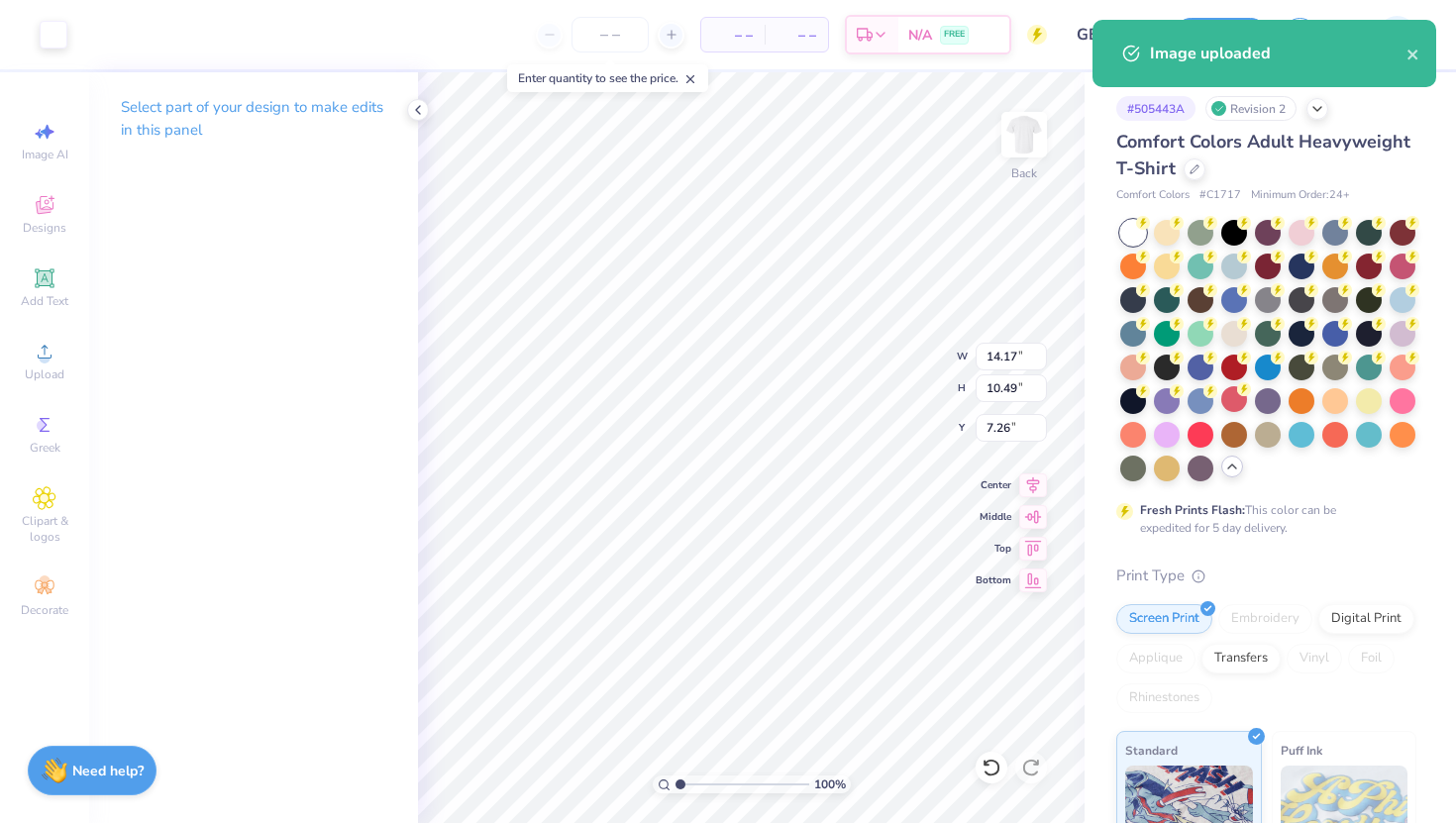 click on "Art colors" at bounding box center [34, 35] 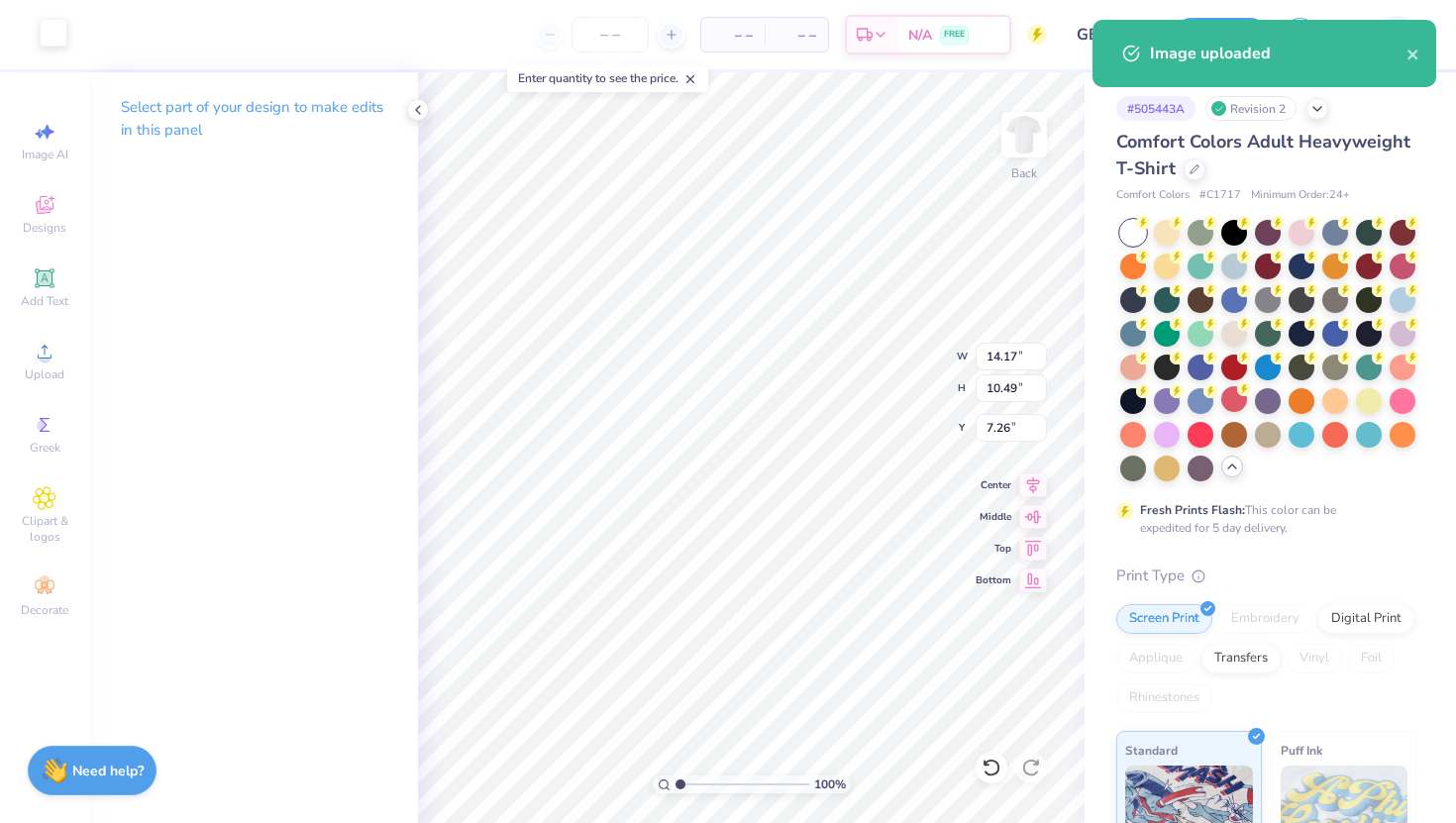 click at bounding box center (53, 33) 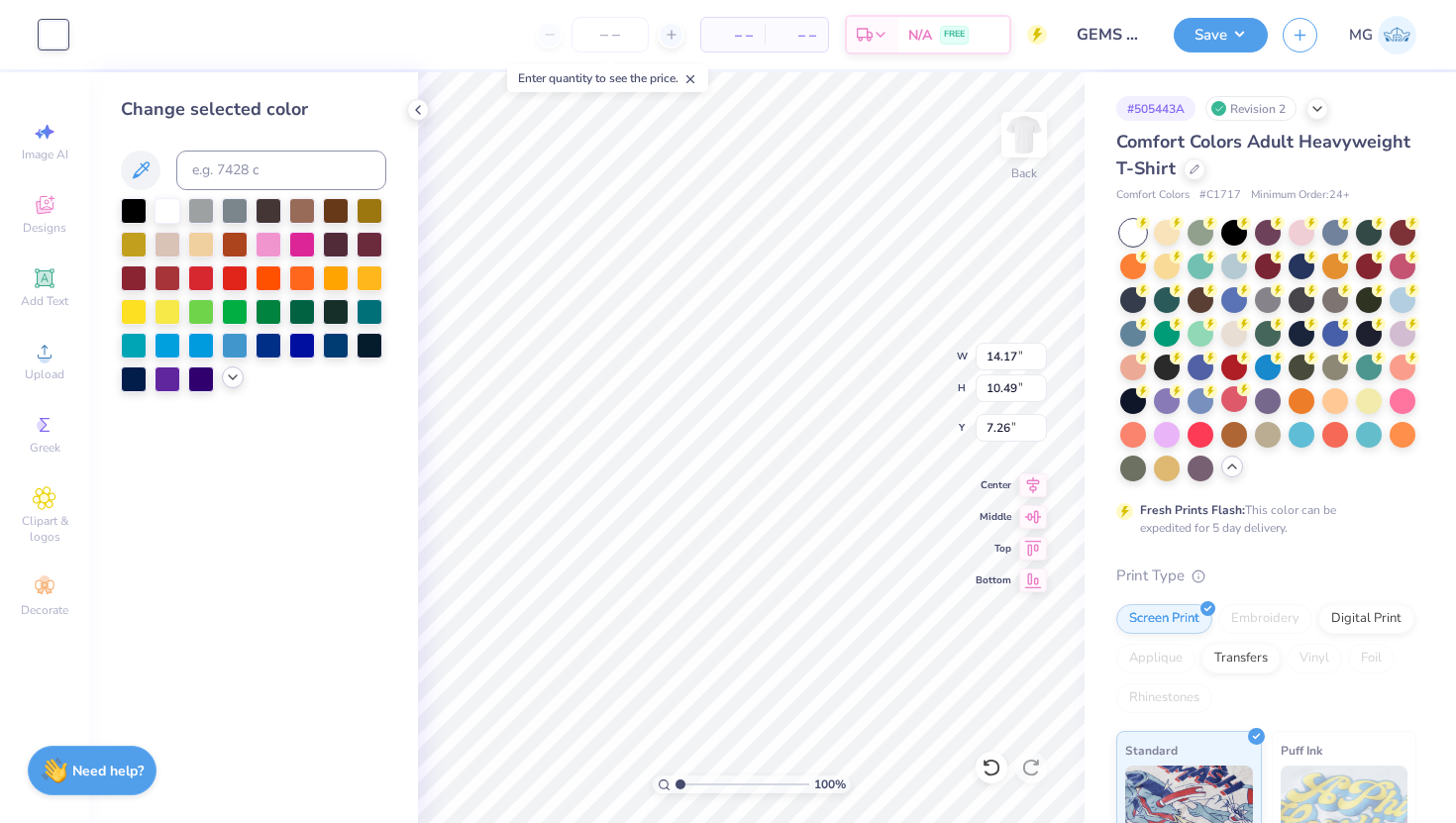 click at bounding box center [233, 377] 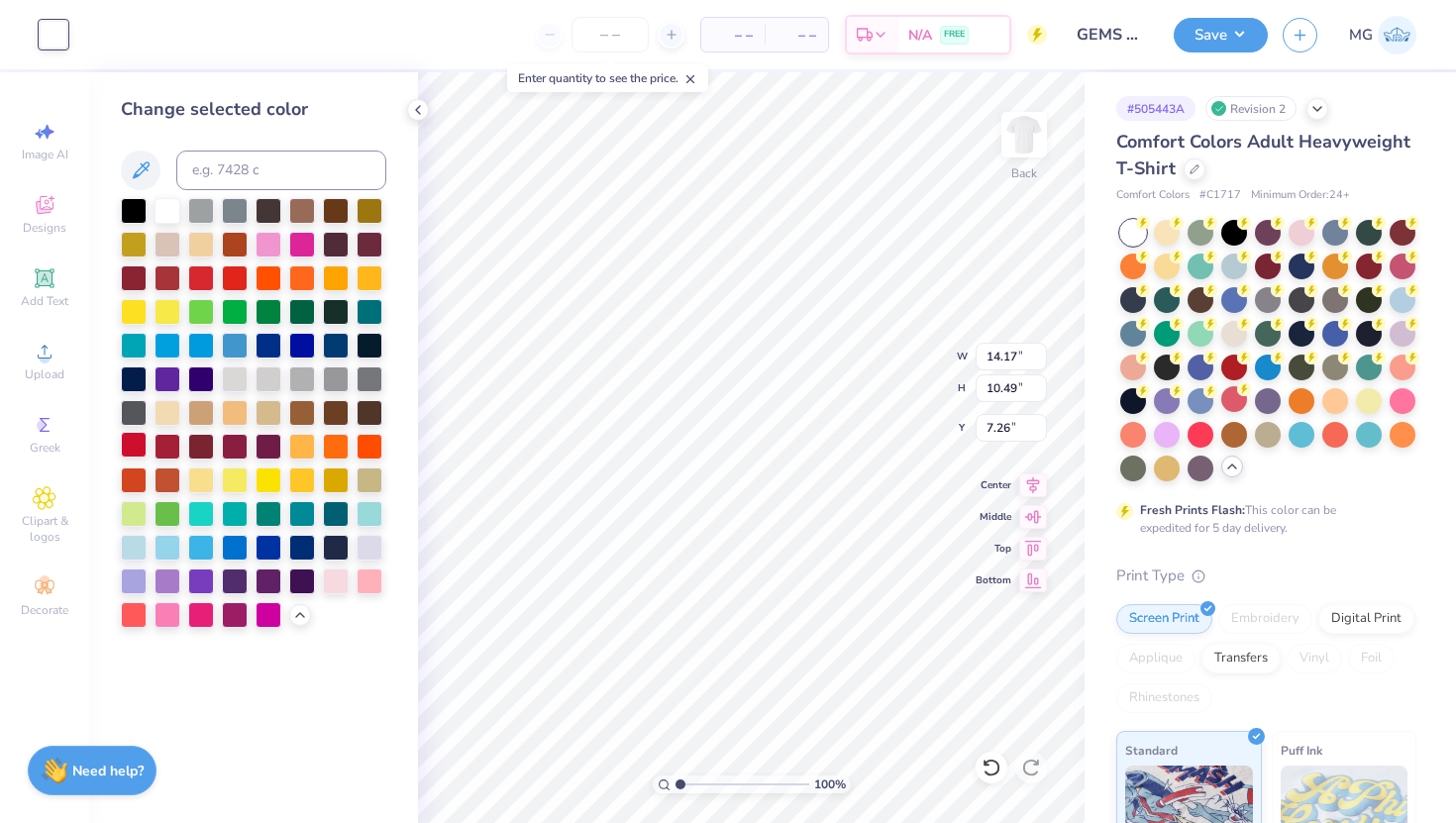 click at bounding box center [134, 445] 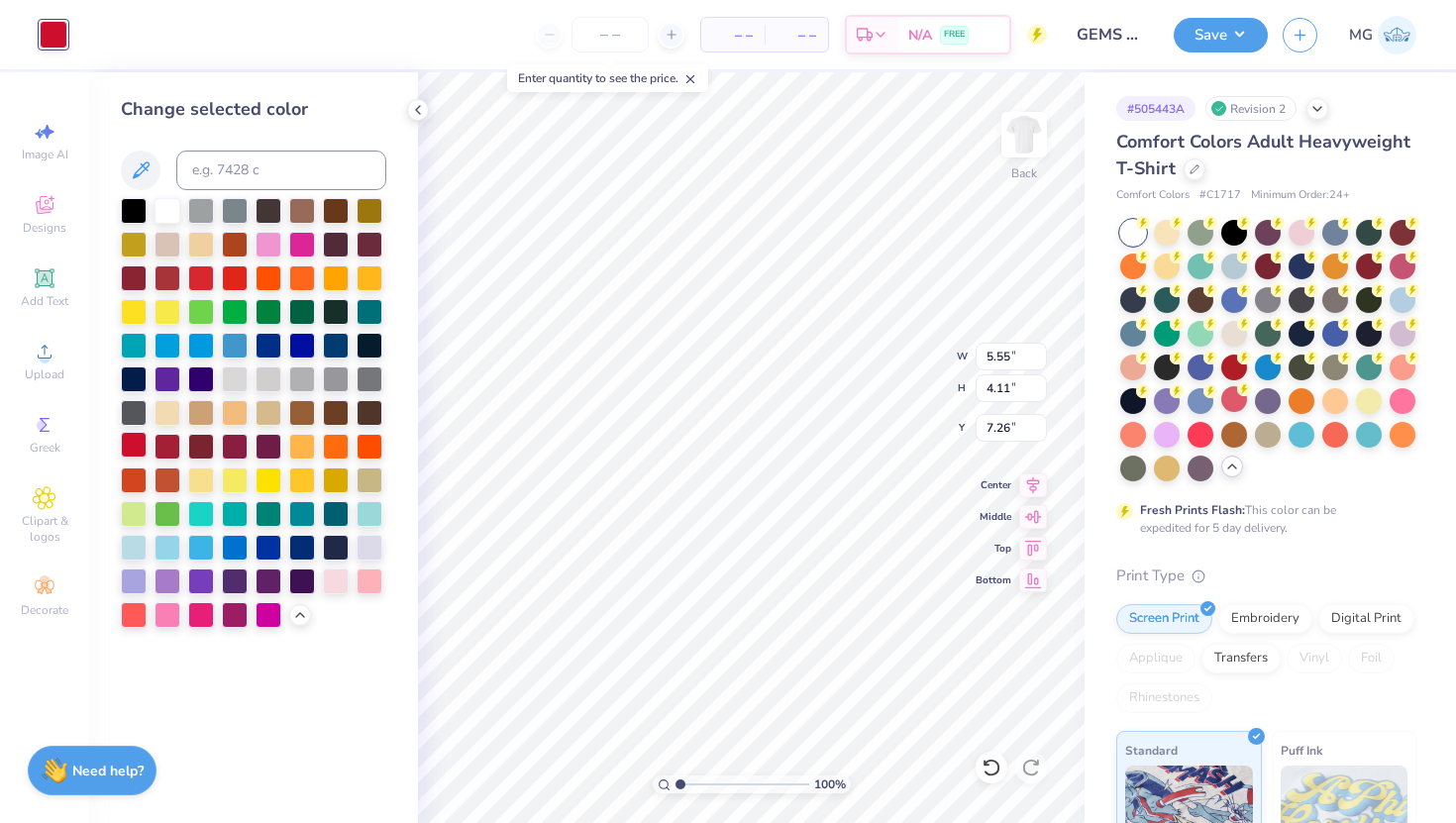 type on "5.55" 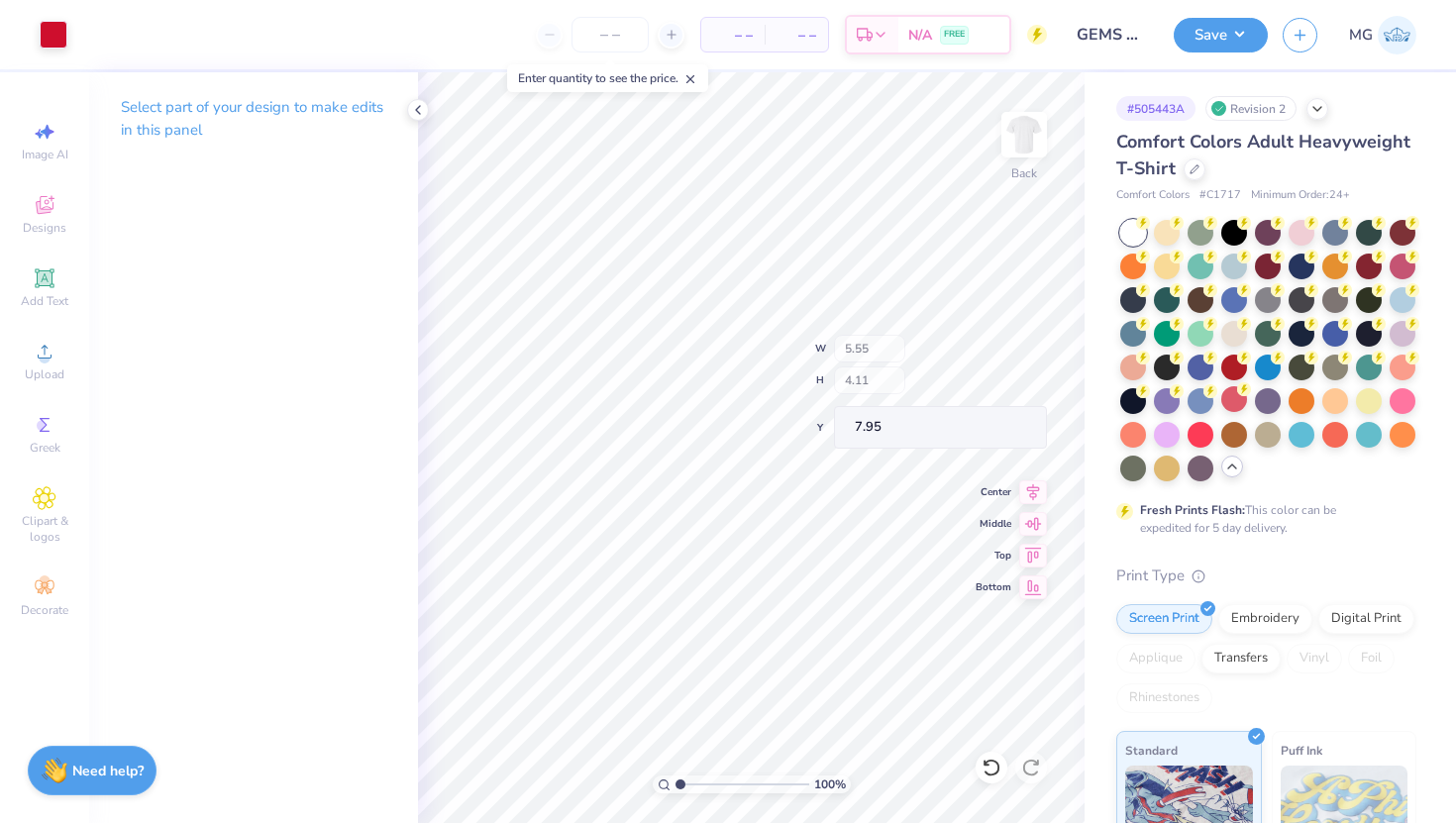 type on "9.10" 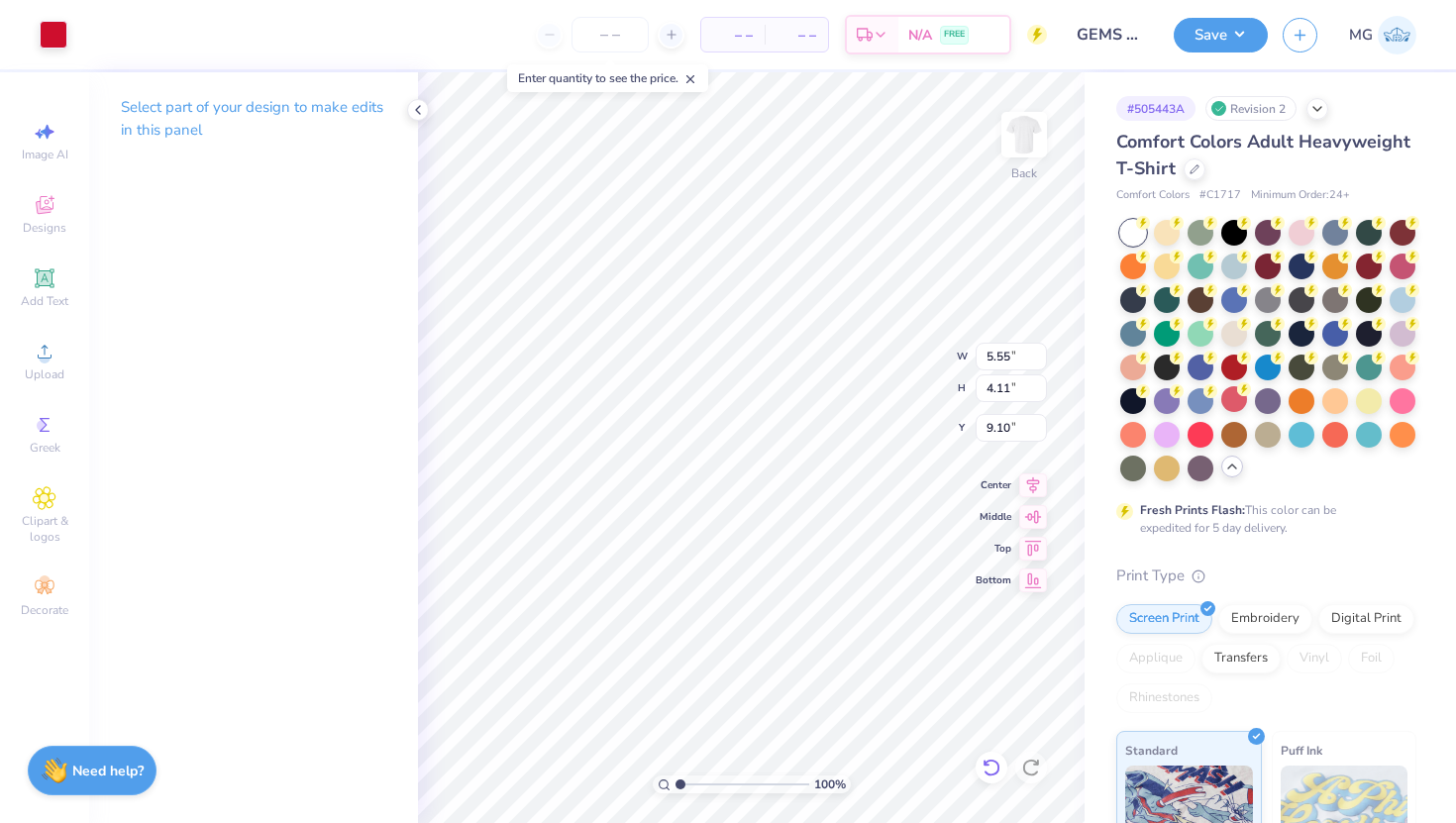 click 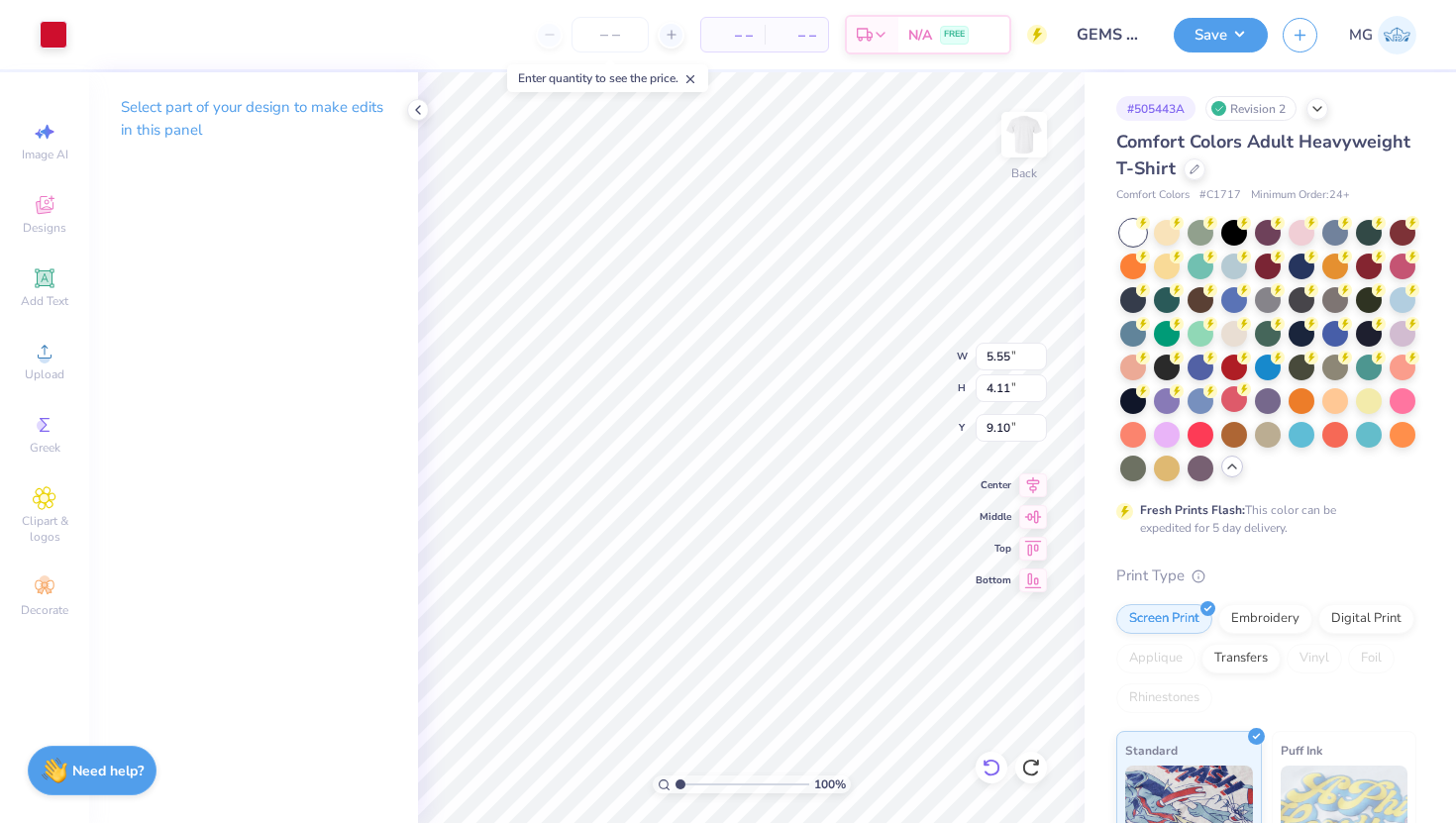 type on "5.04" 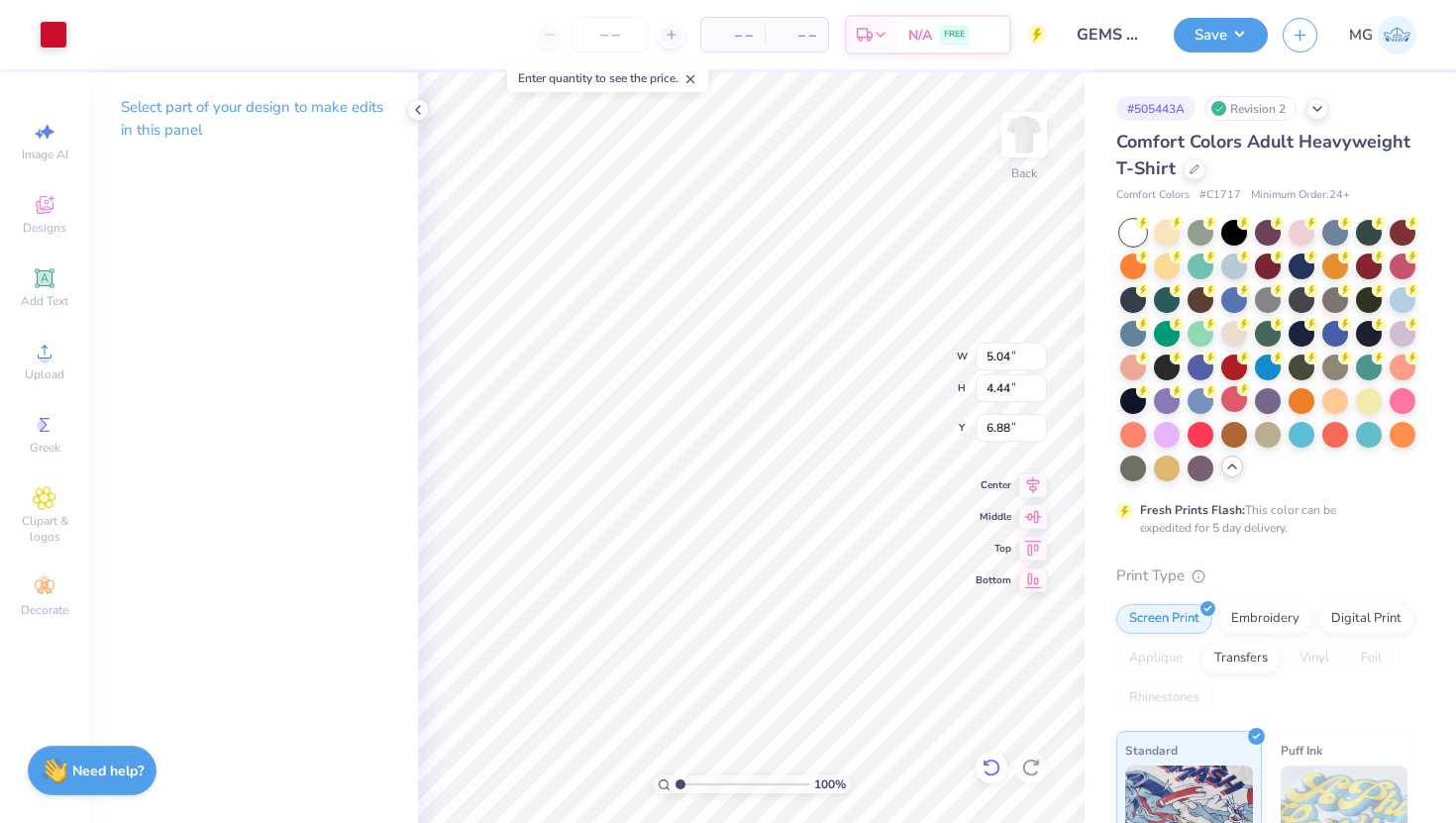 type on "7.07" 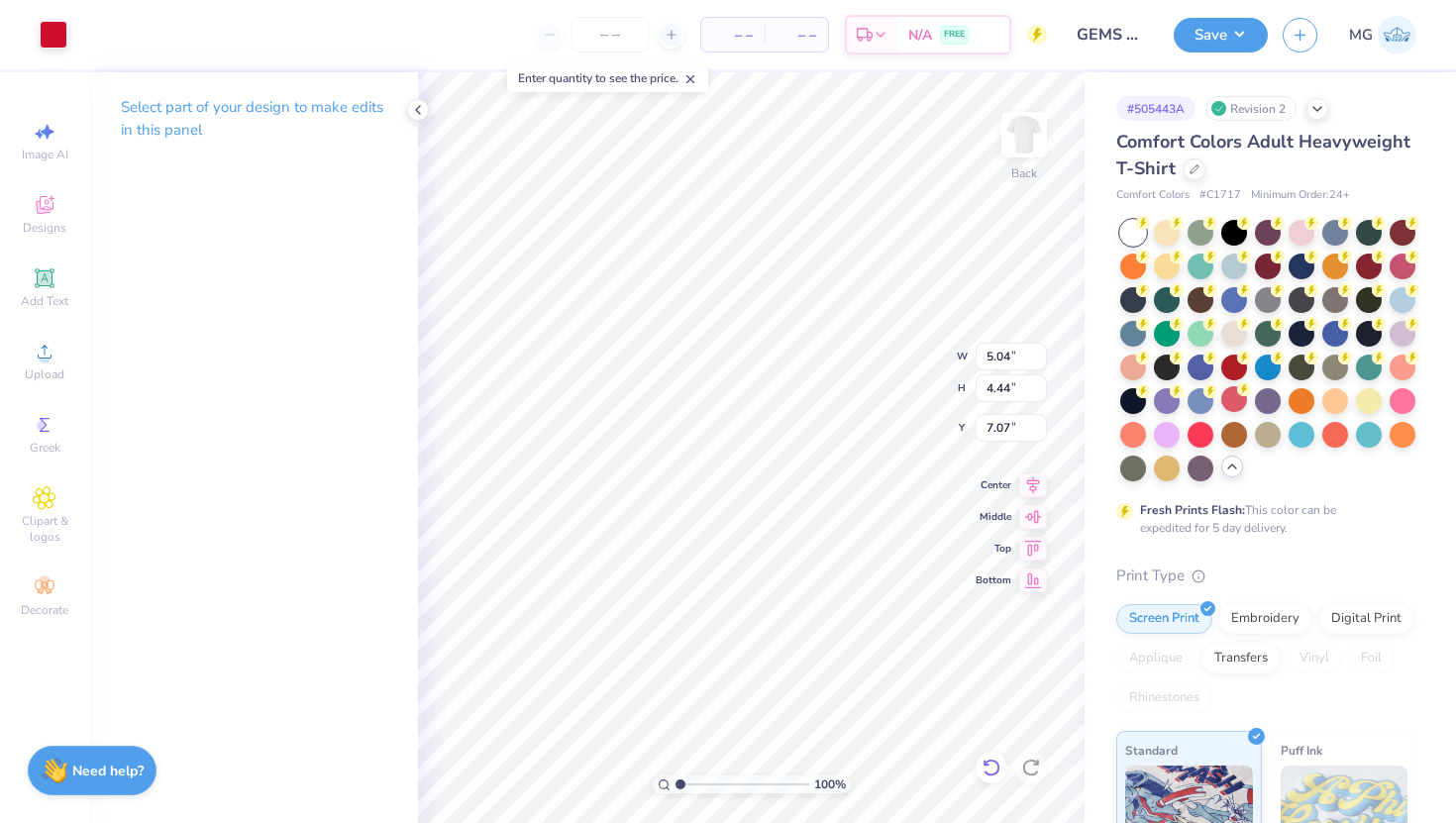 type on "5.33" 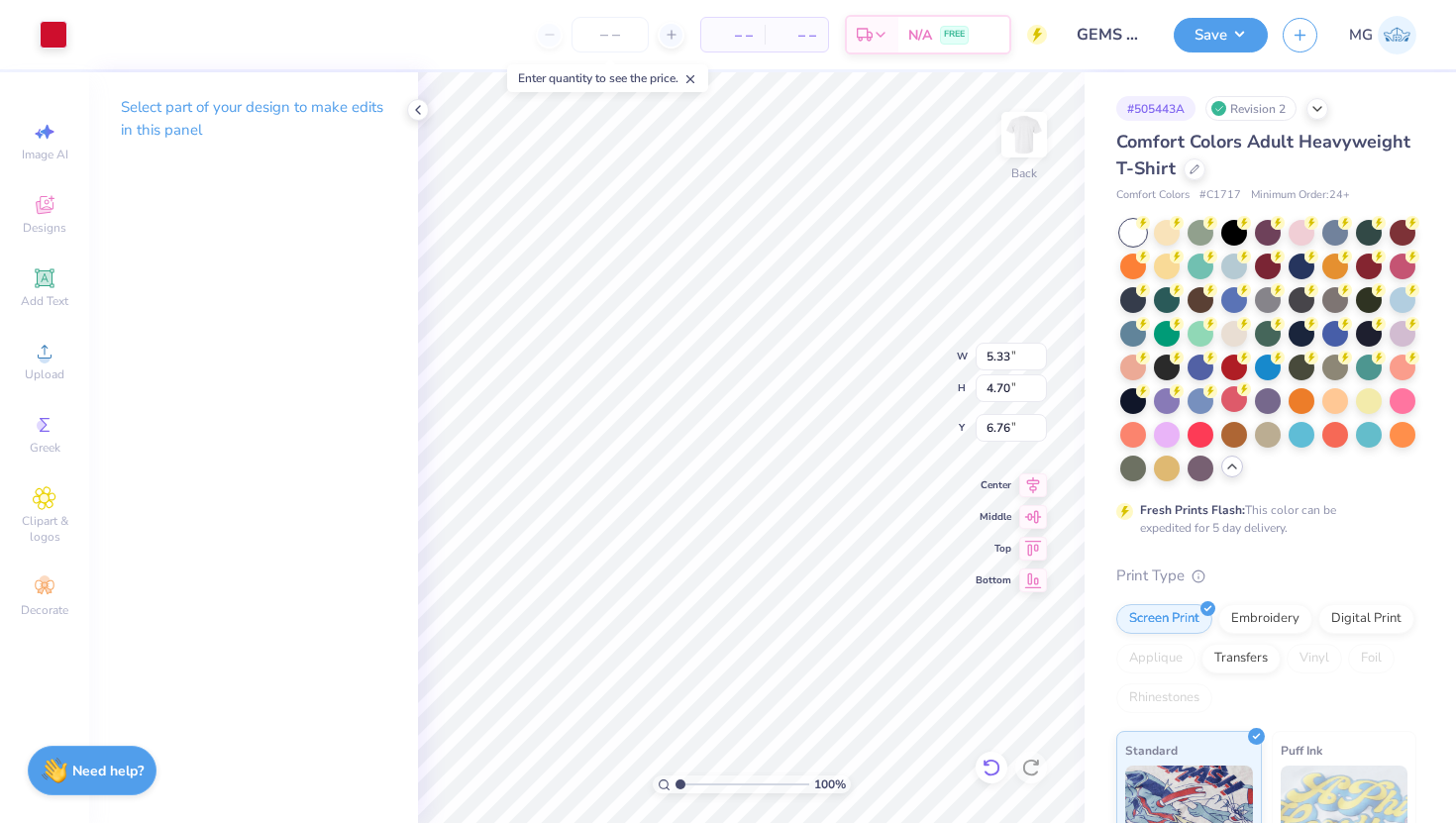 type on "10.54" 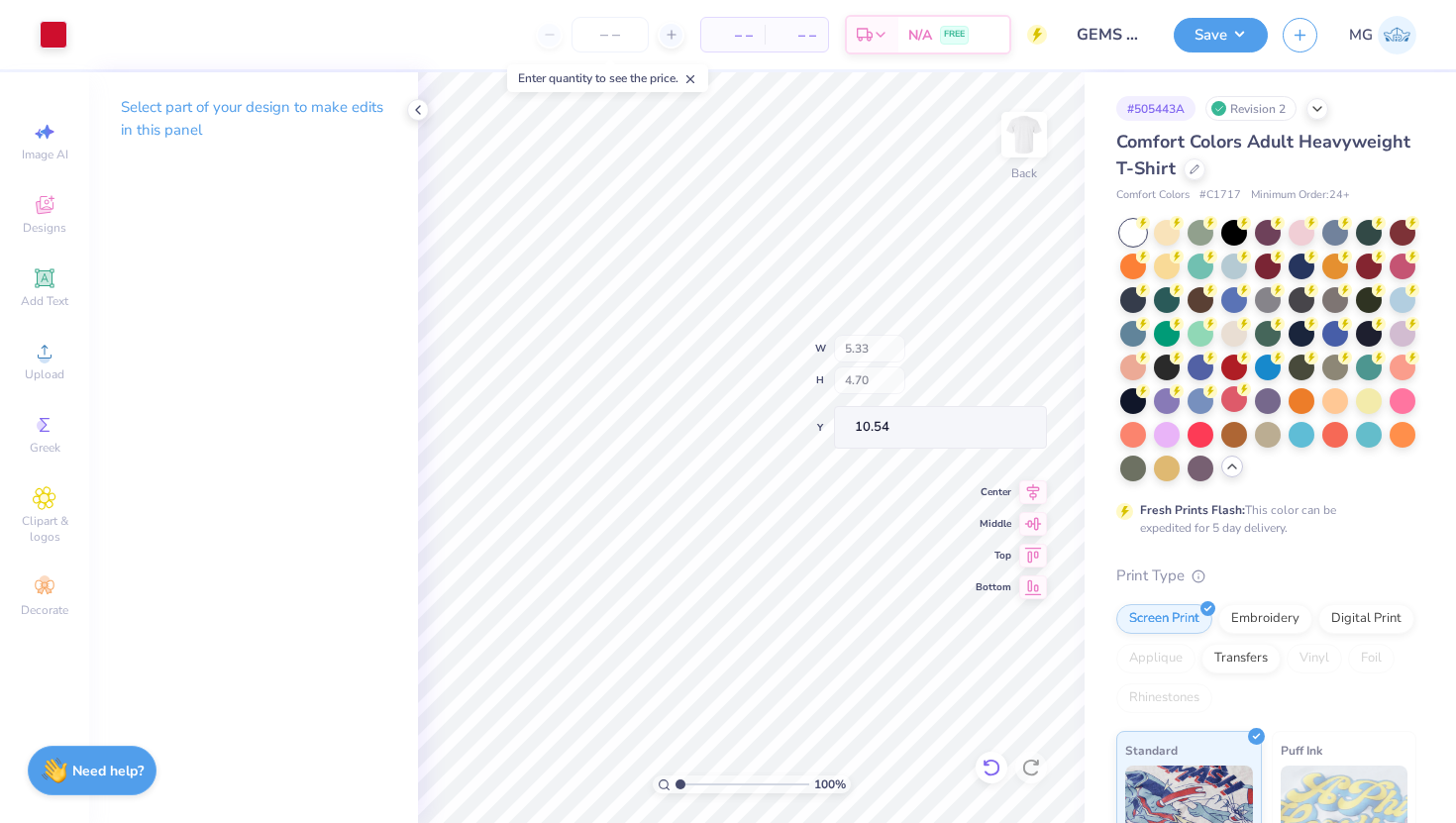 type on "9.07" 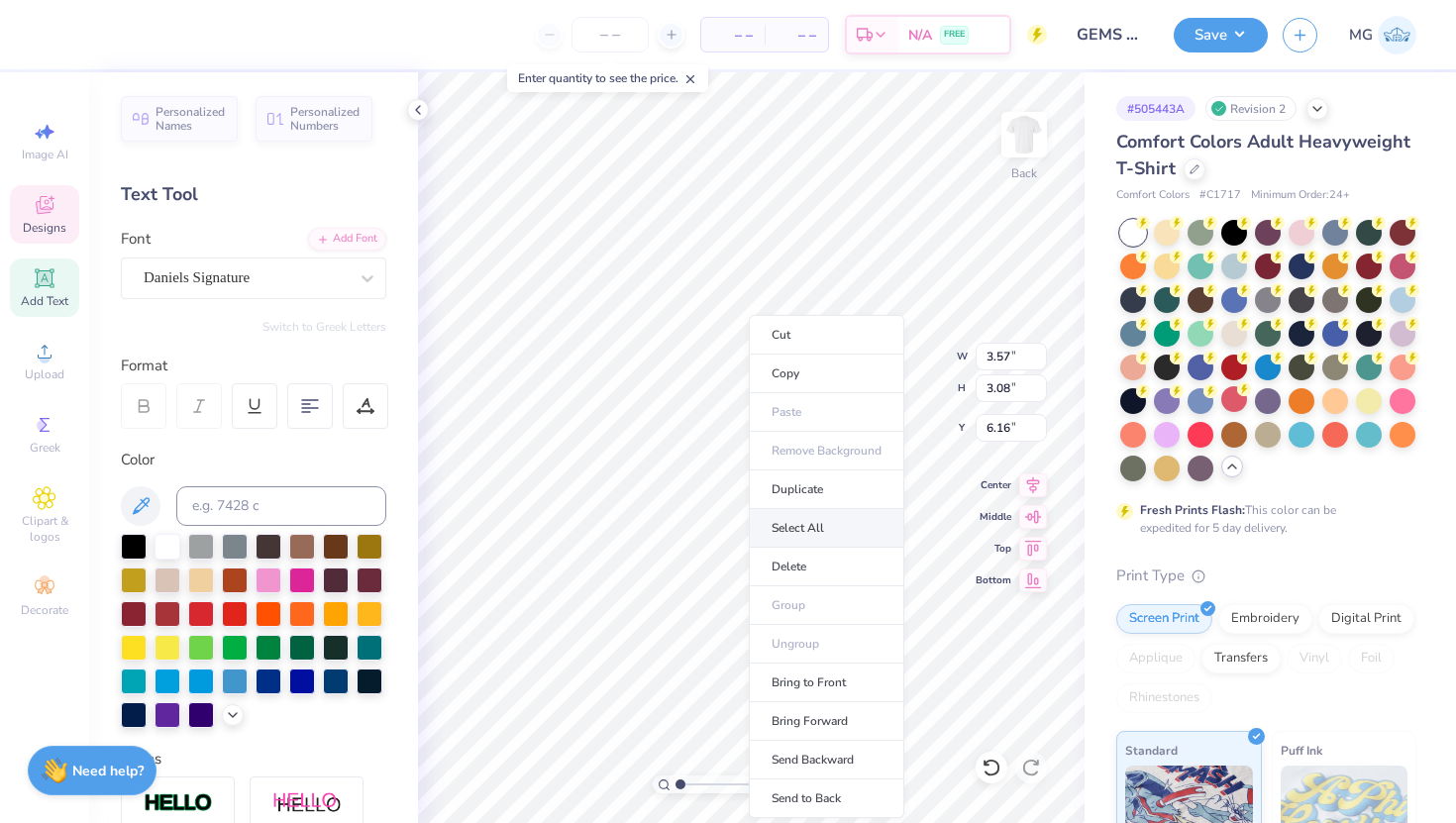 click on "Select All" at bounding box center (826, 528) 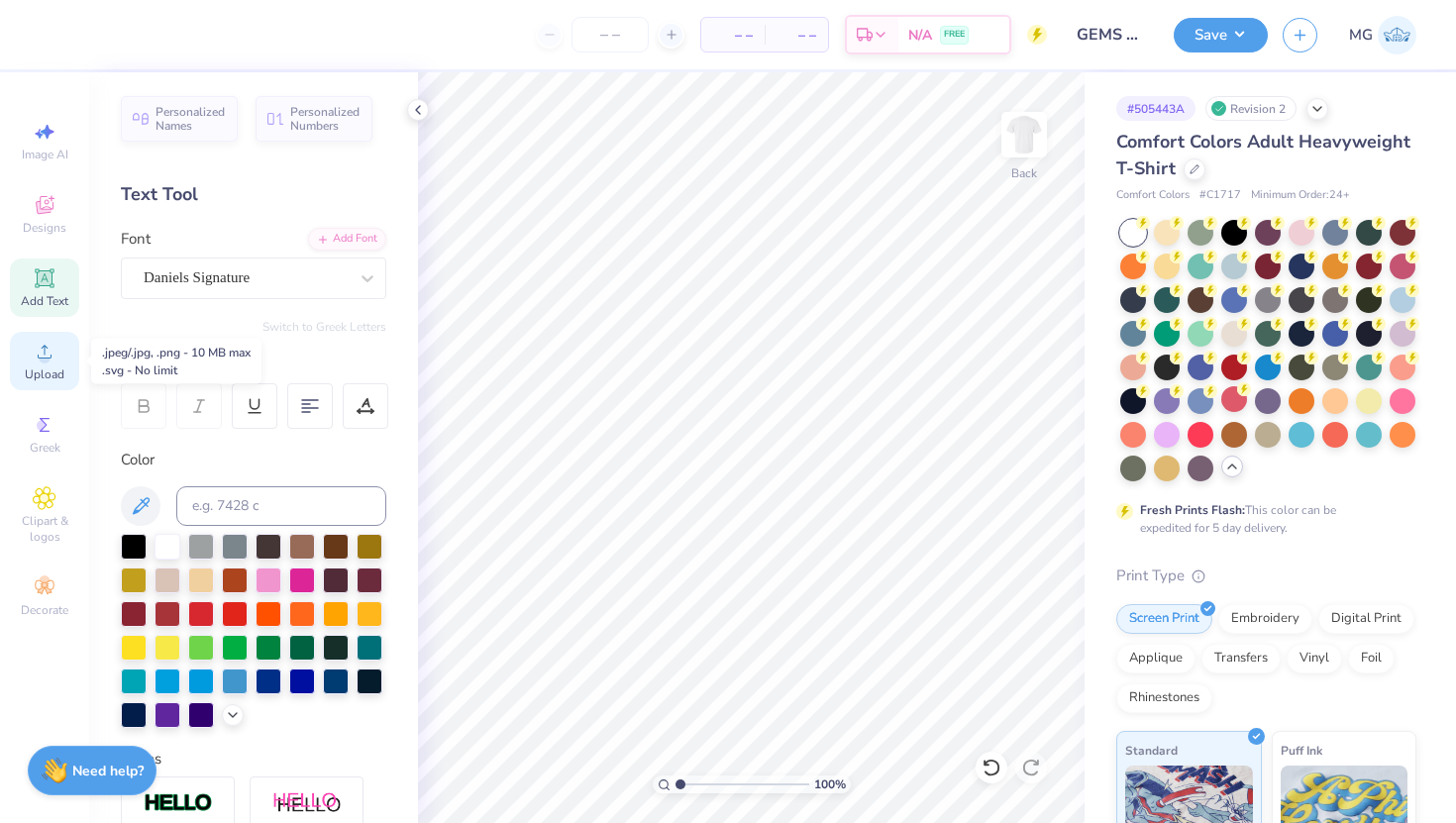 click on "Upload" at bounding box center [45, 374] 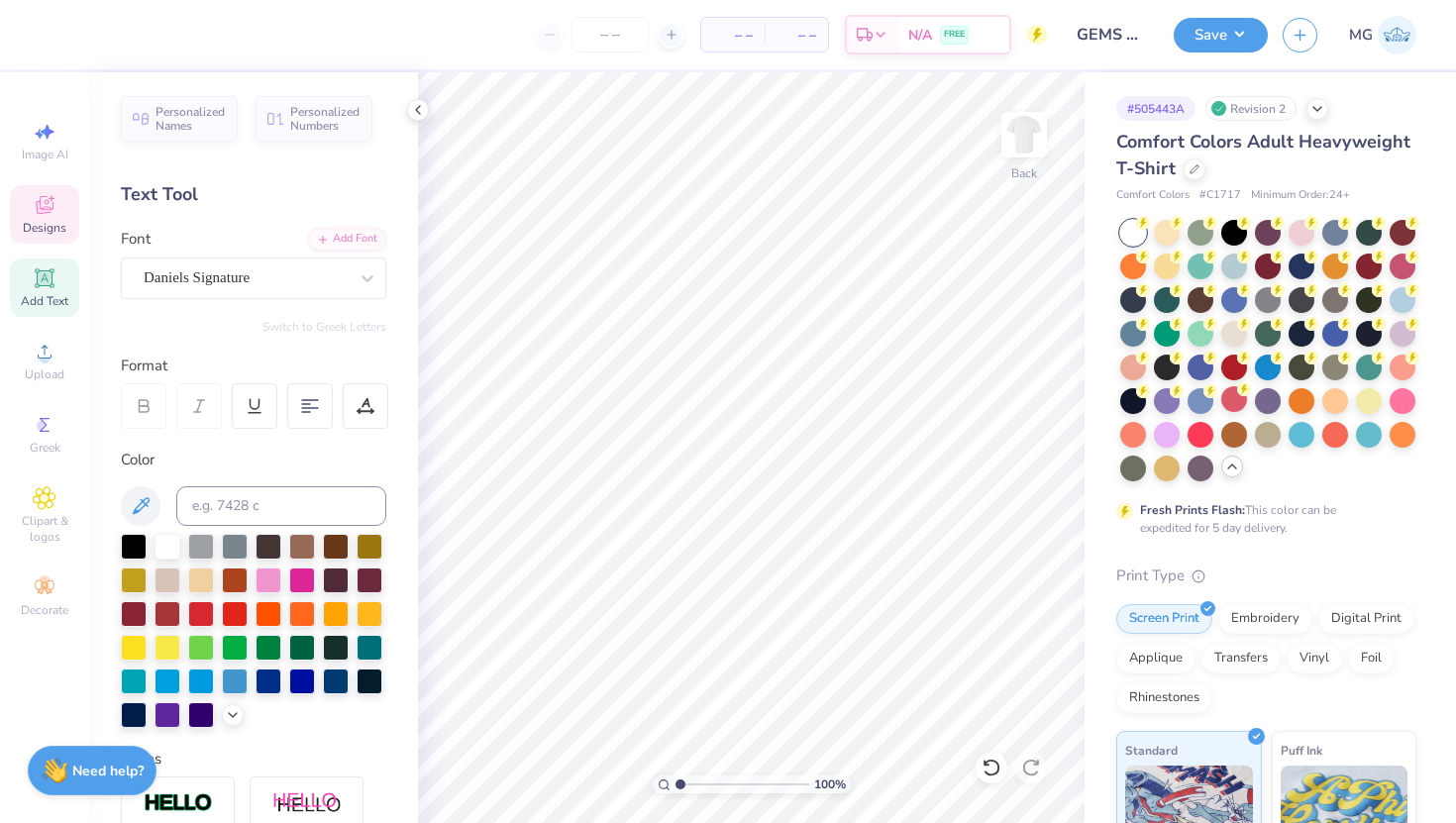 click on "Designs" at bounding box center (45, 214) 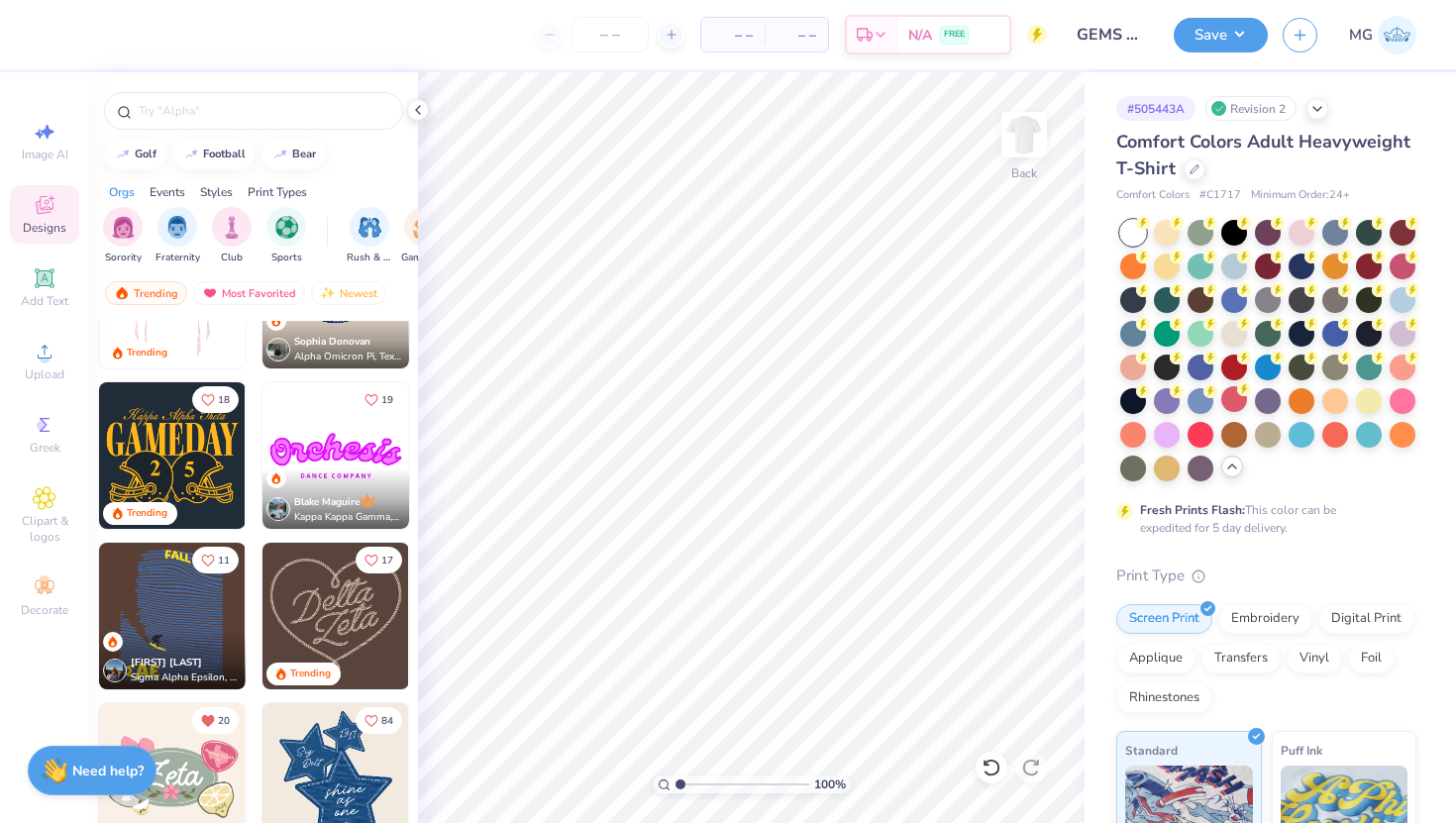 scroll, scrollTop: 422, scrollLeft: 0, axis: vertical 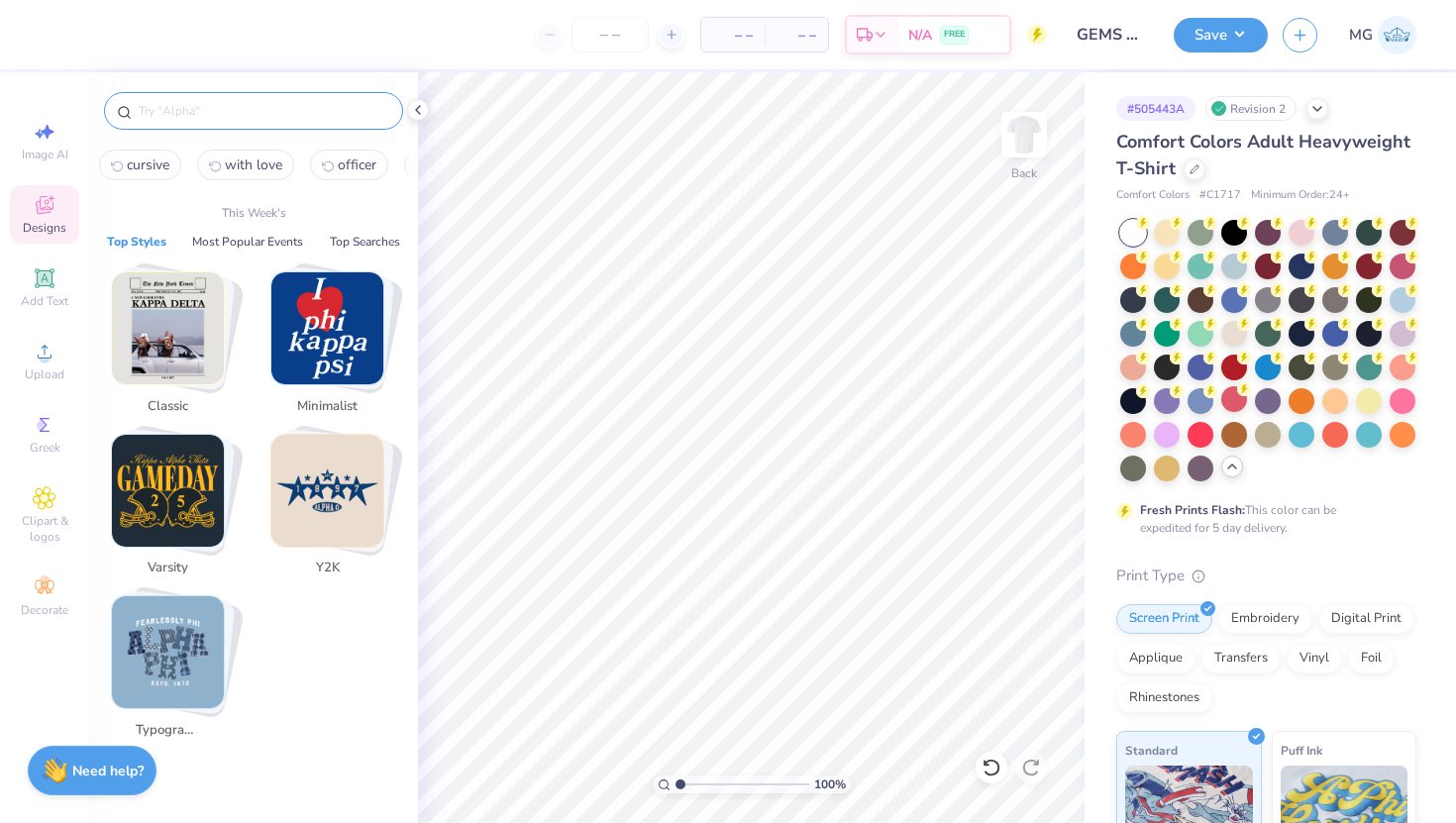 click at bounding box center (263, 111) 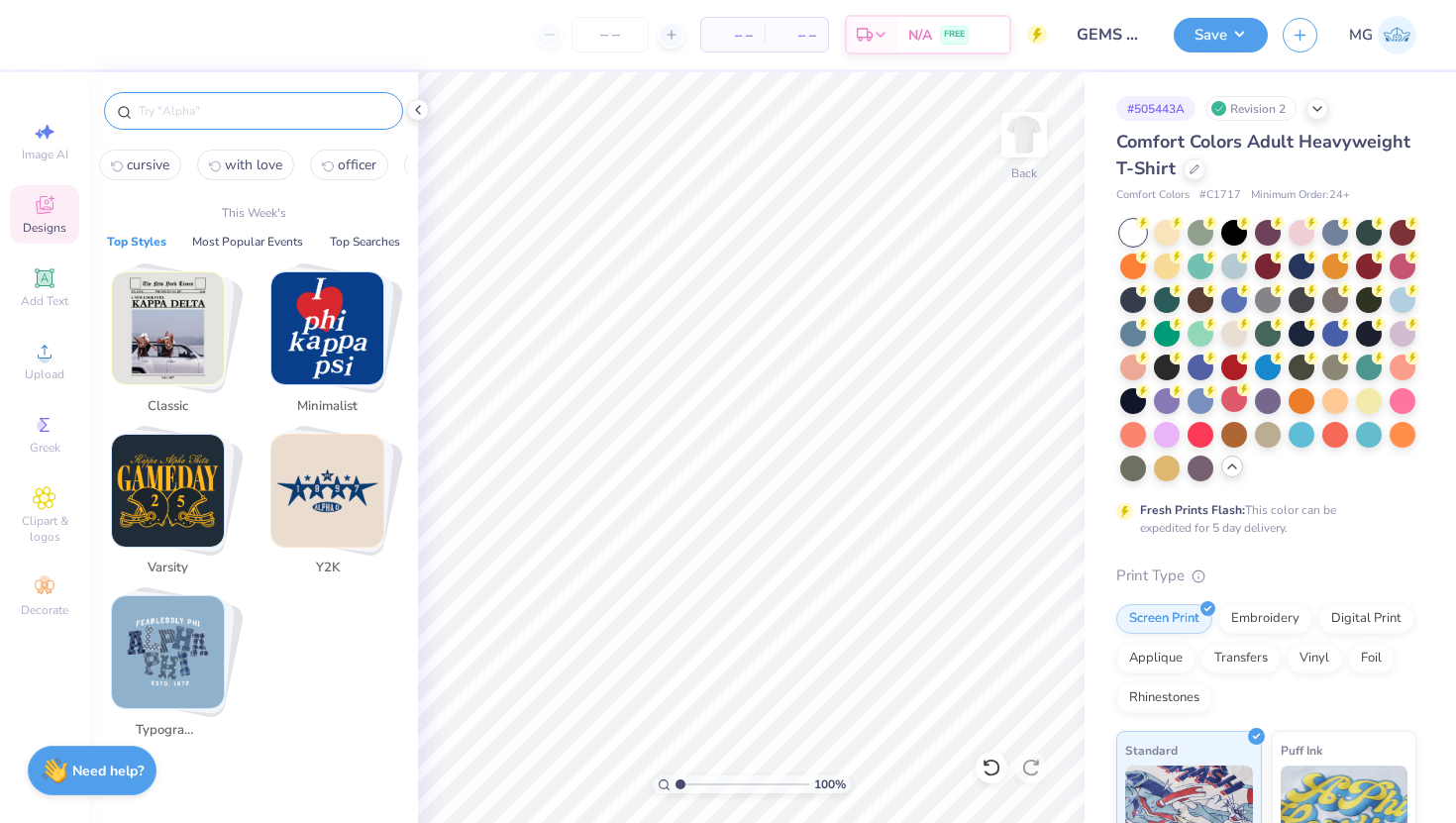click at bounding box center [327, 328] 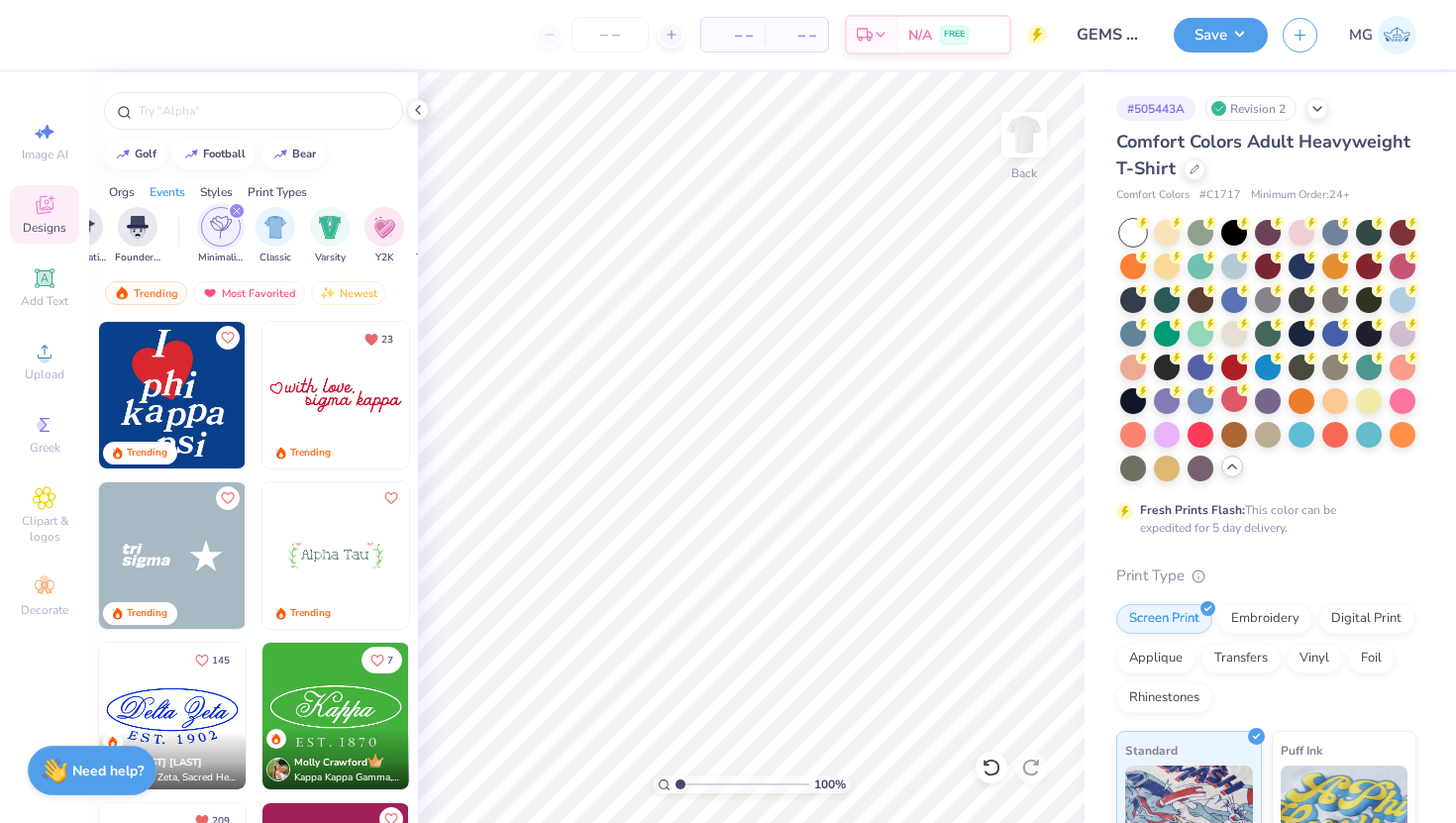 scroll, scrollTop: 0, scrollLeft: 1033, axis: horizontal 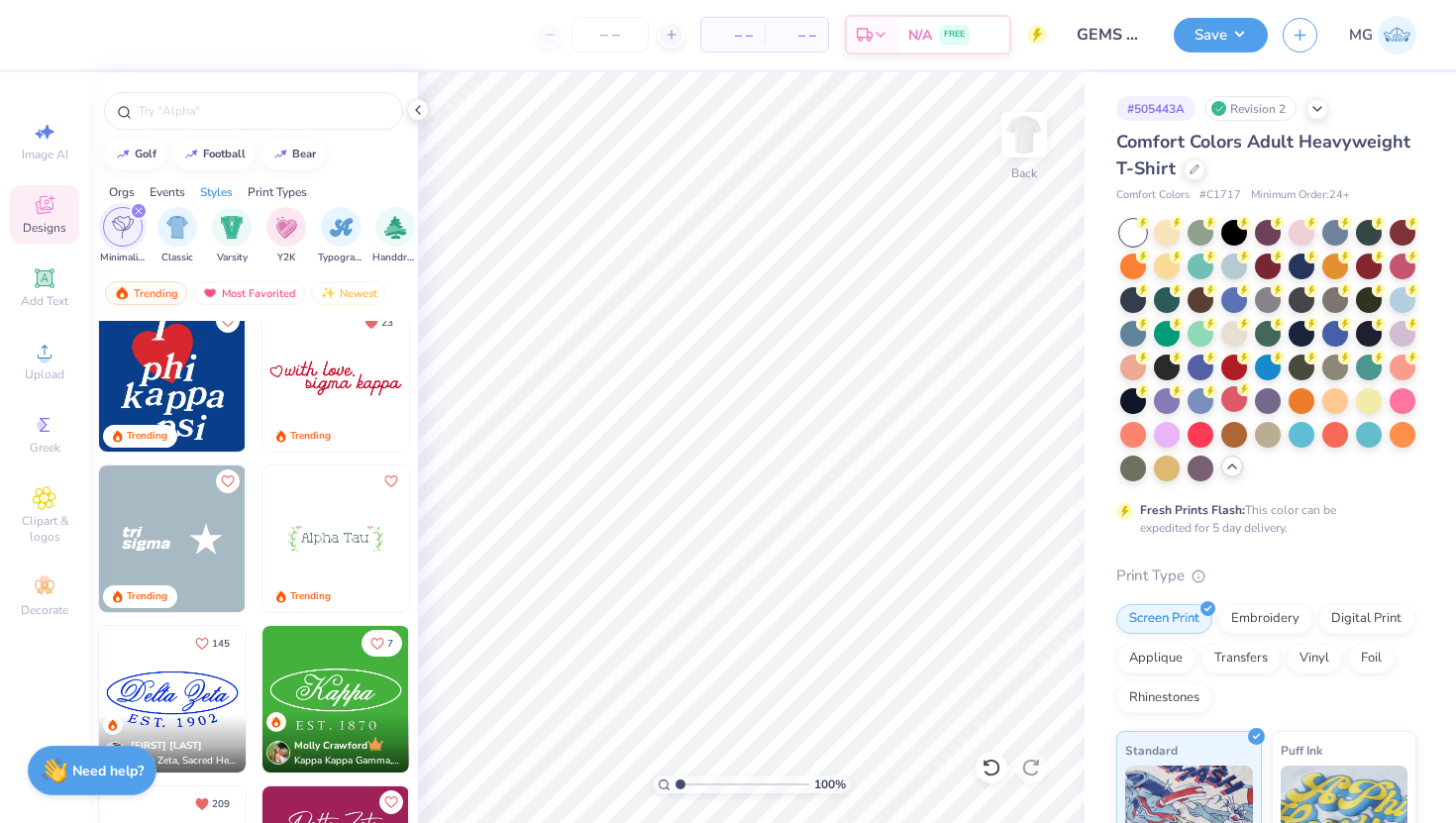 click at bounding box center (172, 378) 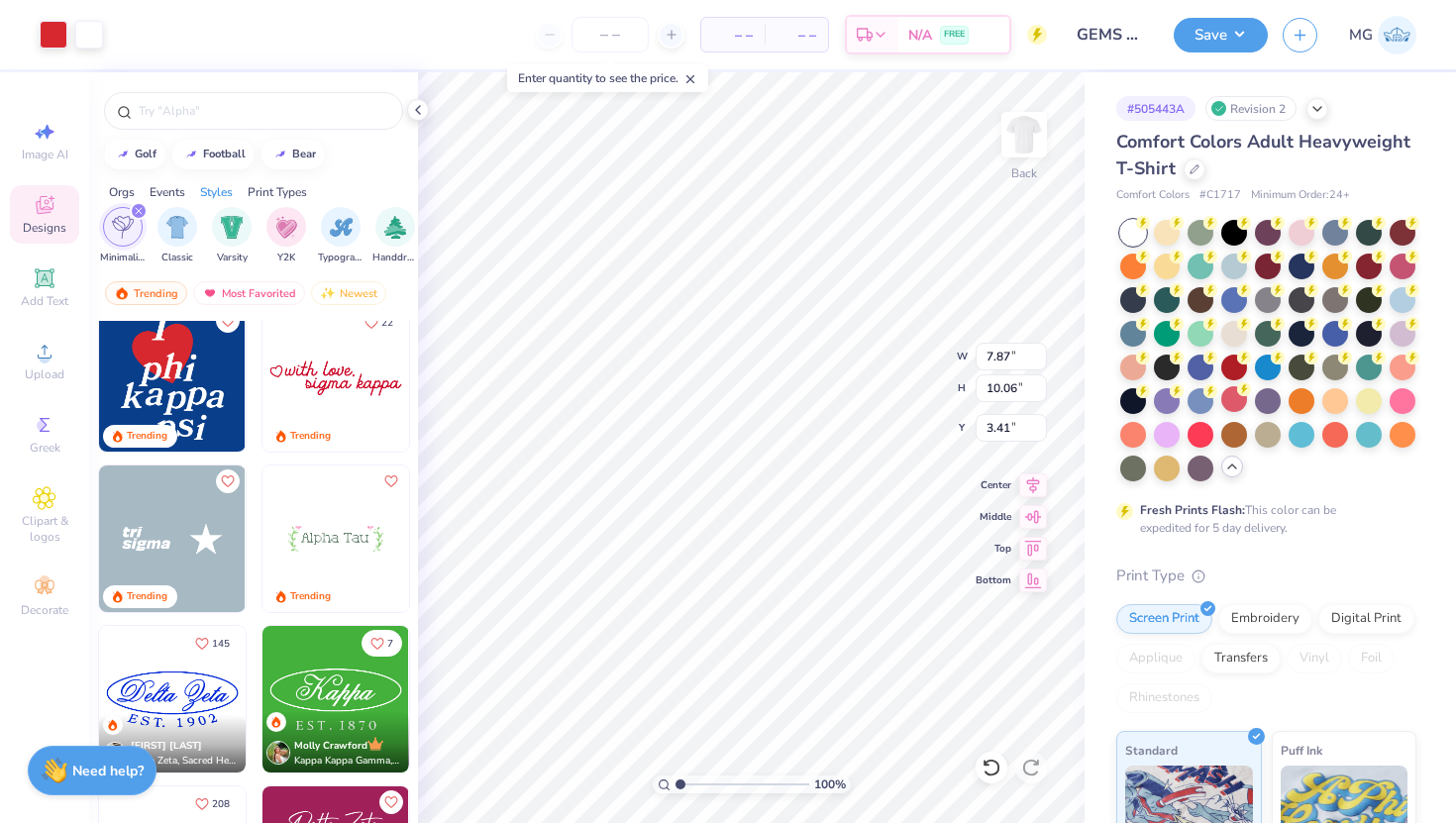 type on "7.87" 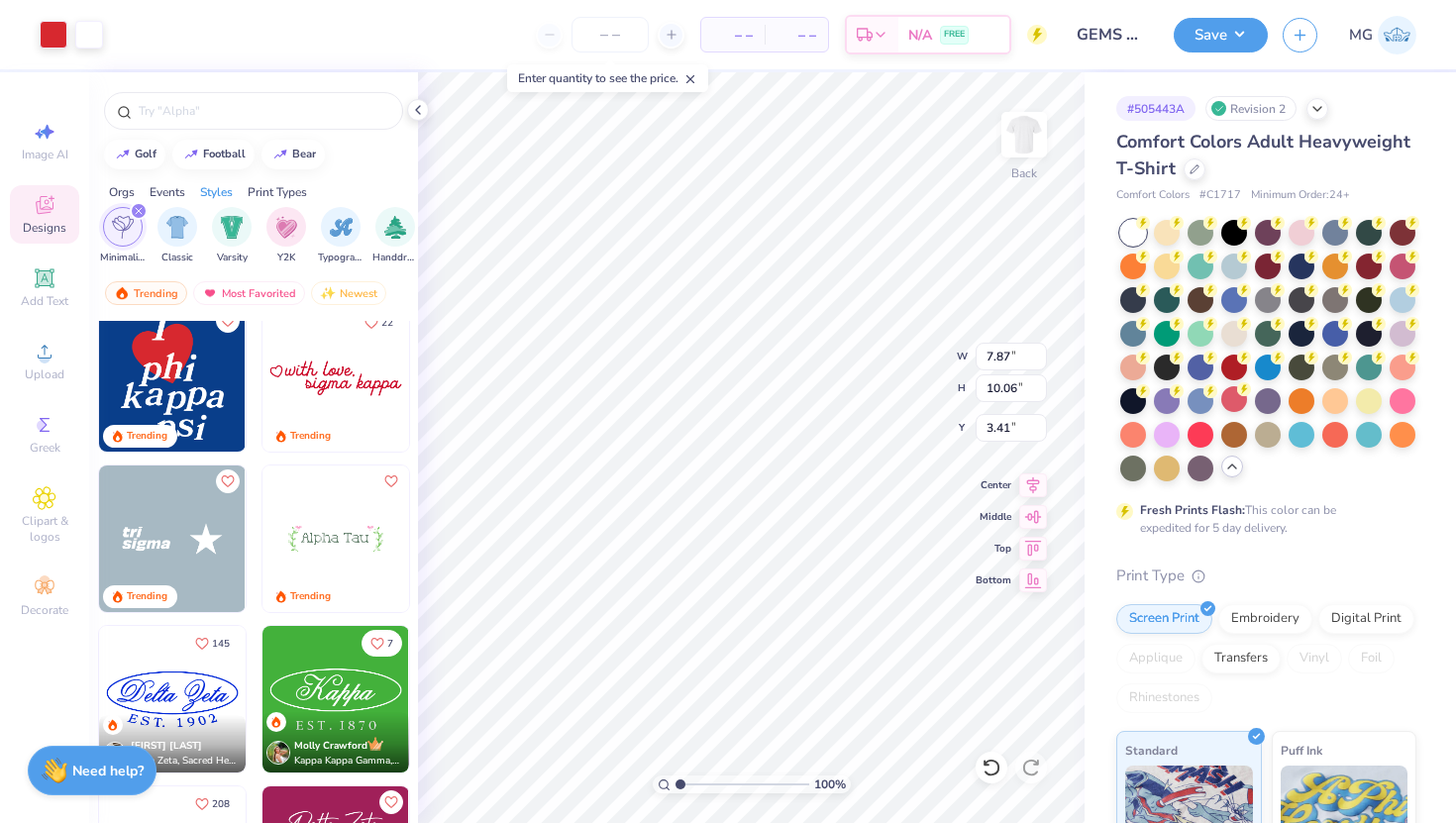 type on "10.06" 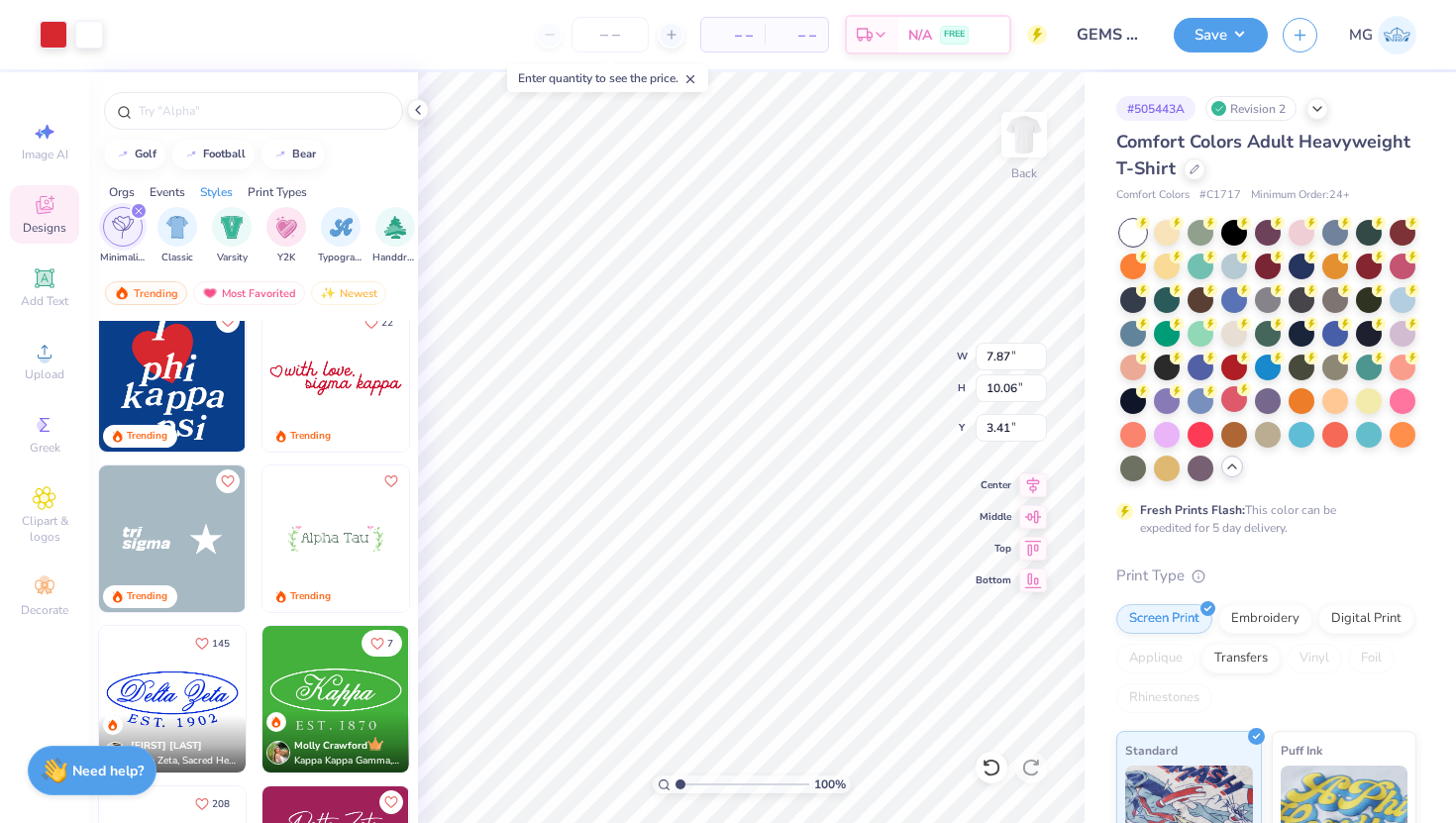 type on "3.45" 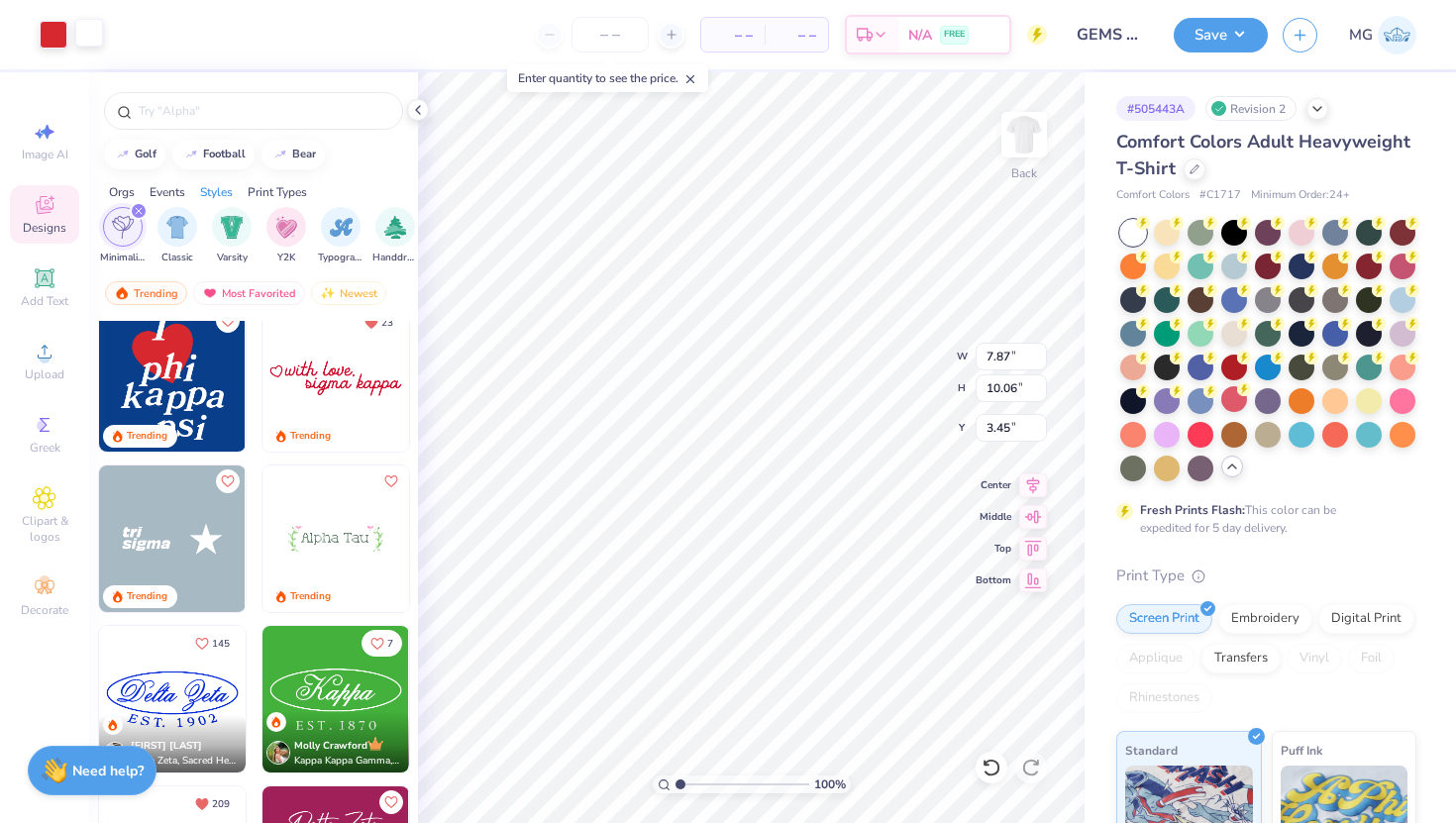 click at bounding box center [89, 33] 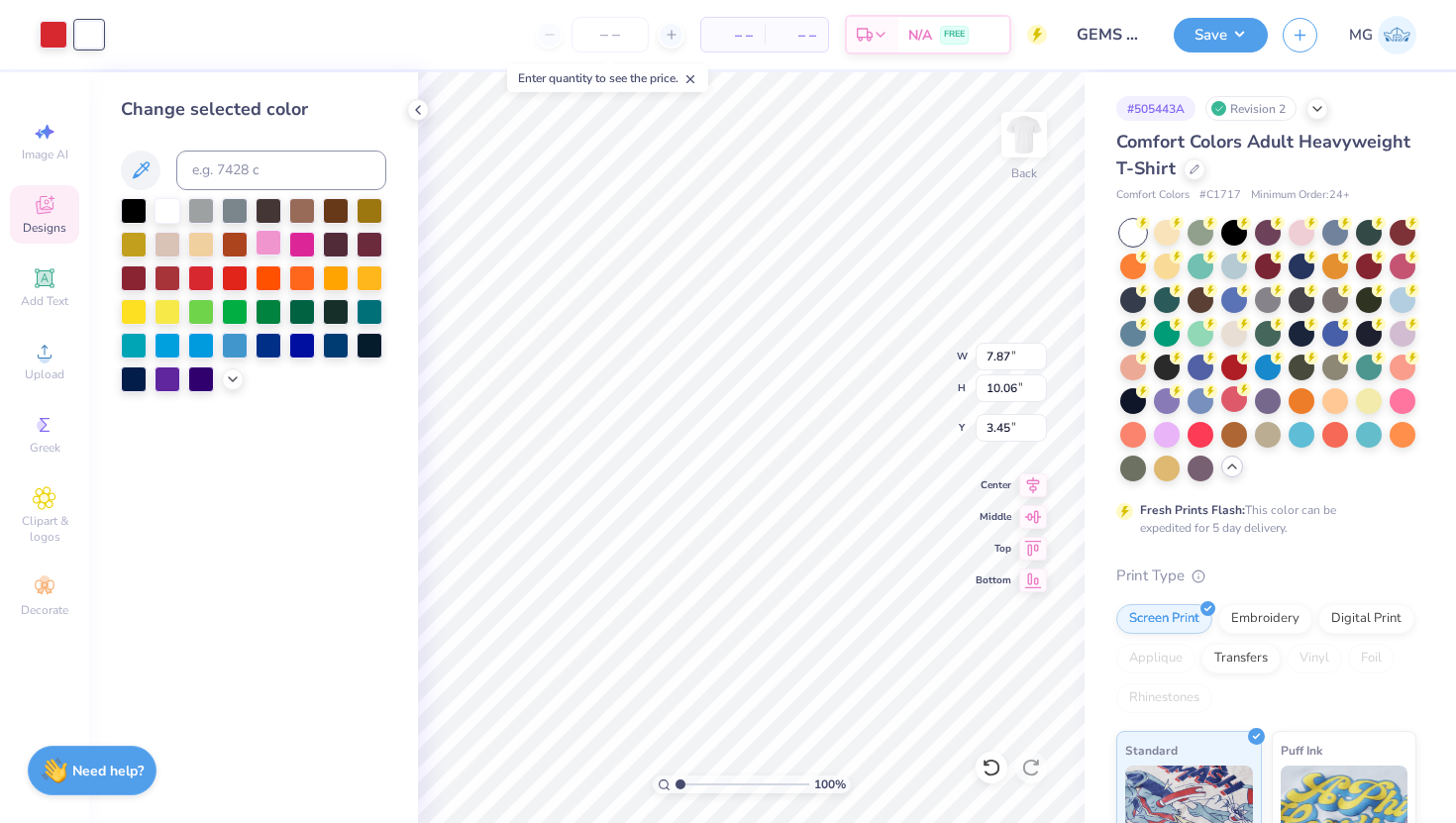 click at bounding box center (268, 243) 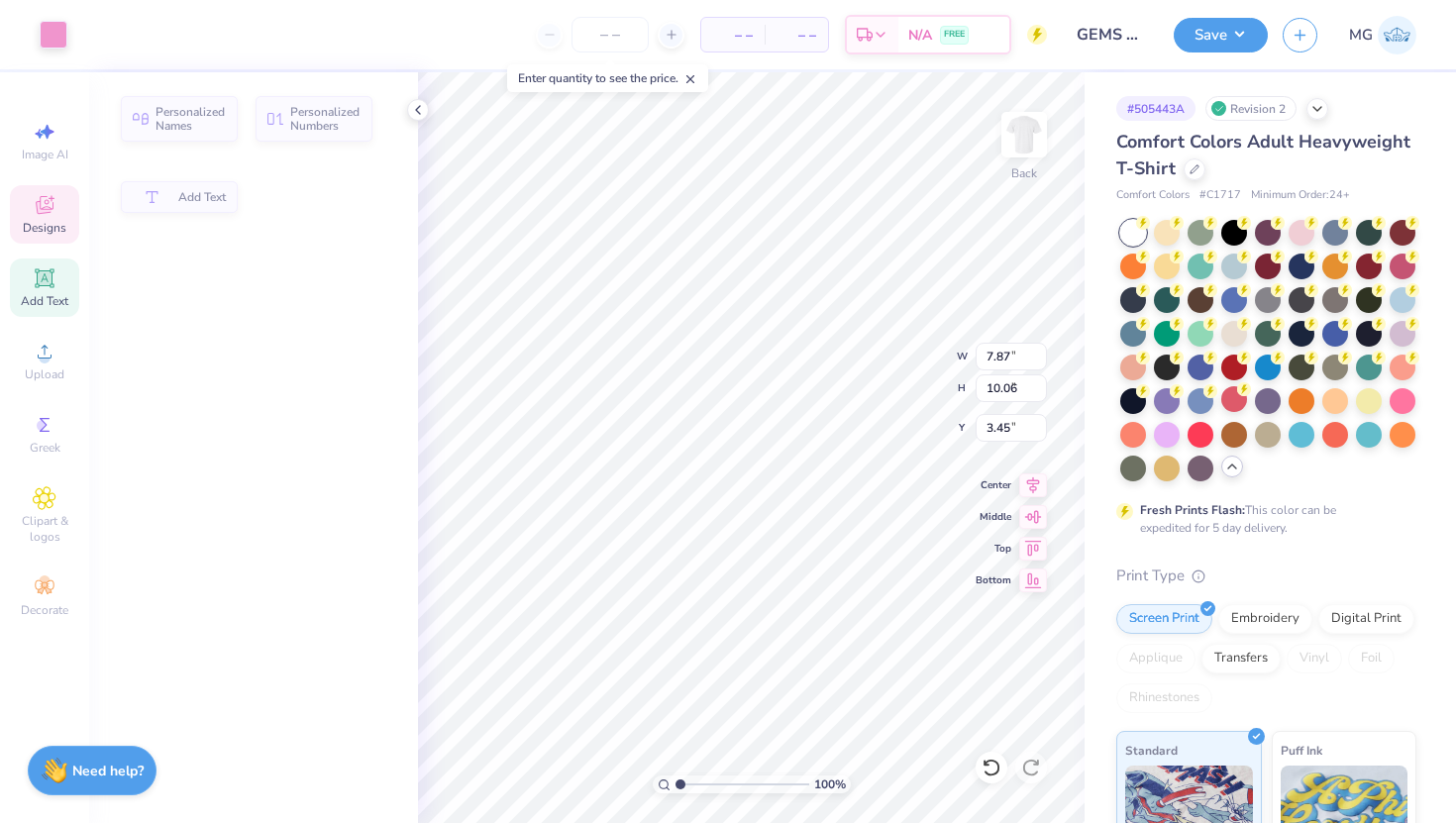 type on "1.58" 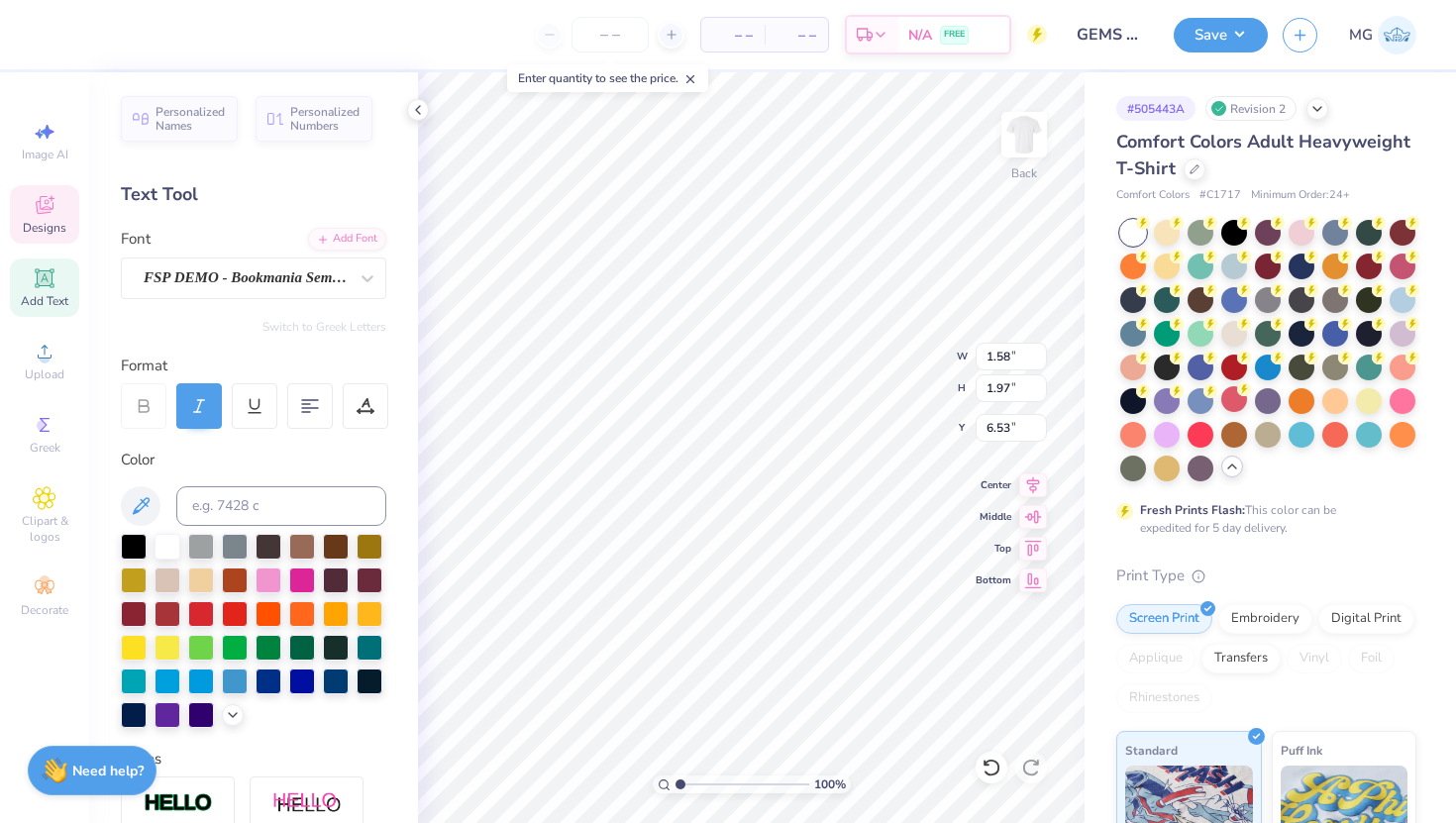 type on "1.74" 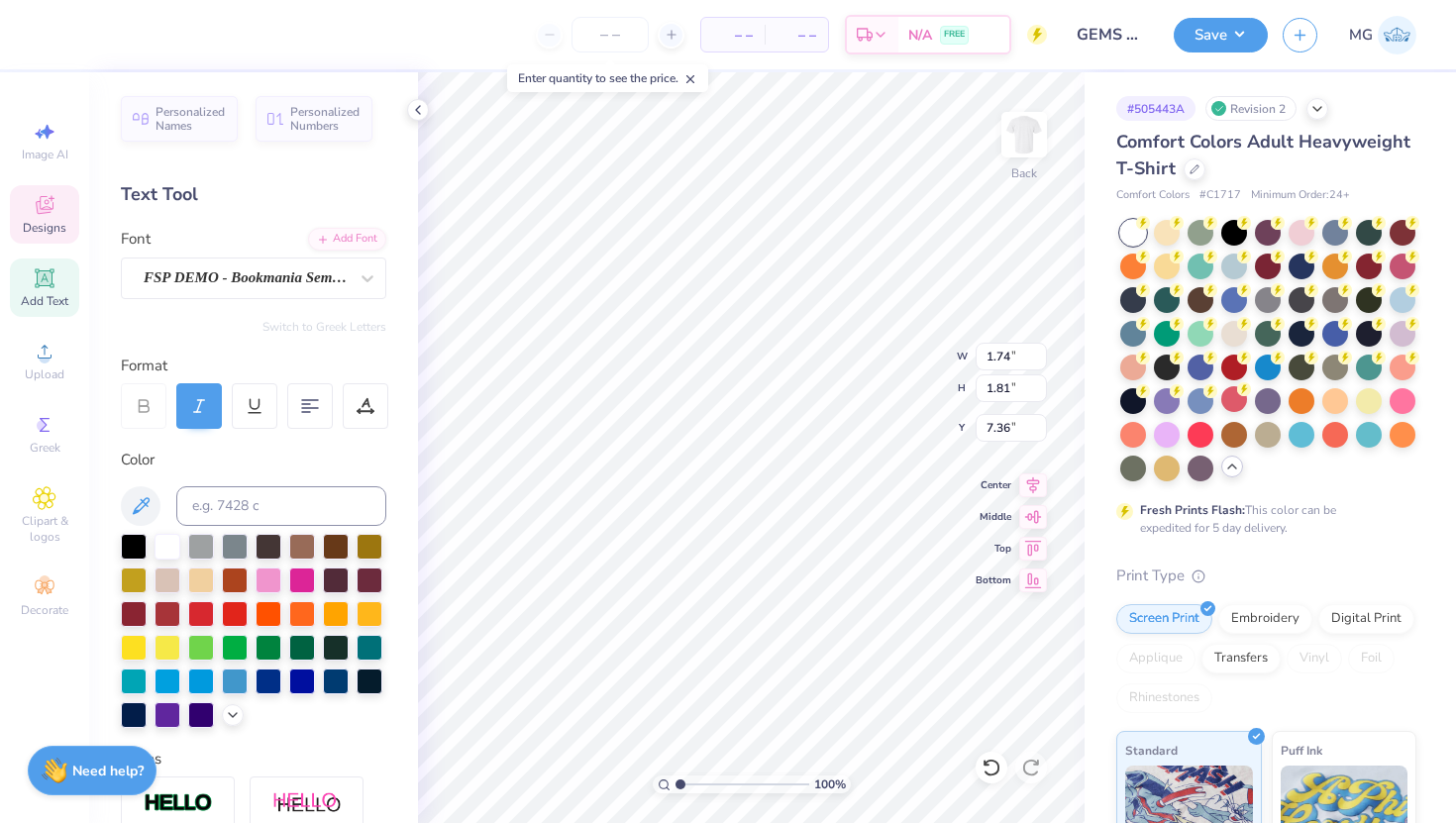 type on "A" 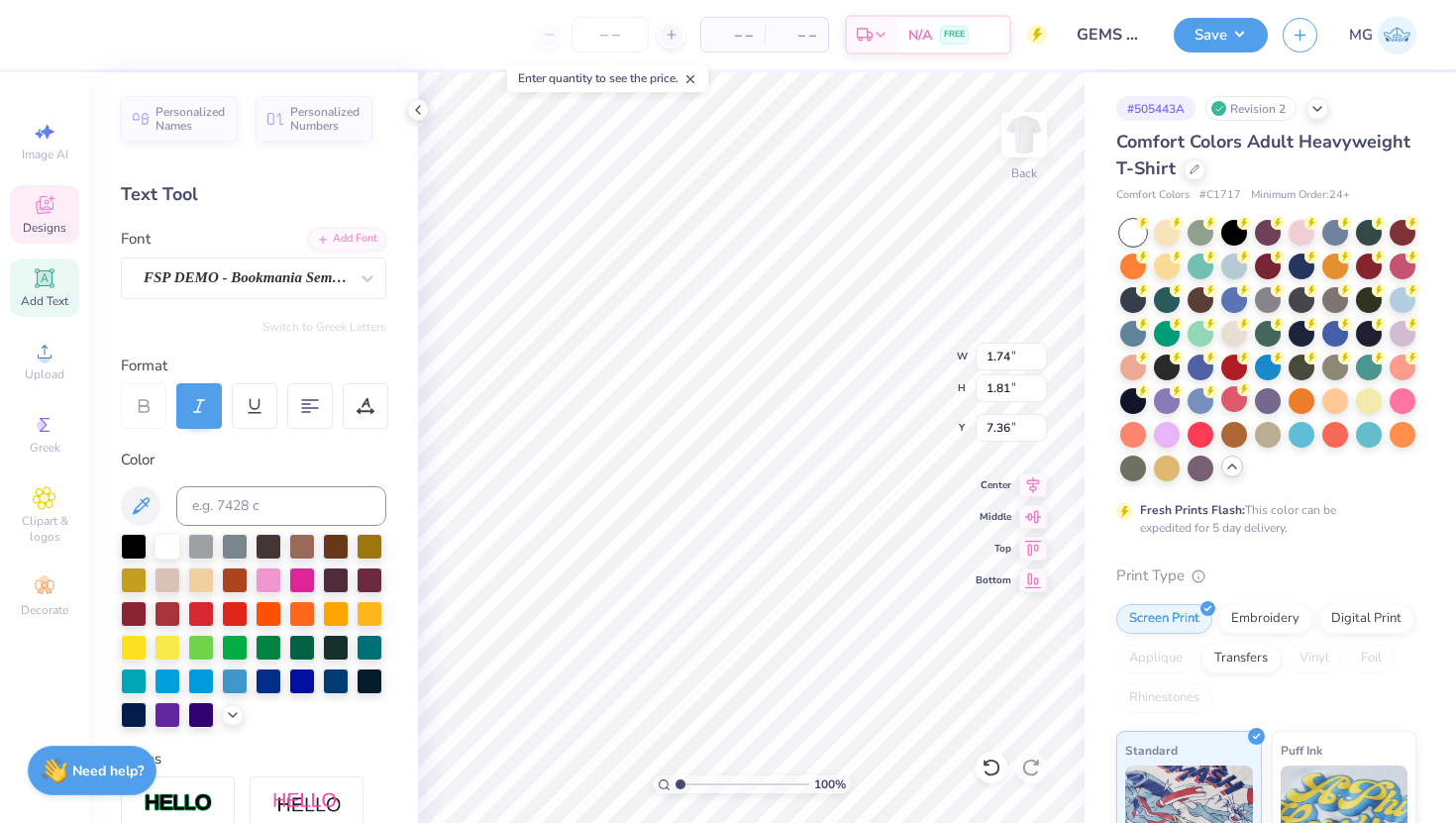 type on "1.58" 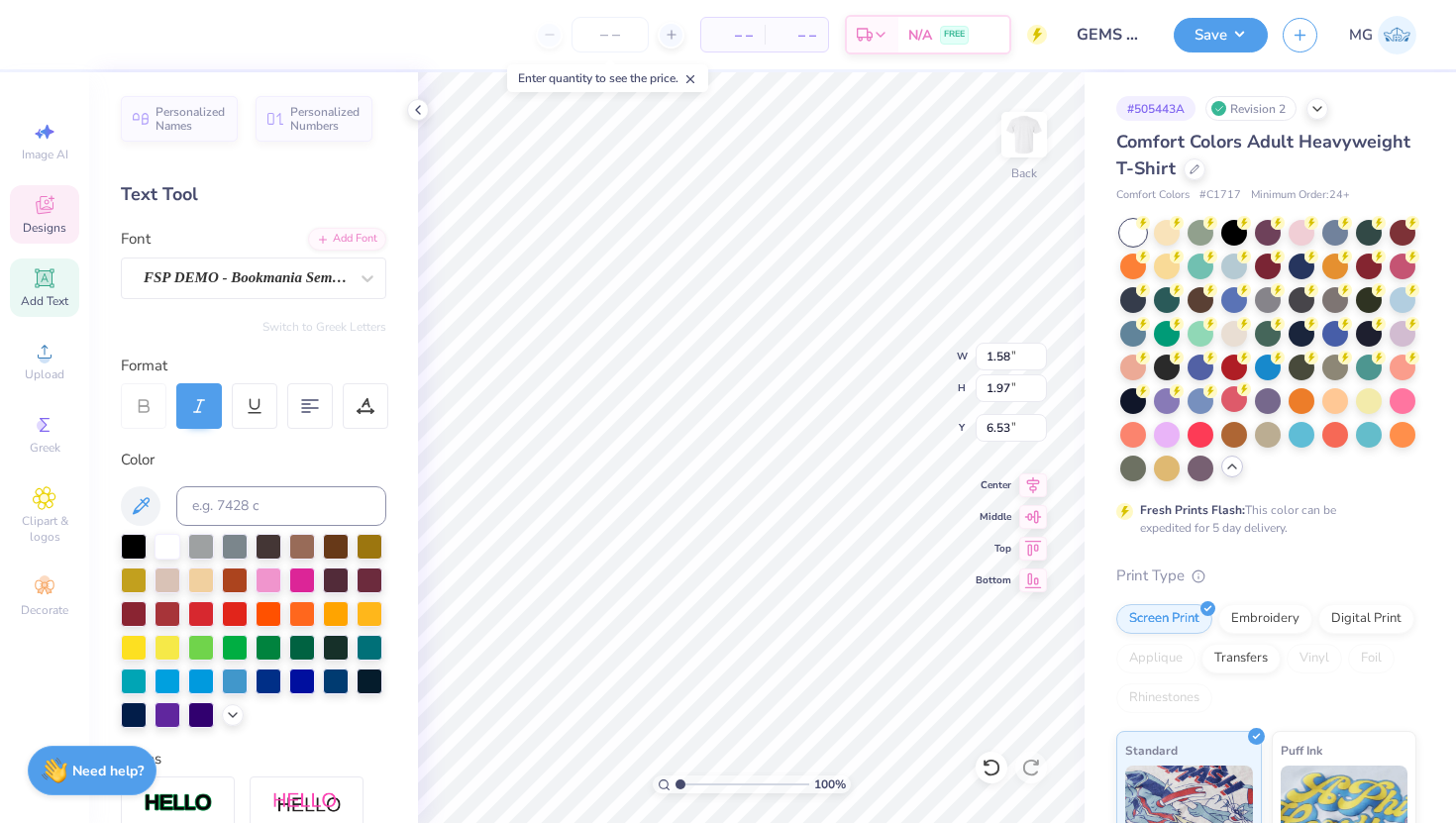 type on "g" 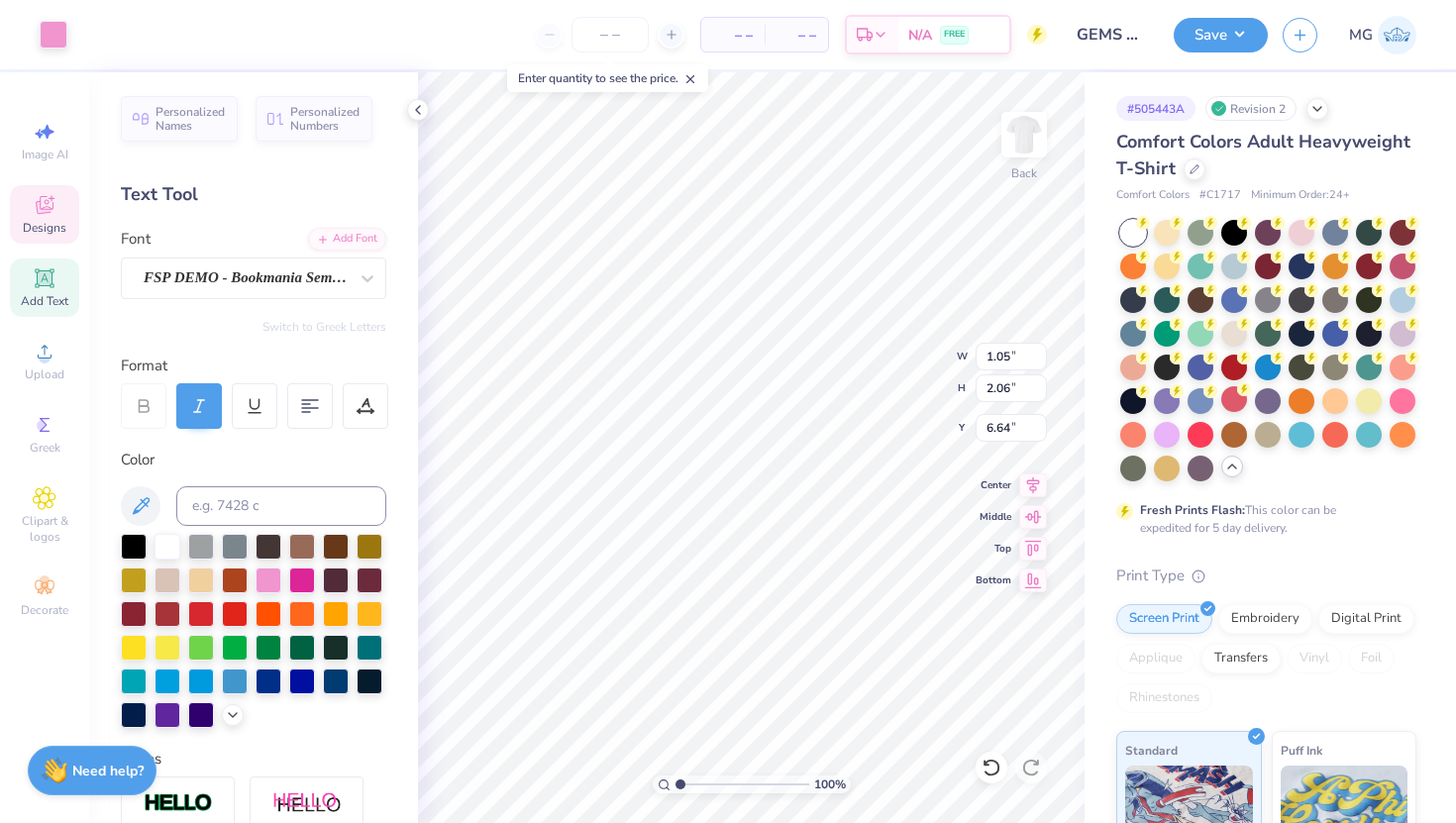 type on "6.61" 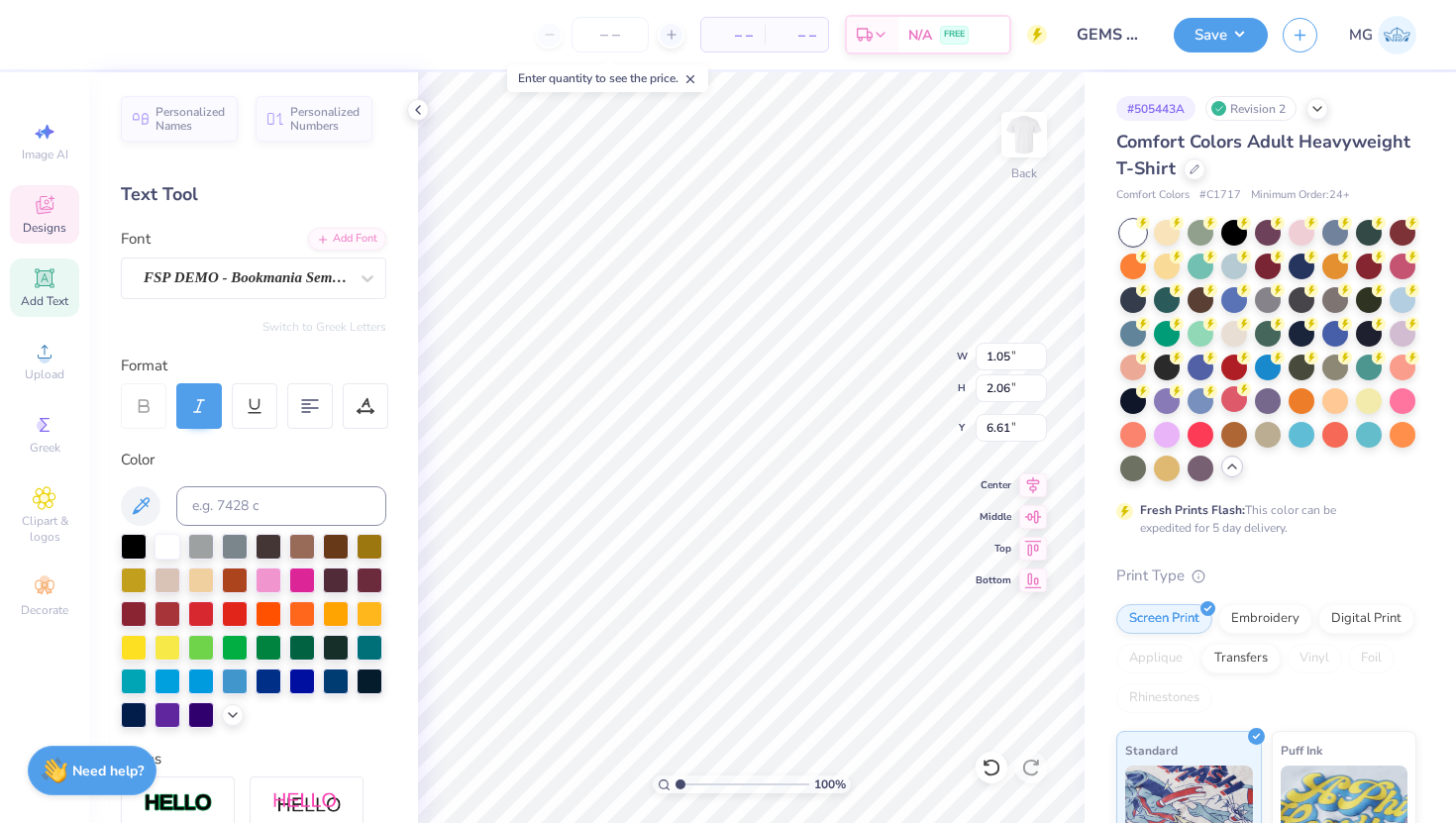 type on "g" 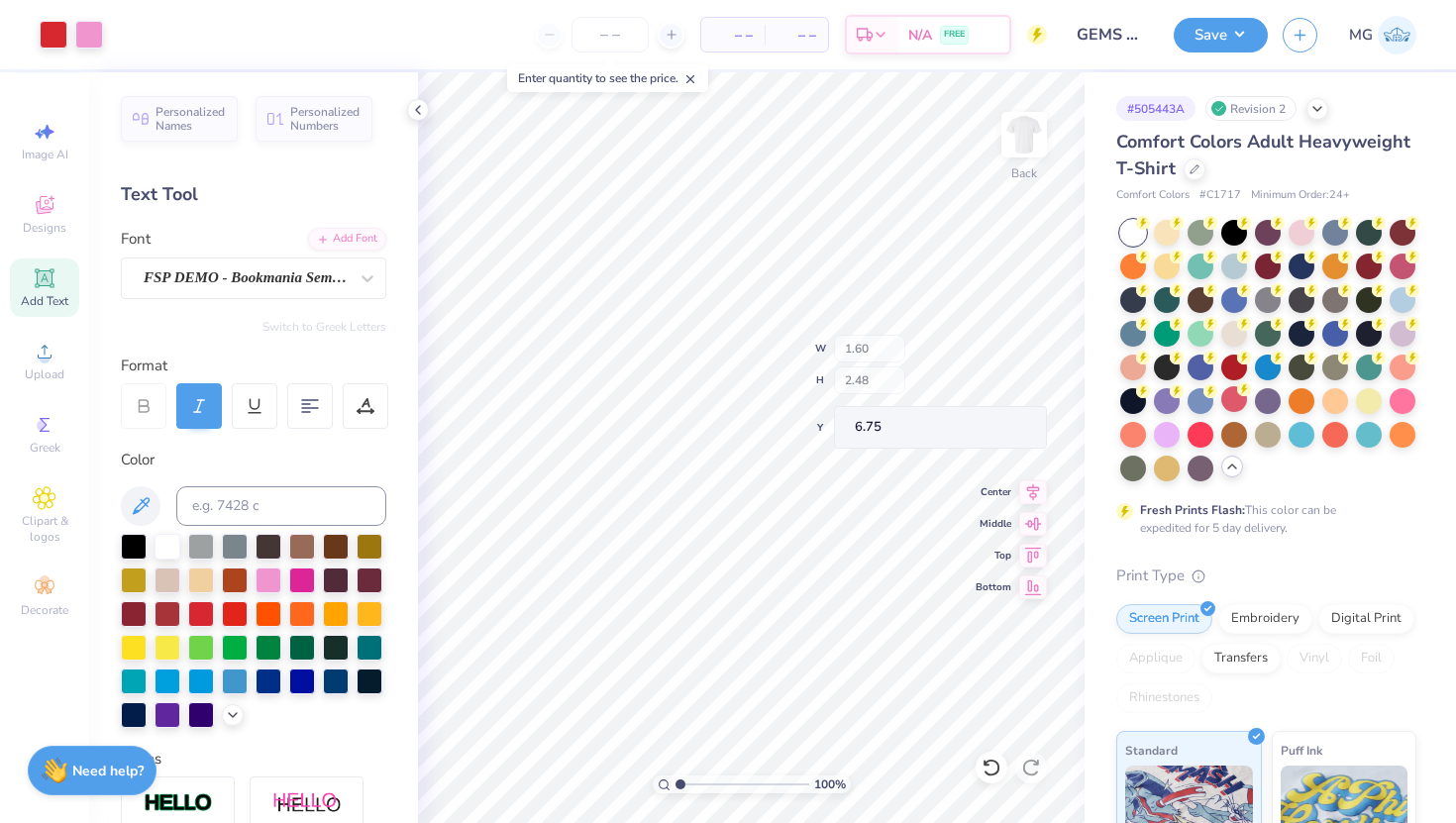 type on "6.75" 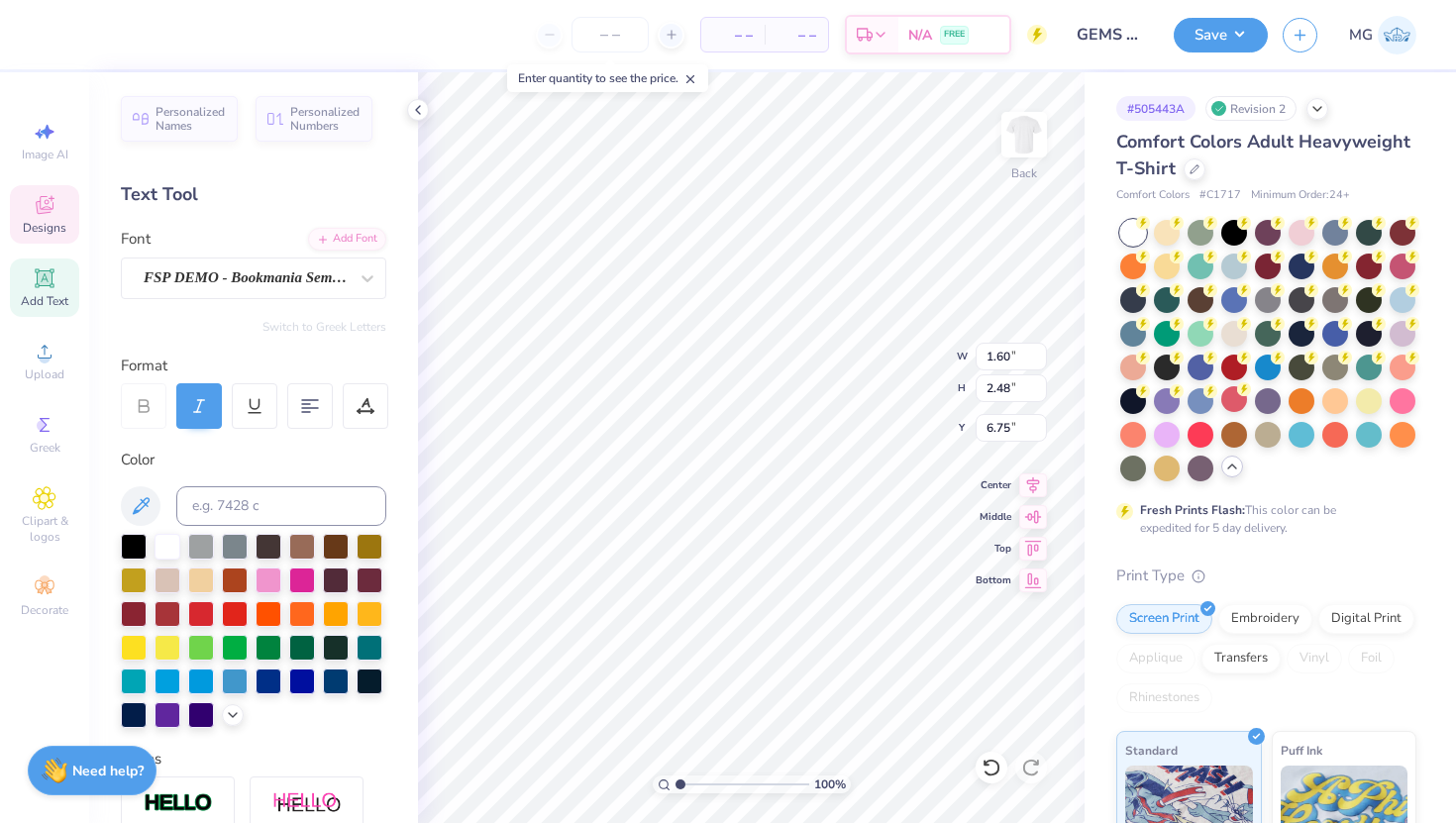 type on "6.27" 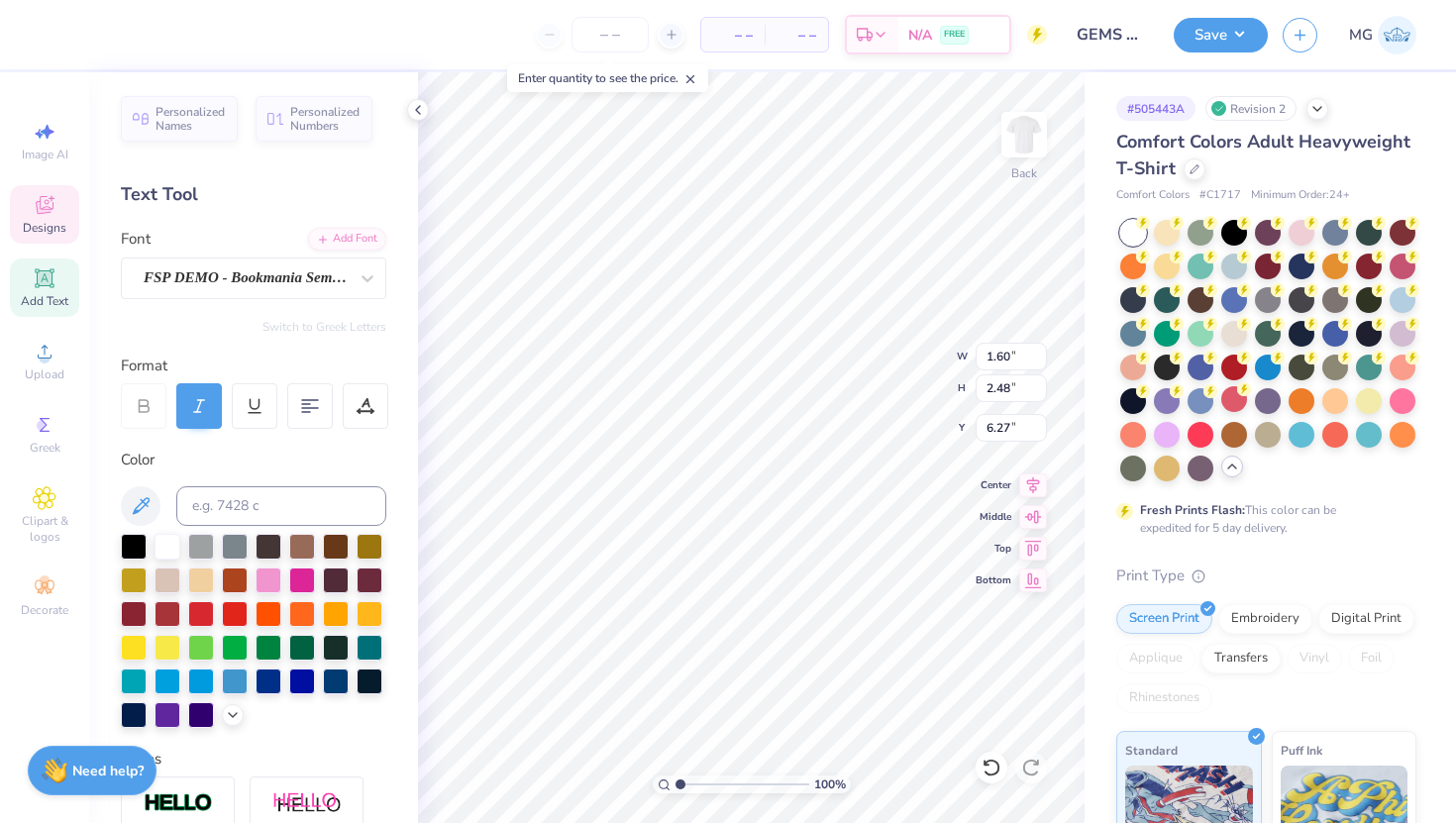 type on "i" 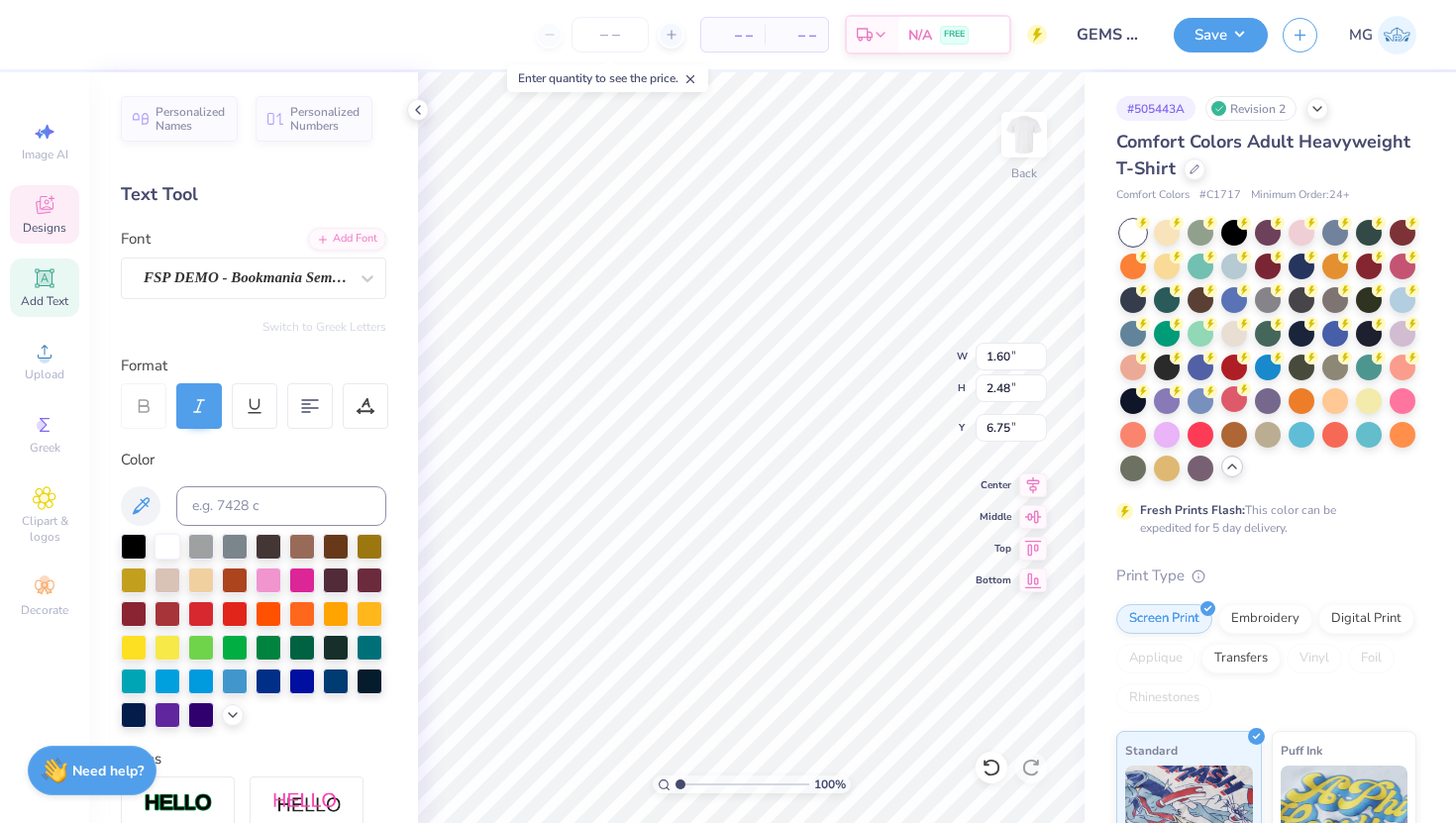 type on "e" 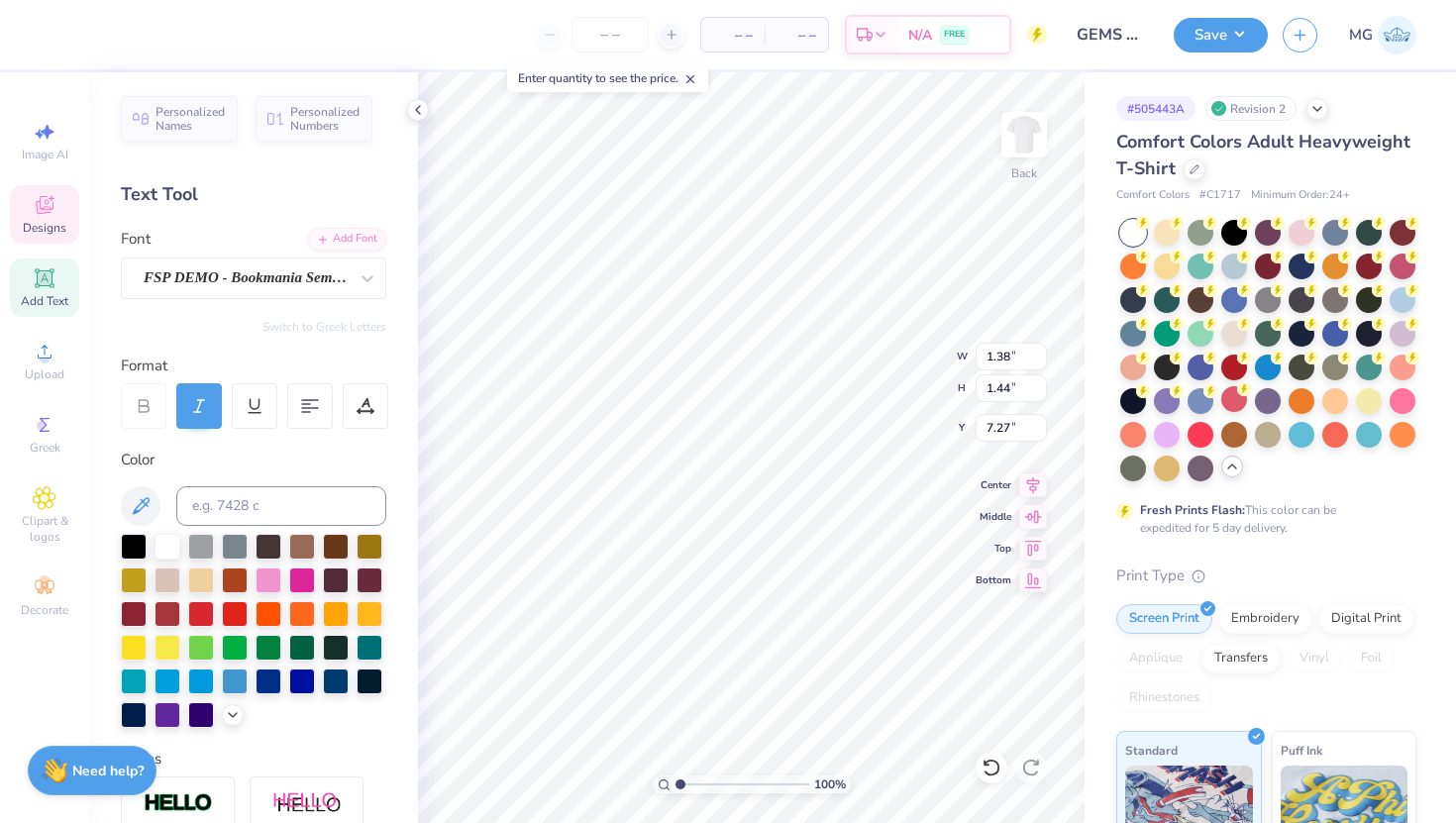 type on "7.51" 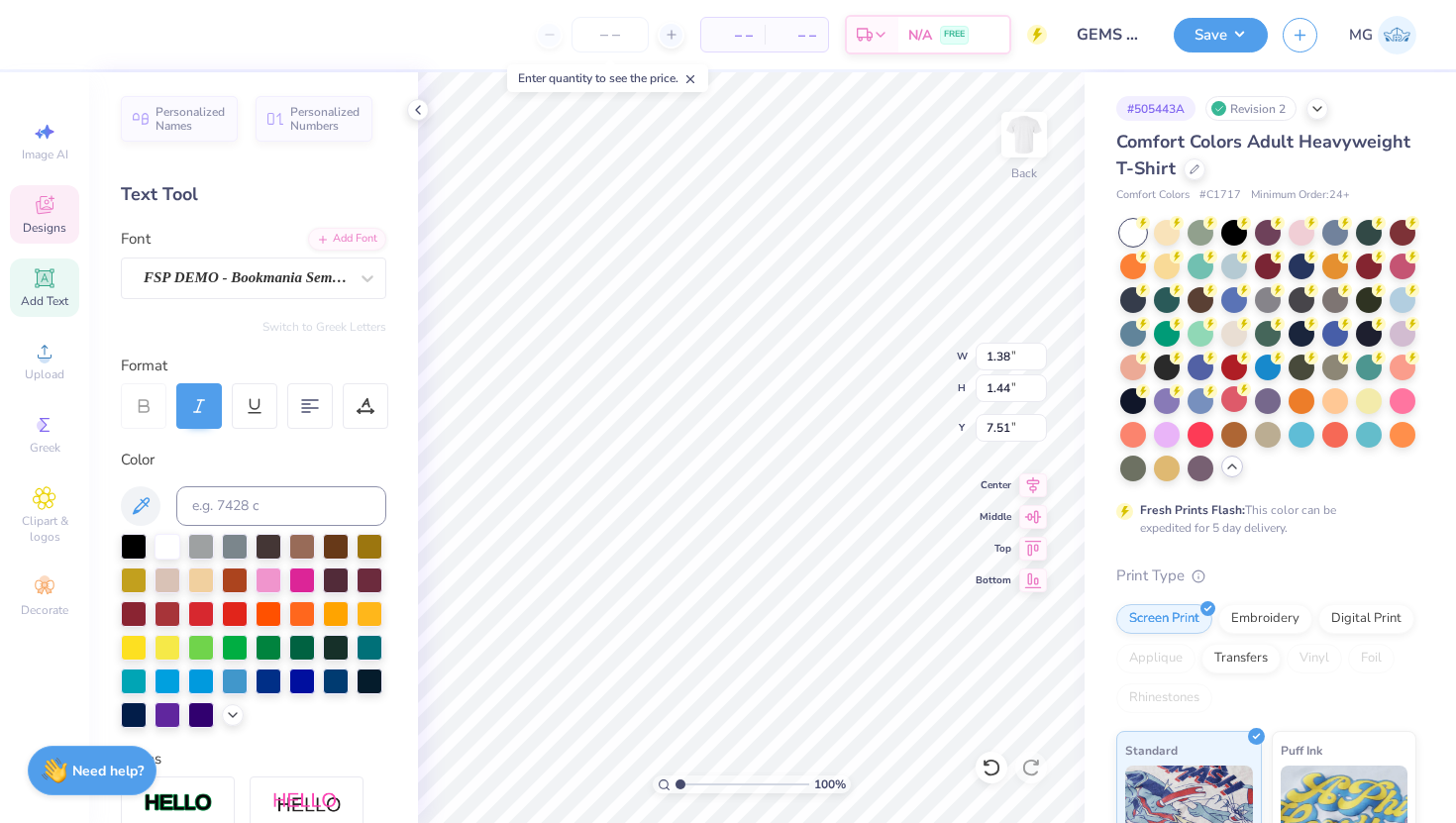 type on "1.05" 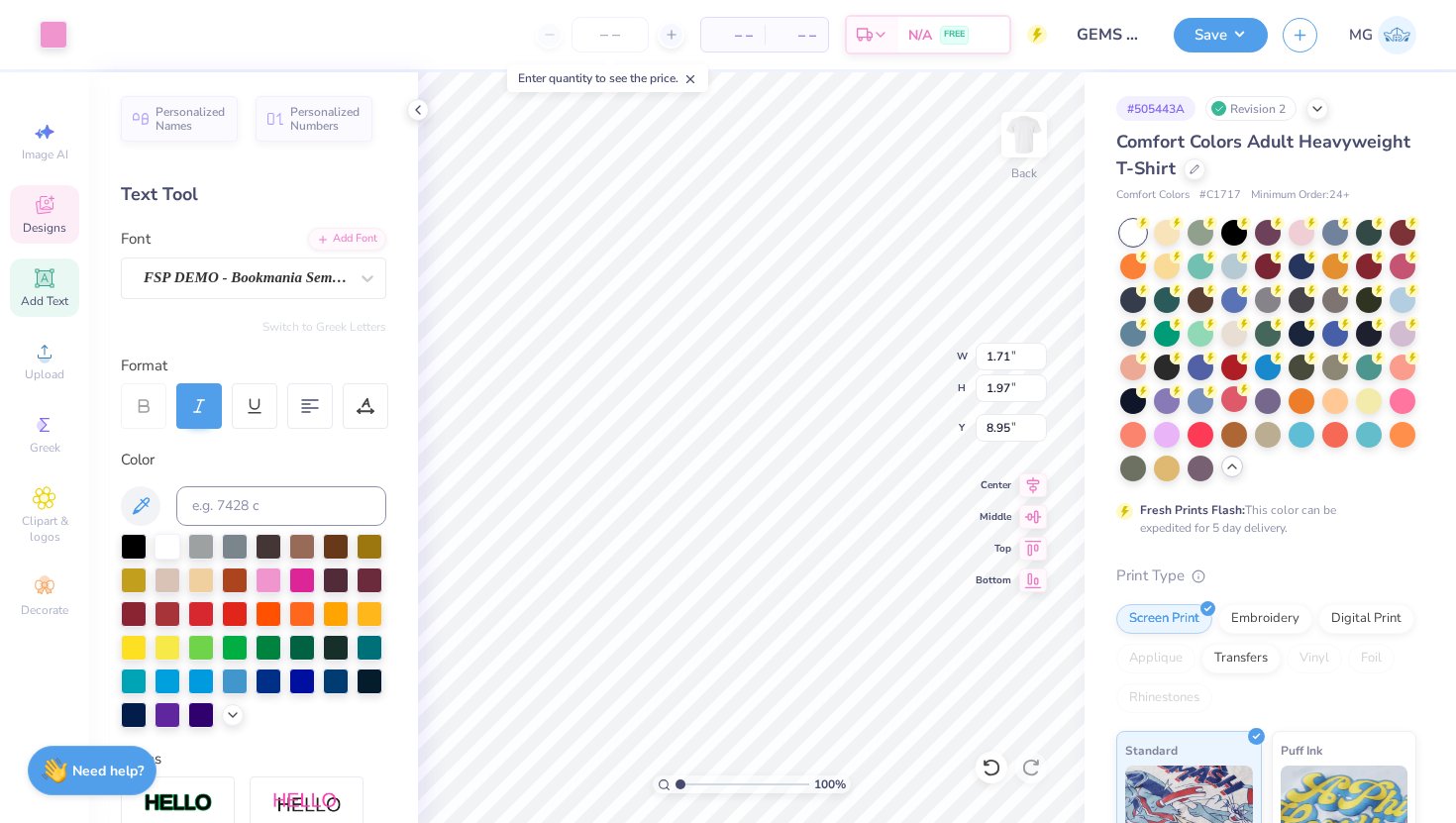 type on "8.95" 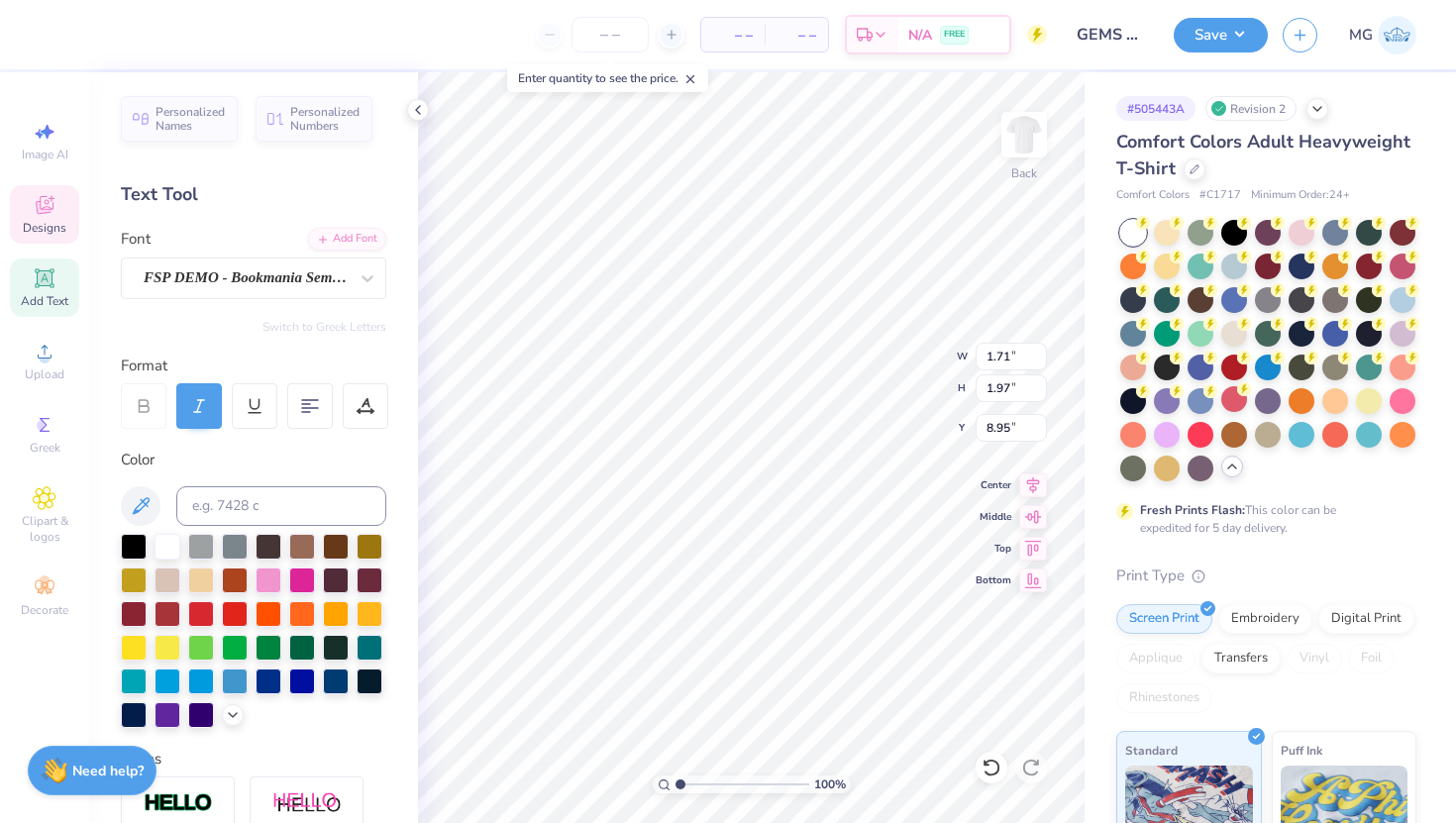 type on "G" 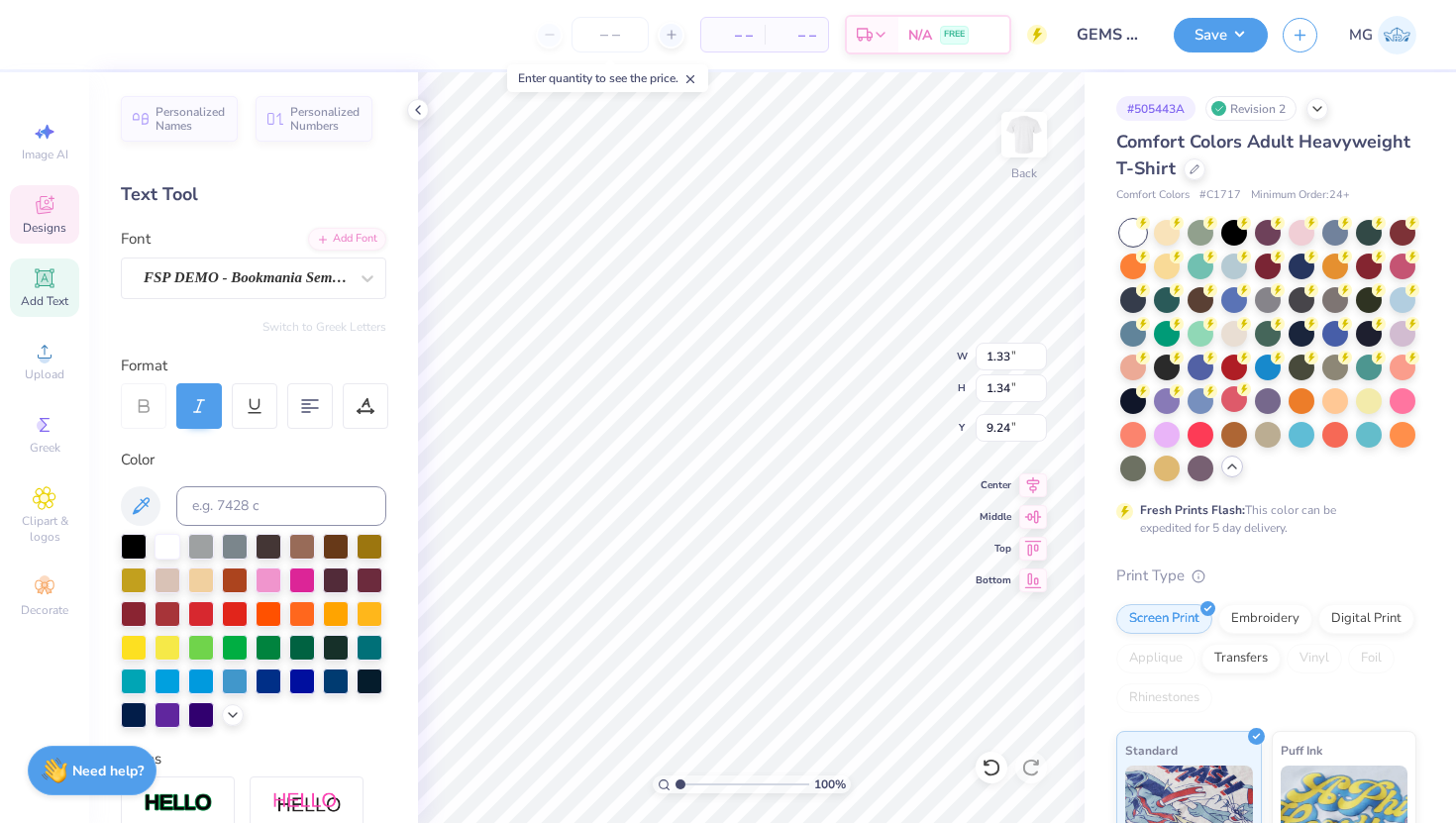 type on "e" 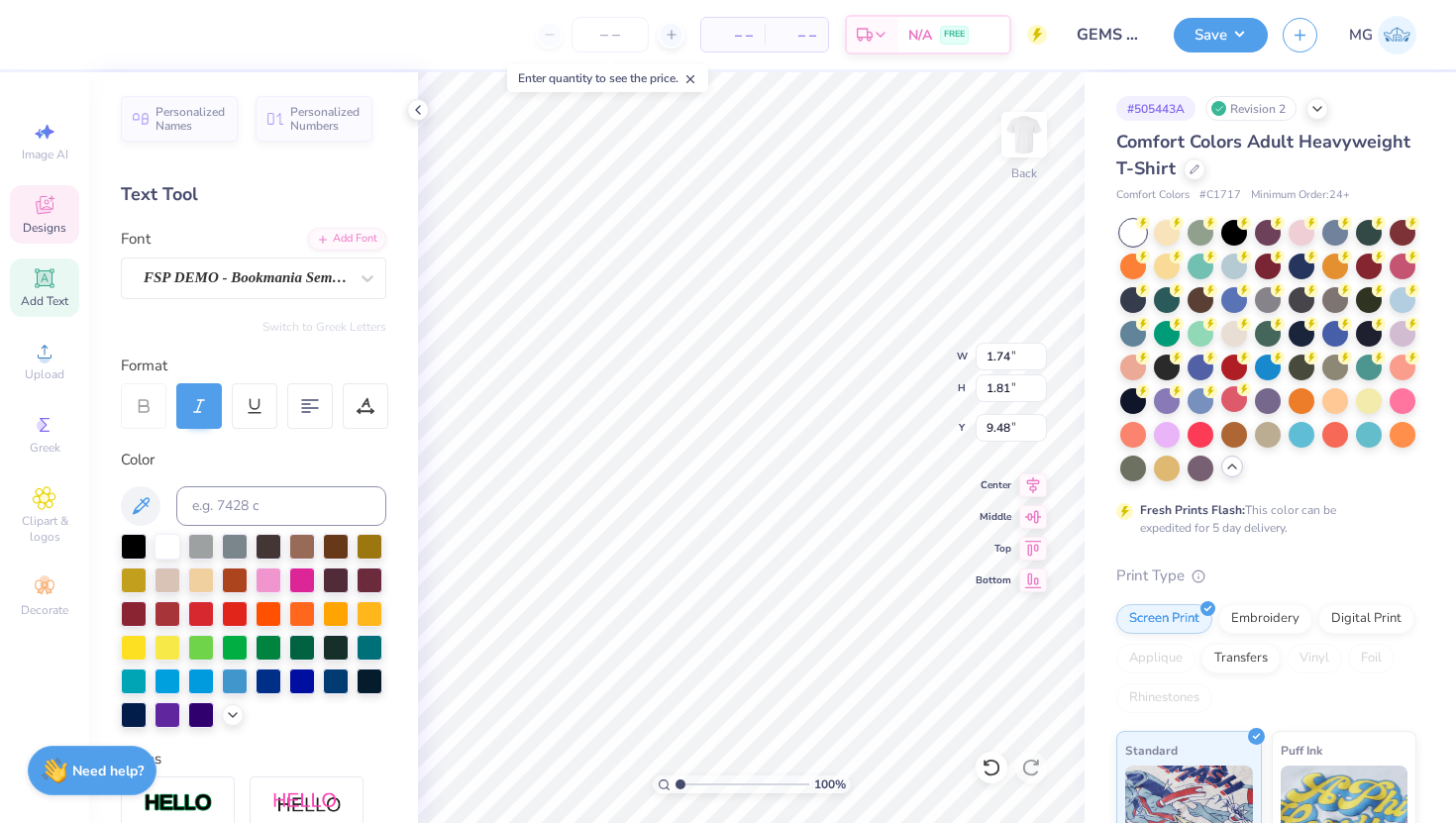 type on "9.41" 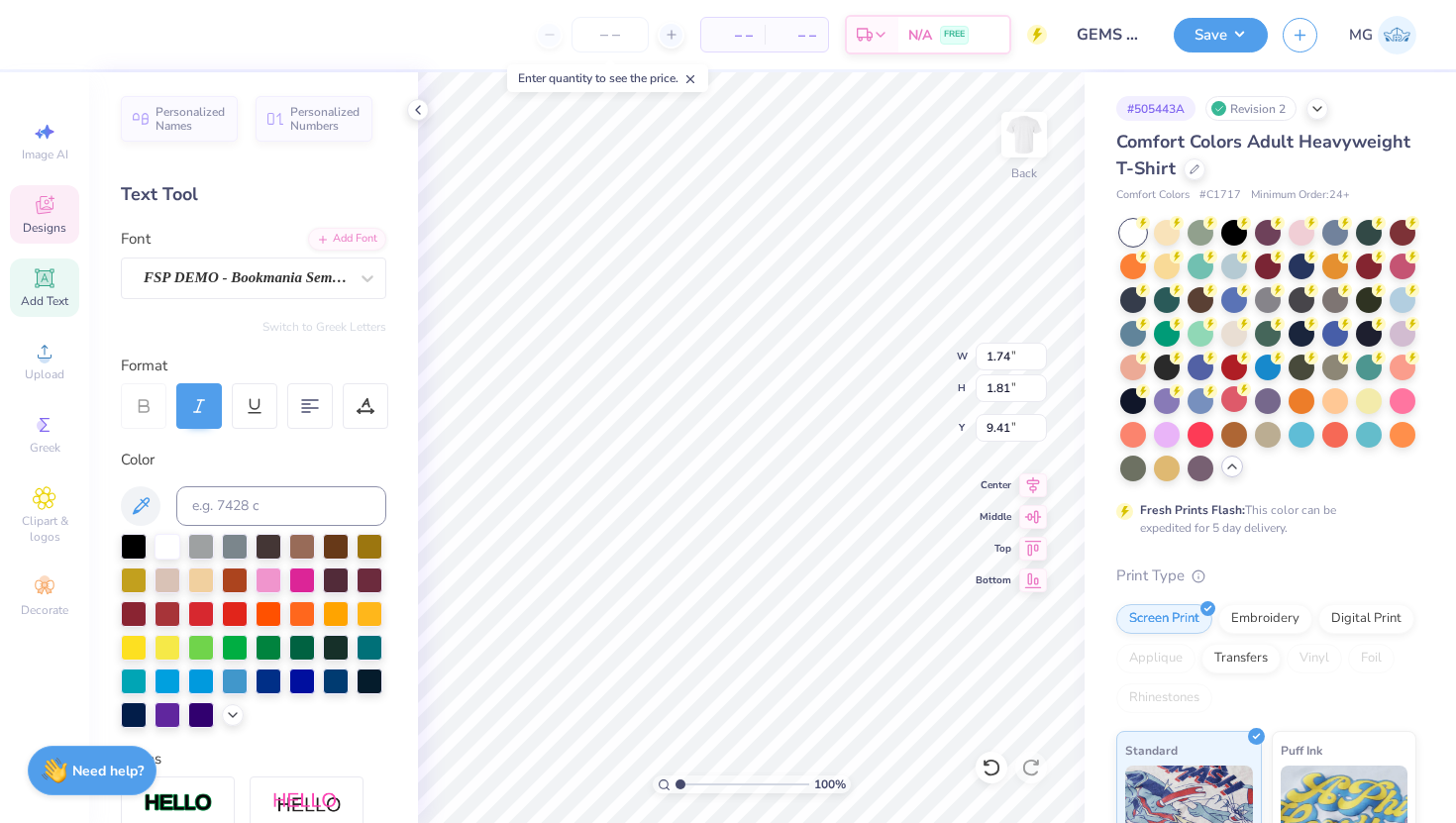 type on "m" 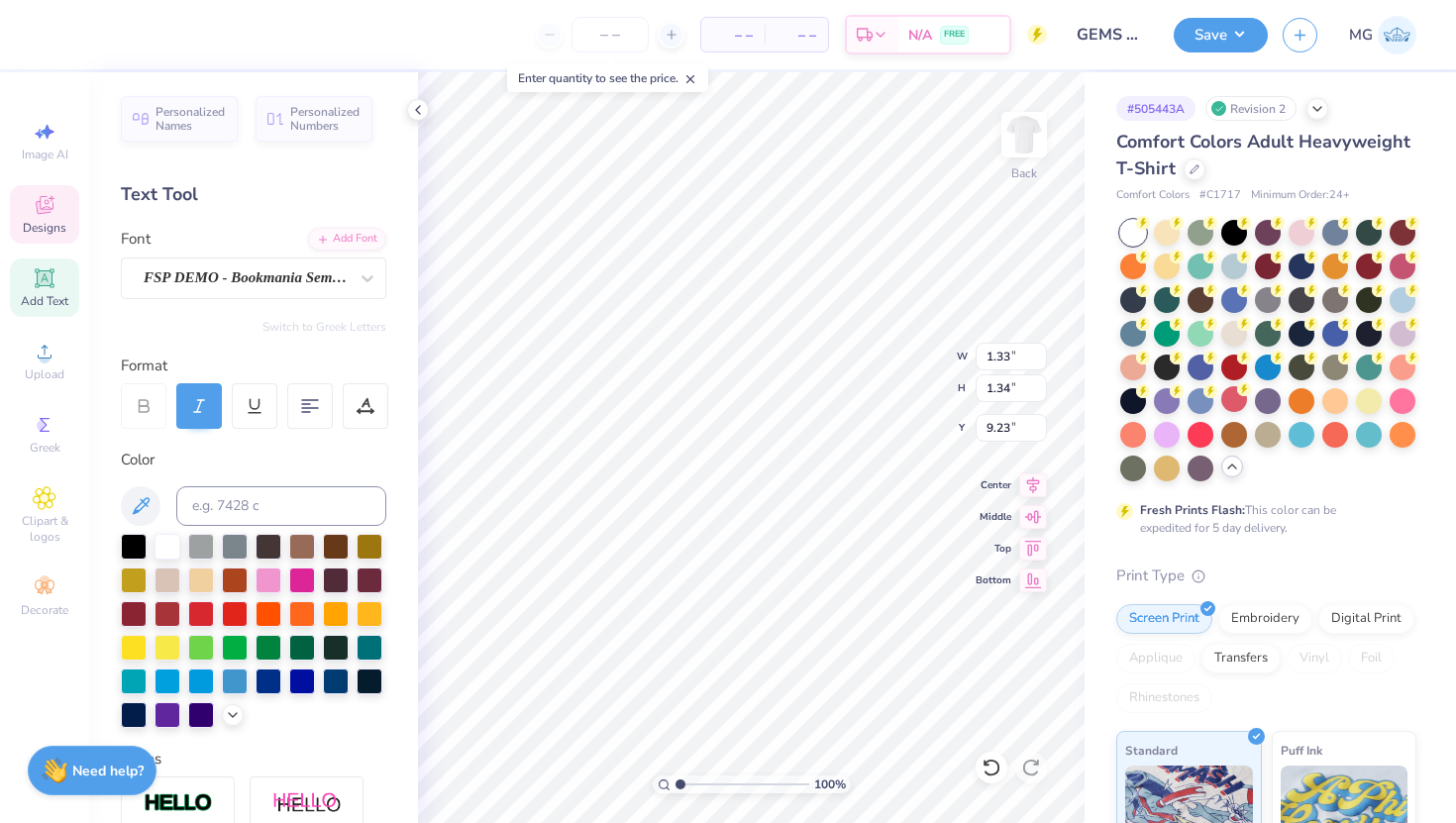 type on "s" 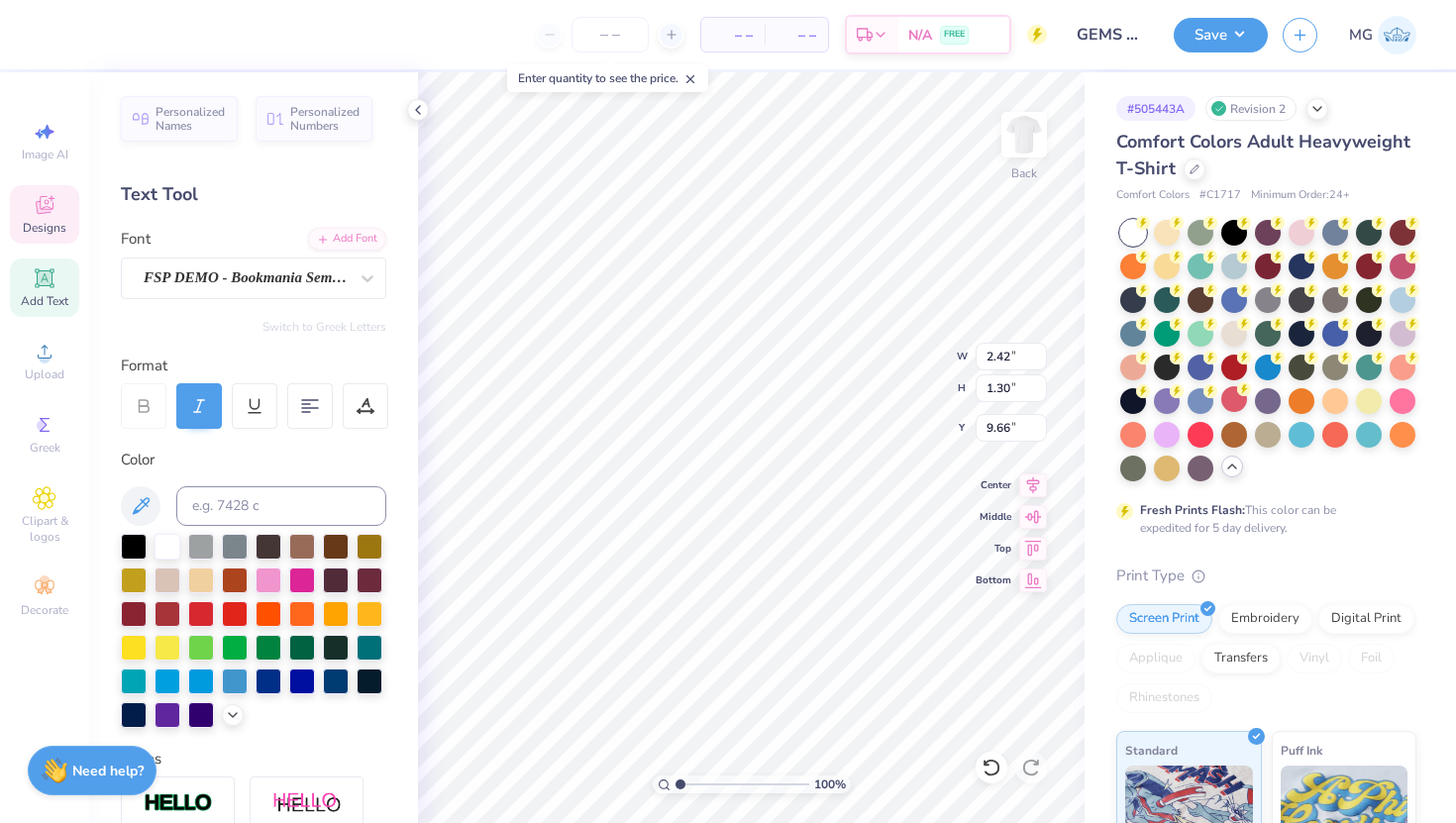 type on "1.29" 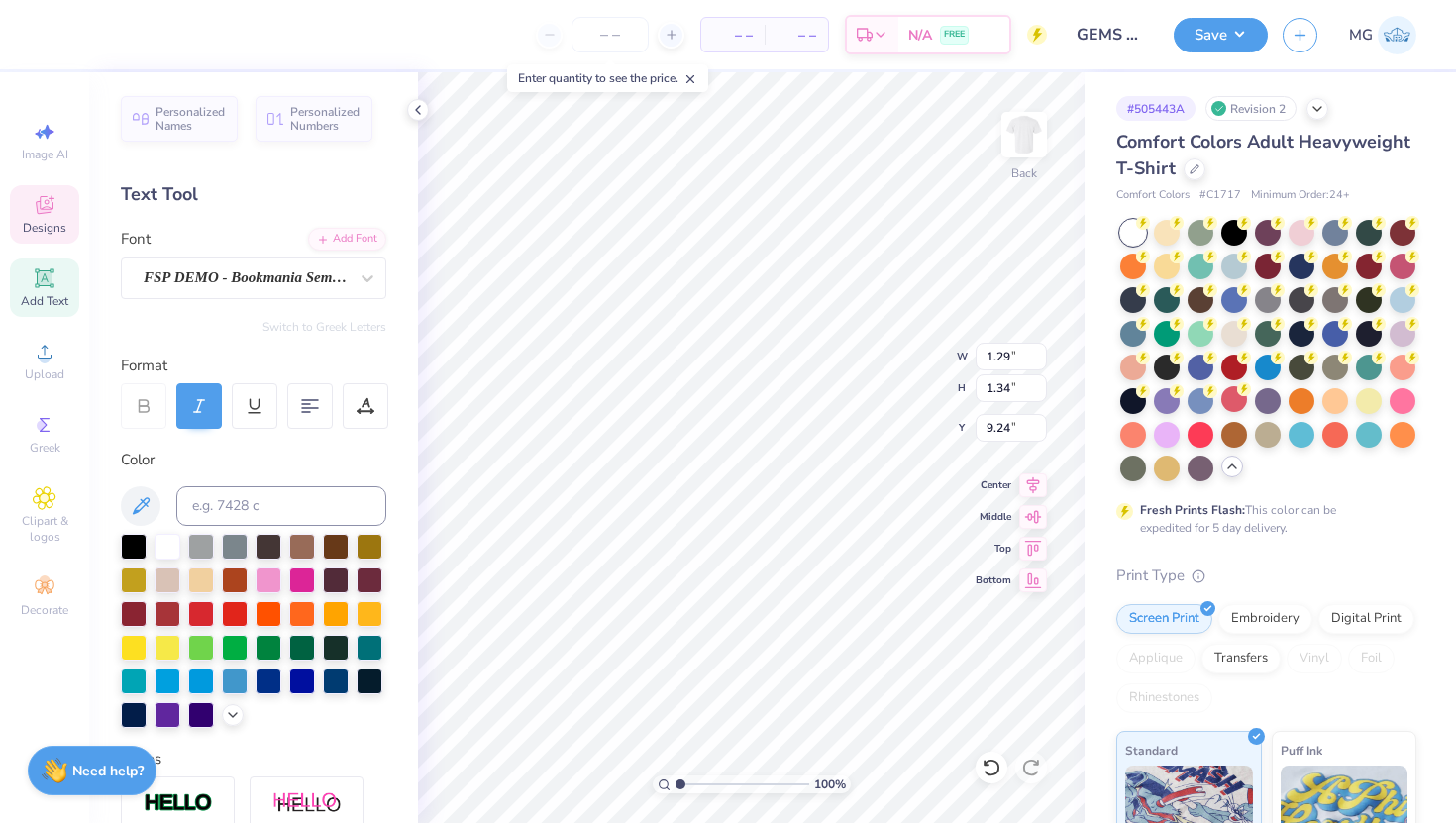 type on "1.97" 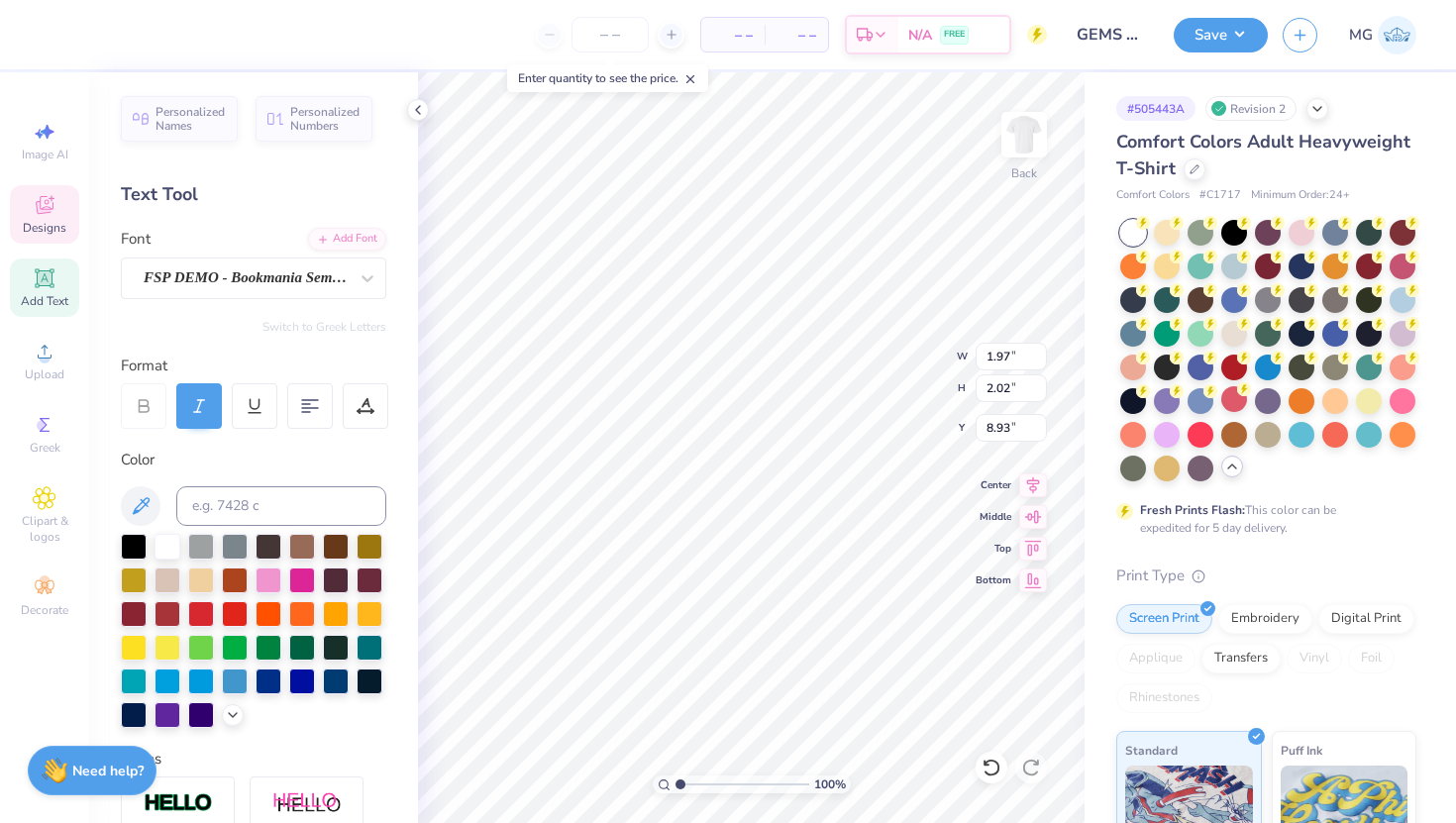 type on "1.29" 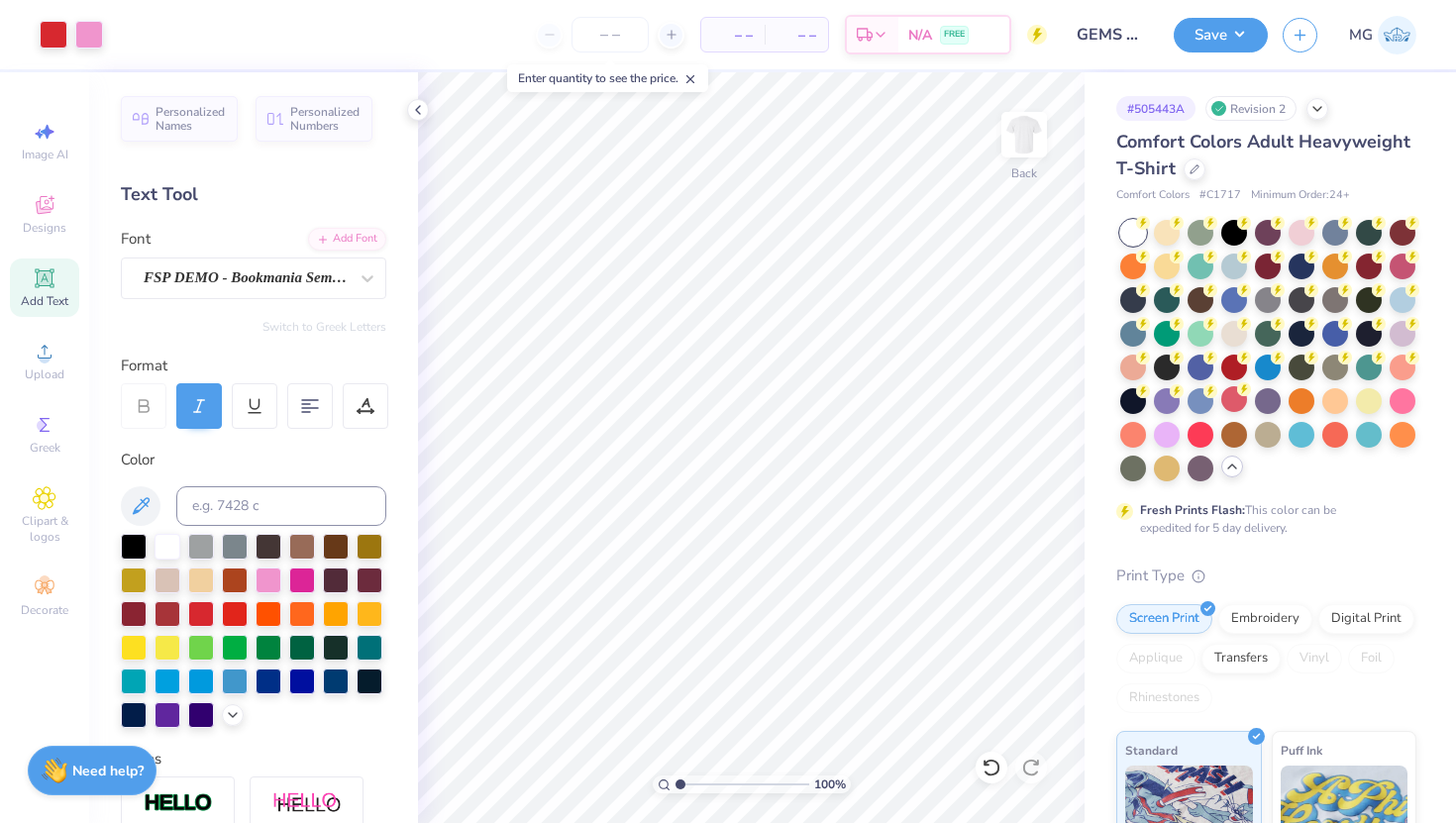 click on "Add Text" at bounding box center [45, 287] 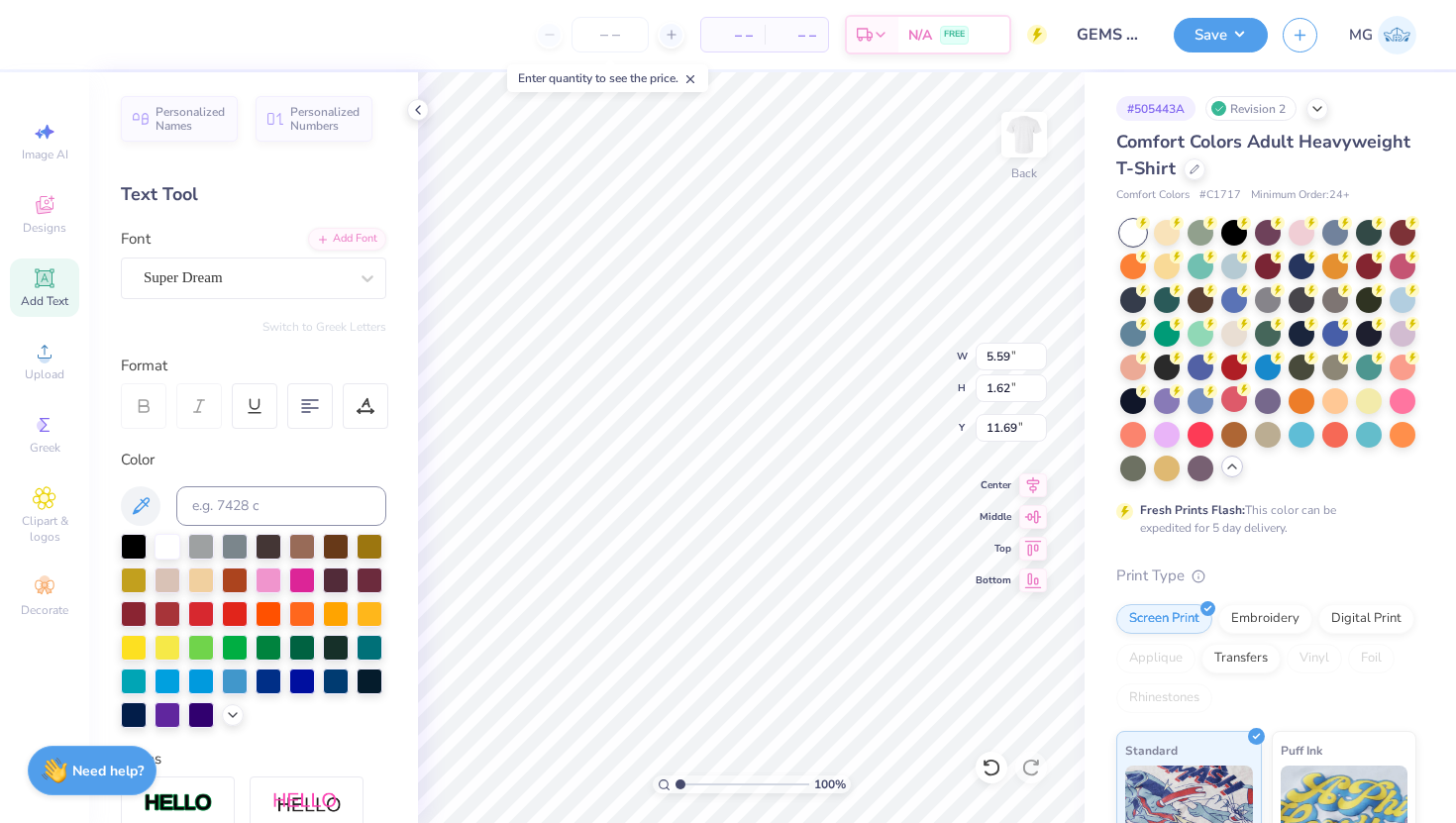 scroll, scrollTop: 0, scrollLeft: 2, axis: horizontal 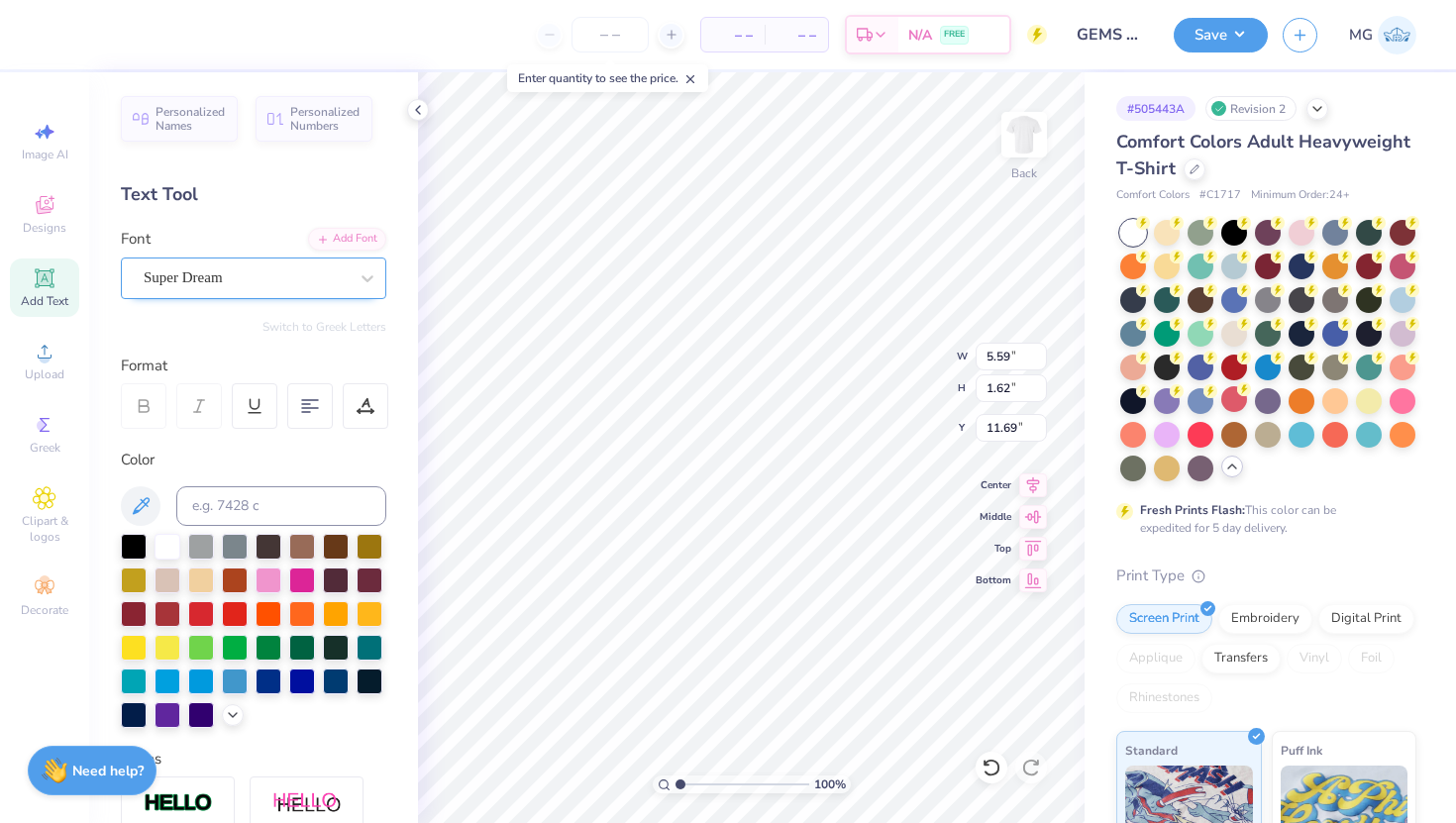click on "Super Dream" at bounding box center (246, 277) 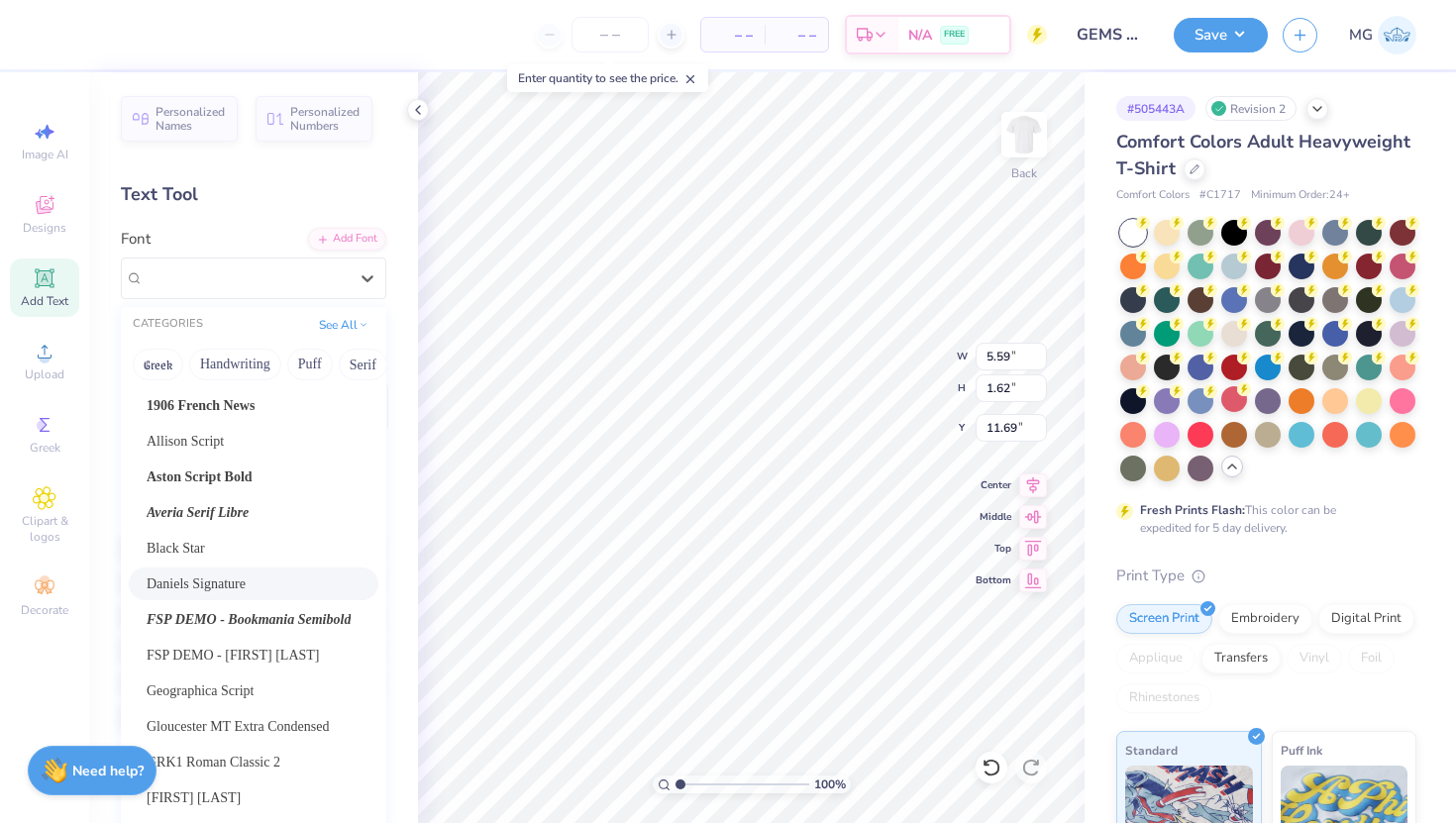 scroll, scrollTop: 37, scrollLeft: 0, axis: vertical 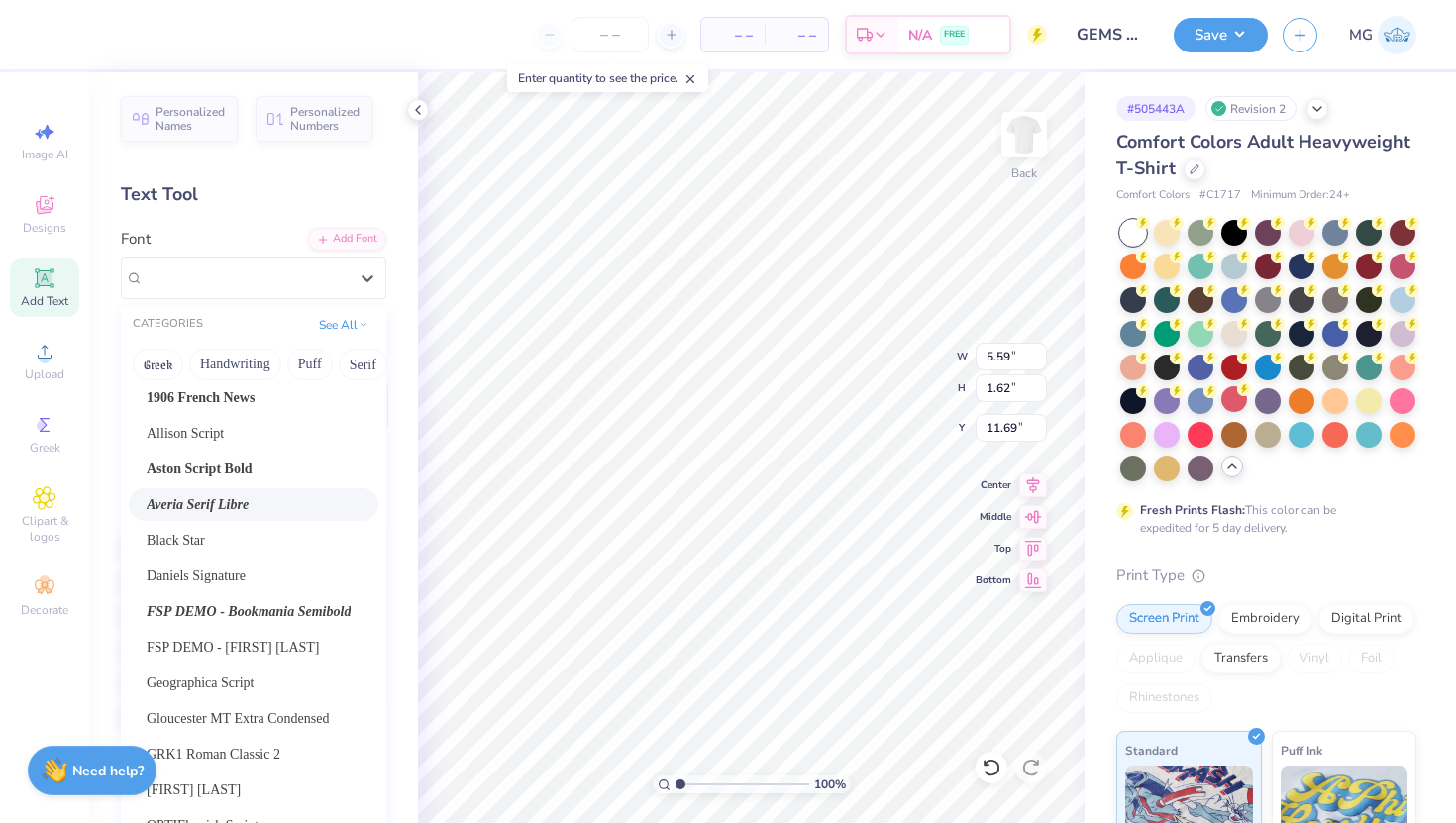 click on "Averia Serif Libre" at bounding box center (197, 504) 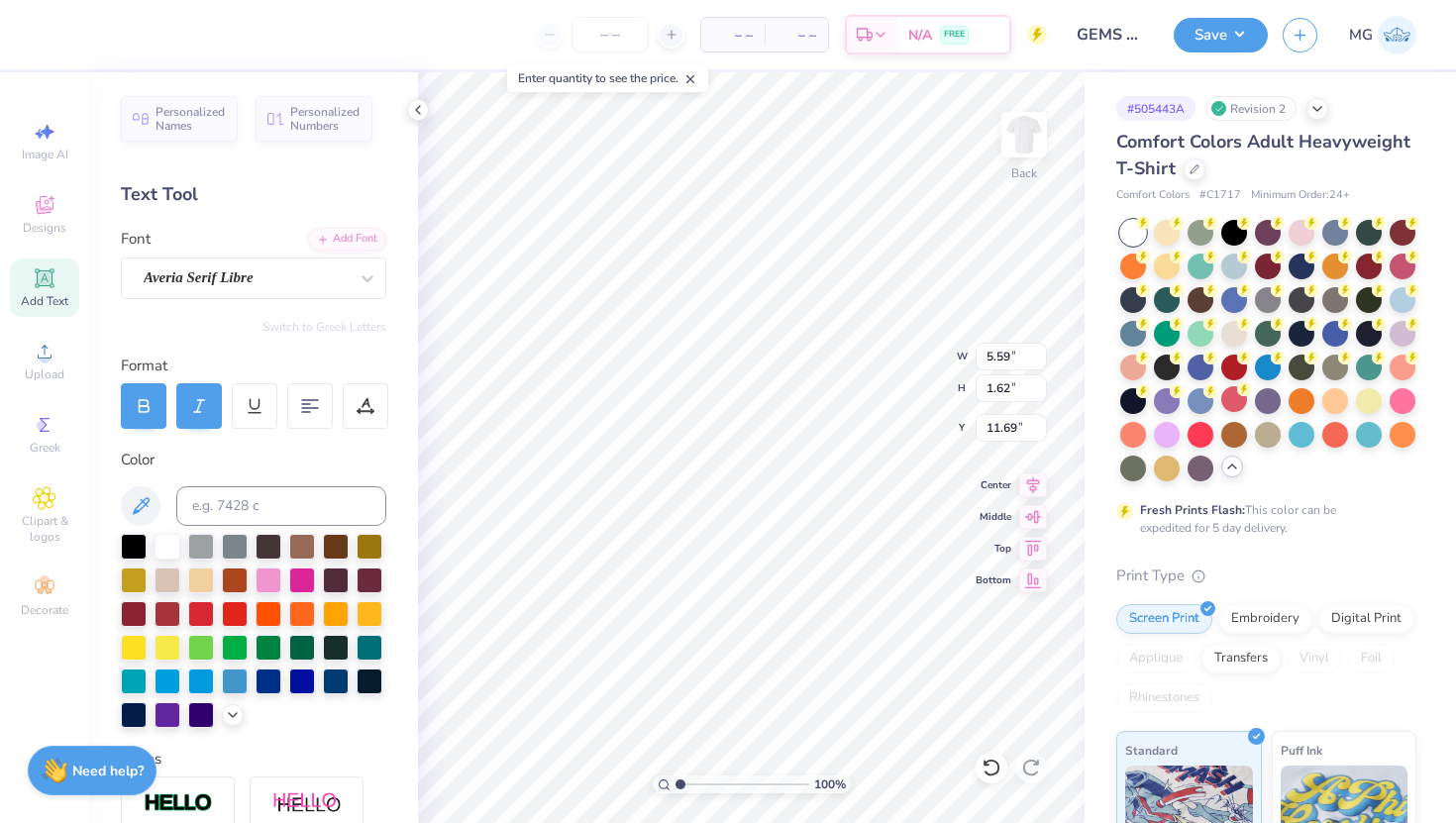 click at bounding box center [201, 614] 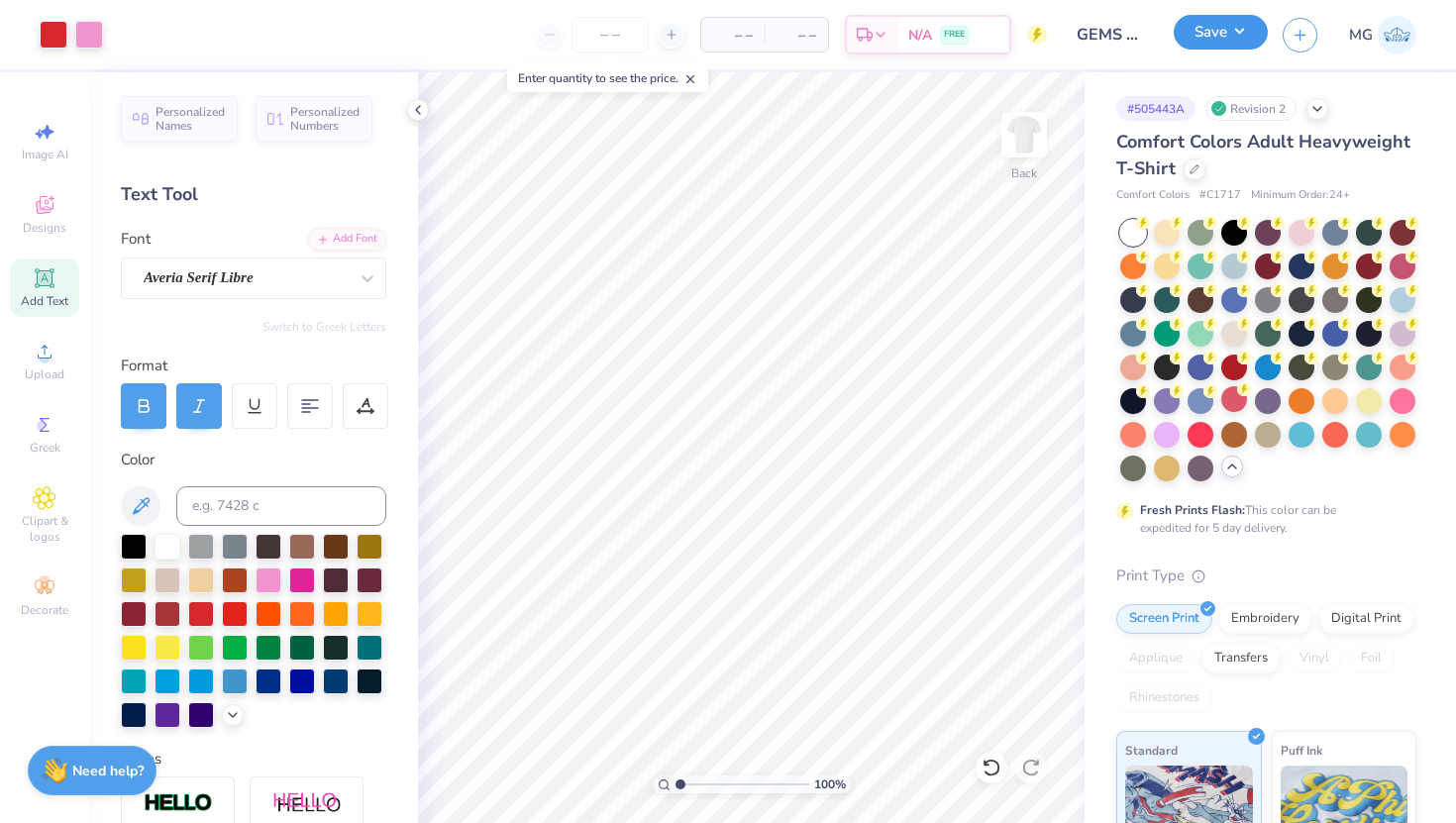 click on "Save" at bounding box center (1220, 32) 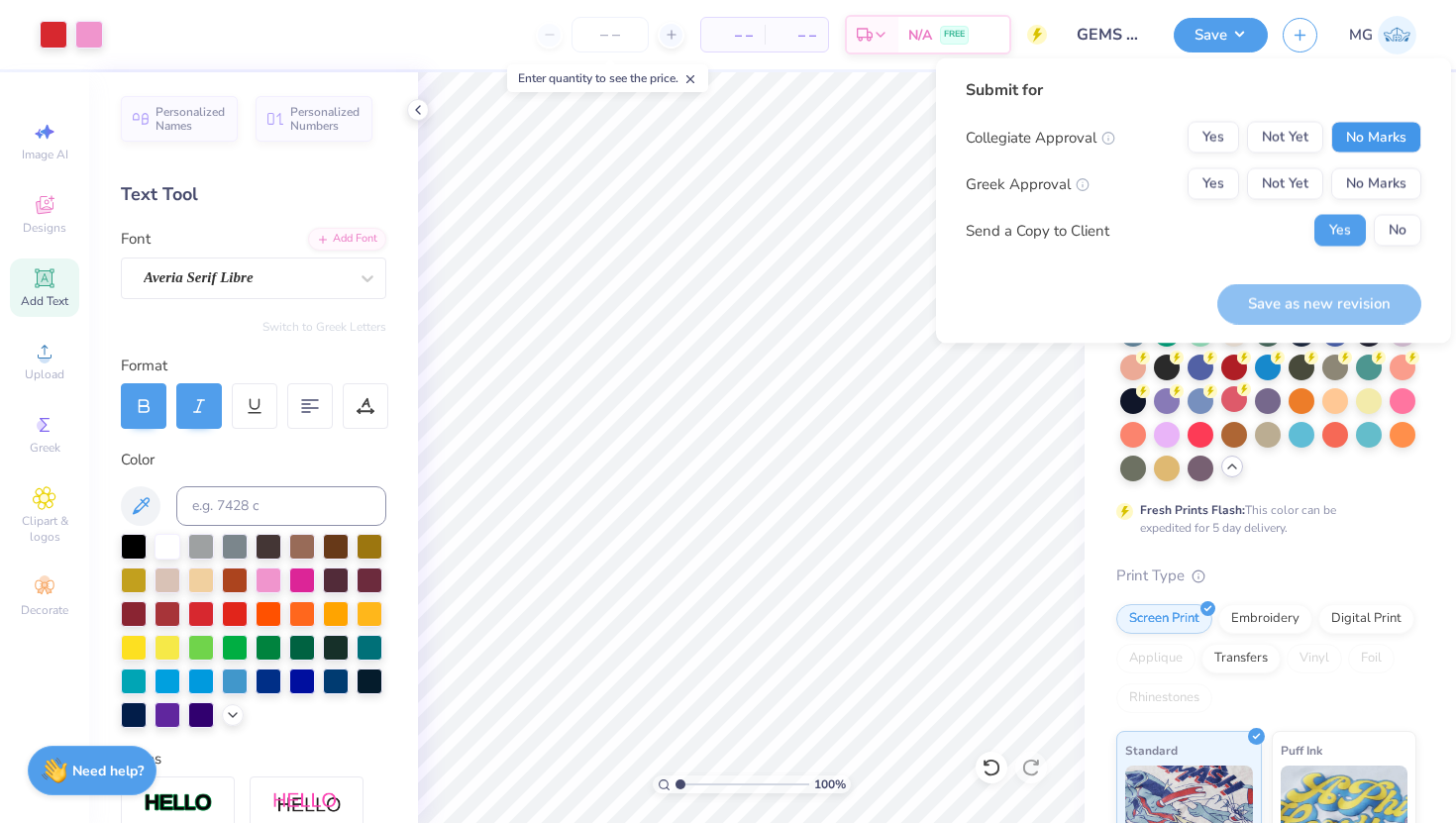 click on "No Marks" at bounding box center [1376, 138] 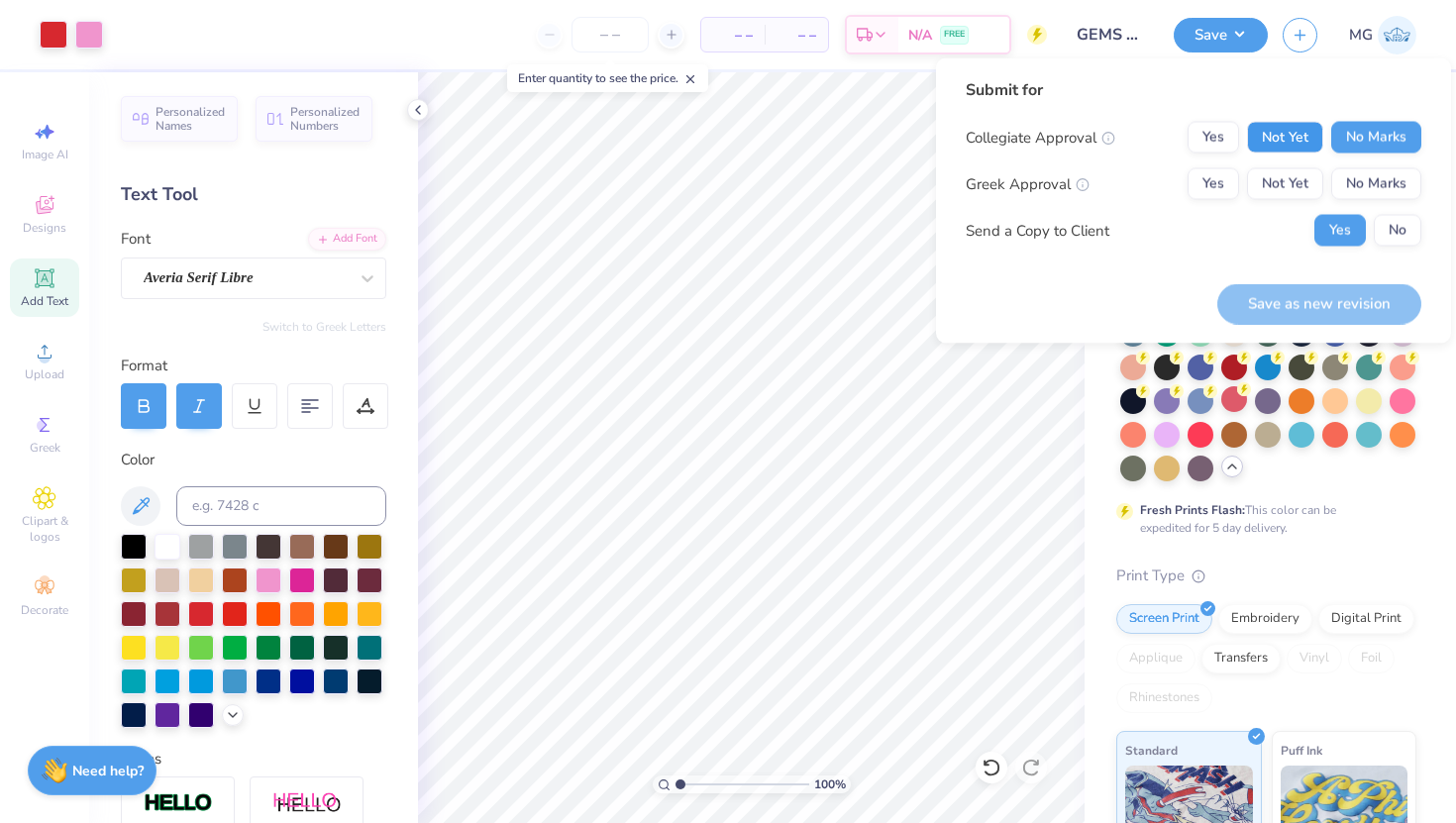 click on "Not Yet" at bounding box center (1285, 138) 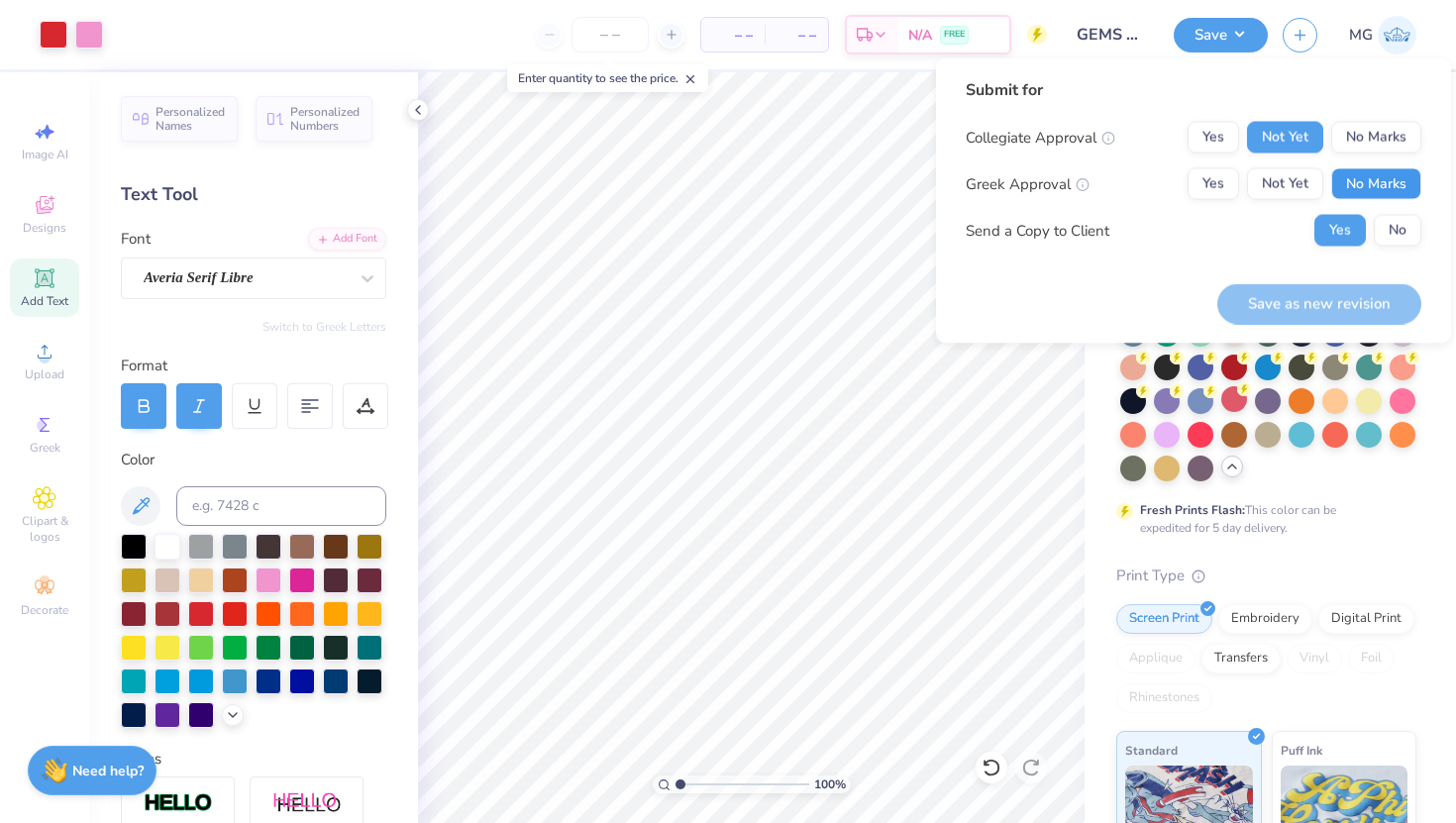 click on "No Marks" at bounding box center [1376, 184] 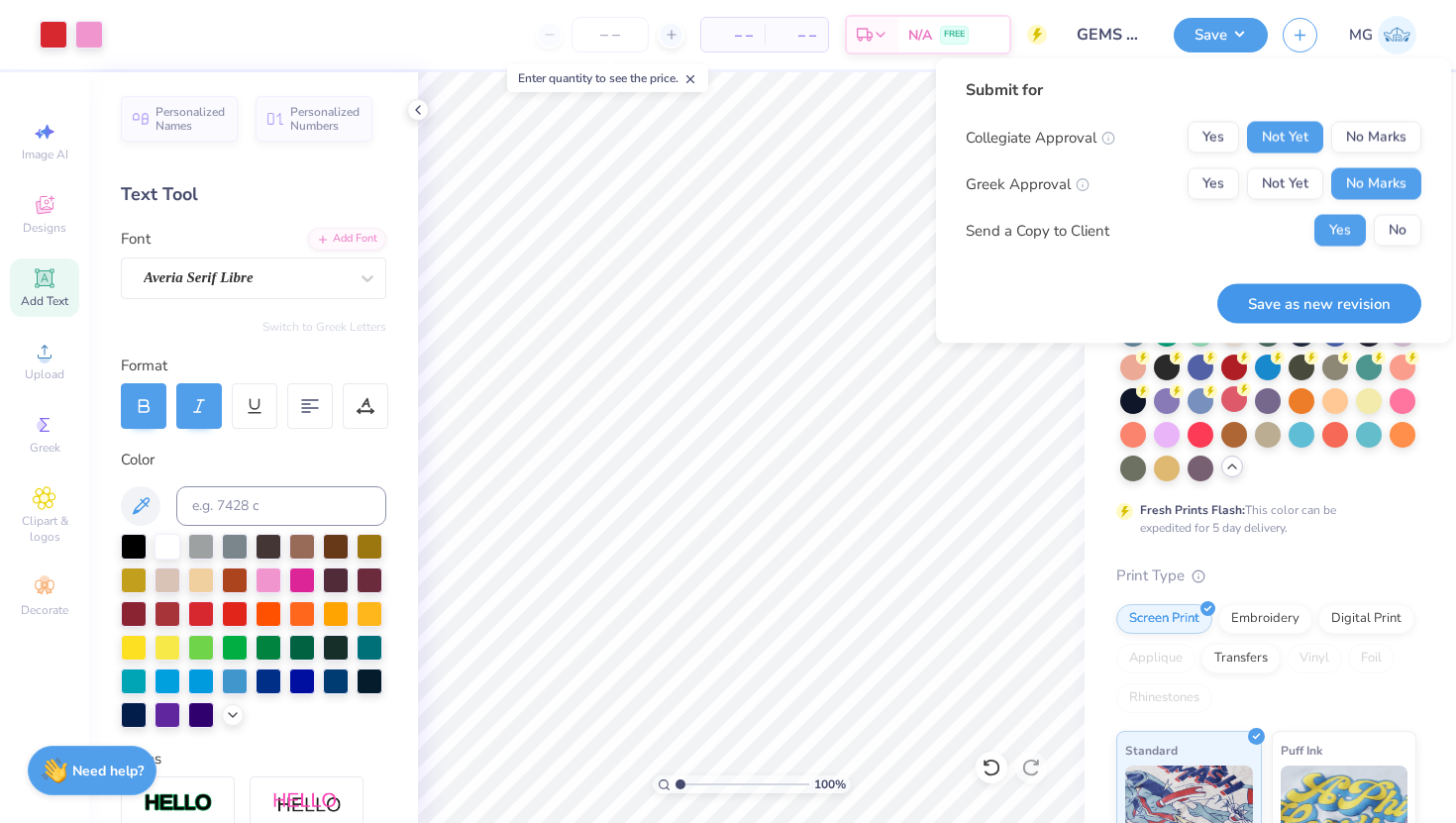click on "Save as new revision" at bounding box center [1319, 303] 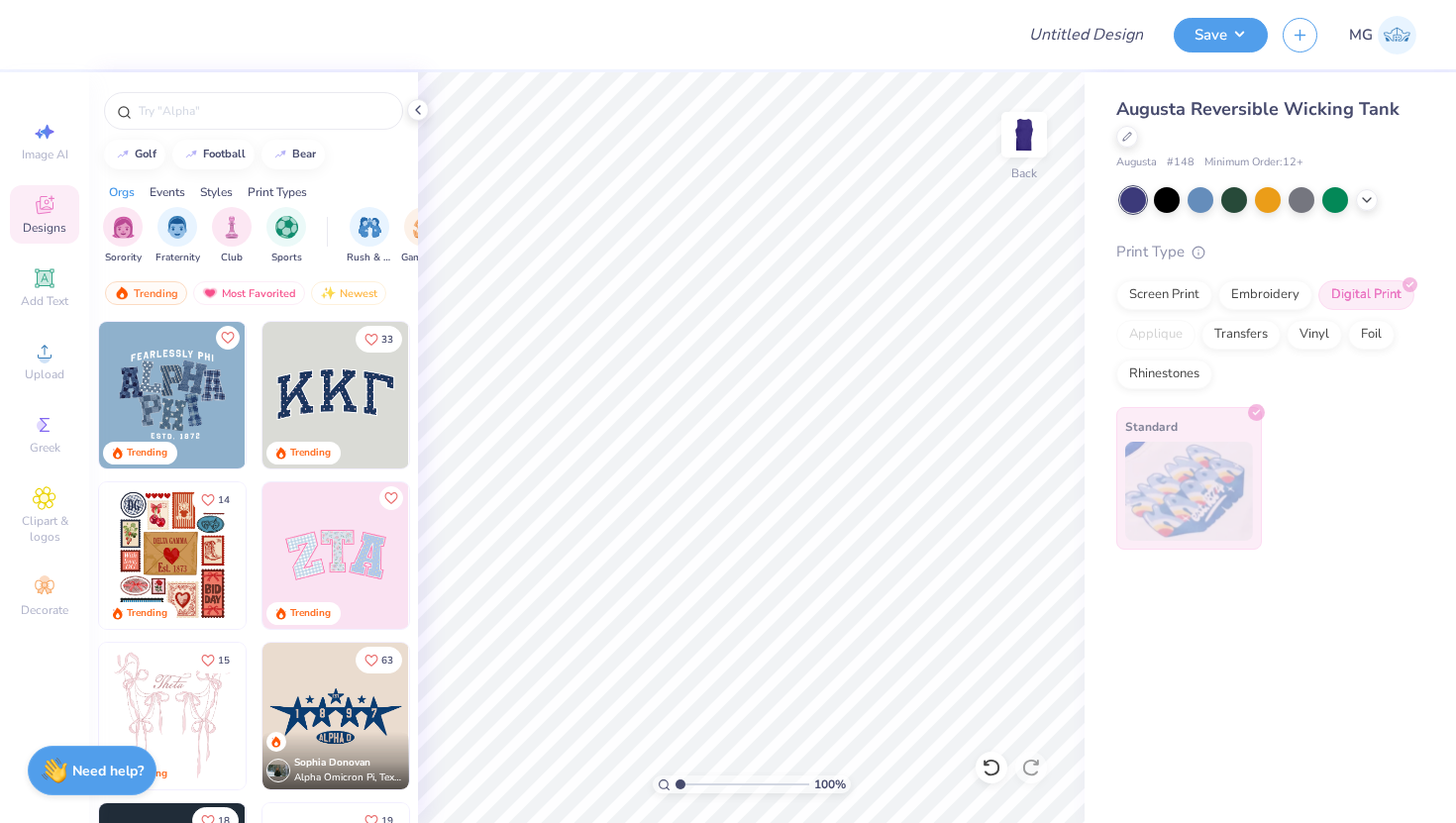 scroll, scrollTop: 0, scrollLeft: 0, axis: both 